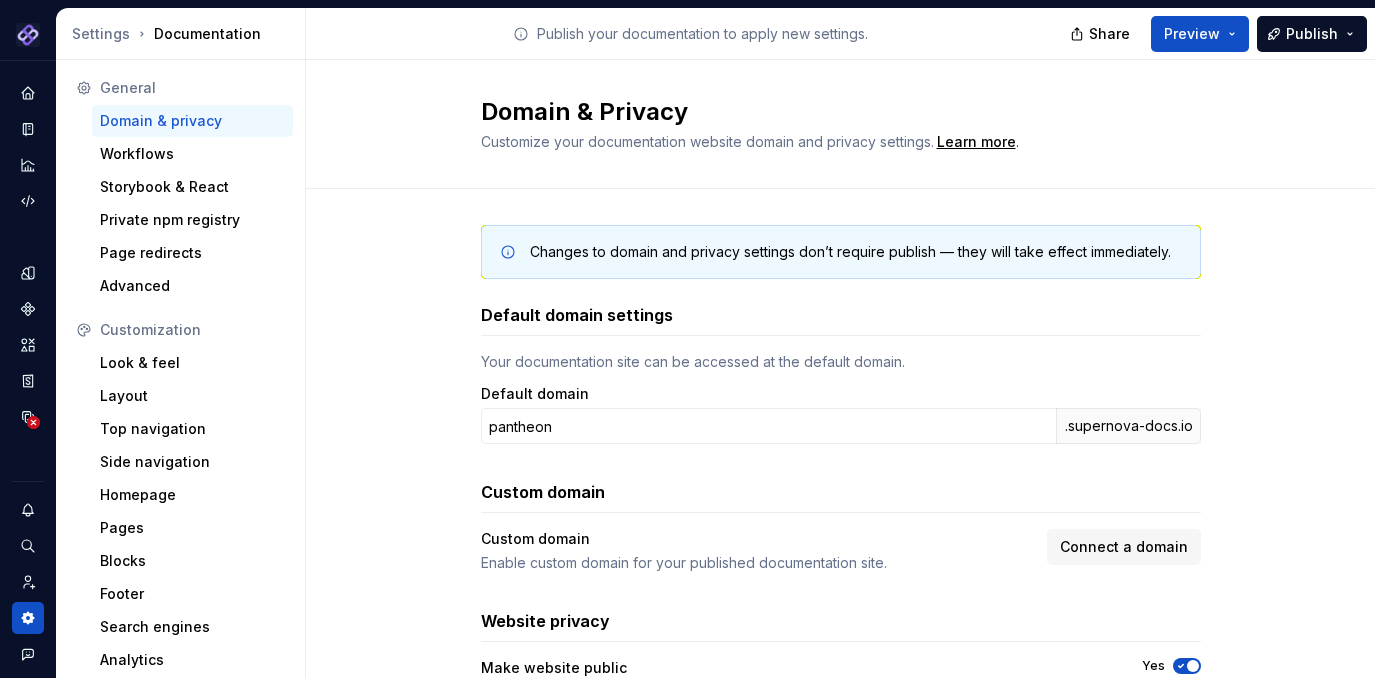 scroll, scrollTop: 0, scrollLeft: 0, axis: both 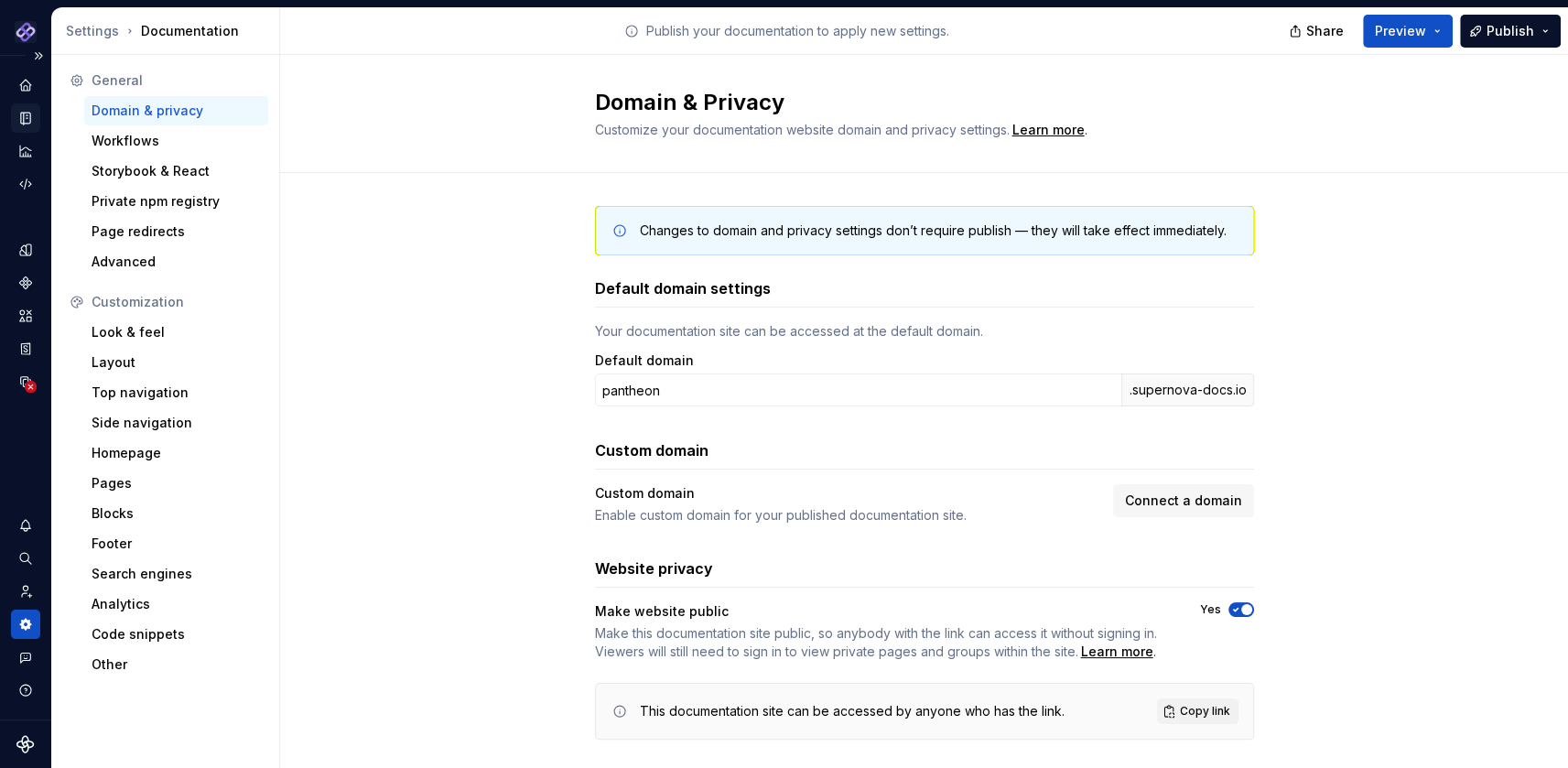 click 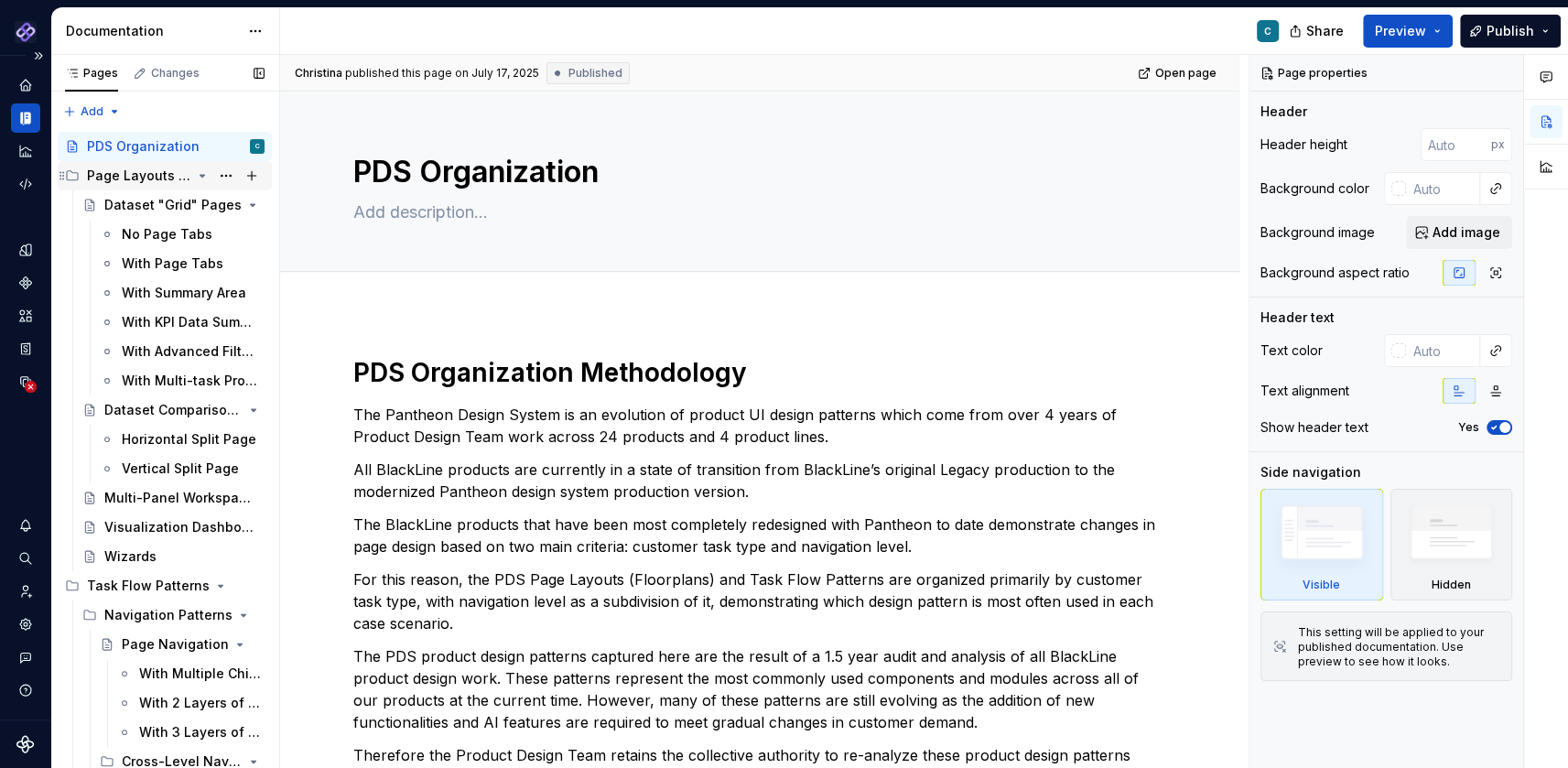click on "Page Layouts (Floorplans)" at bounding box center [139, 176] 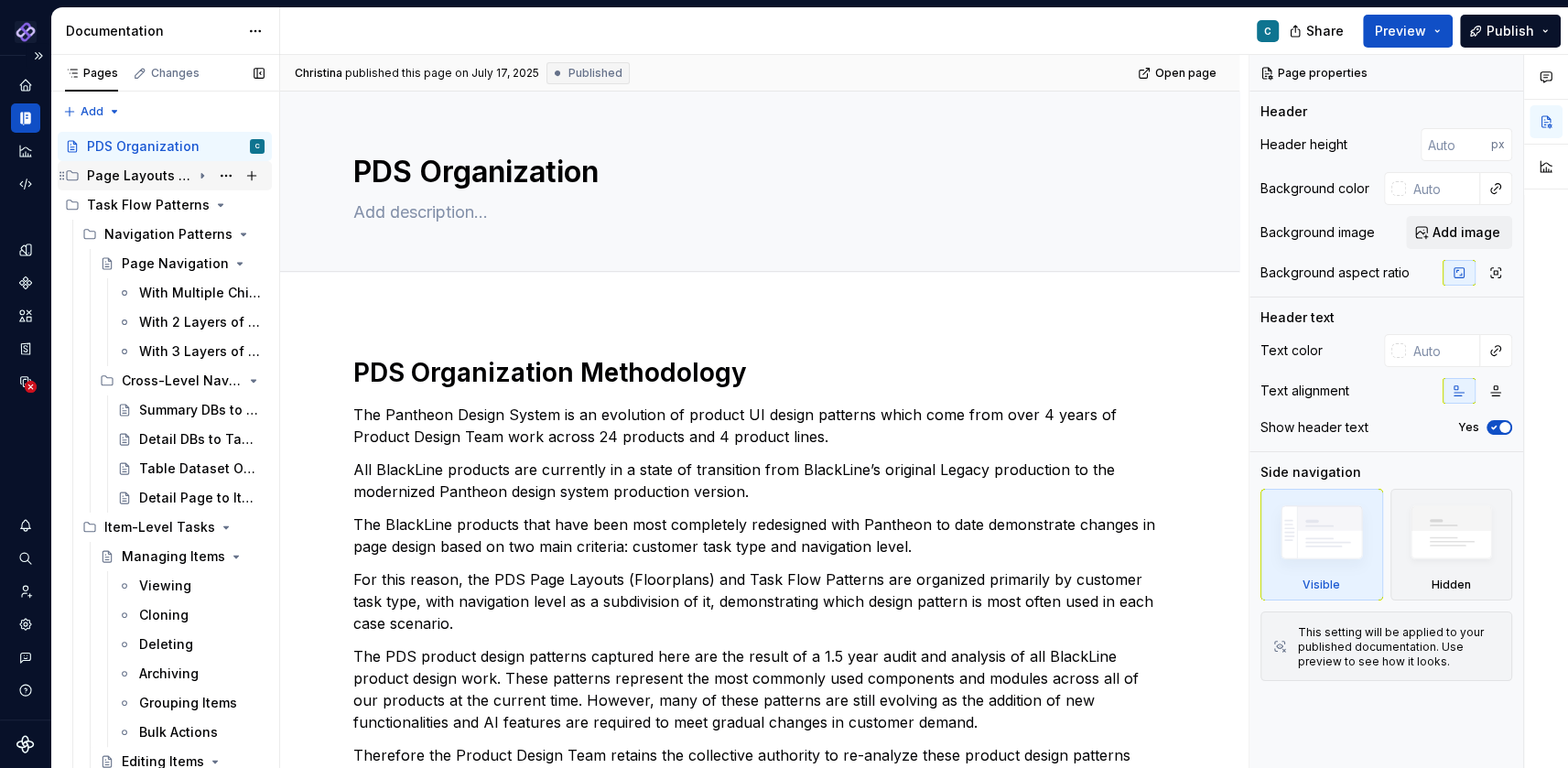 click 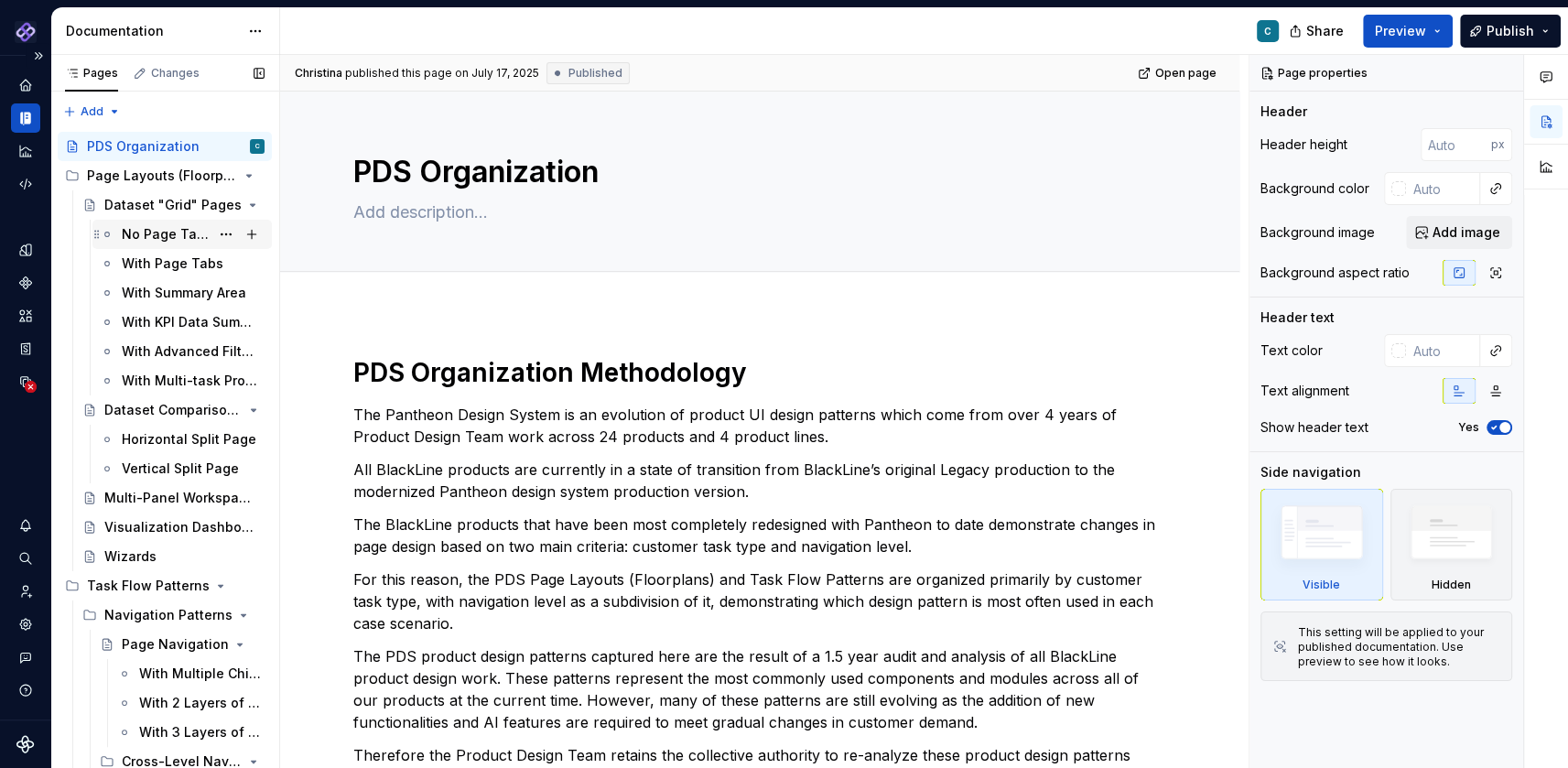 click on "No Page Tabs" at bounding box center (166, 234) 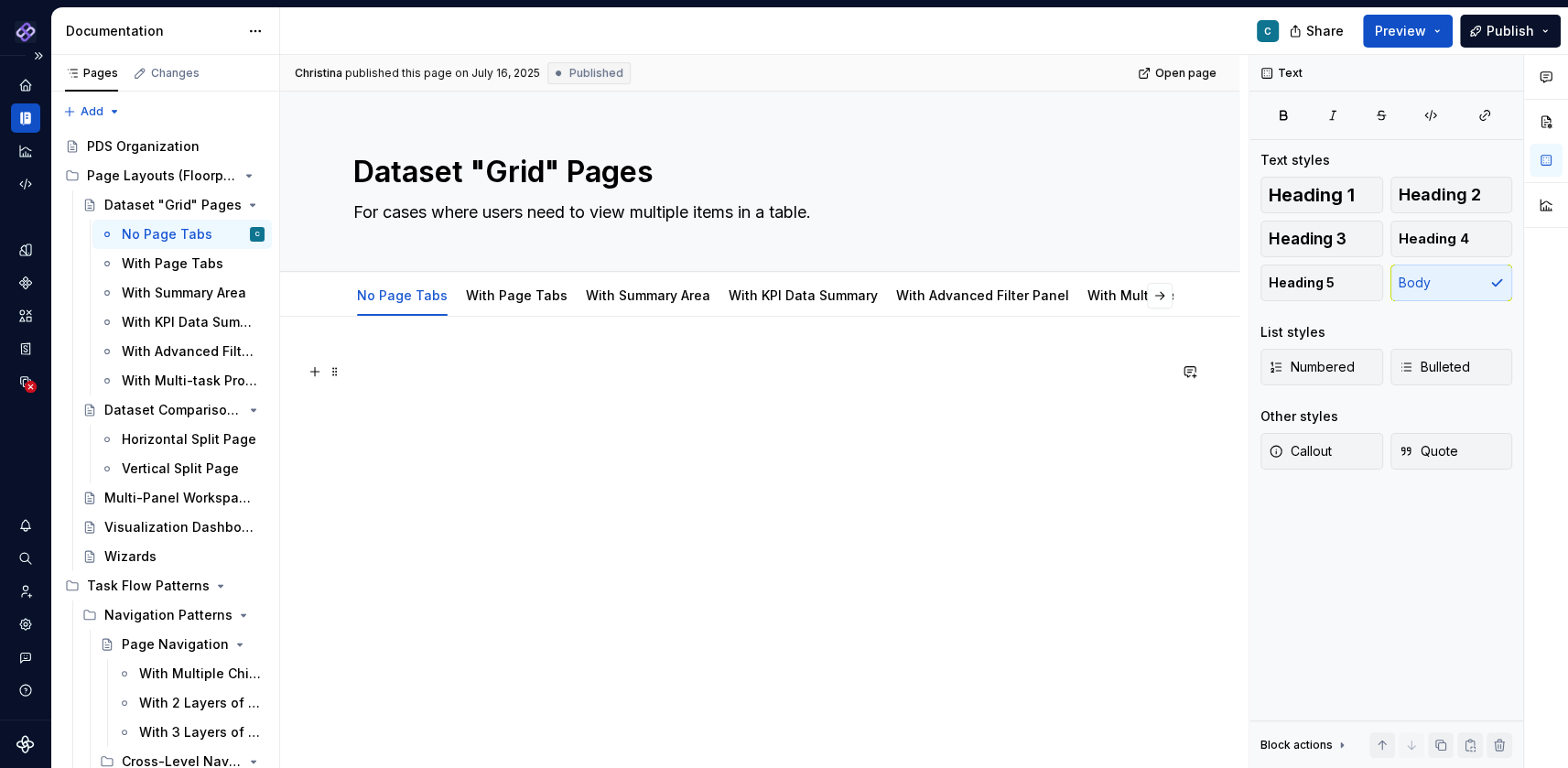 click at bounding box center (760, 372) 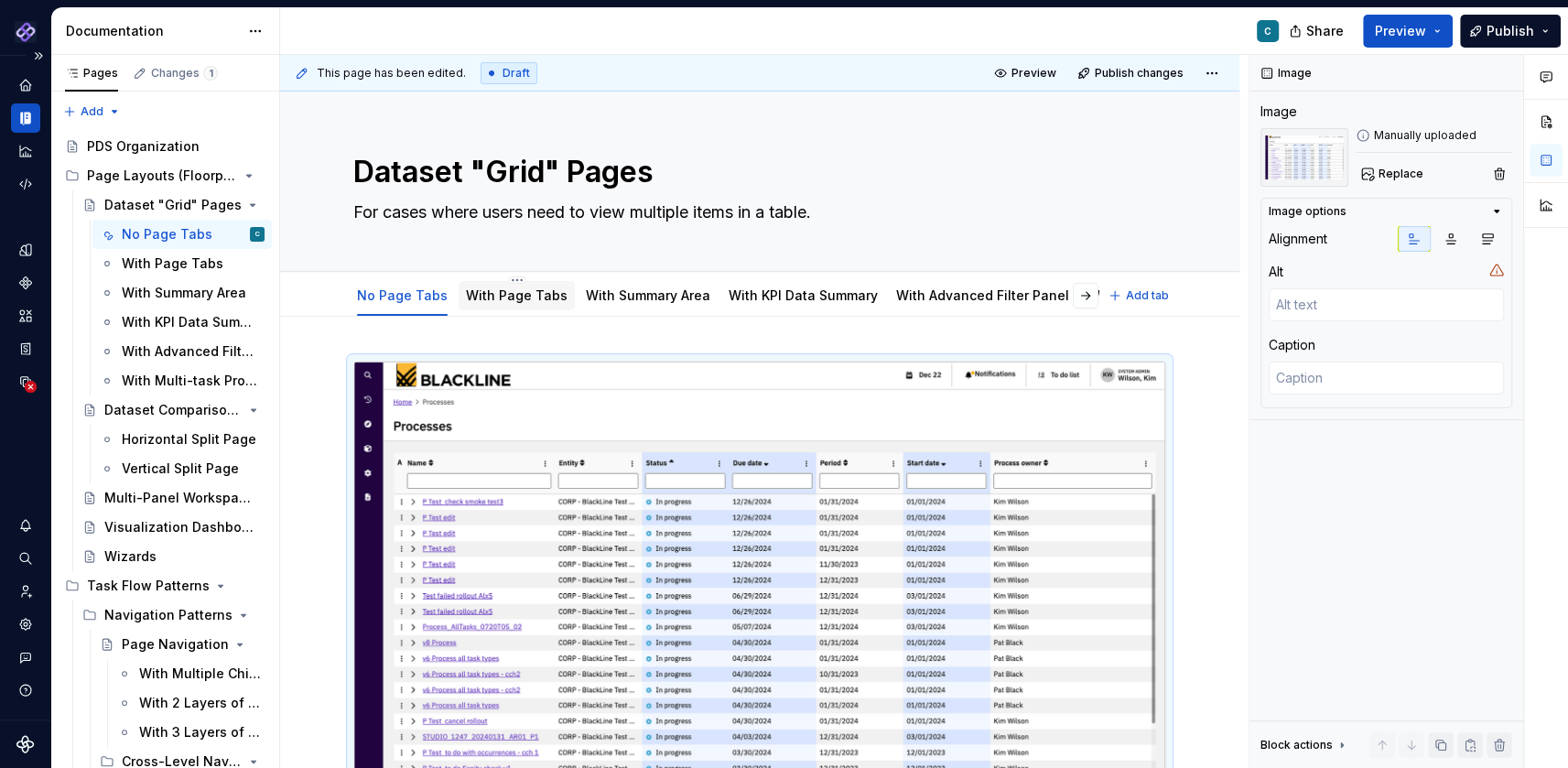 click on "With Page Tabs" at bounding box center [516, 295] 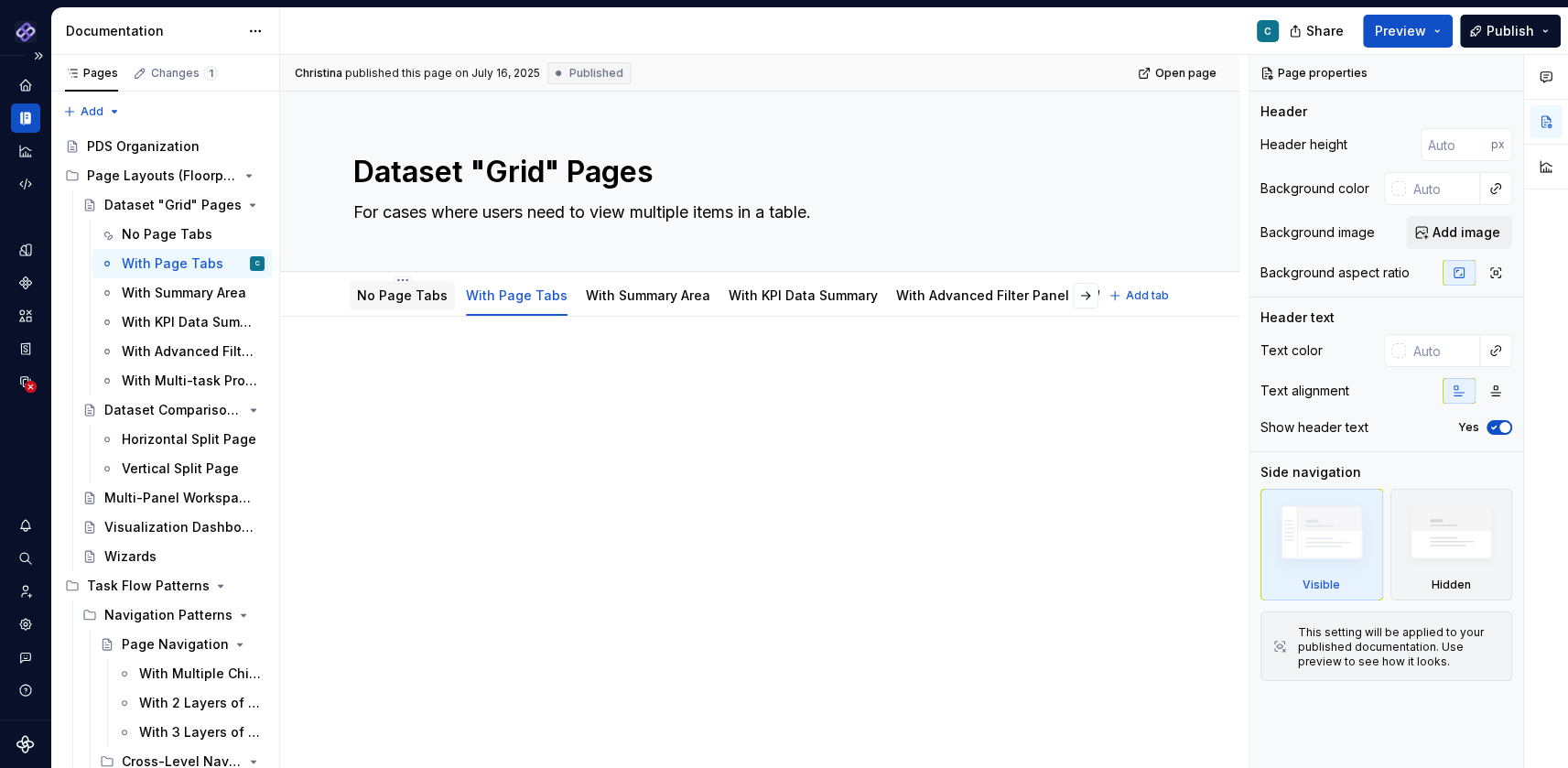 click on "No Page Tabs" at bounding box center [402, 295] 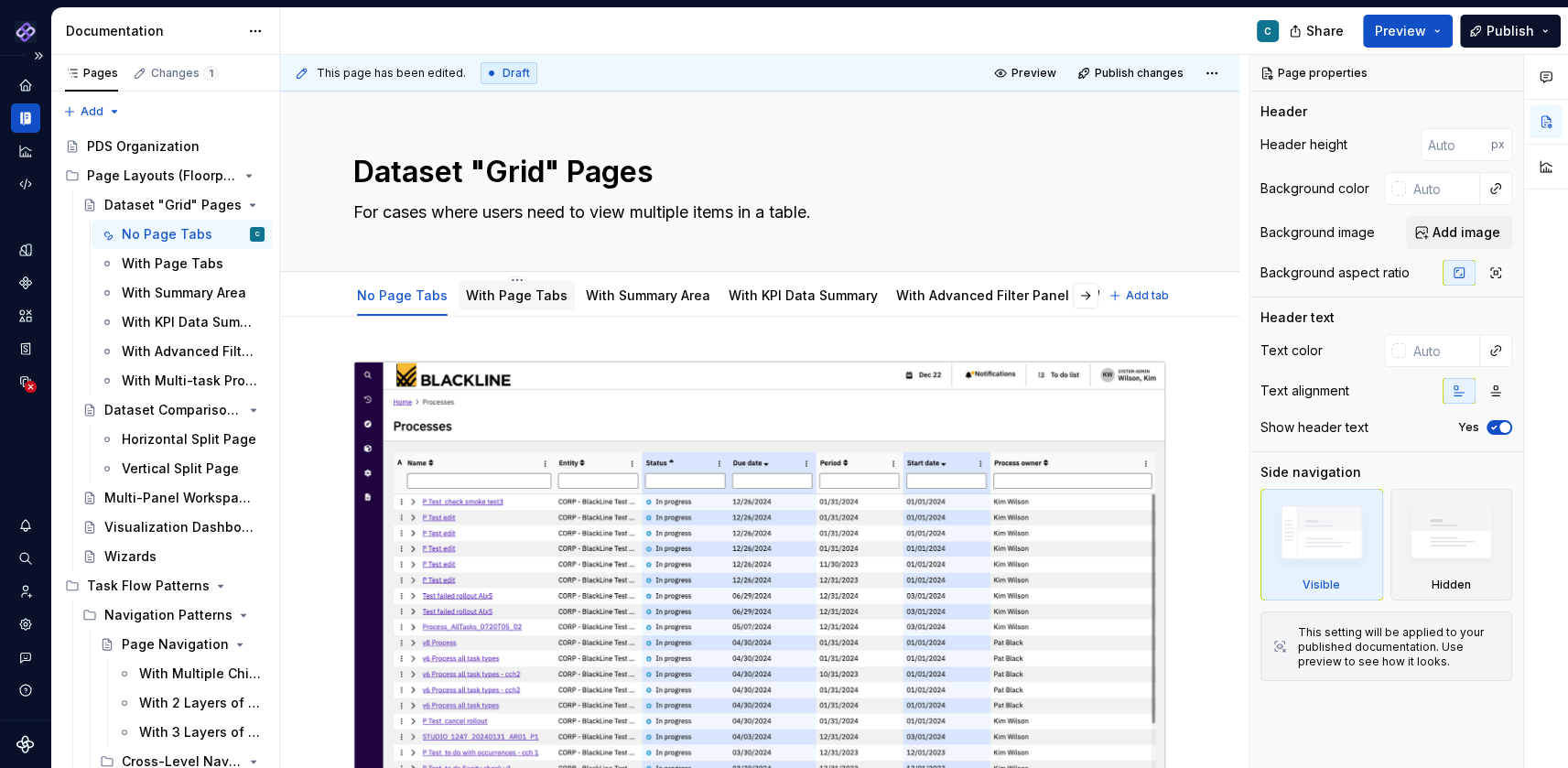 click on "With Page Tabs" at bounding box center (516, 295) 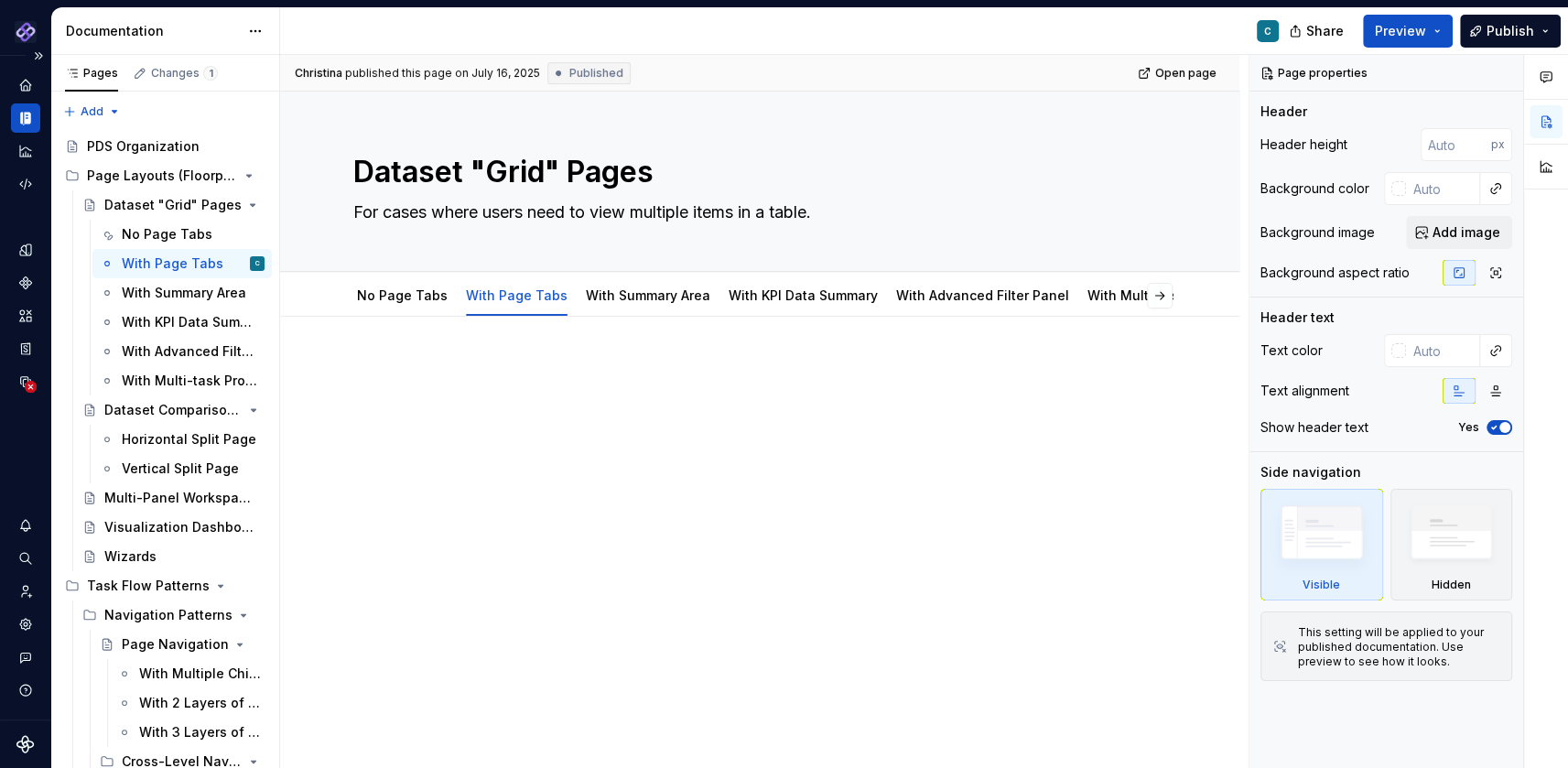 click at bounding box center [760, 500] 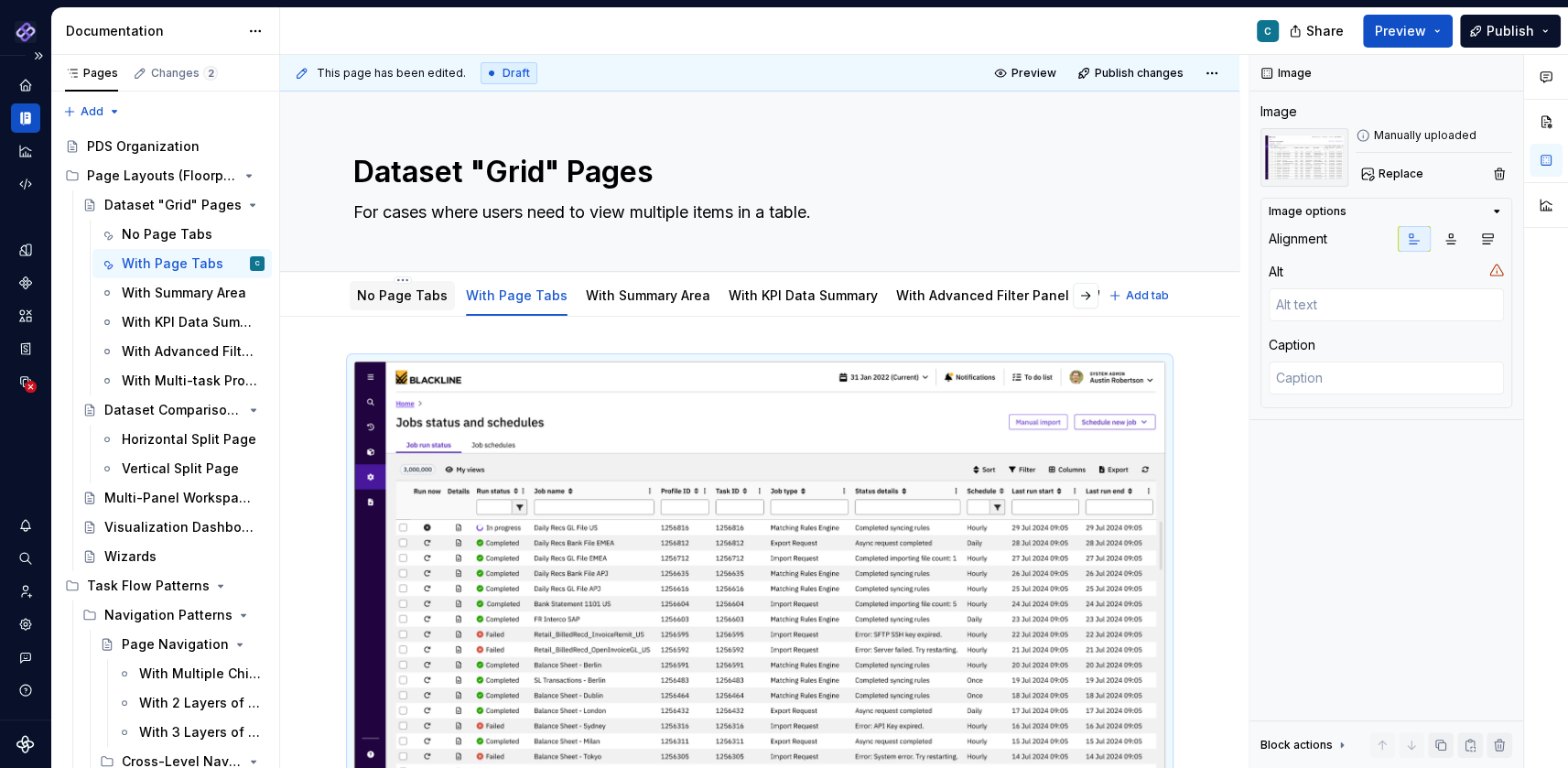 click on "No Page Tabs" at bounding box center (402, 295) 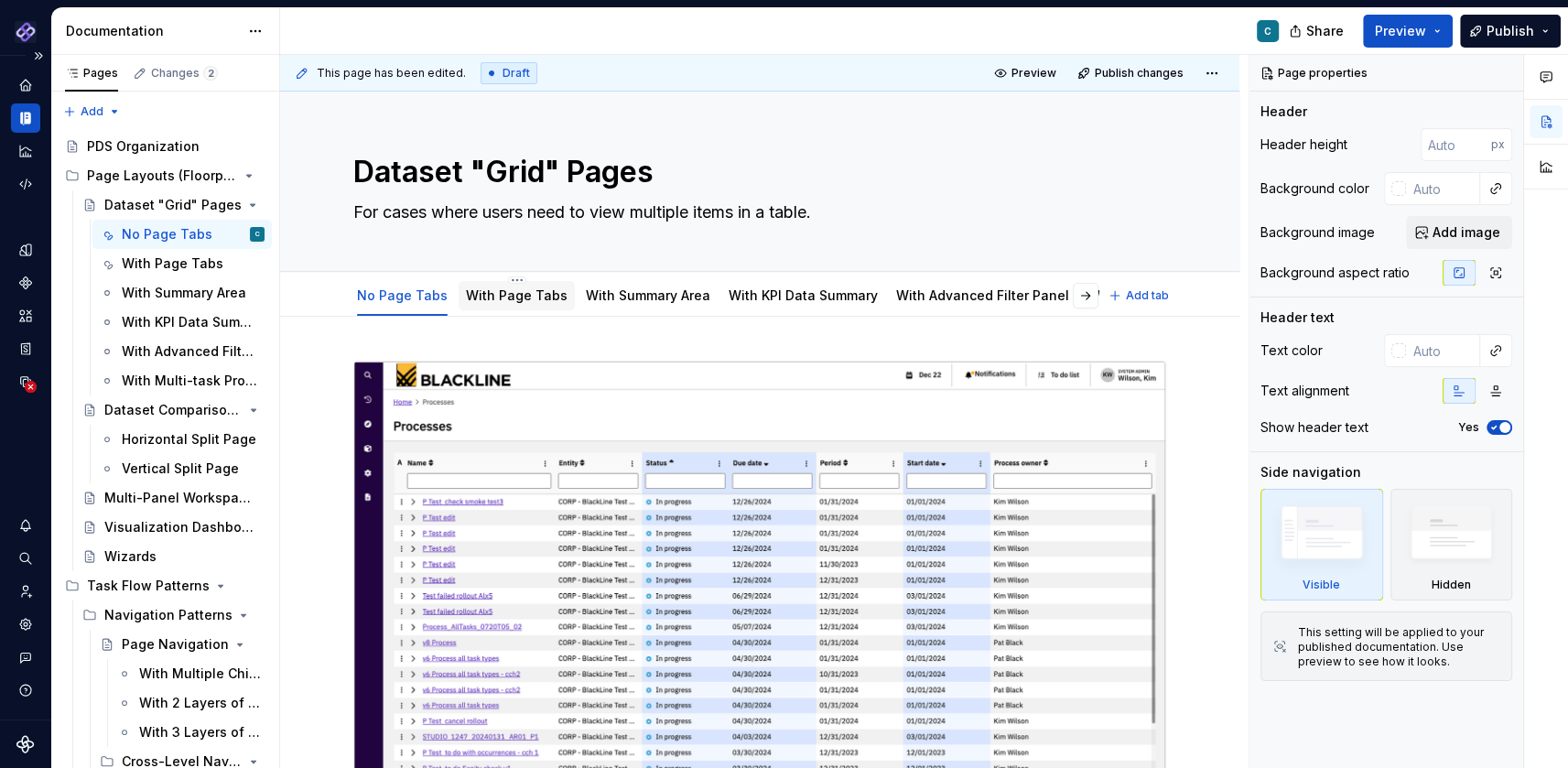 click on "With Page Tabs" at bounding box center (516, 295) 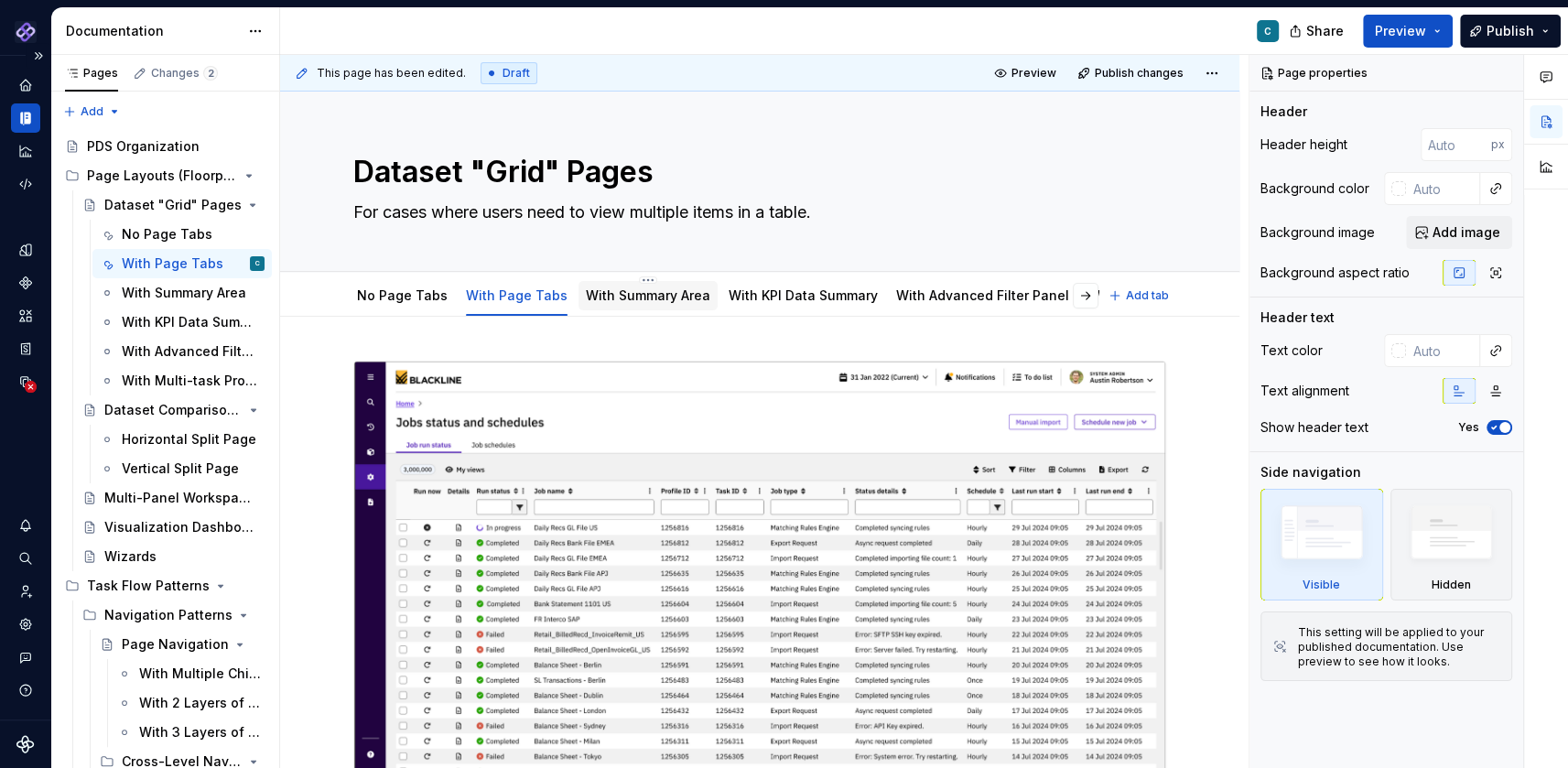 click on "With Summary Area" at bounding box center (648, 296) 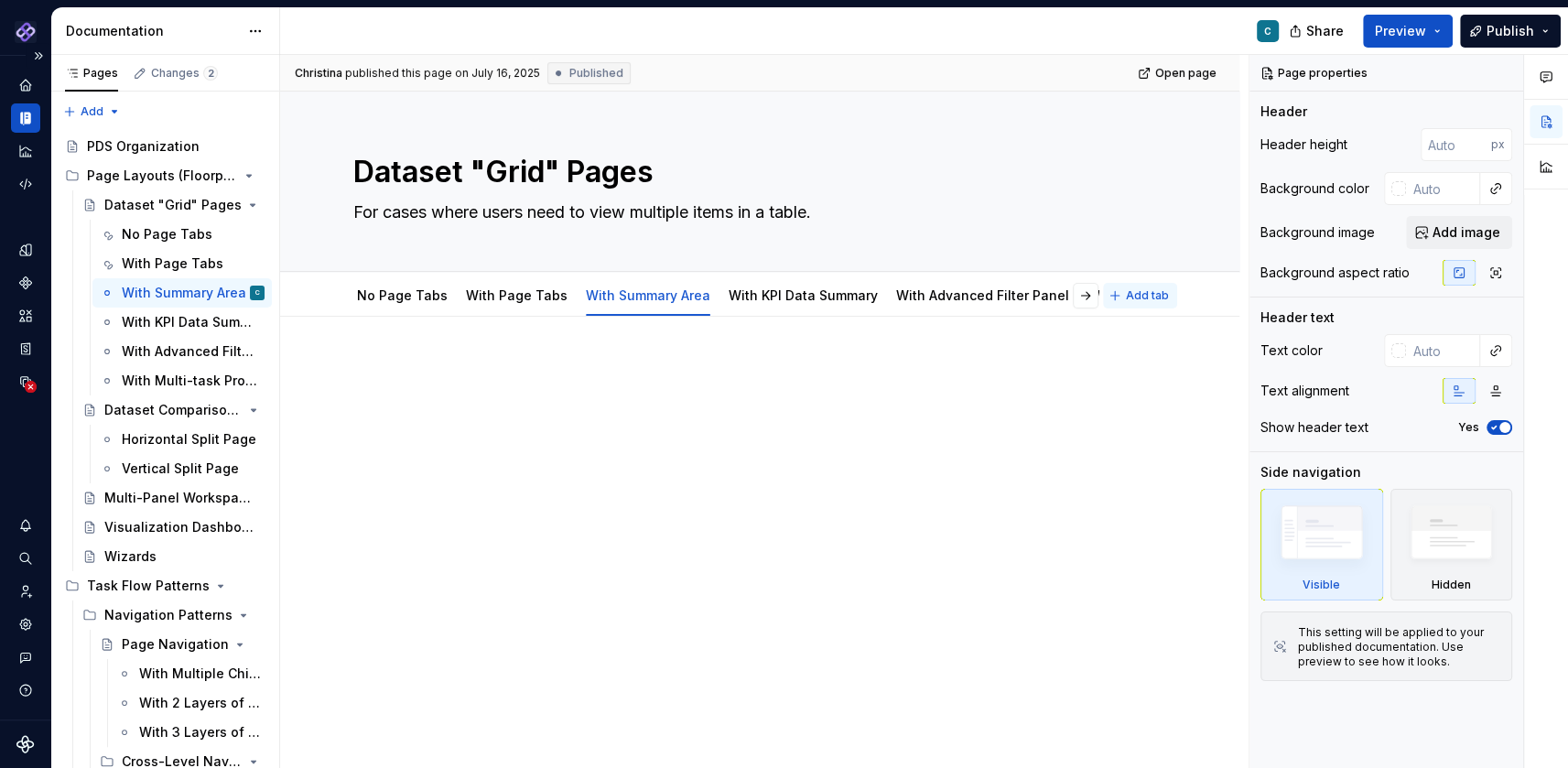 click on "Add tab" at bounding box center (1147, 296) 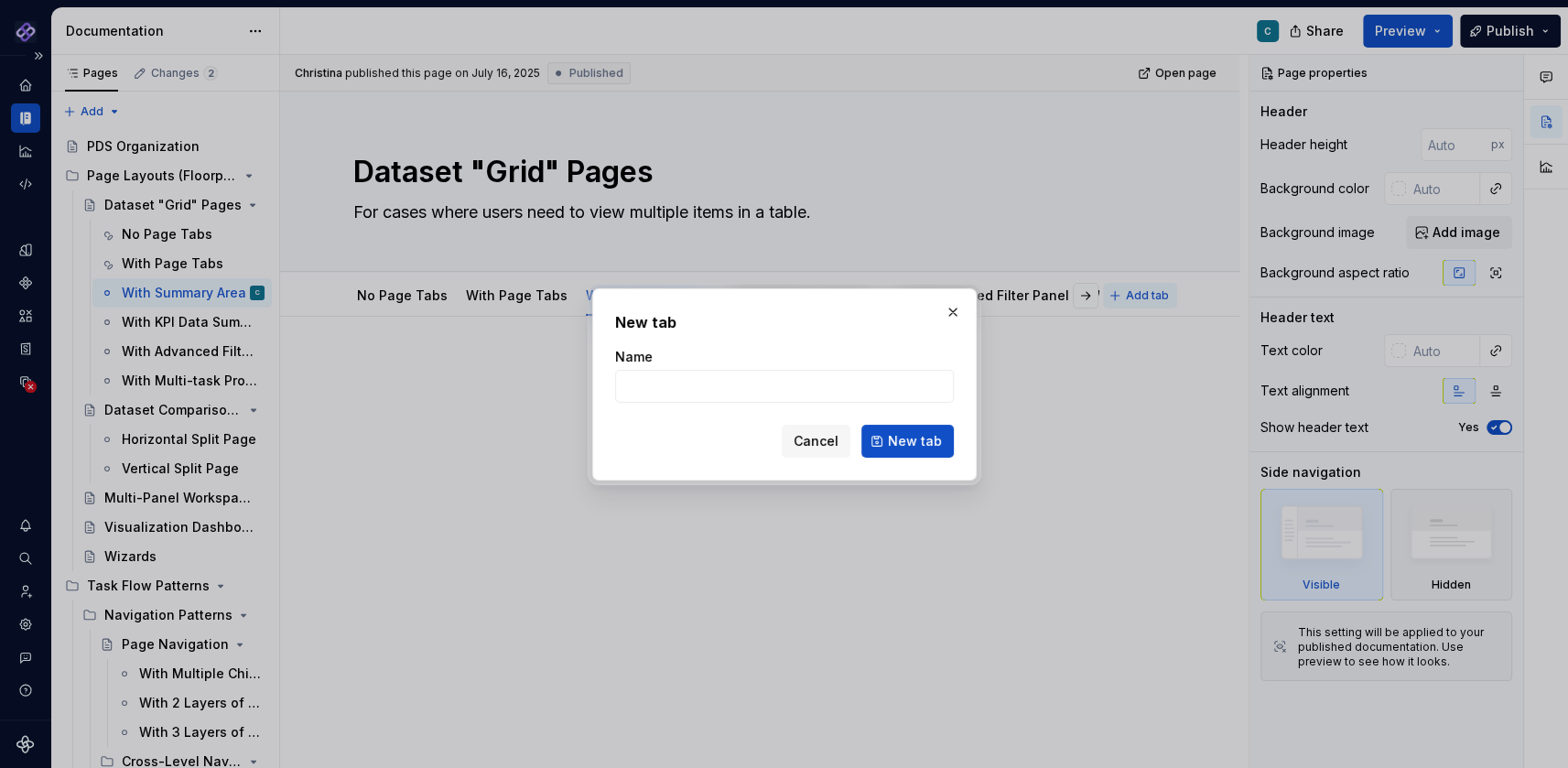 type on "*" 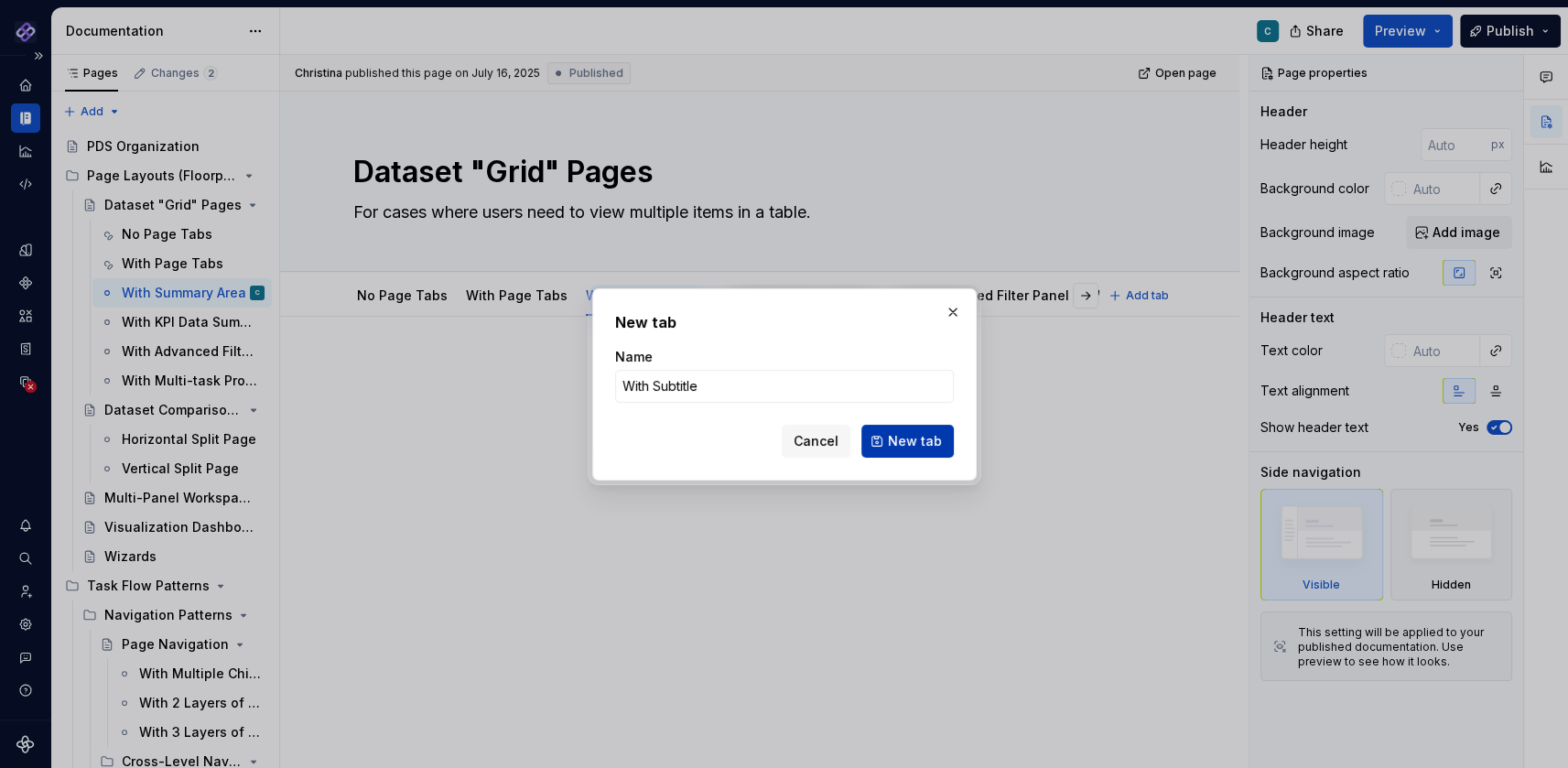 type on "With Subtitle" 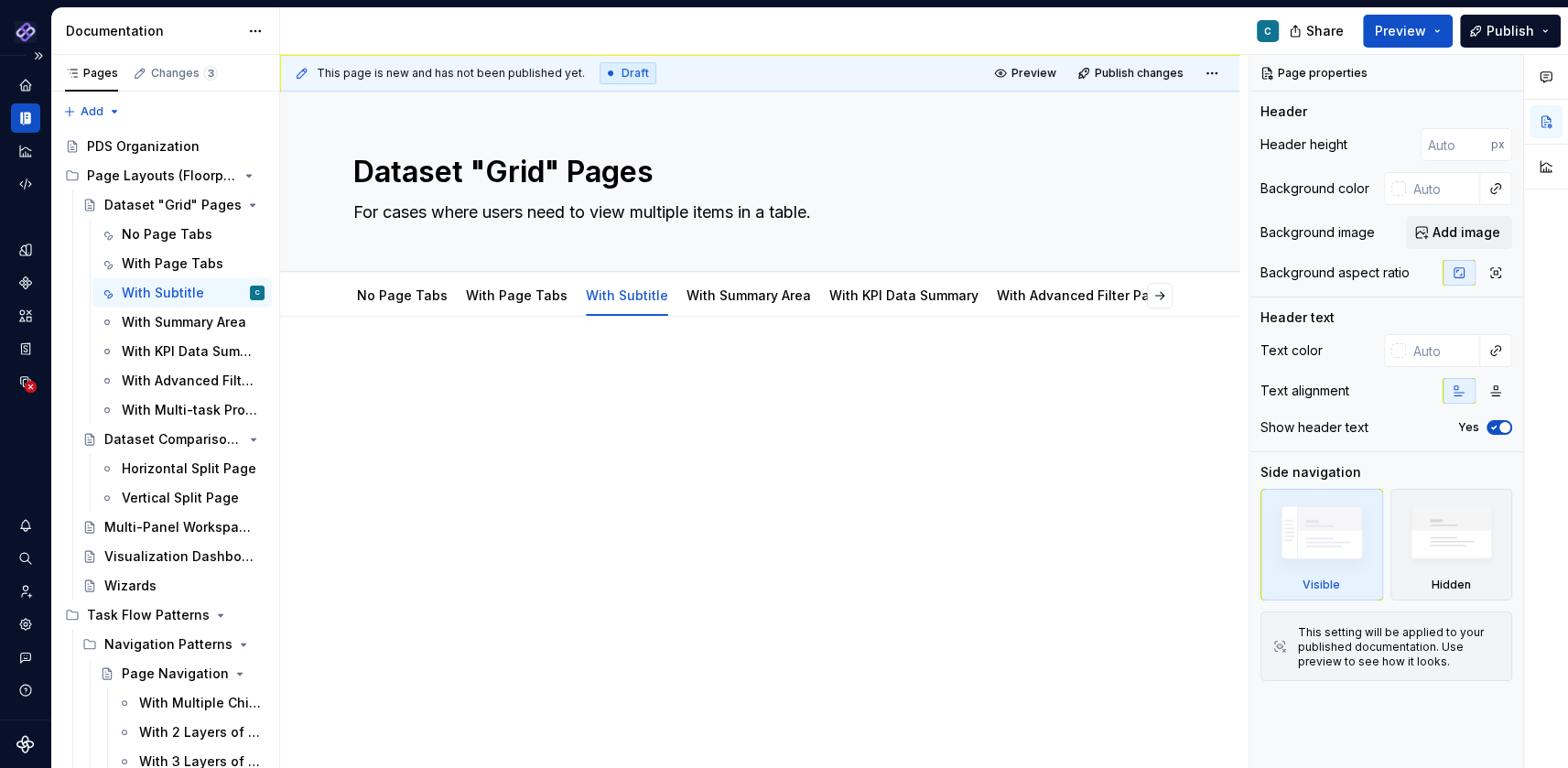 click at bounding box center (760, 406) 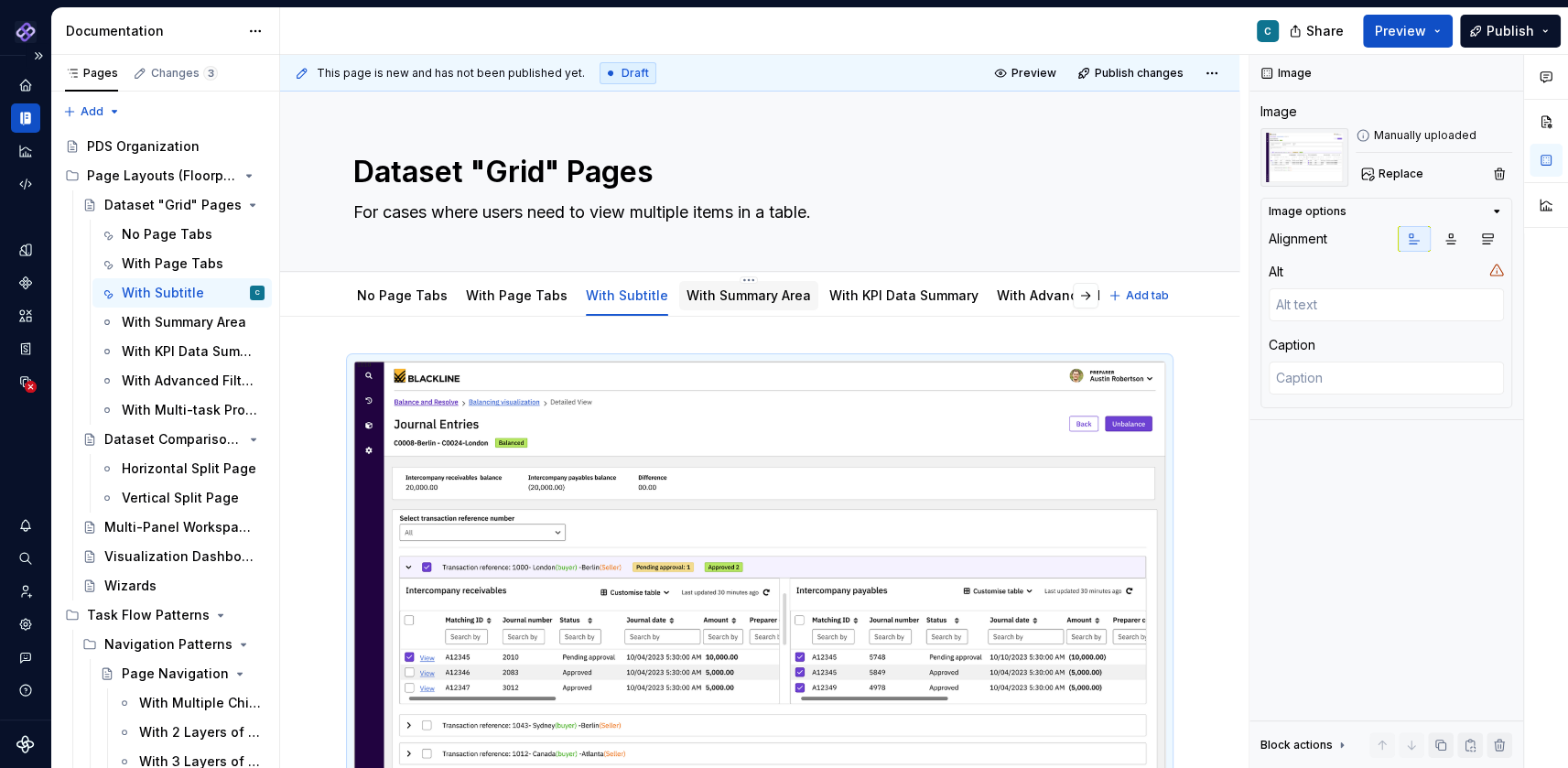 click on "With Summary Area" at bounding box center [749, 295] 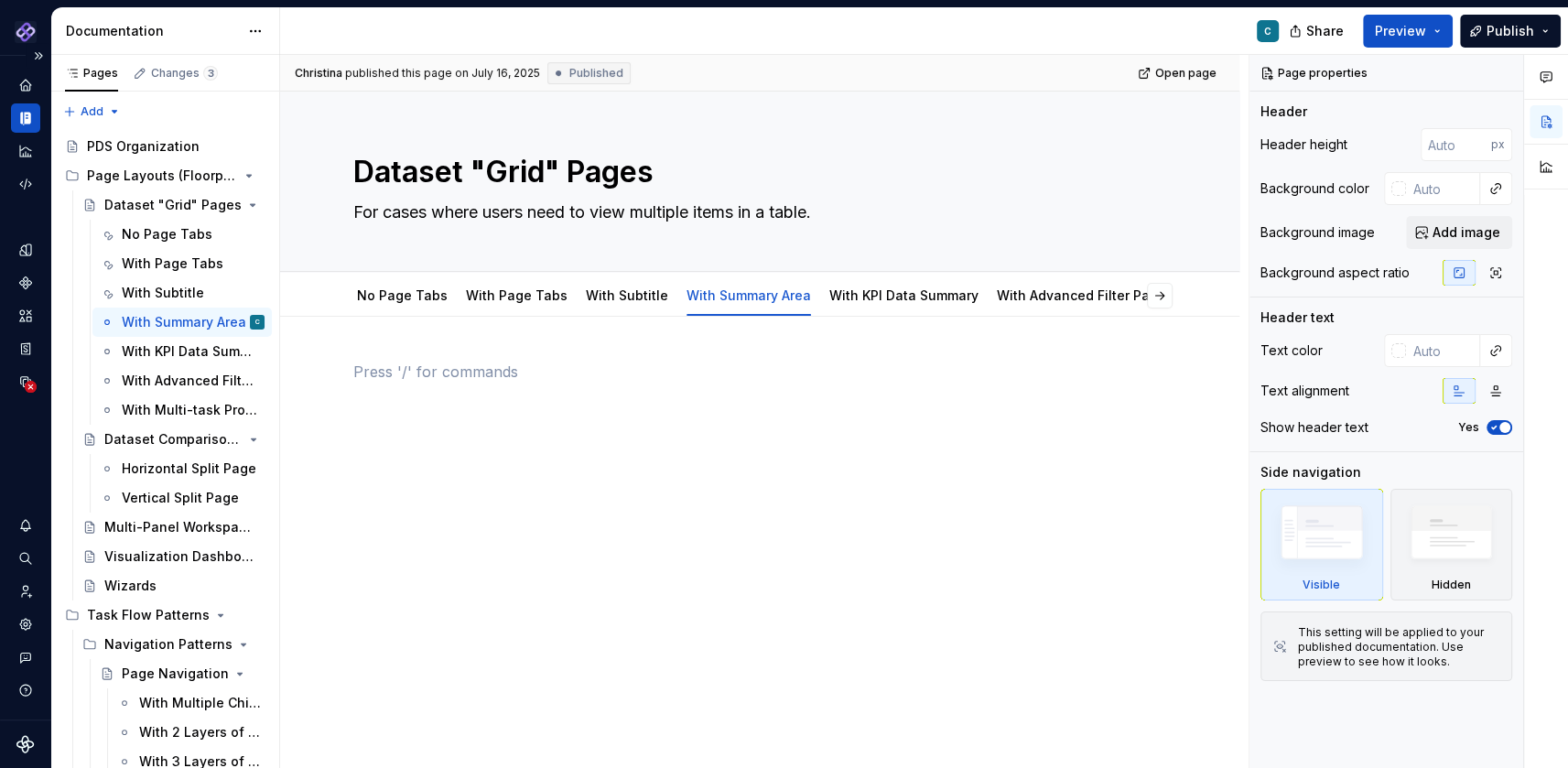 click at bounding box center [760, 395] 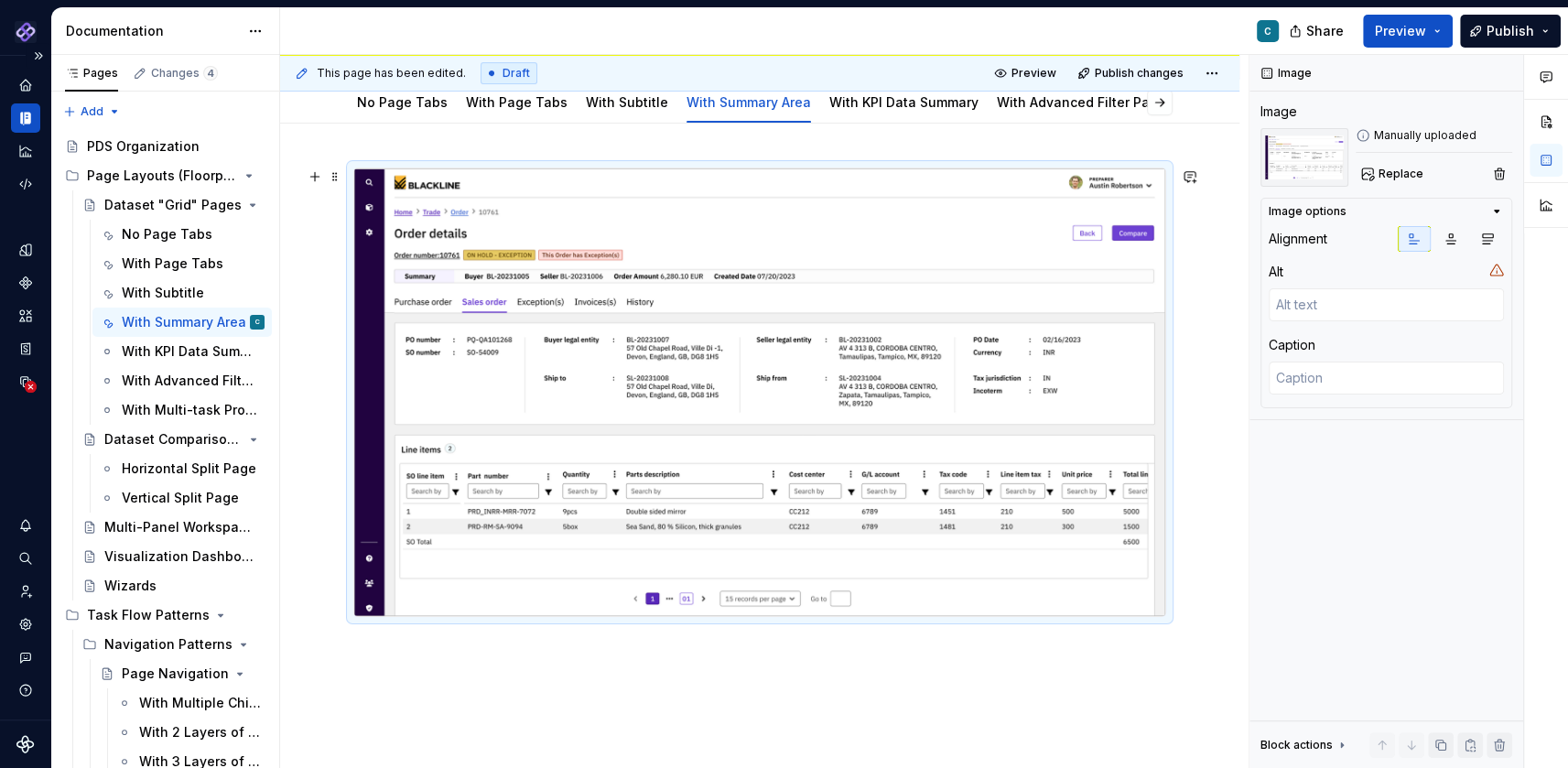 scroll, scrollTop: 299, scrollLeft: 0, axis: vertical 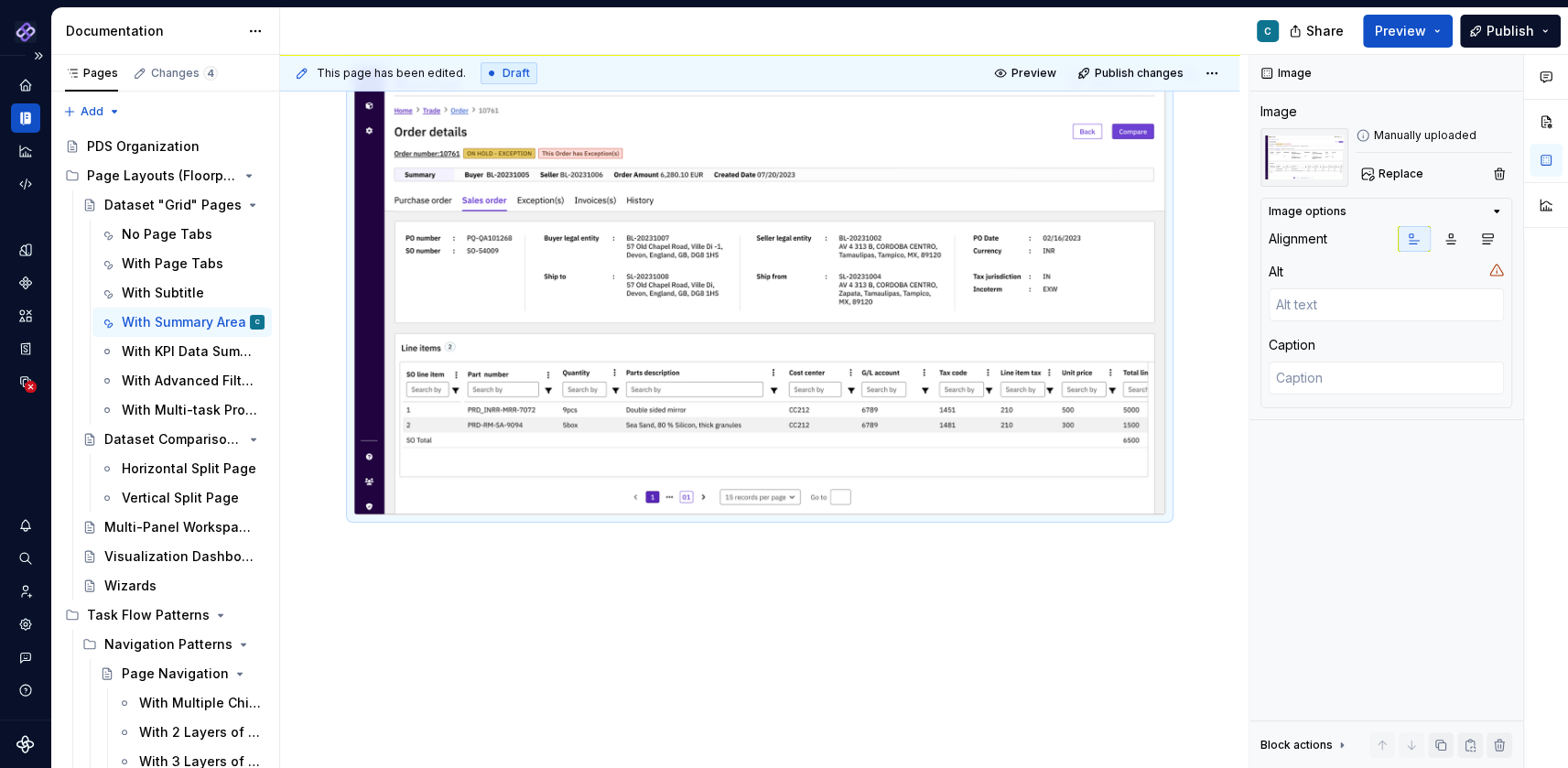click at bounding box center [760, 395] 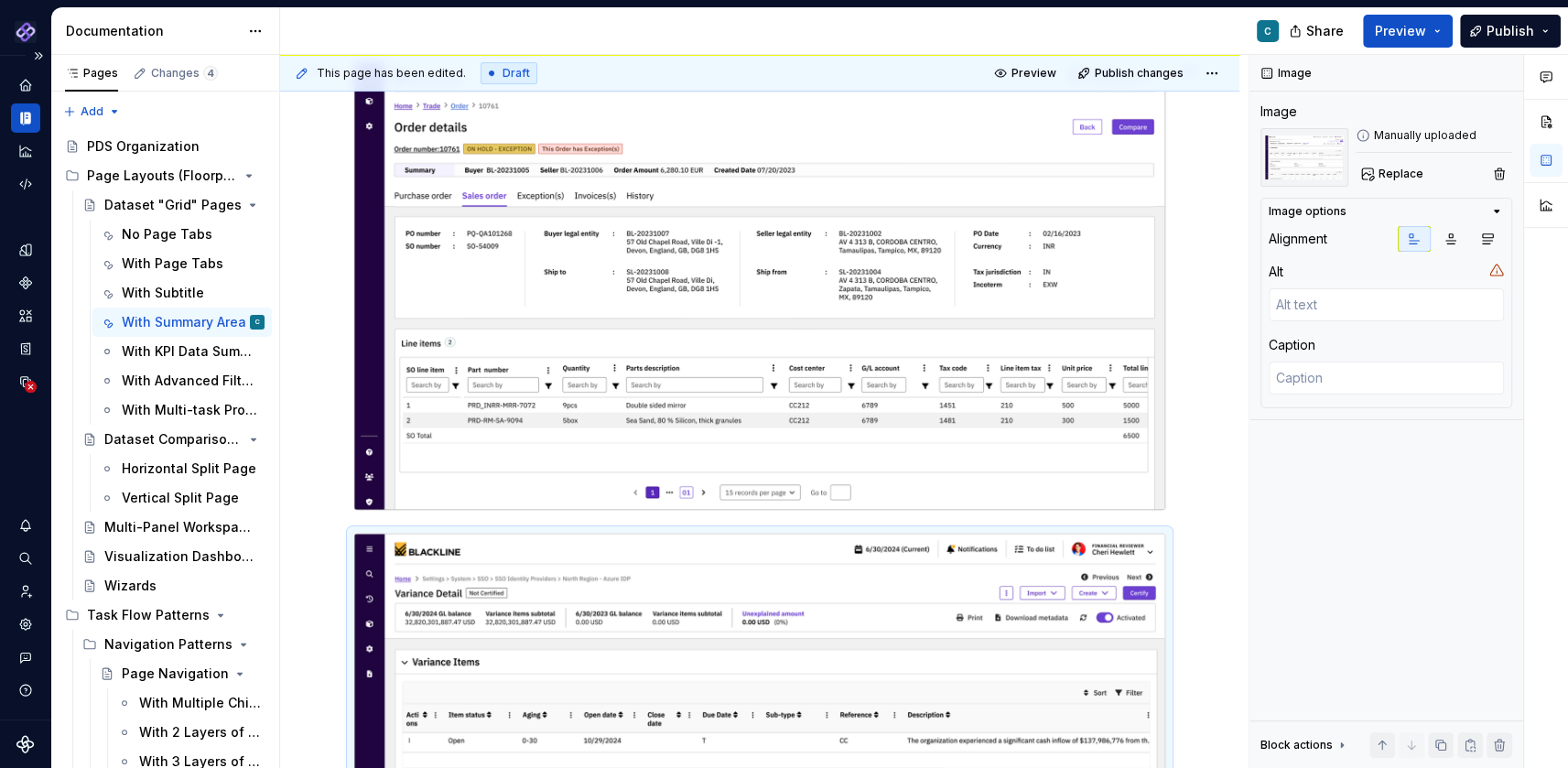 click at bounding box center (760, 631) 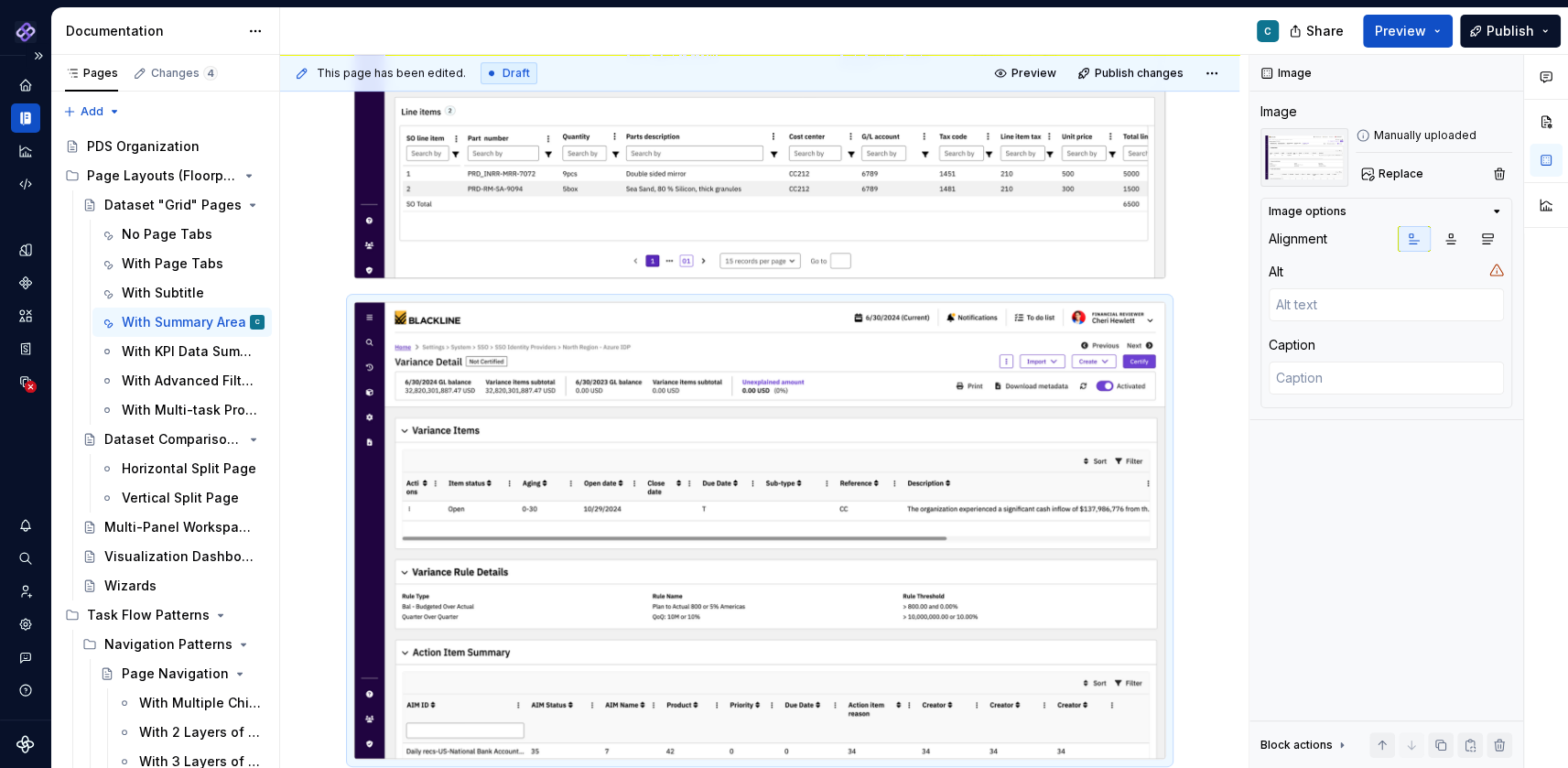 click at bounding box center [760, 399] 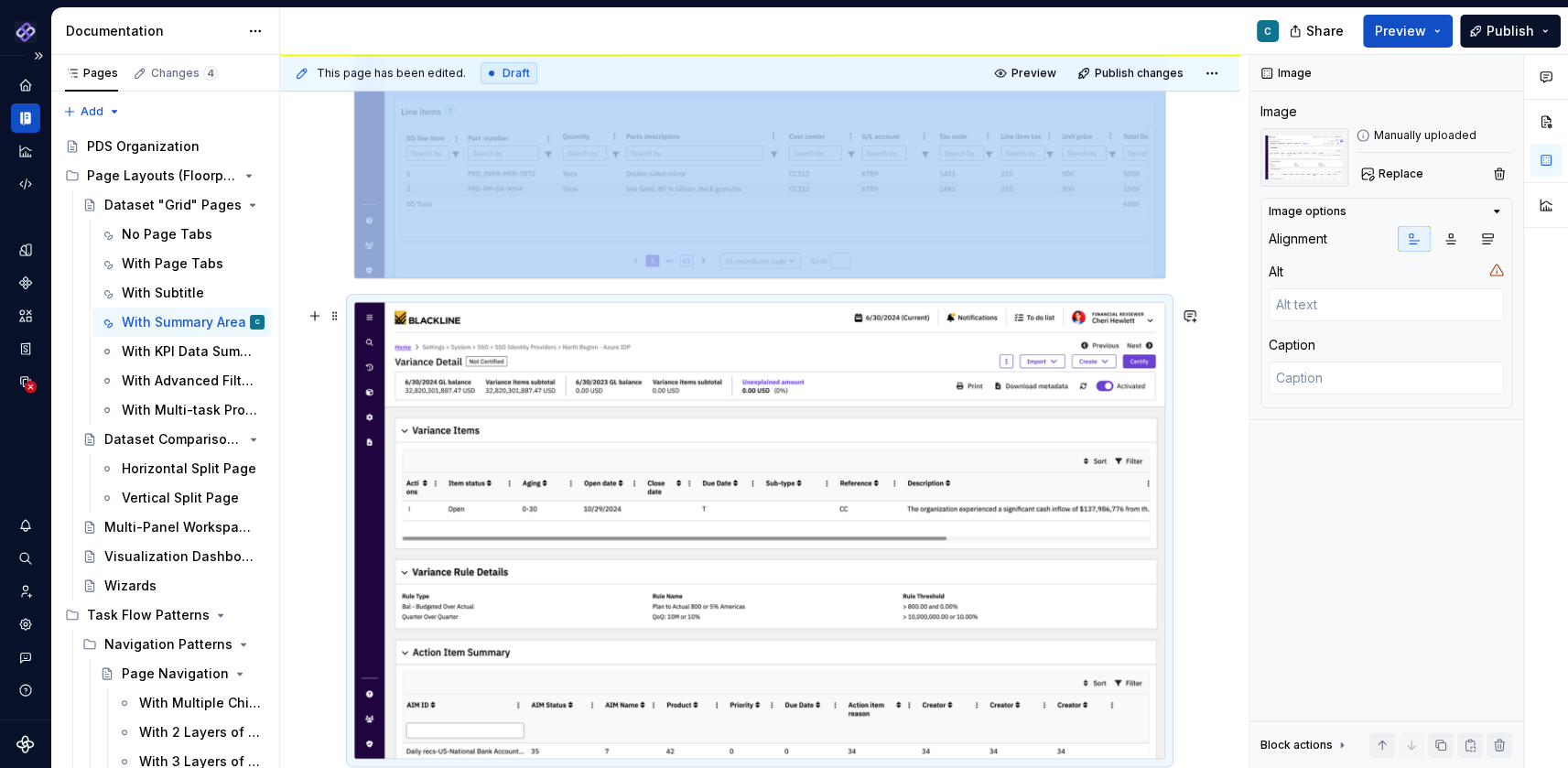 scroll, scrollTop: 784, scrollLeft: 0, axis: vertical 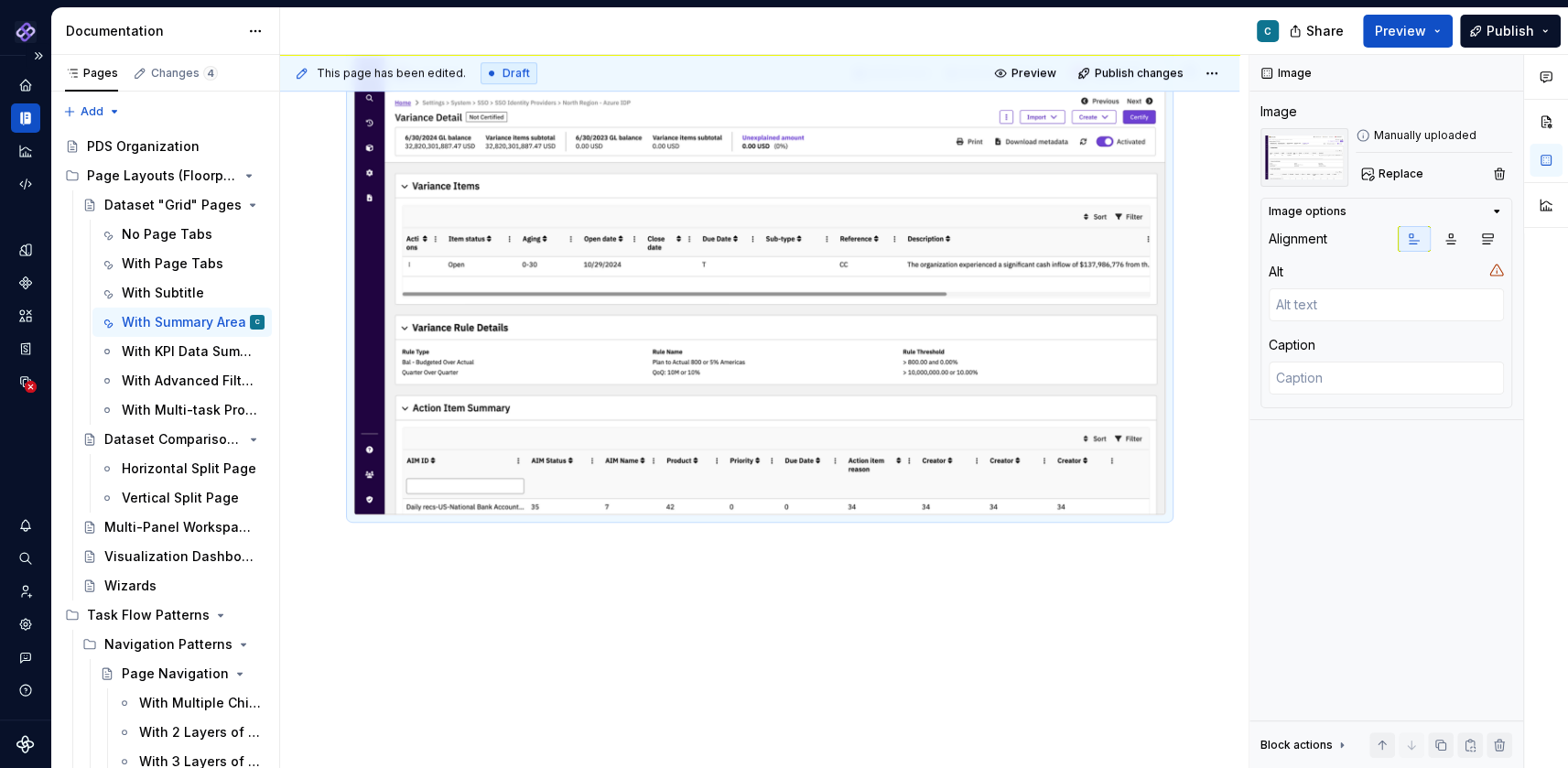 click at bounding box center (760, 155) 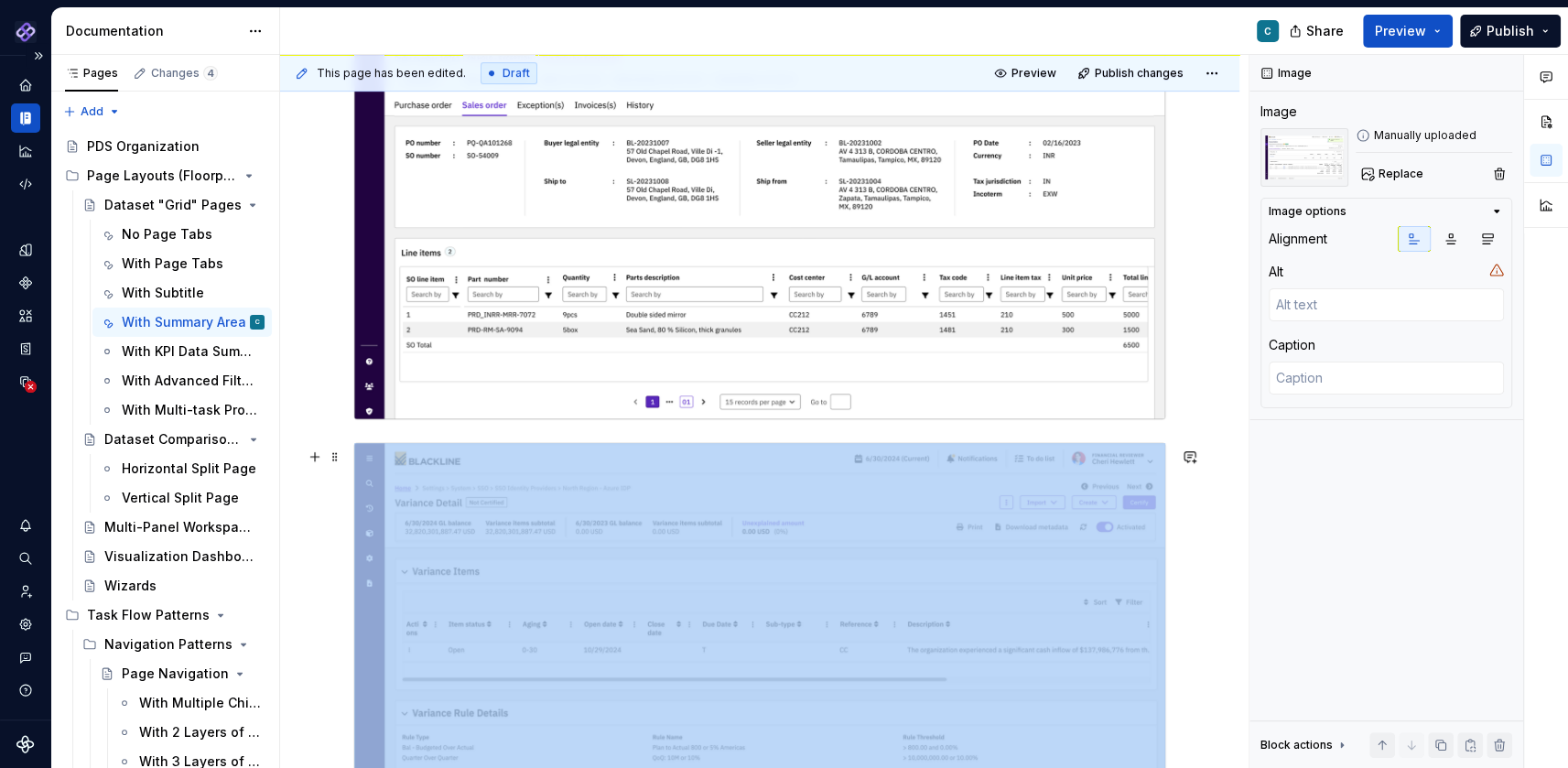 scroll, scrollTop: 302, scrollLeft: 0, axis: vertical 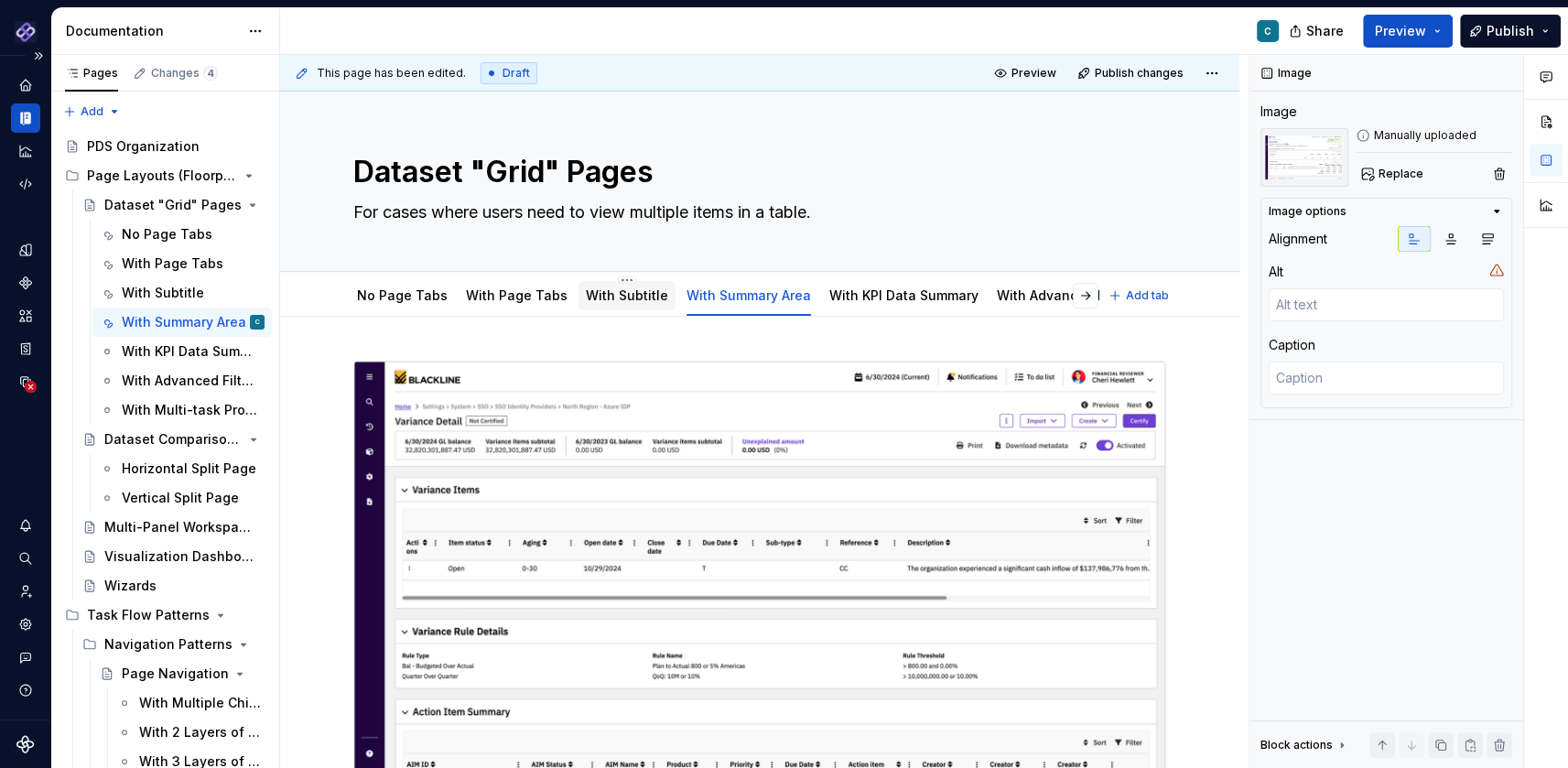 click on "With Subtitle" at bounding box center (627, 295) 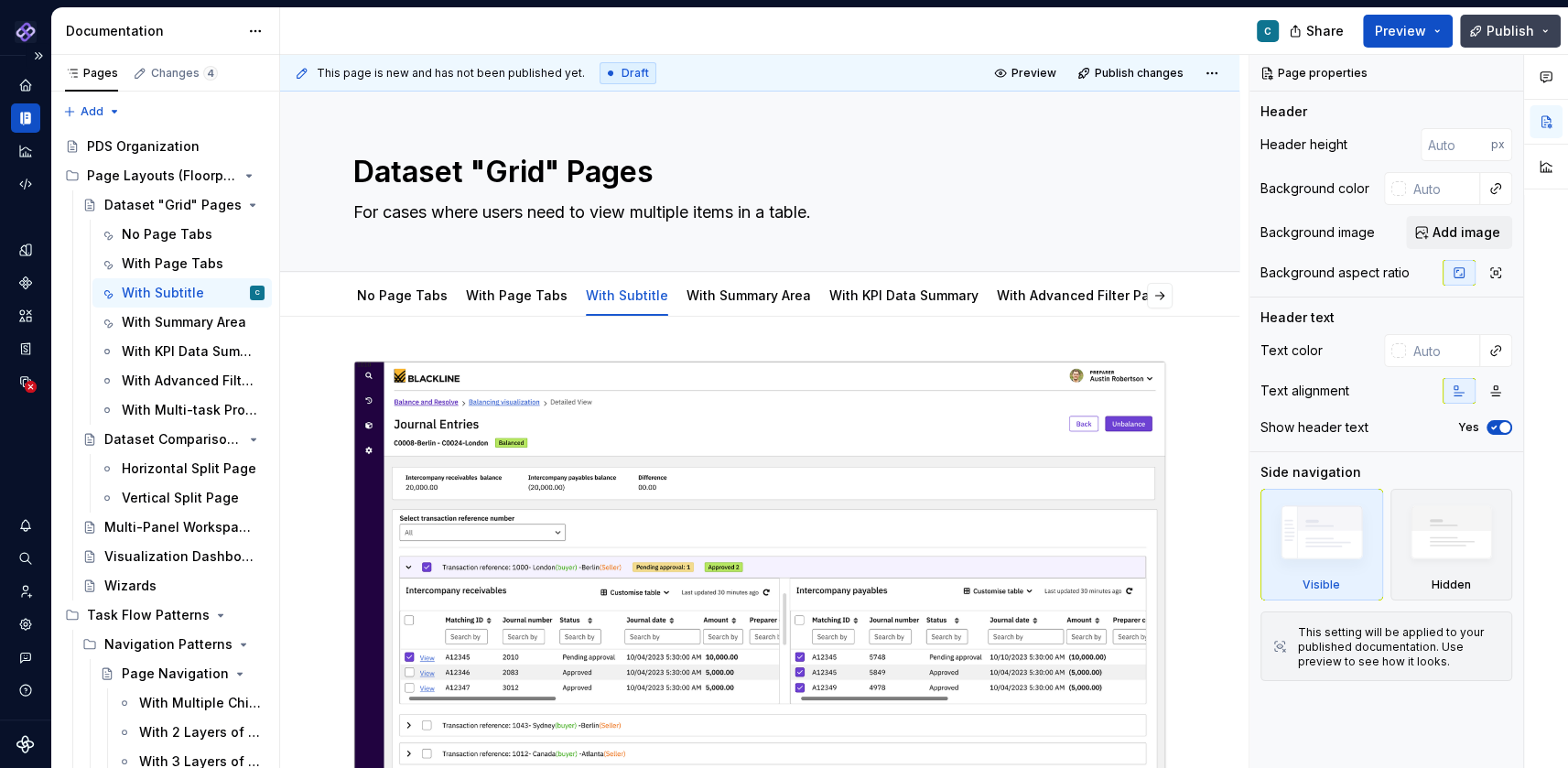 click on "Publish" at bounding box center [1510, 31] 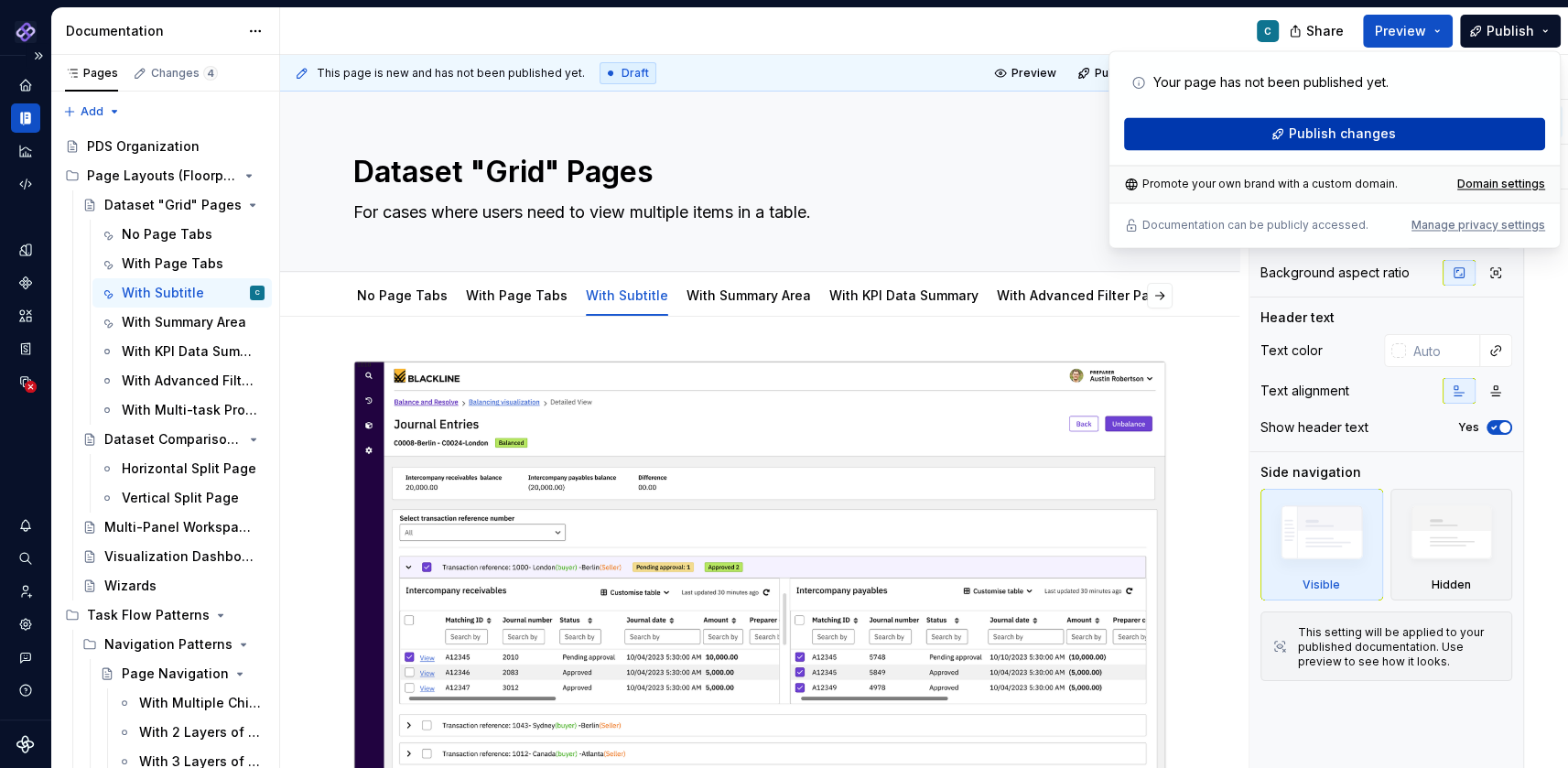 click on "Publish changes" at bounding box center [1341, 134] 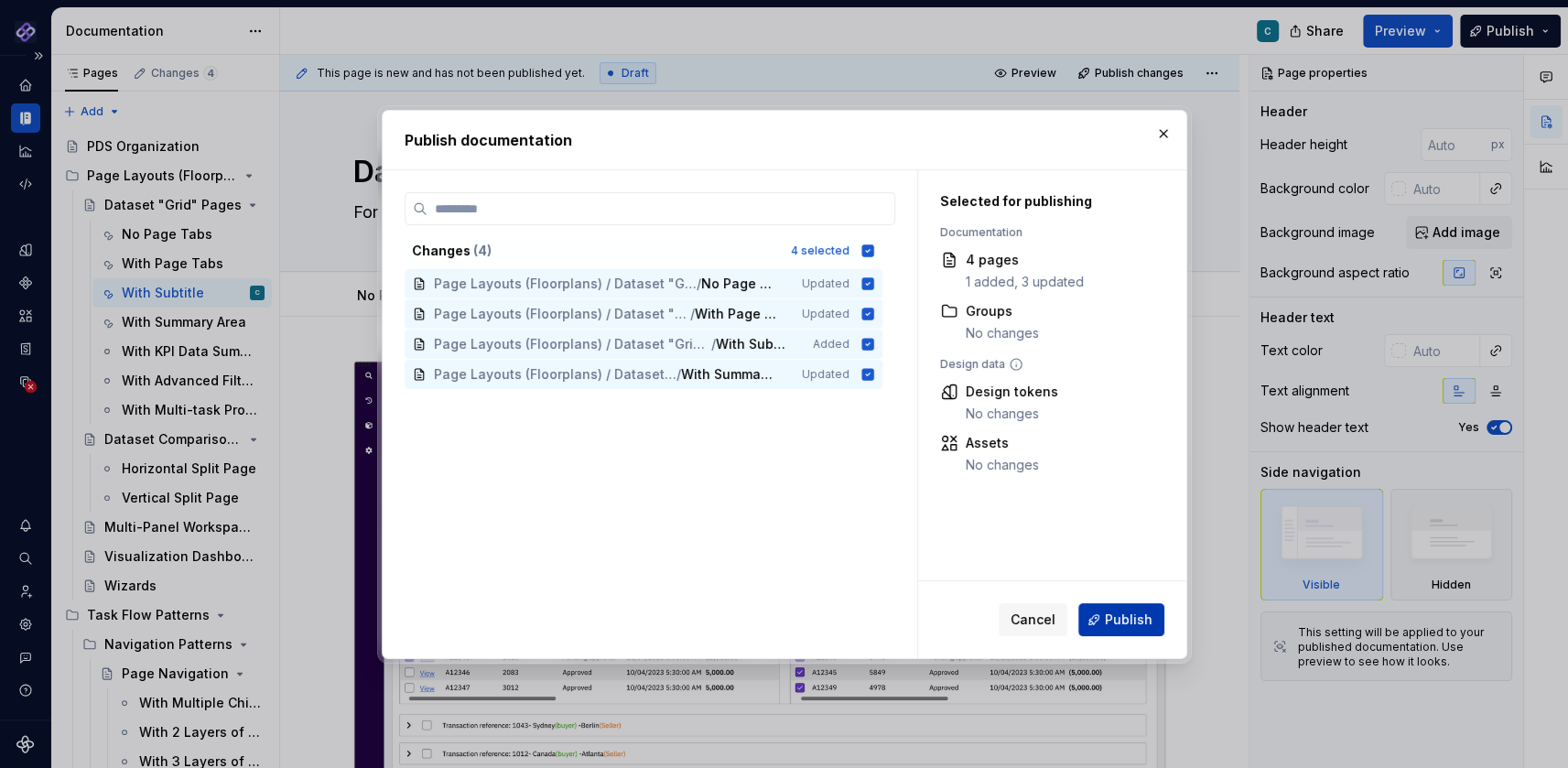 click on "Publish" at bounding box center (1129, 620) 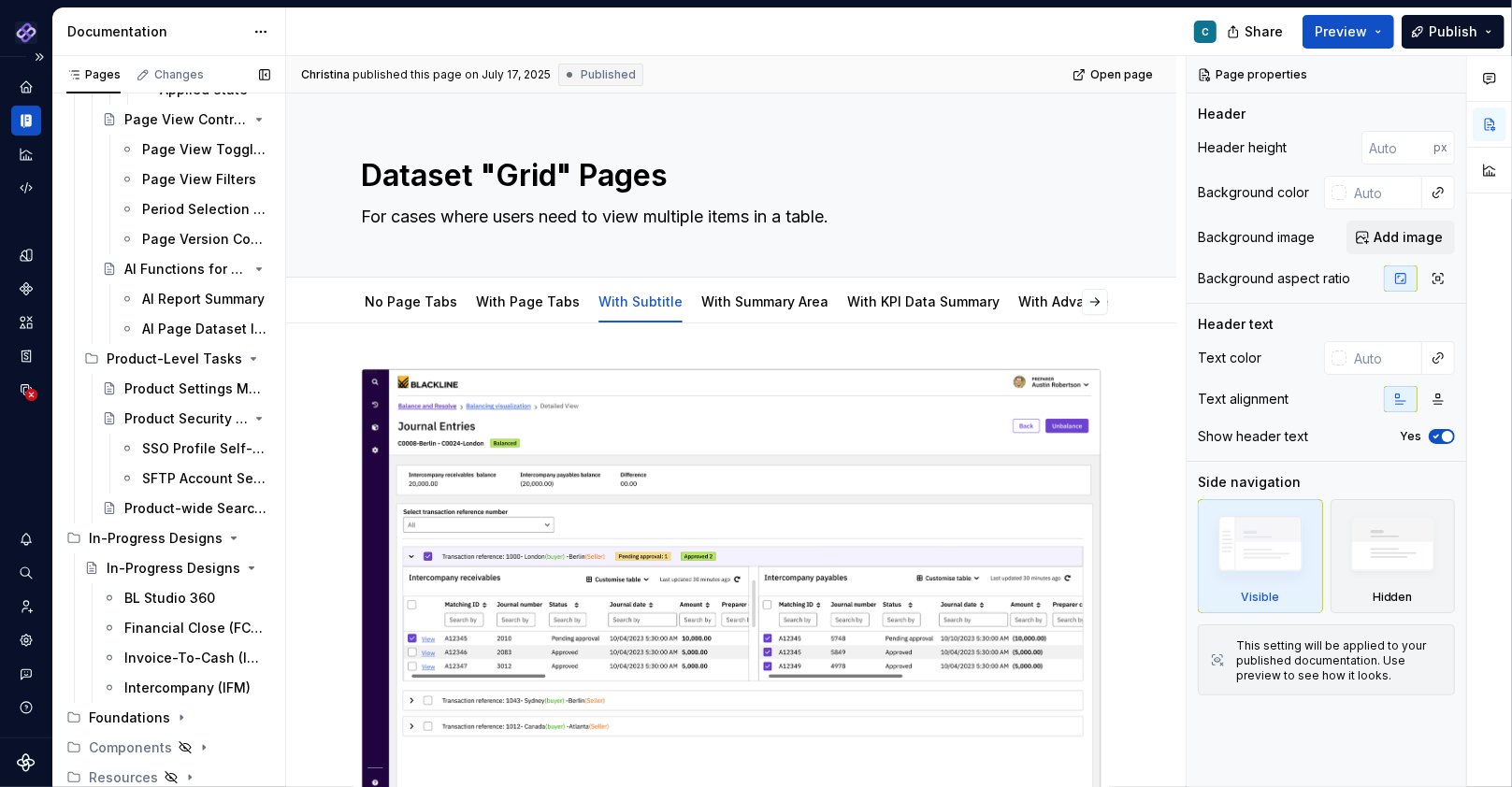 scroll, scrollTop: 2005, scrollLeft: 0, axis: vertical 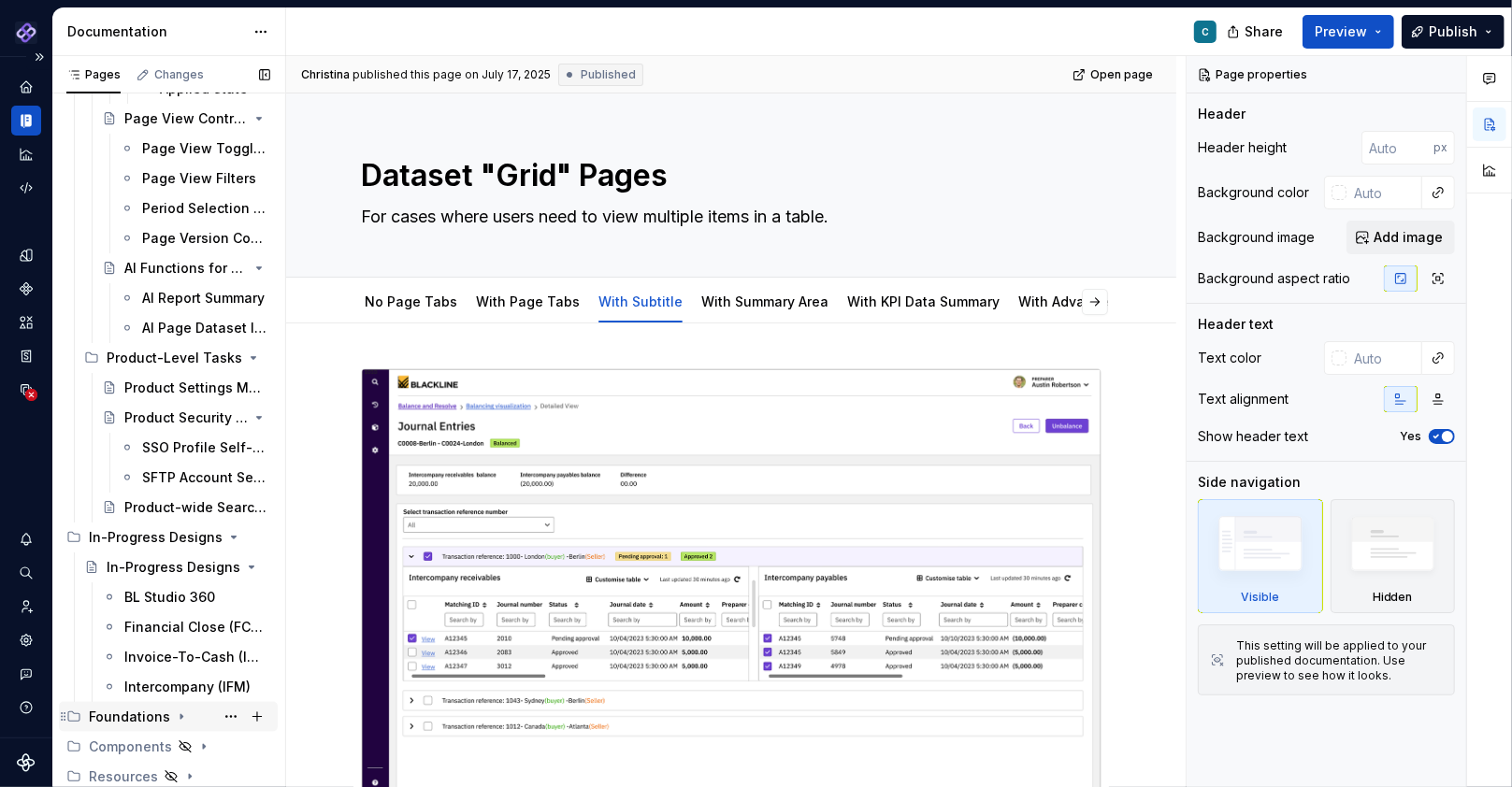 click 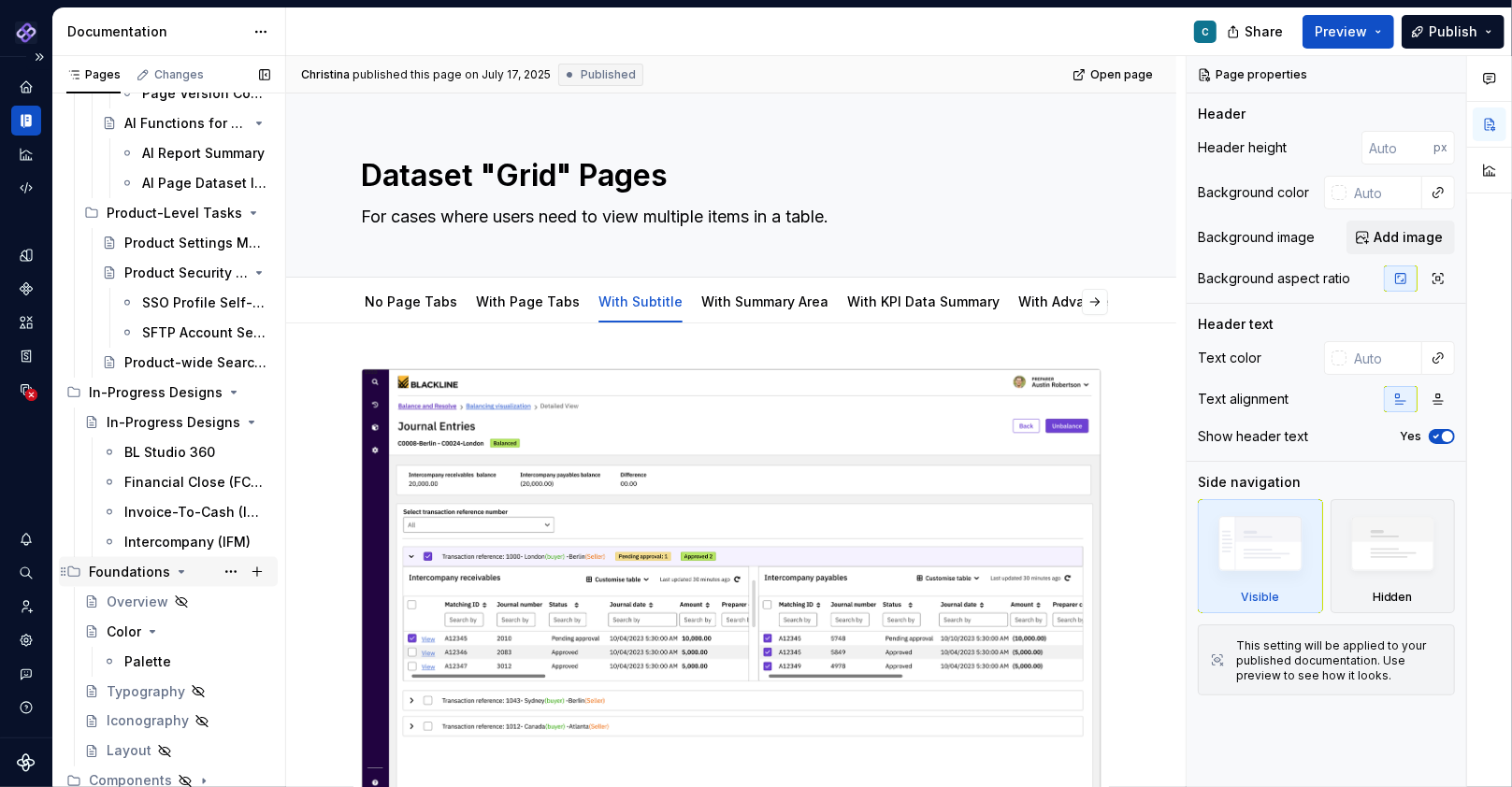 scroll, scrollTop: 2184, scrollLeft: 0, axis: vertical 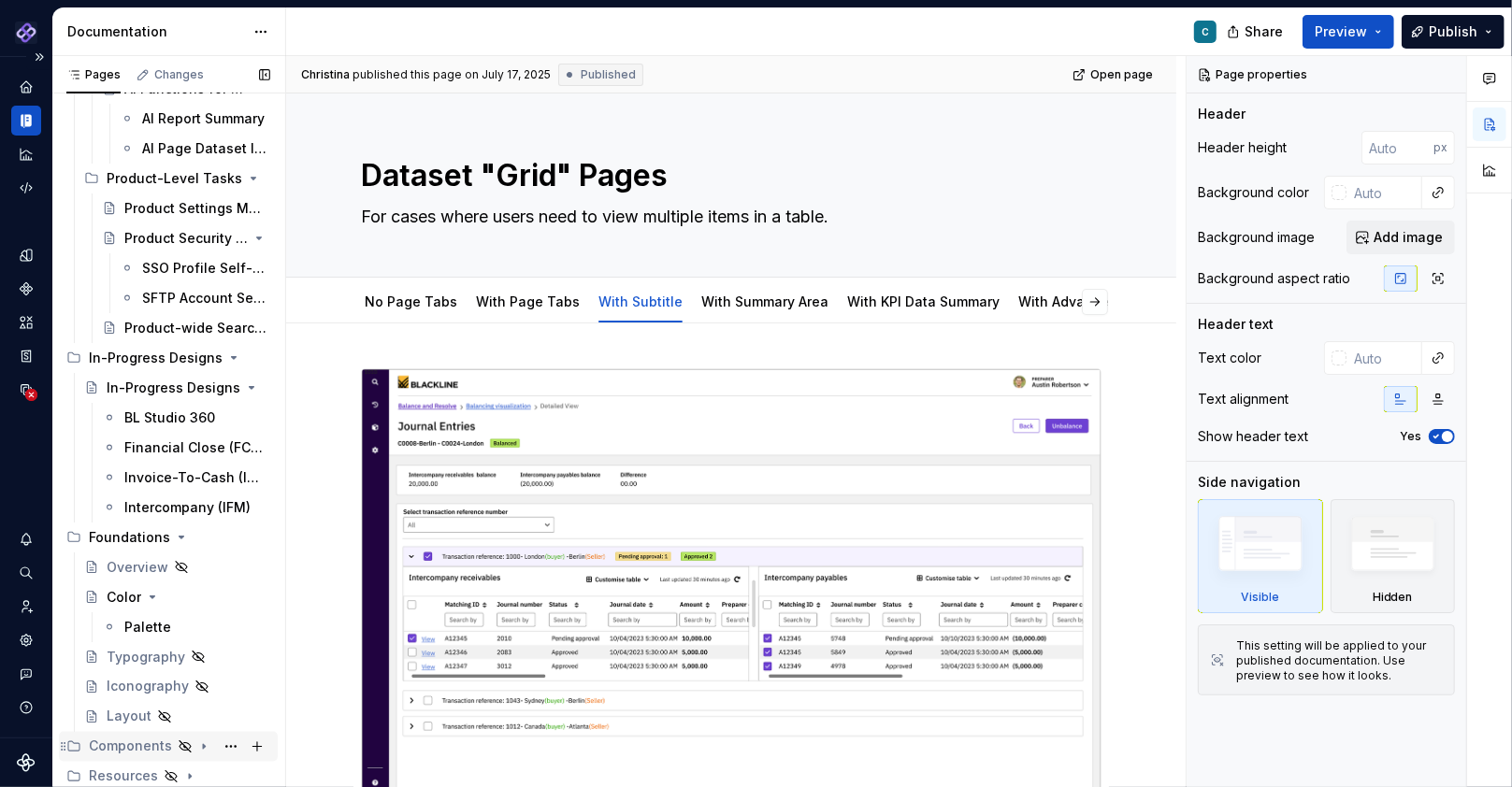 click 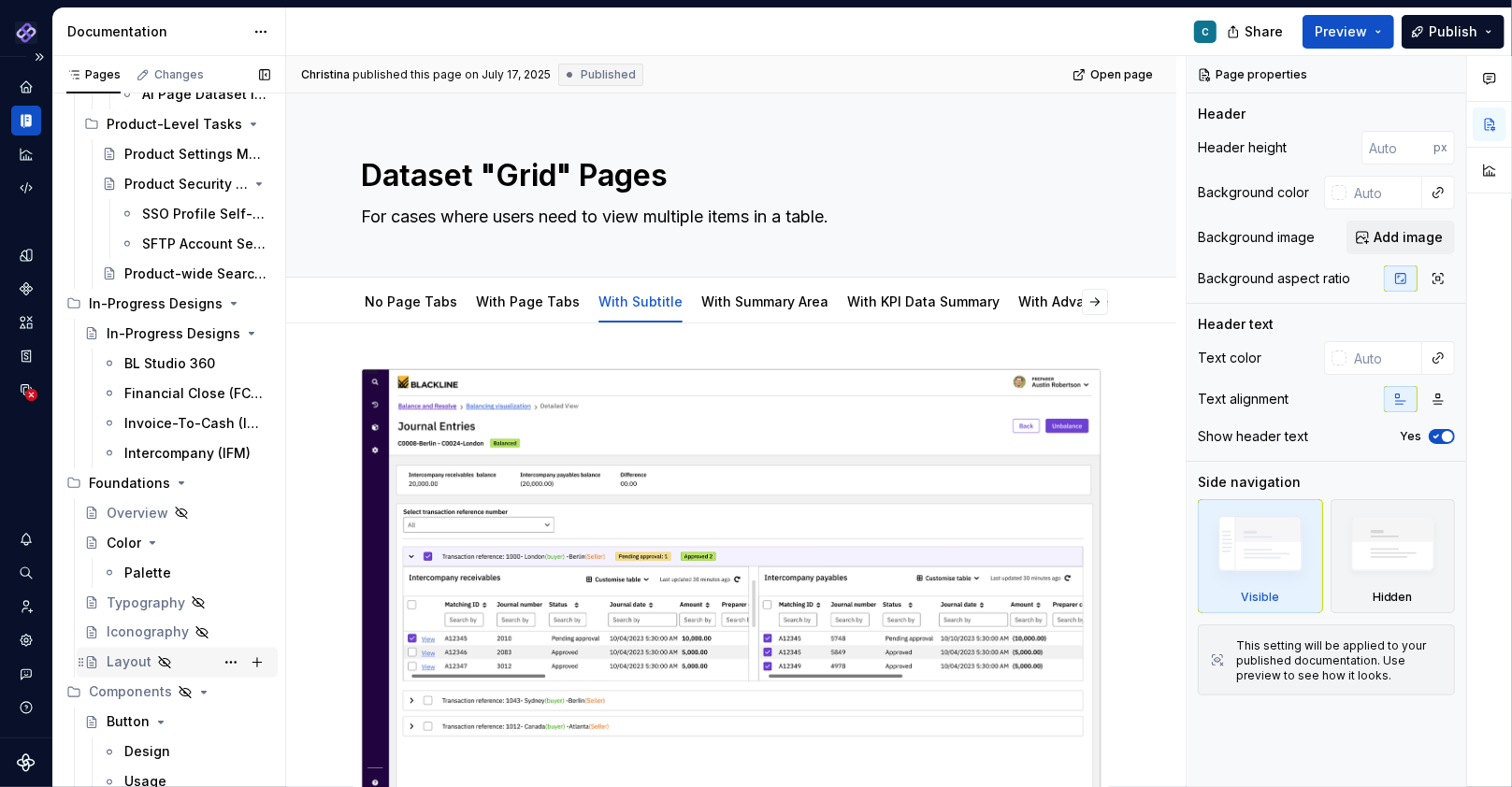 scroll, scrollTop: 2334, scrollLeft: 0, axis: vertical 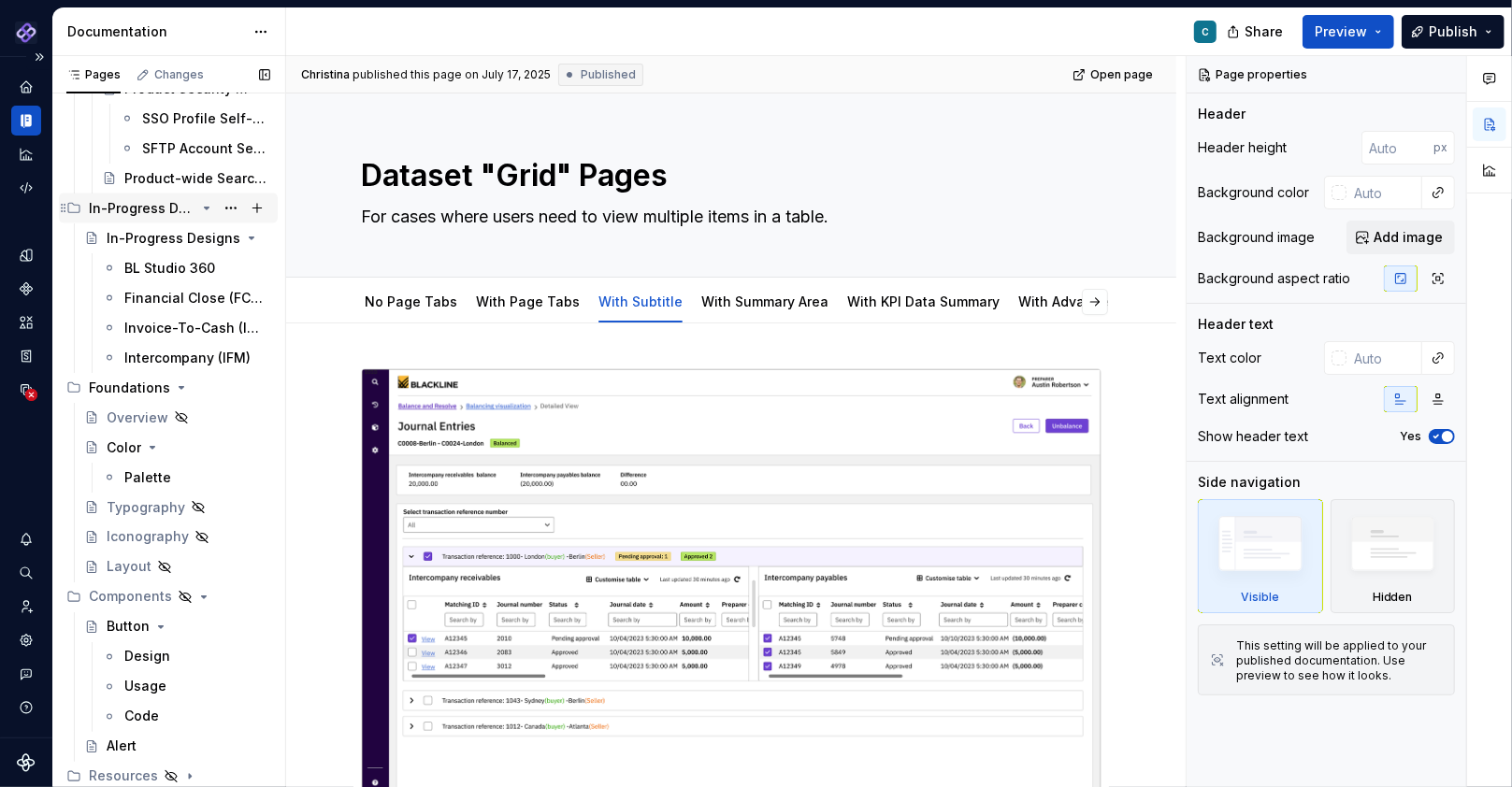 click 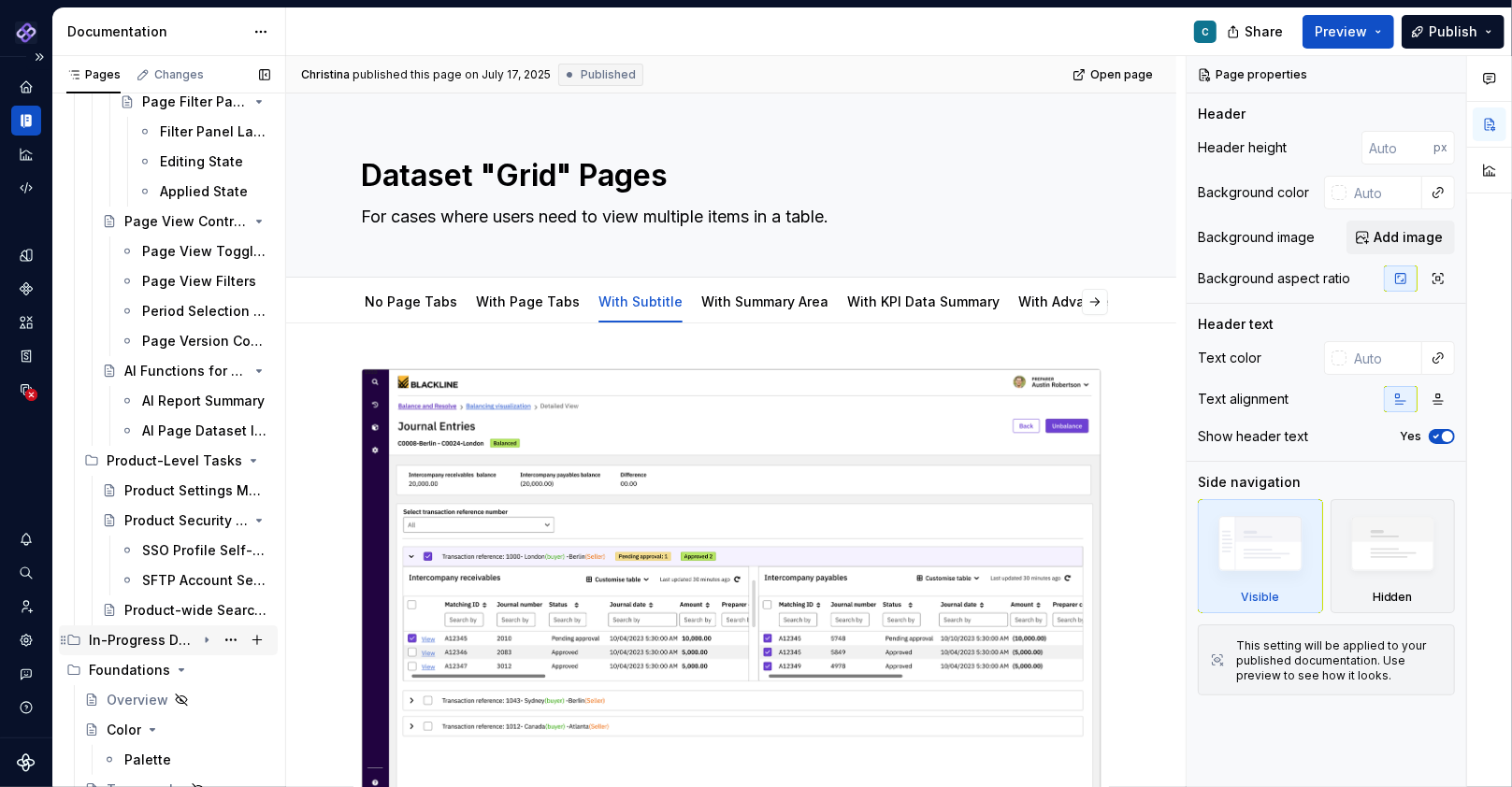 scroll, scrollTop: 1887, scrollLeft: 0, axis: vertical 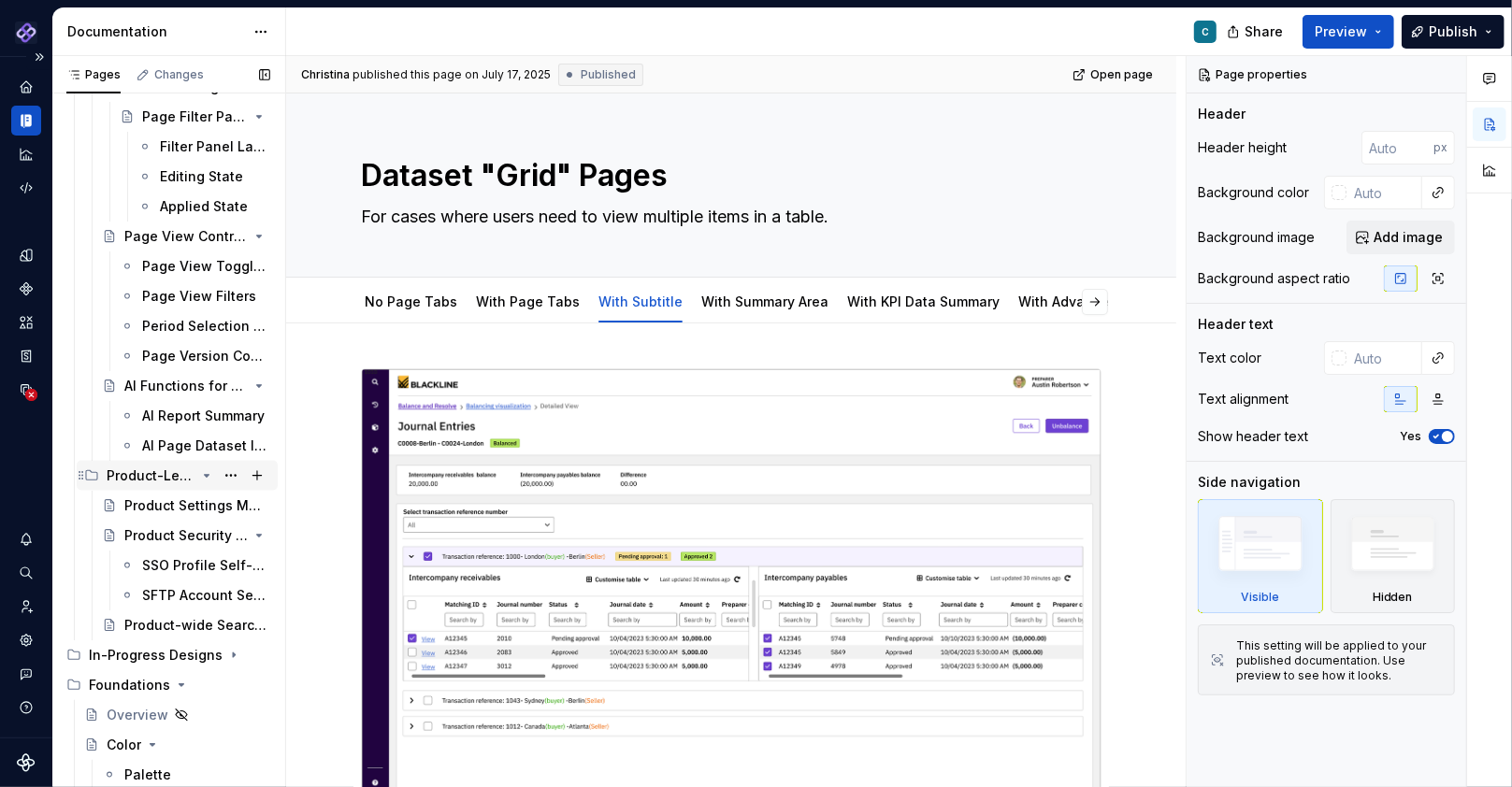 click 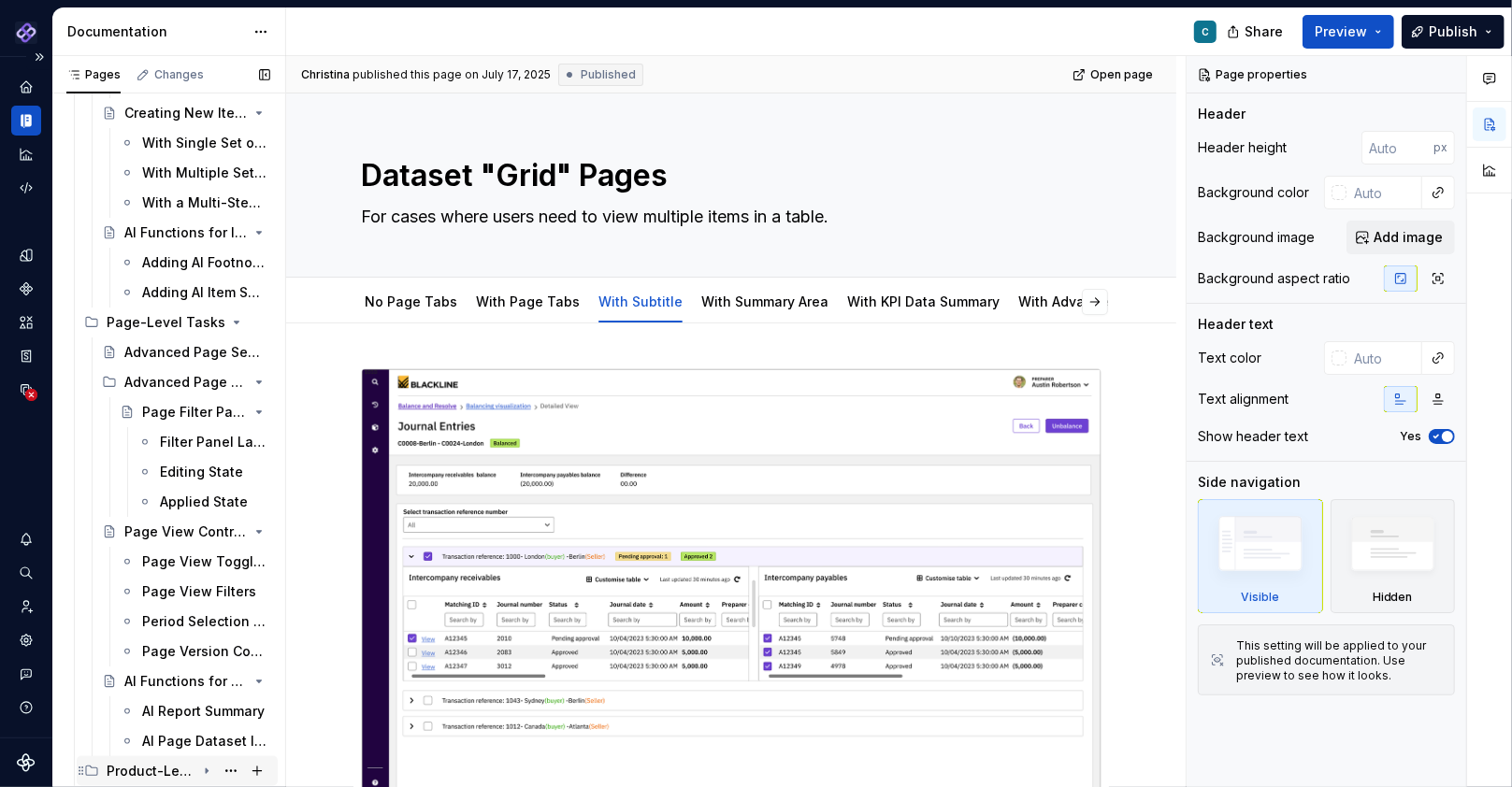 scroll, scrollTop: 1579, scrollLeft: 0, axis: vertical 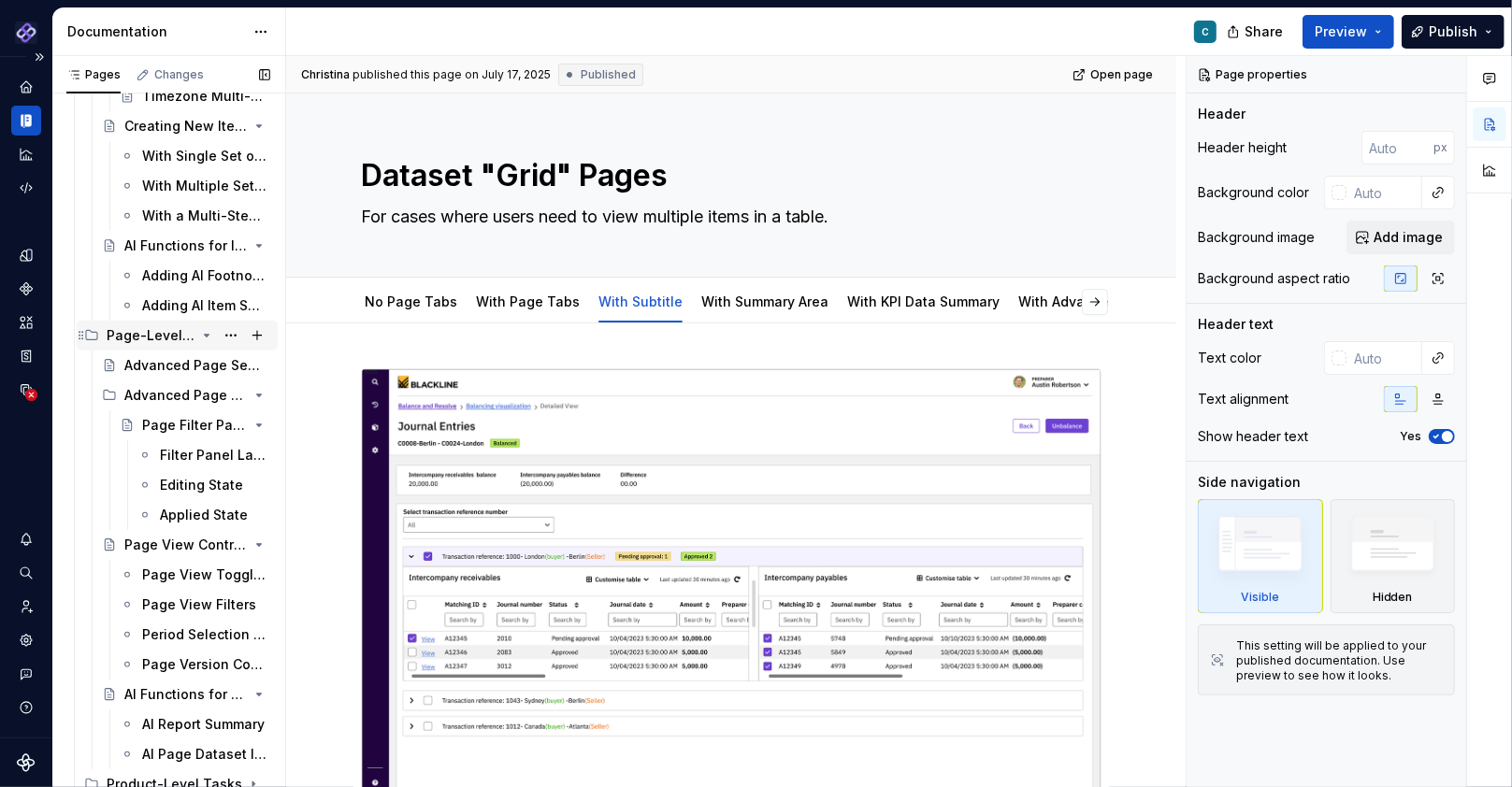 click on "Page-Level Tasks" at bounding box center (151, 336) 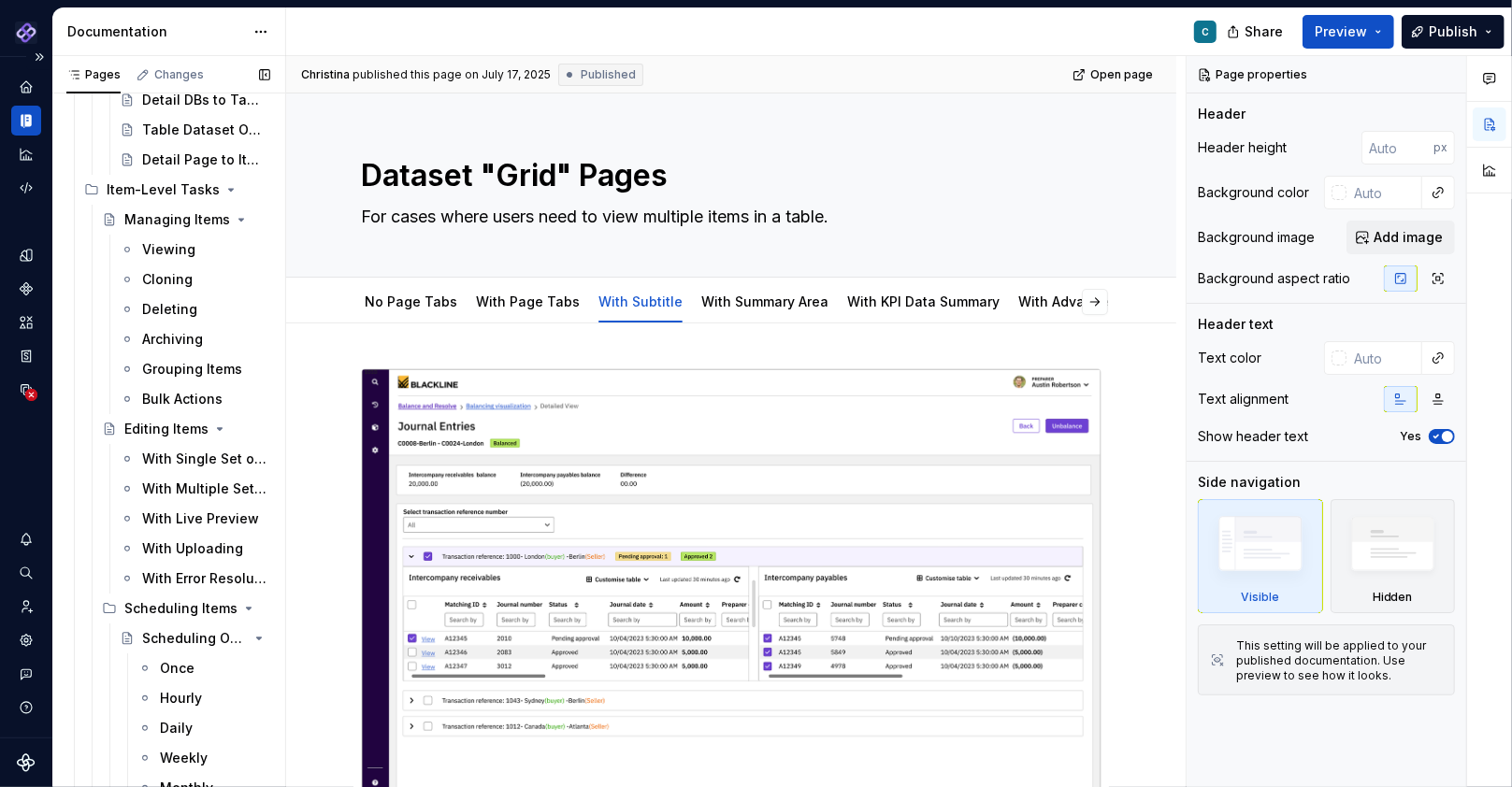 scroll, scrollTop: 712, scrollLeft: 0, axis: vertical 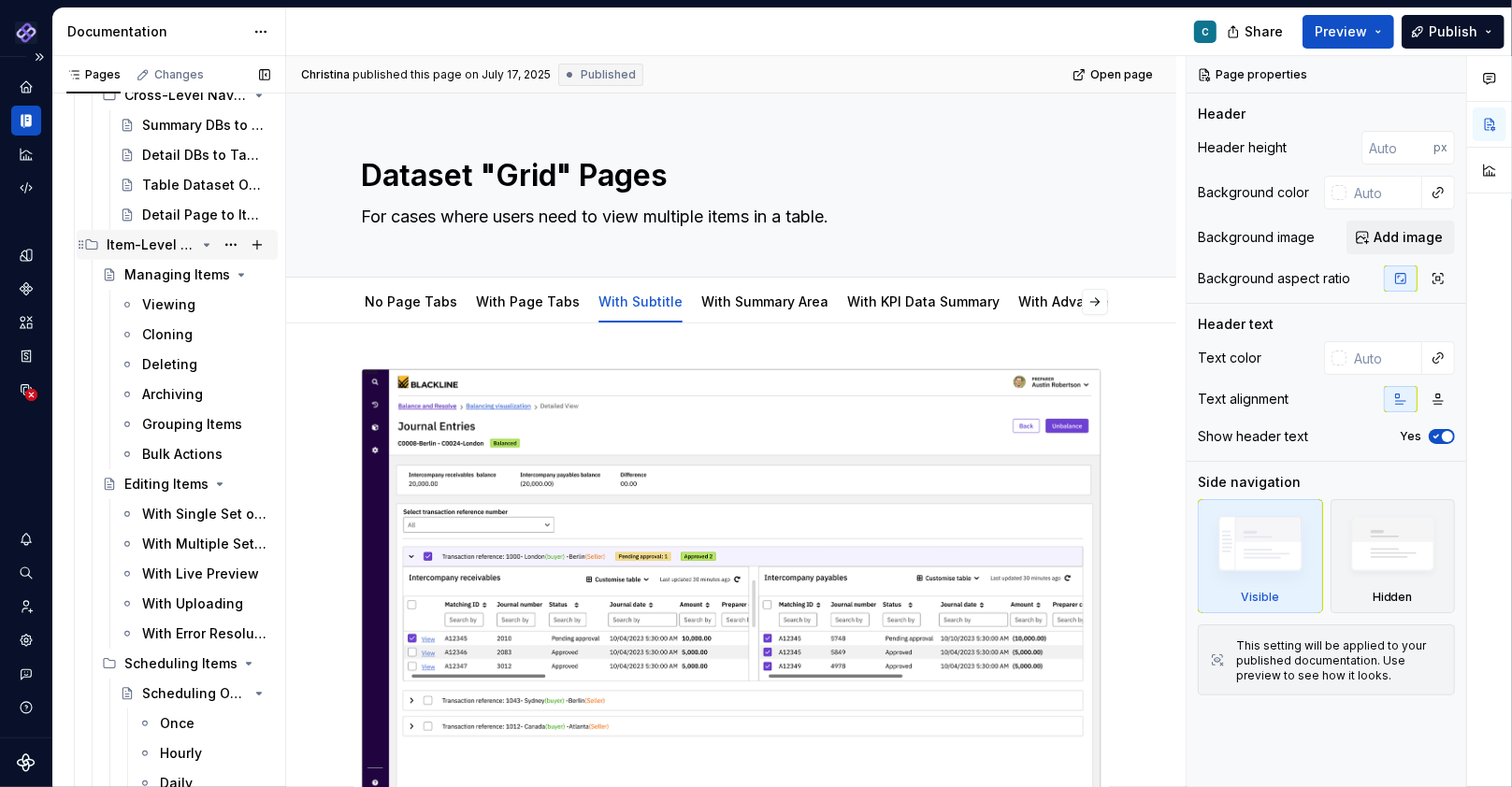 click on "Item-Level Tasks" at bounding box center (151, 245) 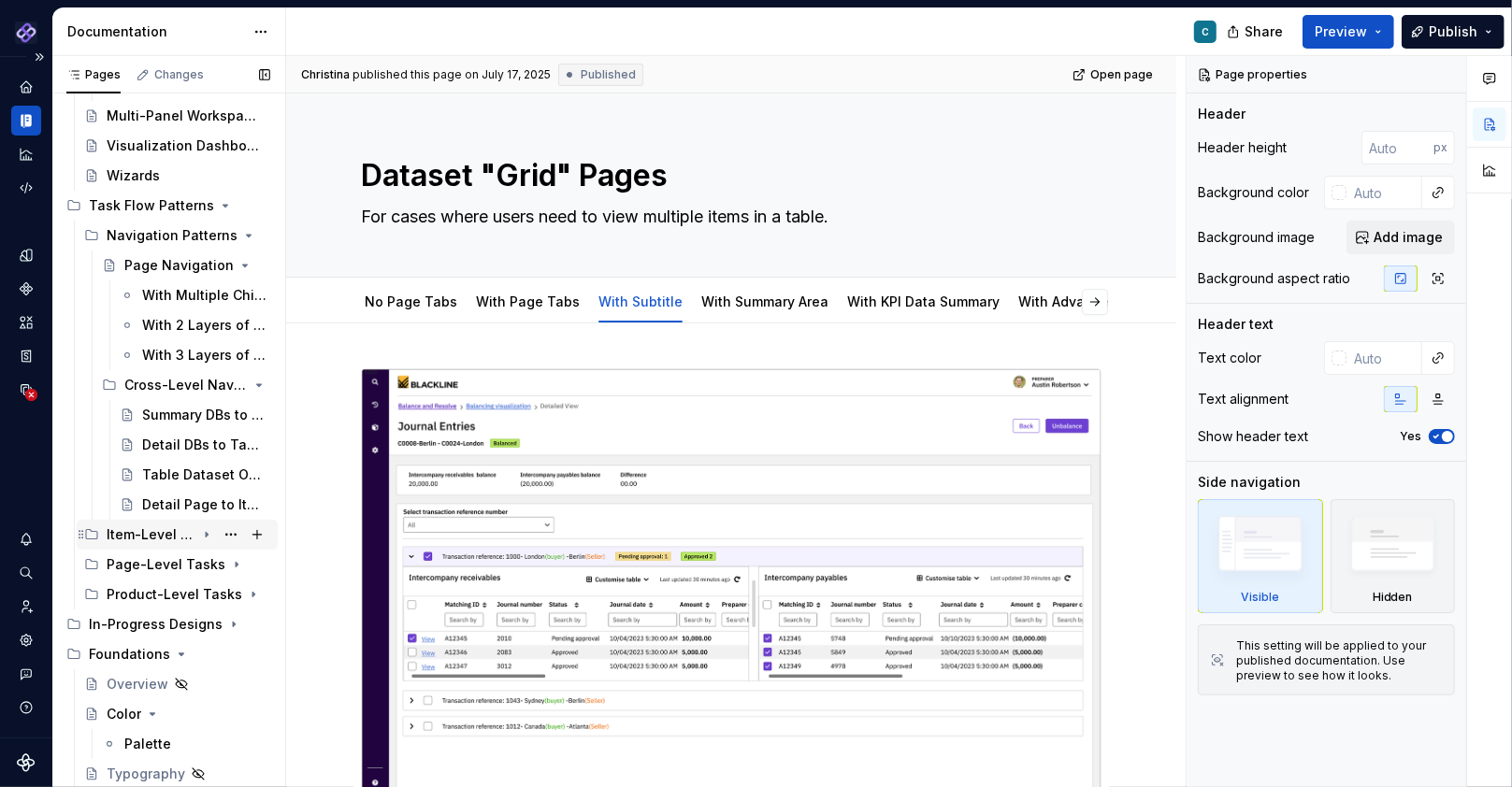 scroll, scrollTop: 421, scrollLeft: 0, axis: vertical 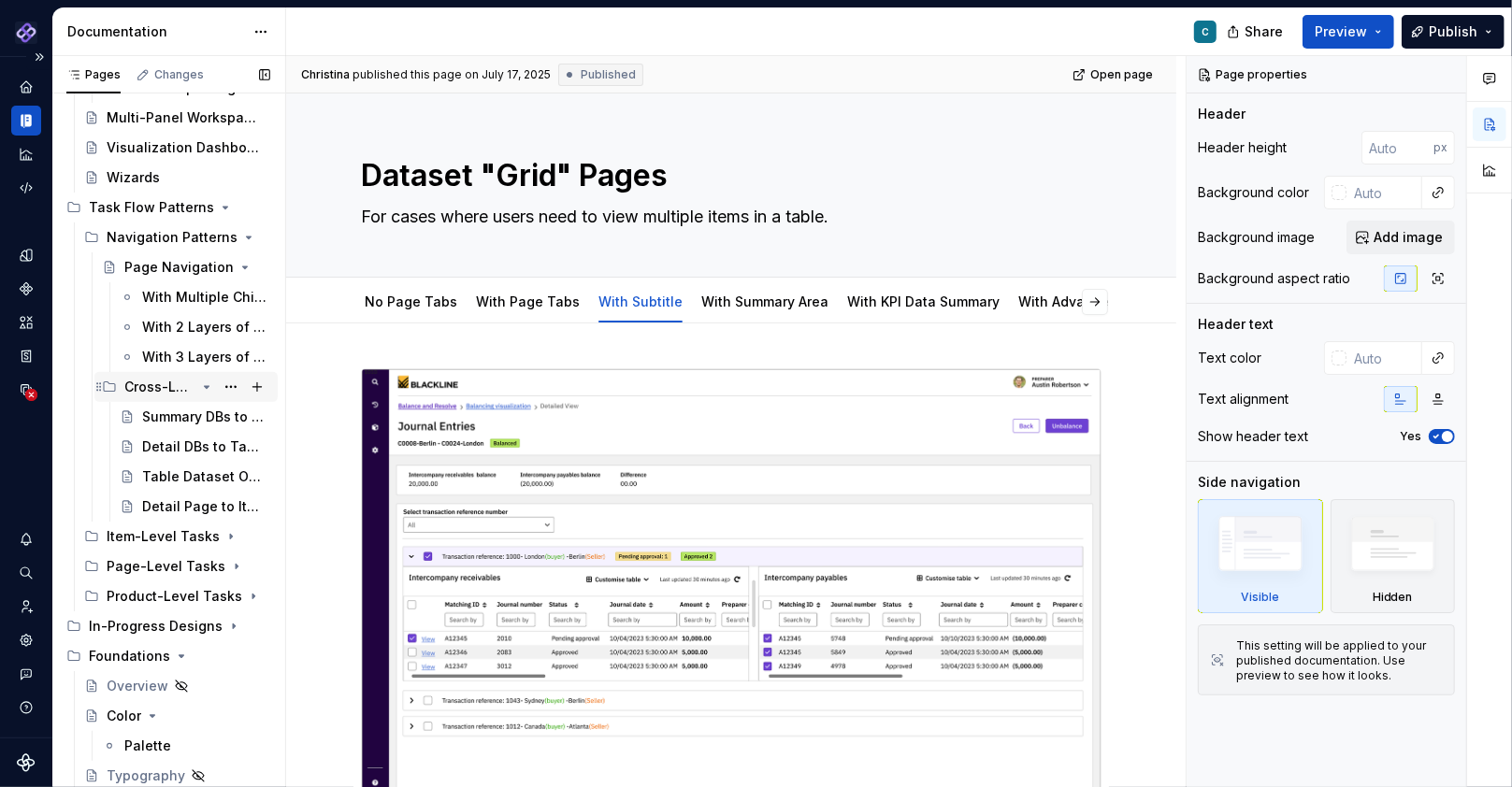 click on "Cross-Level Navigation" at bounding box center (160, 387) 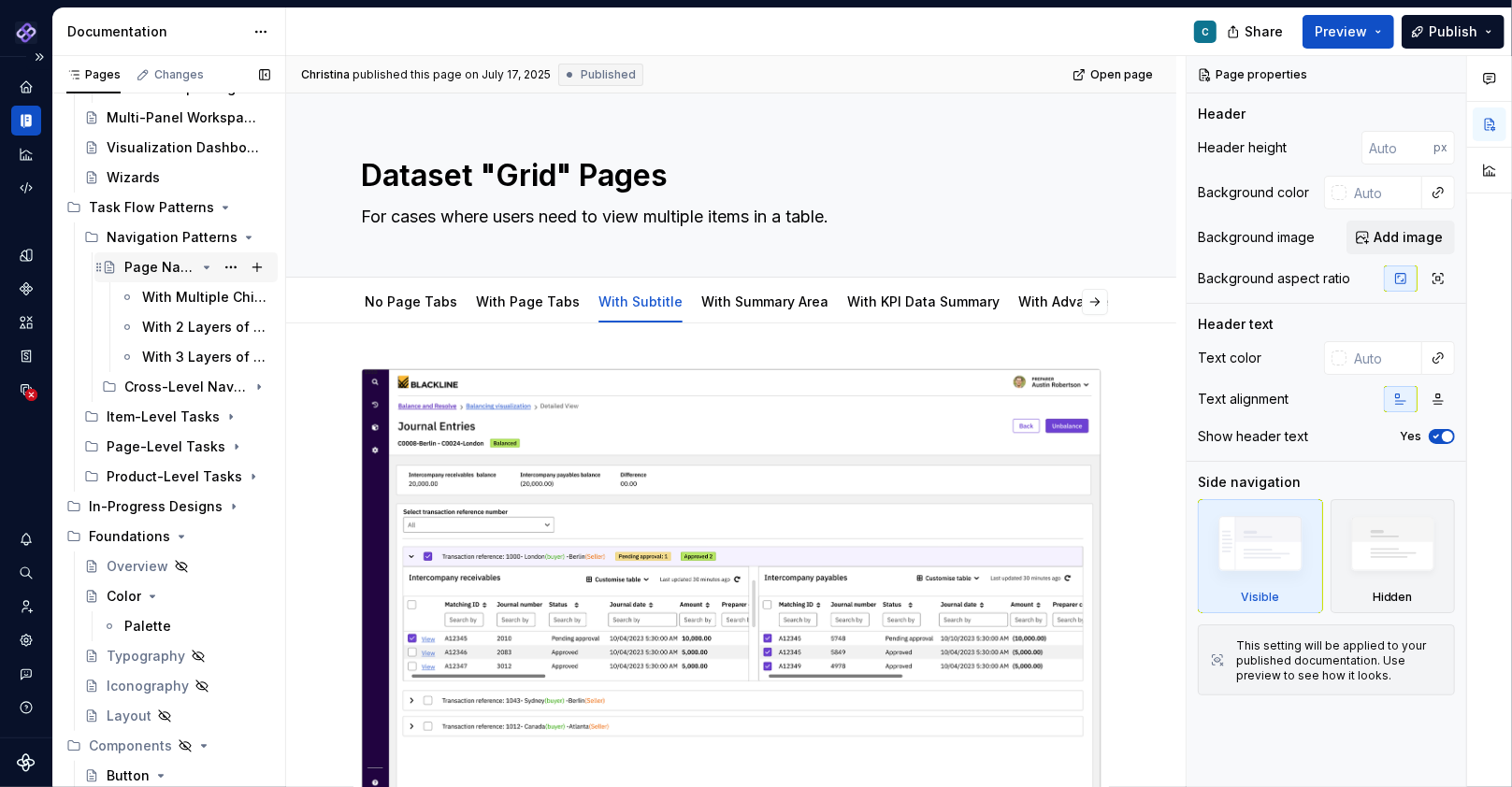 click on "Page Navigation" at bounding box center [160, 267] 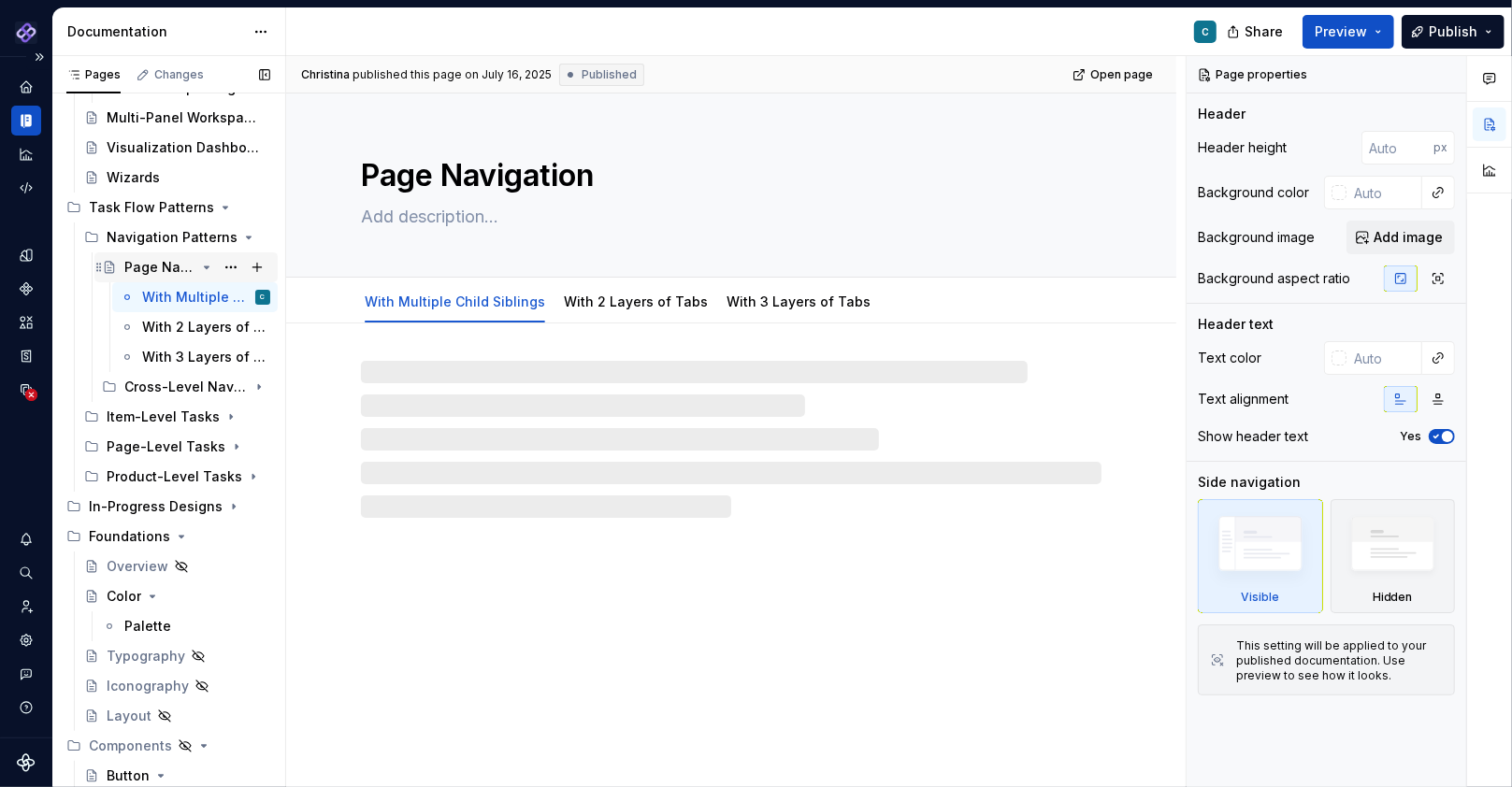 click 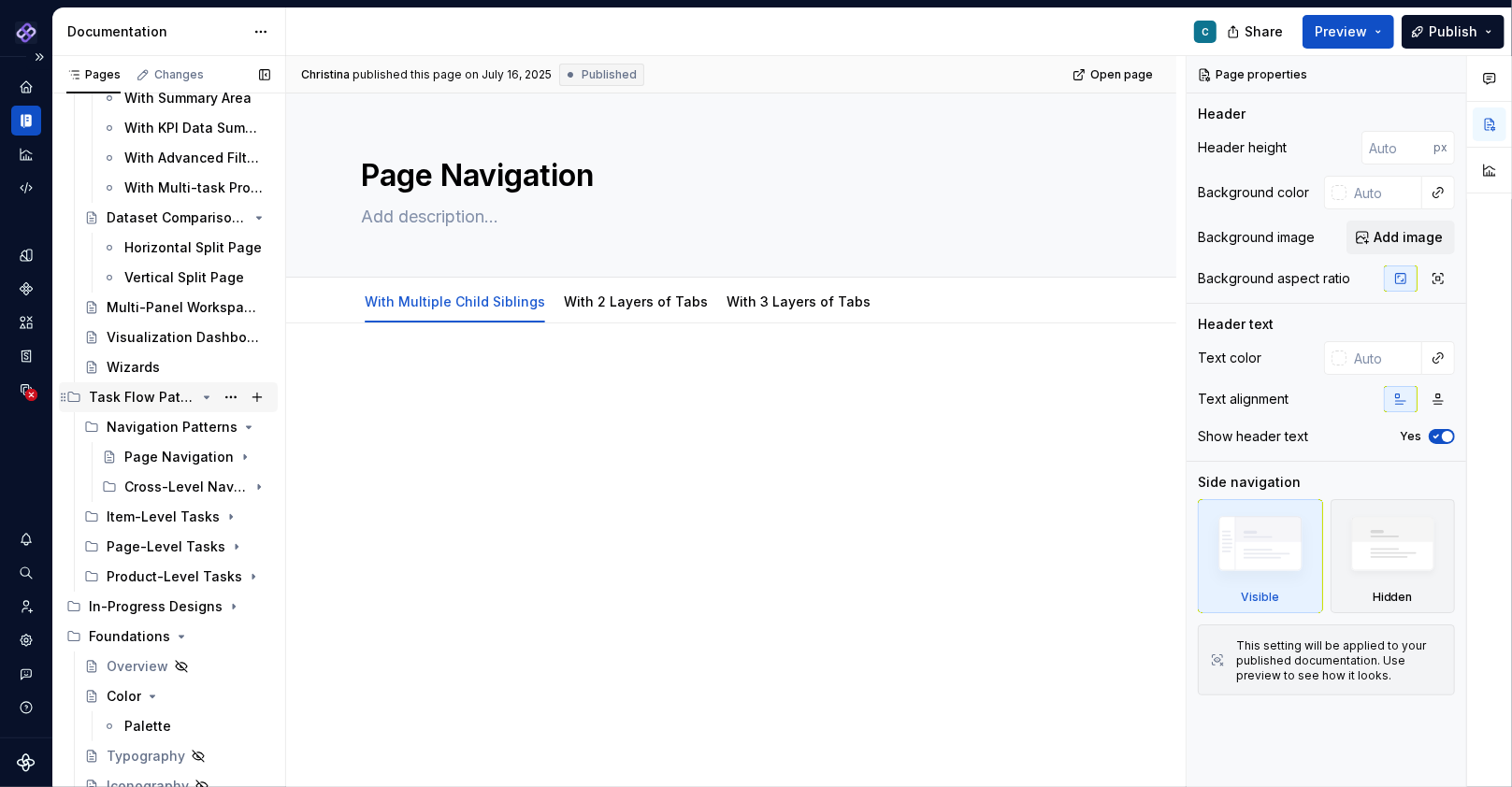 scroll, scrollTop: 230, scrollLeft: 0, axis: vertical 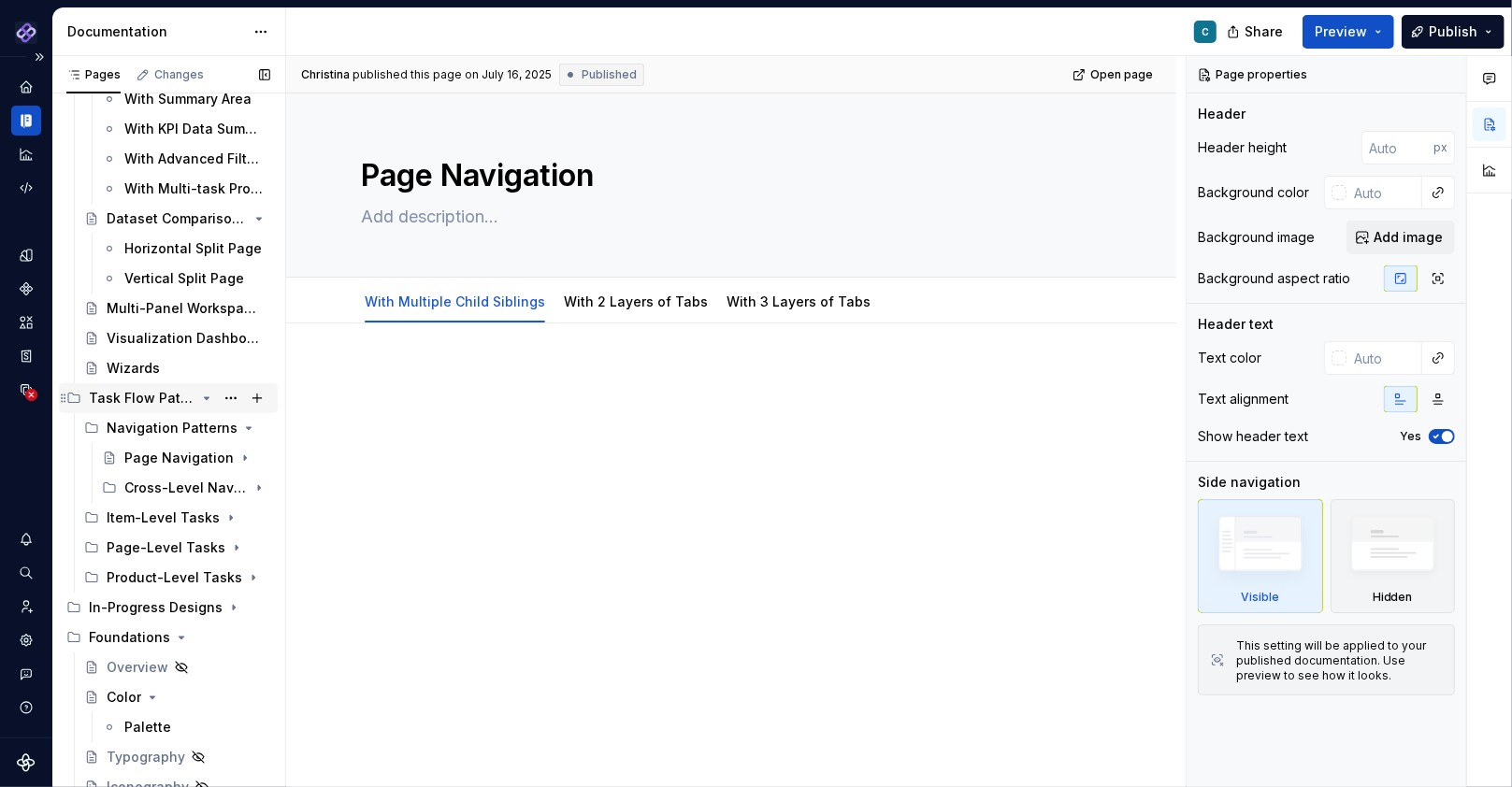 click 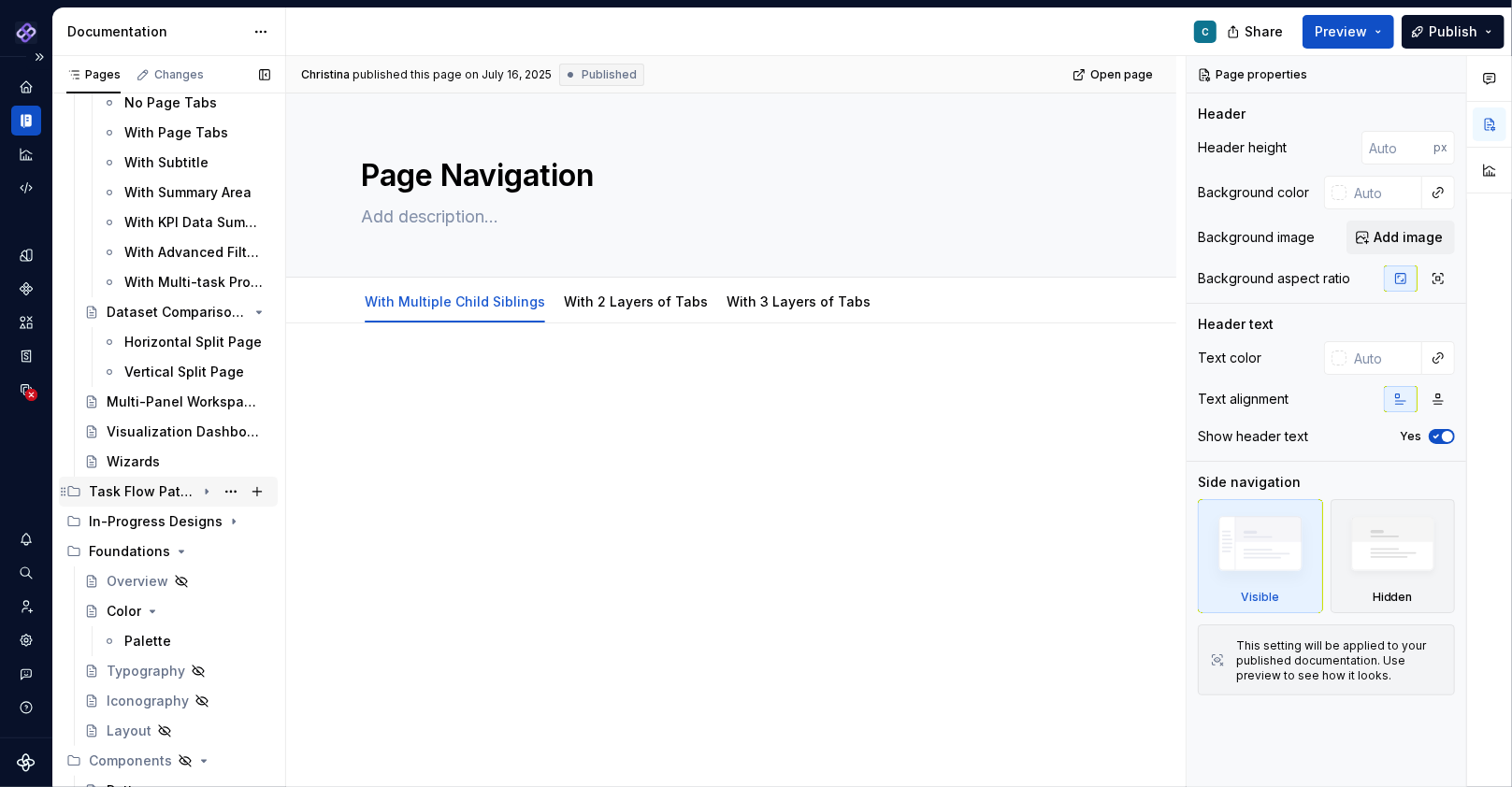 scroll, scrollTop: 120, scrollLeft: 0, axis: vertical 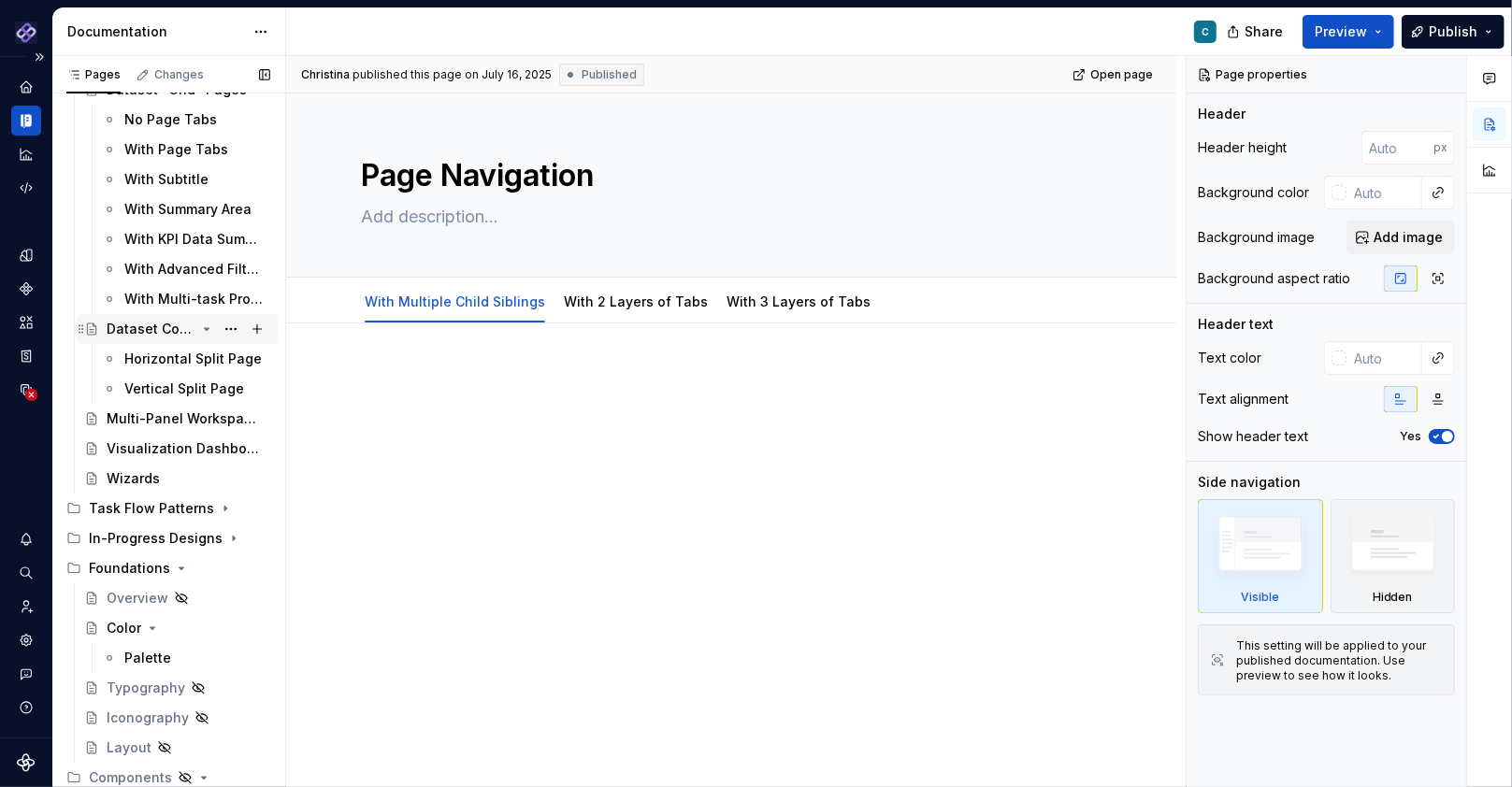 click 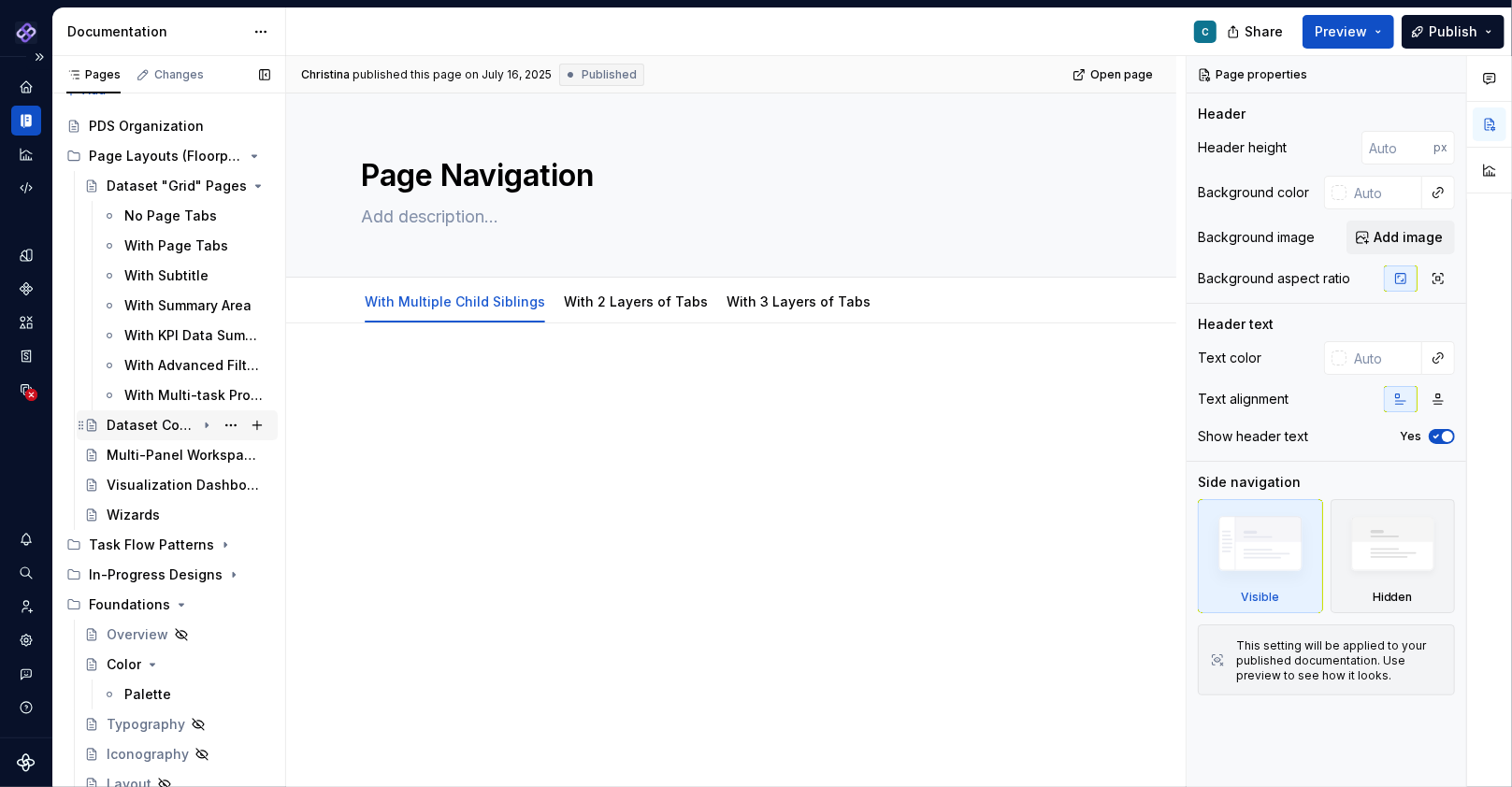 scroll, scrollTop: 0, scrollLeft: 0, axis: both 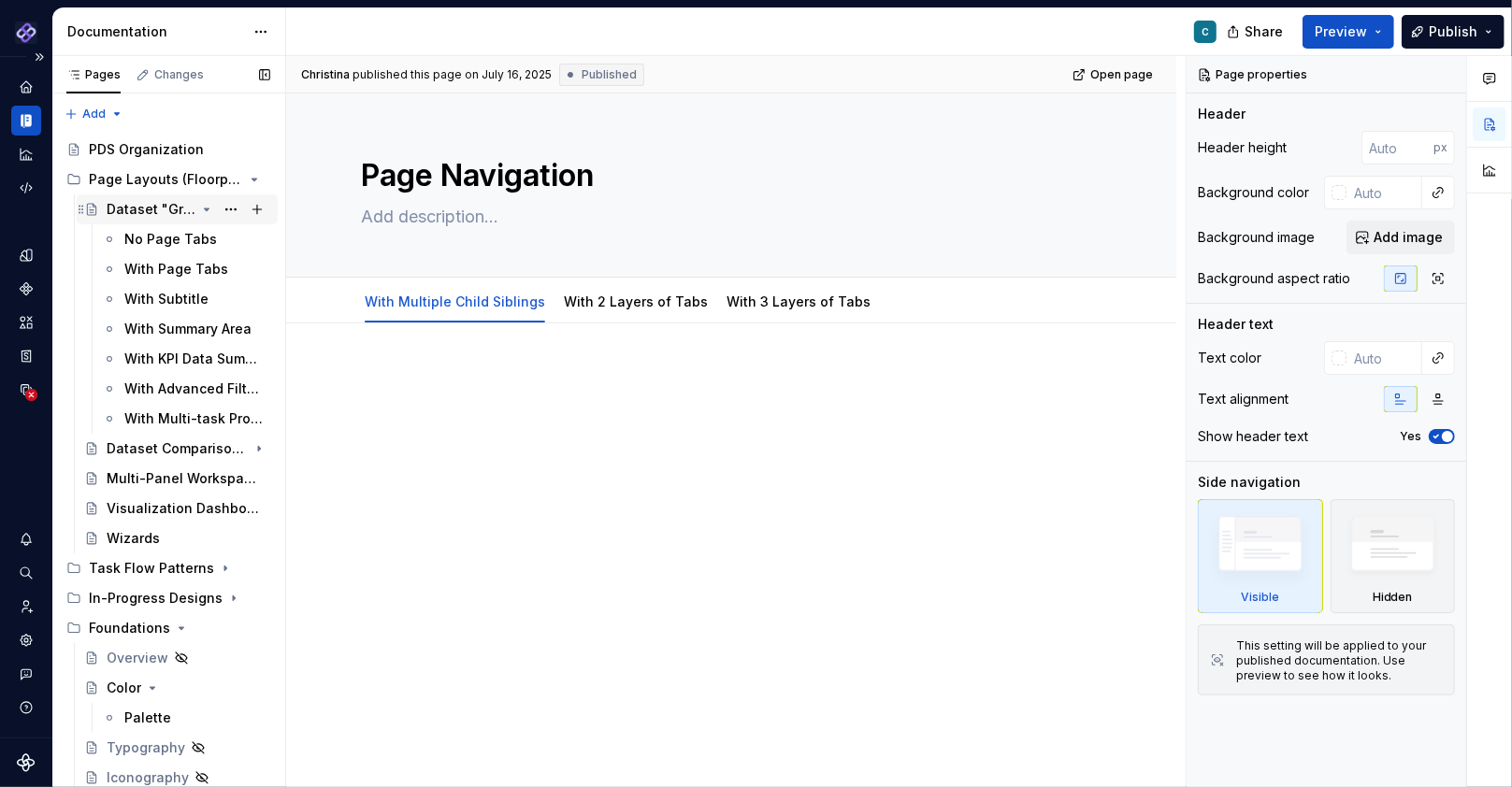 click 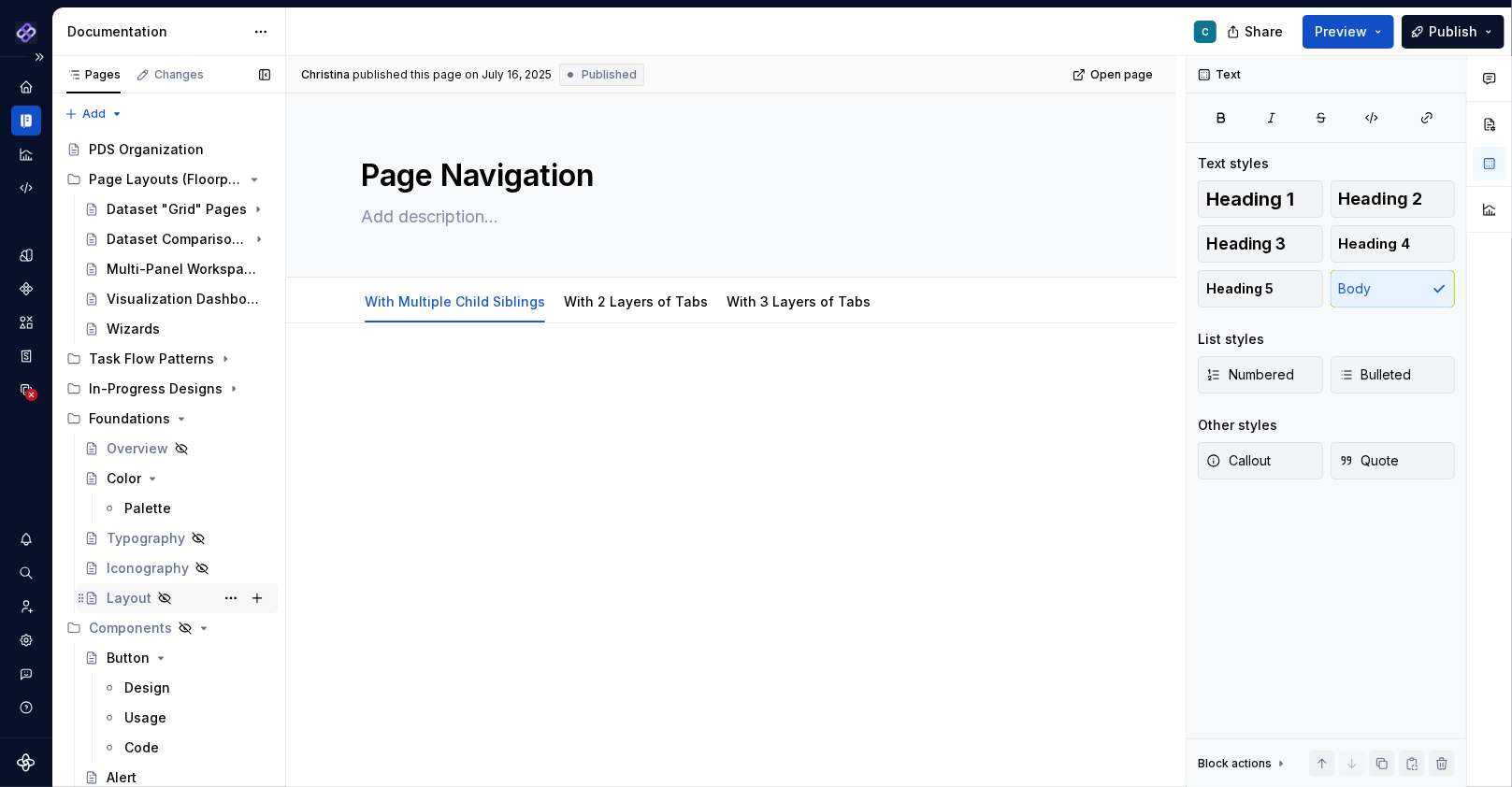 scroll, scrollTop: 32, scrollLeft: 0, axis: vertical 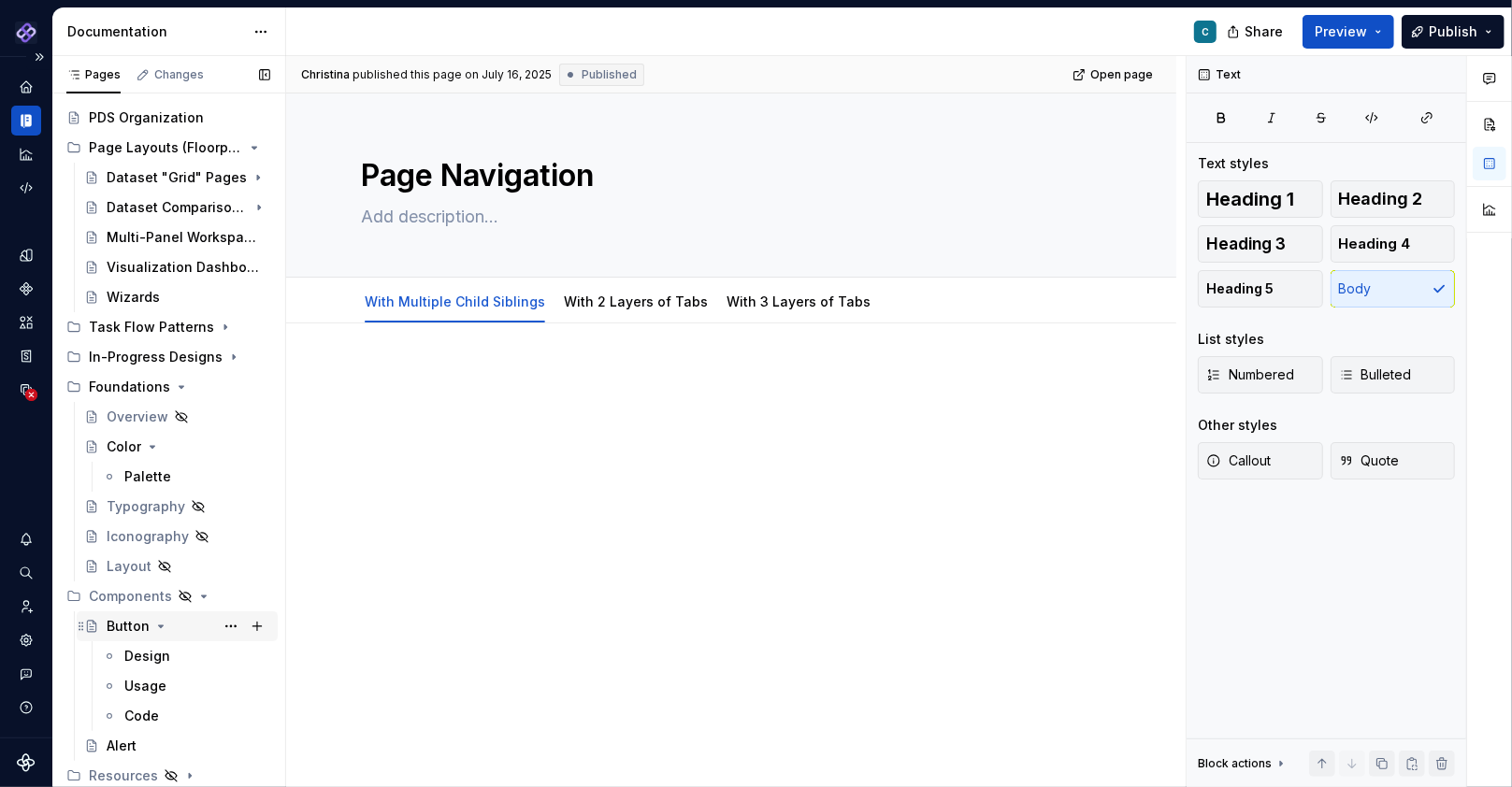 click on "Button" at bounding box center [128, 626] 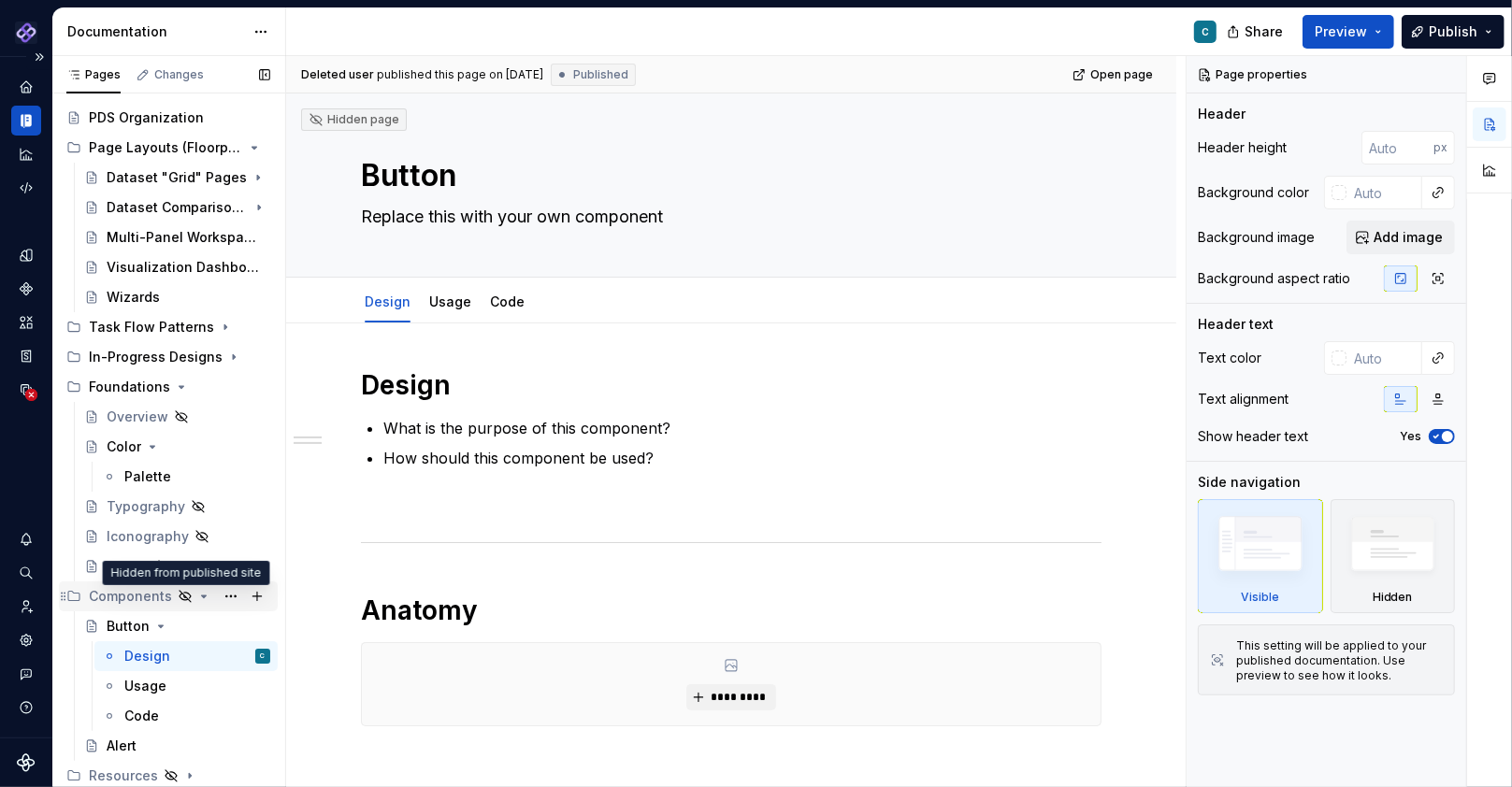 click 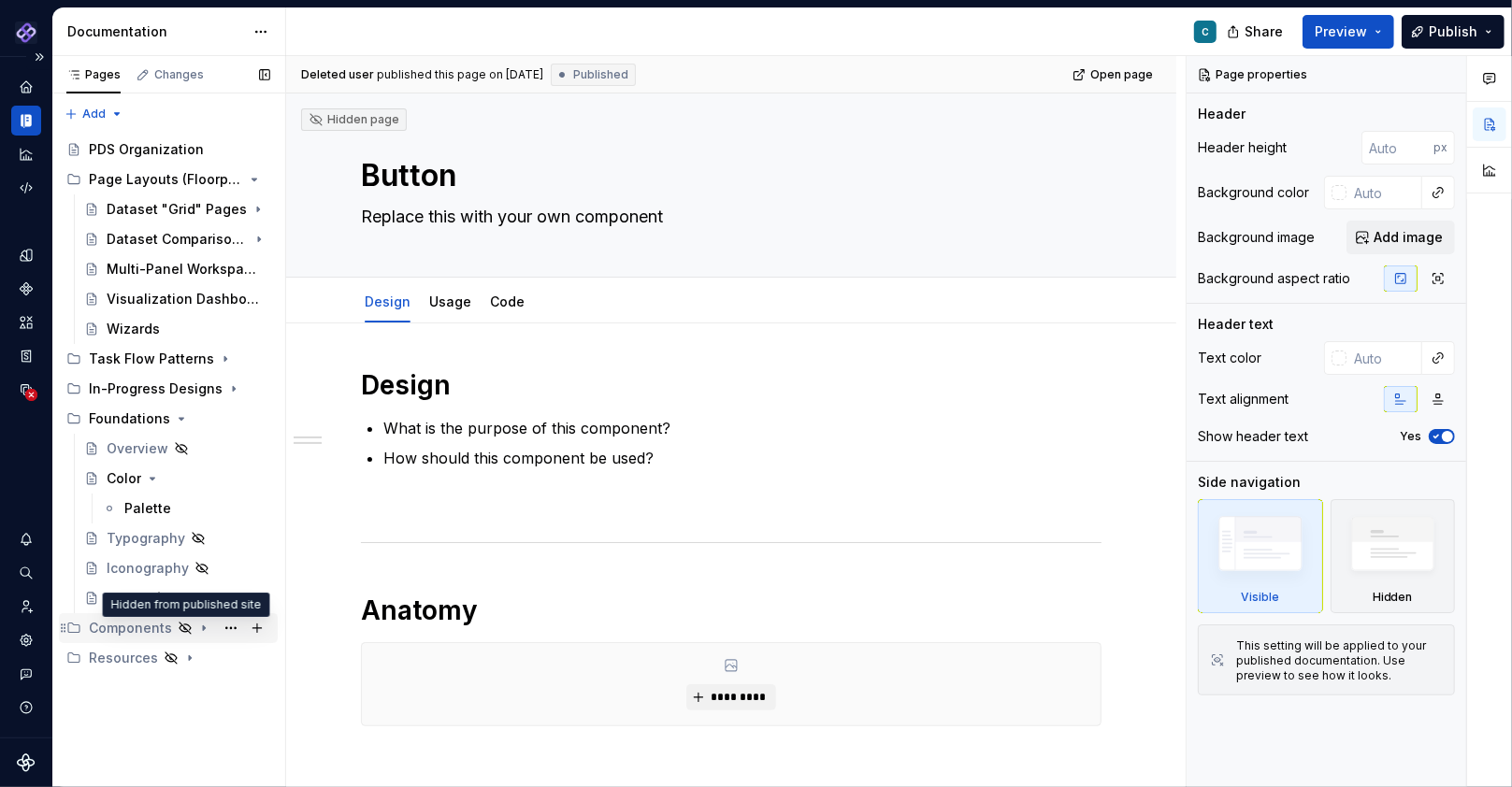 click 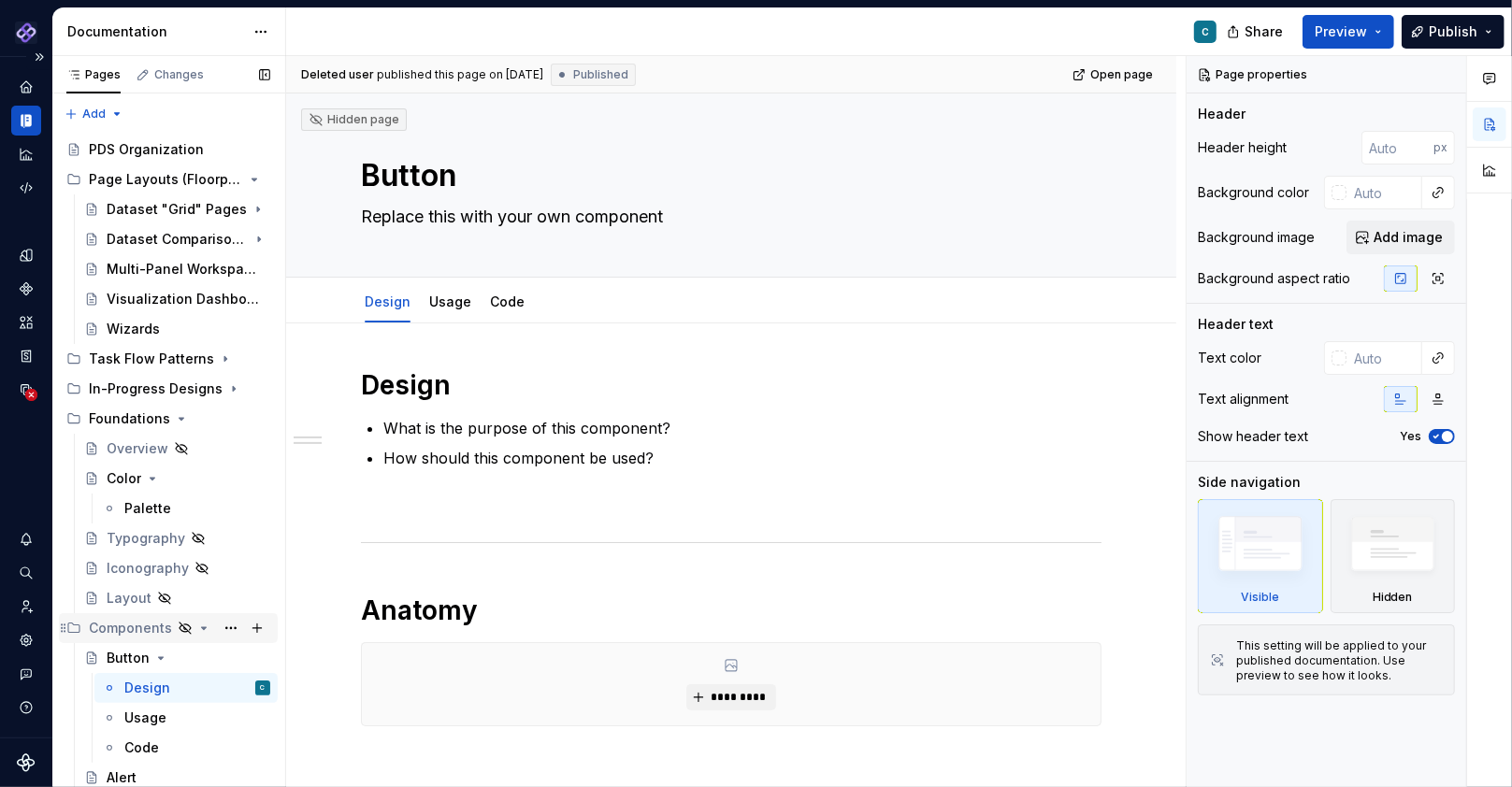 click 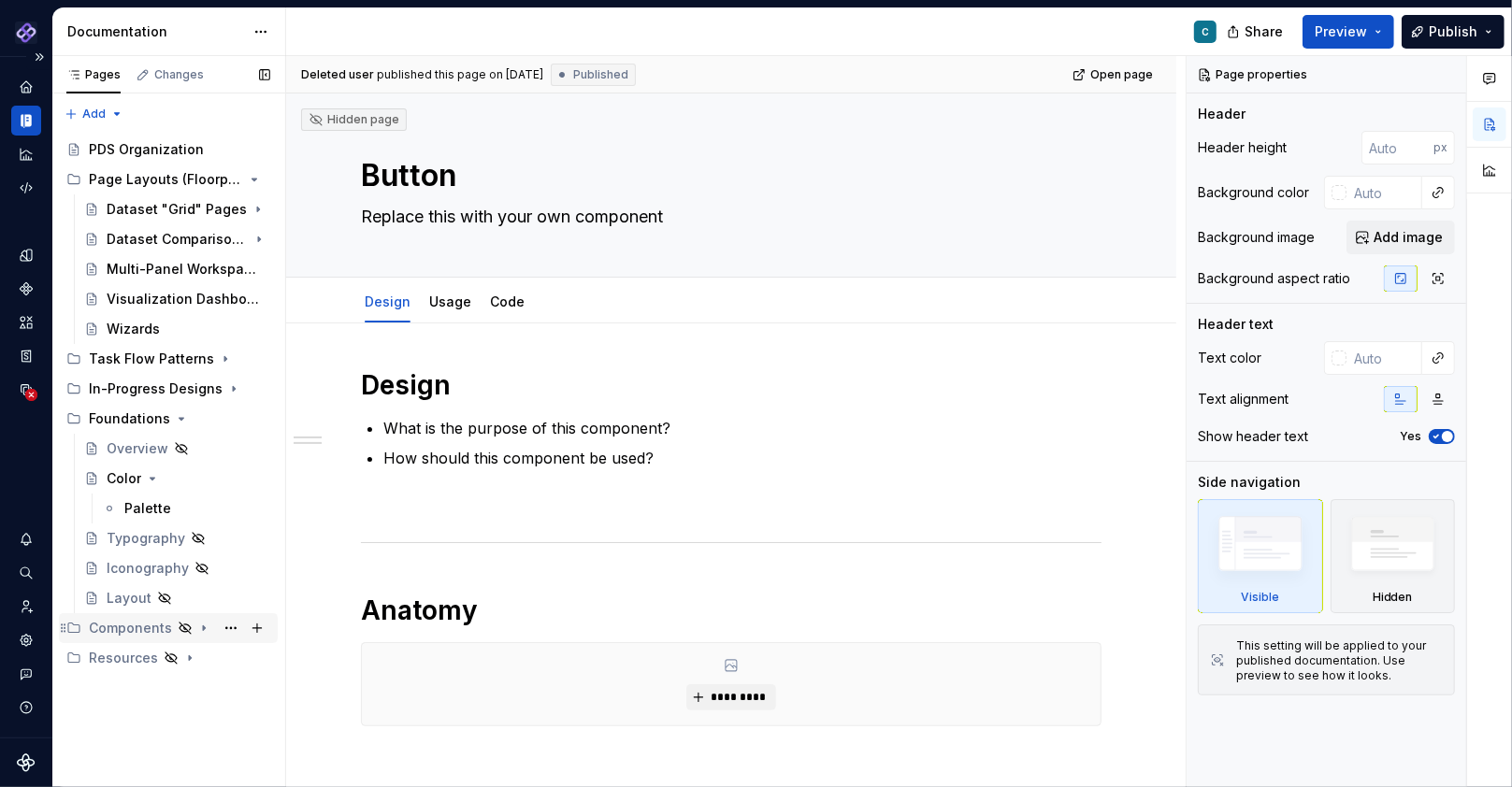 click 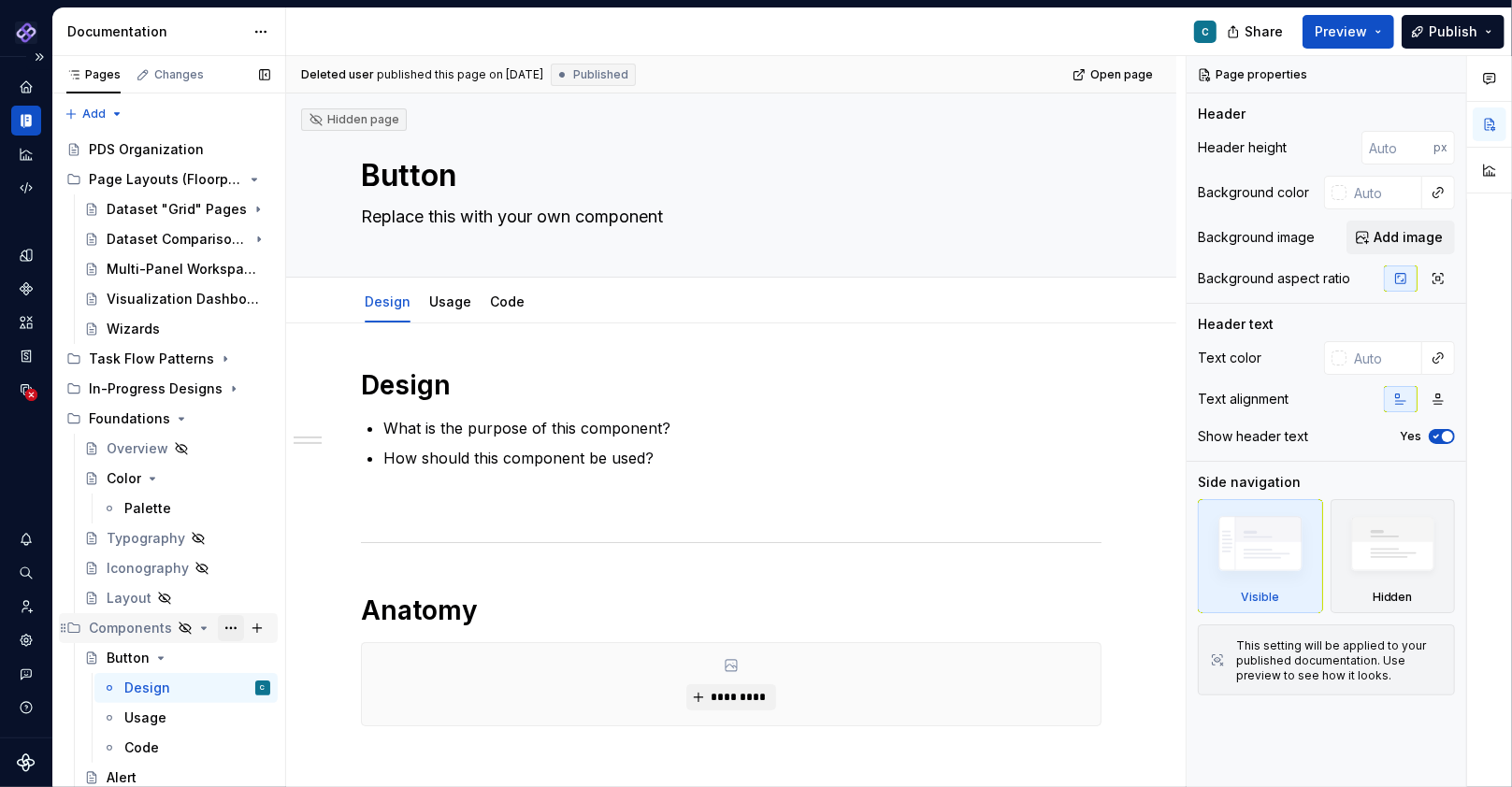 click at bounding box center [231, 628] 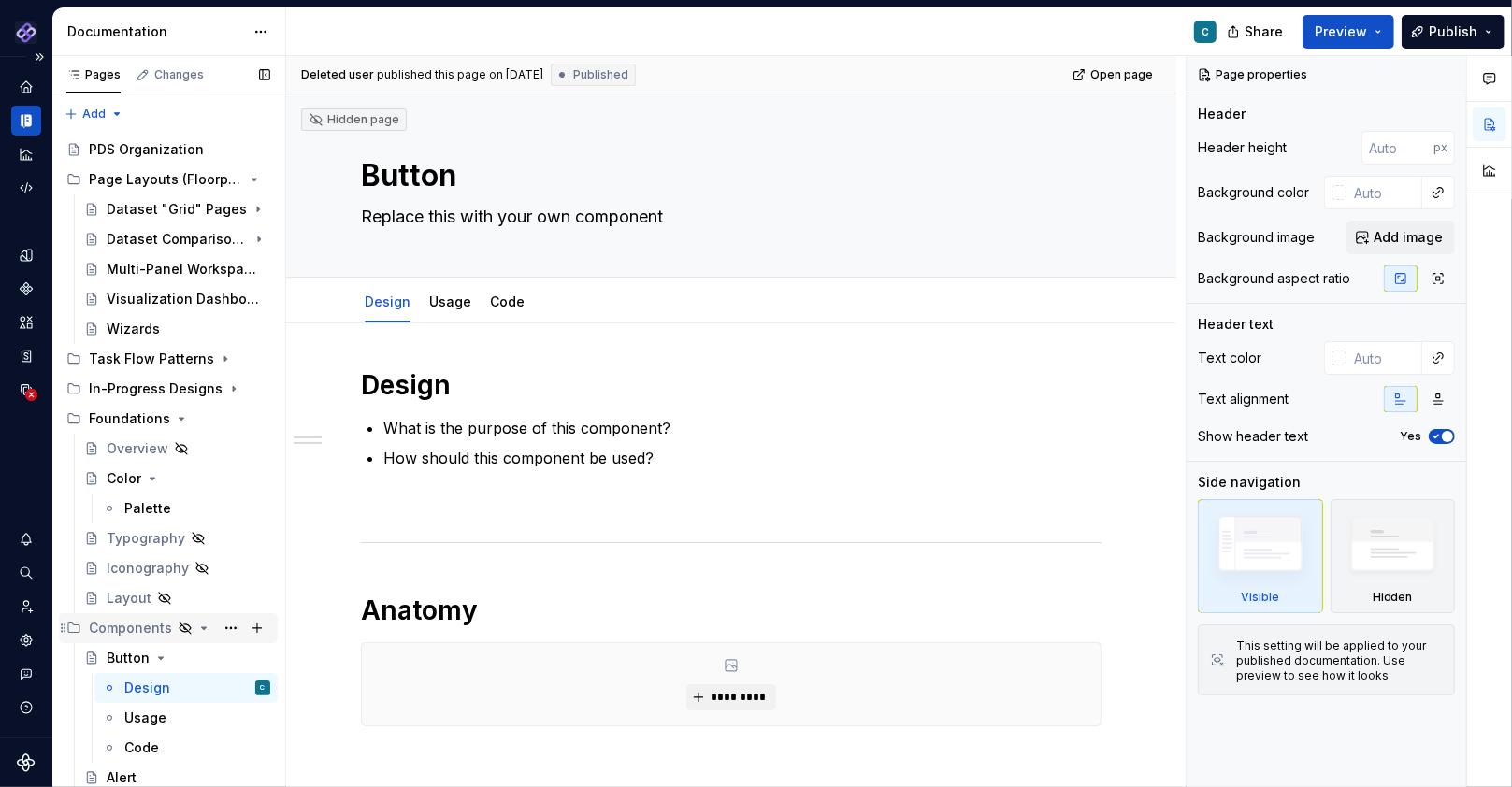 click on "Components" at bounding box center [130, 628] 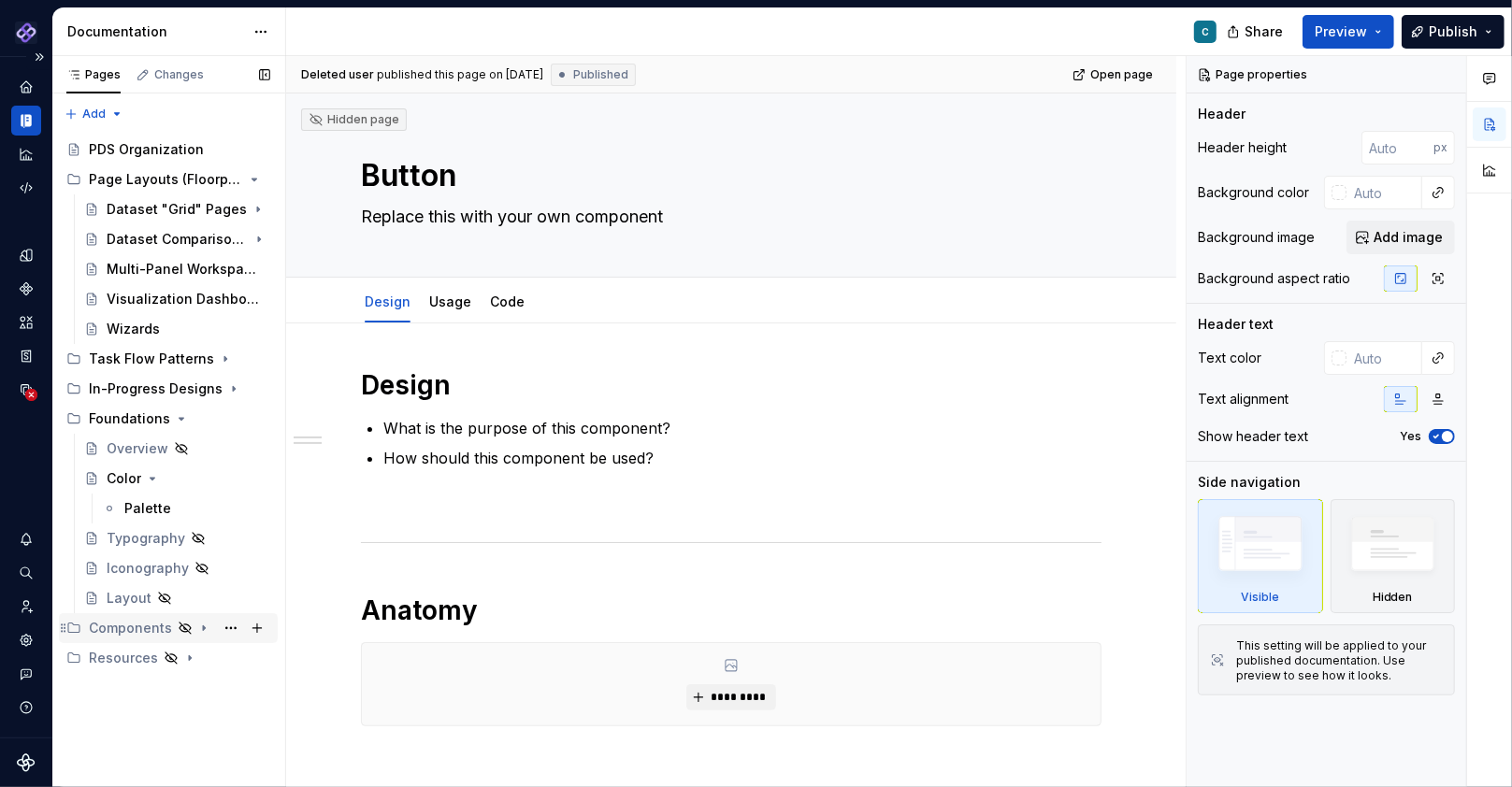 click on "Components" at bounding box center (130, 628) 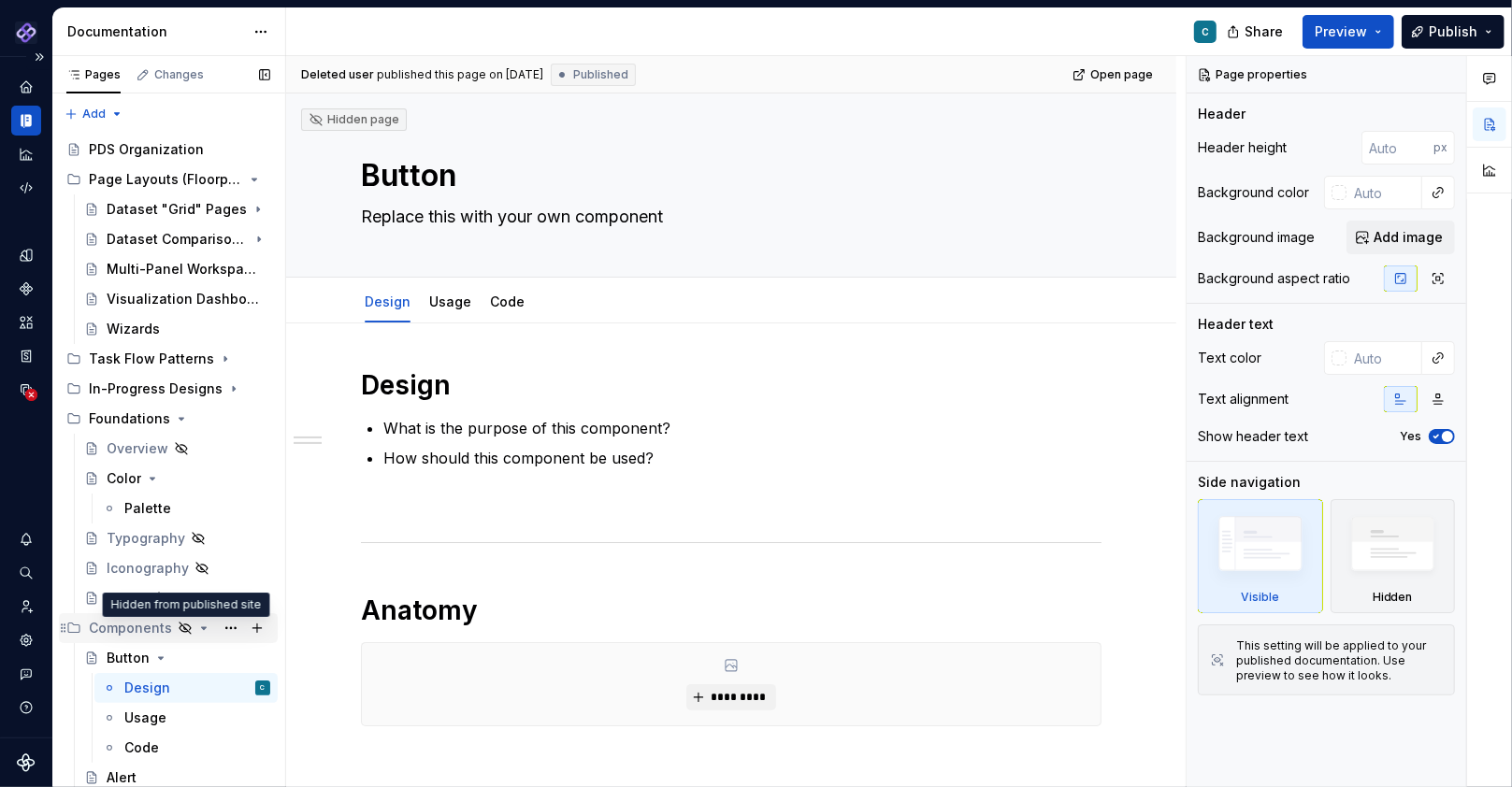 click 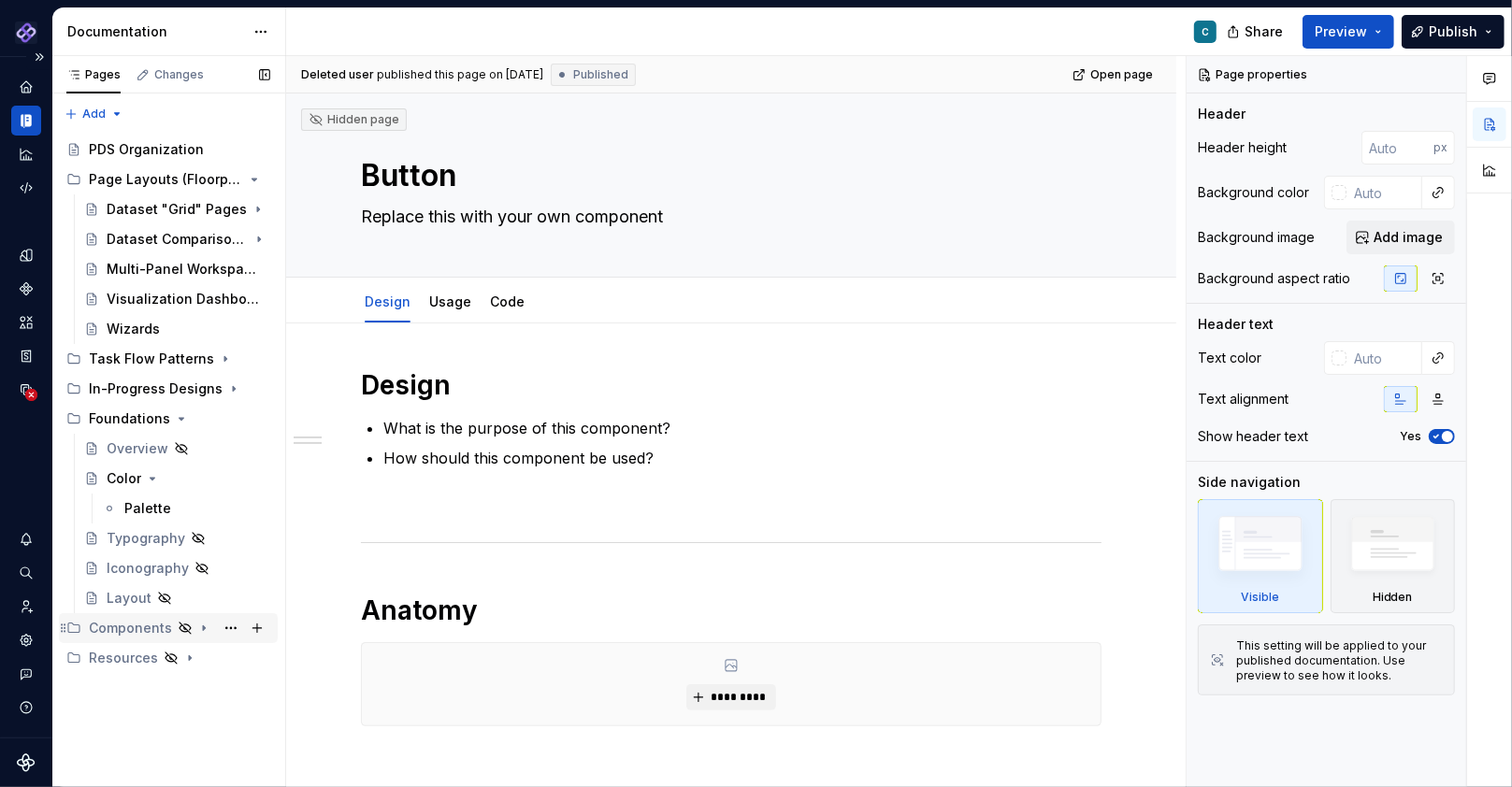 click 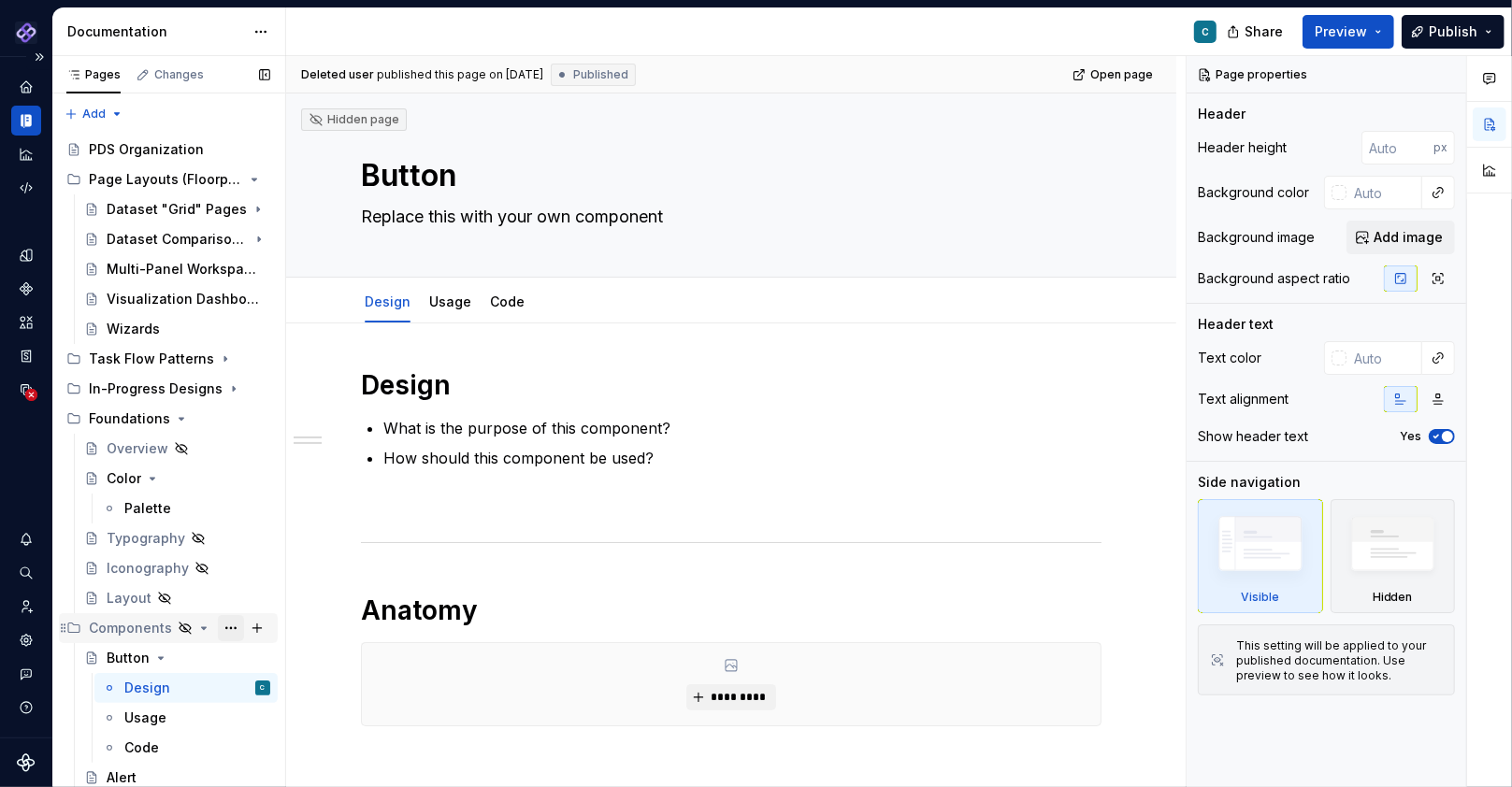 click at bounding box center (231, 628) 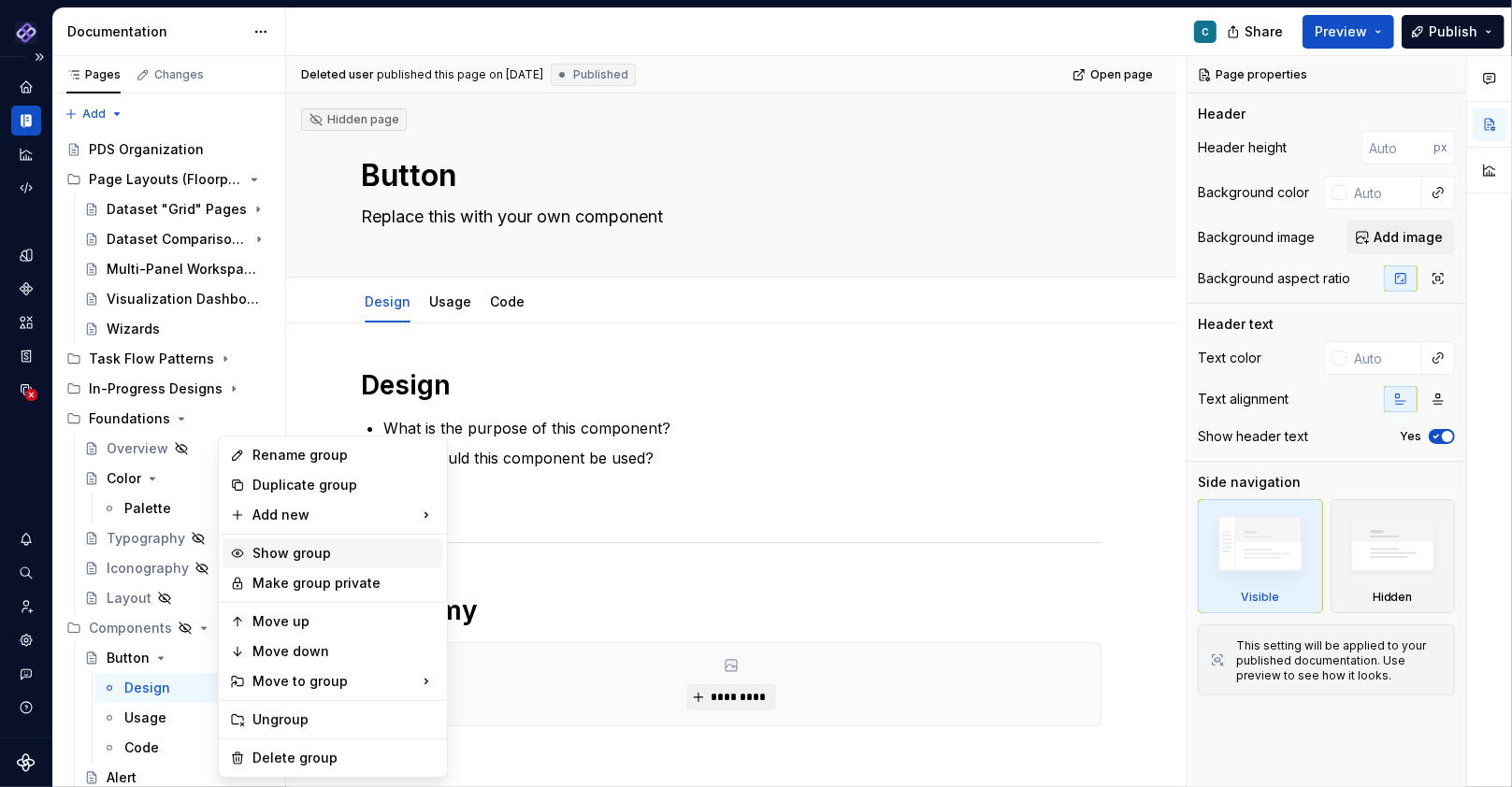 click on "Show group" at bounding box center (344, 553) 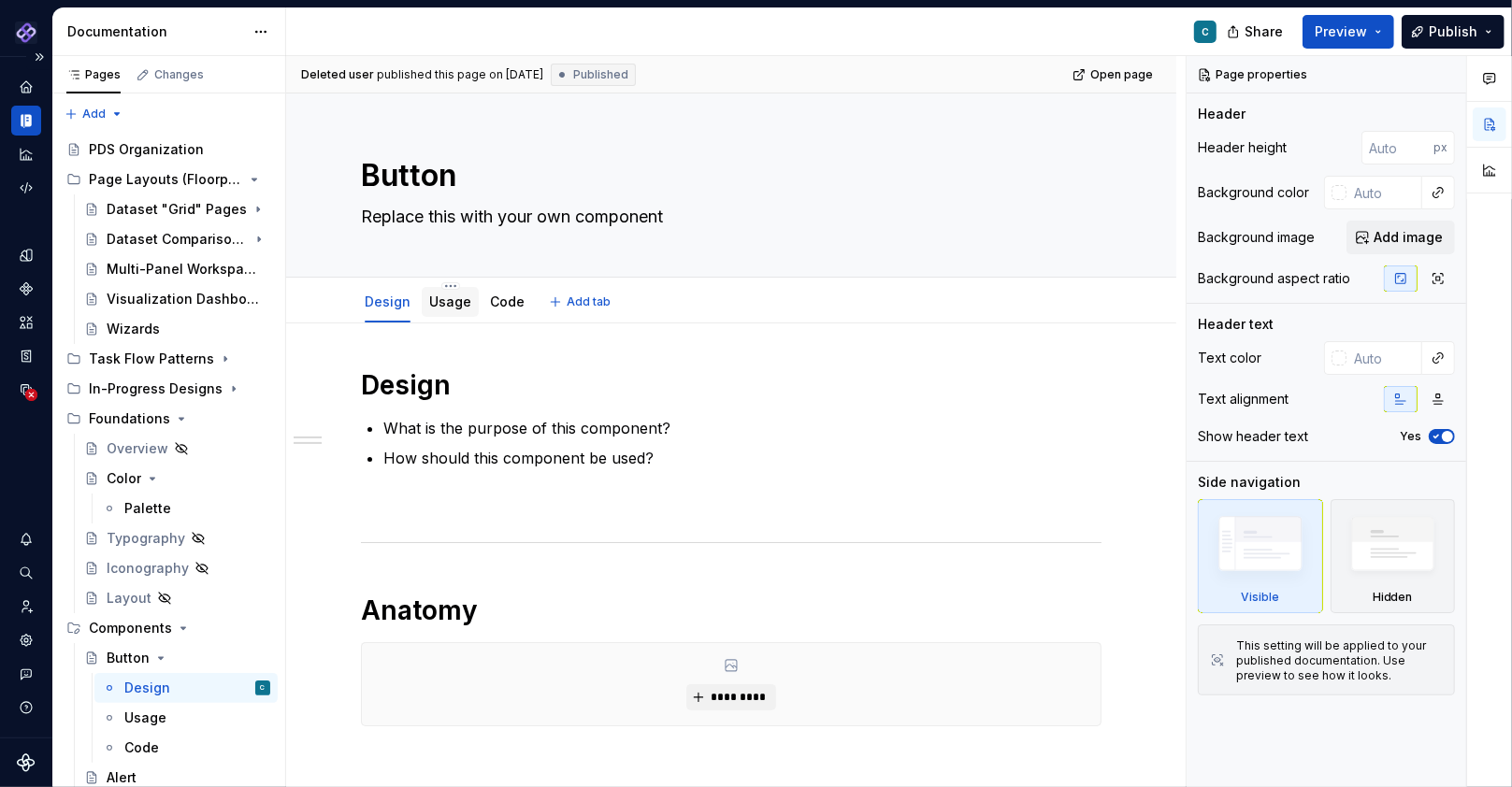 click on "Usage" at bounding box center [450, 301] 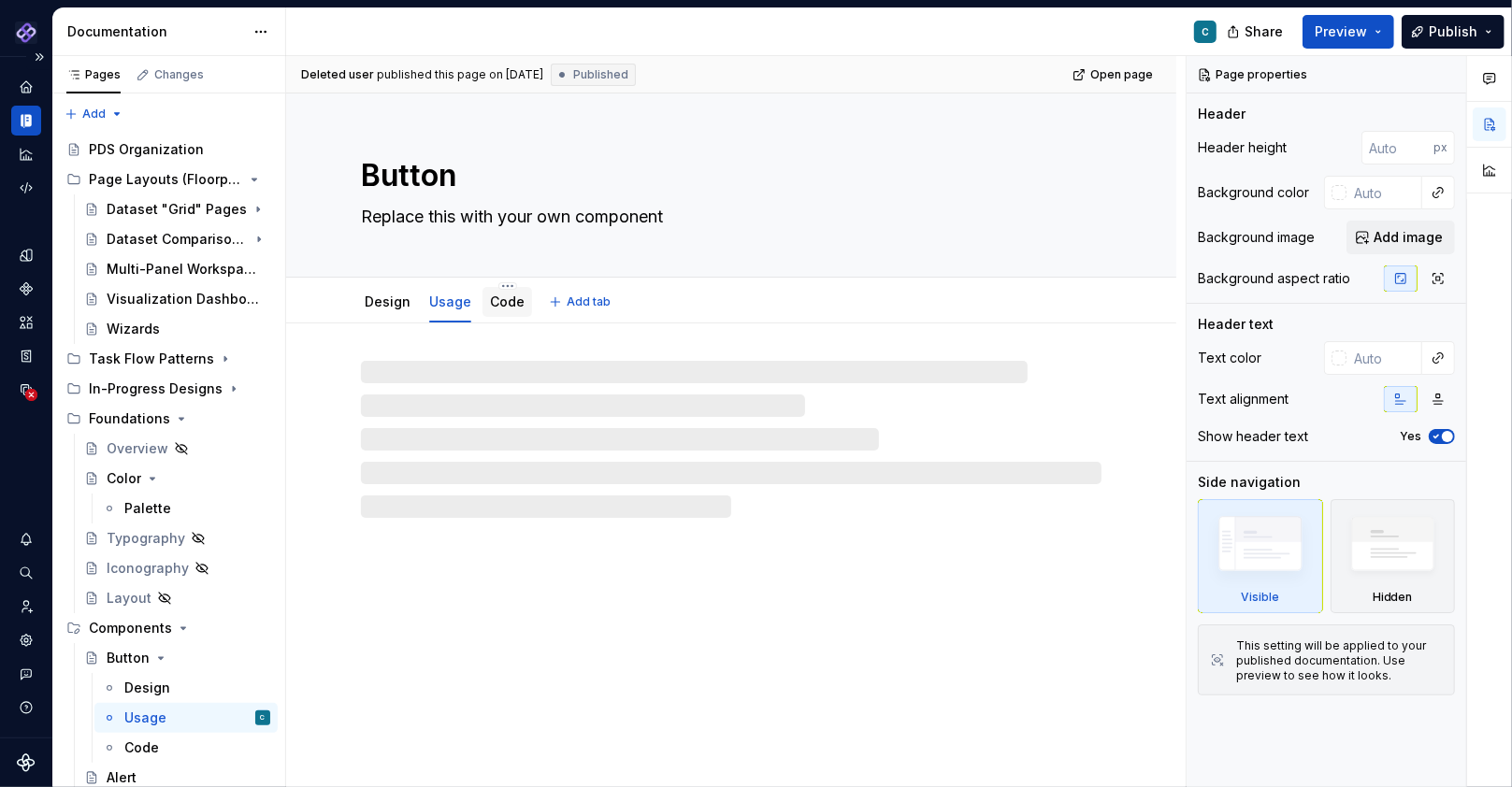 click on "Code" at bounding box center (507, 301) 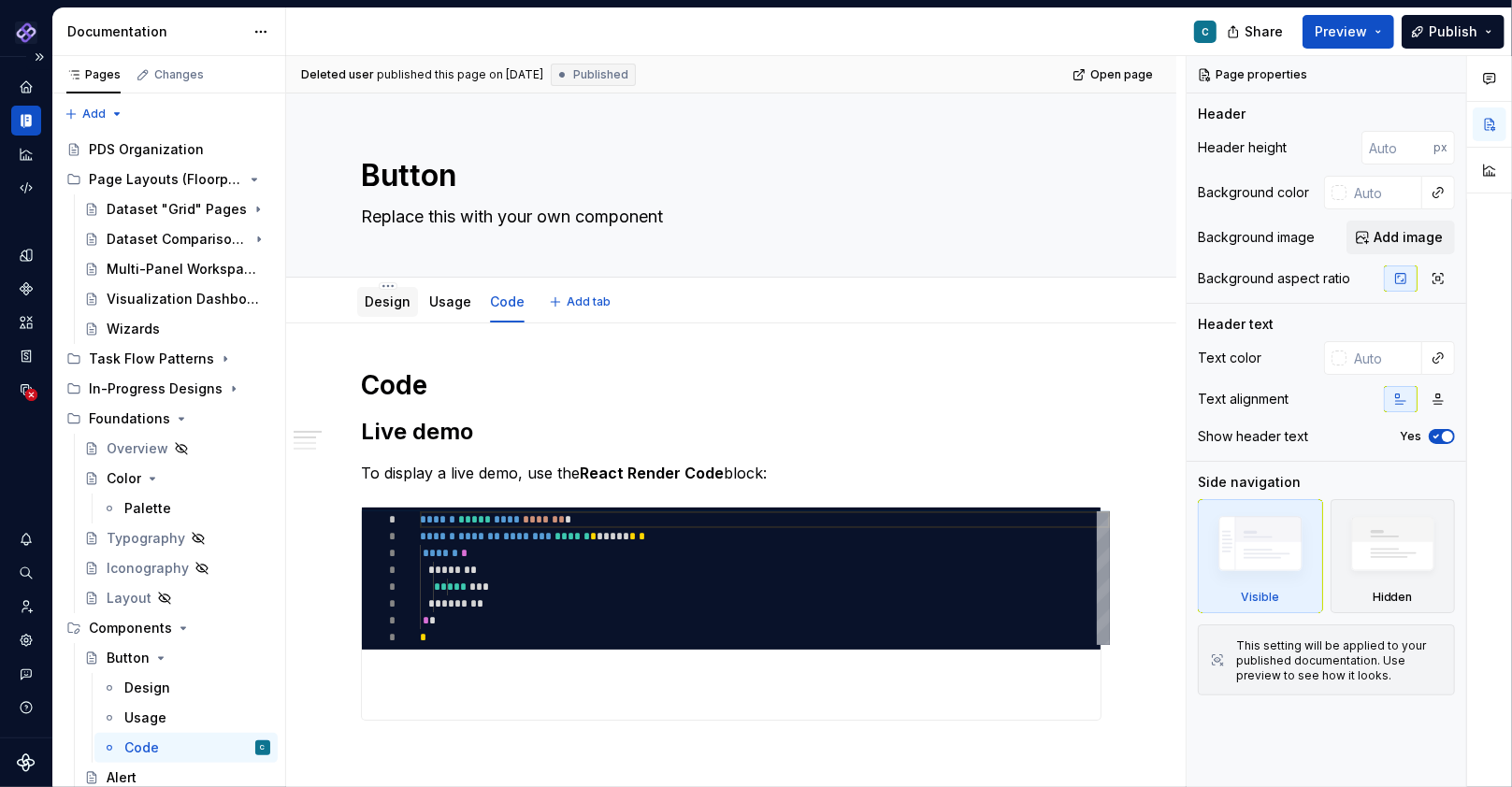 click on "Design" at bounding box center (387, 302) 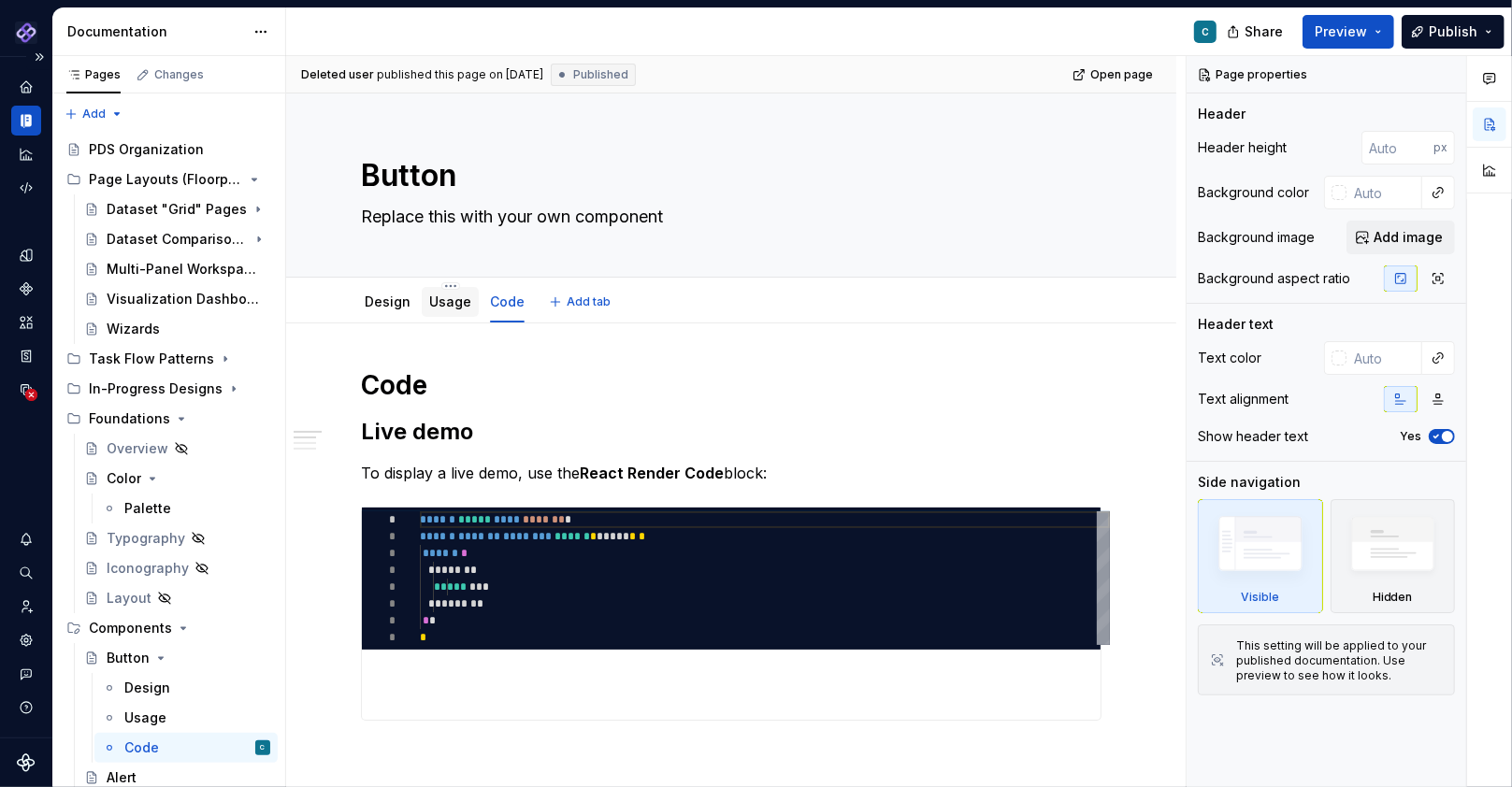 click on "Usage" at bounding box center (450, 301) 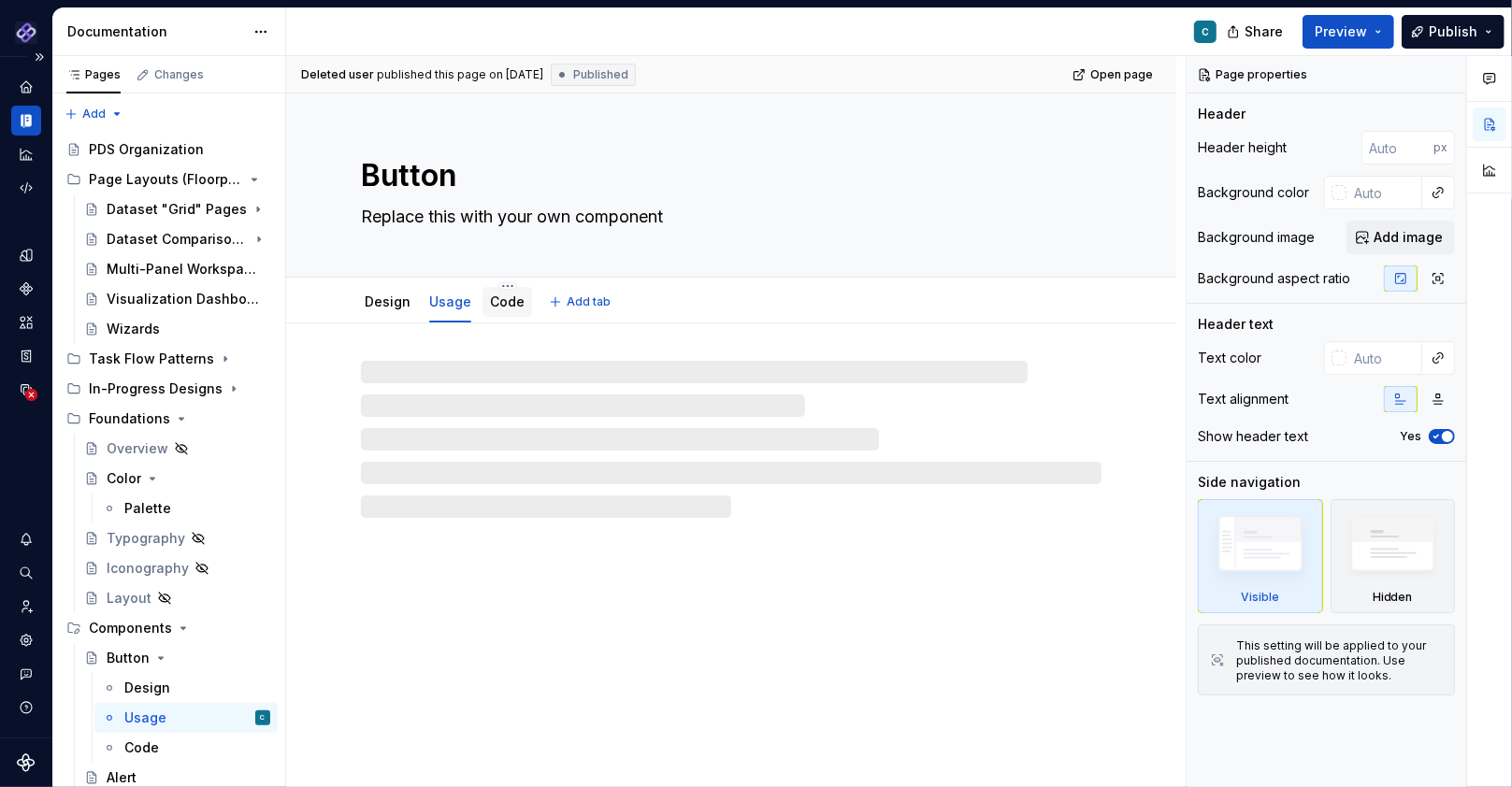 click on "Code" at bounding box center (507, 301) 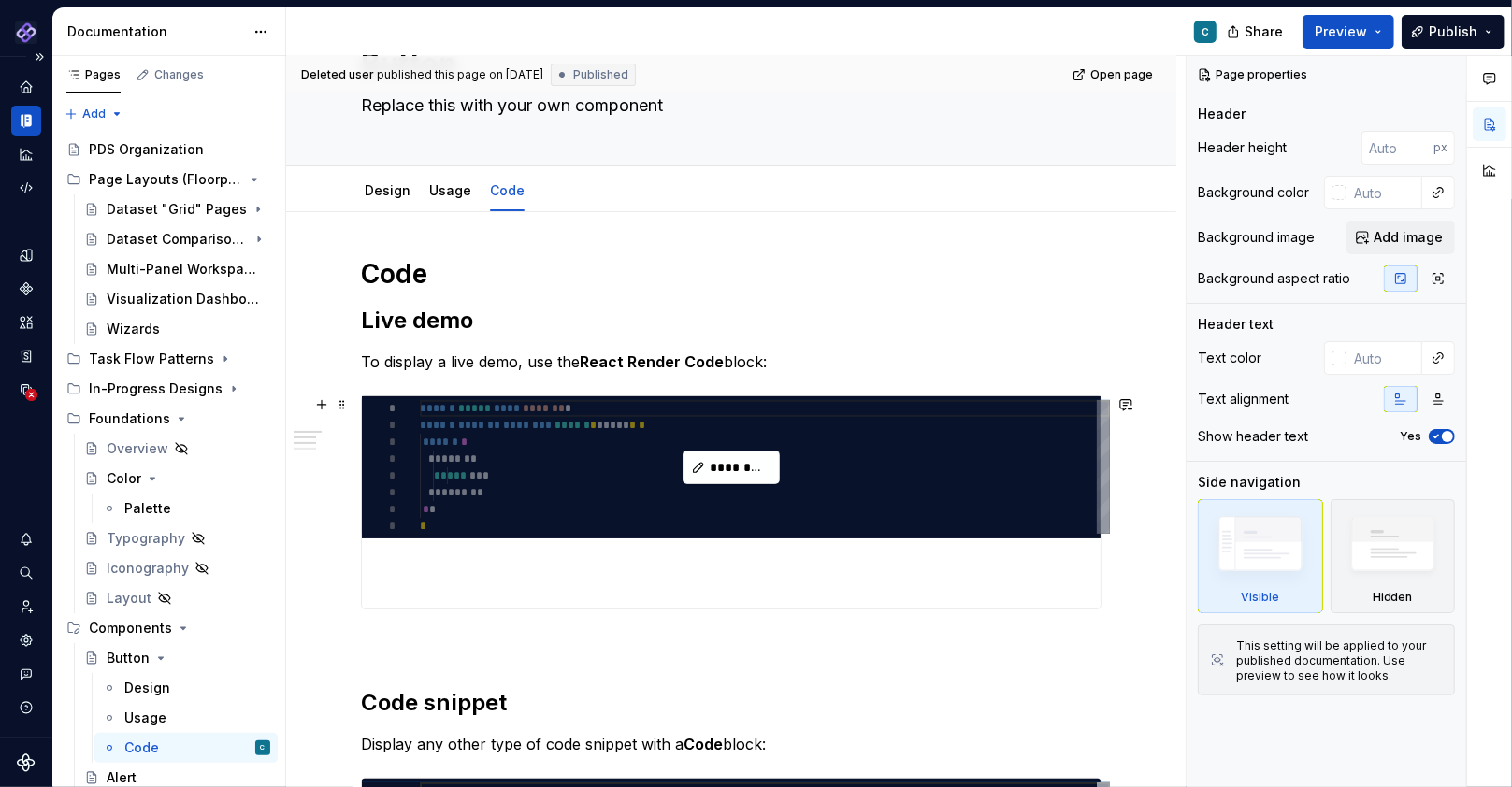 scroll, scrollTop: 28, scrollLeft: 0, axis: vertical 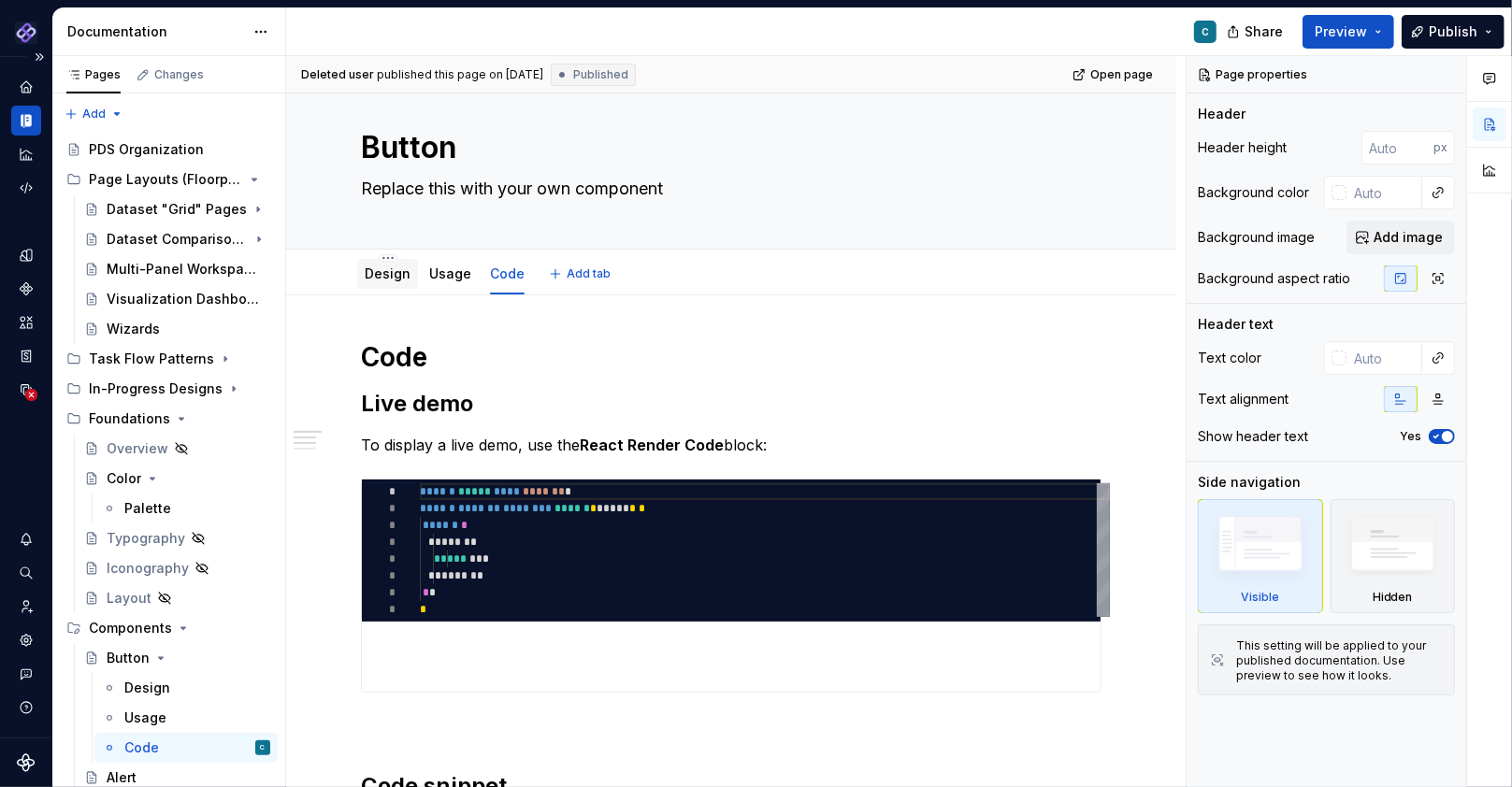 click on "Design" at bounding box center (387, 273) 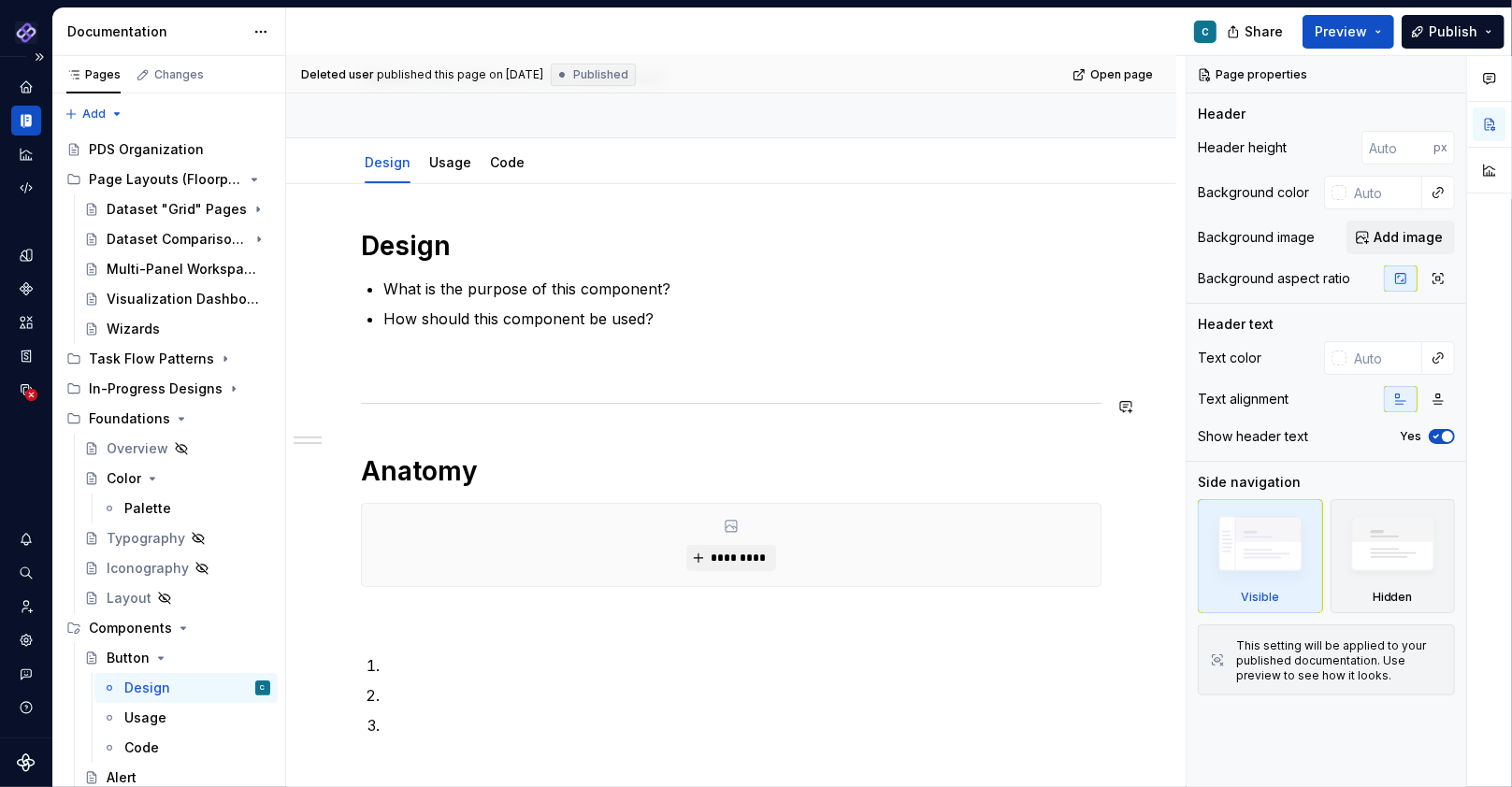 scroll, scrollTop: 173, scrollLeft: 0, axis: vertical 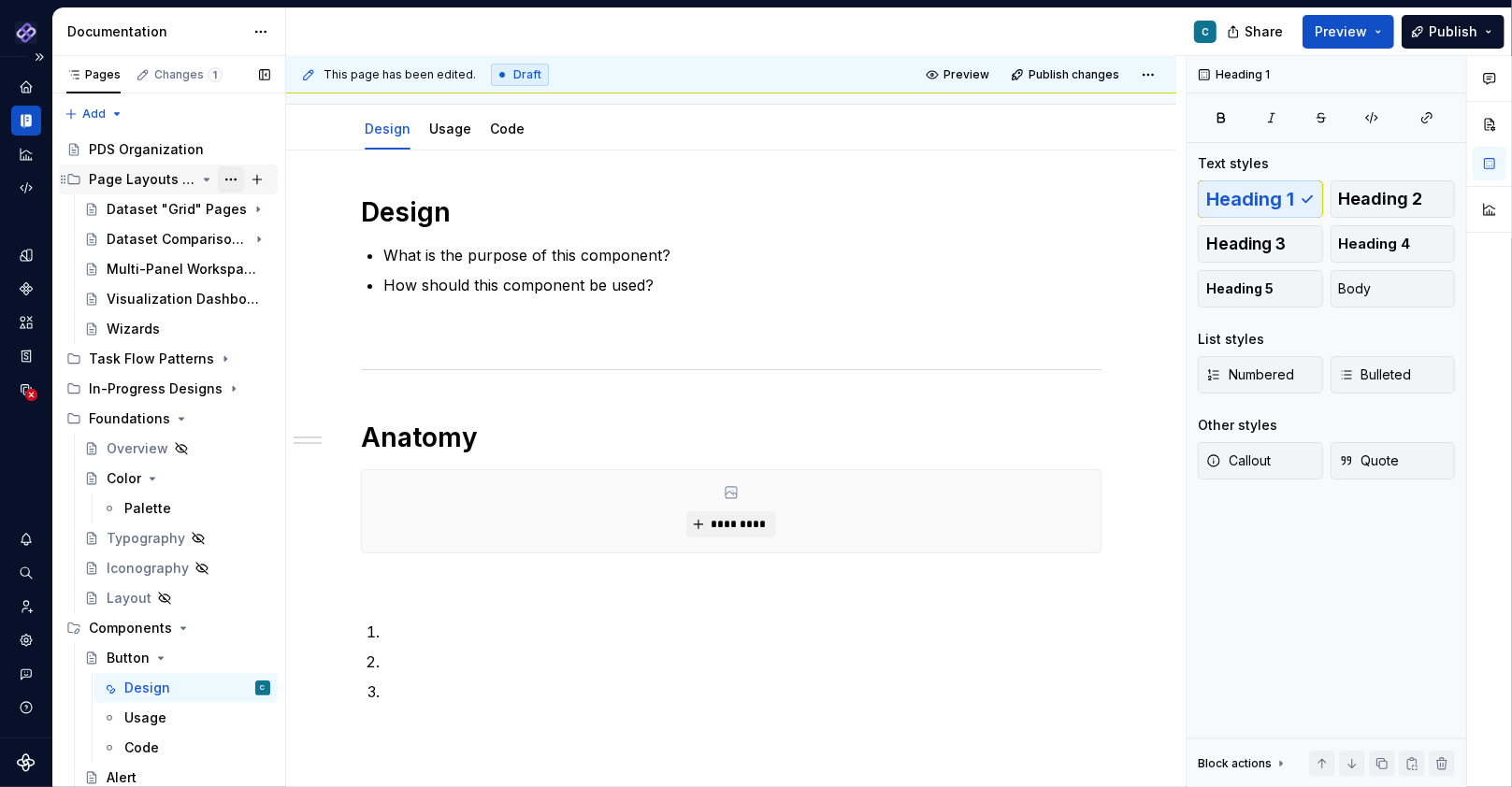 click at bounding box center [231, 179] 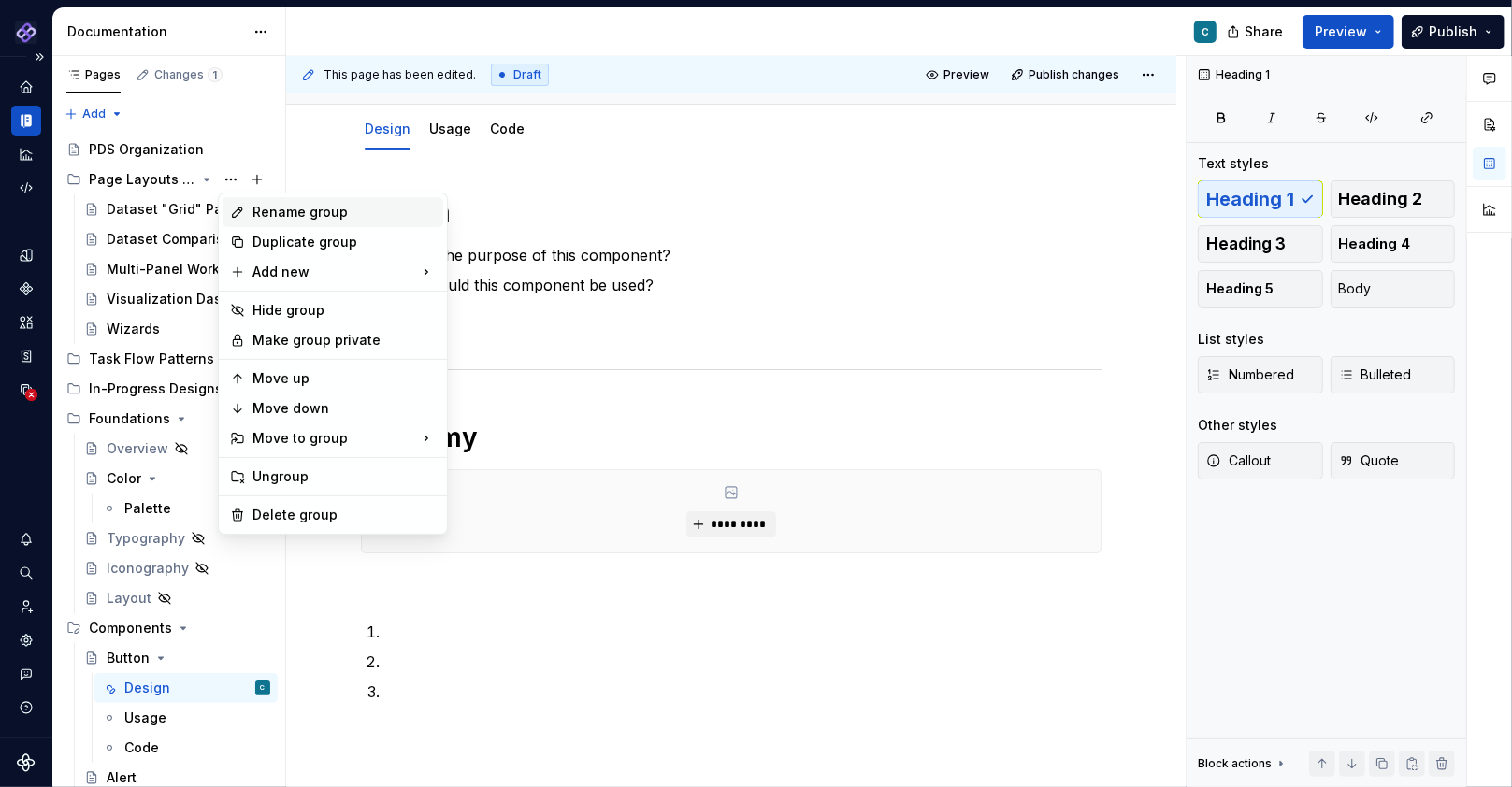 click on "Rename group" at bounding box center [344, 212] 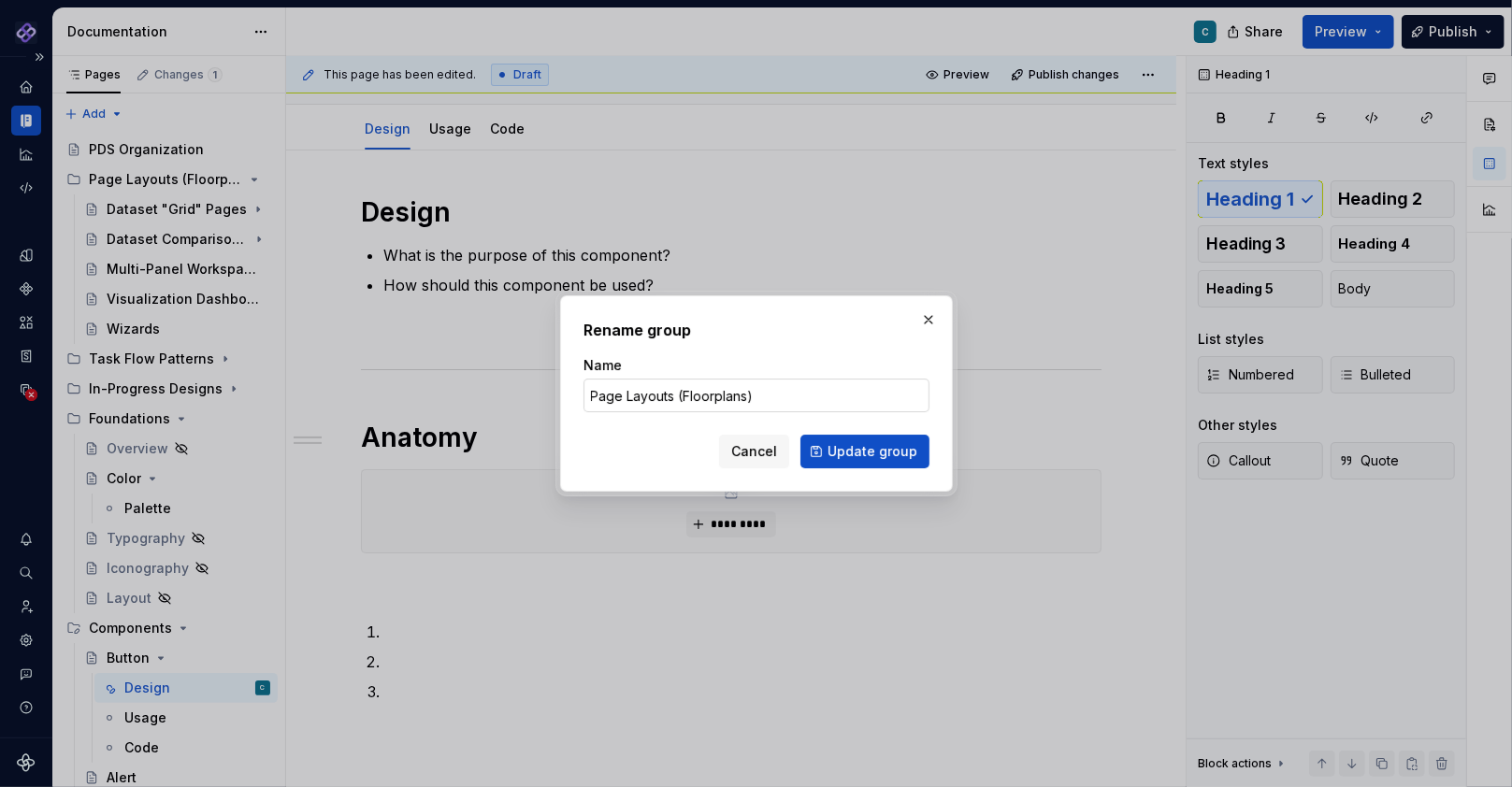 click on "Page Layouts (Floorplans)" at bounding box center [756, 395] 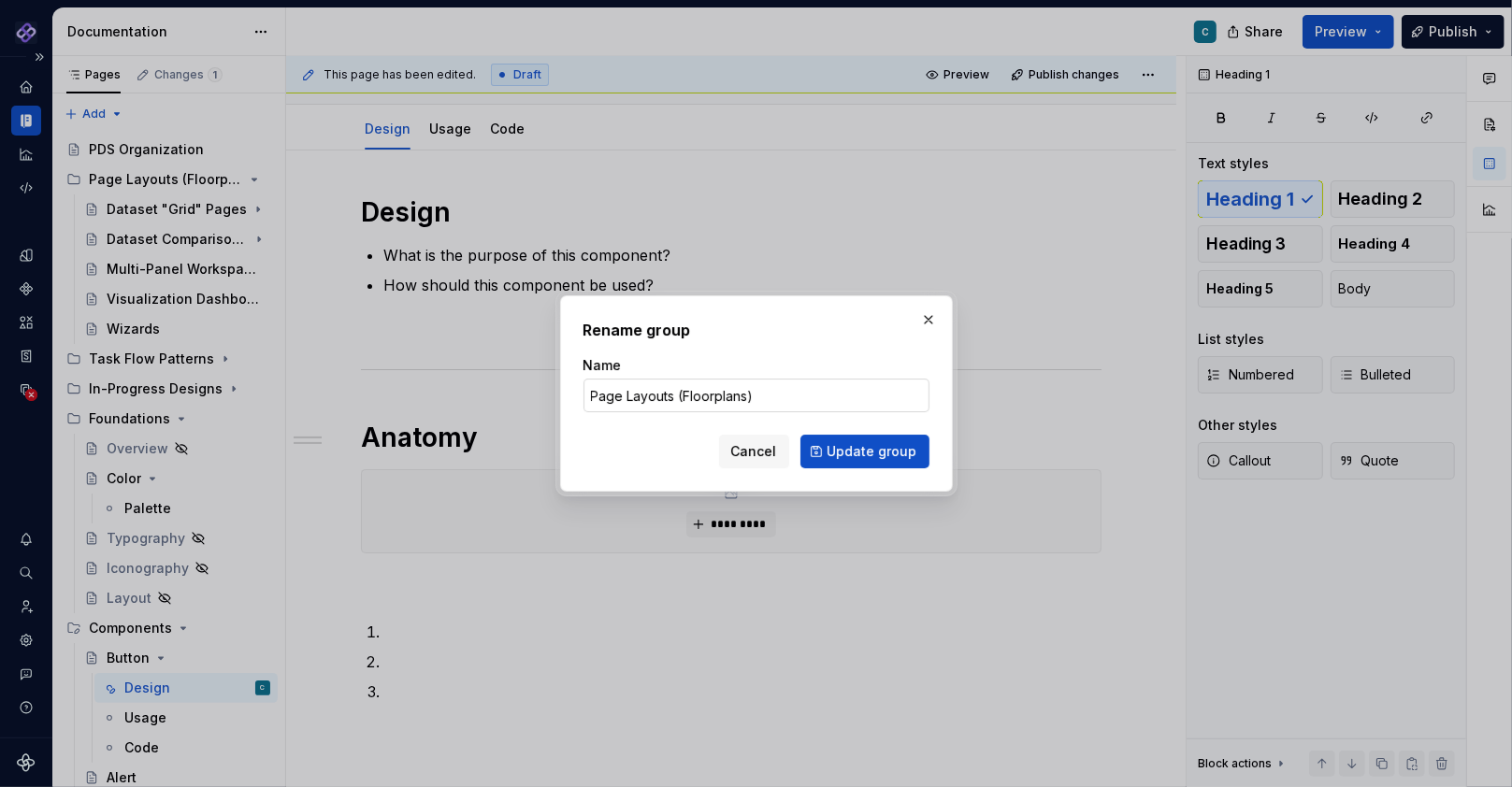 drag, startPoint x: 760, startPoint y: 398, endPoint x: 677, endPoint y: 395, distance: 83.054199 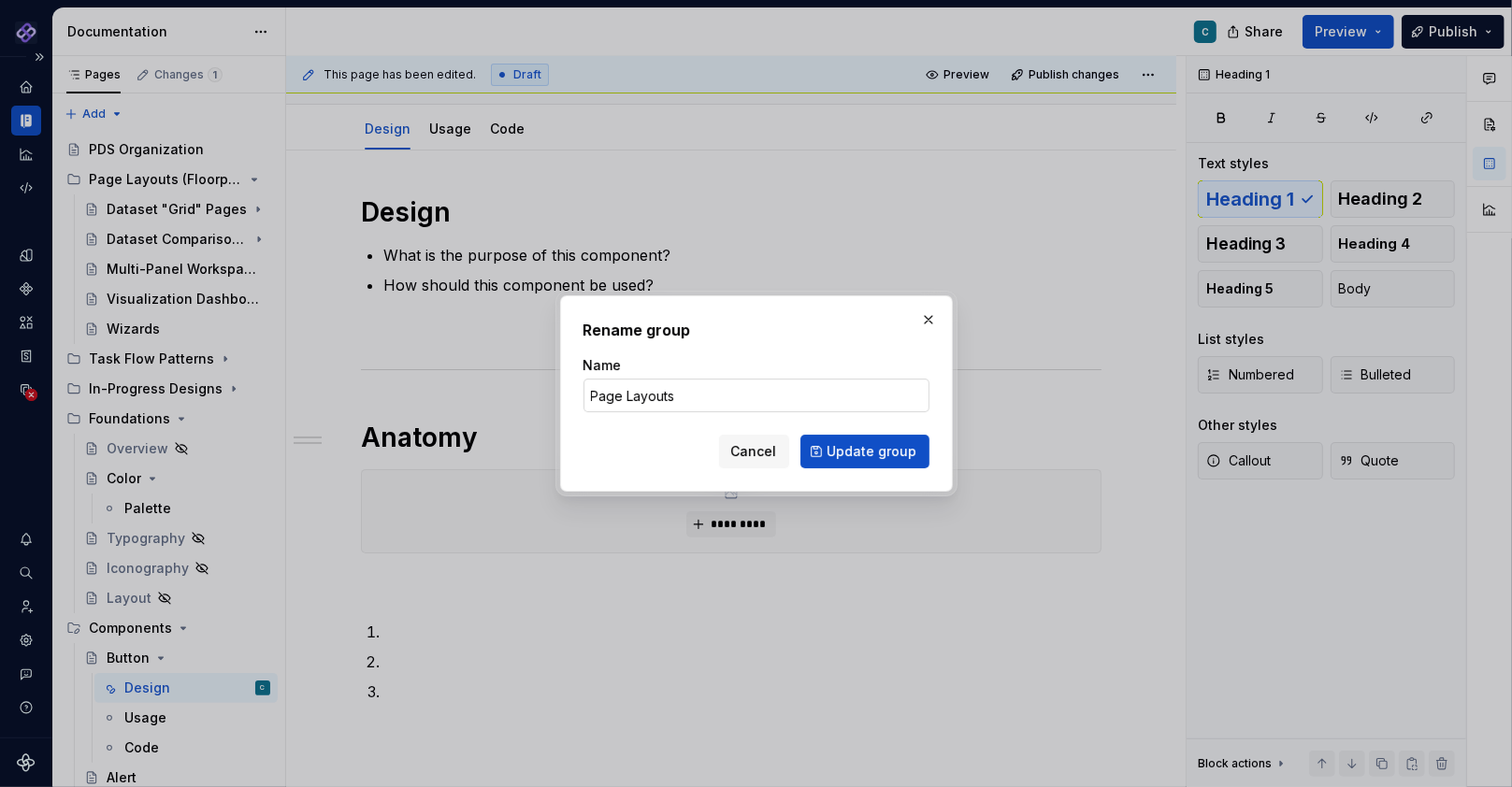 click on "Page Layouts" at bounding box center (756, 395) 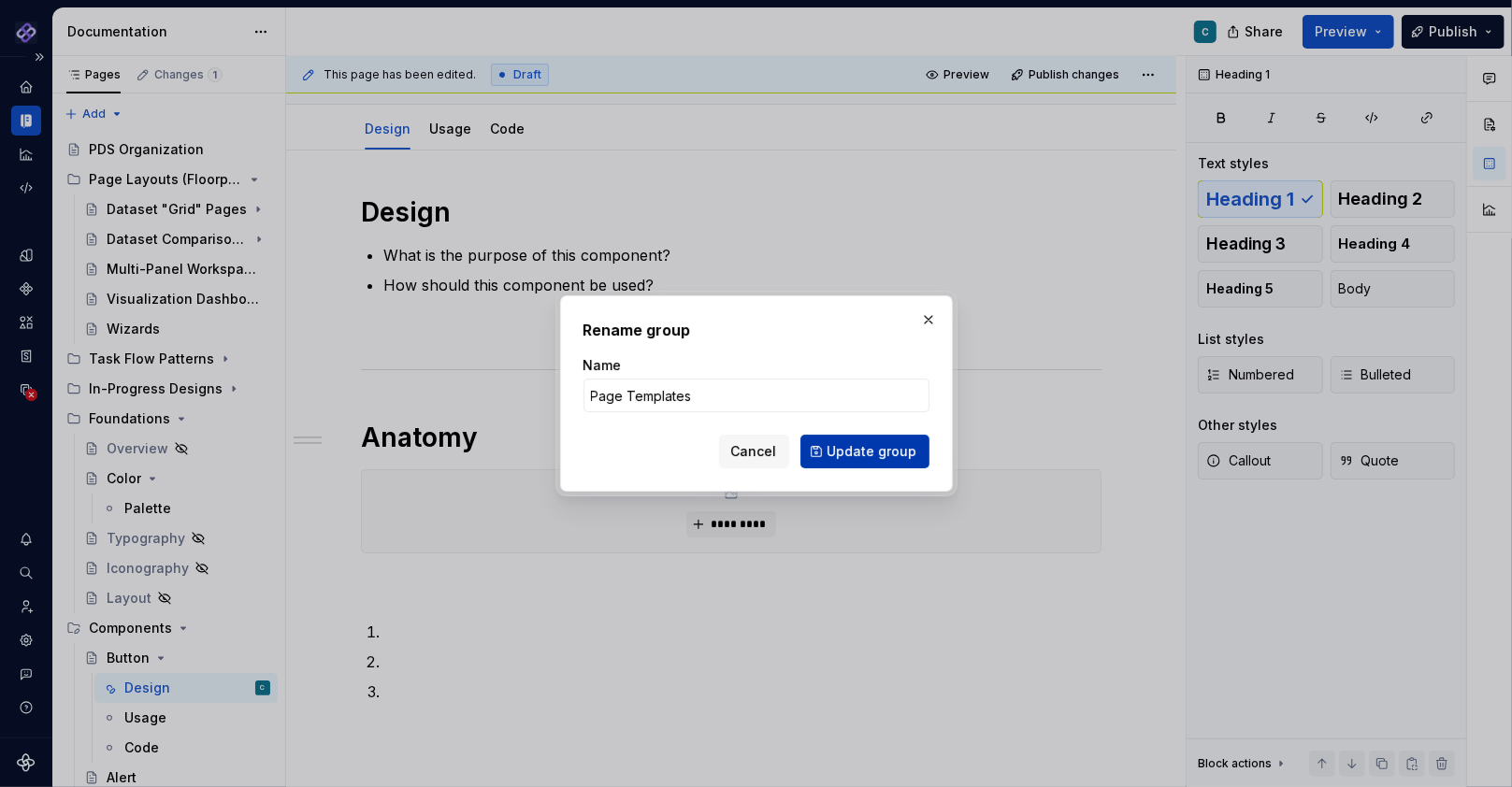 type on "Page Templates" 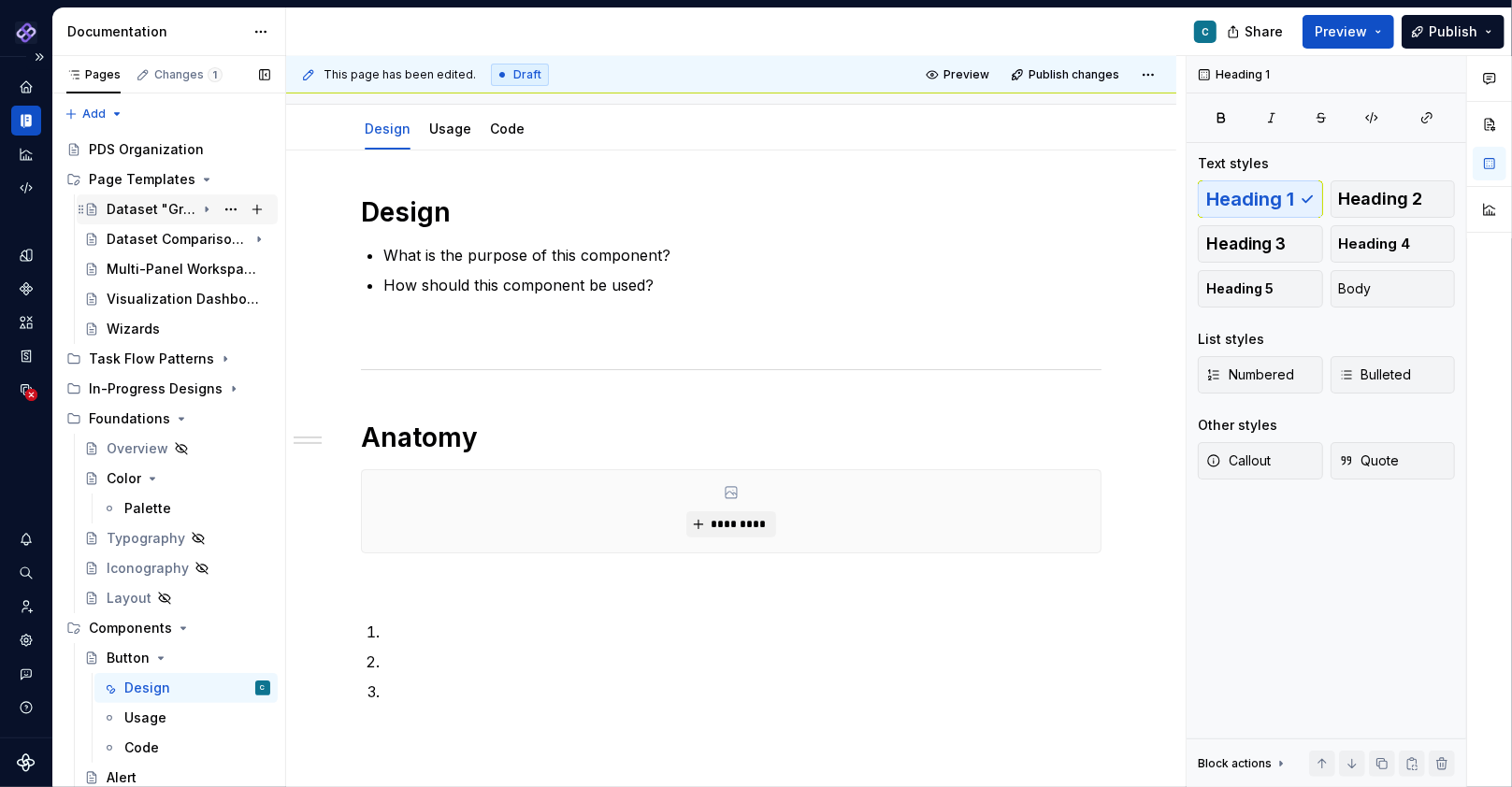 click on "Dataset "Grid" Pages" at bounding box center (151, 209) 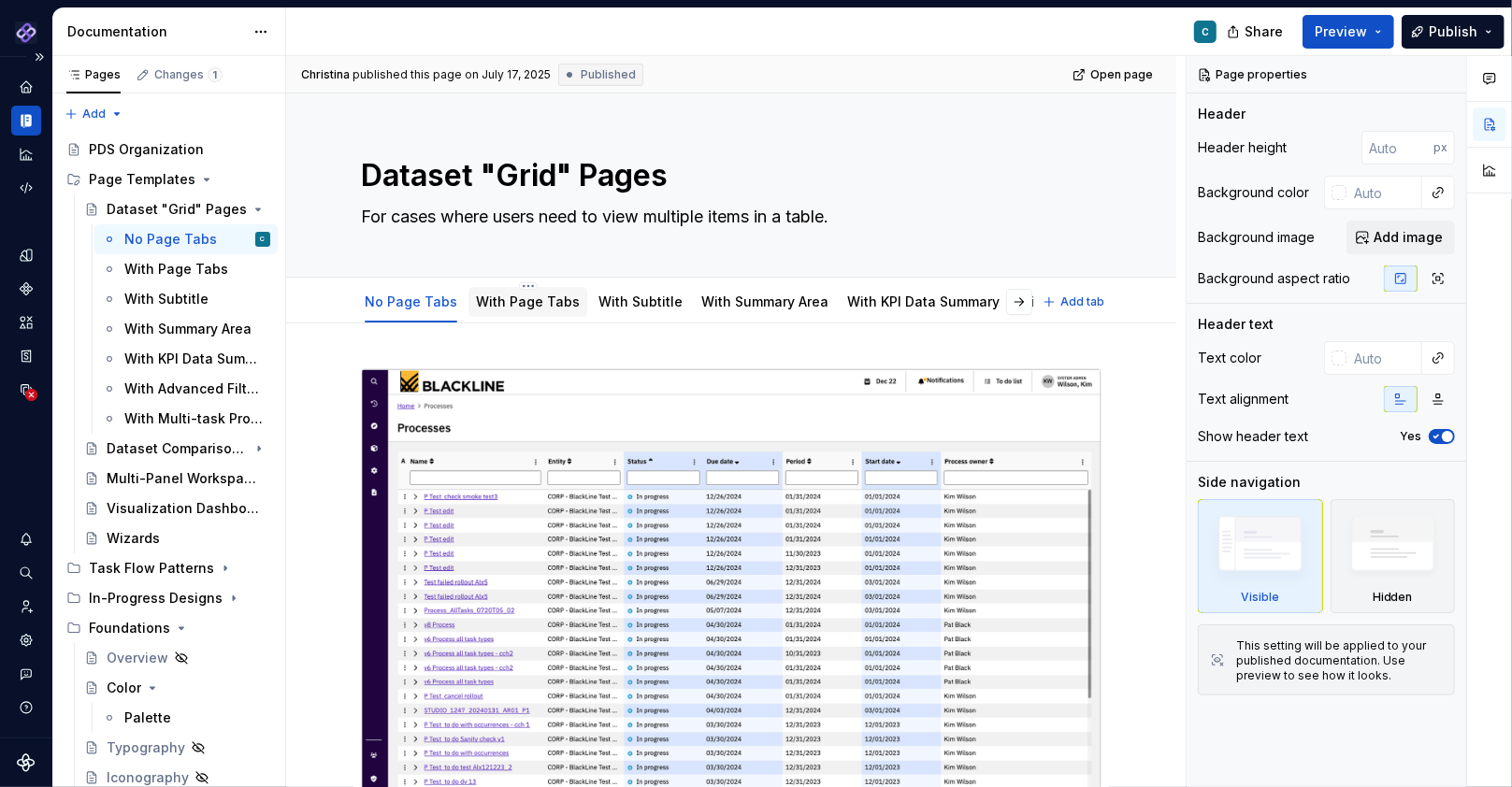 click on "With Page Tabs" at bounding box center (527, 301) 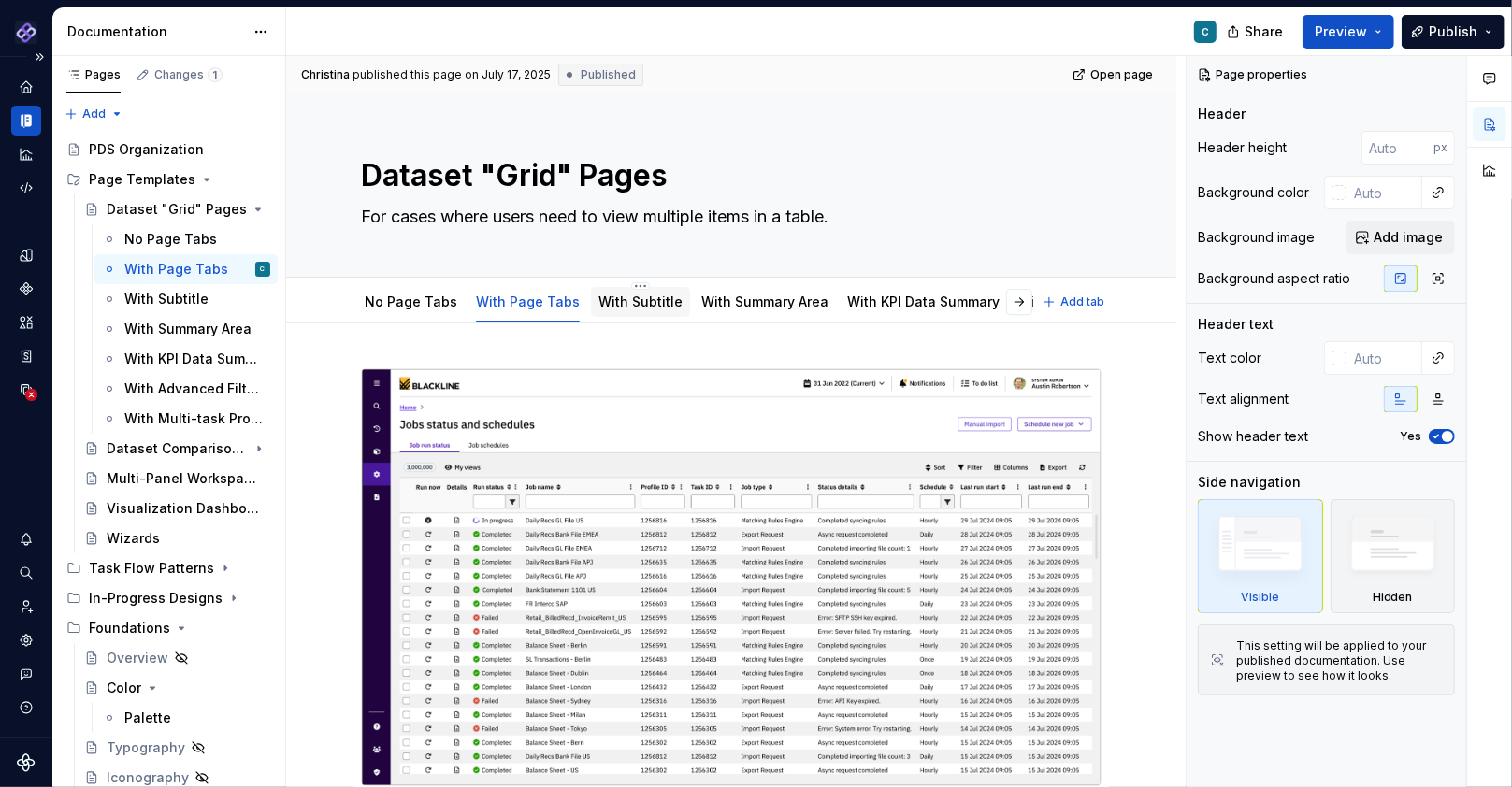 click on "With Subtitle" at bounding box center (641, 301) 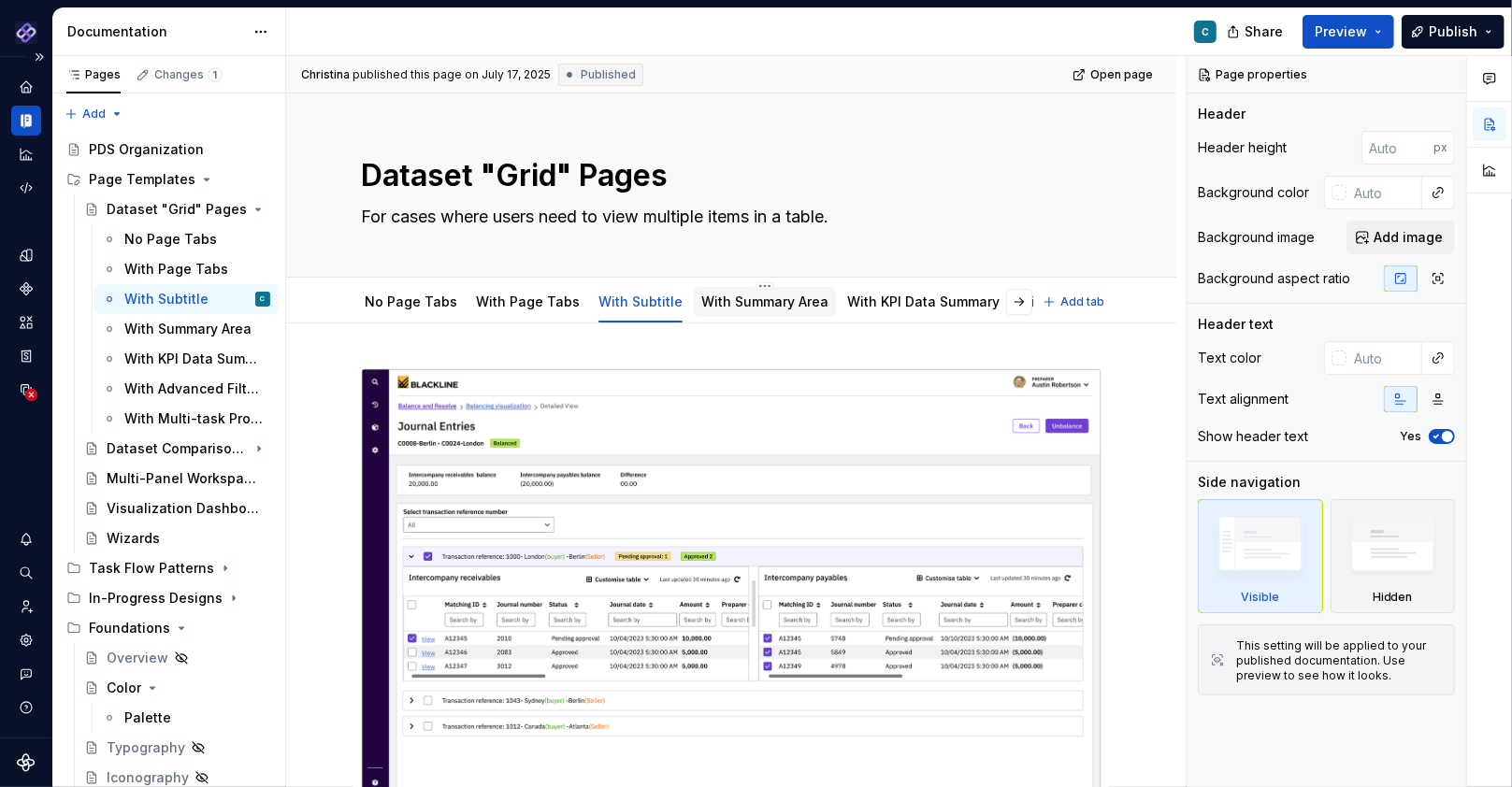 click on "With Summary Area" at bounding box center (765, 301) 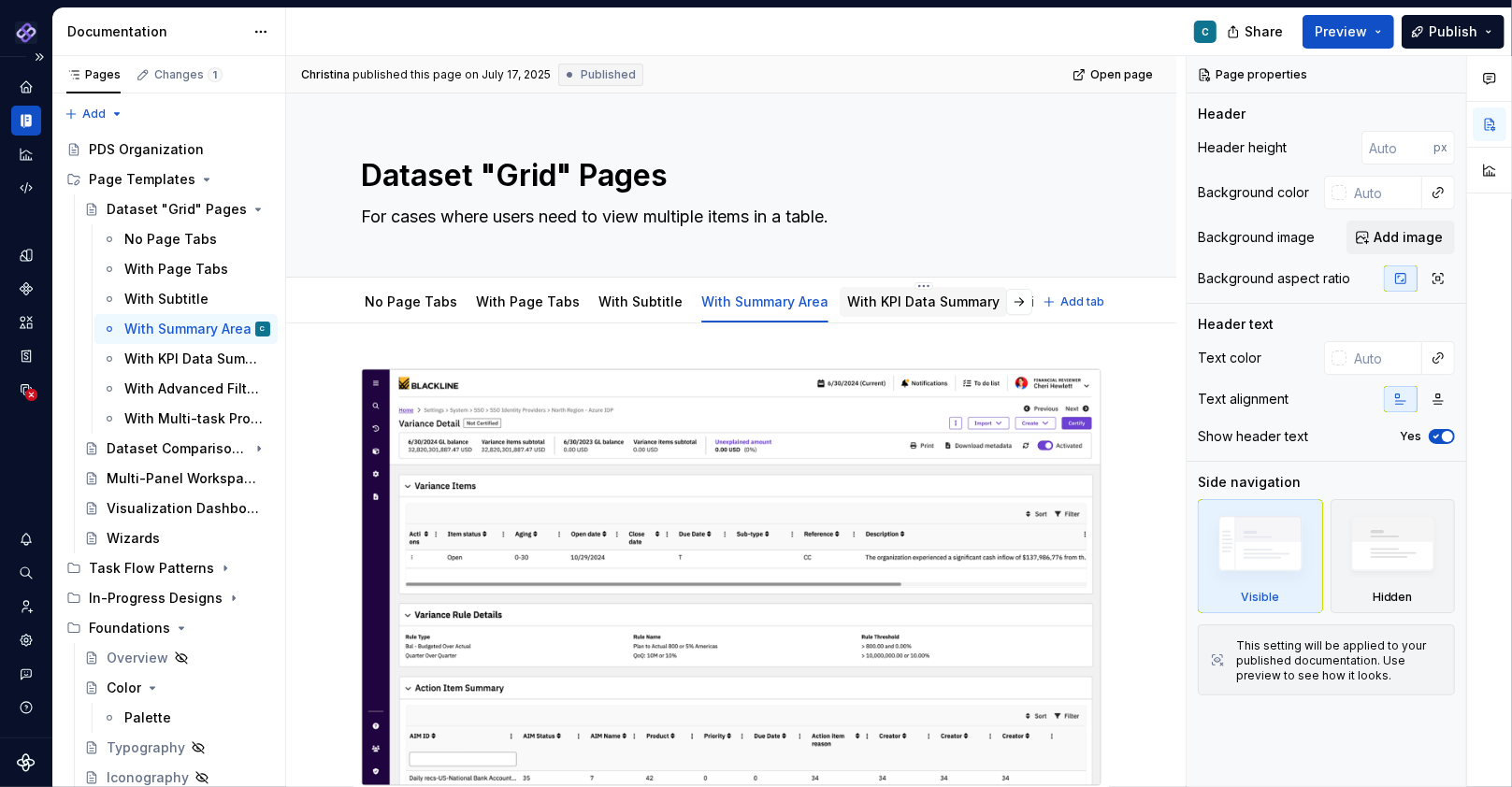 click on "With KPI Data Summary" at bounding box center [923, 301] 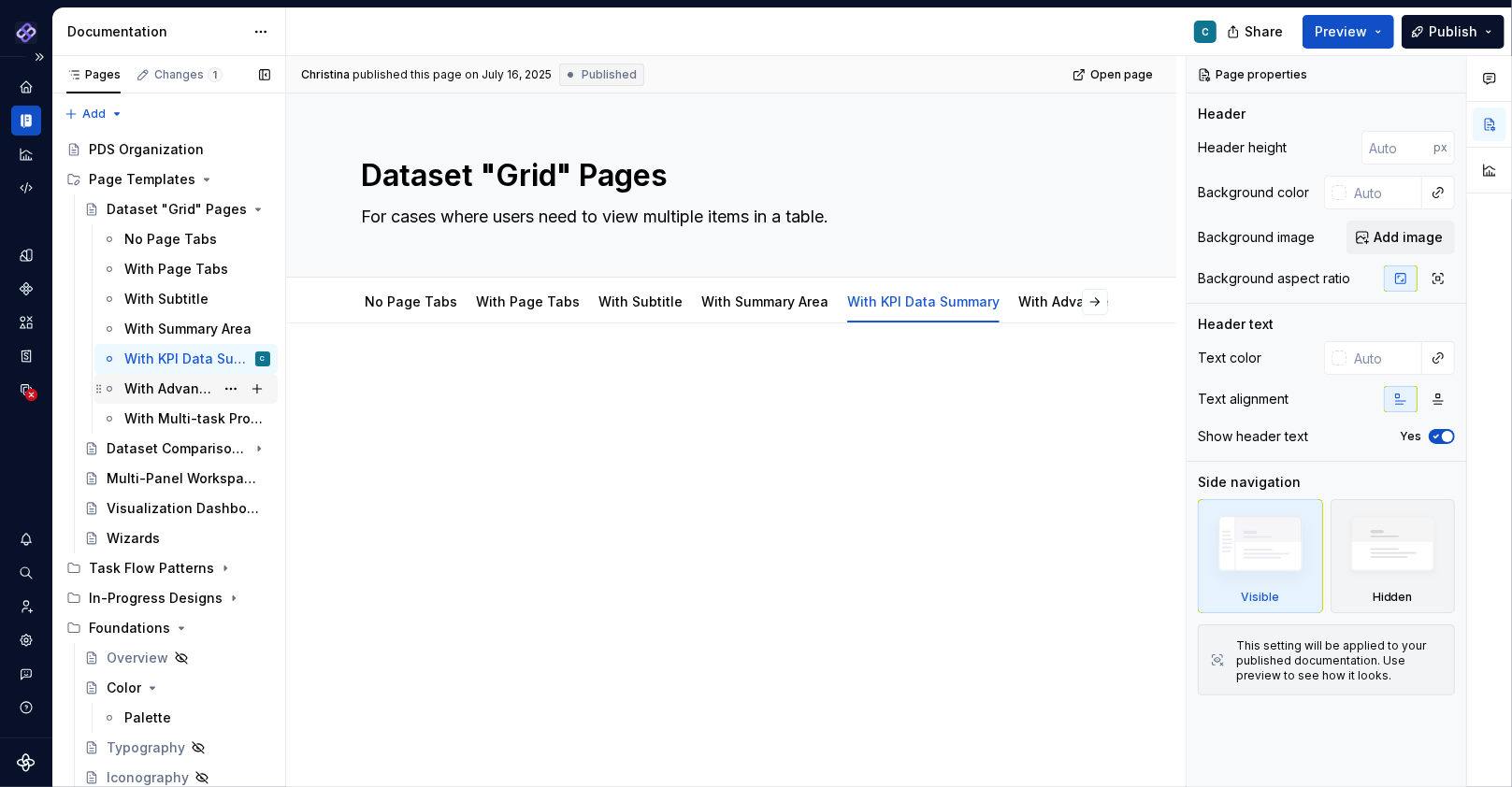 click on "With Advanced Filter Panel" at bounding box center (169, 389) 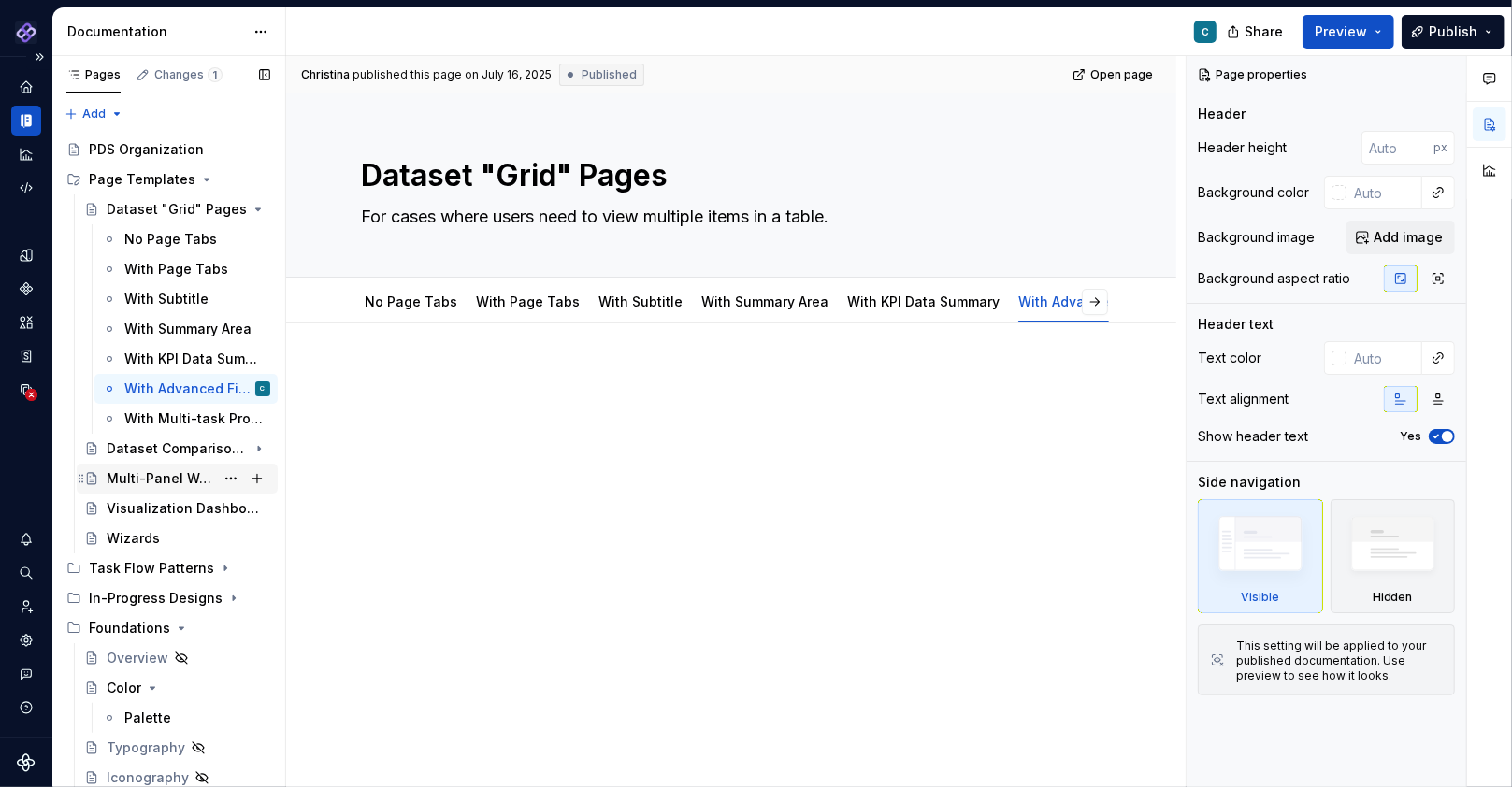 click on "Multi-Panel Workspaces" at bounding box center [160, 479] 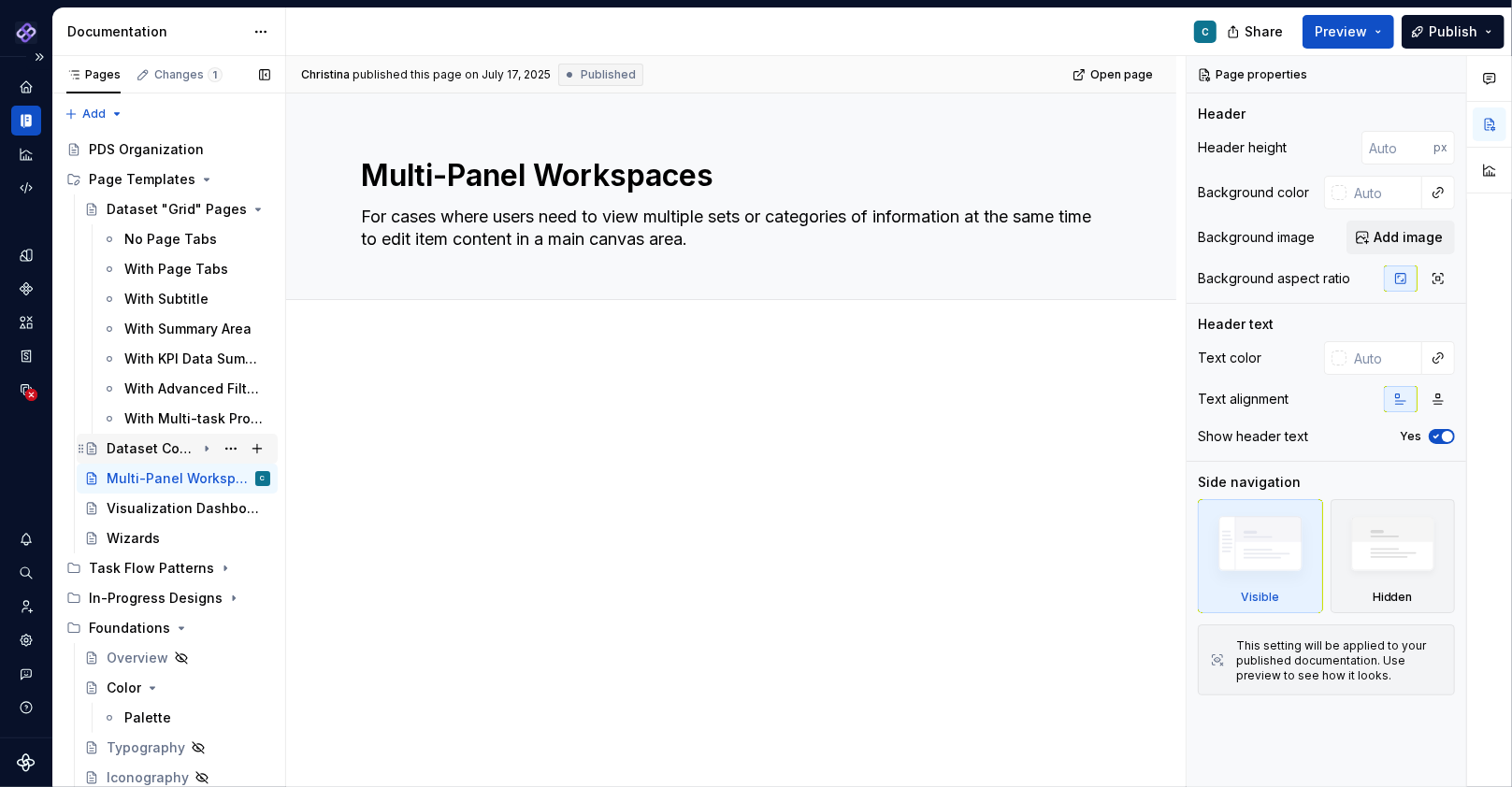 click on "Dataset Comparison Pages" at bounding box center (151, 449) 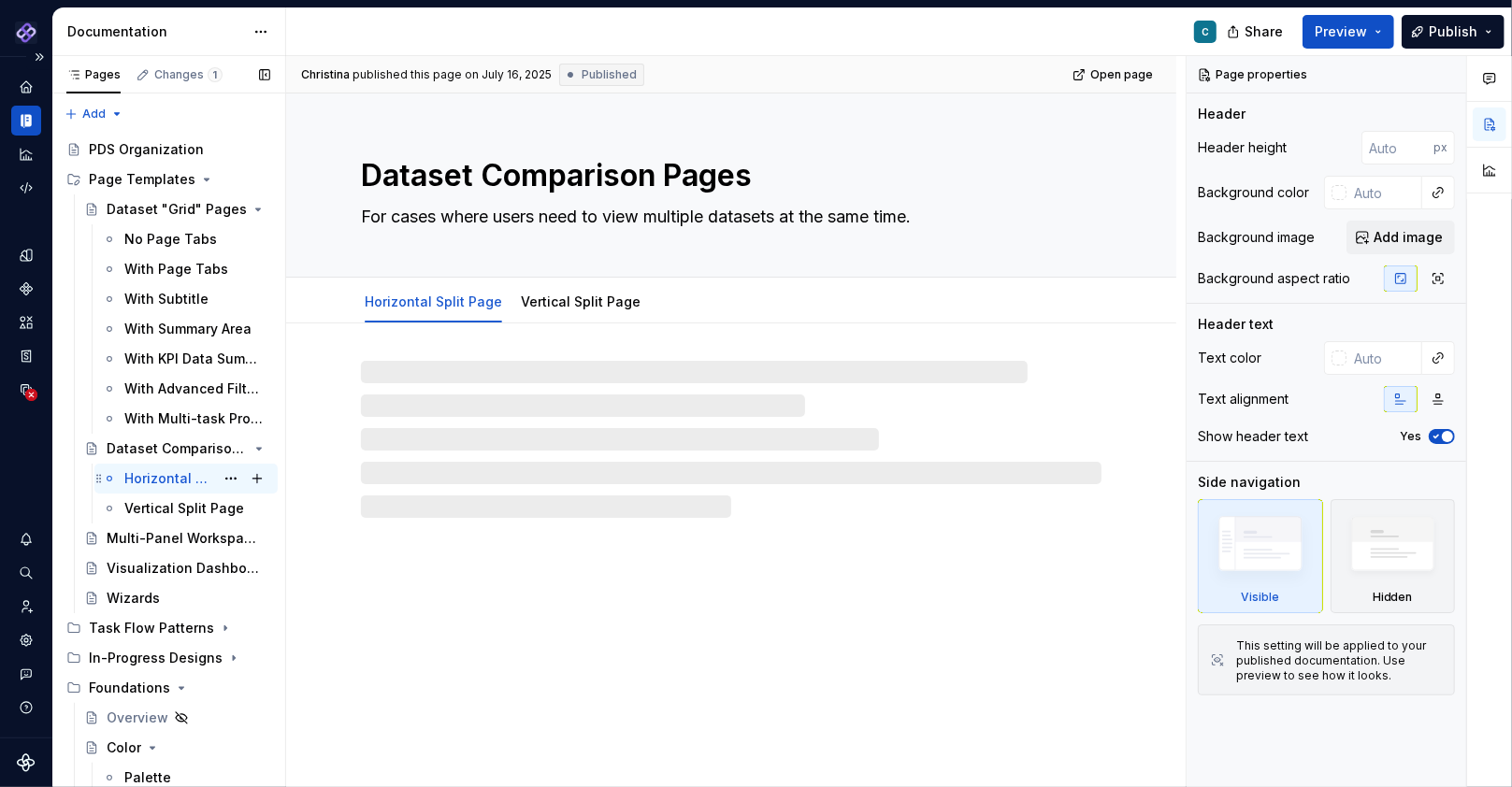 click on "Horizontal Split Page" at bounding box center [169, 479] 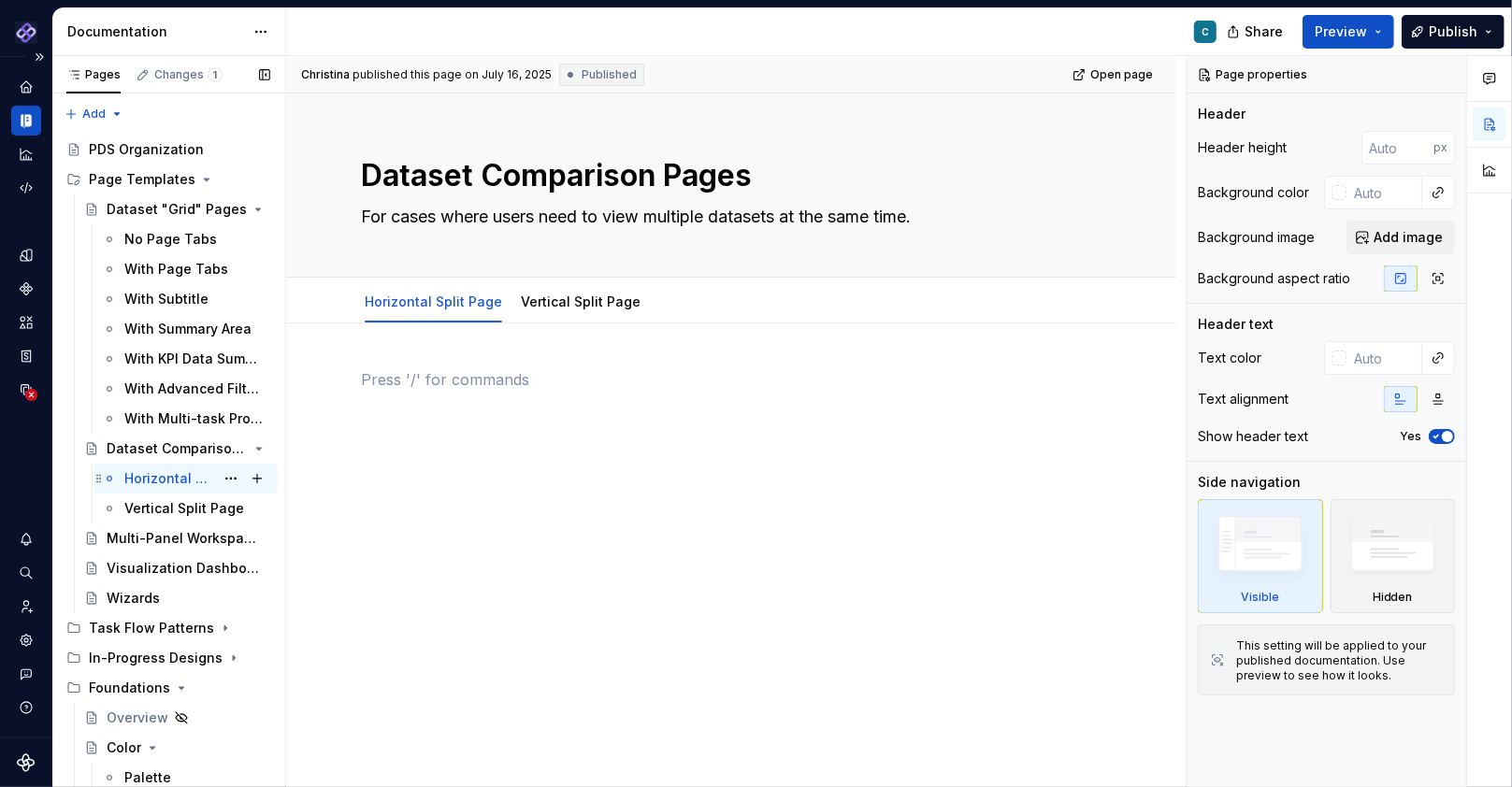 click at bounding box center (731, 404) 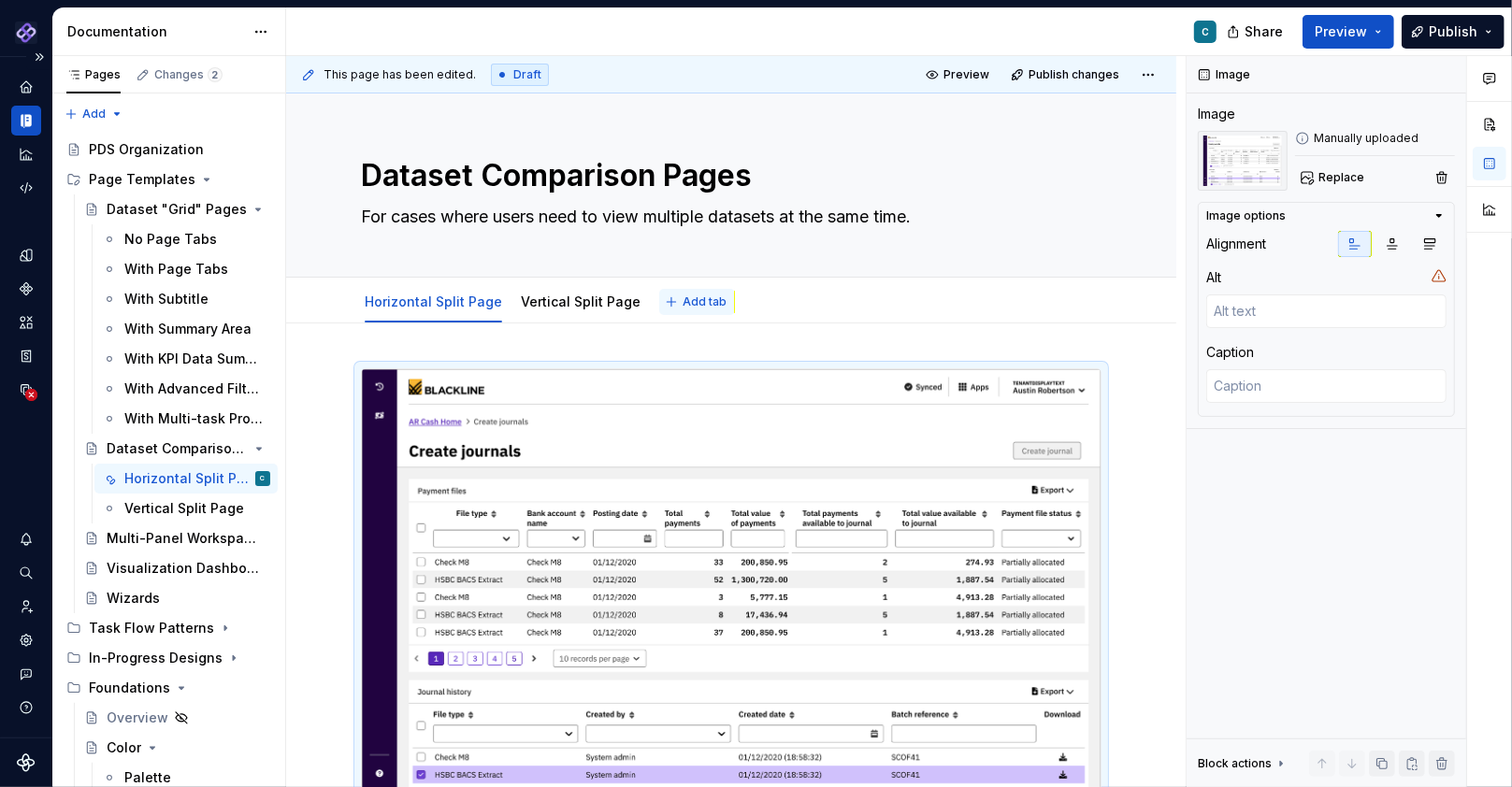 click on "Add tab" at bounding box center (704, 302) 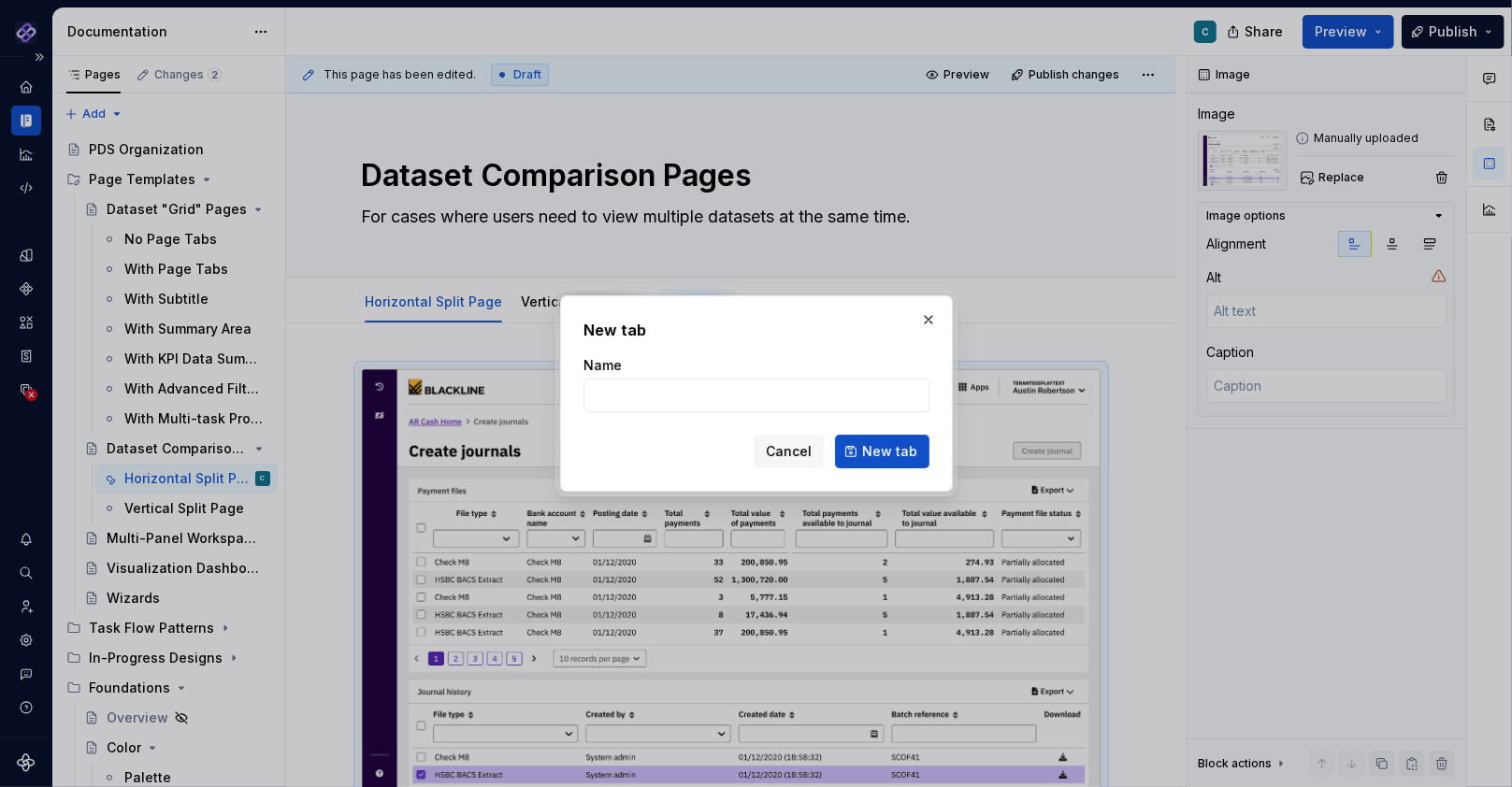 type on "*" 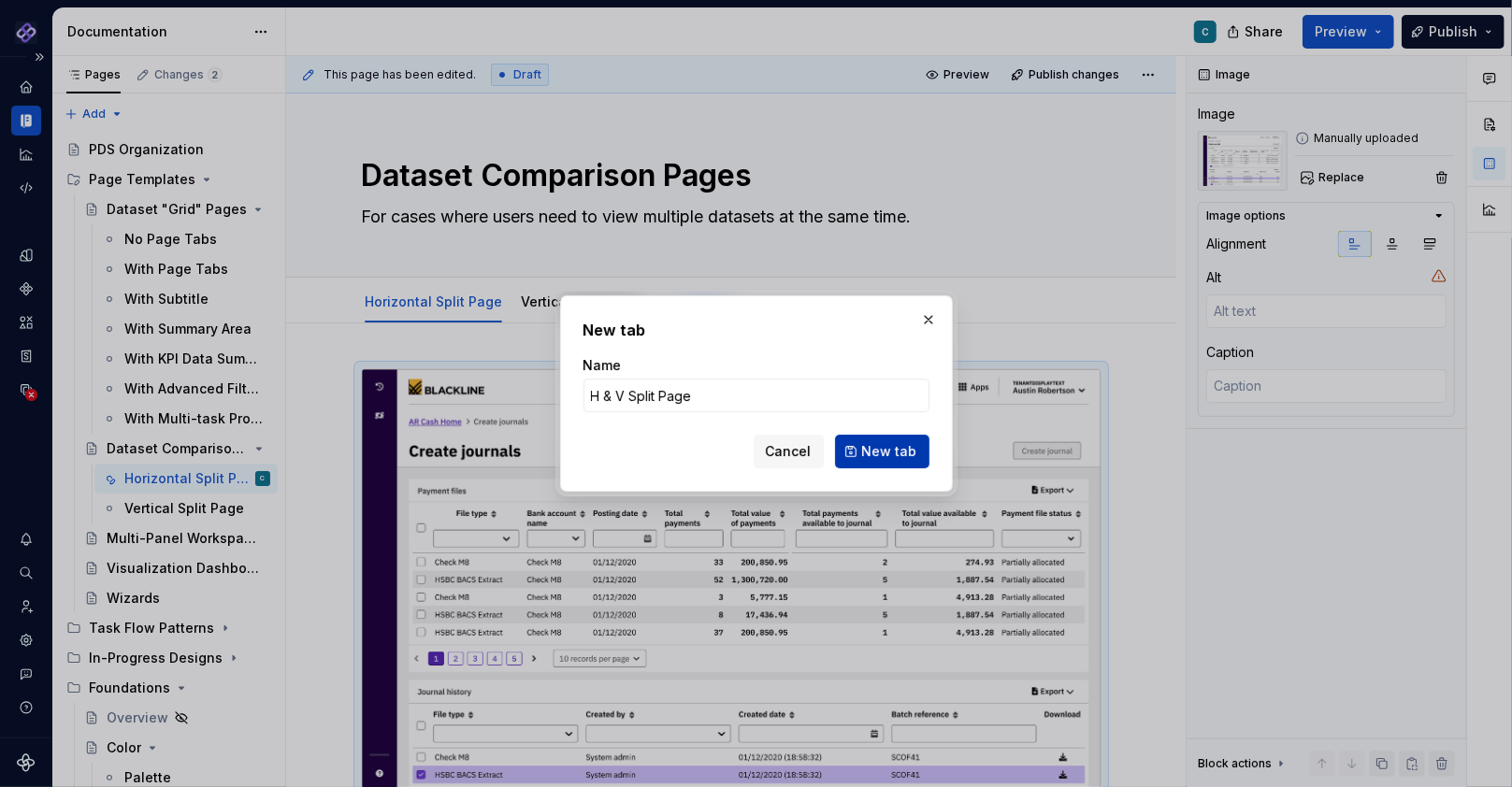 type on "H & V Split Page" 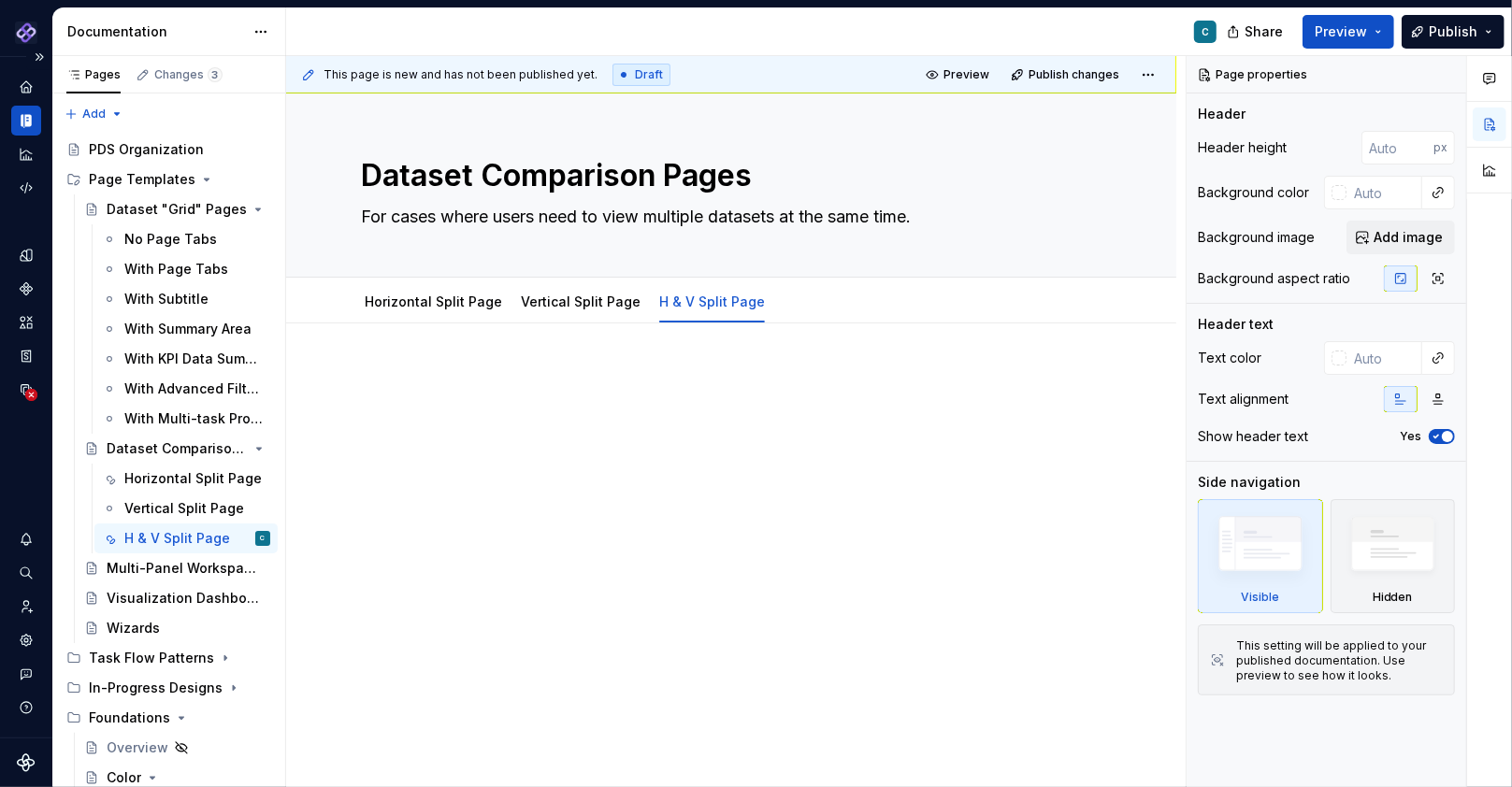 click at bounding box center [731, 510] 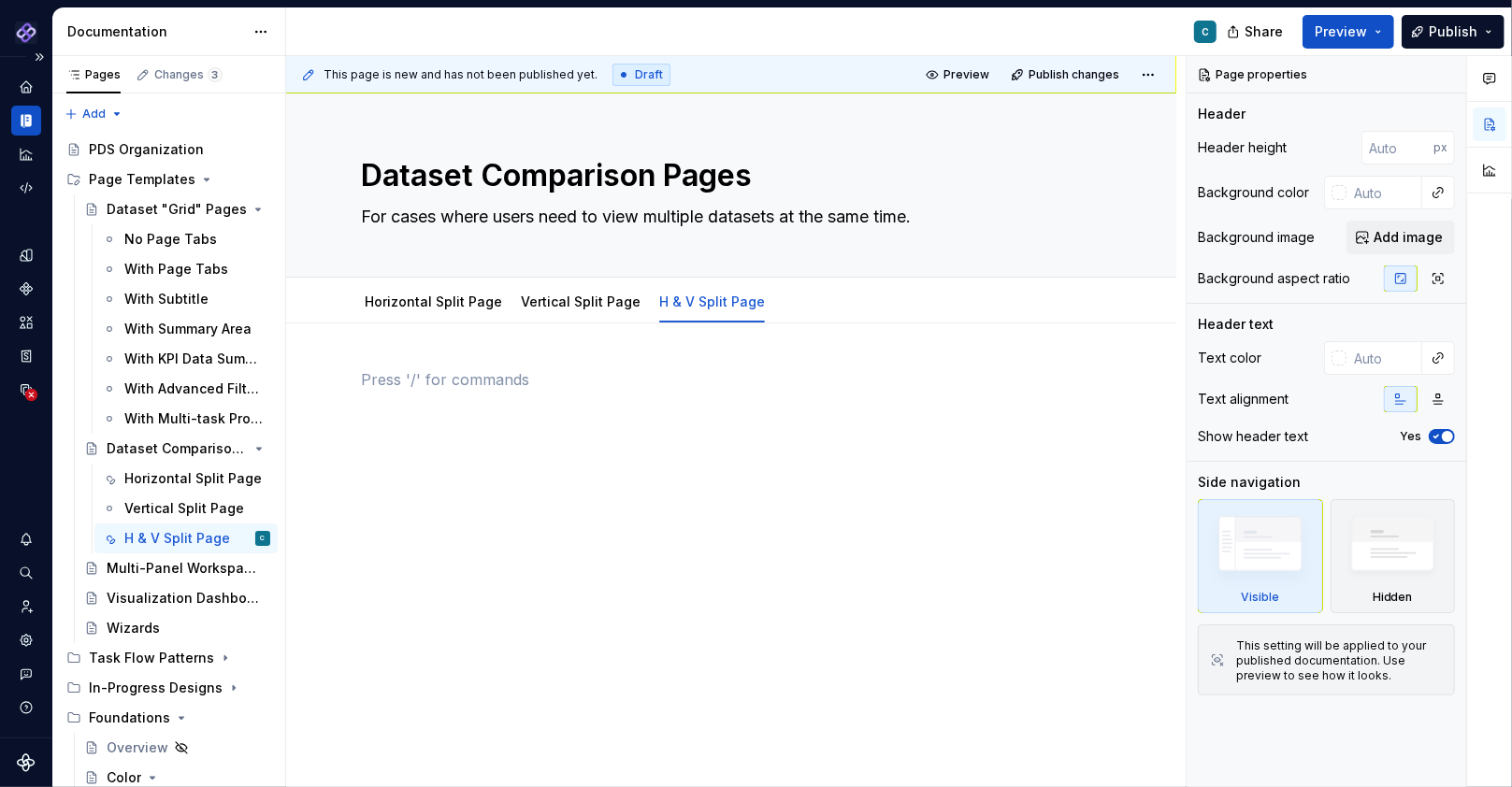 click at bounding box center [731, 404] 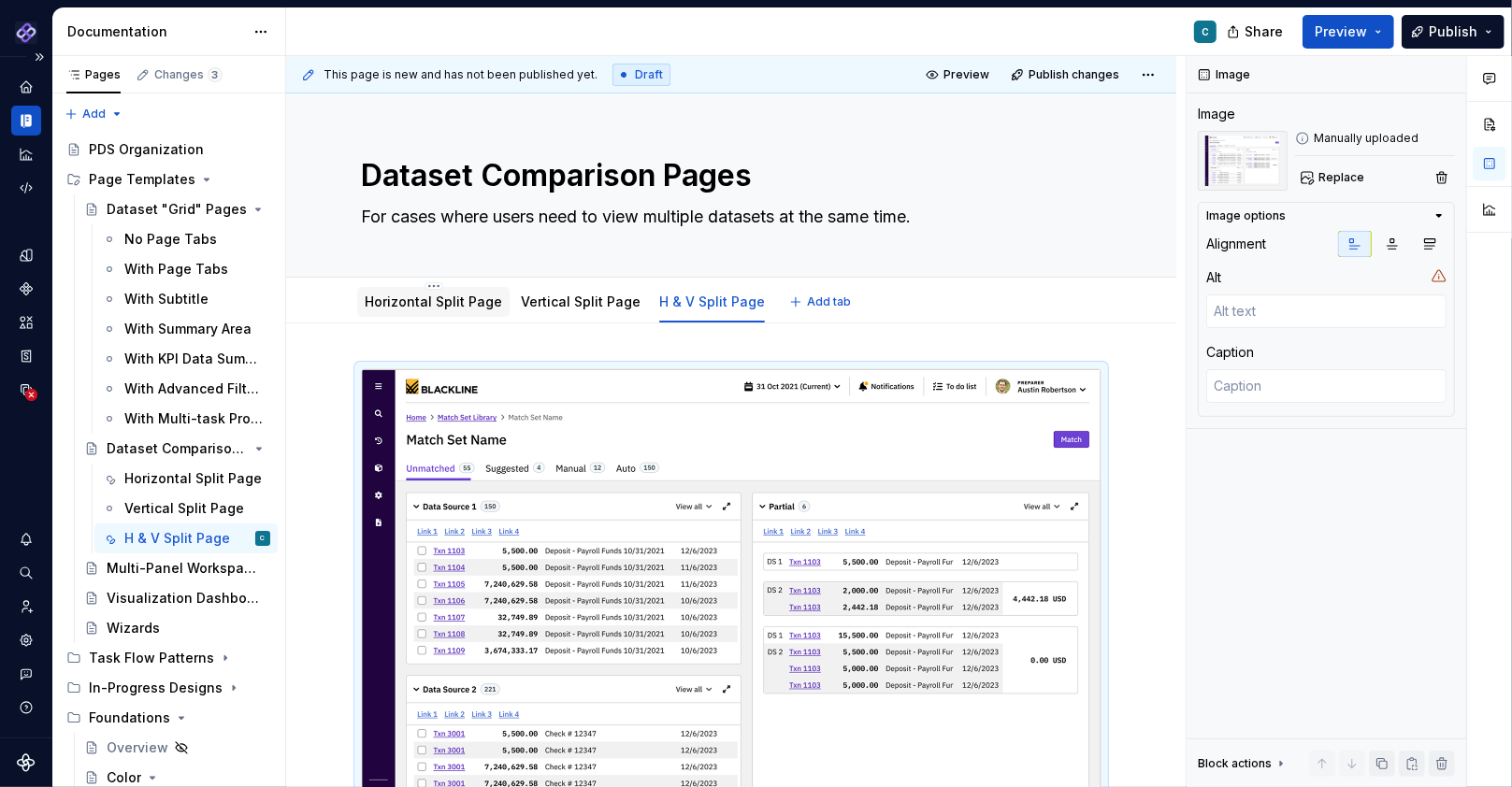 click on "Horizontal Split Page" at bounding box center [433, 301] 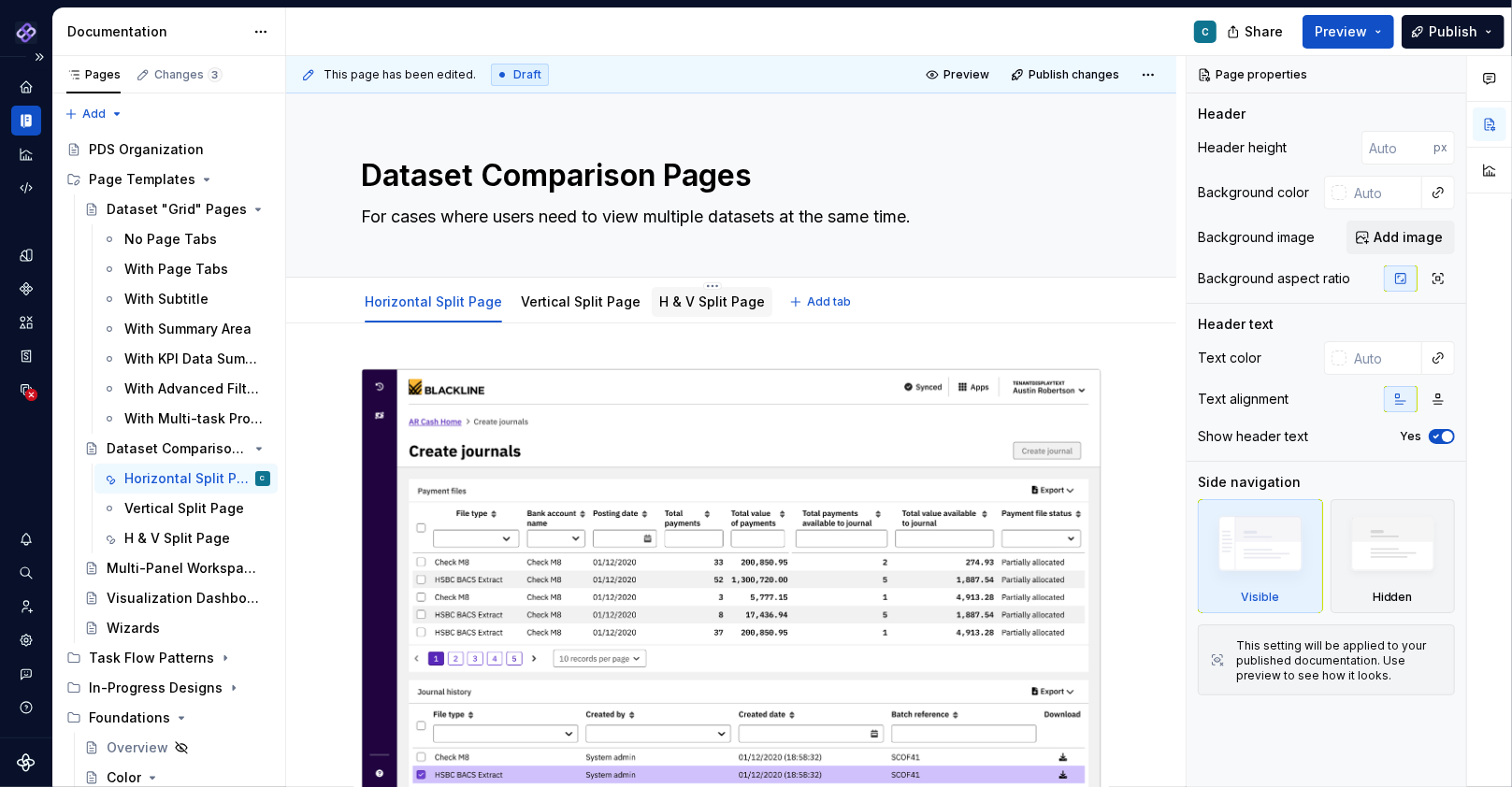 click on "H & V Split Page" at bounding box center [712, 301] 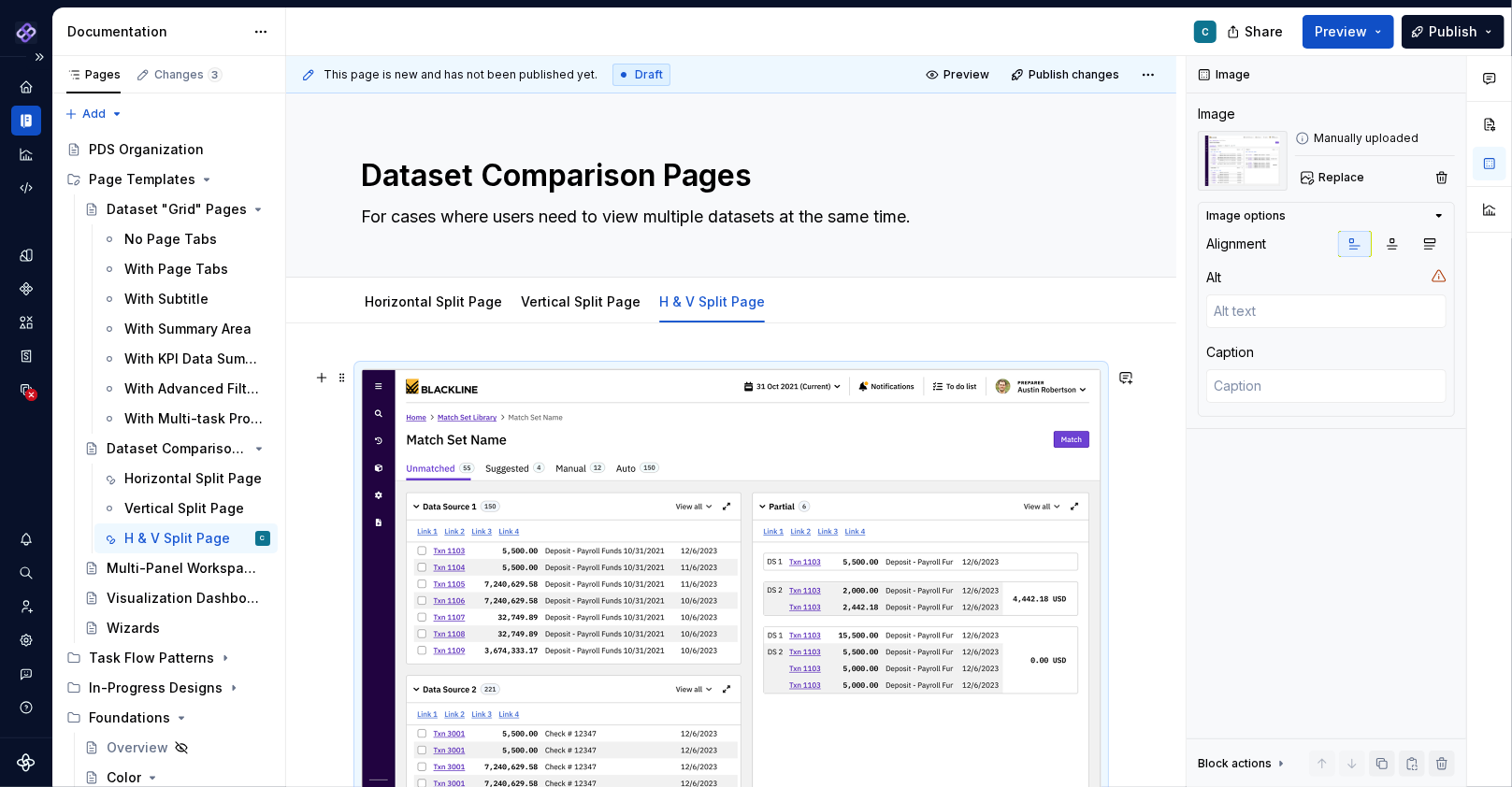 click at bounding box center [731, 619] 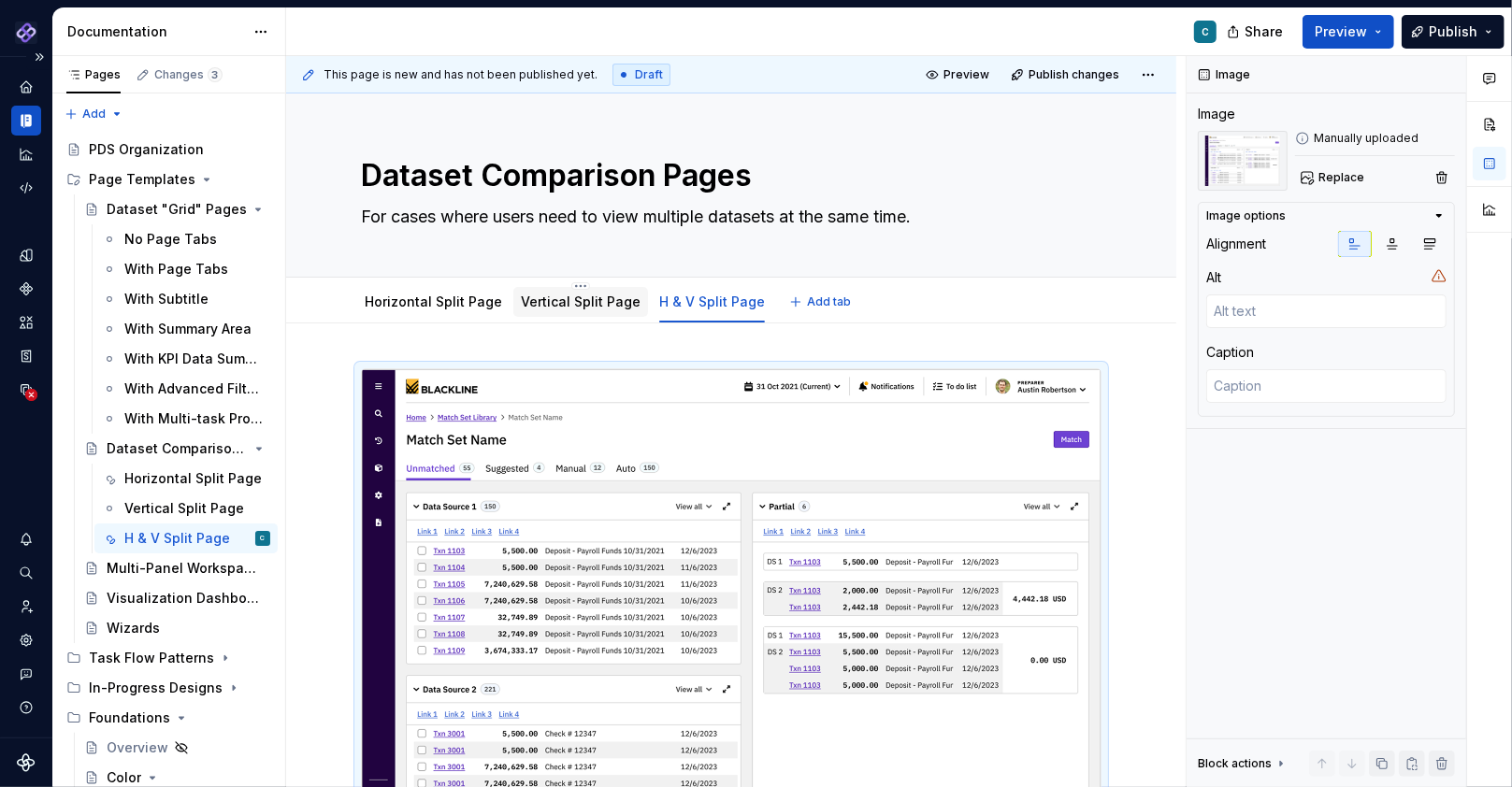 click on "Vertical Split Page" at bounding box center (581, 301) 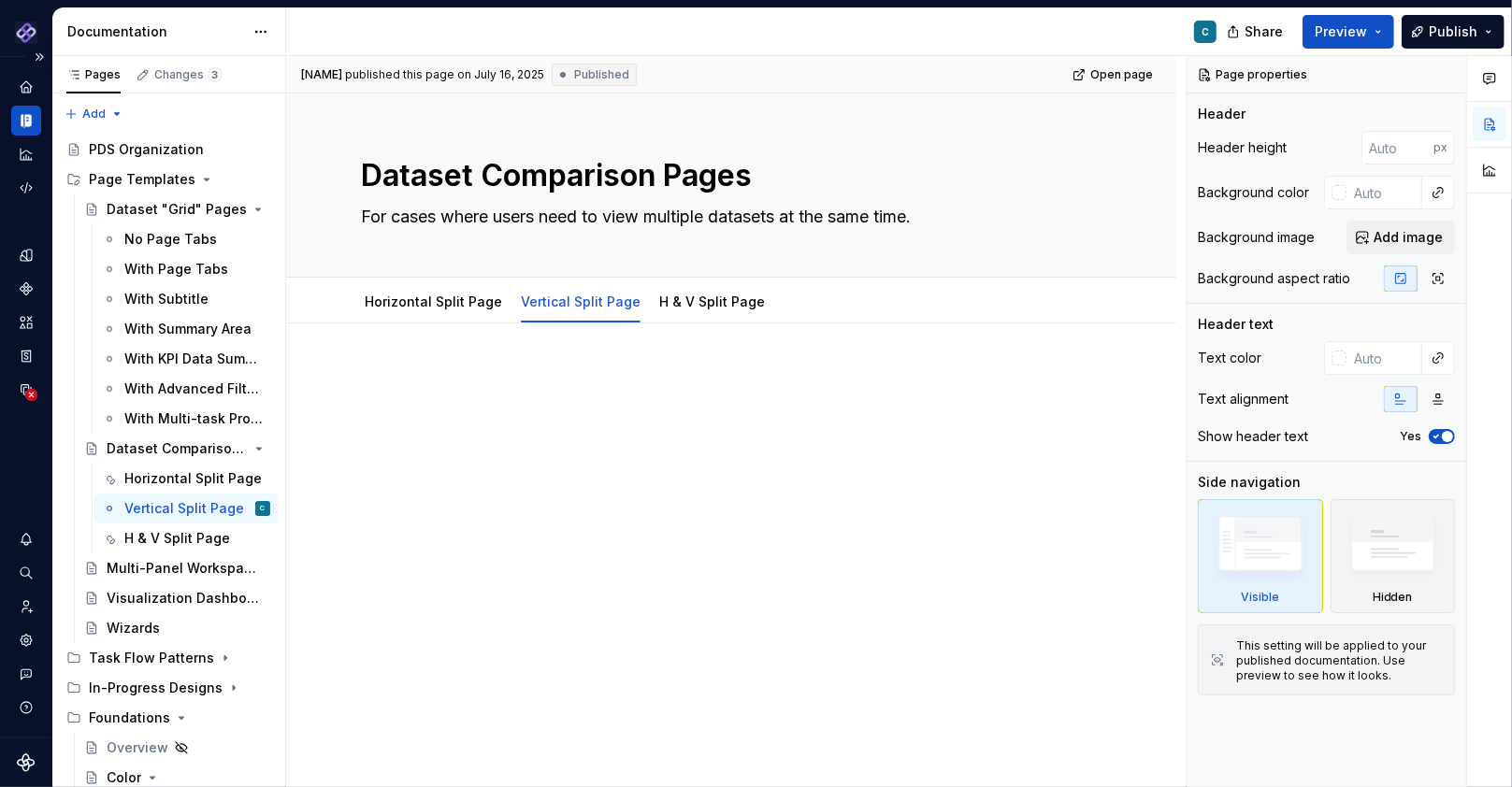 click at bounding box center [731, 415] 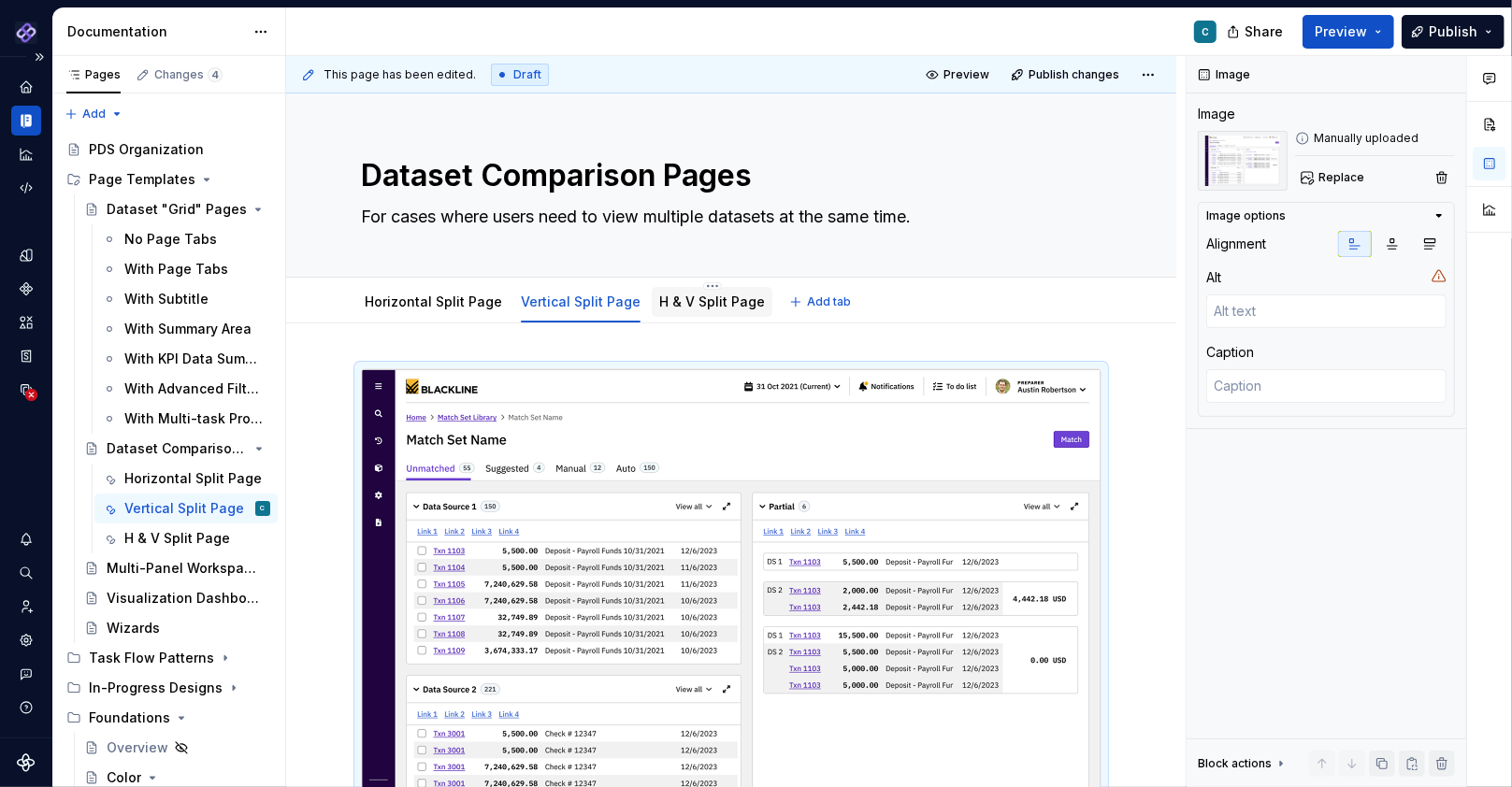 click on "H & V Split Page" at bounding box center (712, 301) 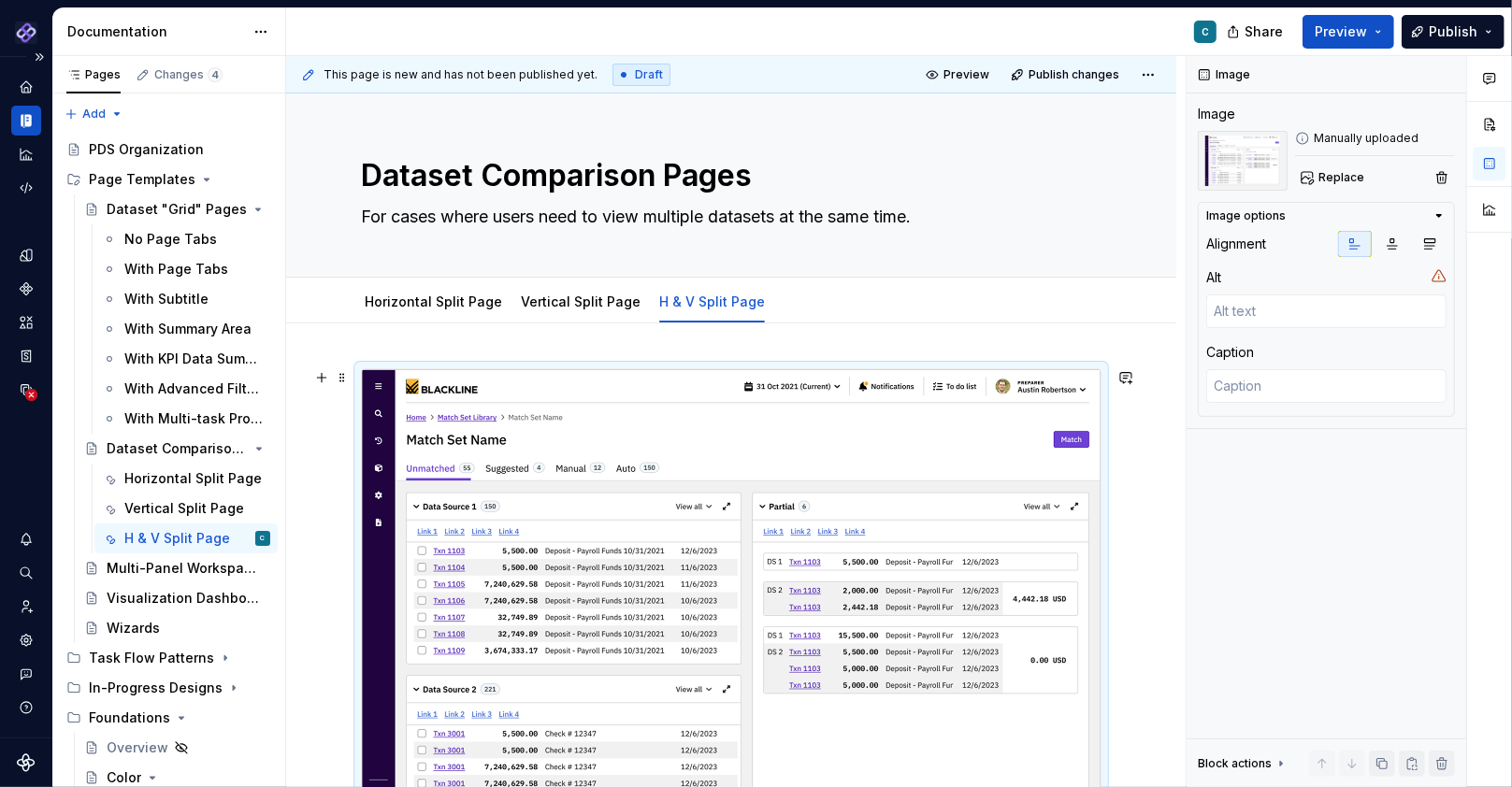 click at bounding box center [731, 619] 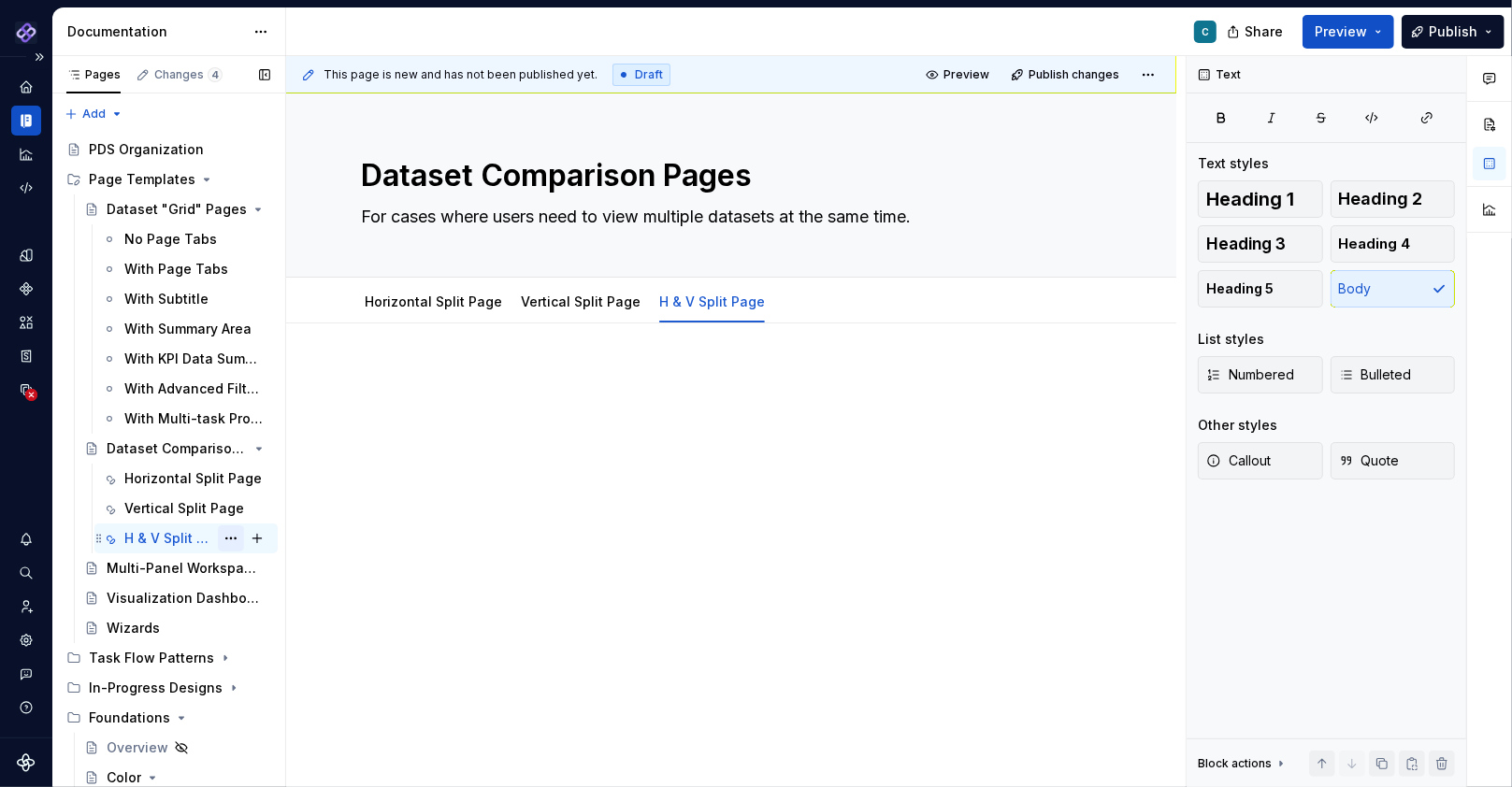 click at bounding box center [231, 538] 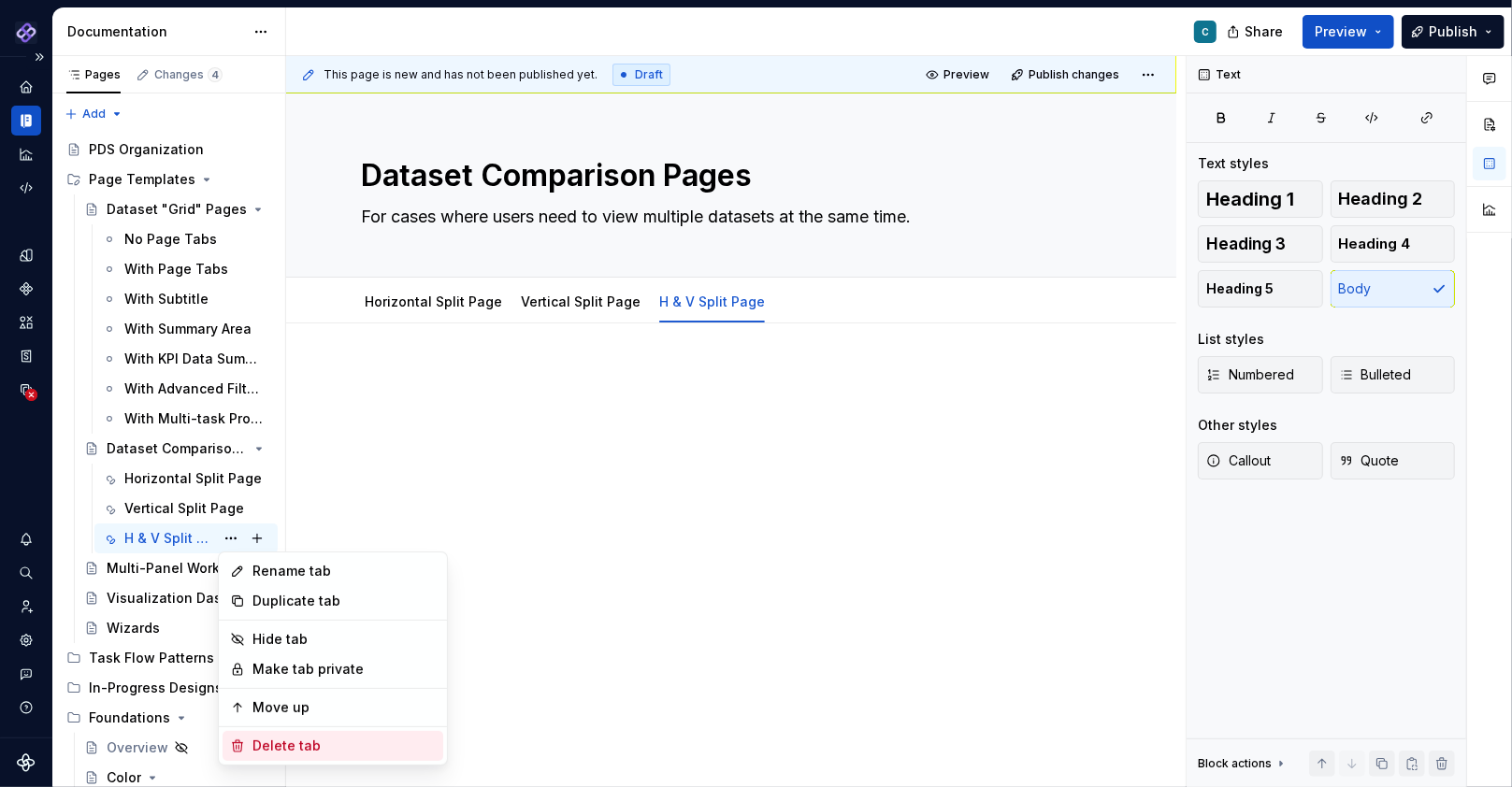 click on "Delete tab" at bounding box center [344, 746] 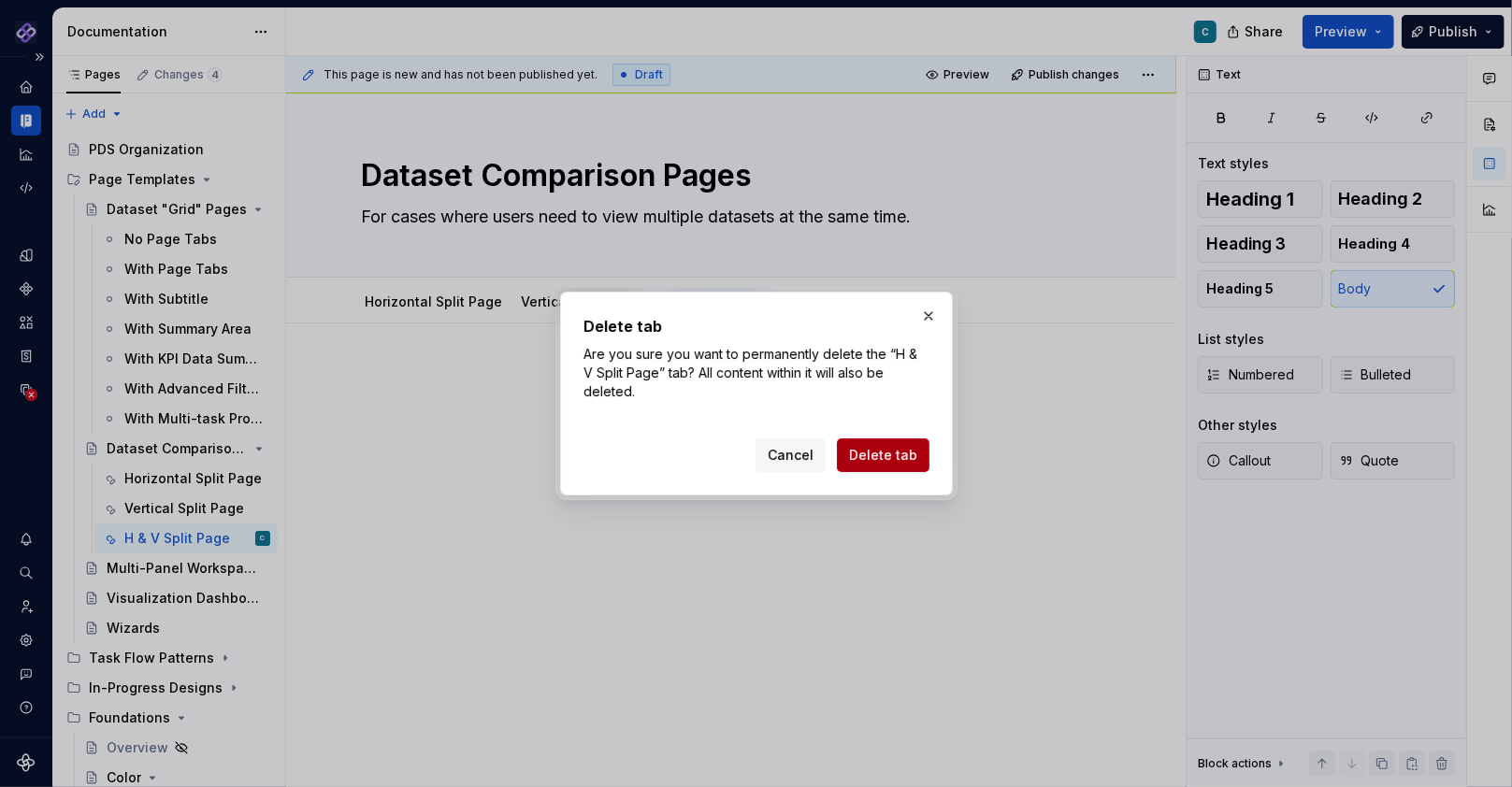 click on "Delete tab" at bounding box center (883, 455) 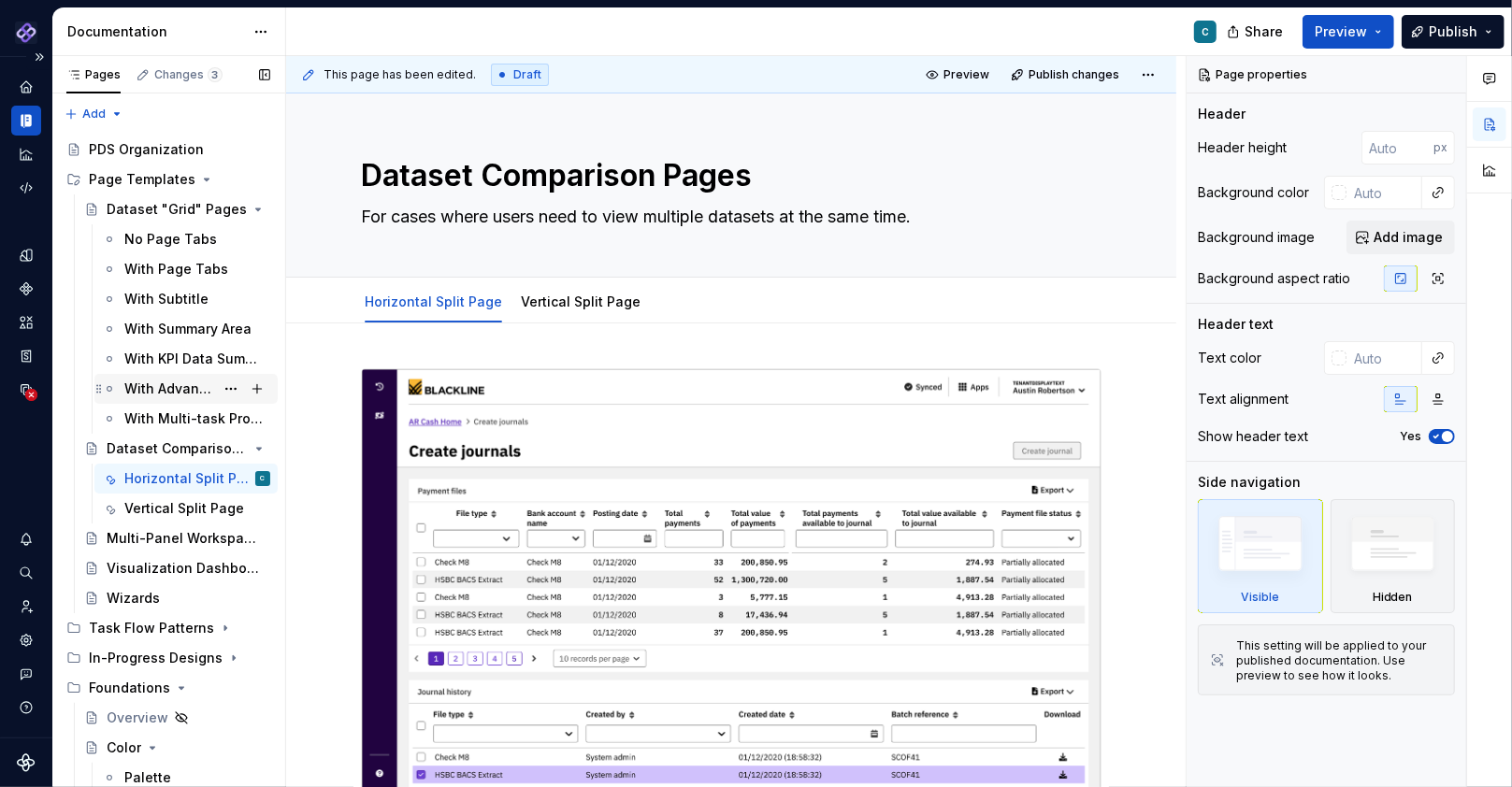 click on "With Advanced Filter Panel" at bounding box center [169, 389] 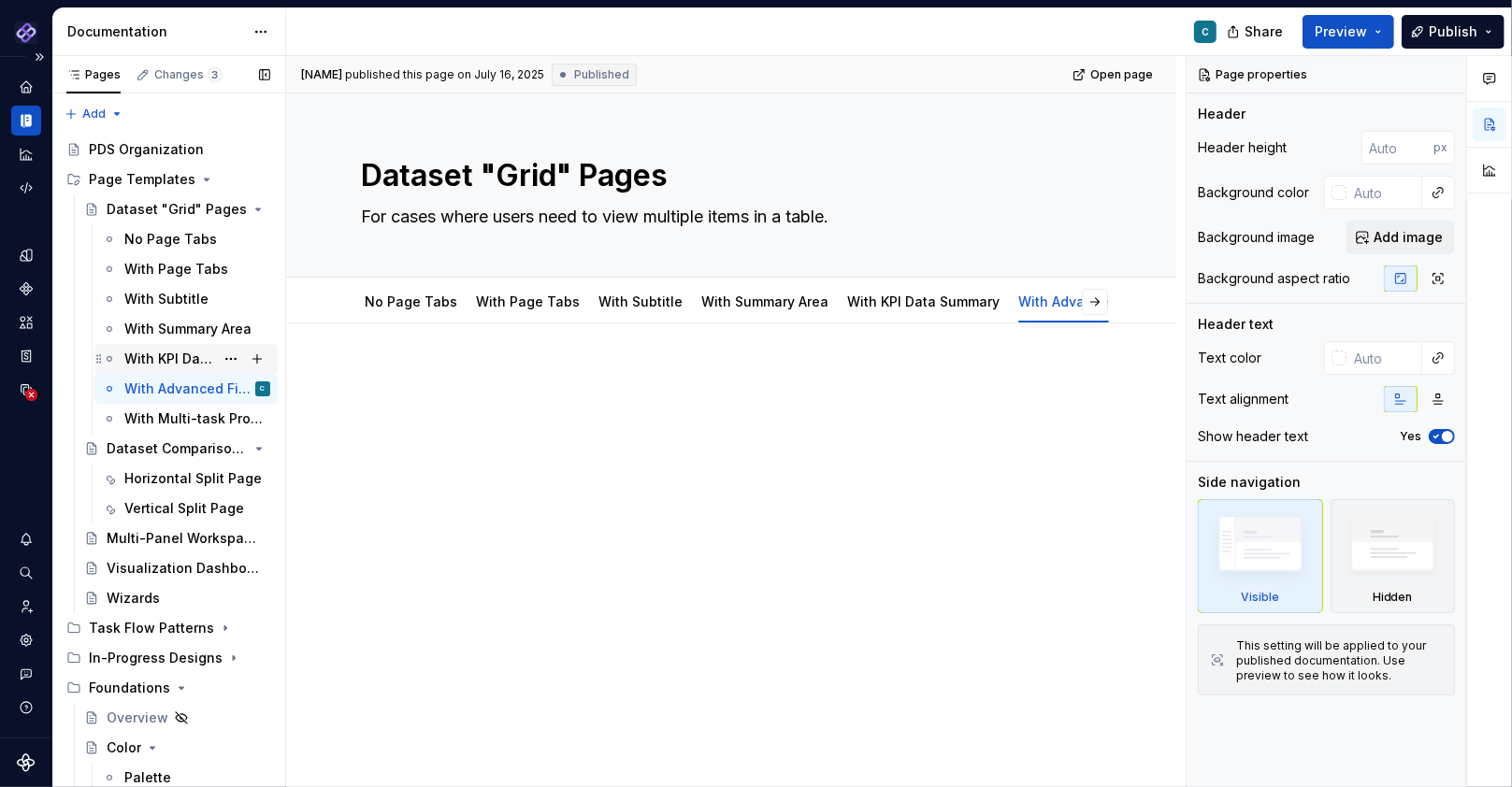 click on "With KPI Data Summary" at bounding box center [169, 359] 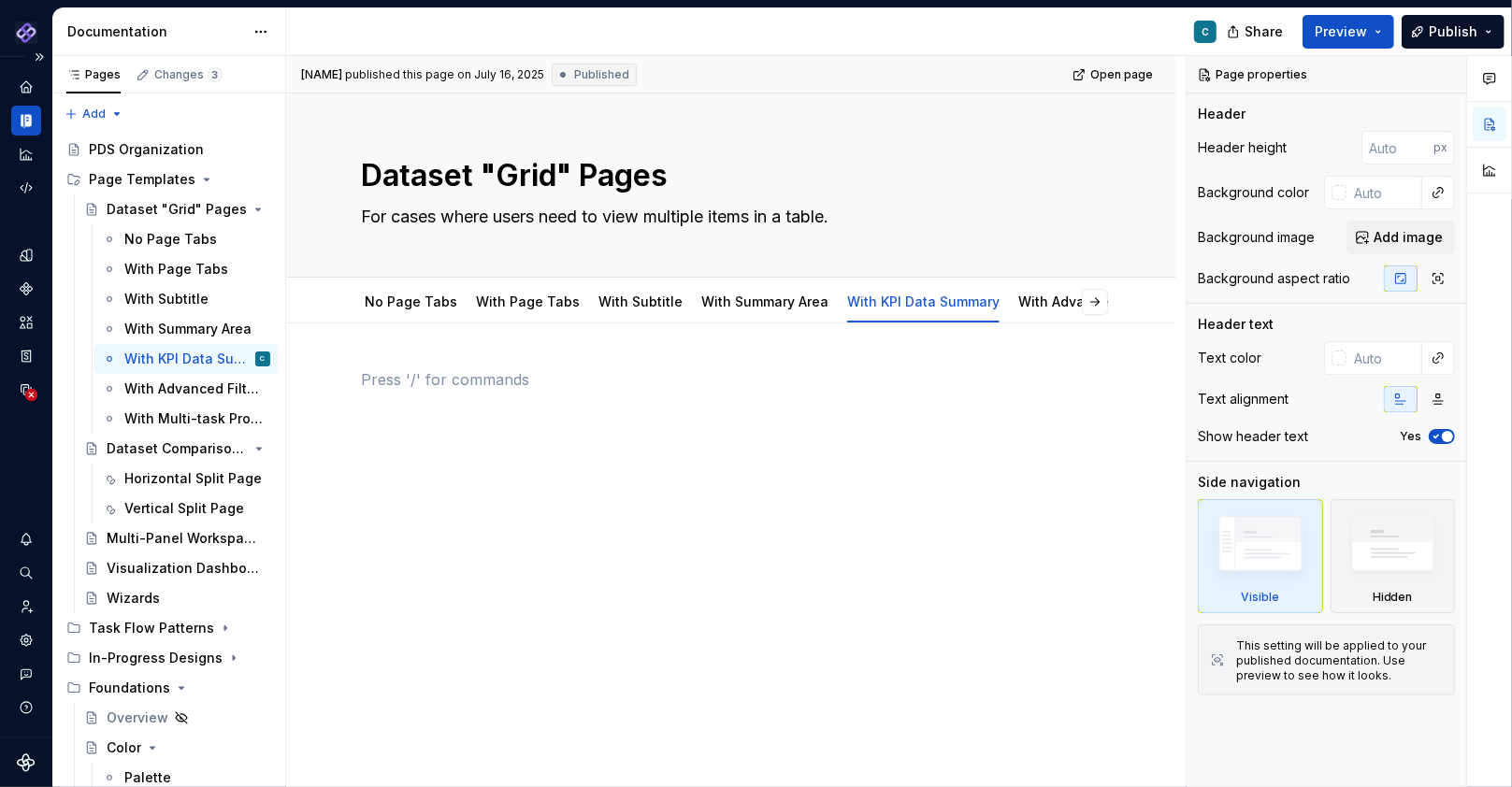 click at bounding box center [731, 415] 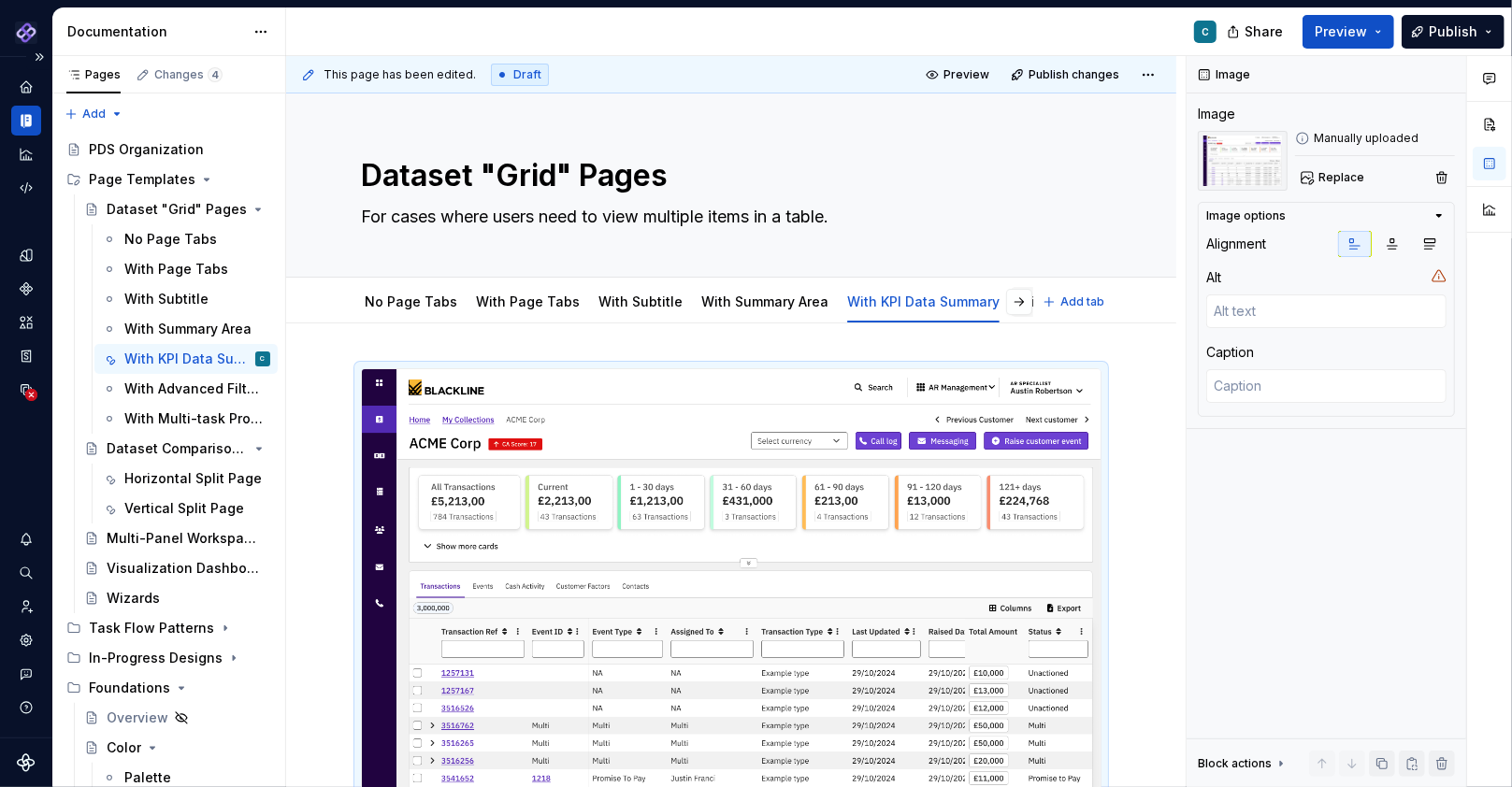 click on "With Advanced Filter Panel" at bounding box center (1106, 301) 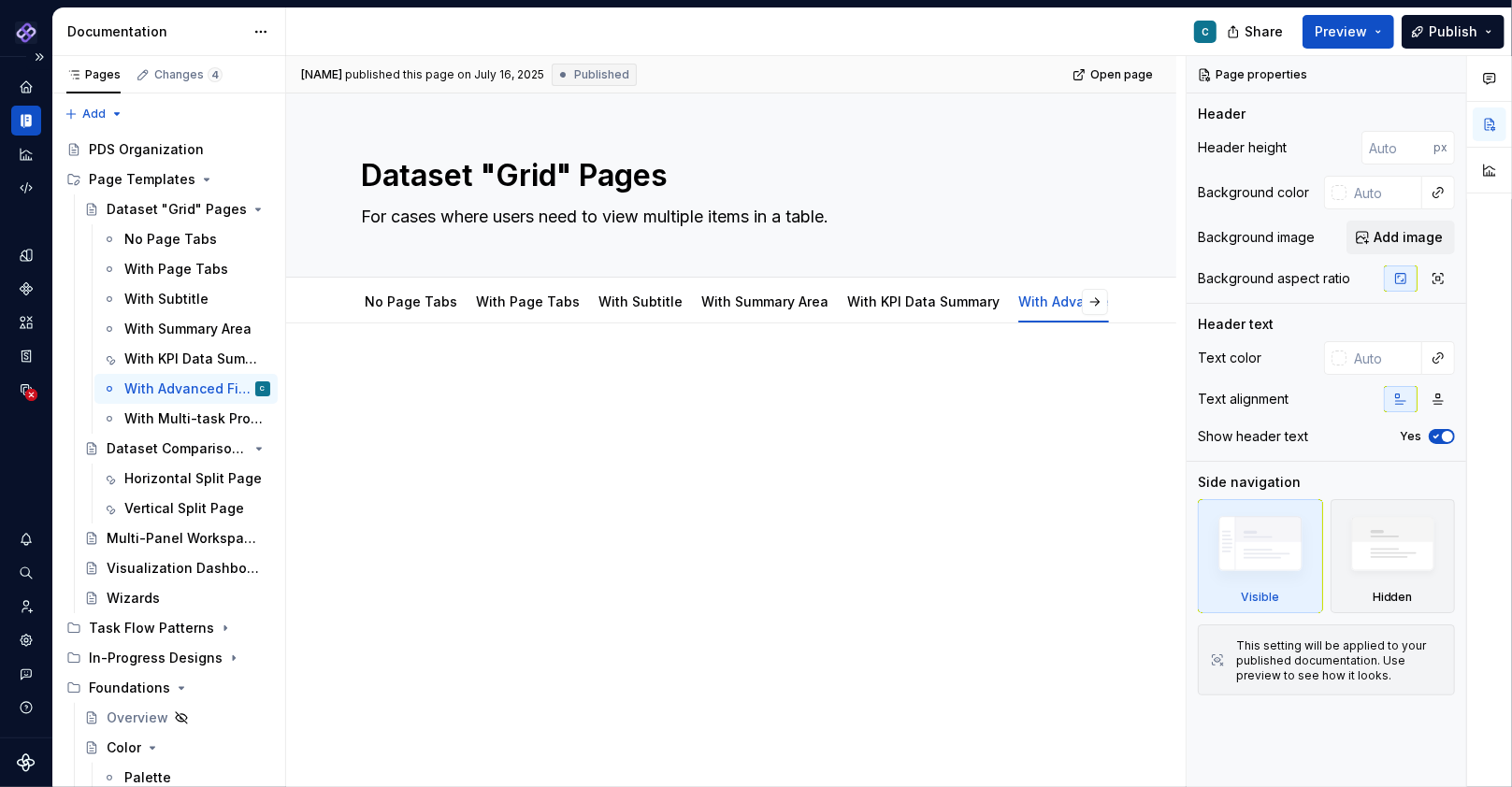 click on "Documentation" at bounding box center (169, 32) 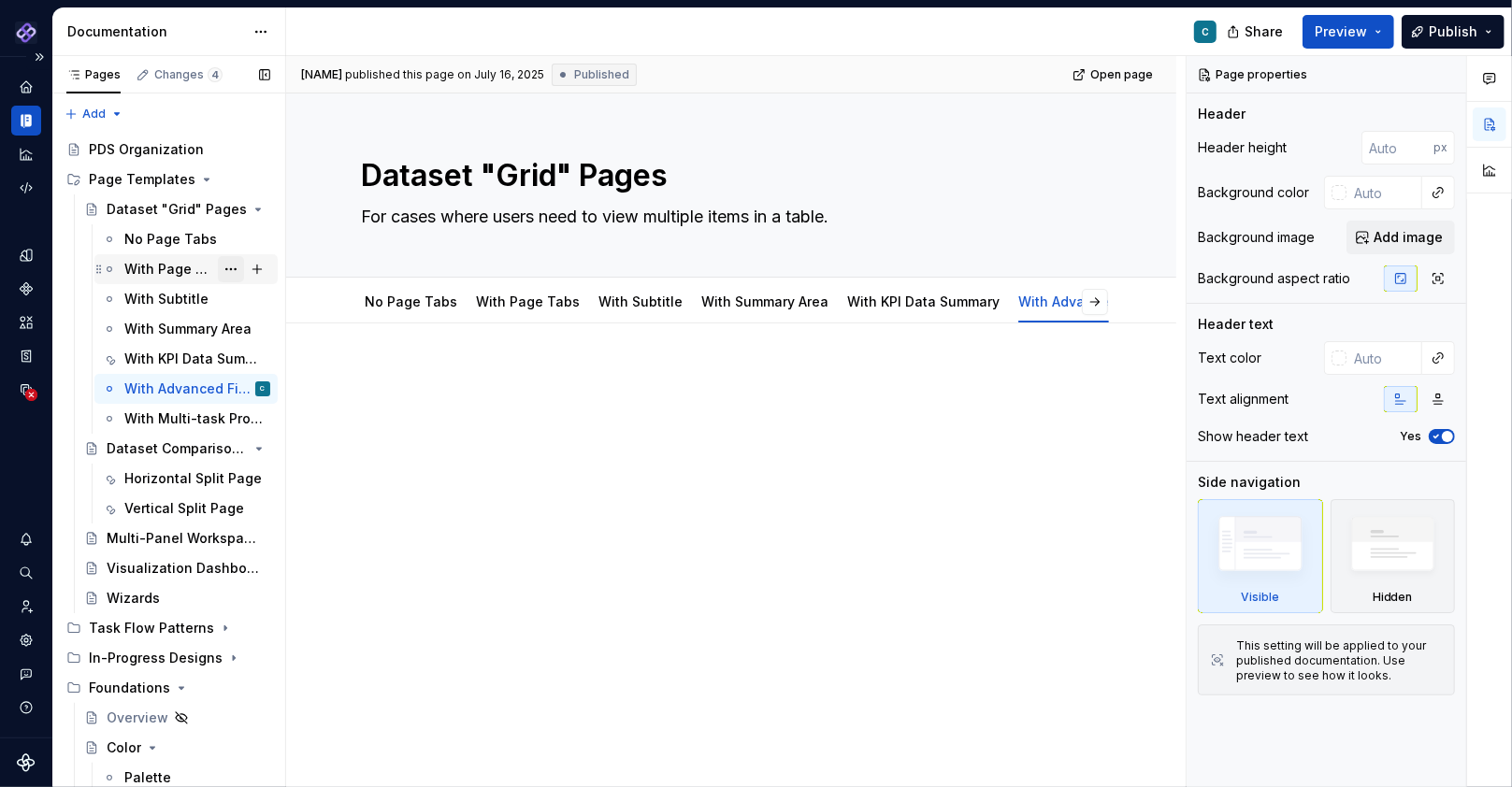 click at bounding box center [231, 269] 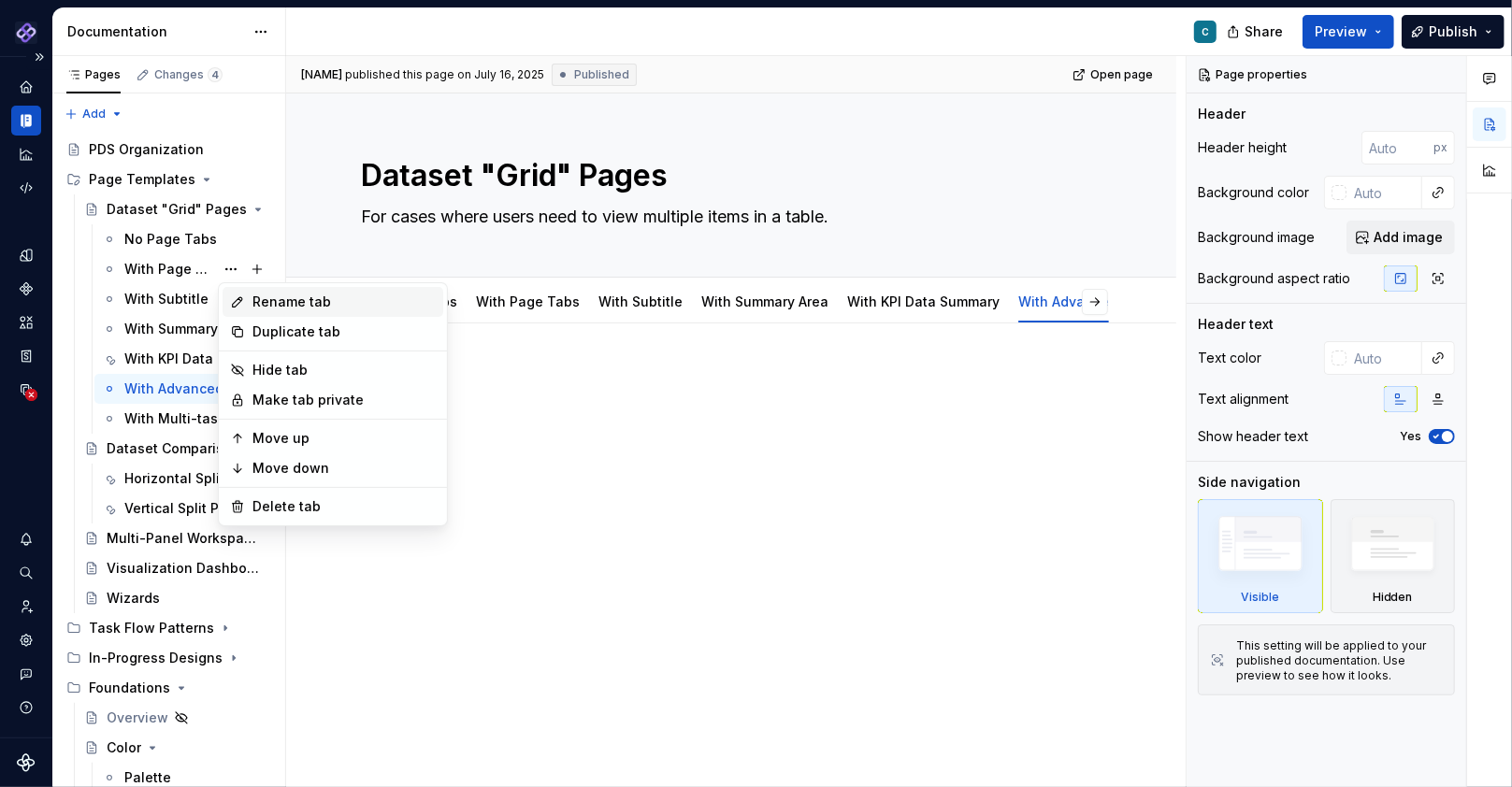 click on "Rename tab" at bounding box center (344, 302) 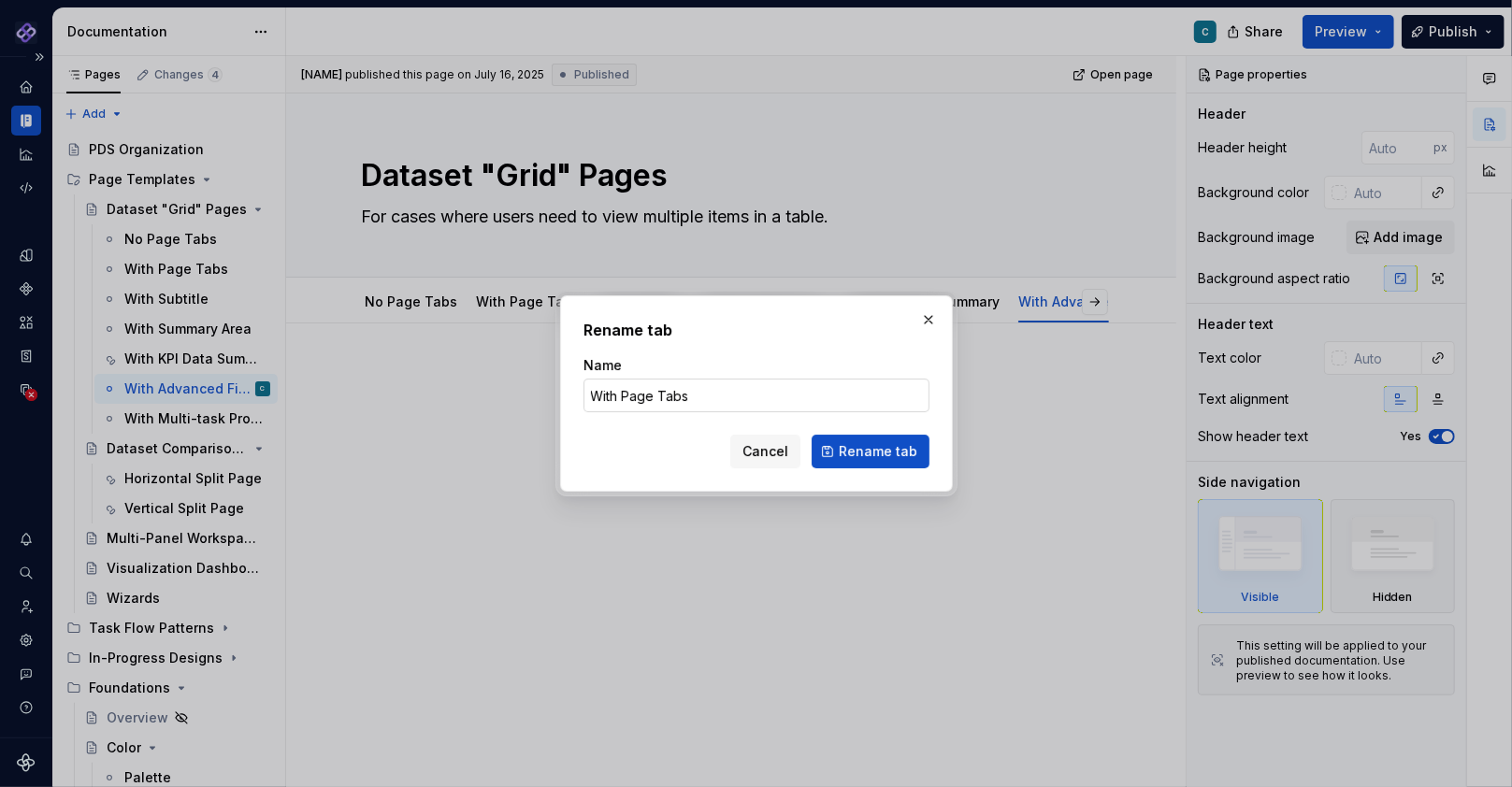 click on "With Page Tabs" at bounding box center [756, 395] 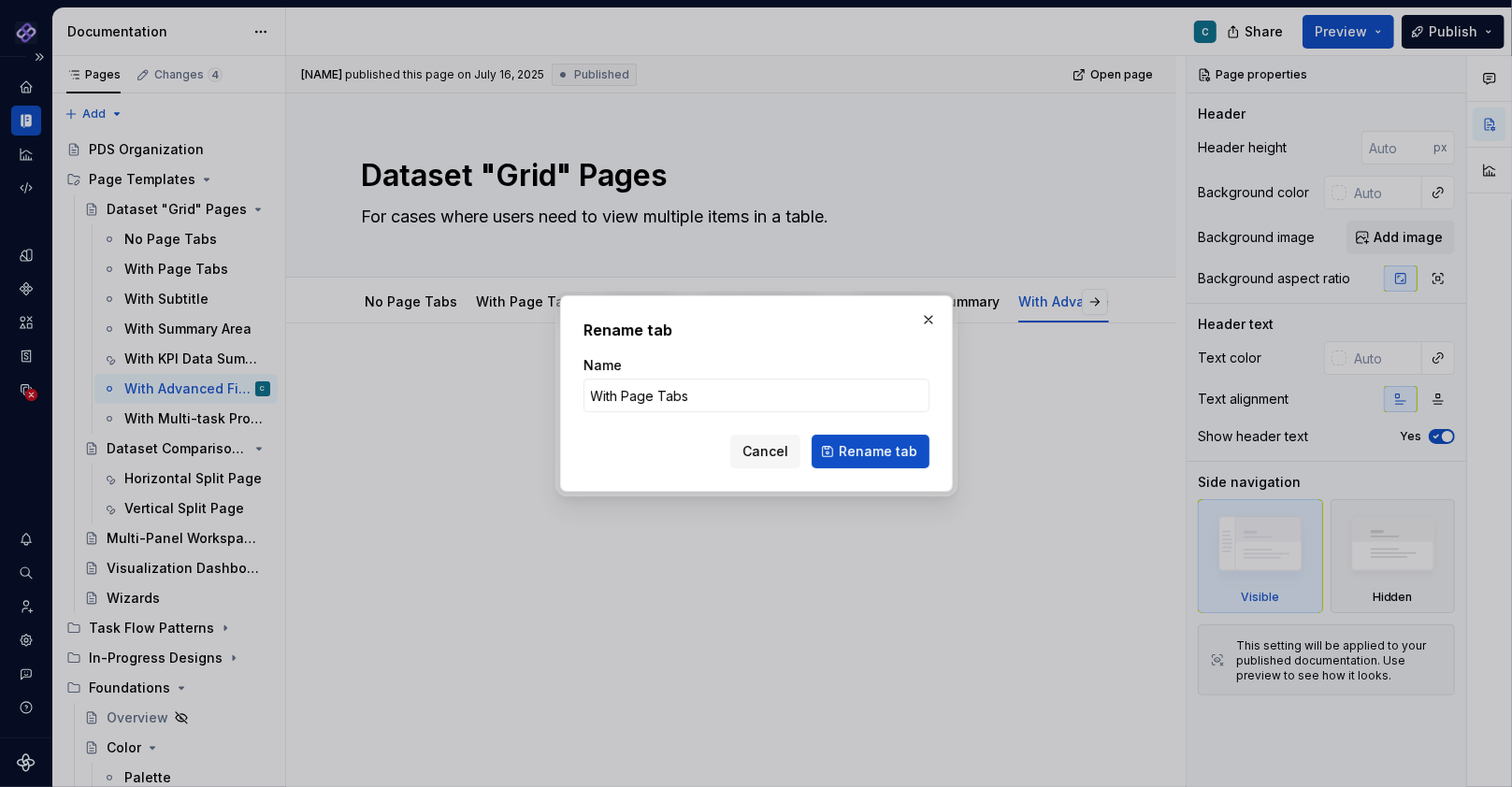 drag, startPoint x: 624, startPoint y: 396, endPoint x: 543, endPoint y: 394, distance: 81.024688 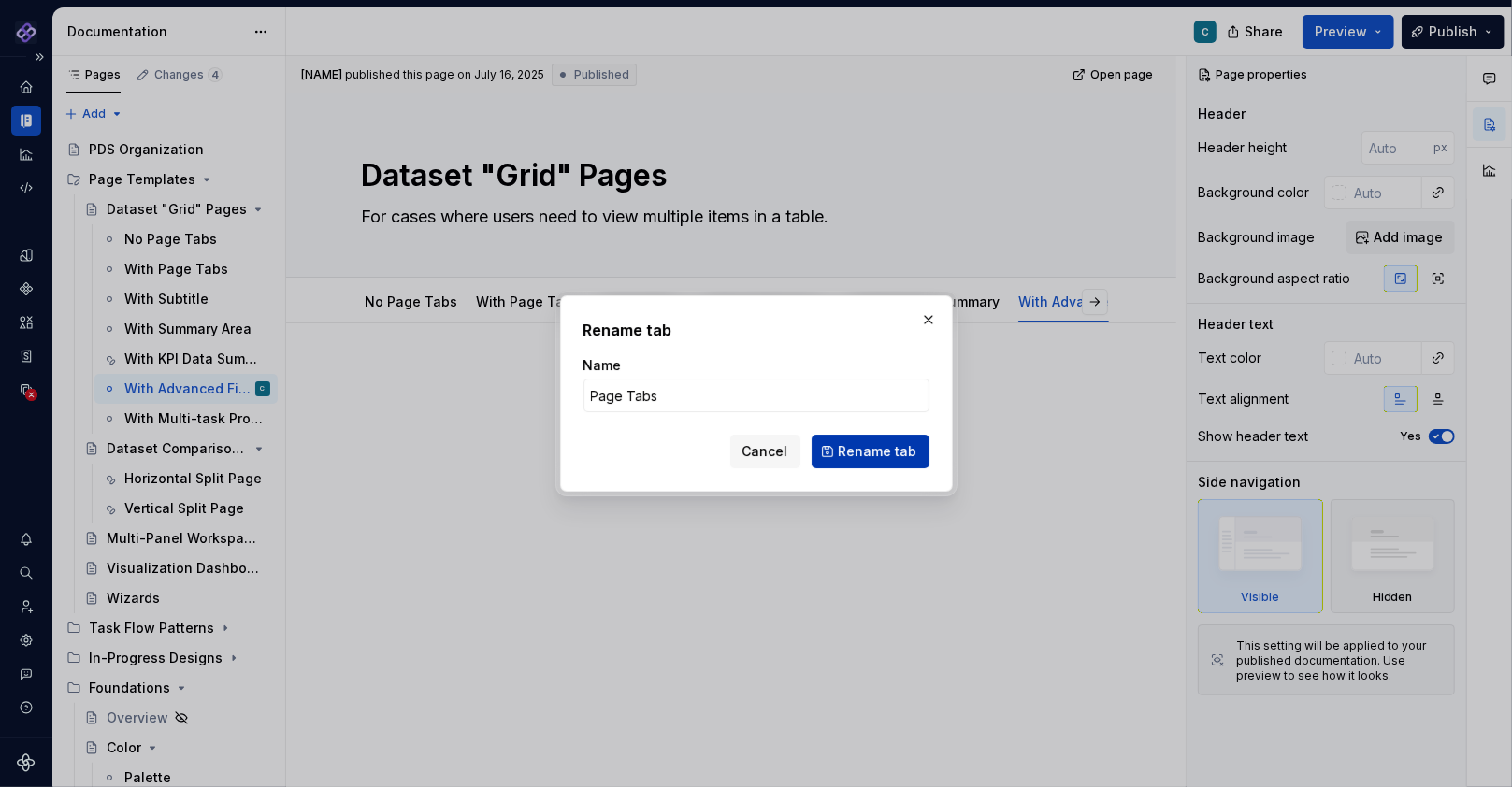 type on "Page Tabs" 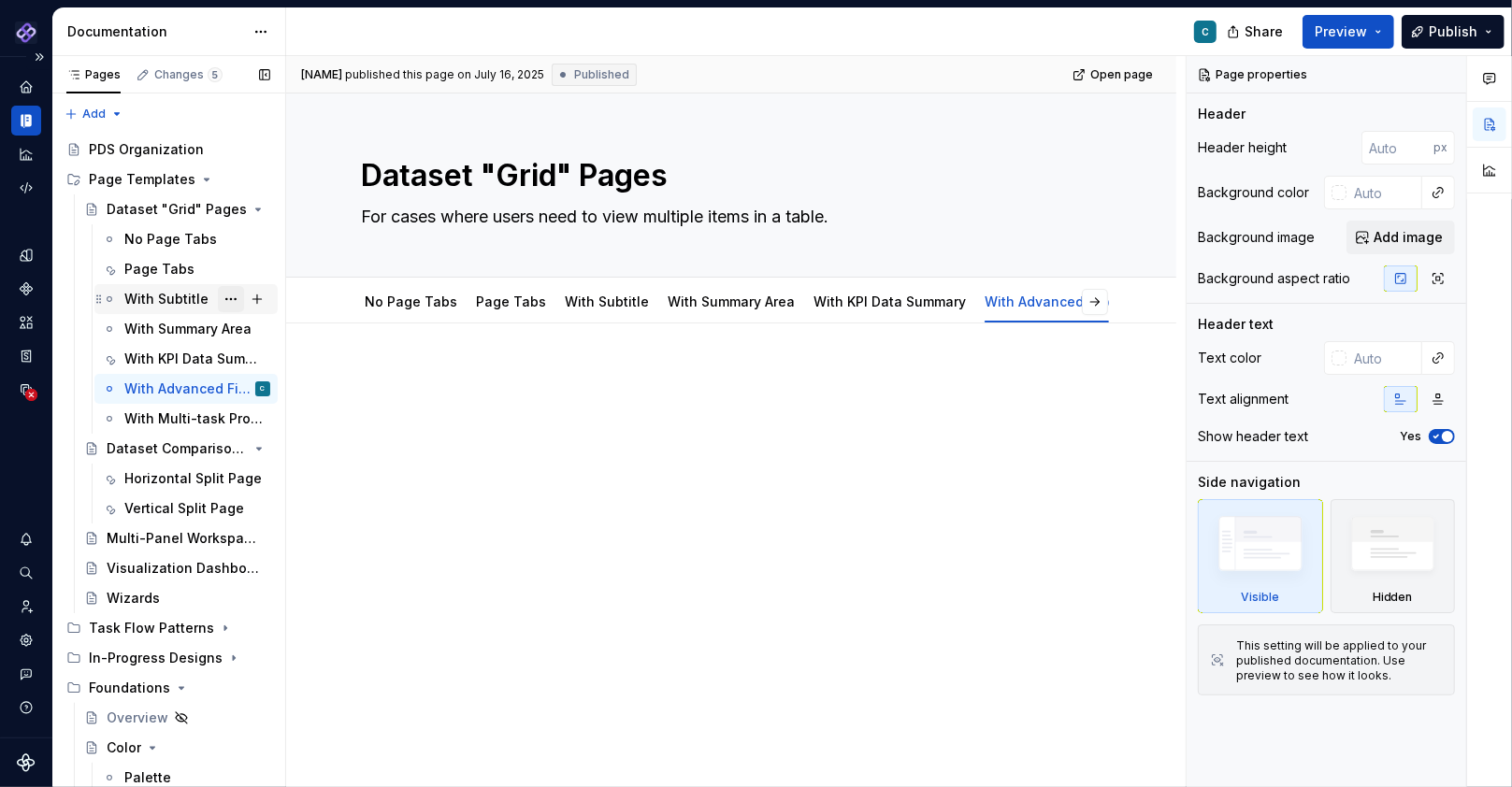 click at bounding box center (231, 299) 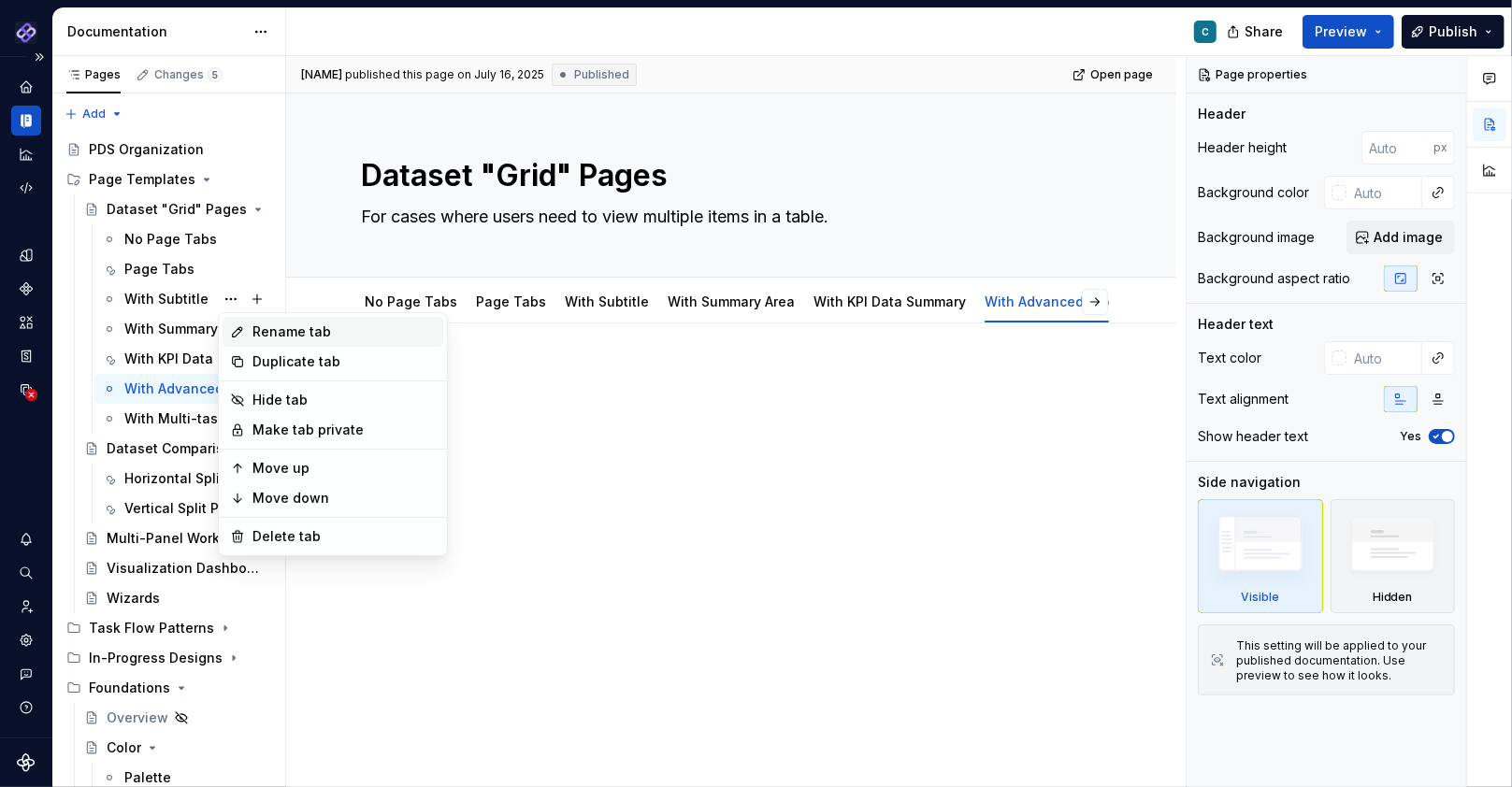 type on "*" 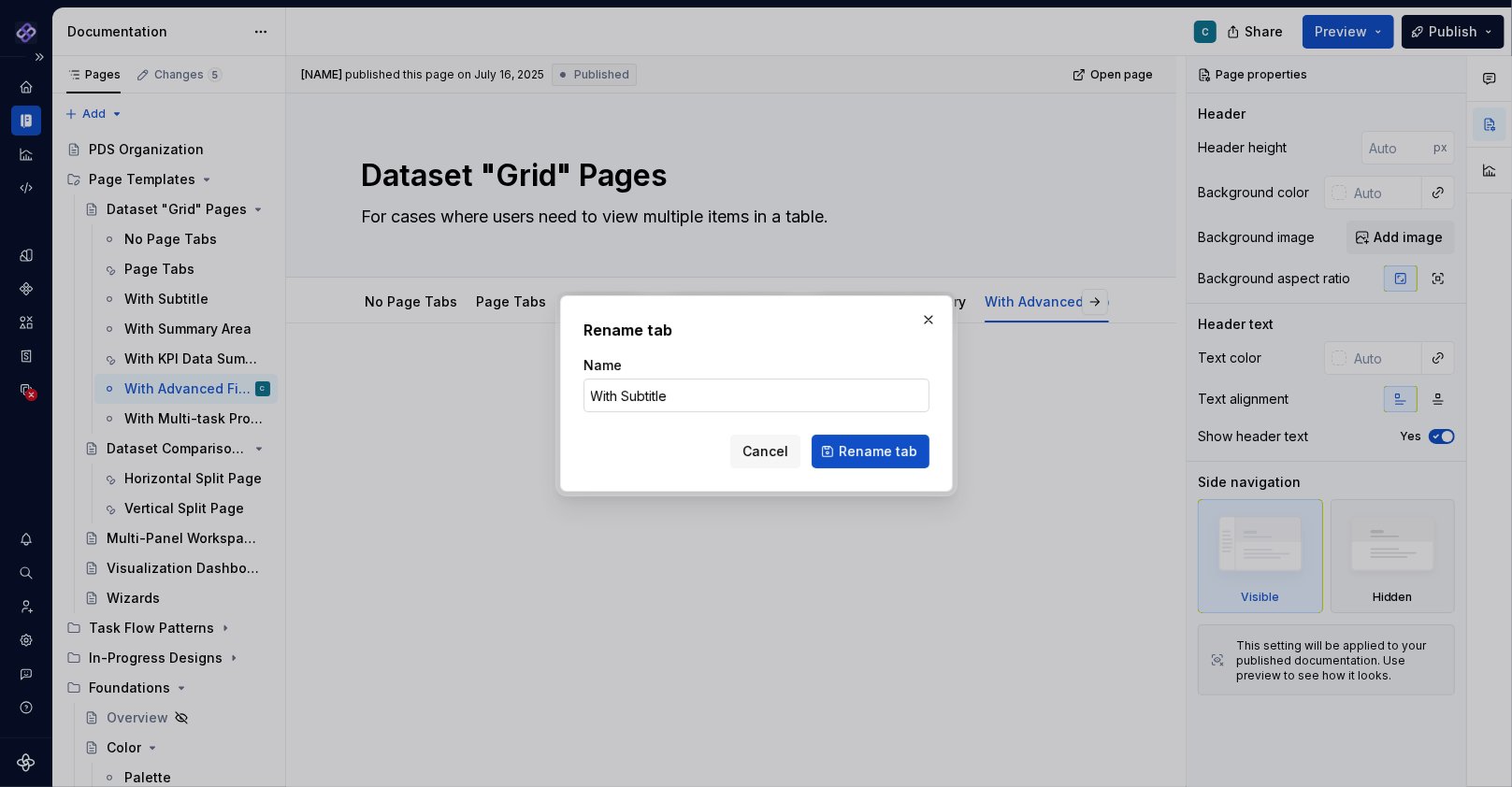 click on "With Subtitle" at bounding box center (756, 395) 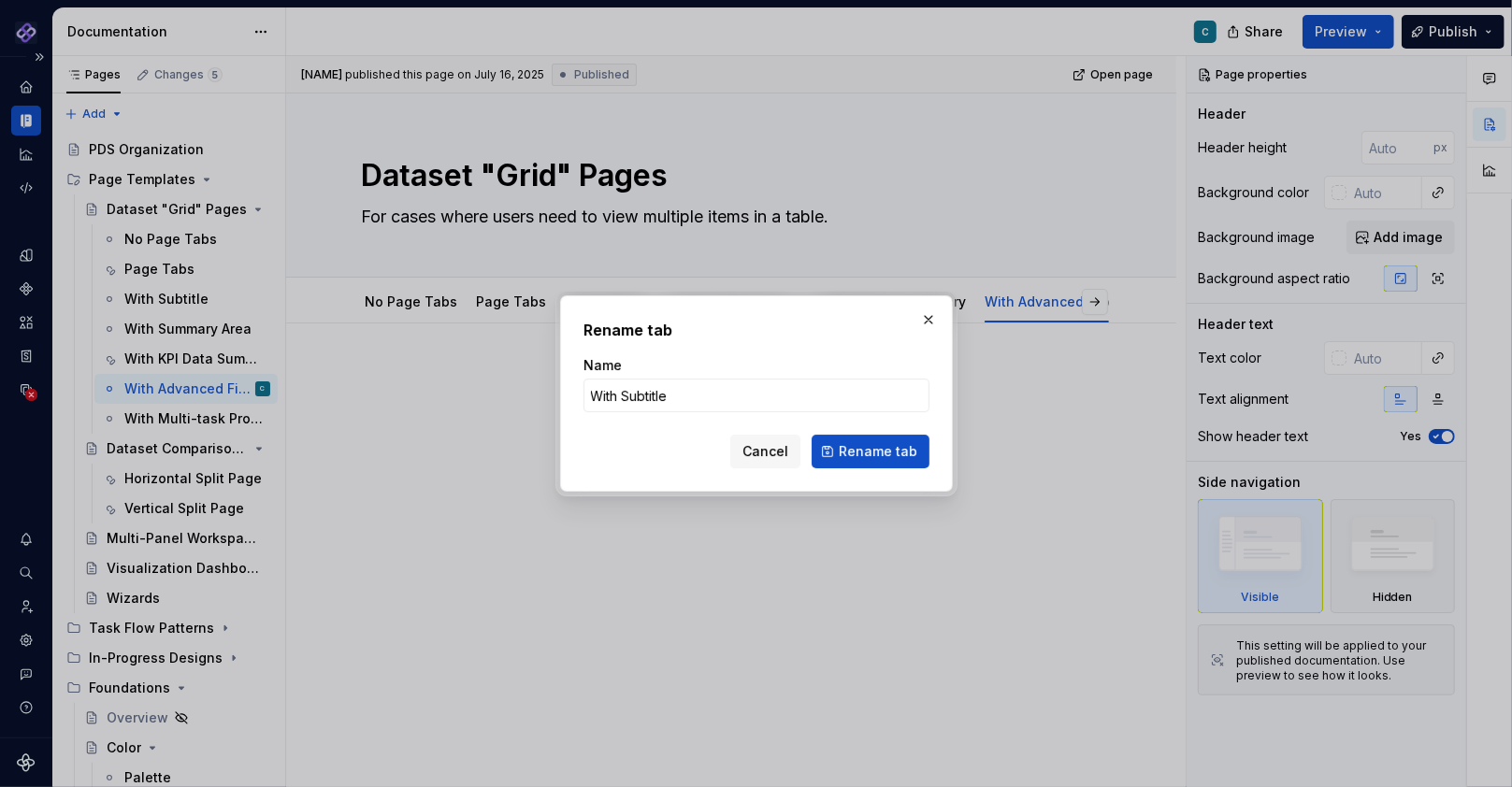 drag, startPoint x: 623, startPoint y: 398, endPoint x: 571, endPoint y: 396, distance: 52.03845 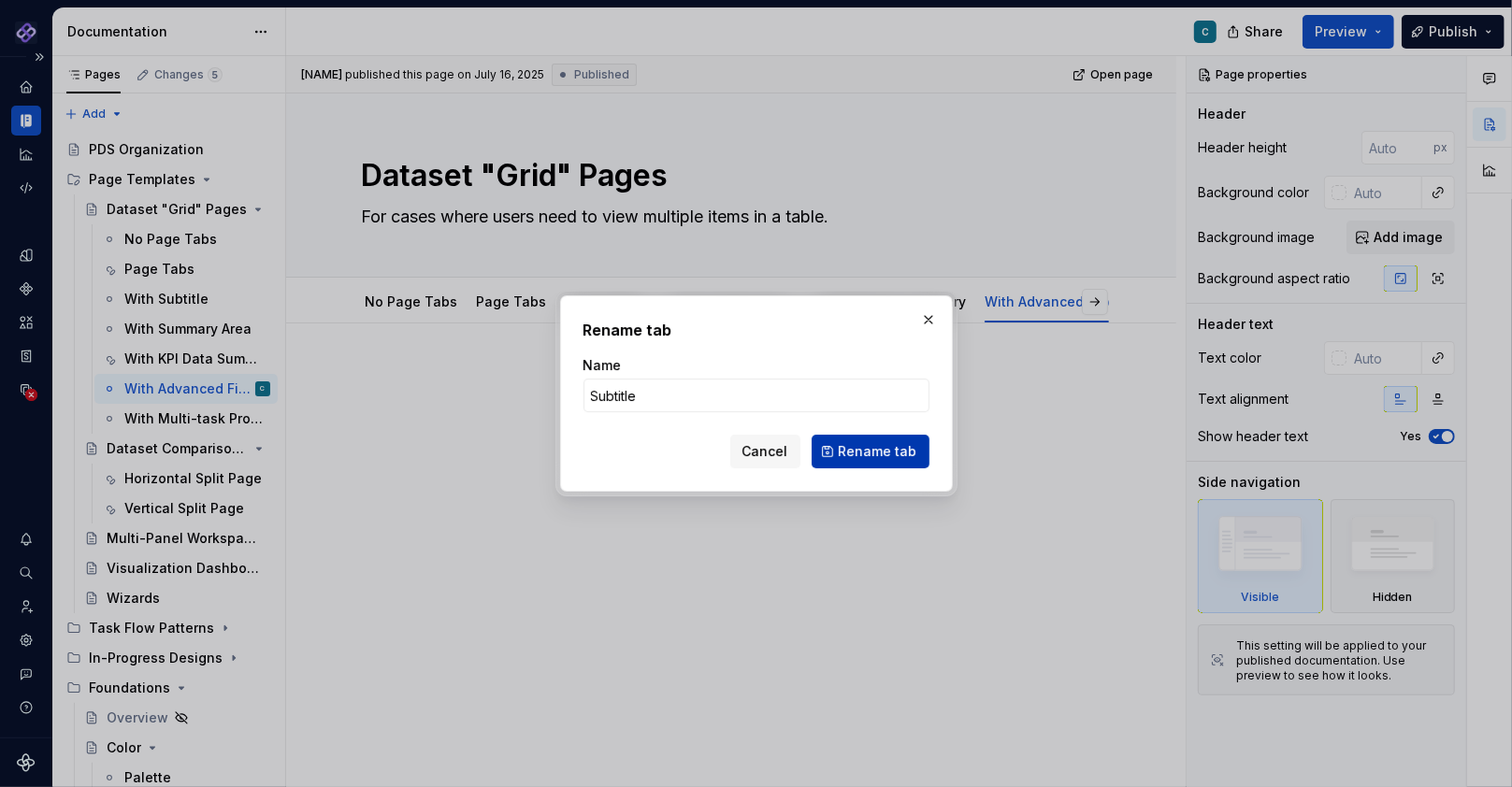 type on "Subtitle" 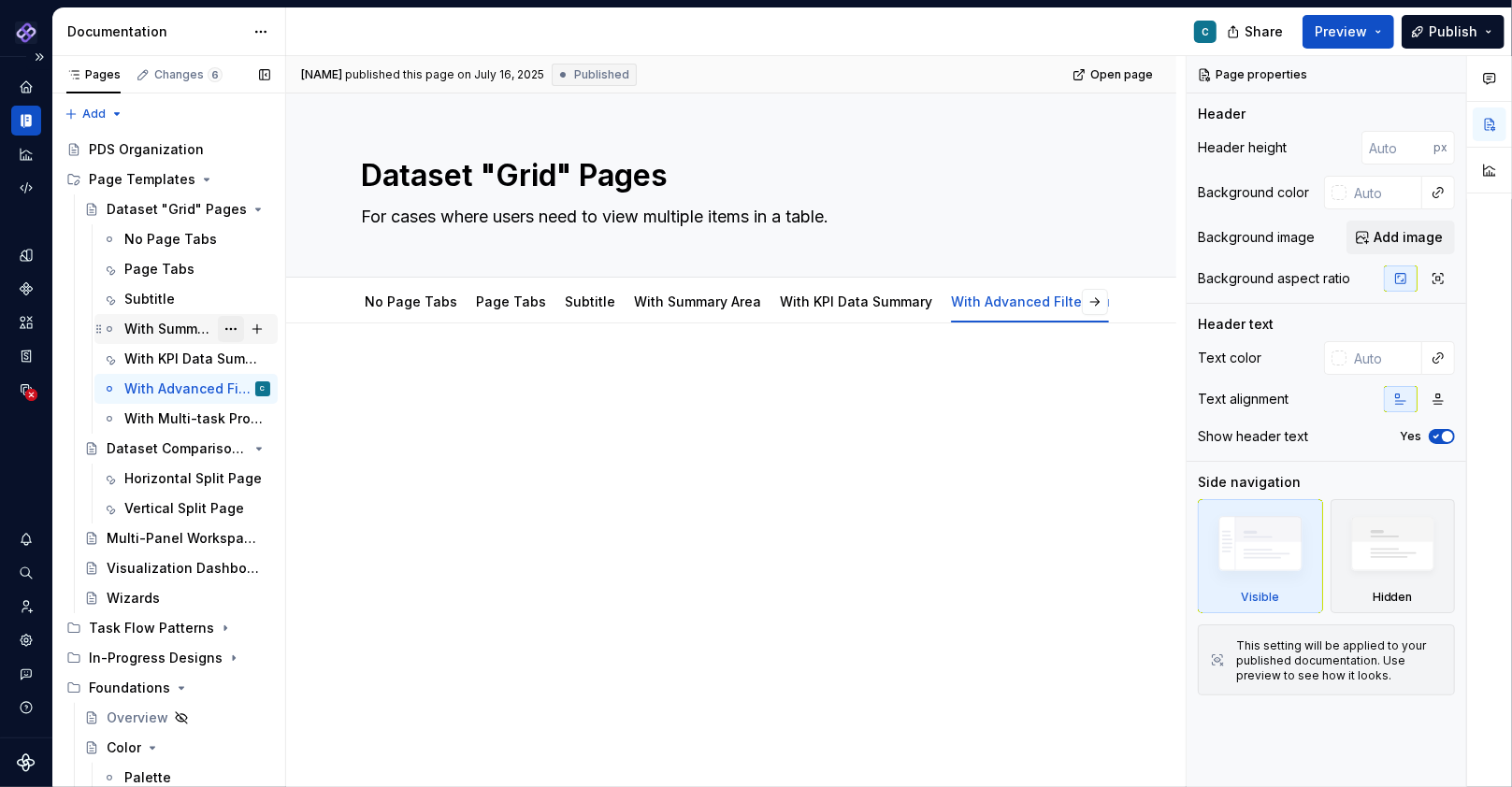 click at bounding box center [231, 329] 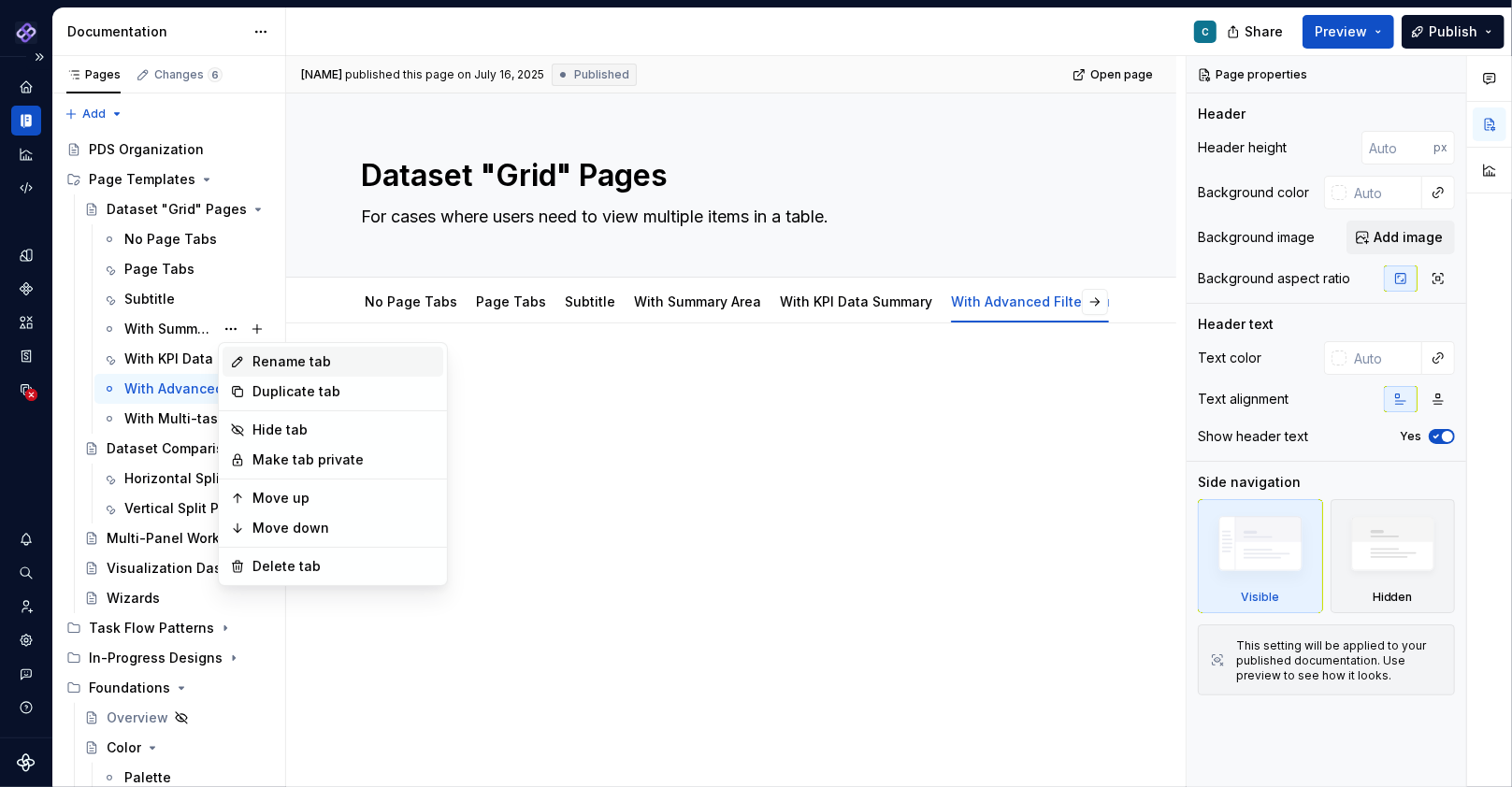 type on "*" 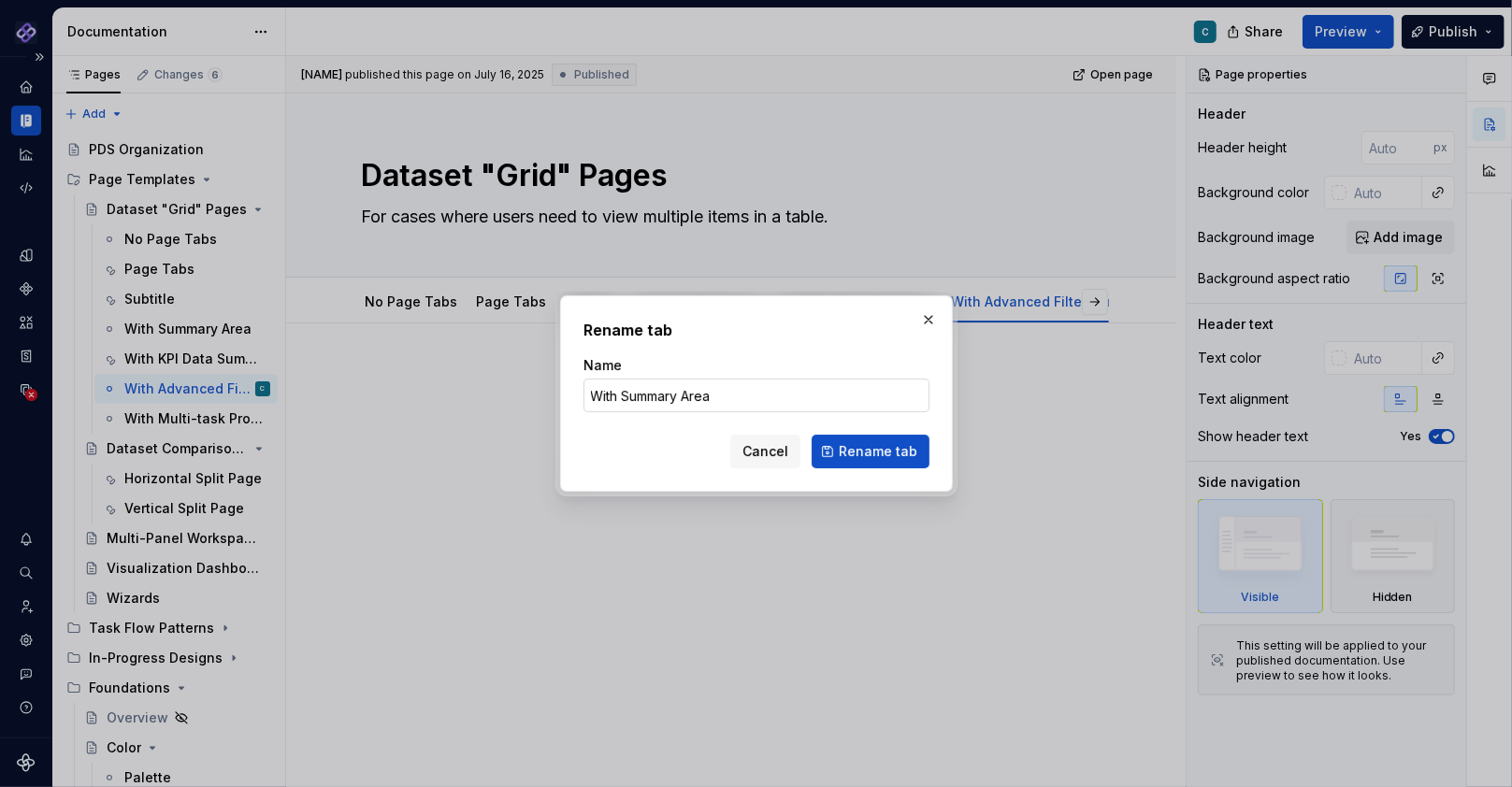 click on "With Summary Area" at bounding box center [756, 395] 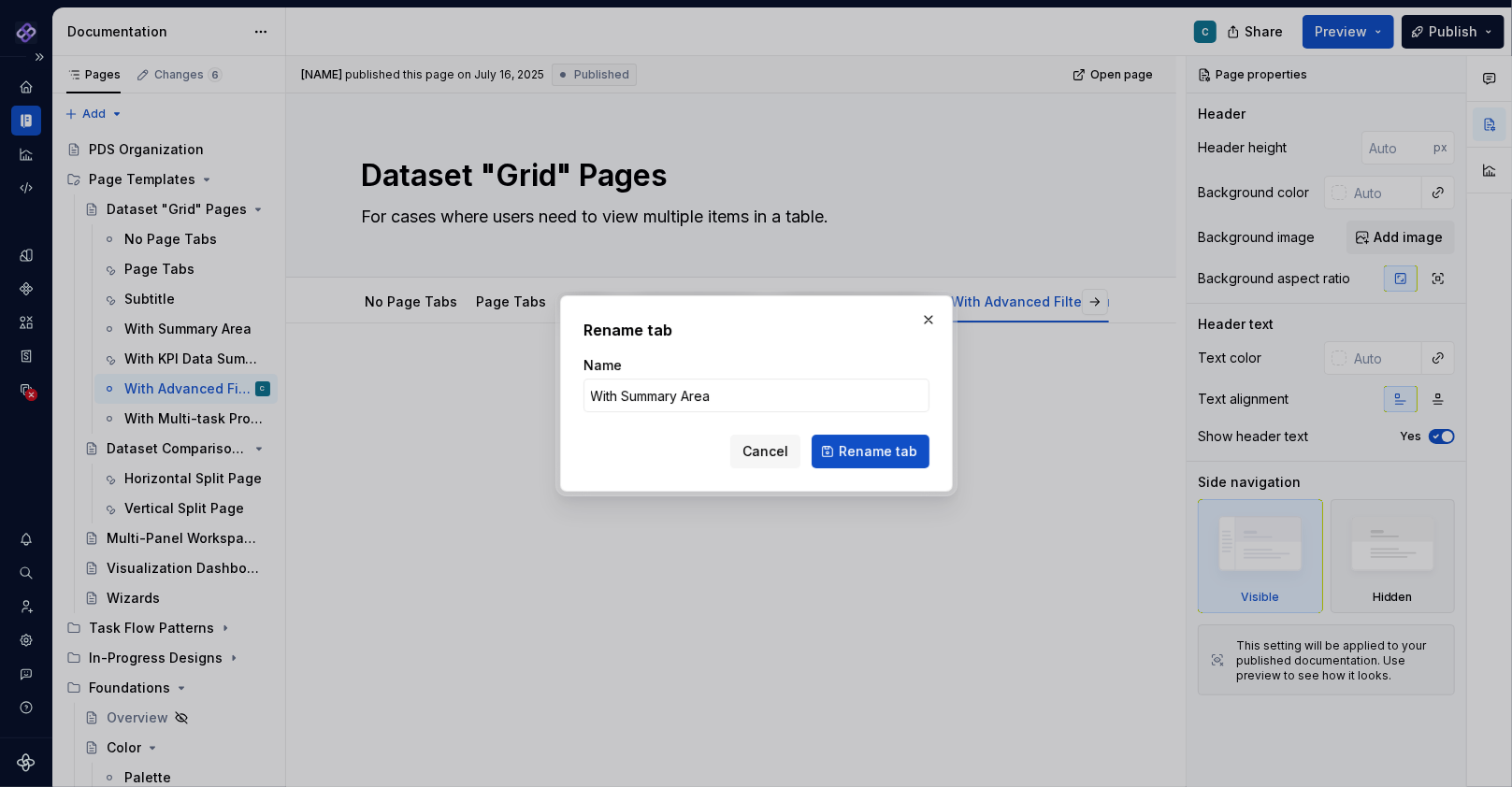 drag, startPoint x: 623, startPoint y: 396, endPoint x: 565, endPoint y: 391, distance: 58.215118 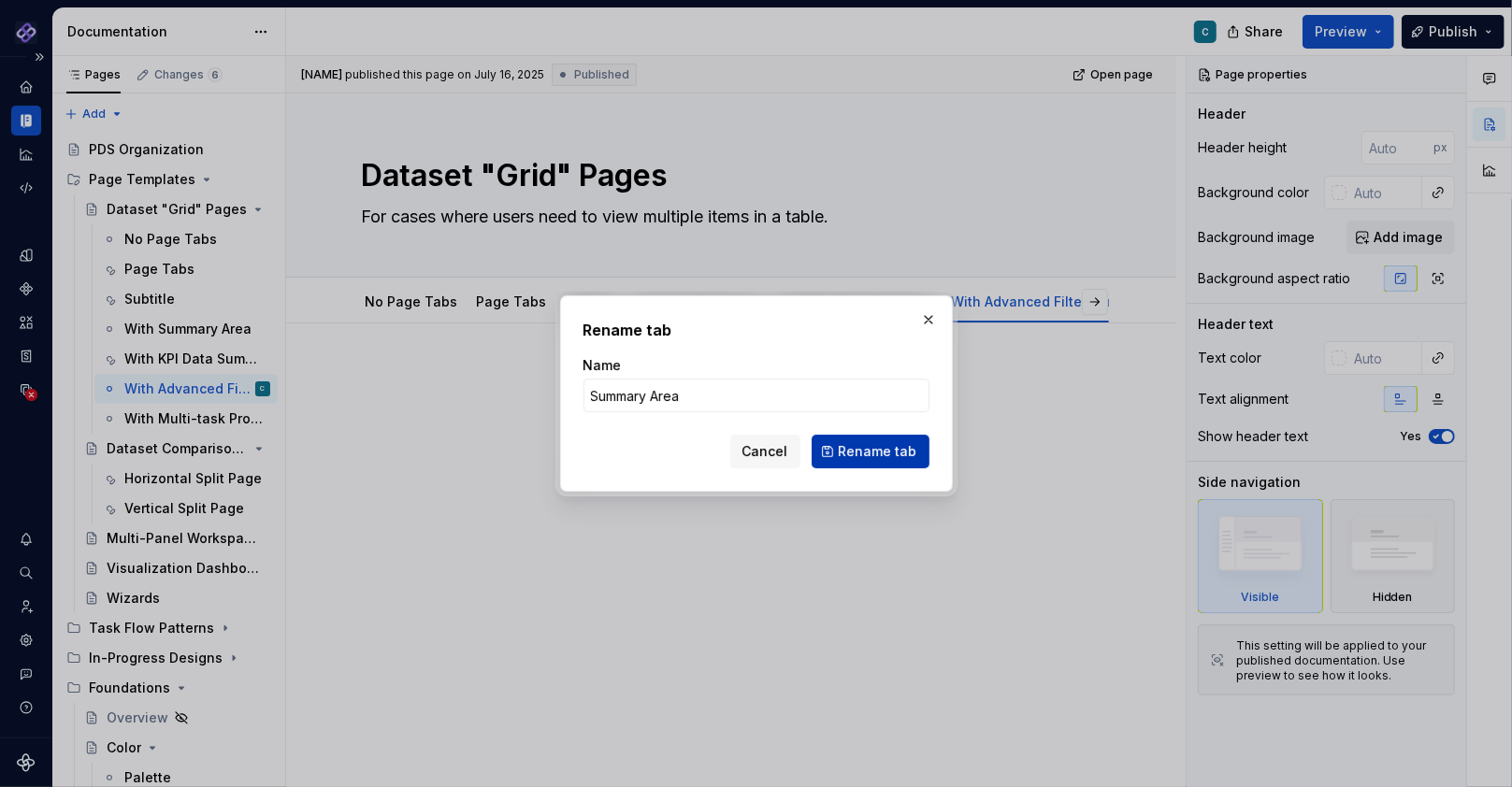 type on "Summary Area" 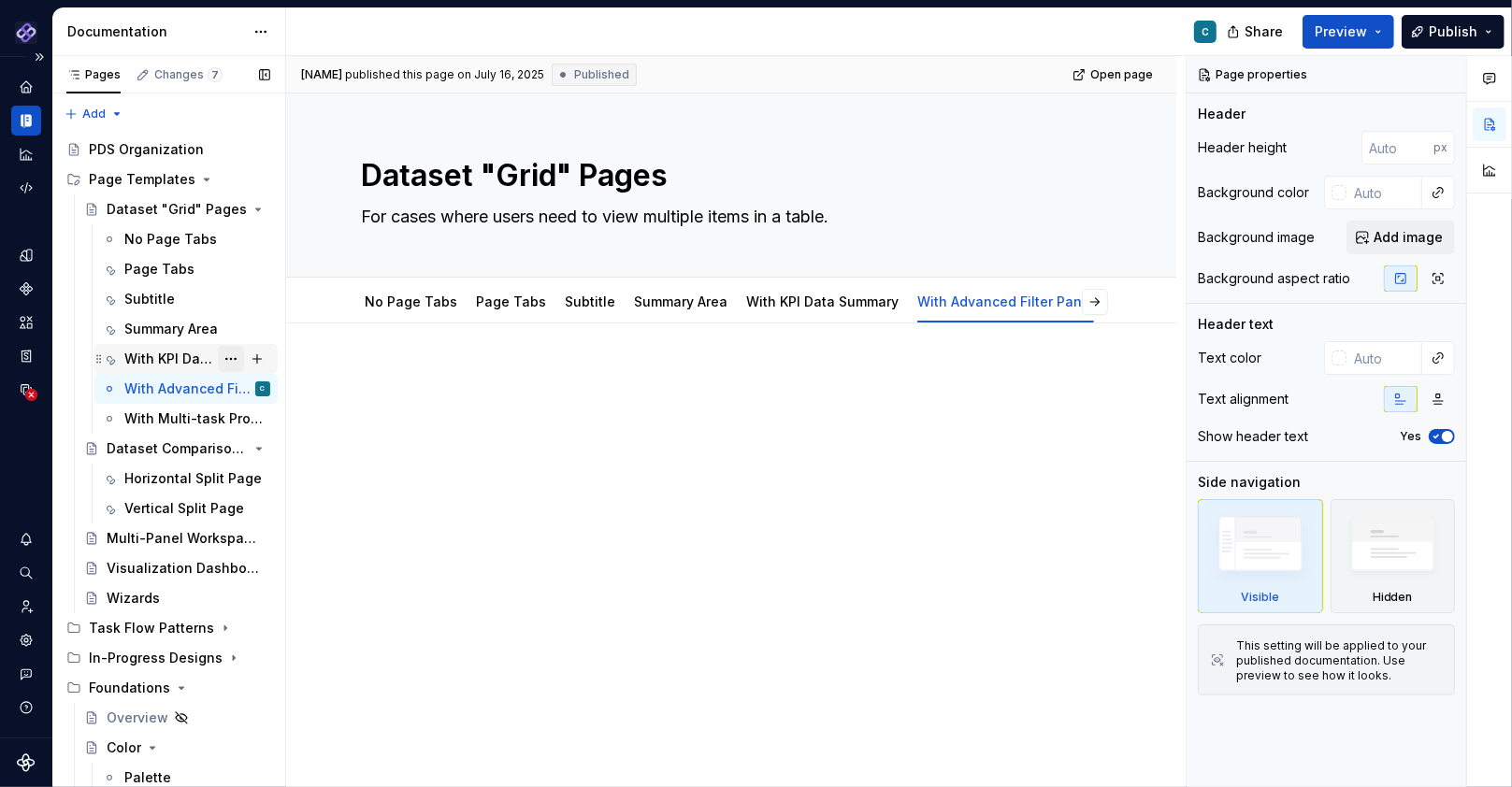 click at bounding box center [231, 359] 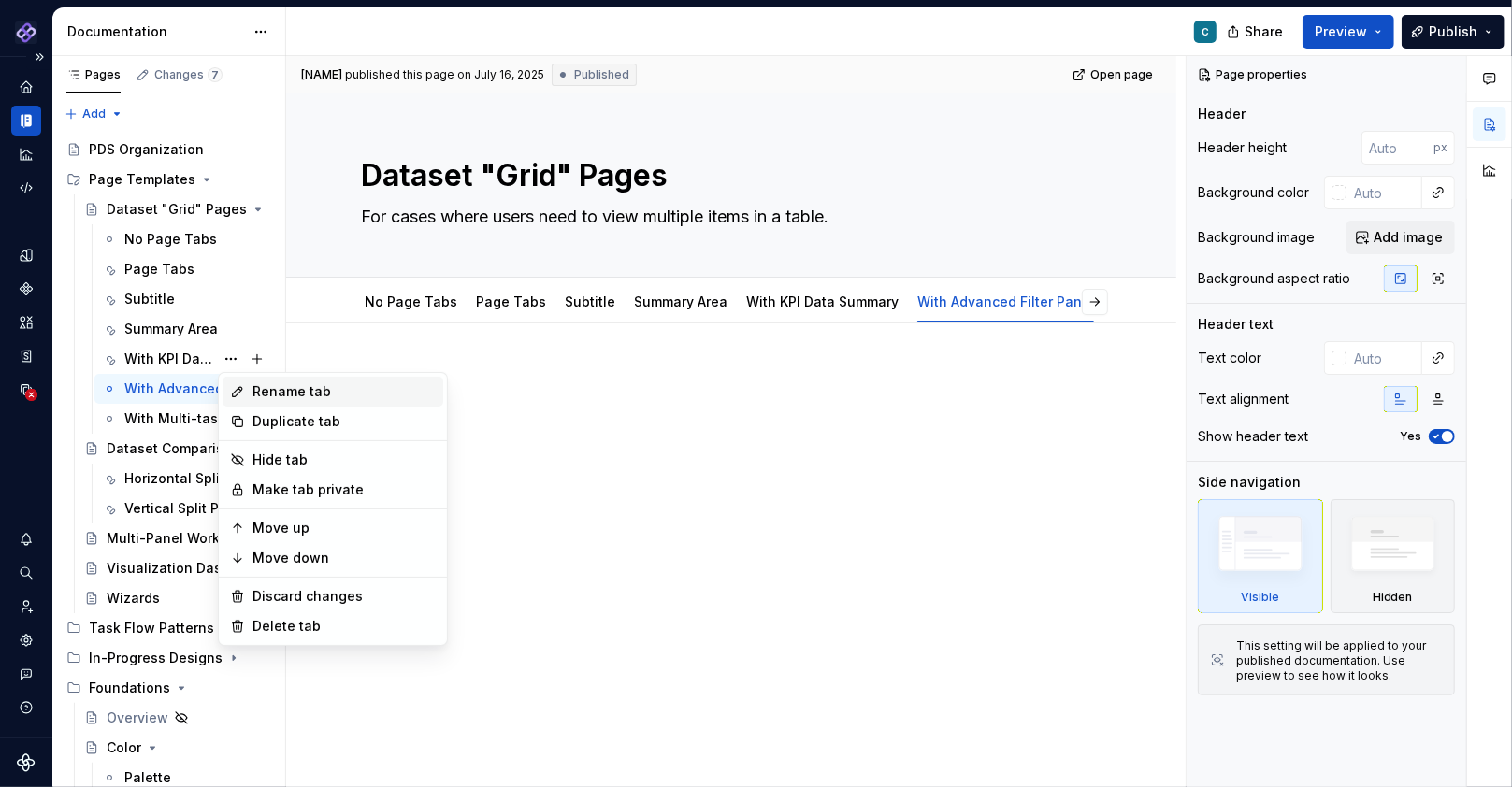 type on "*" 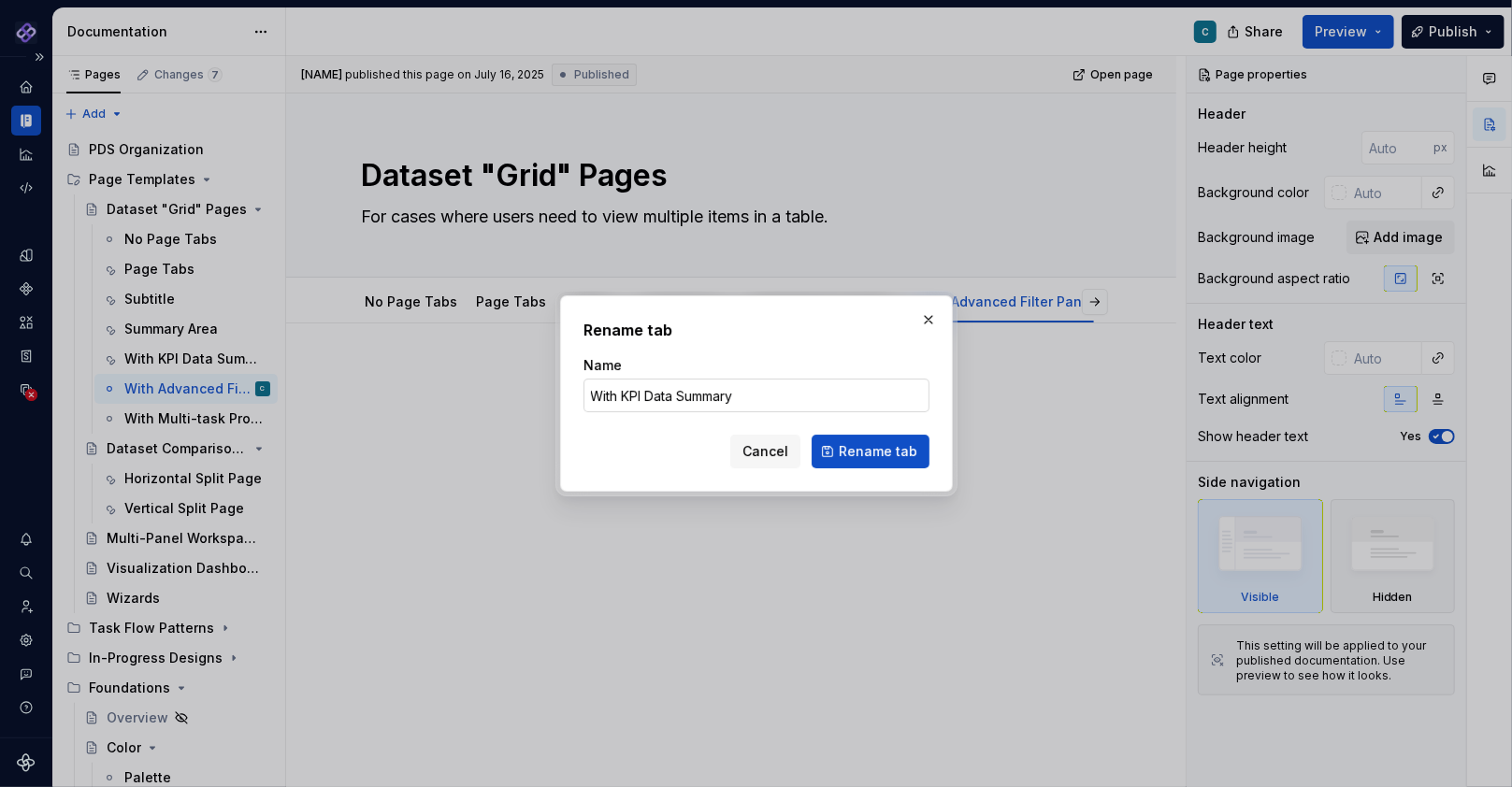 click on "With KPI Data Summary" at bounding box center (756, 395) 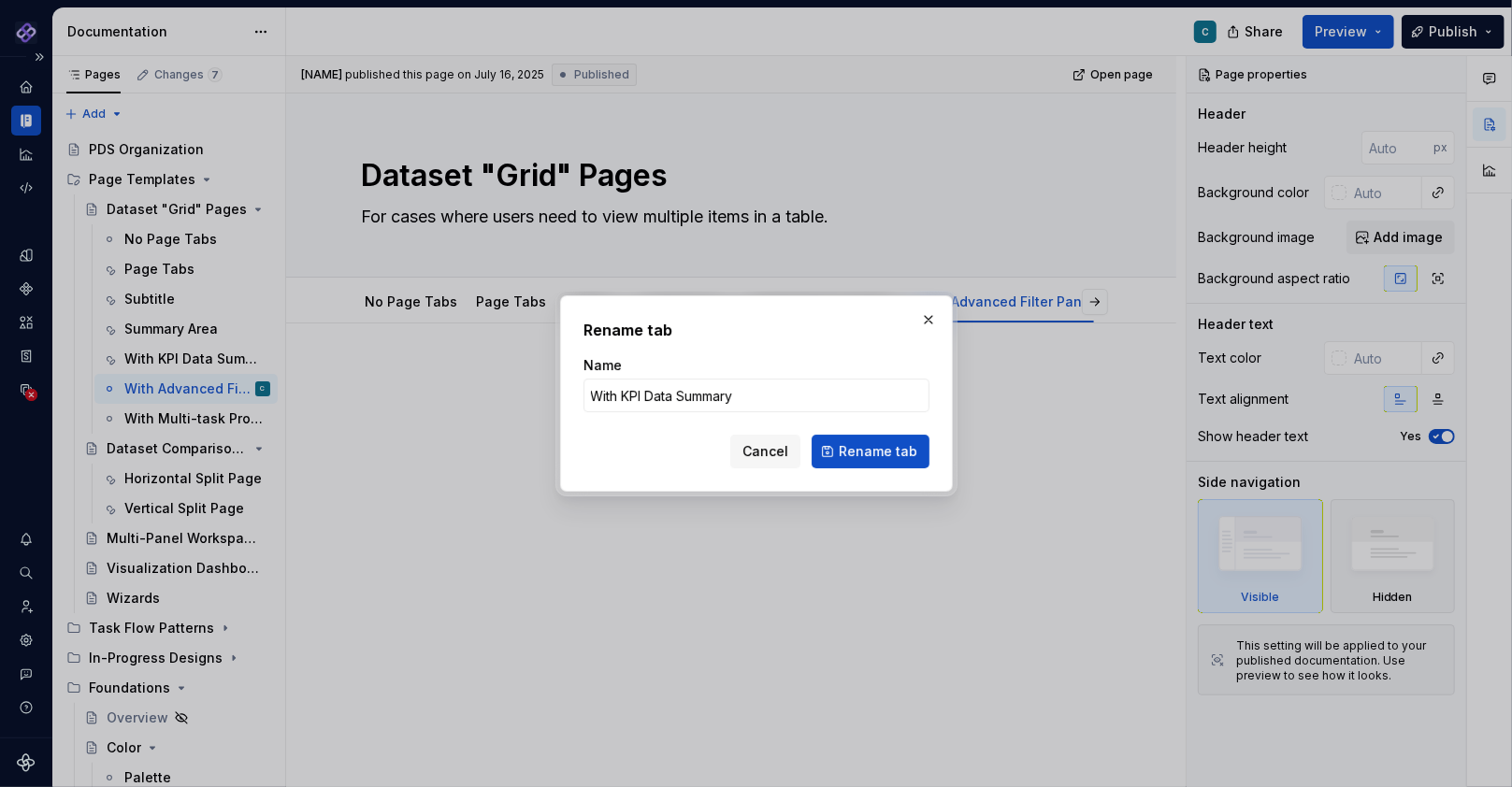 drag, startPoint x: 622, startPoint y: 397, endPoint x: 555, endPoint y: 390, distance: 67.36468 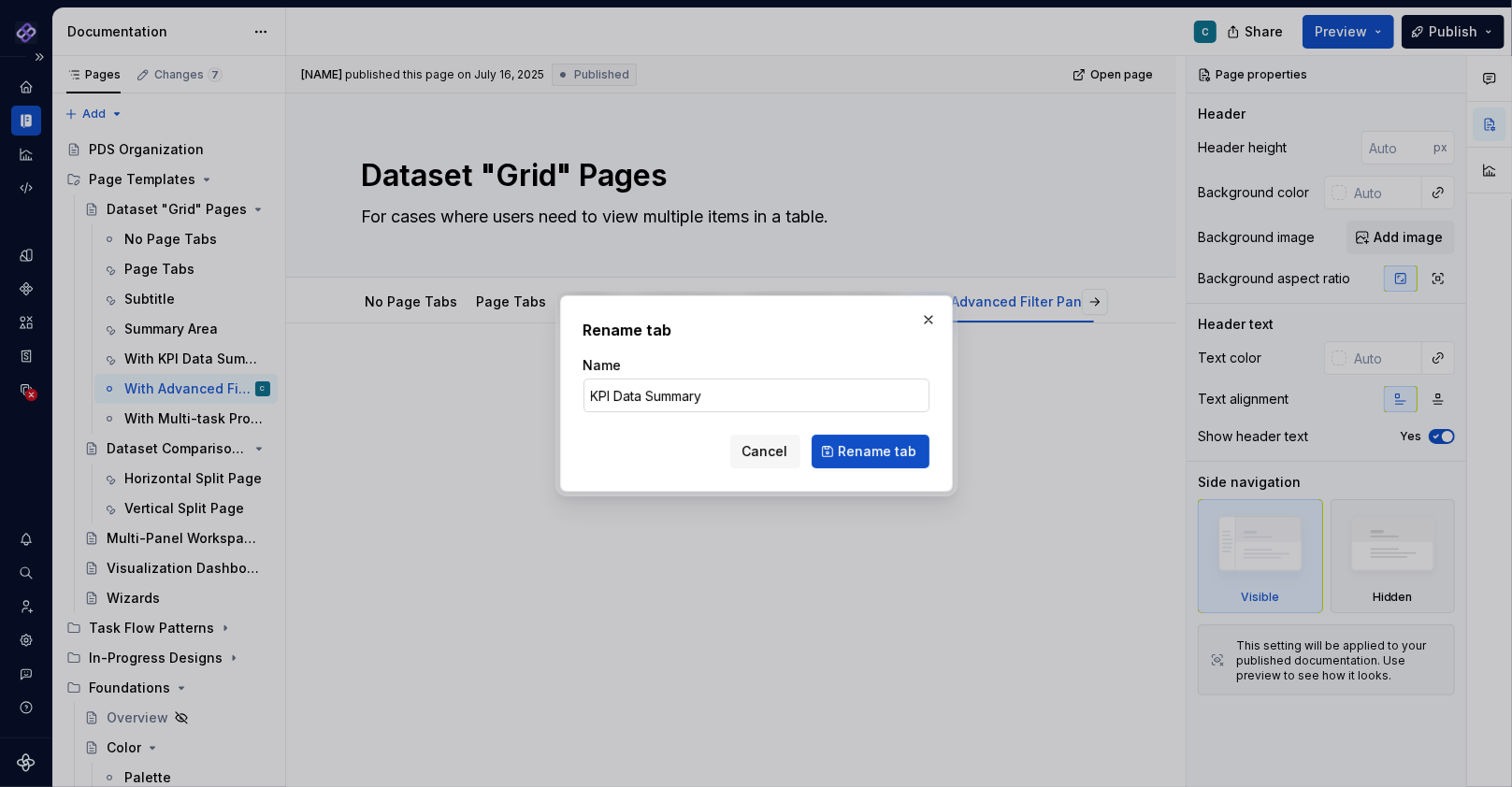 click on "KPI Data Summary" at bounding box center [756, 395] 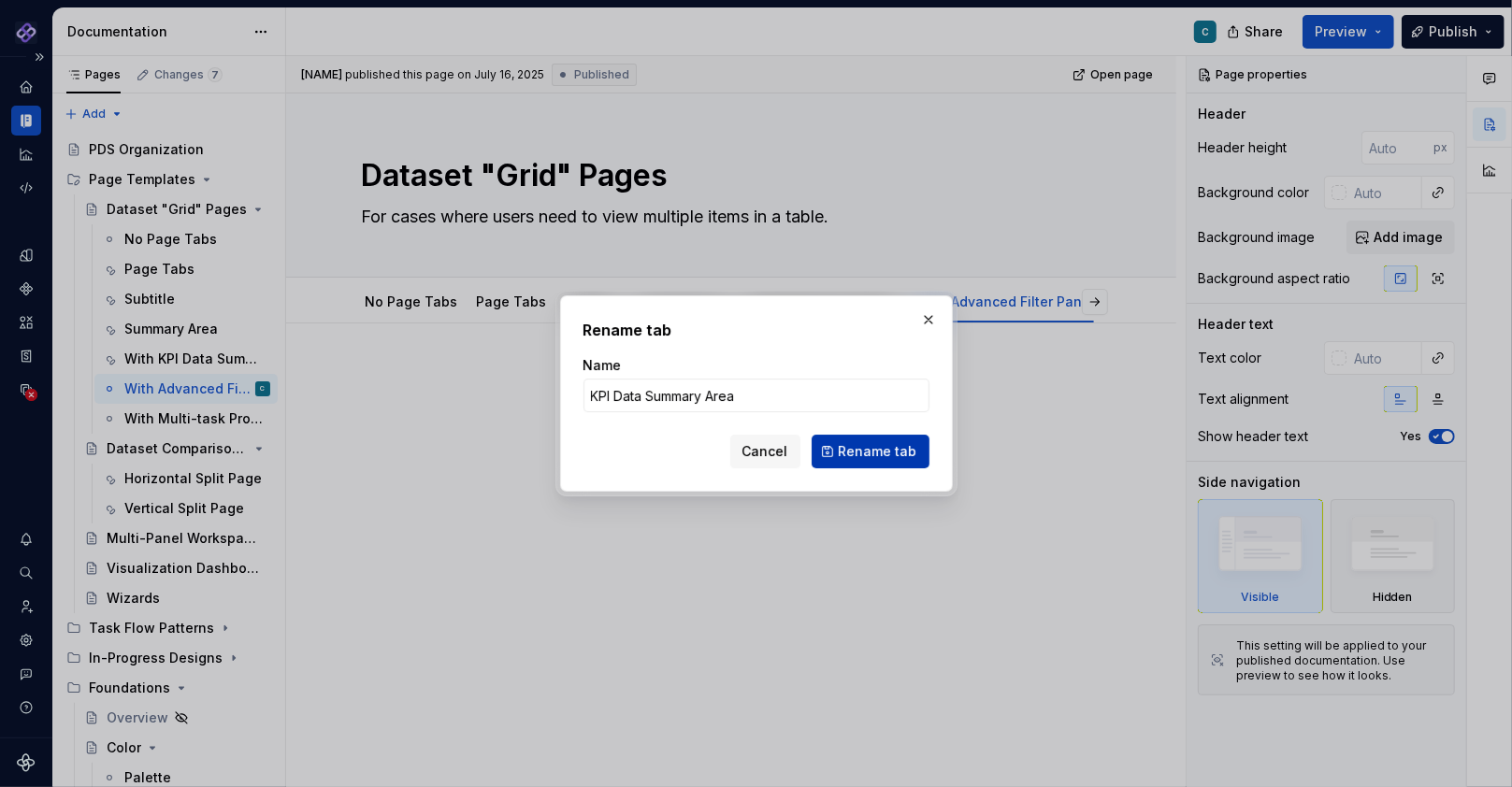 type on "KPI Data Summary Area" 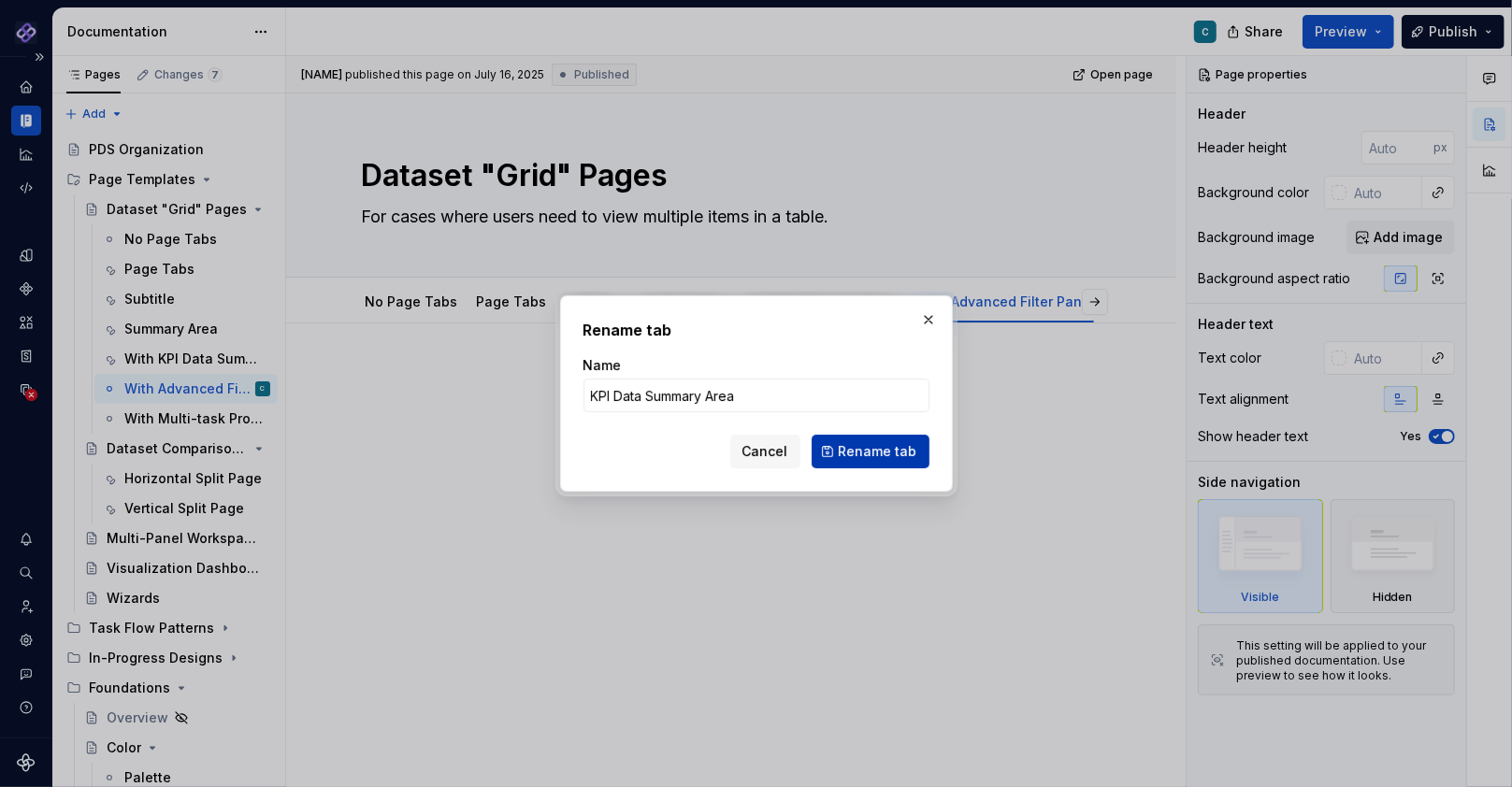 click on "Rename tab" at bounding box center [878, 451] 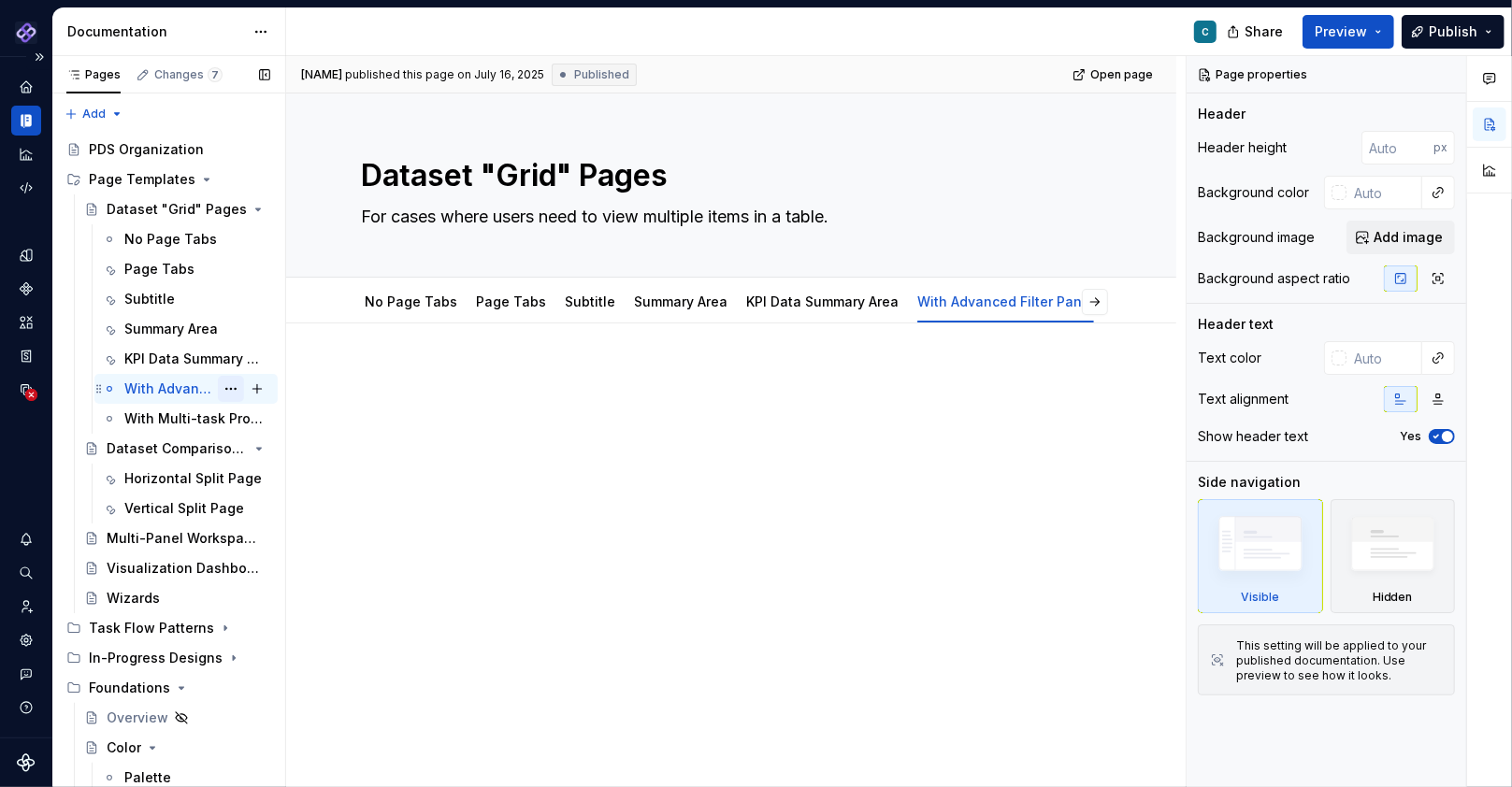 click at bounding box center (231, 389) 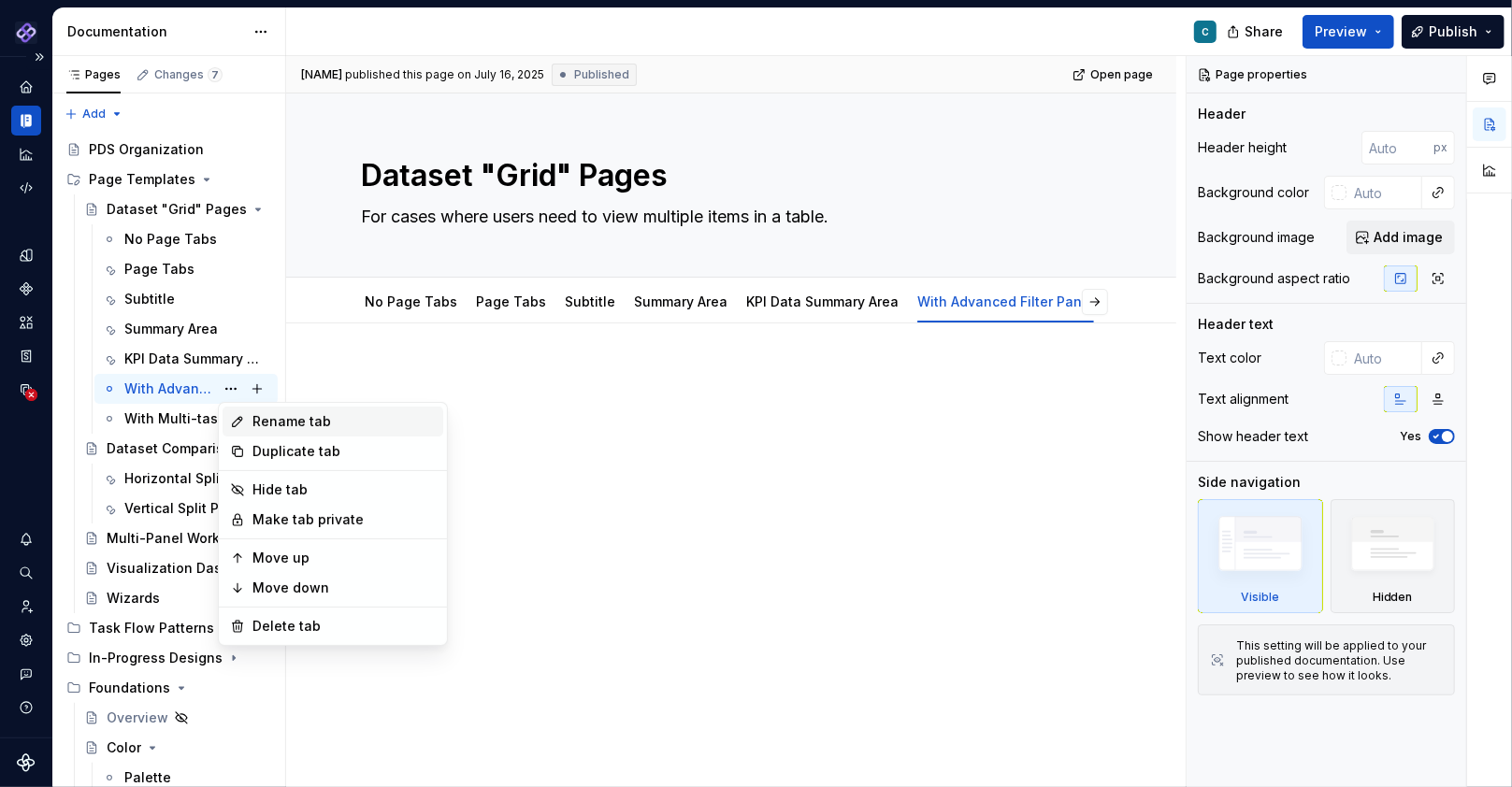 type on "*" 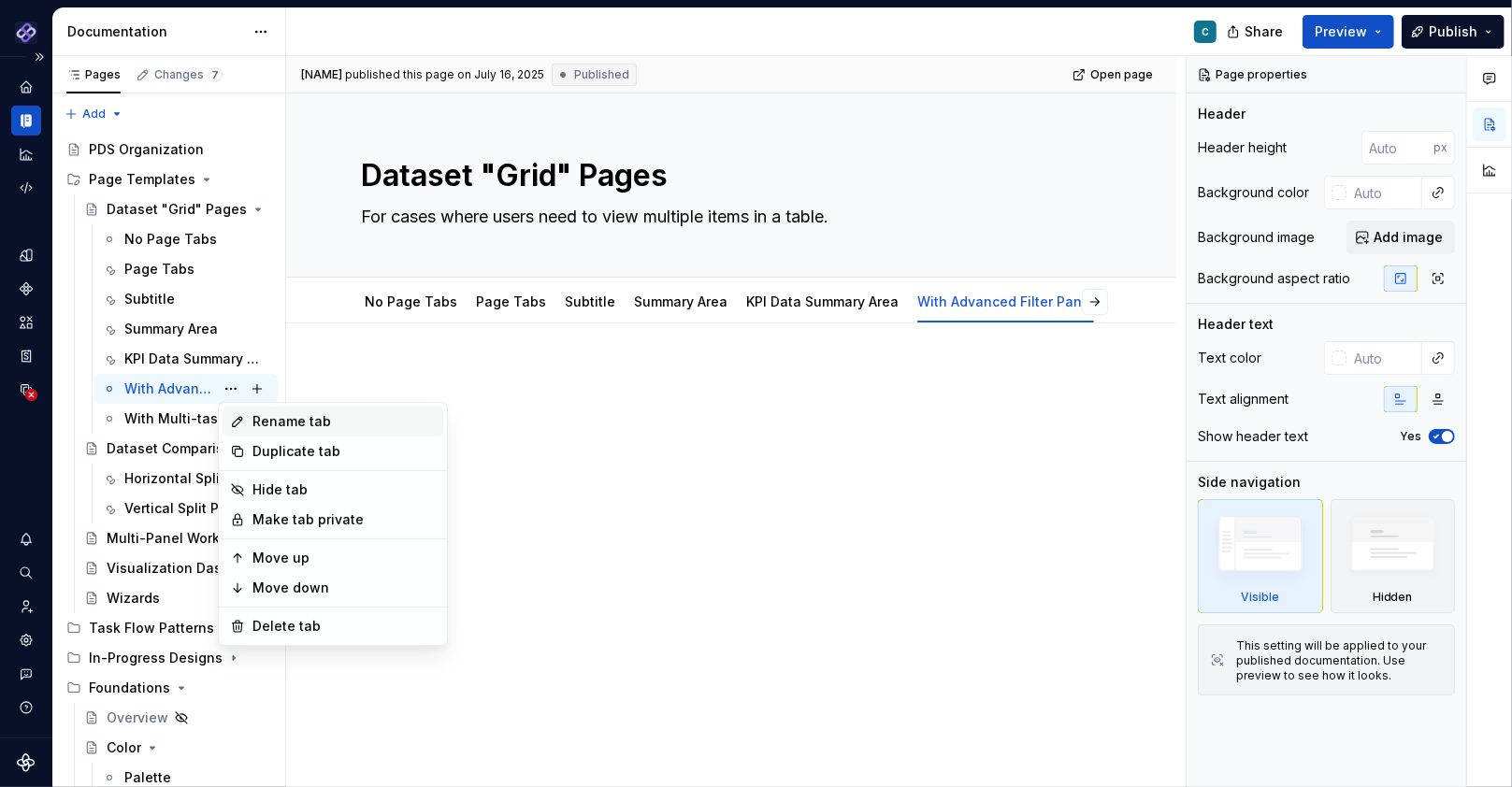 click on "Rename tab" at bounding box center (344, 422) 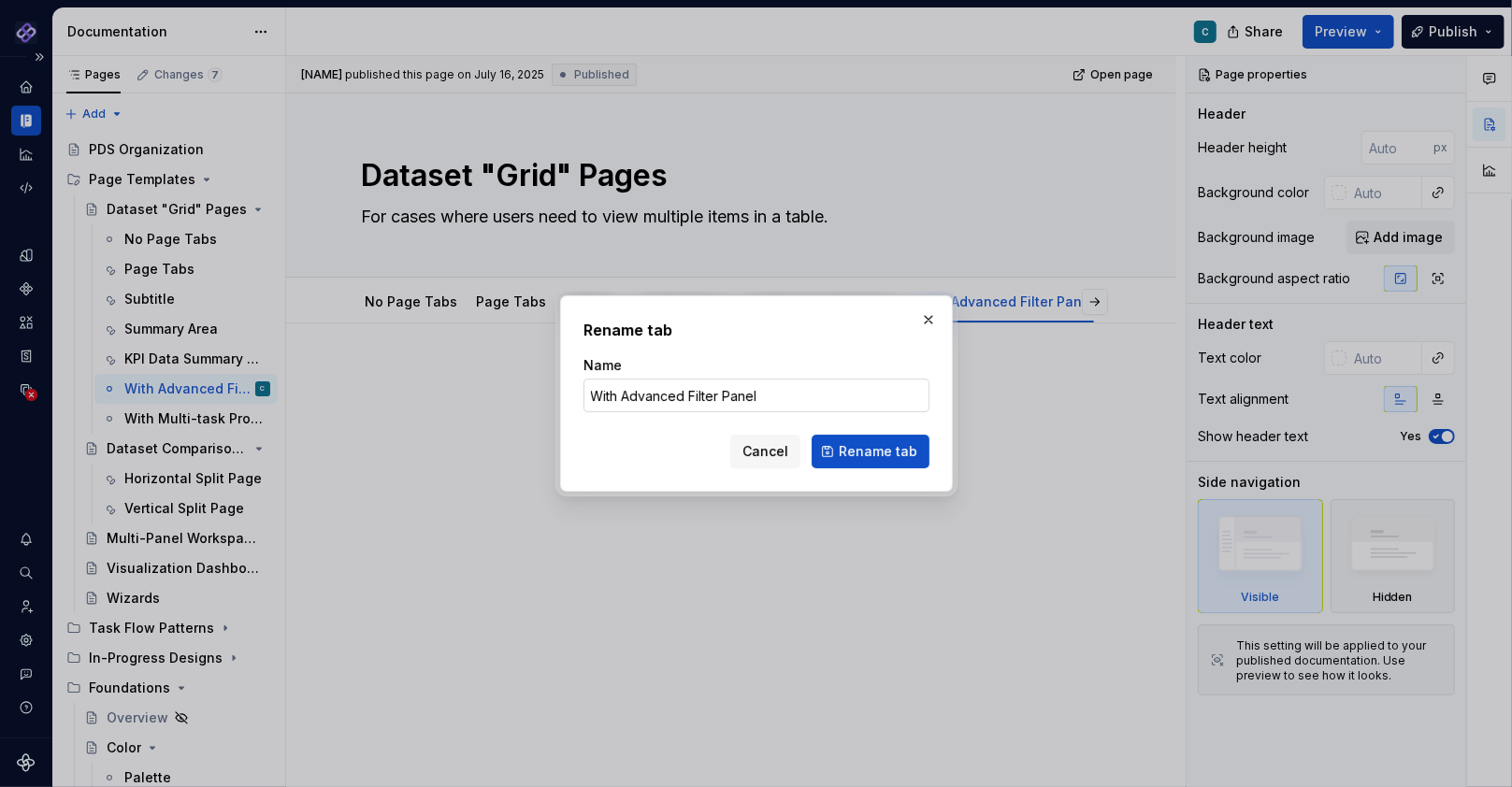click on "With Advanced Filter Panel" at bounding box center (756, 395) 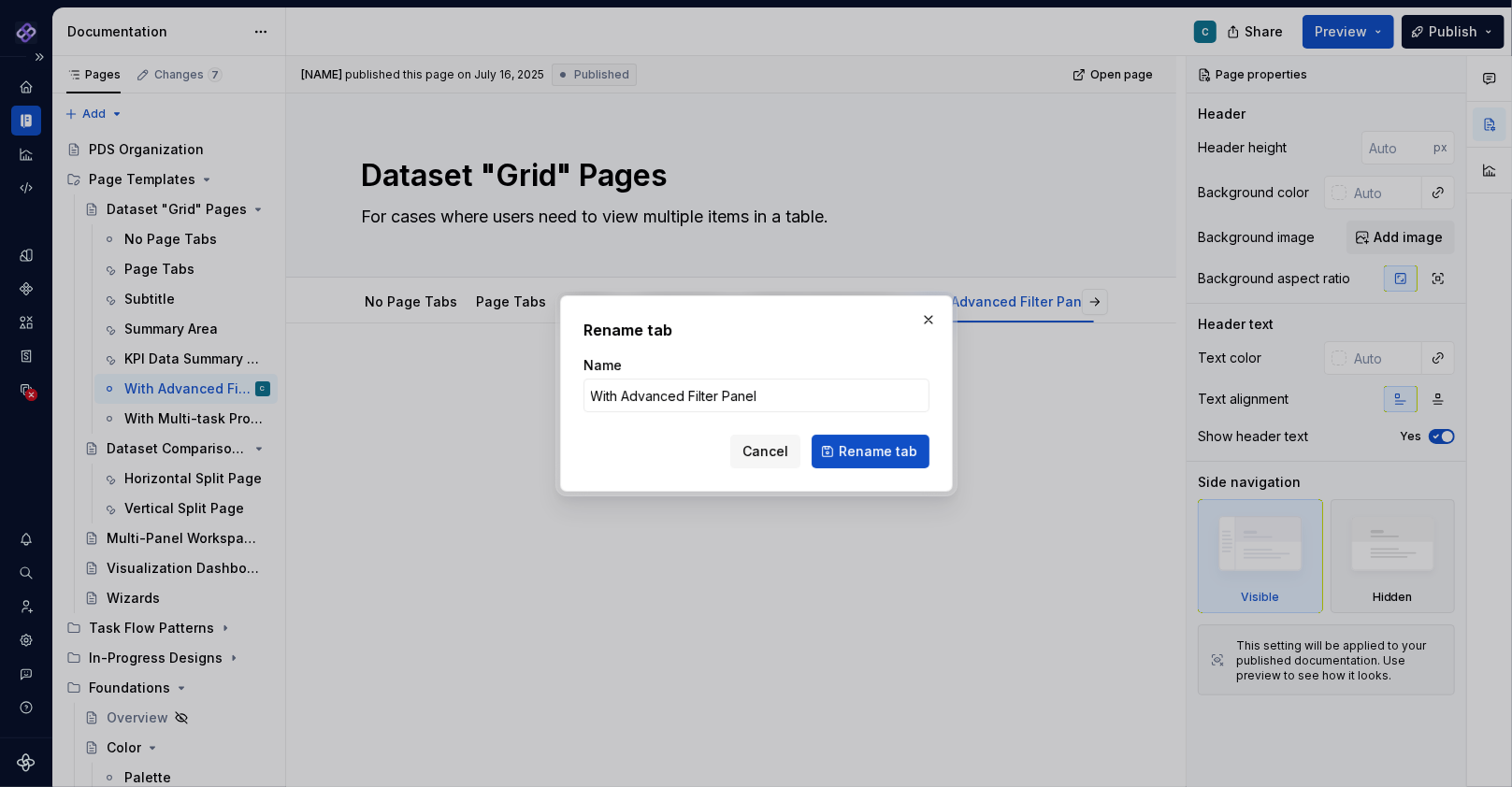 drag, startPoint x: 624, startPoint y: 395, endPoint x: 554, endPoint y: 381, distance: 71.38627 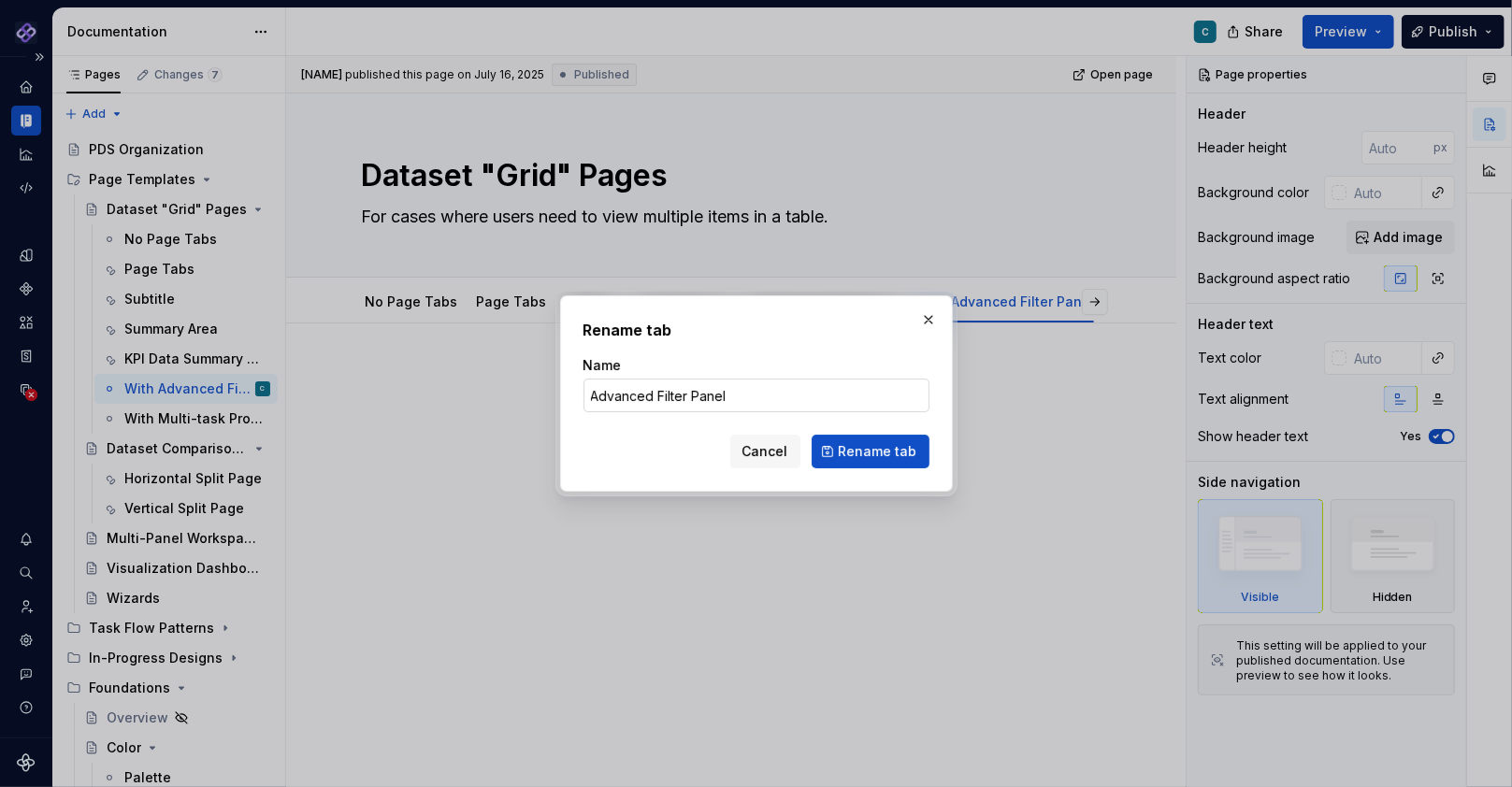 drag, startPoint x: 654, startPoint y: 398, endPoint x: 616, endPoint y: 402, distance: 38.2099 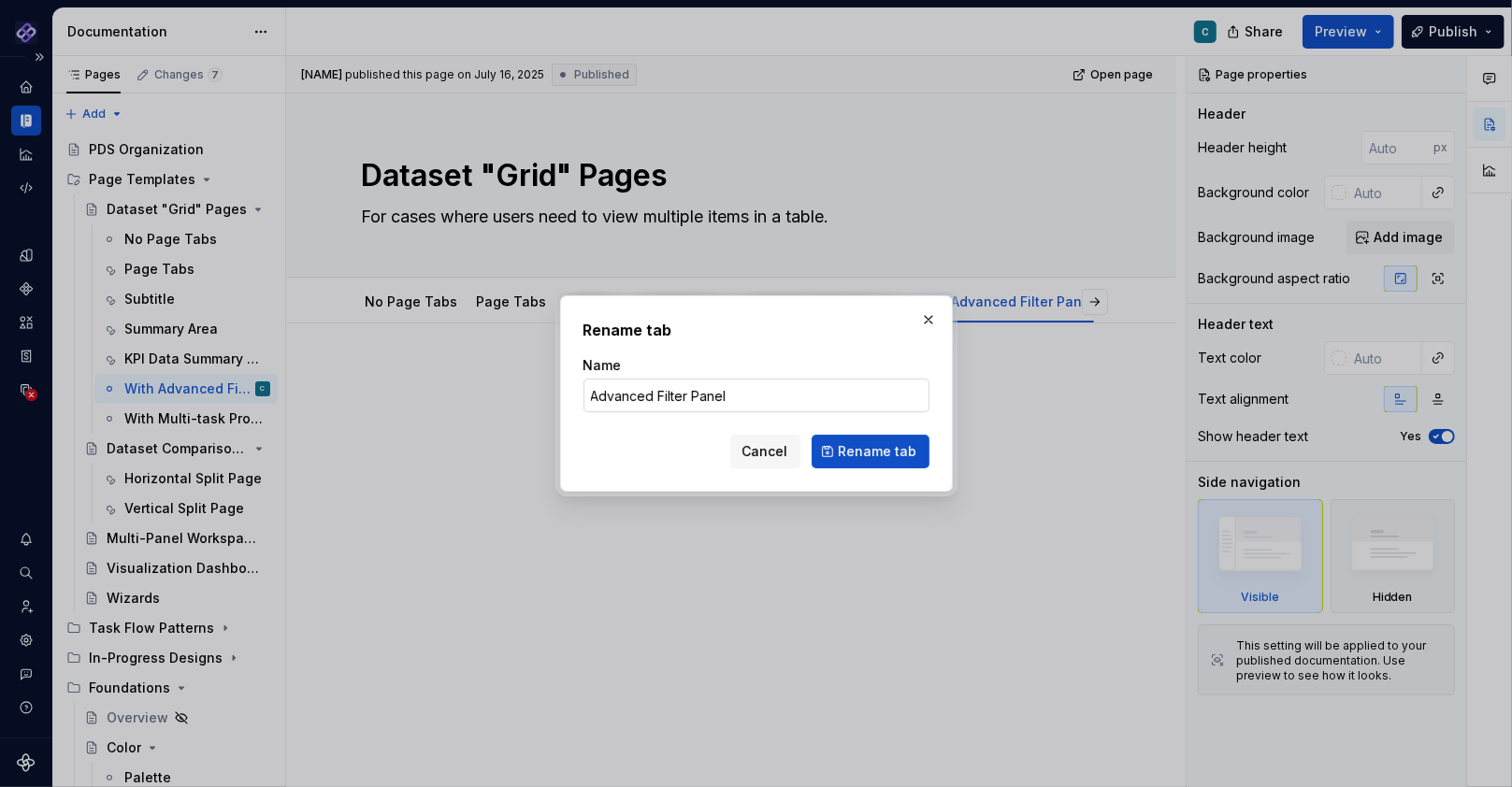 click on "Advanced Filter Panel" at bounding box center (756, 395) 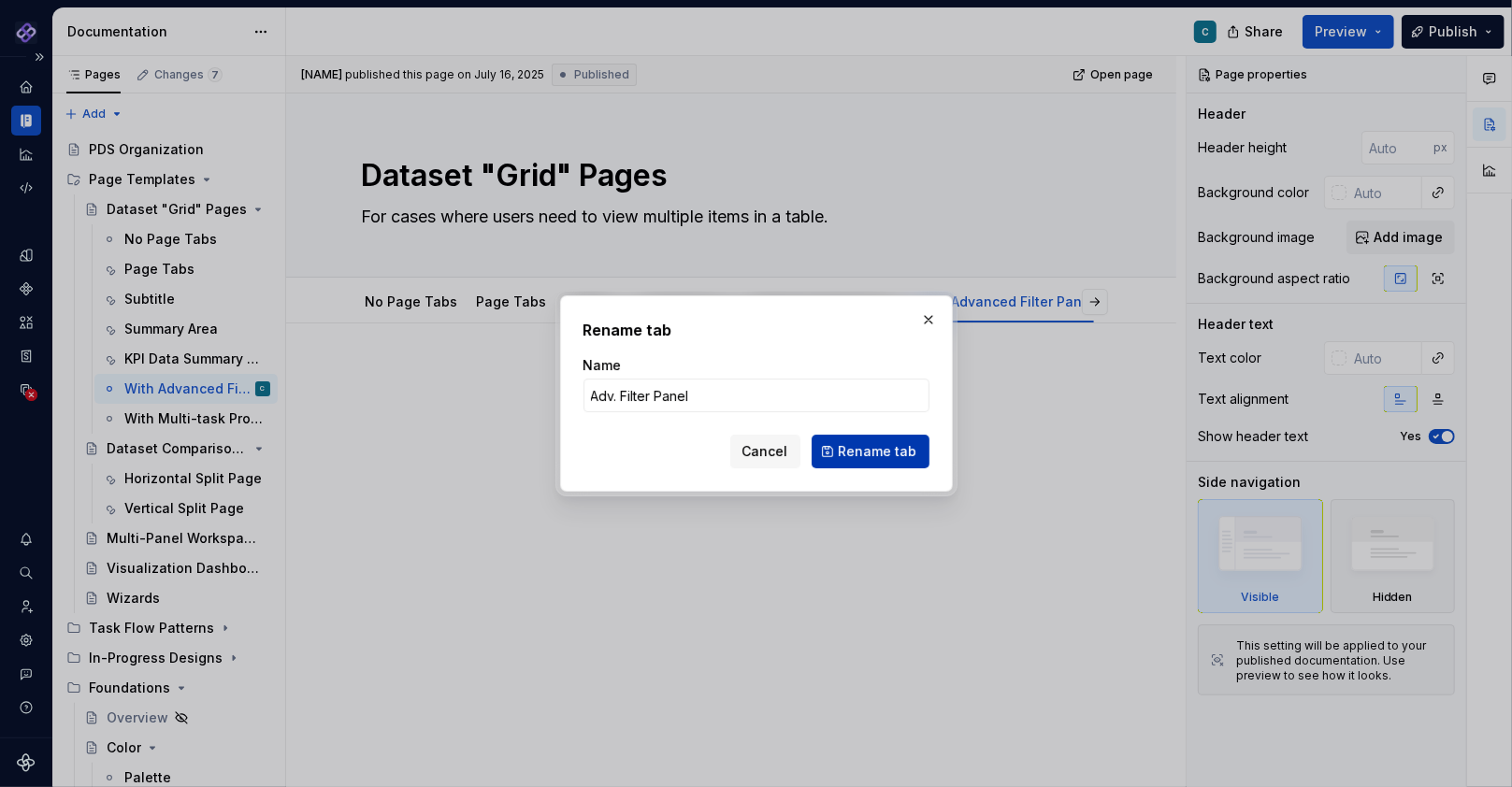type on "Adv. Filter Panel" 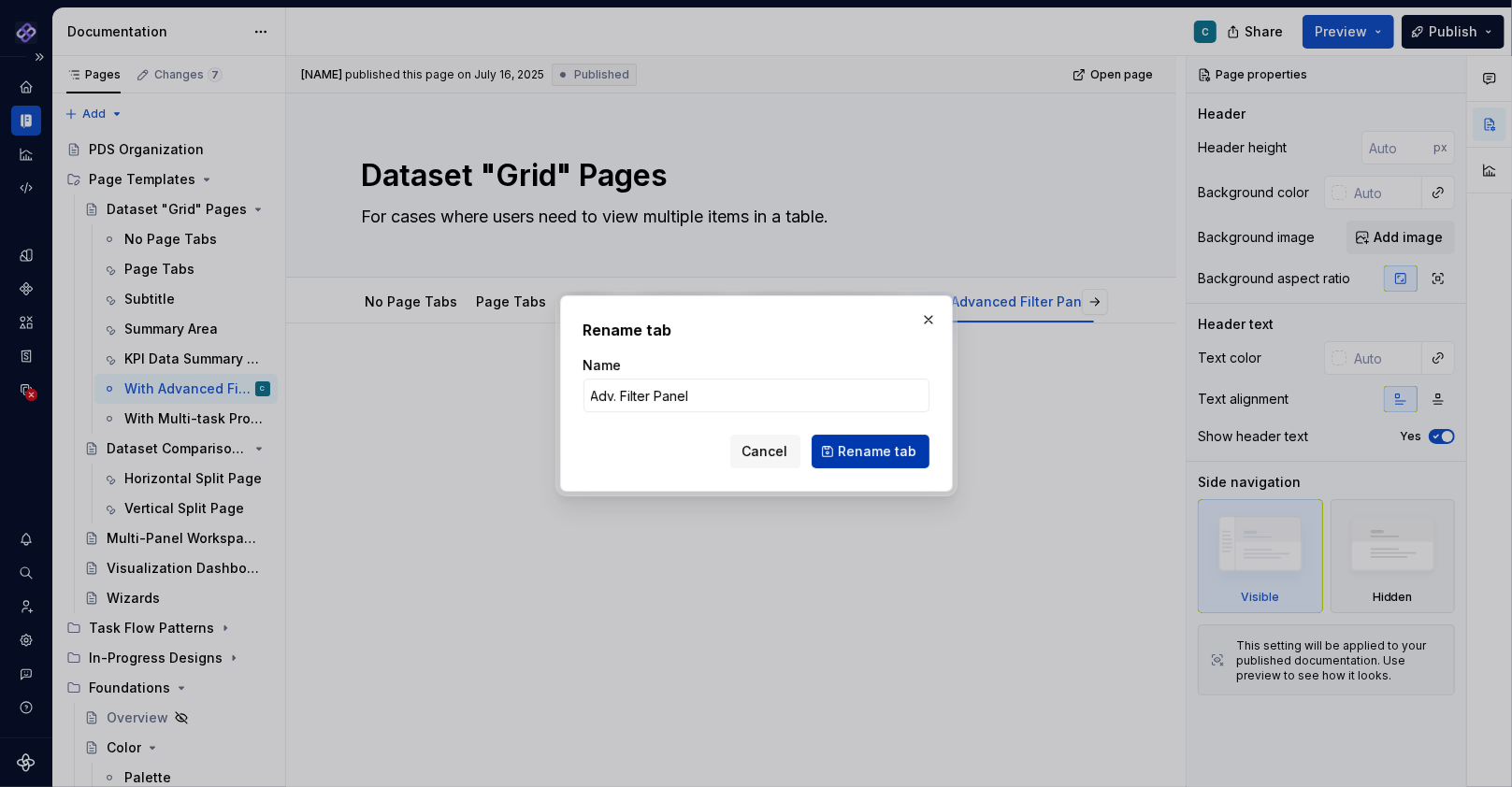 click on "Rename tab" at bounding box center [878, 451] 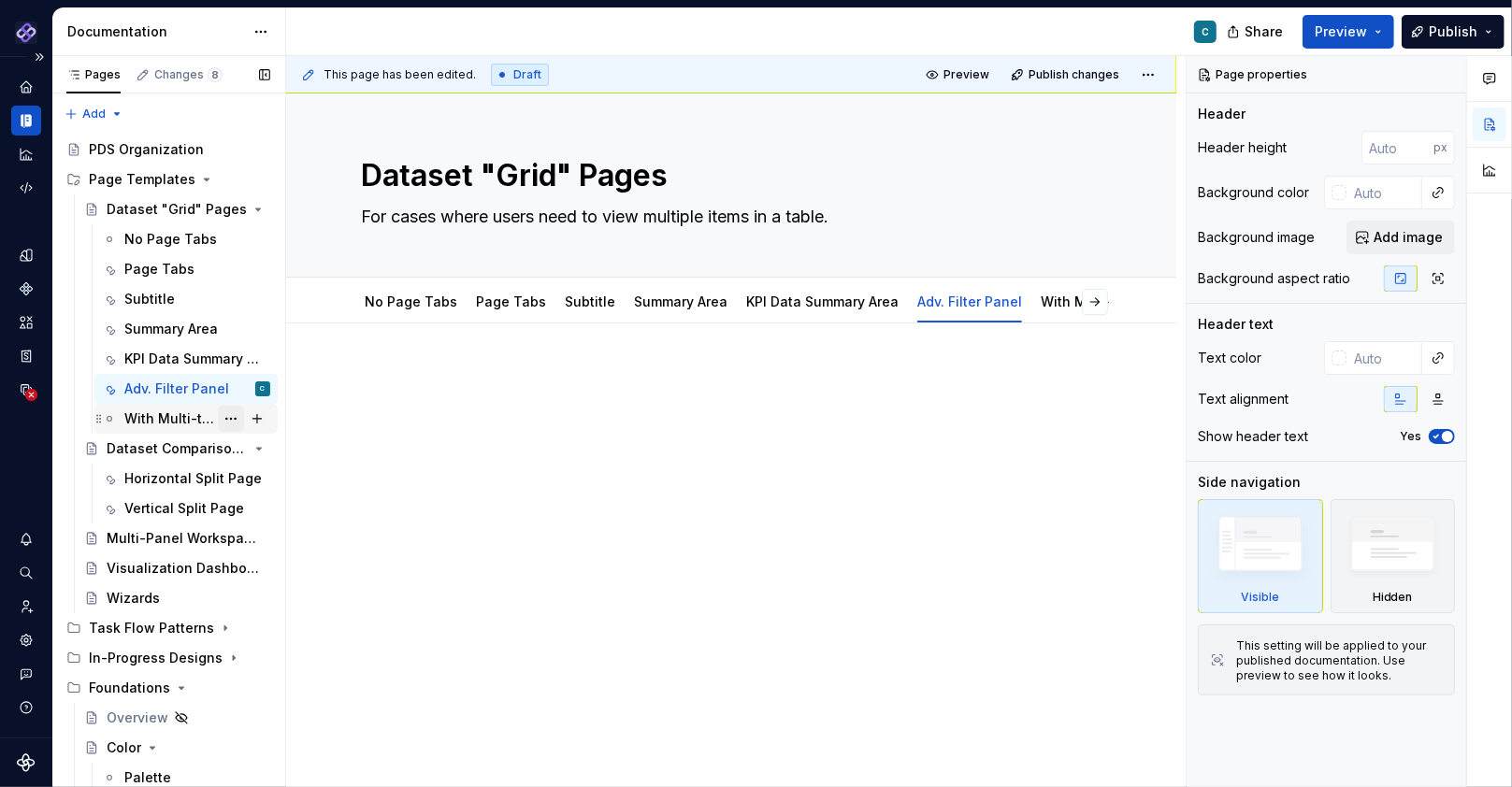 click at bounding box center (231, 419) 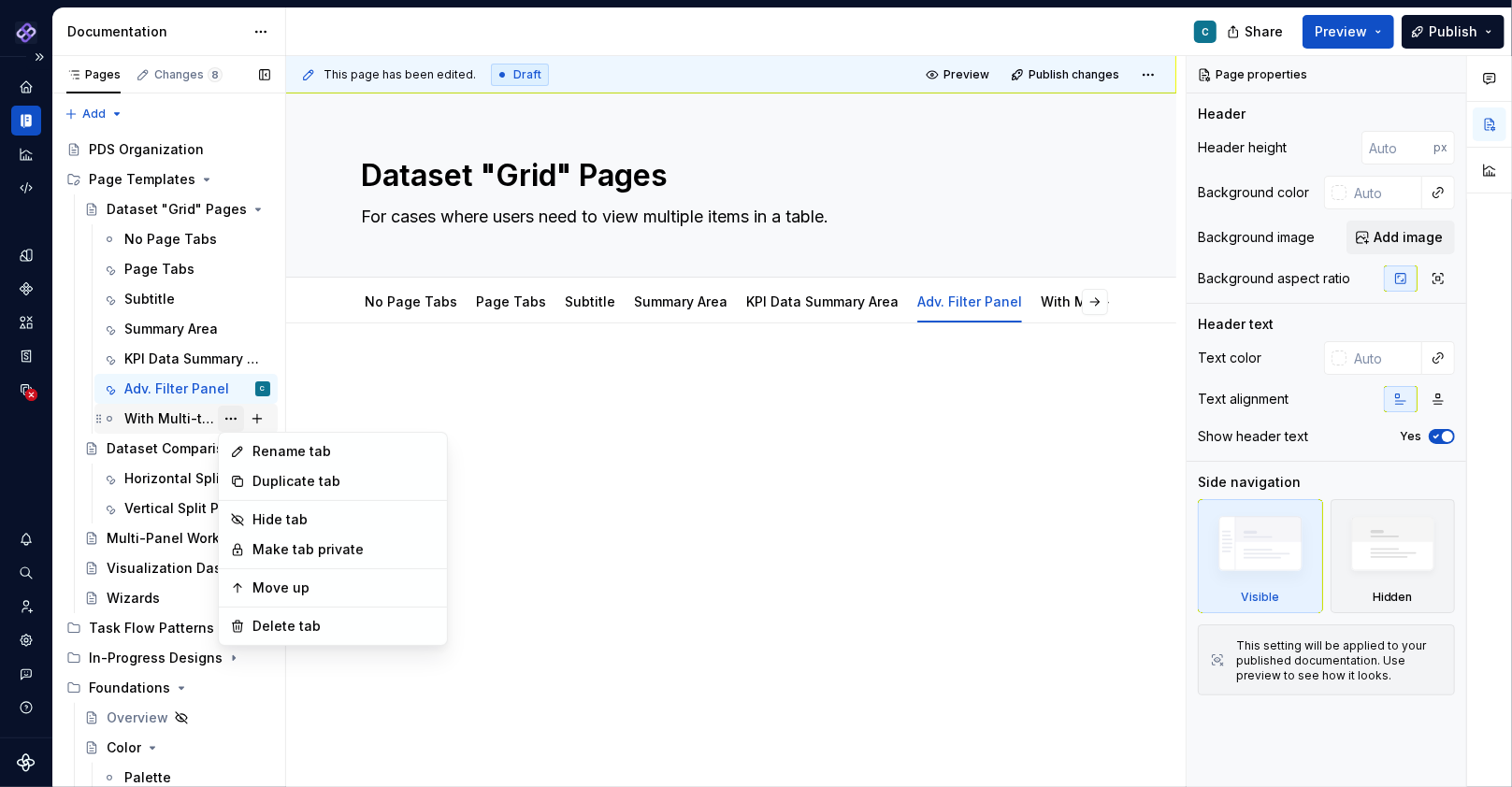 type on "*" 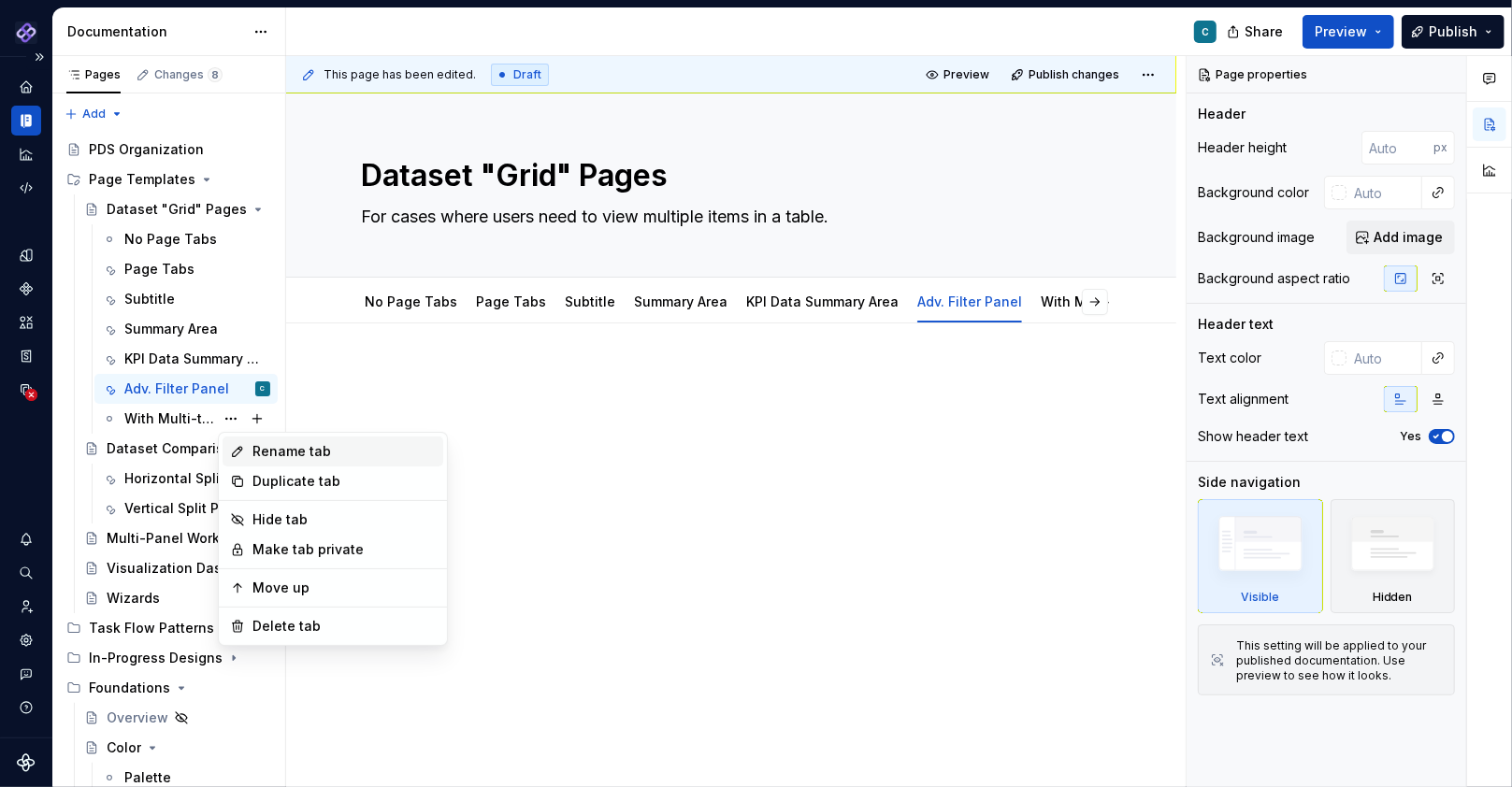 click on "Rename tab" at bounding box center (344, 451) 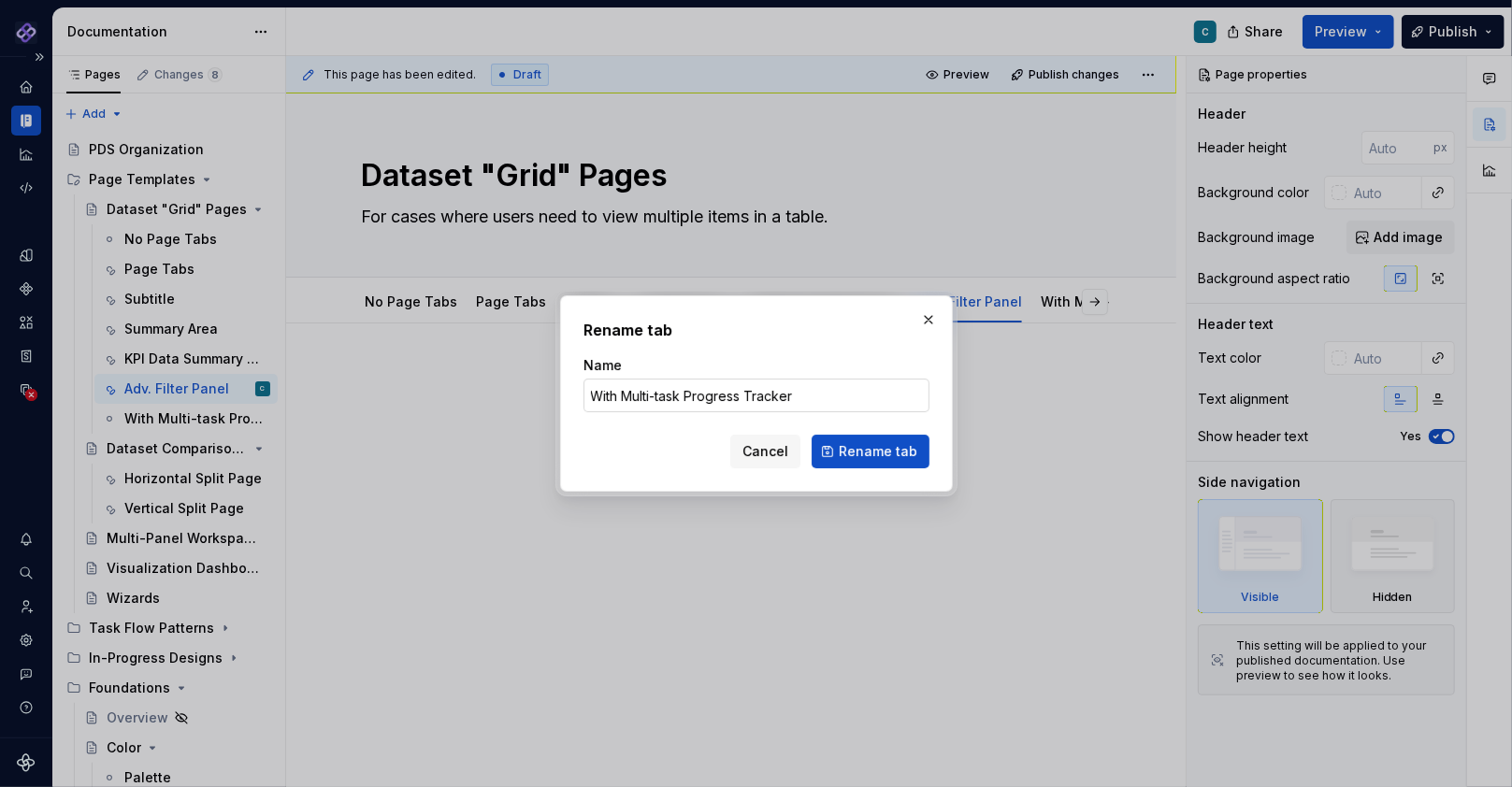 click on "With Multi-task Progress Tracker" at bounding box center [756, 395] 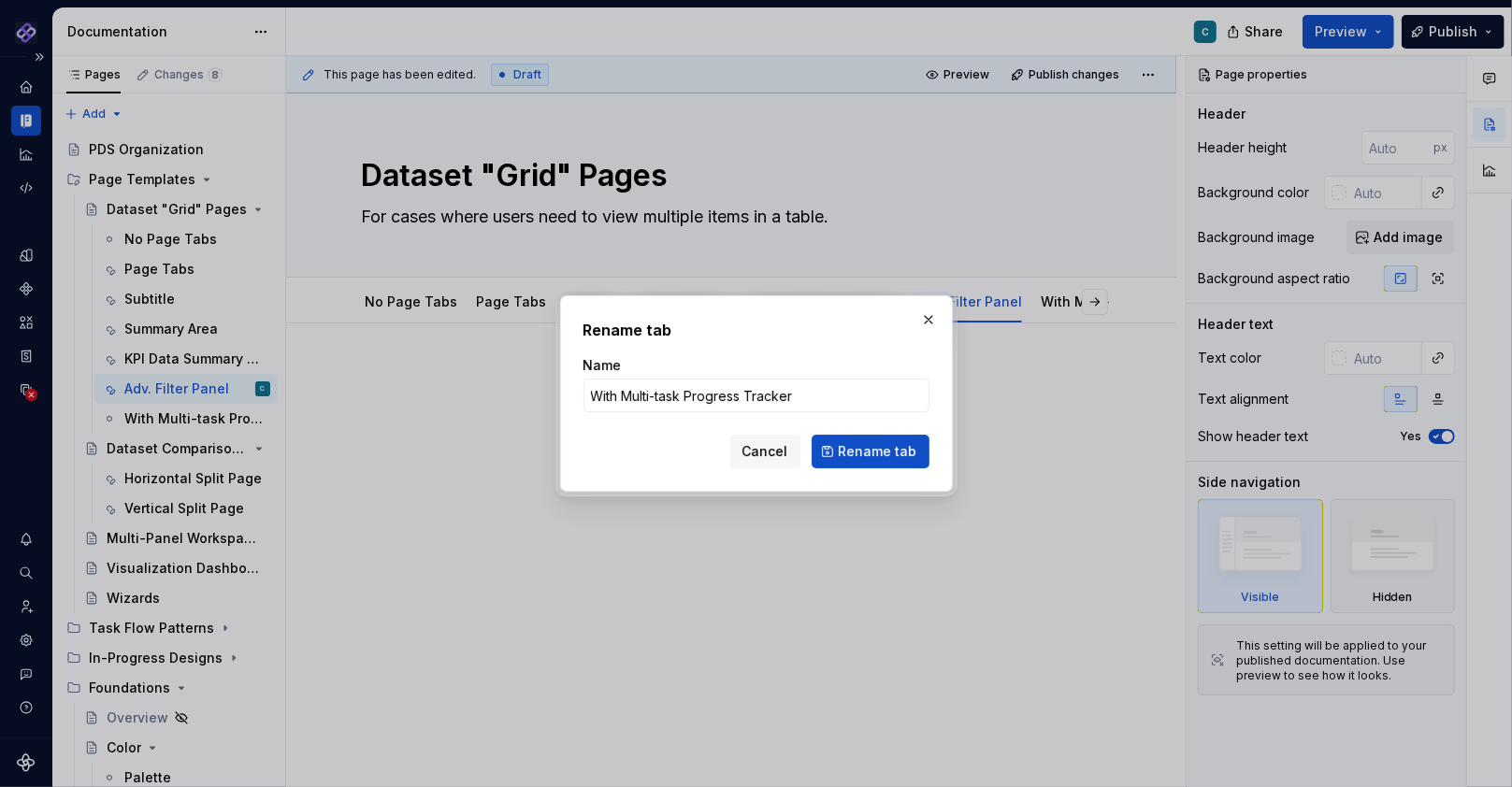 drag, startPoint x: 624, startPoint y: 395, endPoint x: 563, endPoint y: 391, distance: 61.131007 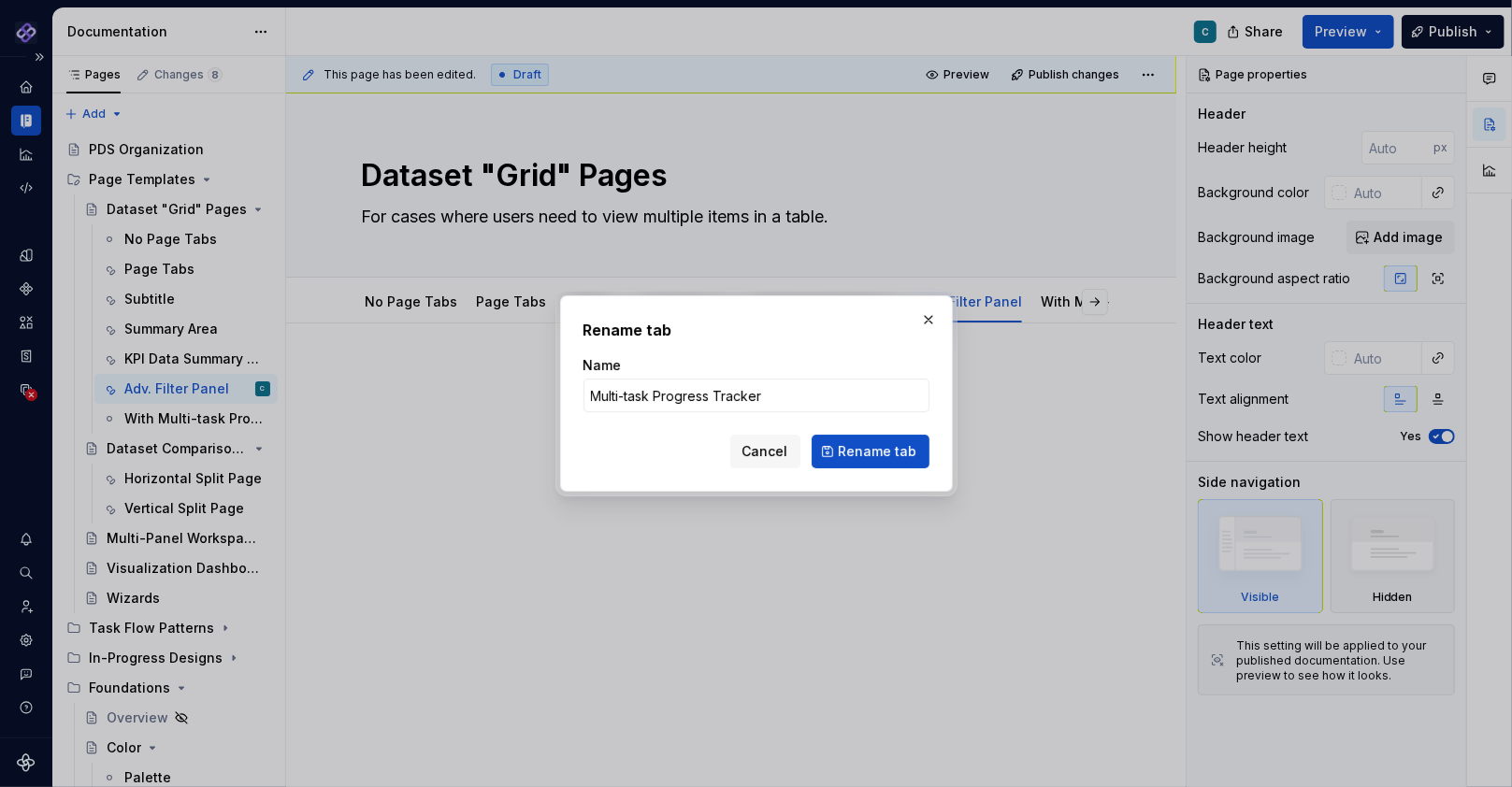 drag, startPoint x: 657, startPoint y: 395, endPoint x: 564, endPoint y: 394, distance: 93.01 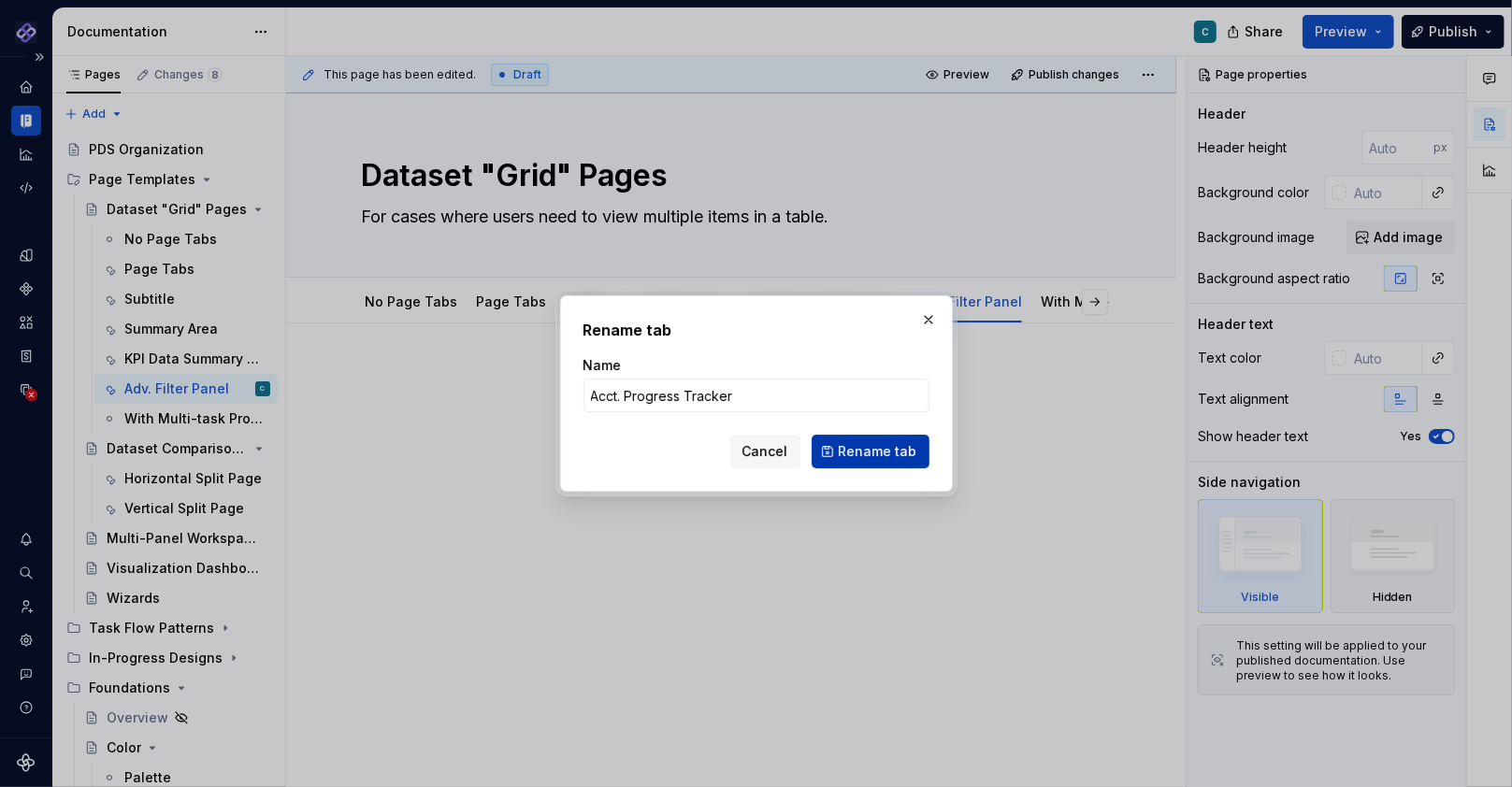 type on "Acct. Progress Tracker" 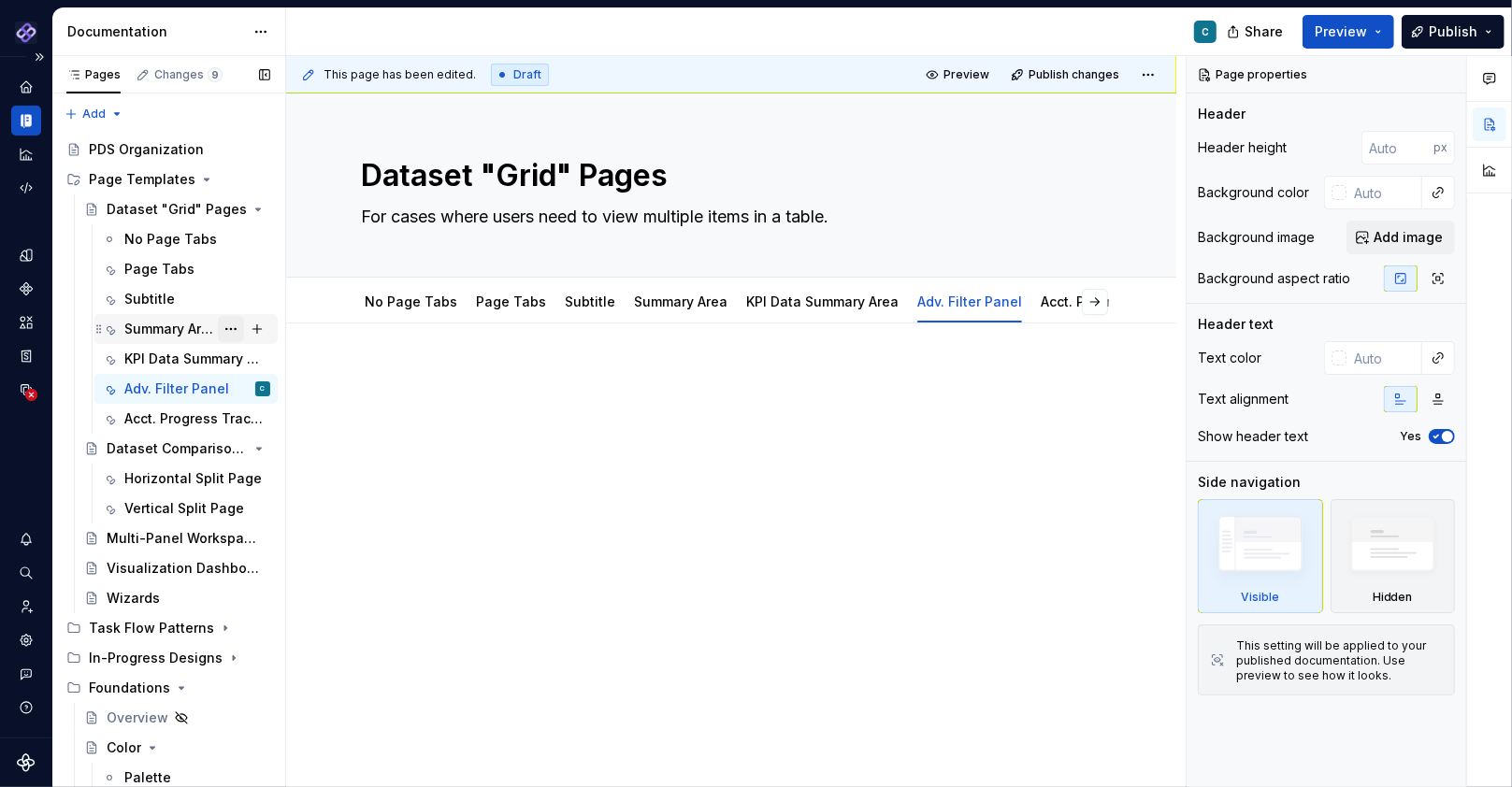 click at bounding box center [231, 329] 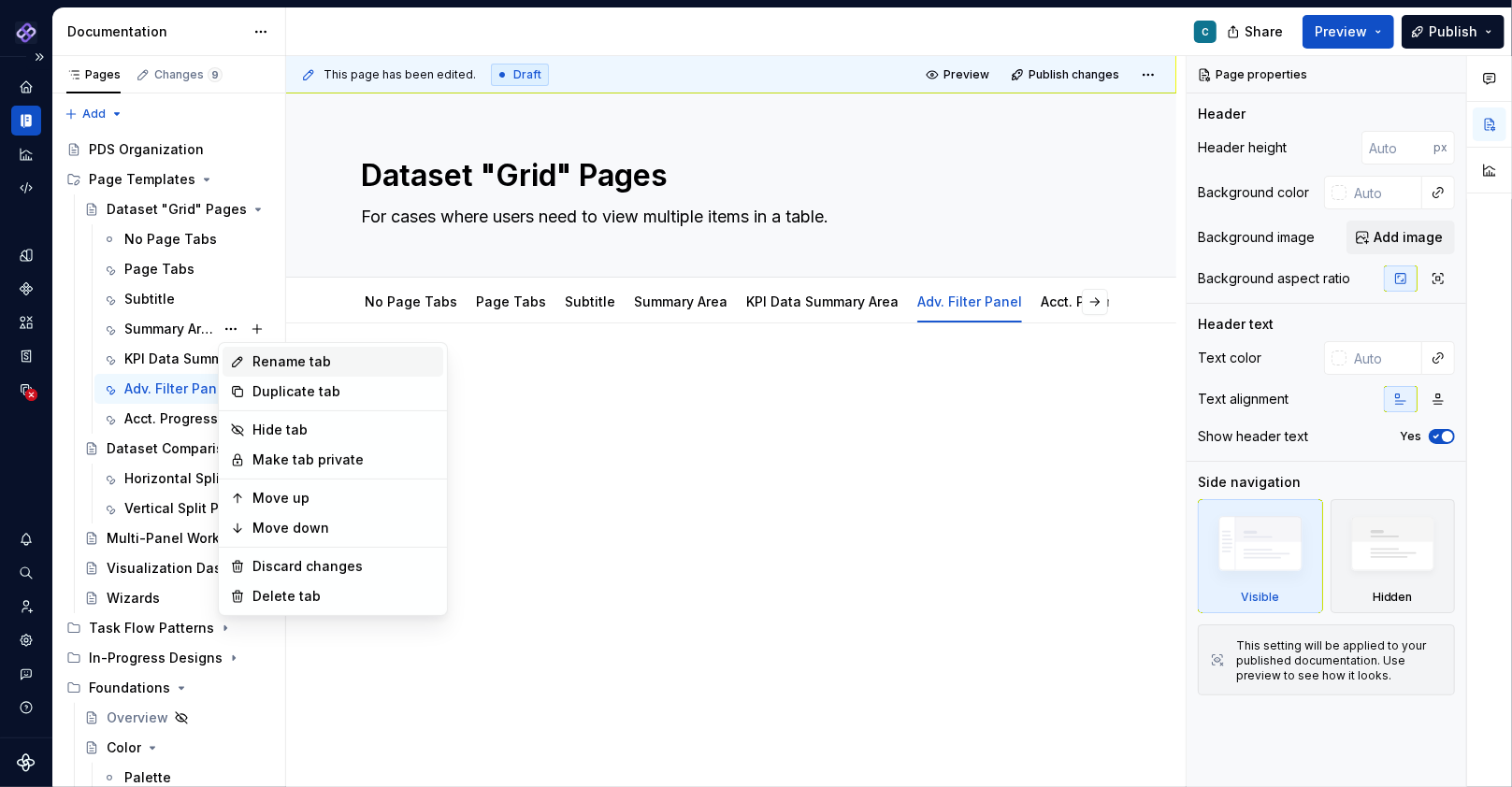 click on "Rename tab" at bounding box center (333, 362) 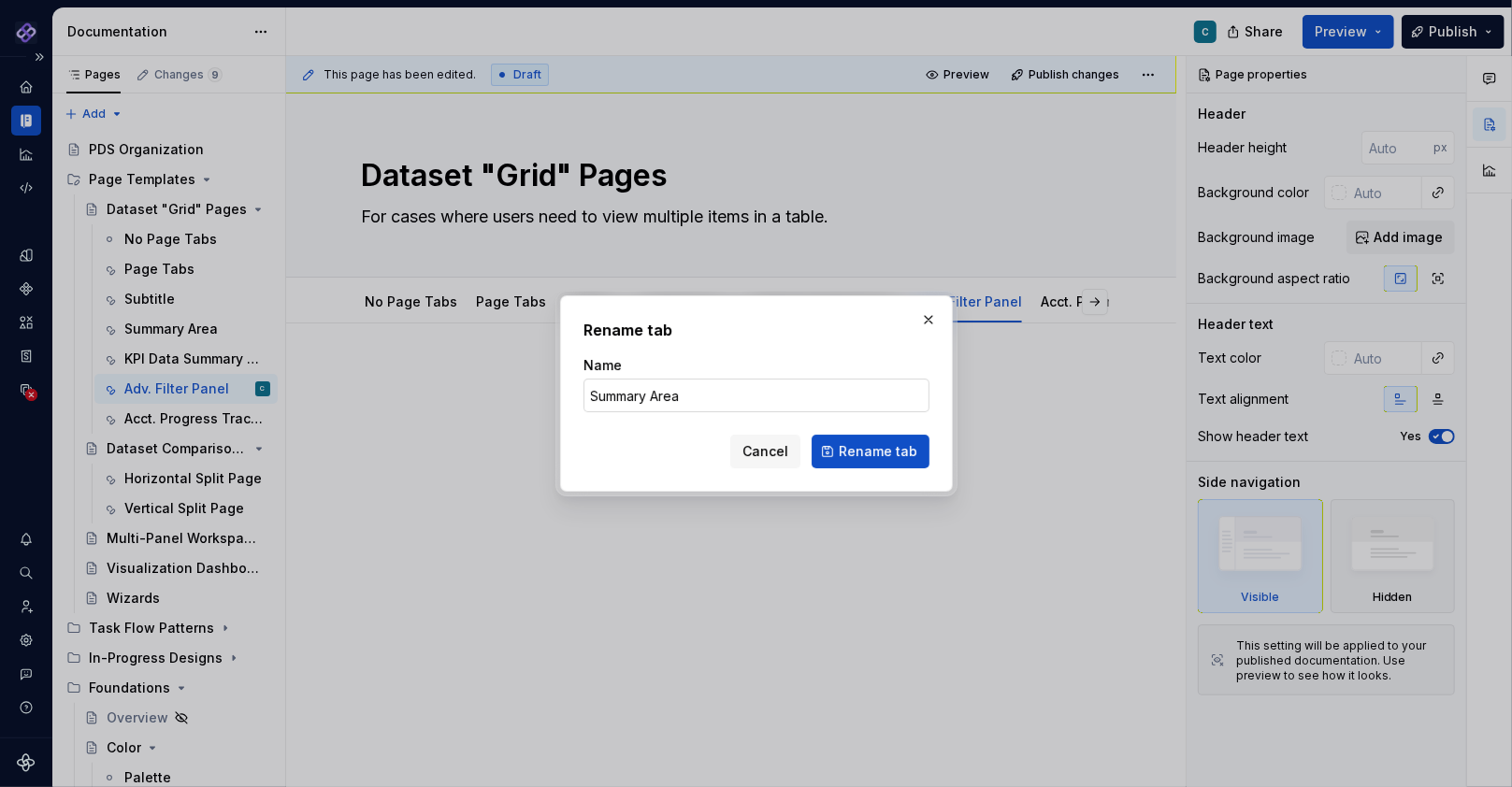 click on "Summary Area" at bounding box center (756, 395) 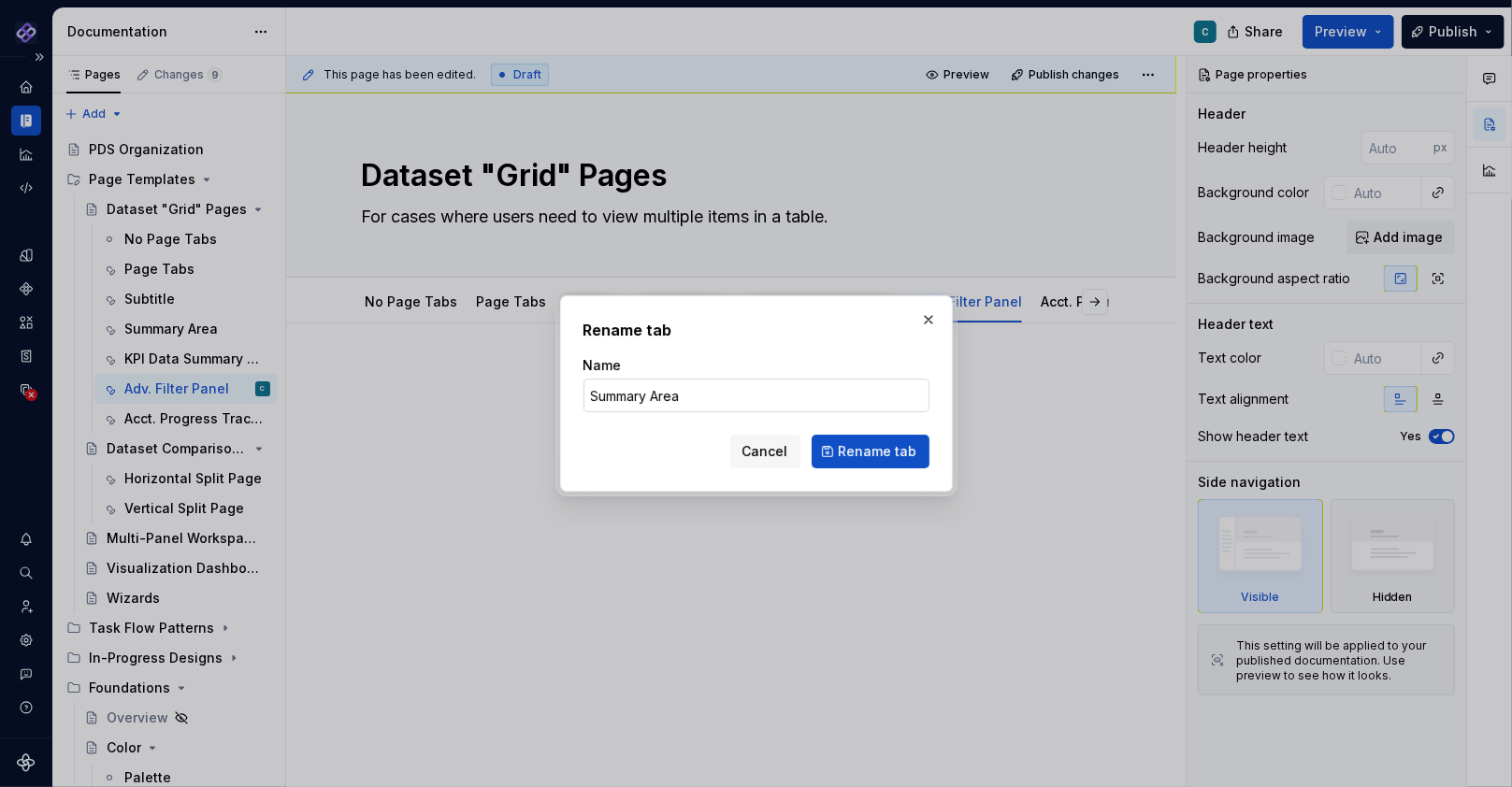 drag, startPoint x: 655, startPoint y: 395, endPoint x: 684, endPoint y: 399, distance: 29.27456 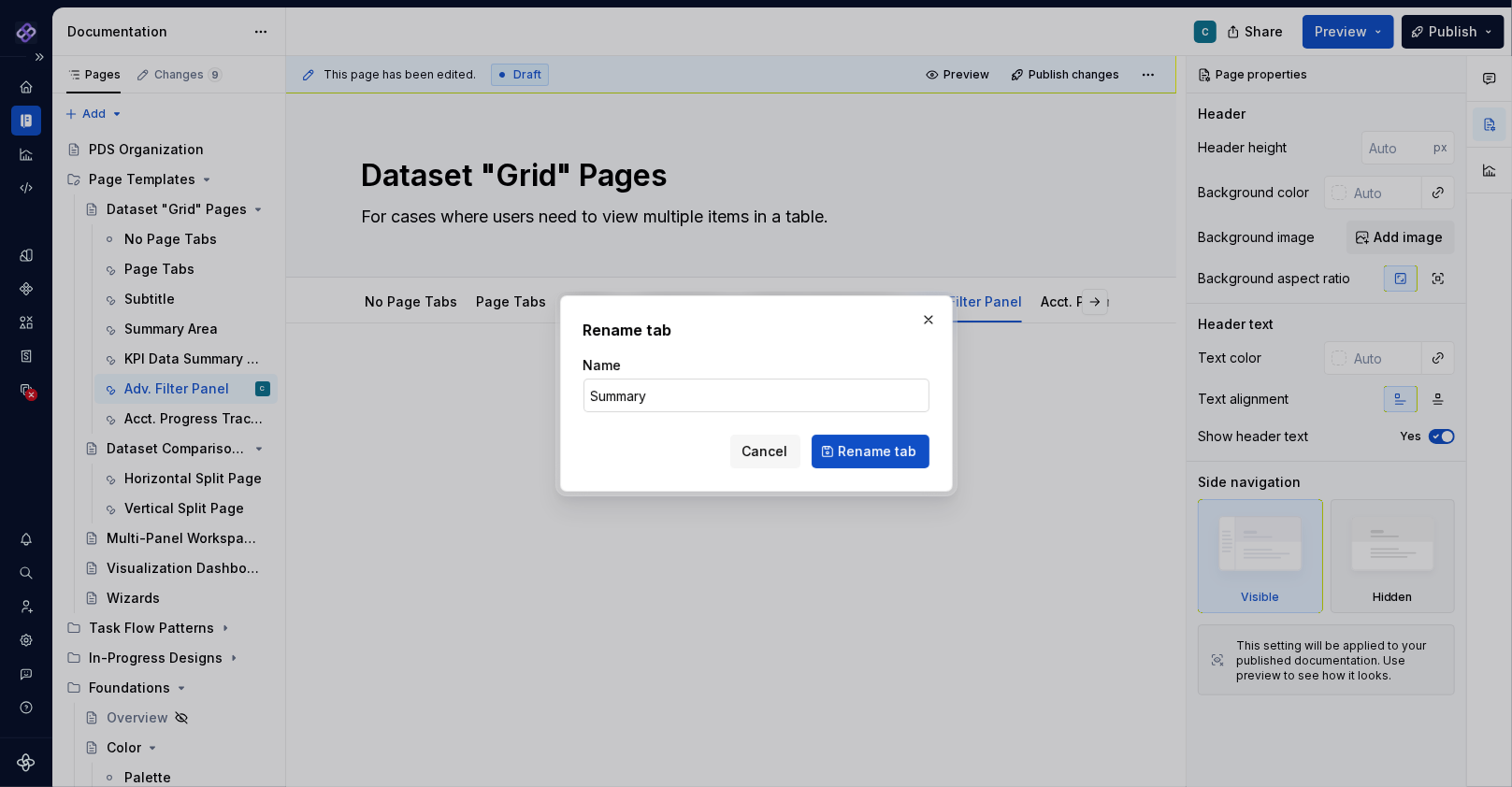 click on "Summary" at bounding box center [756, 395] 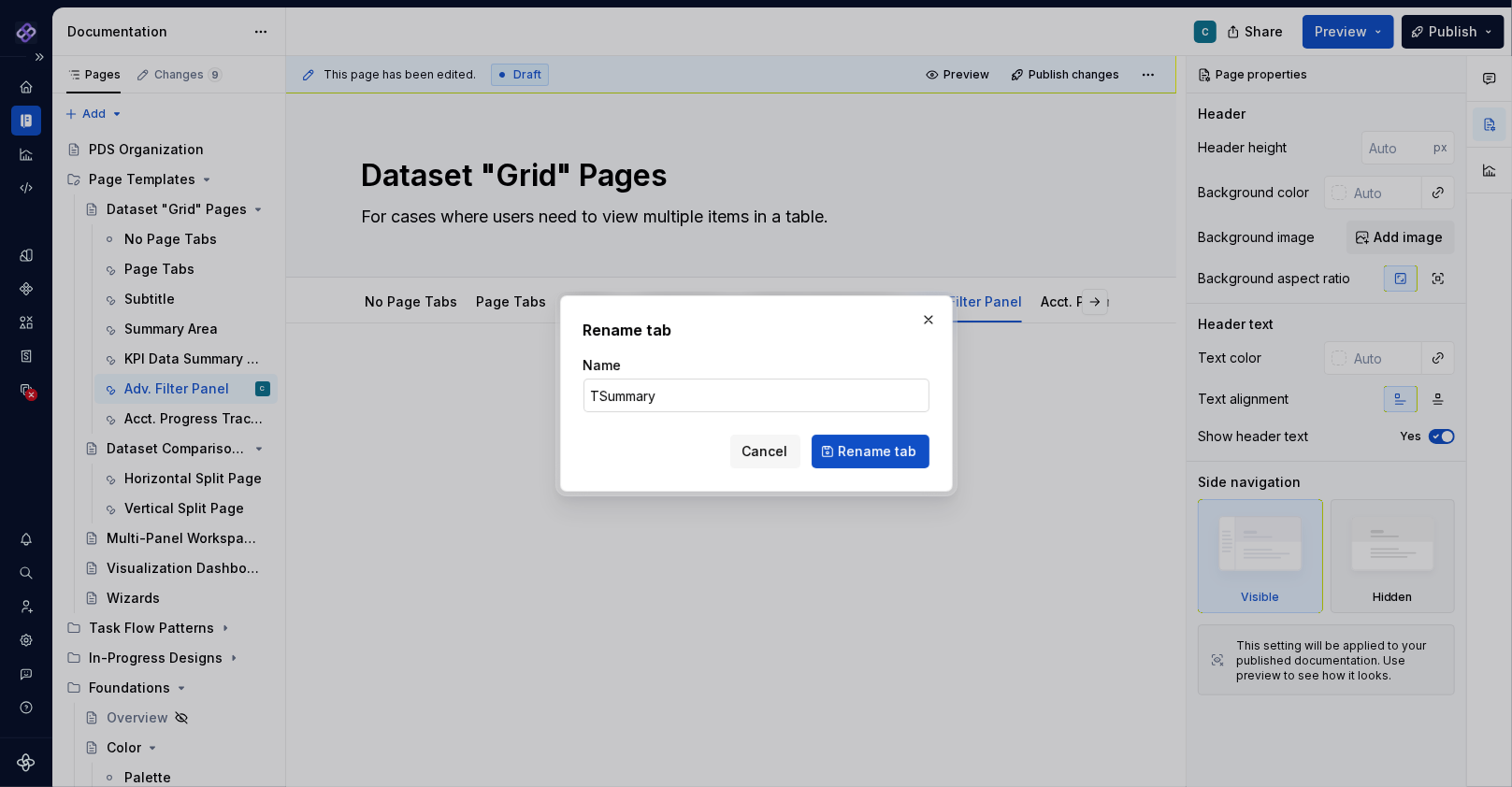type on "ToSummary" 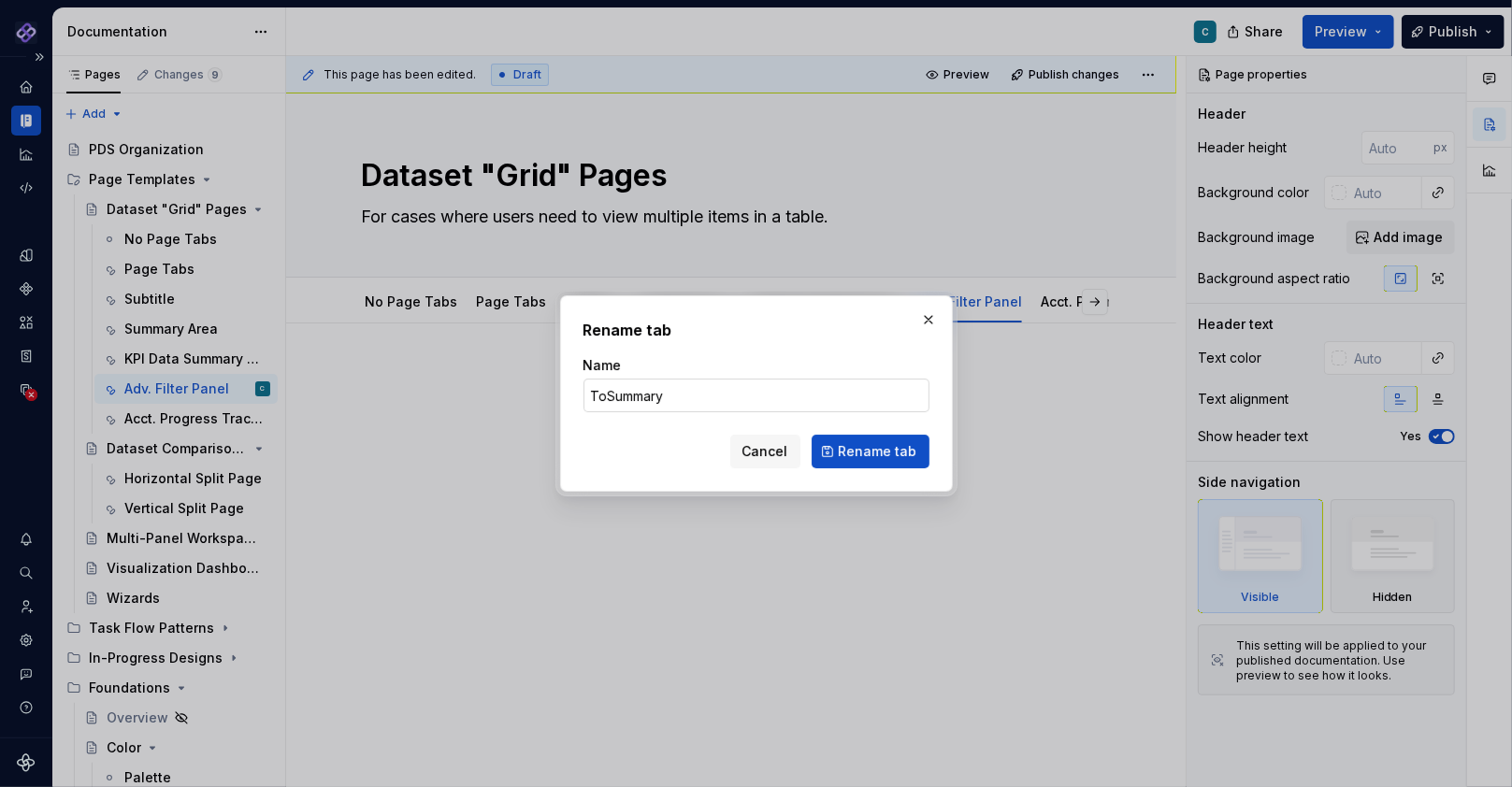 type on "*" 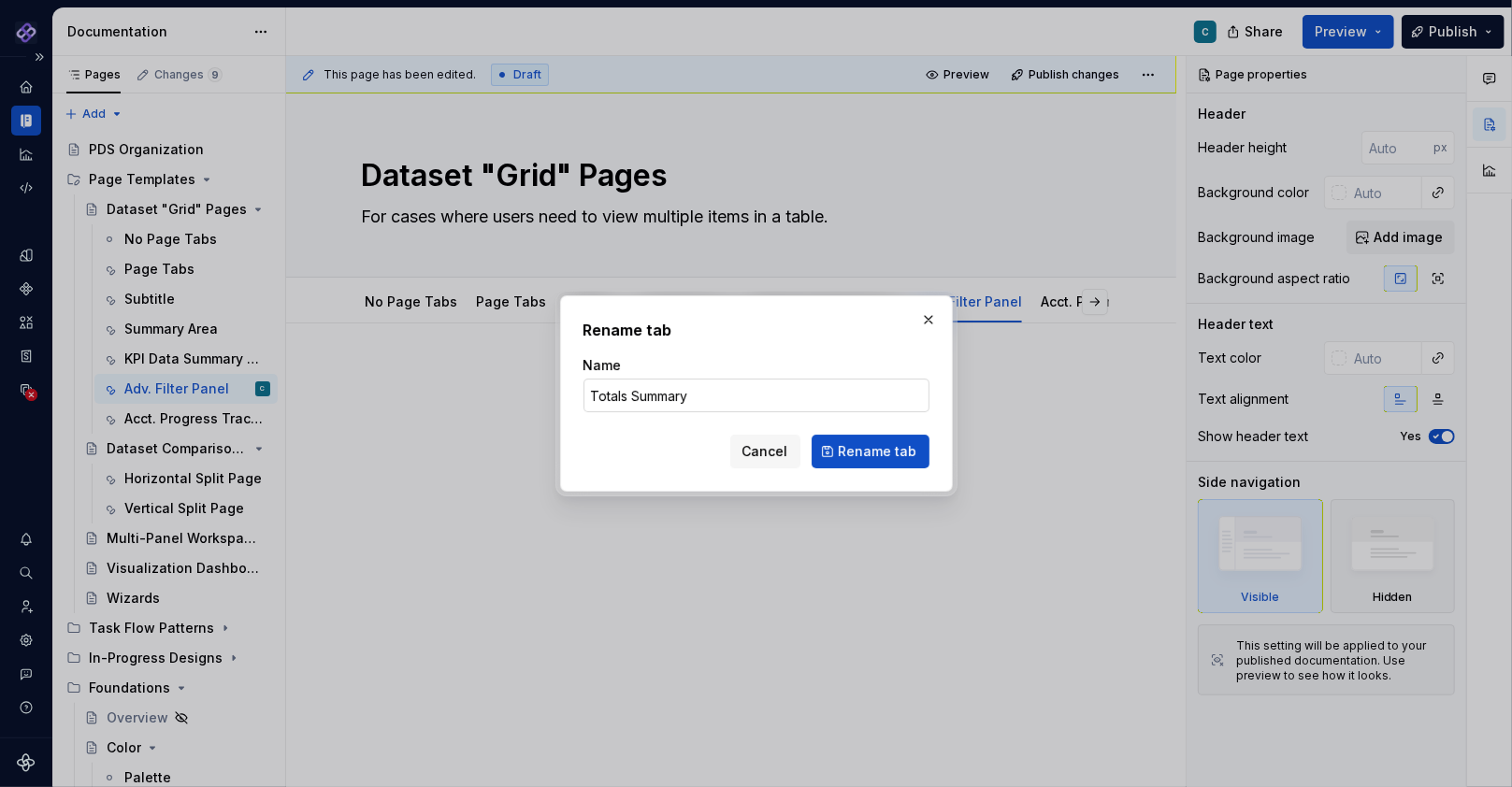 click on "Totals Summary" at bounding box center (756, 395) 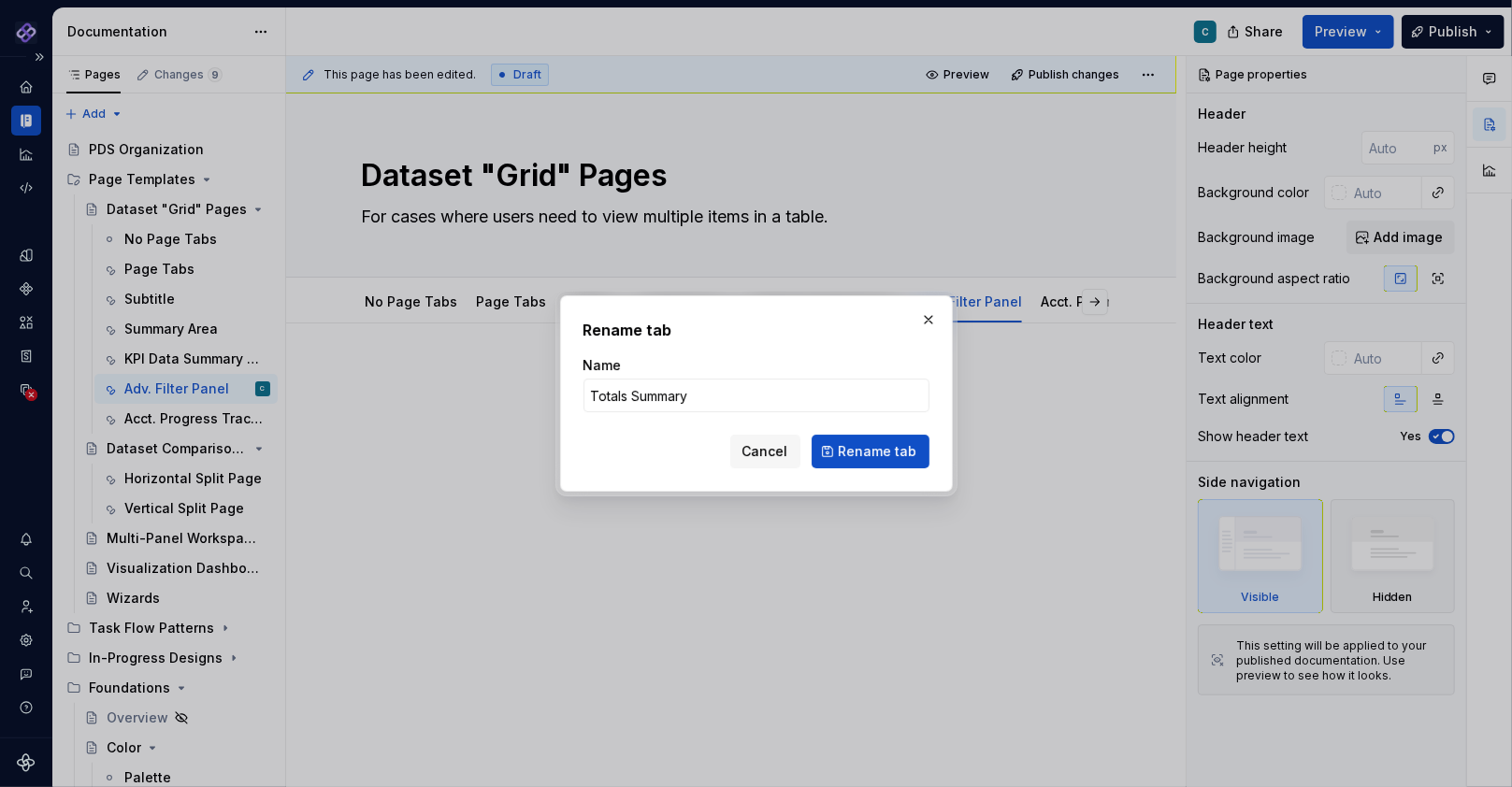 drag, startPoint x: 626, startPoint y: 394, endPoint x: 571, endPoint y: 389, distance: 55.226805 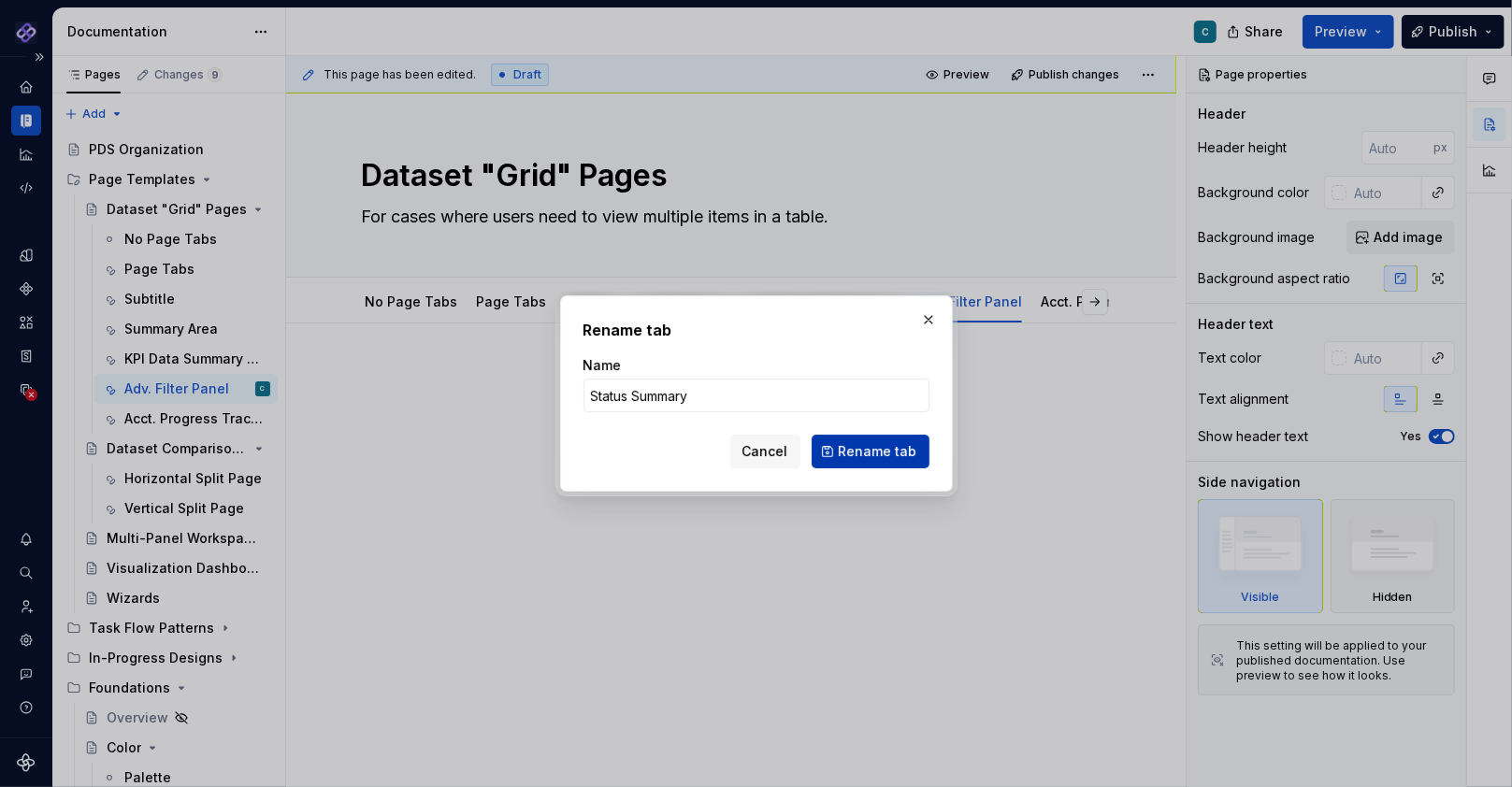 type on "Status Summary" 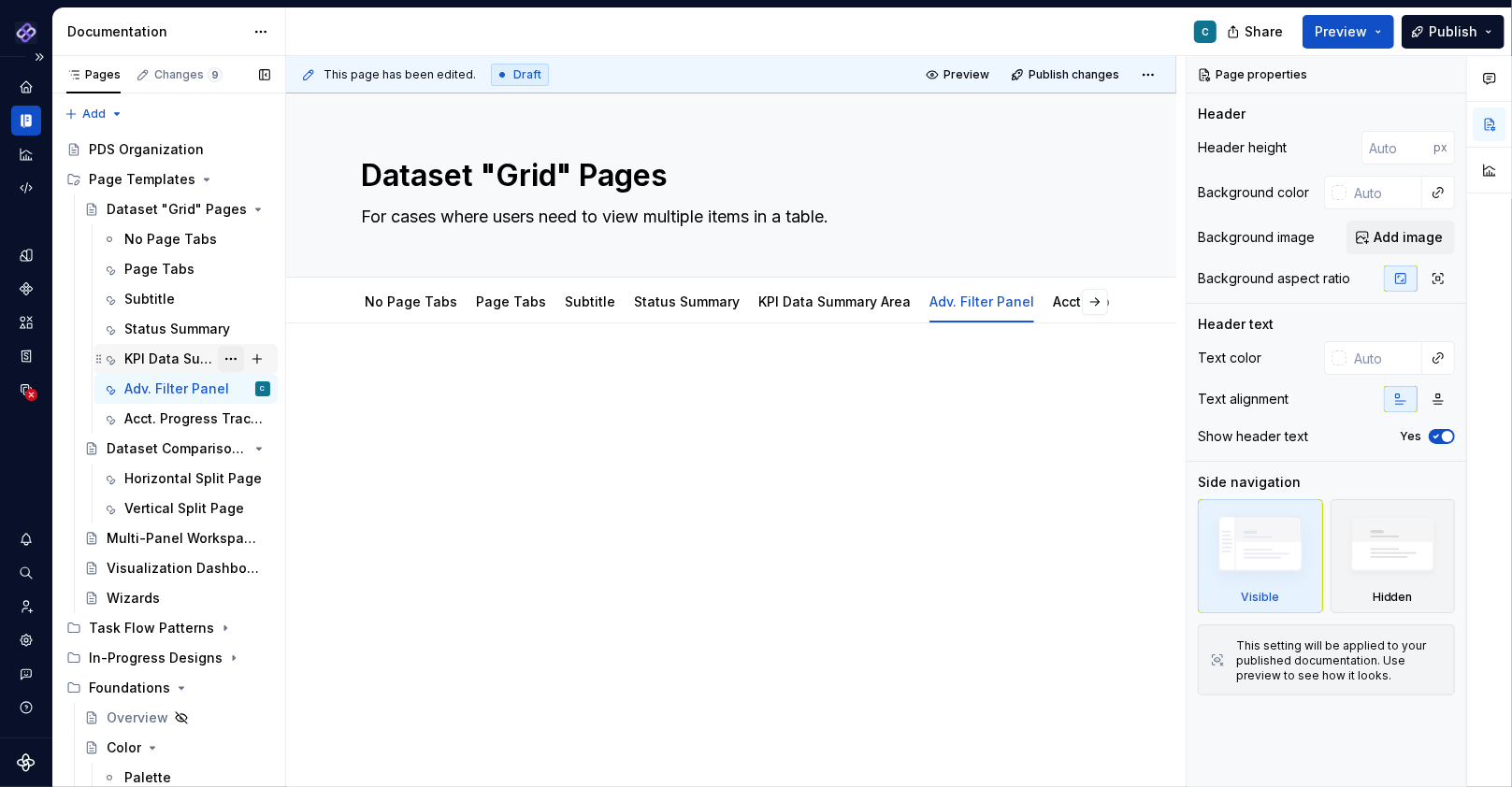 click at bounding box center (231, 359) 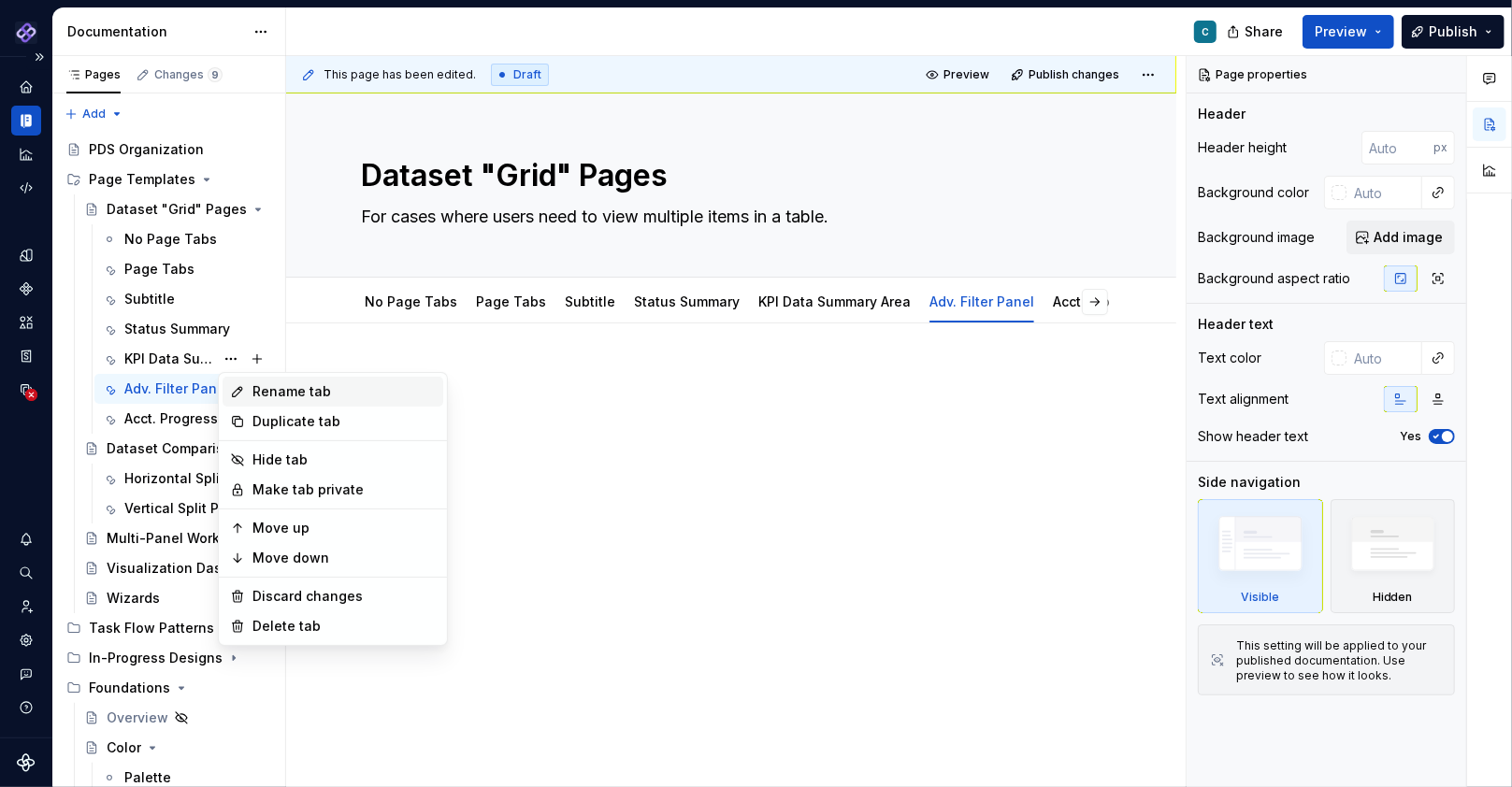 type on "*" 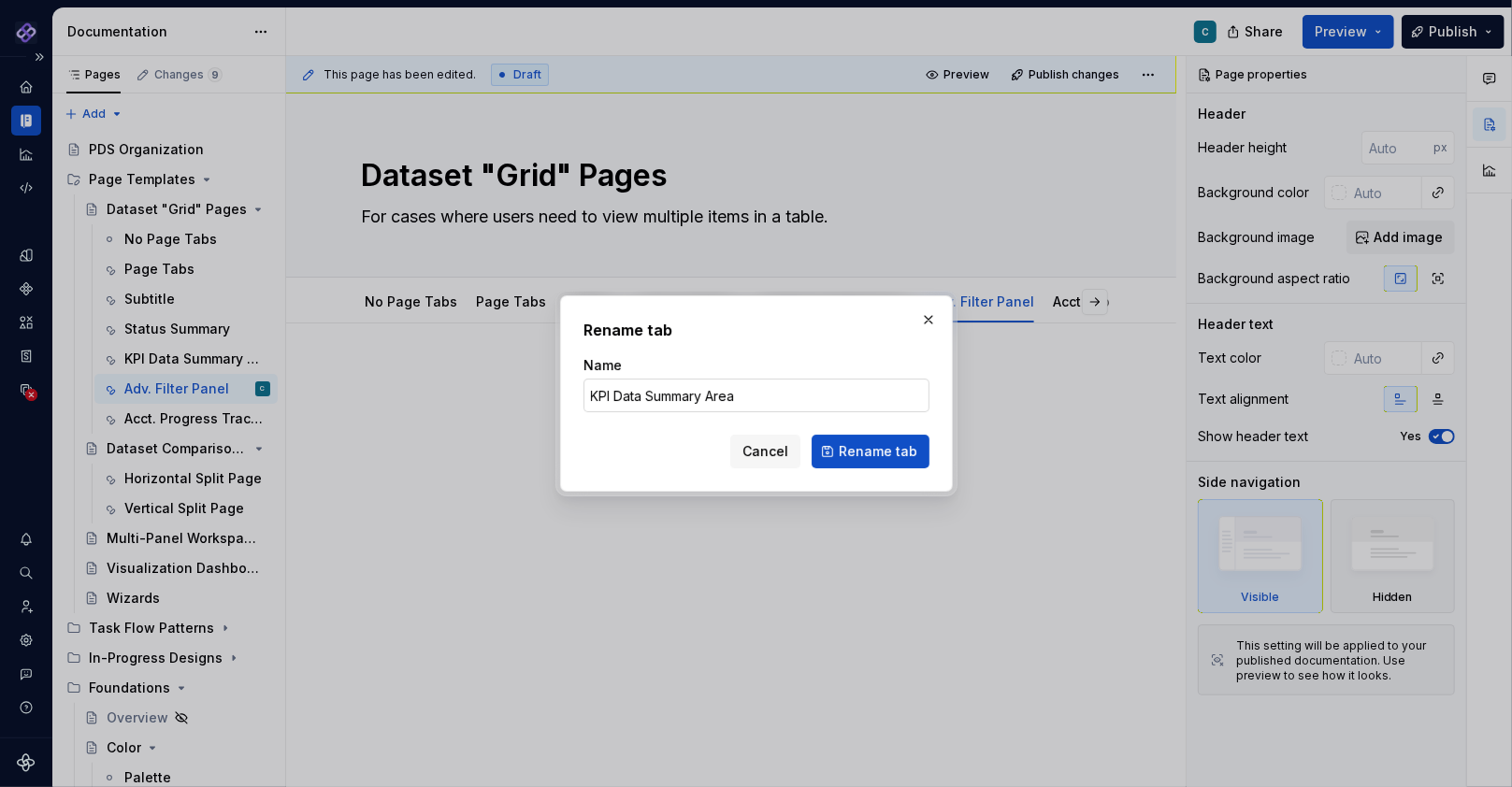 click on "KPI Data Summary Area" at bounding box center [756, 395] 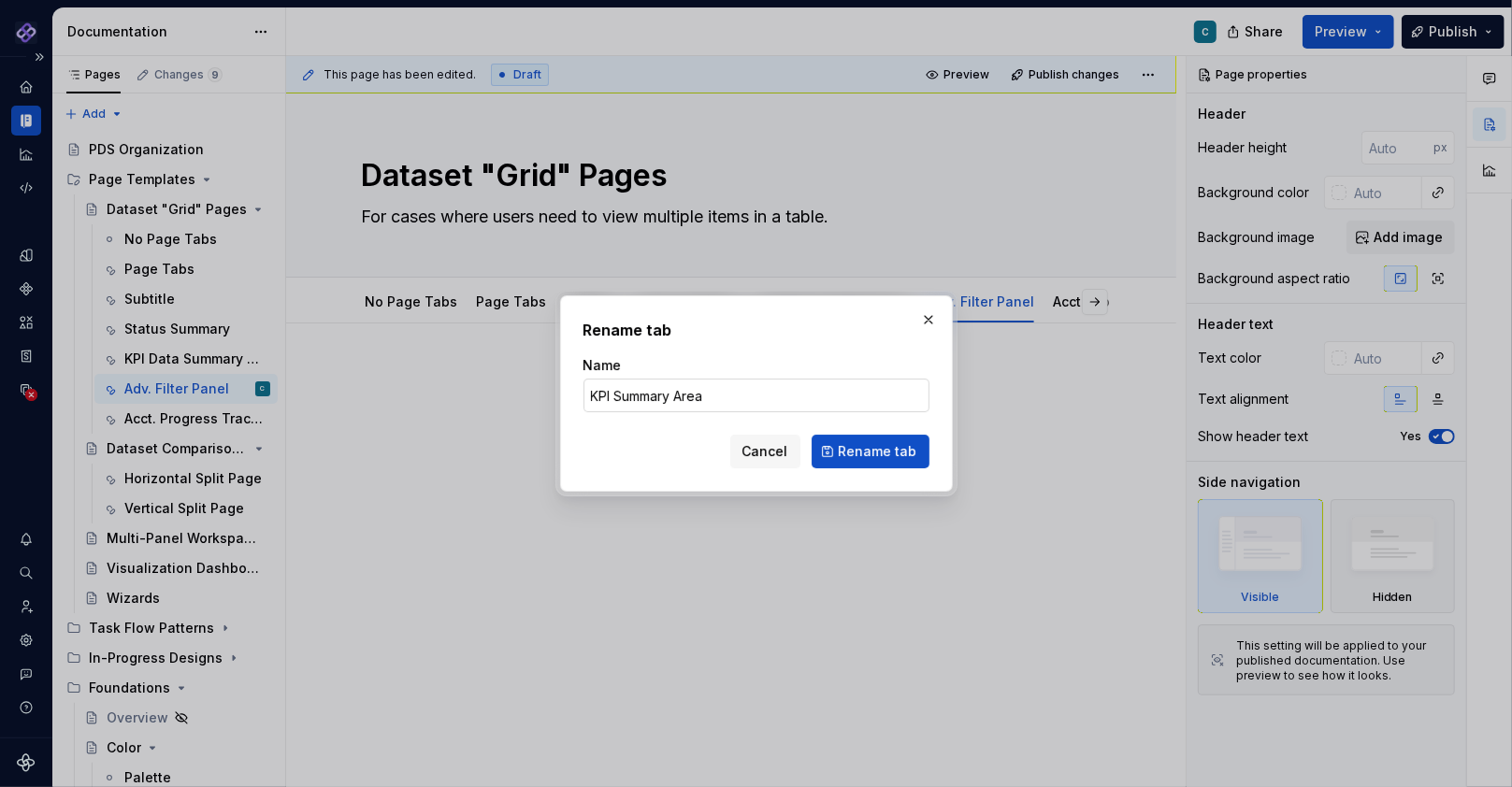 drag, startPoint x: 679, startPoint y: 397, endPoint x: 725, endPoint y: 399, distance: 46.0435 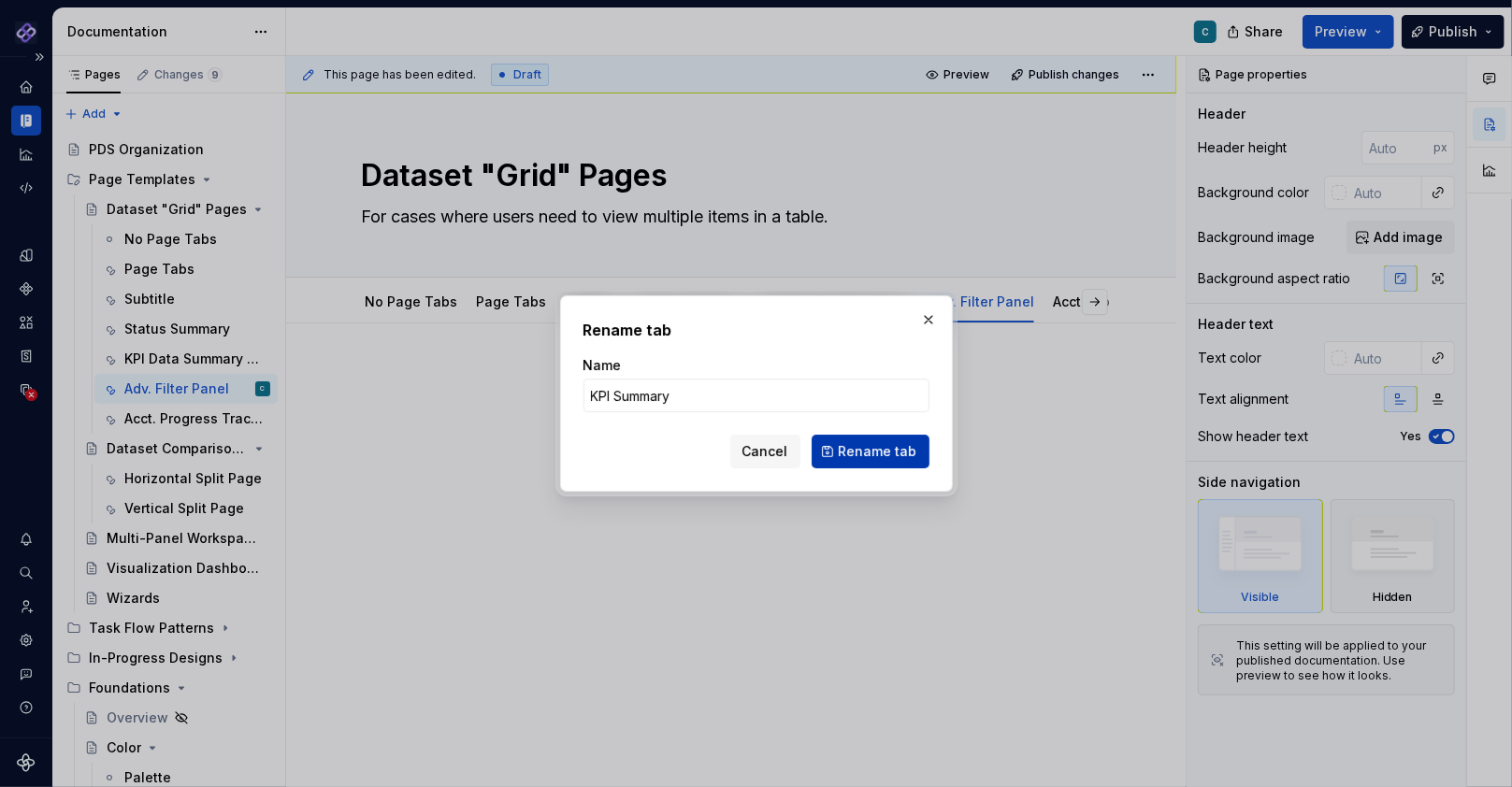 type on "KPI Summary" 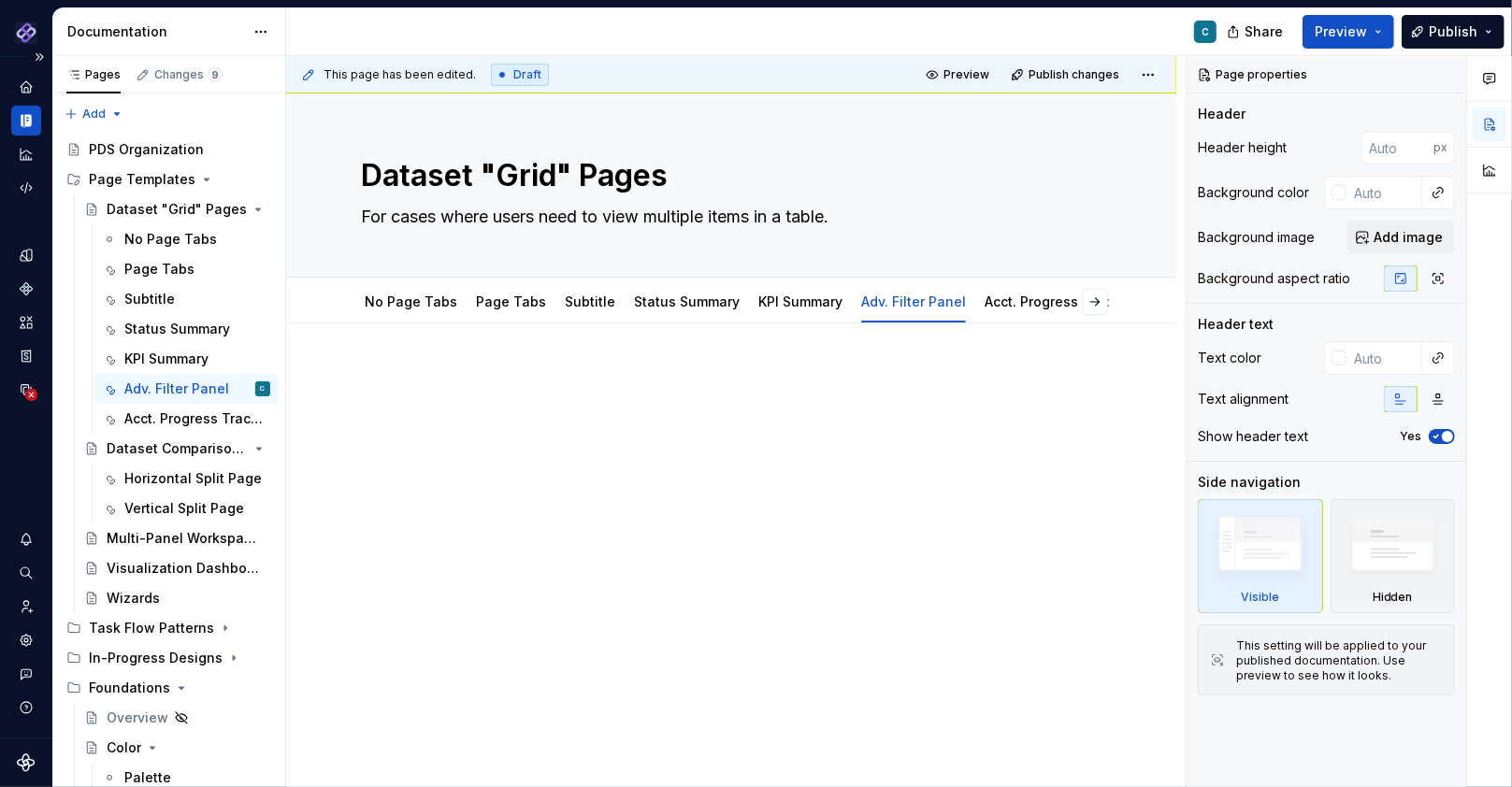 click at bounding box center [731, 510] 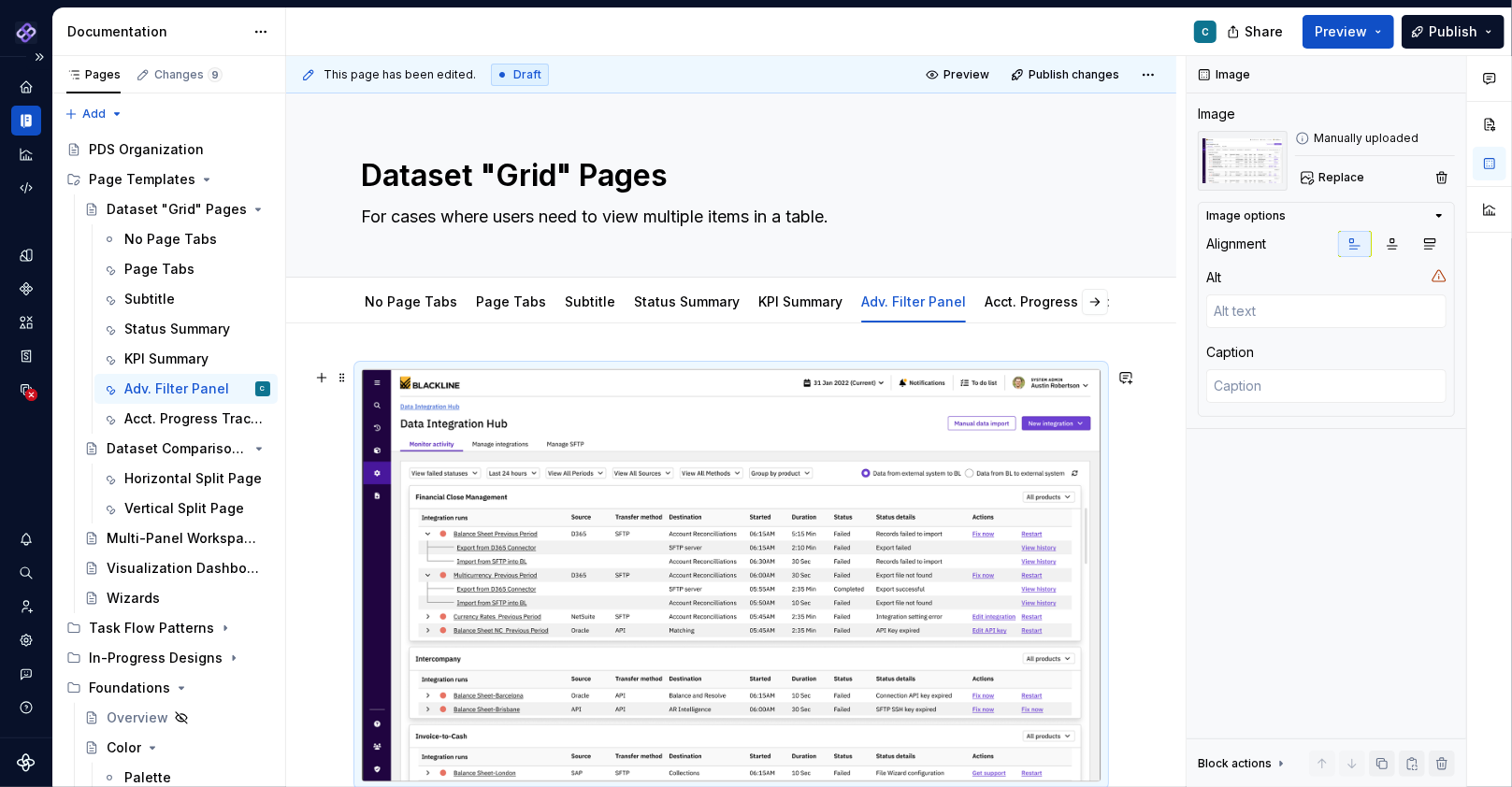 click at bounding box center [731, 575] 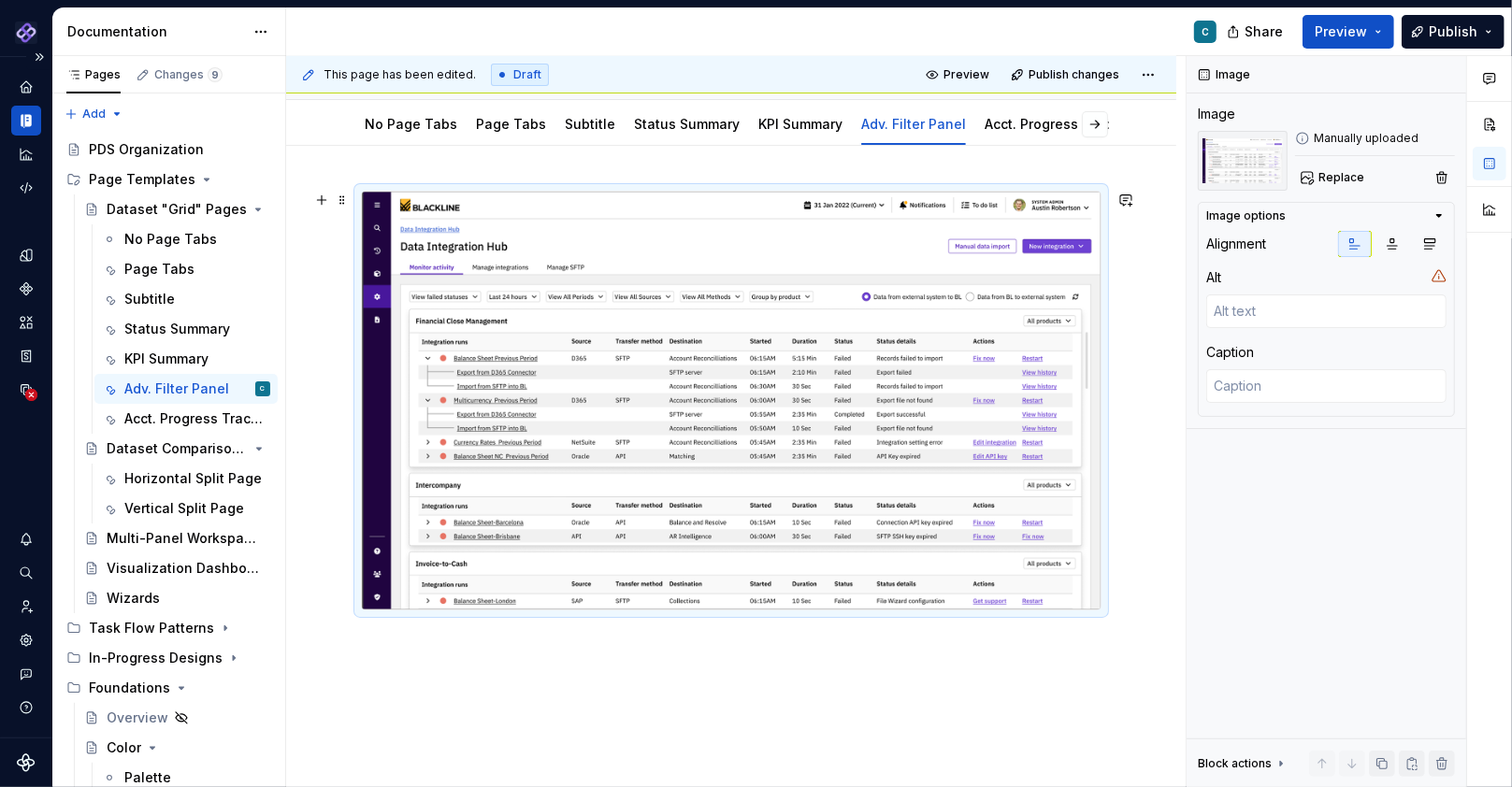scroll, scrollTop: 222, scrollLeft: 0, axis: vertical 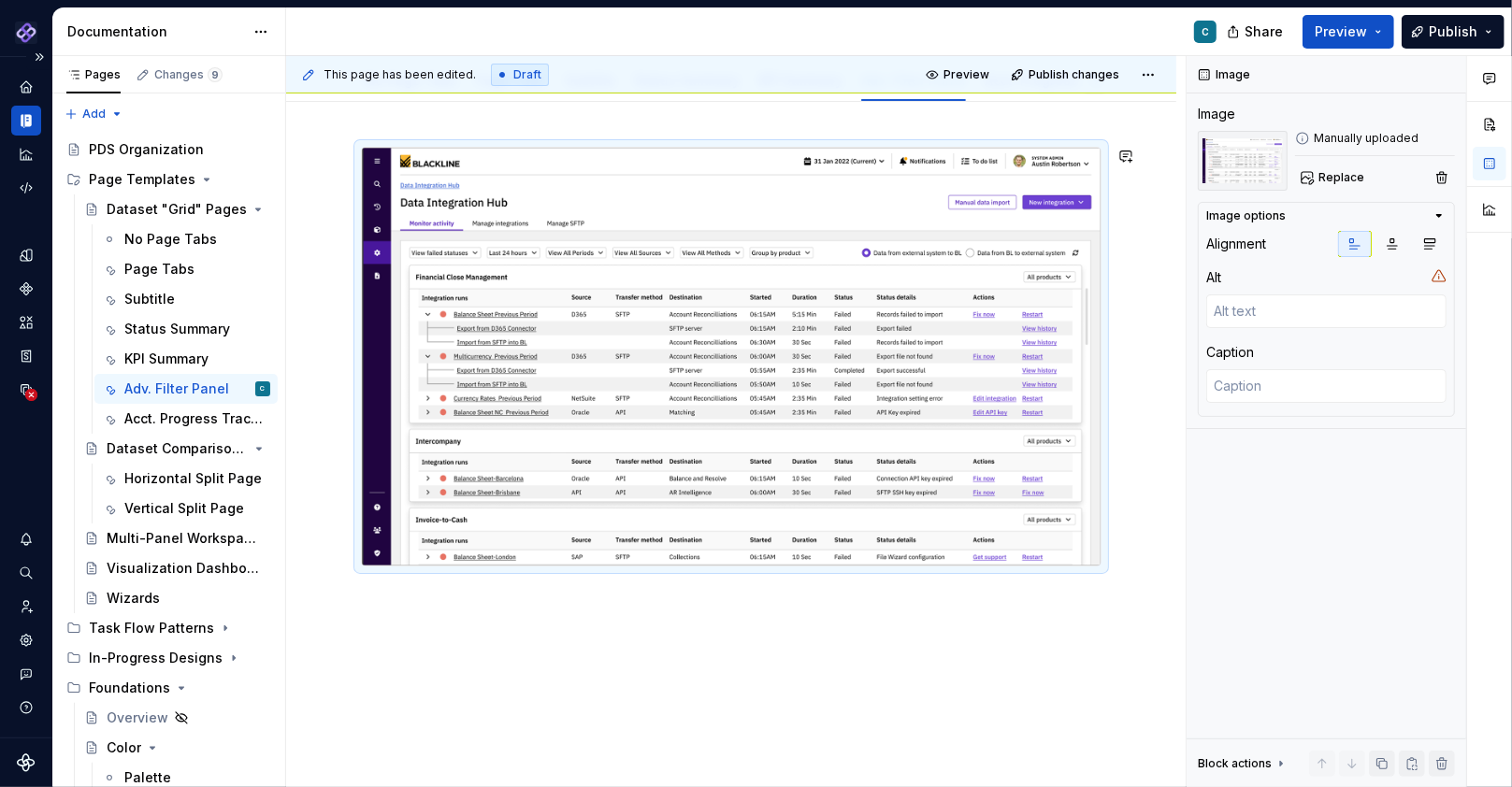 click at bounding box center [731, 464] 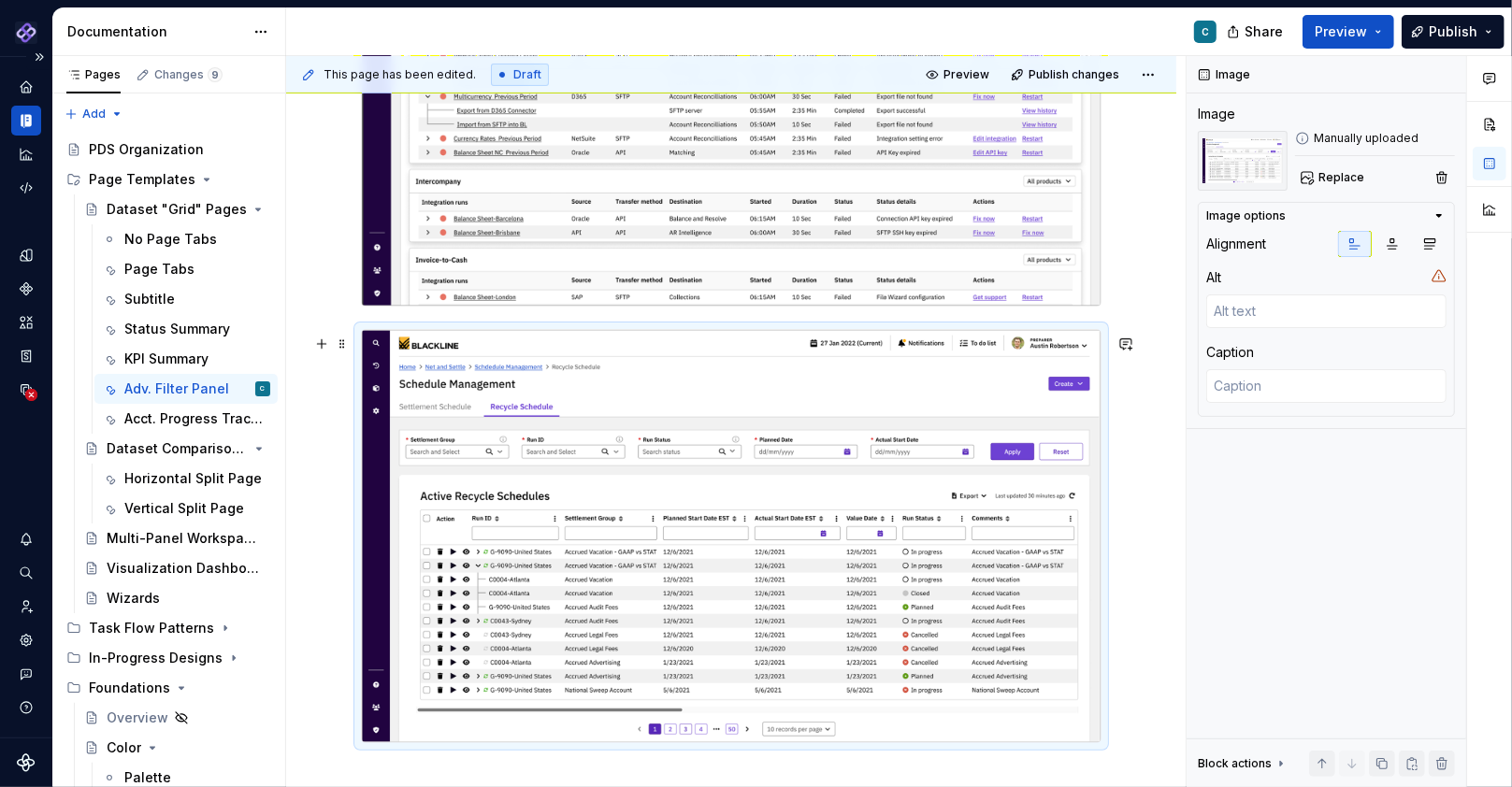 scroll, scrollTop: 508, scrollLeft: 0, axis: vertical 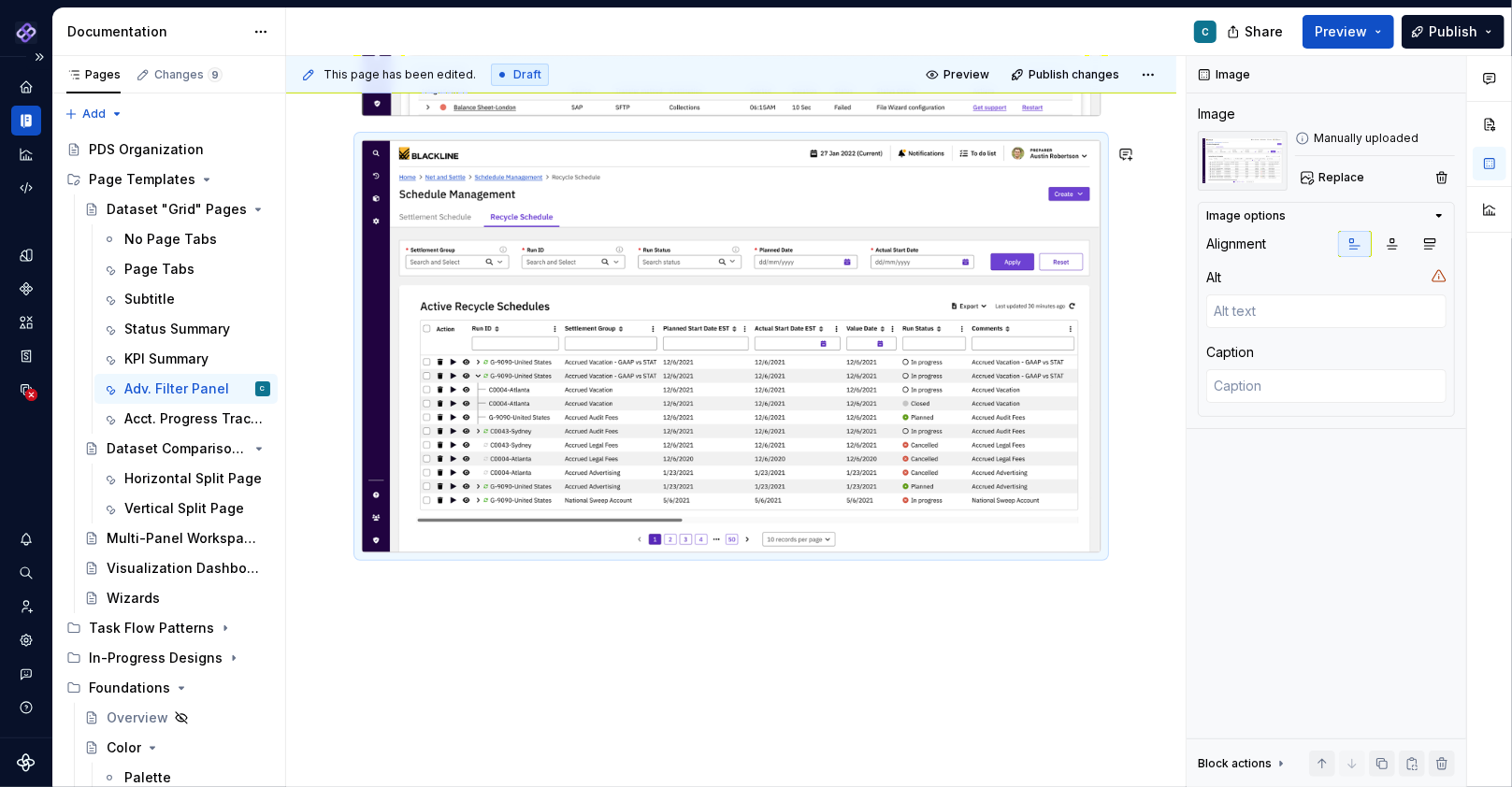 click on "This page has been edited. Draft Preview Publish changes Dataset "Grid" Pages For cases where users need to view multiple items in a table. Edit header No Page Tabs Page Tabs Subtitle Status Summary KPI Summary  Adv. Filter Panel Acct. Progress Tracker" at bounding box center (736, 422) 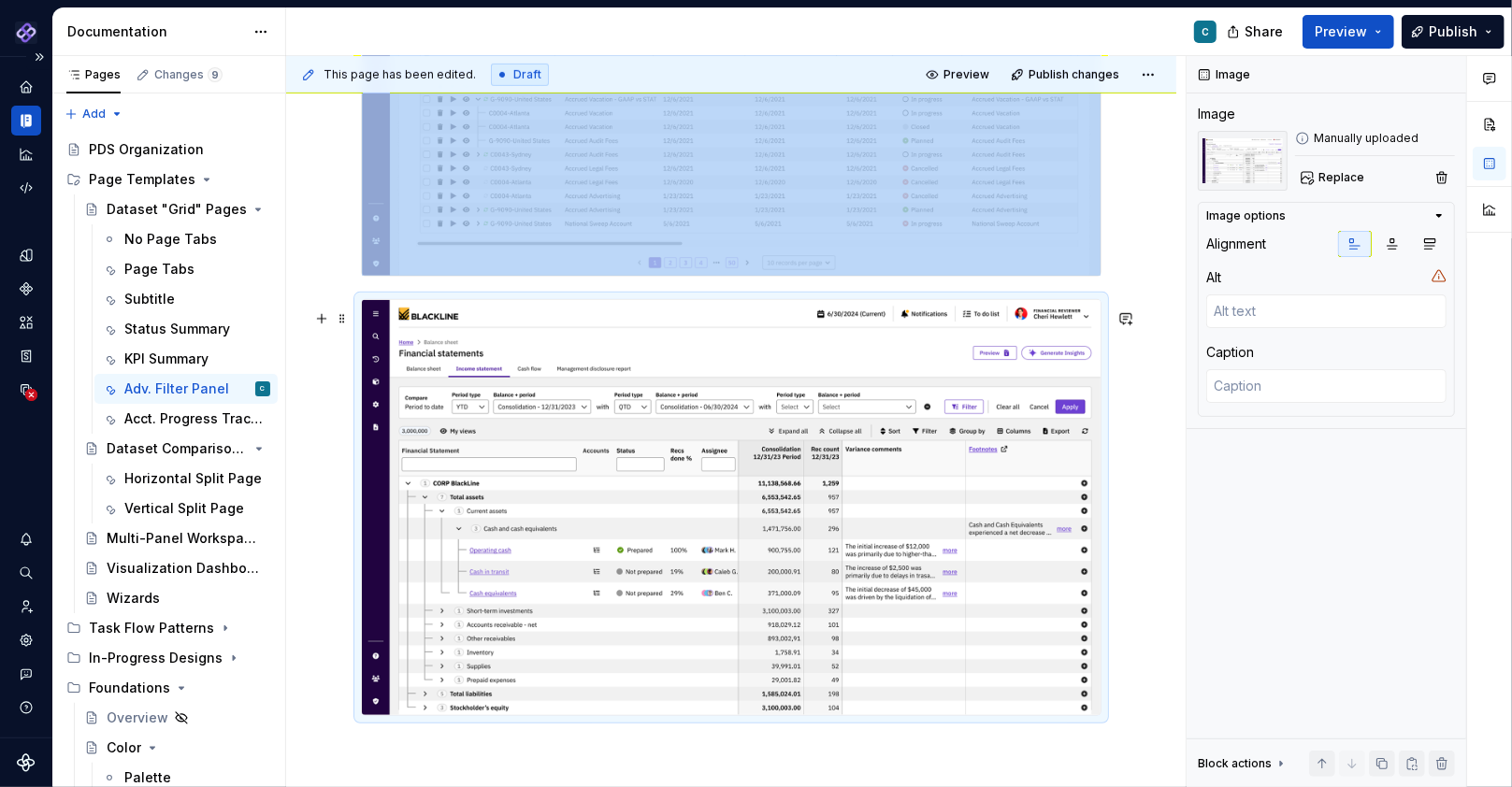 scroll, scrollTop: 991, scrollLeft: 0, axis: vertical 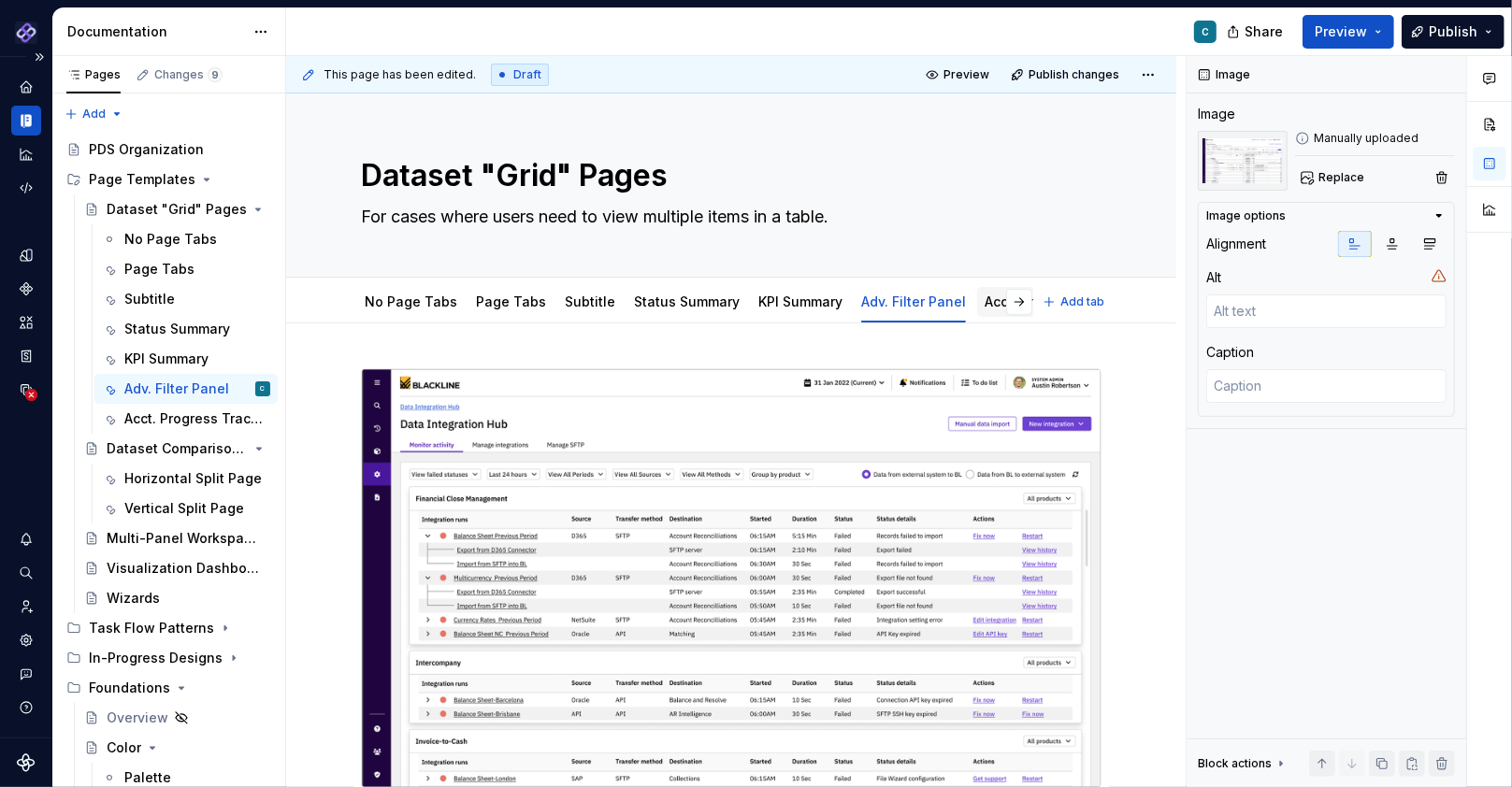 click on "Acct. Progress Tracker" at bounding box center (1058, 301) 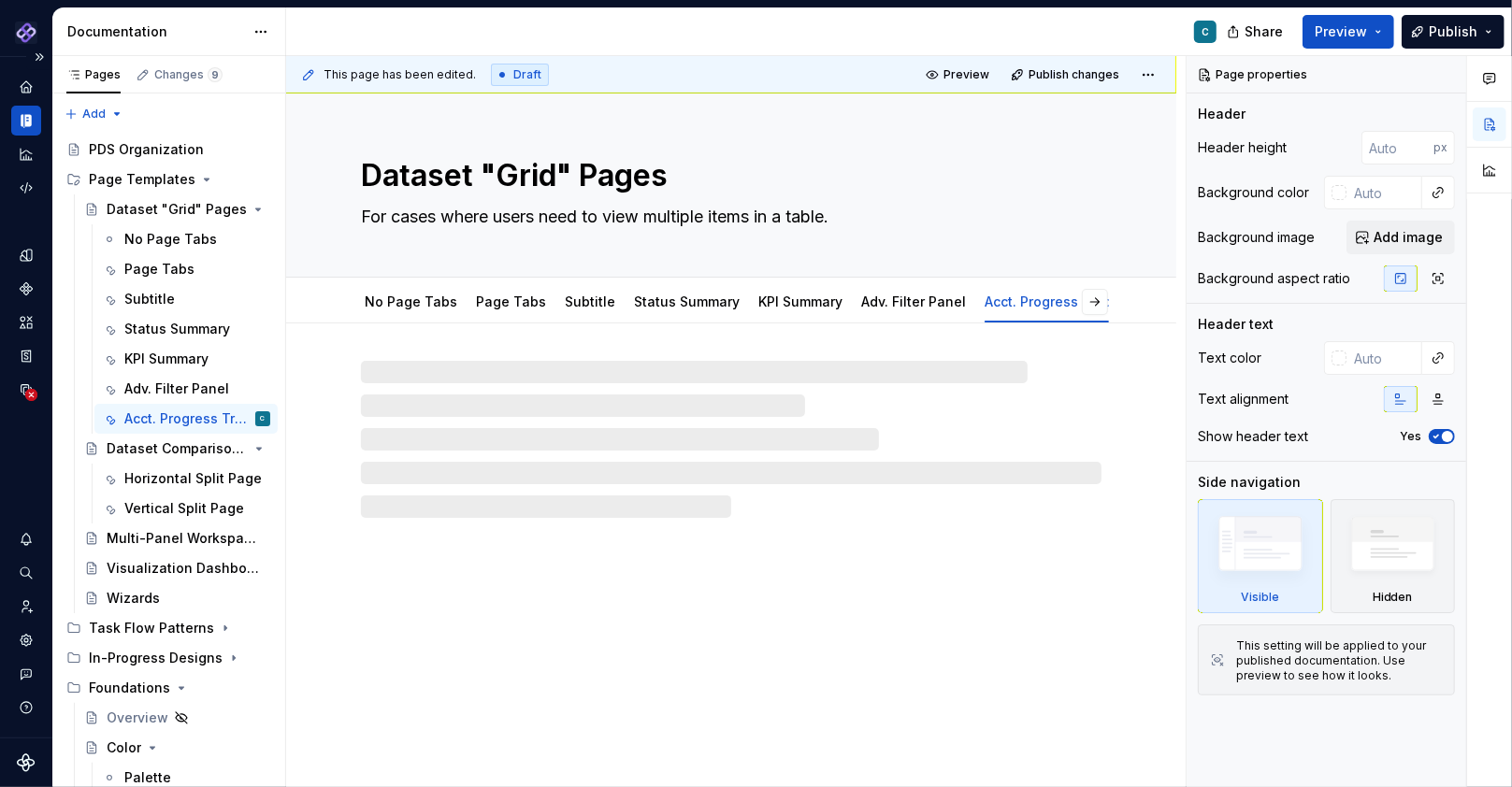 click at bounding box center [731, 439] 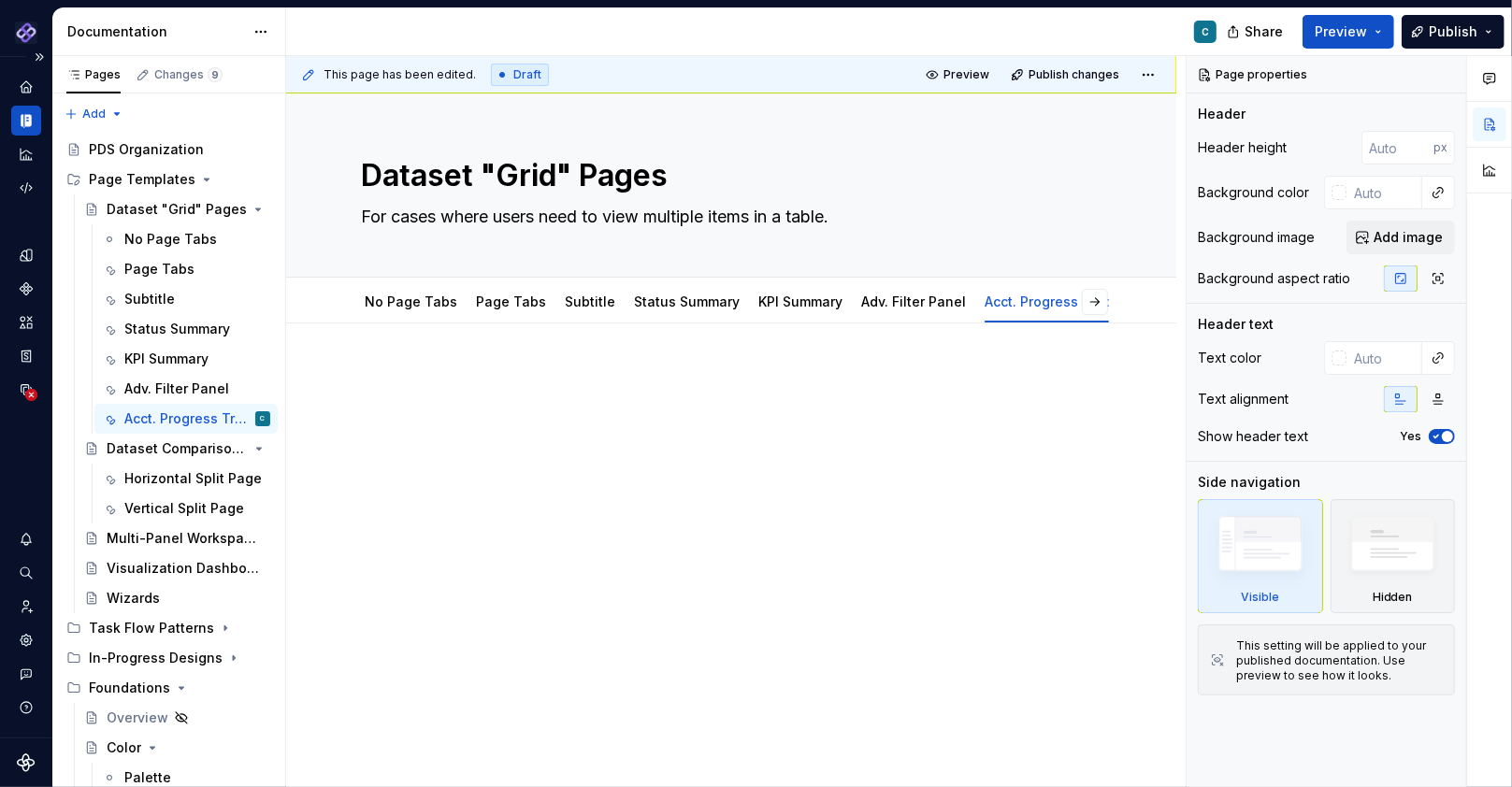 click at bounding box center [731, 404] 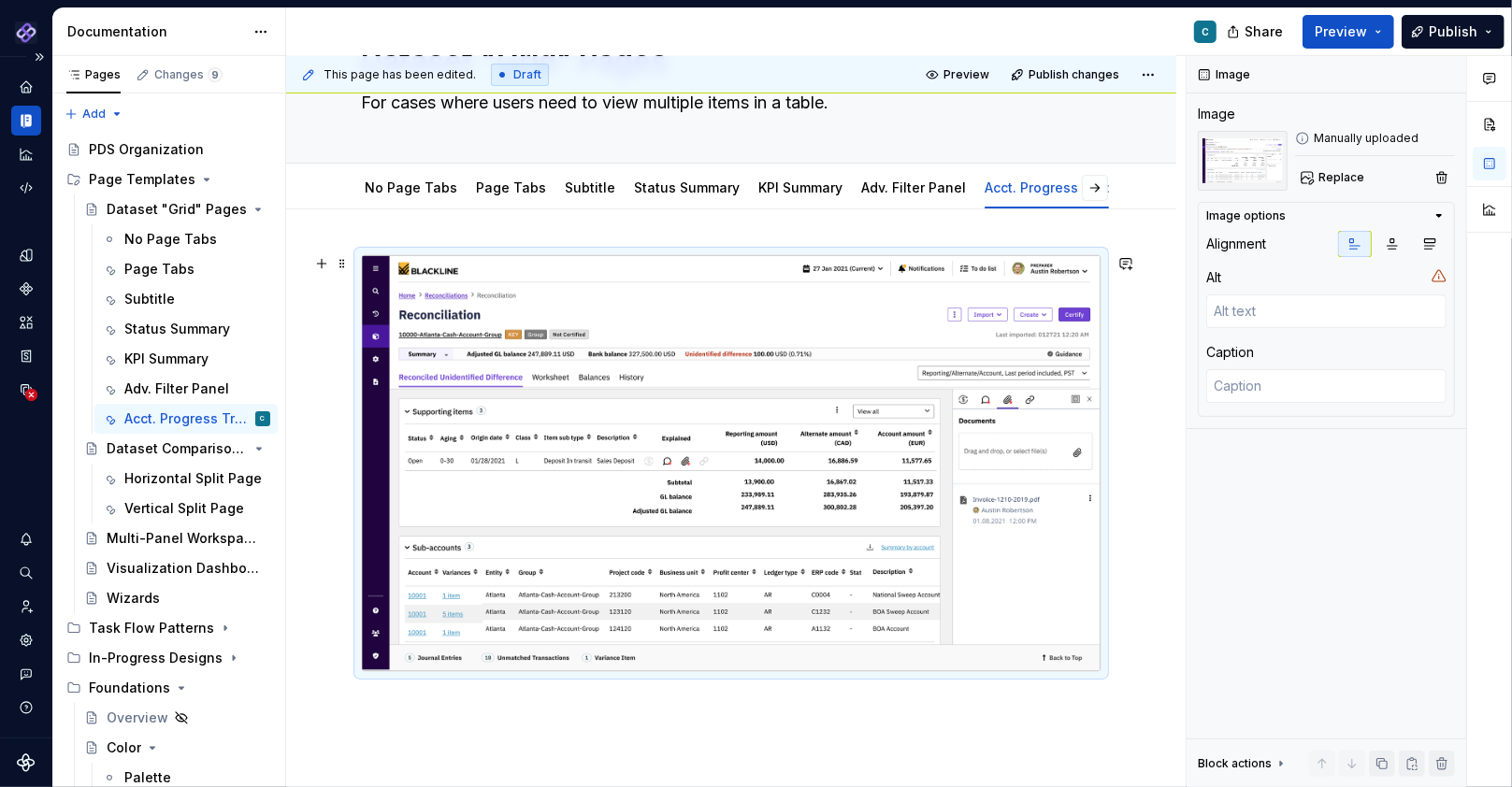 scroll, scrollTop: 179, scrollLeft: 0, axis: vertical 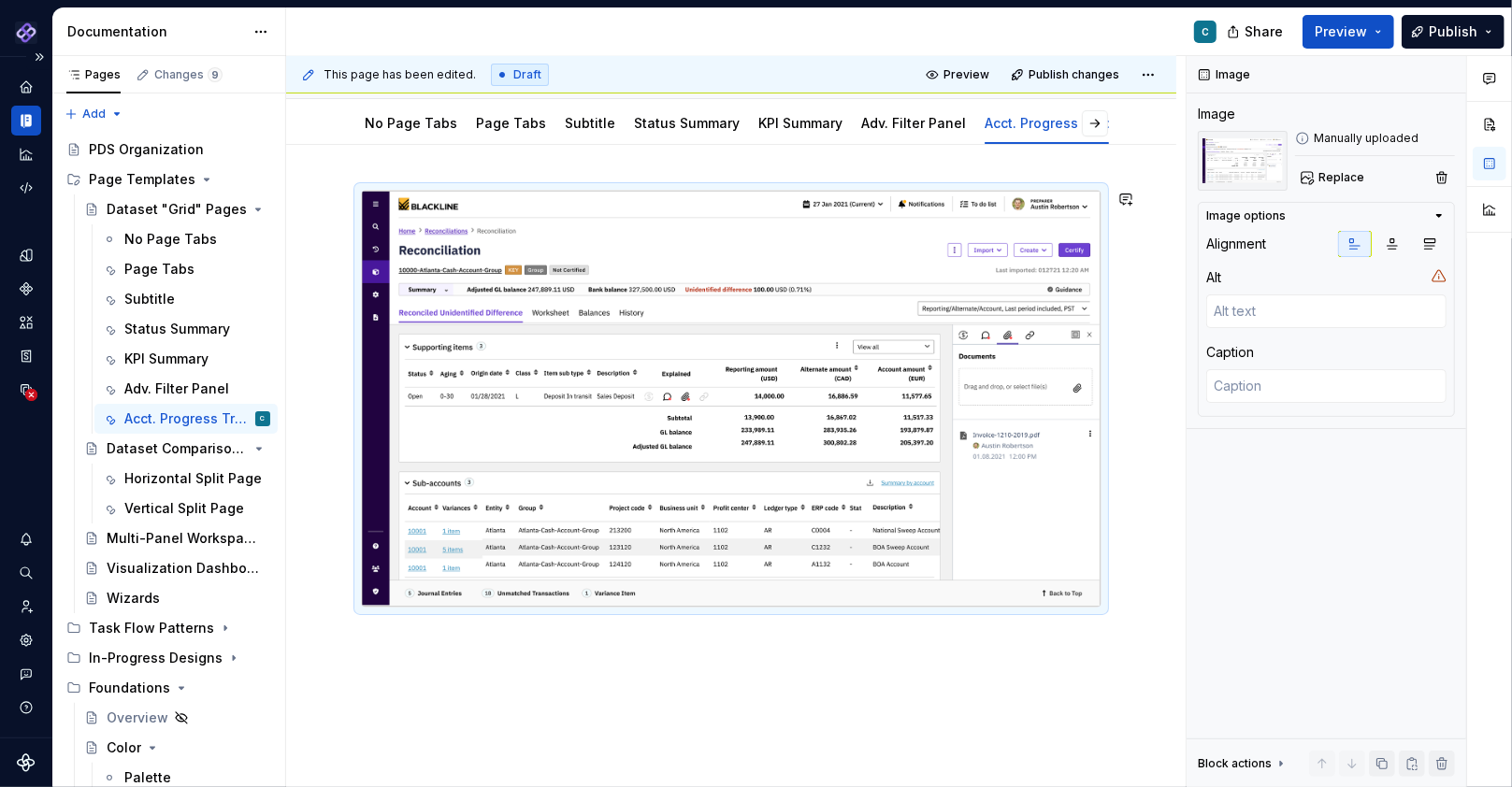 click at bounding box center [731, 505] 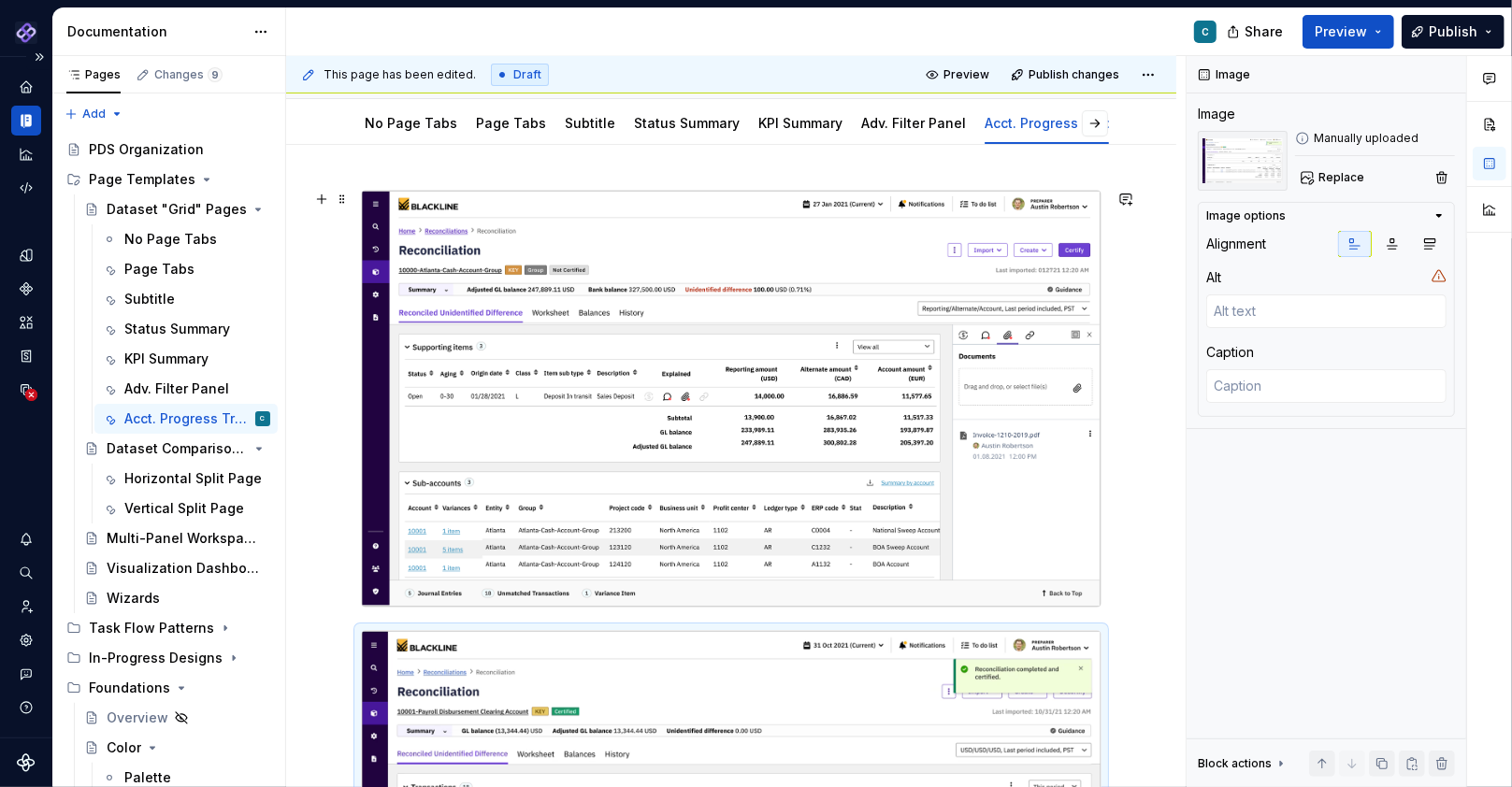 click at bounding box center [731, 398] 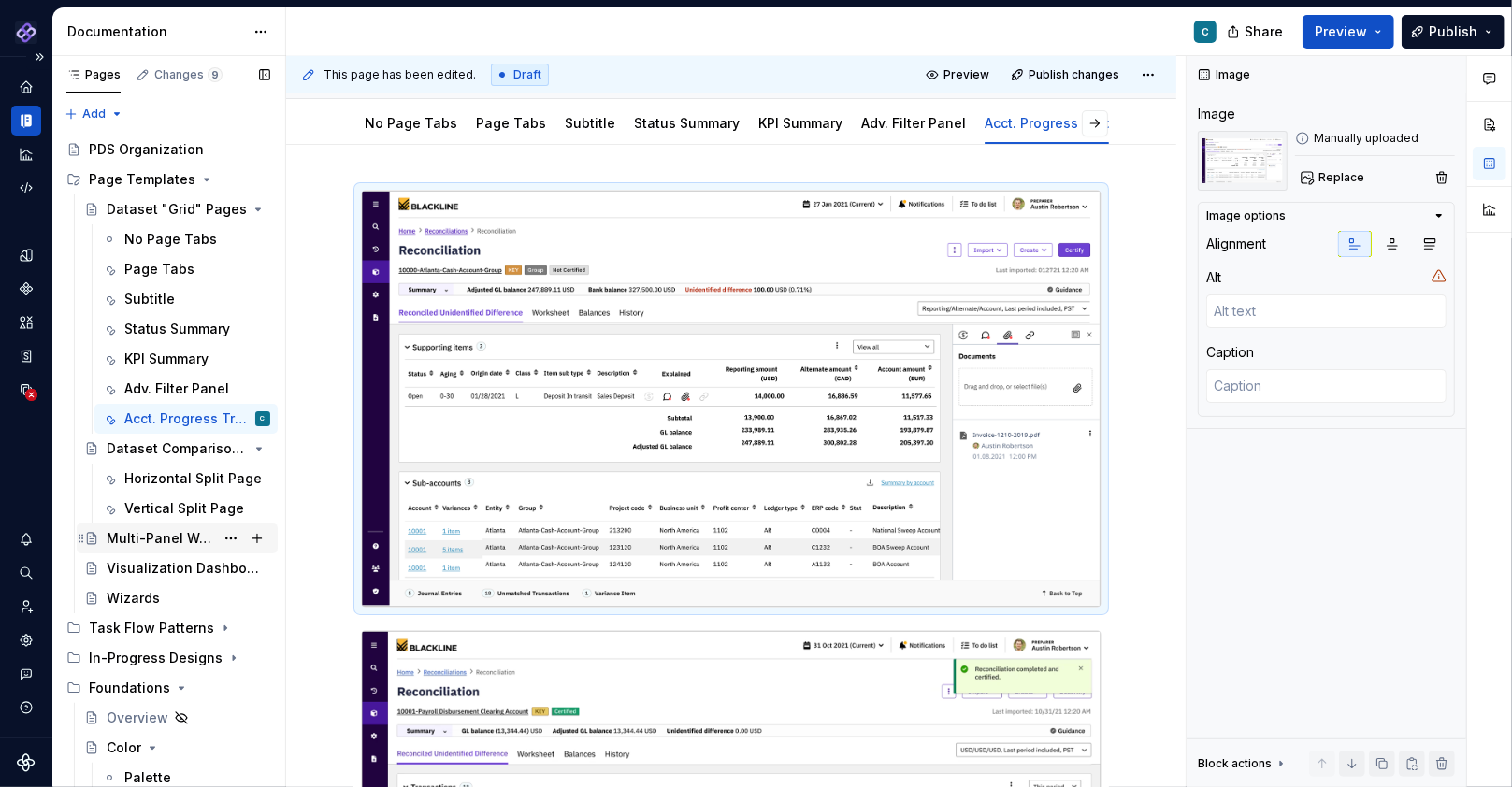 click on "Multi-Panel Workspaces" at bounding box center (160, 538) 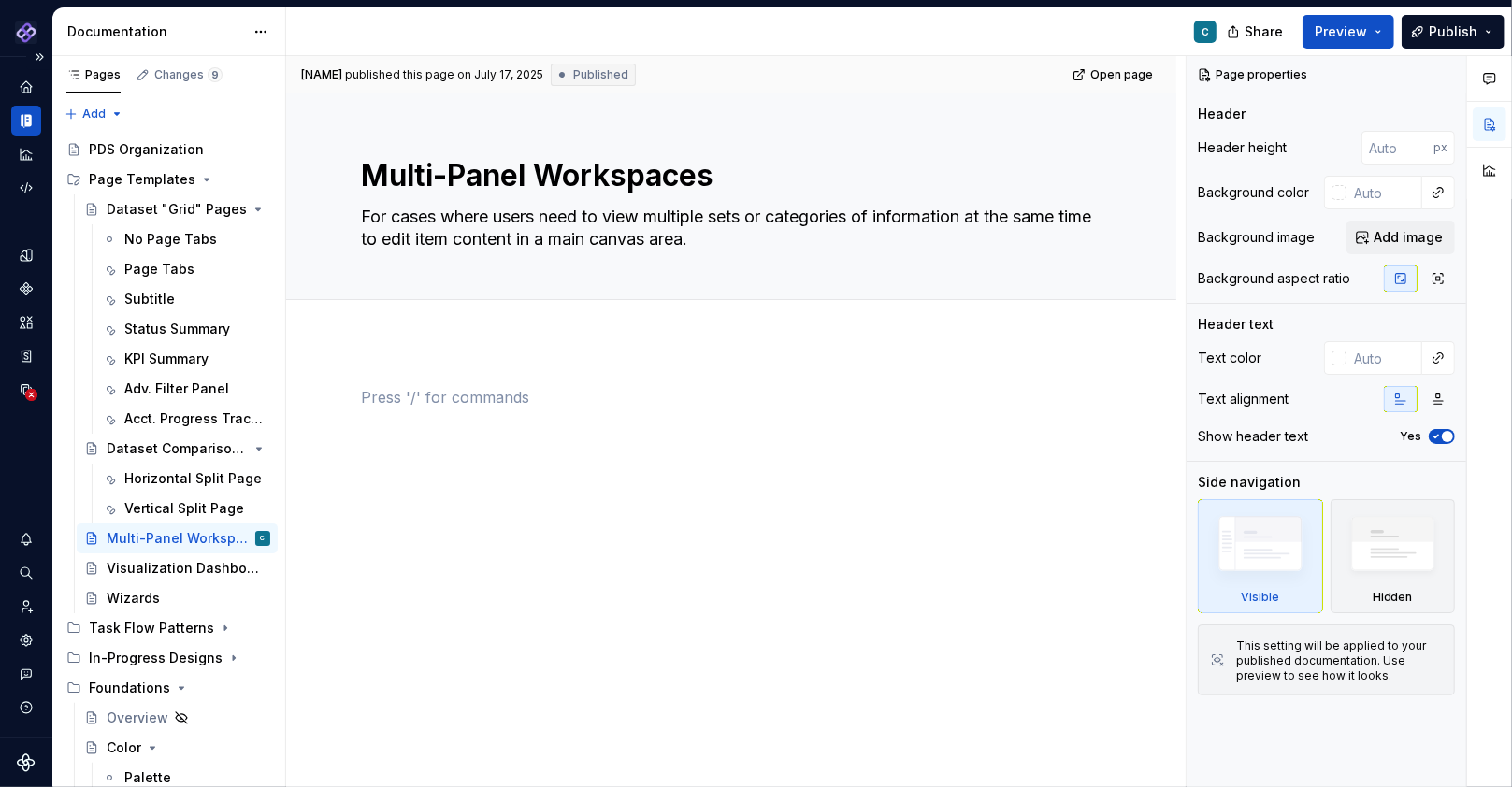 click at bounding box center [731, 422] 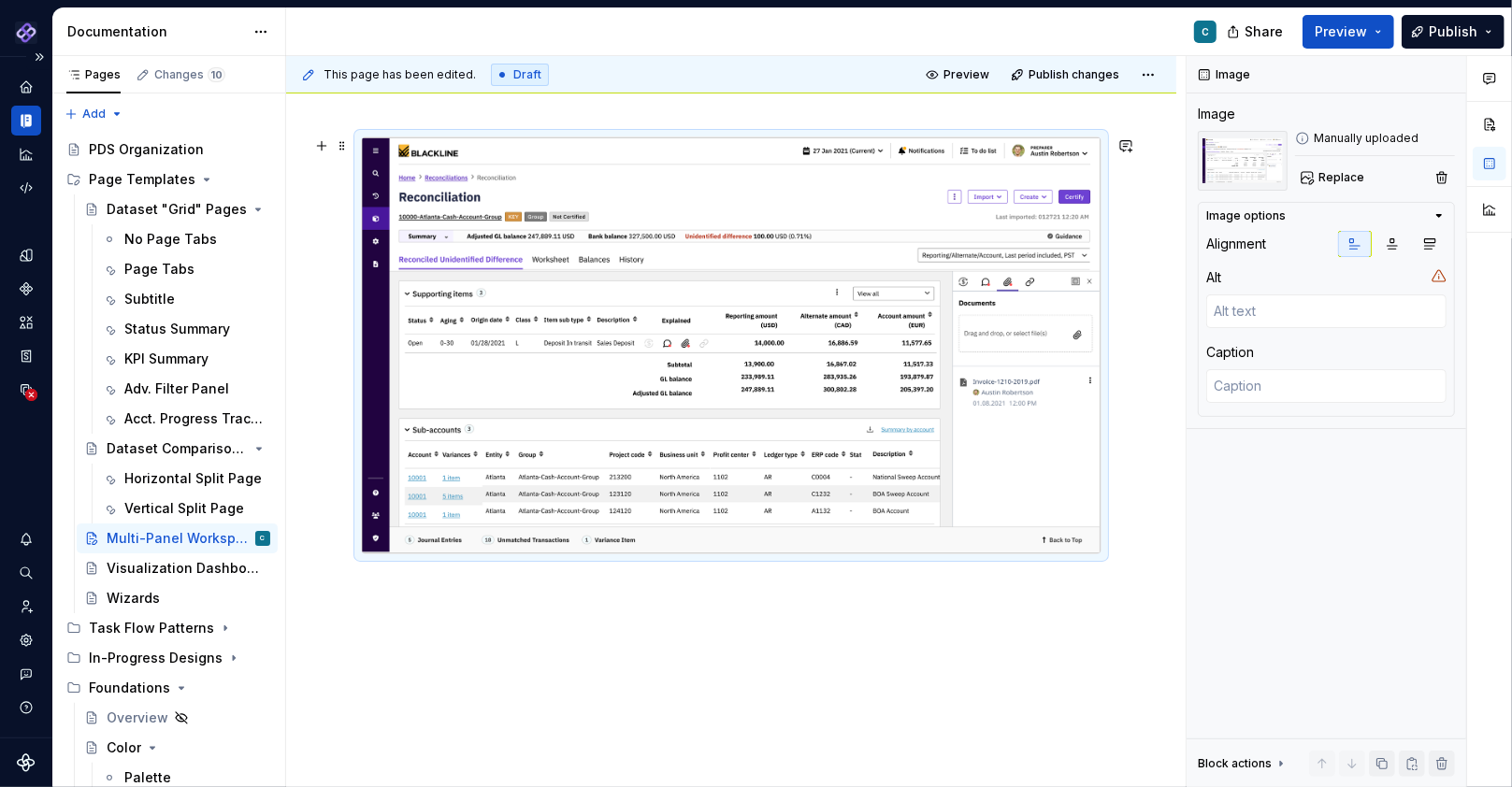 scroll, scrollTop: 280, scrollLeft: 0, axis: vertical 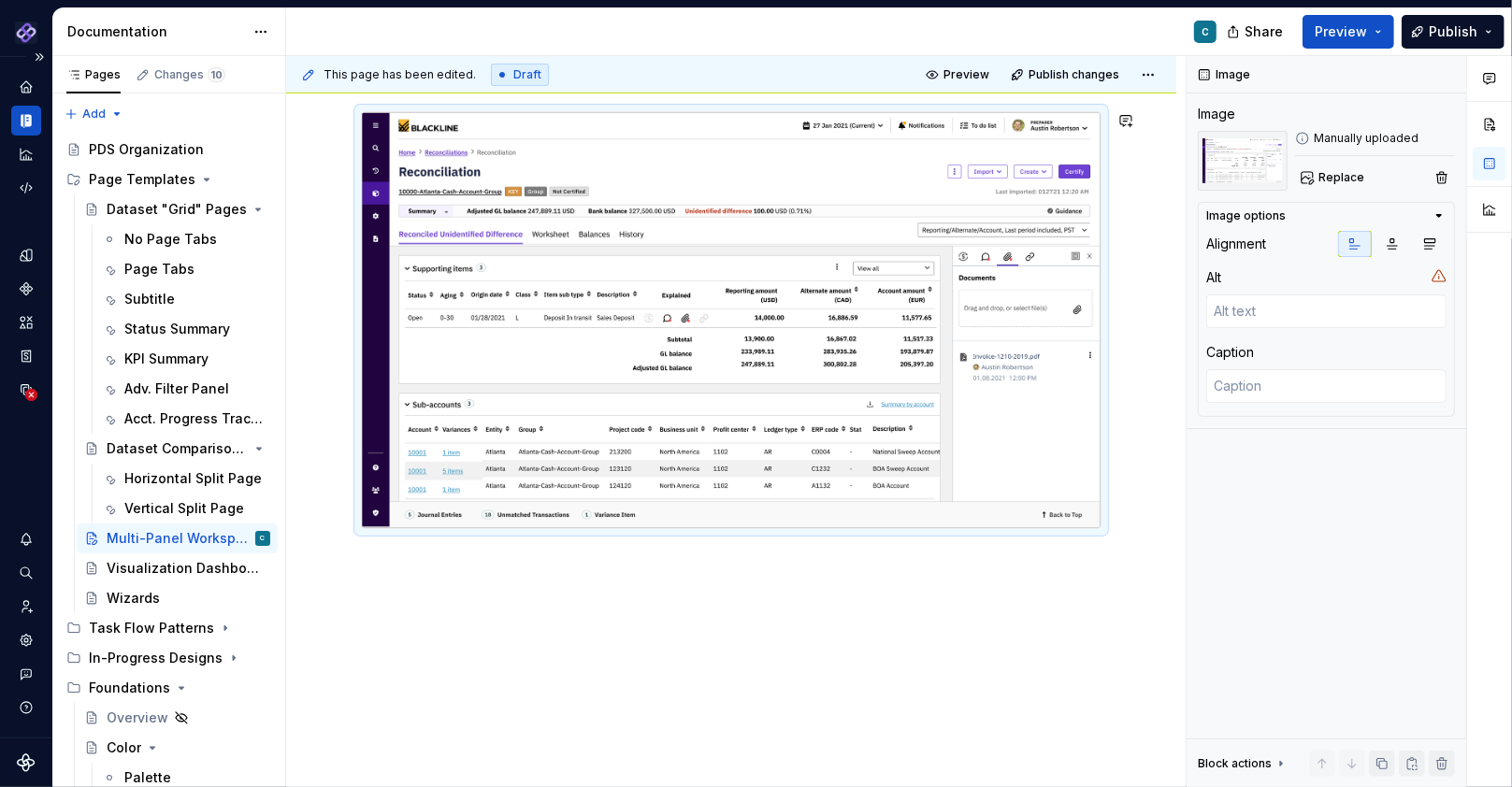 click at bounding box center (731, 426) 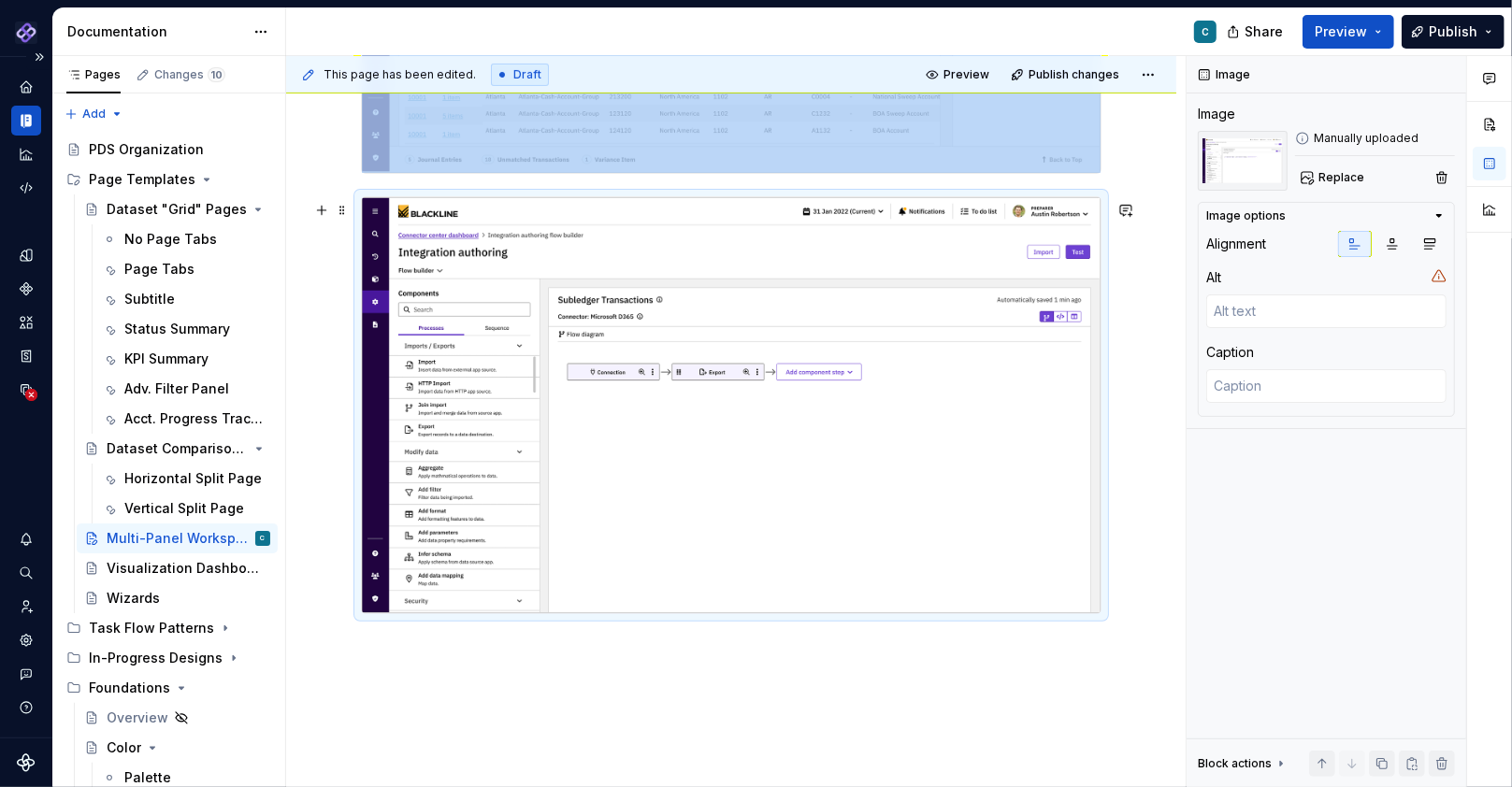 scroll, scrollTop: 654, scrollLeft: 0, axis: vertical 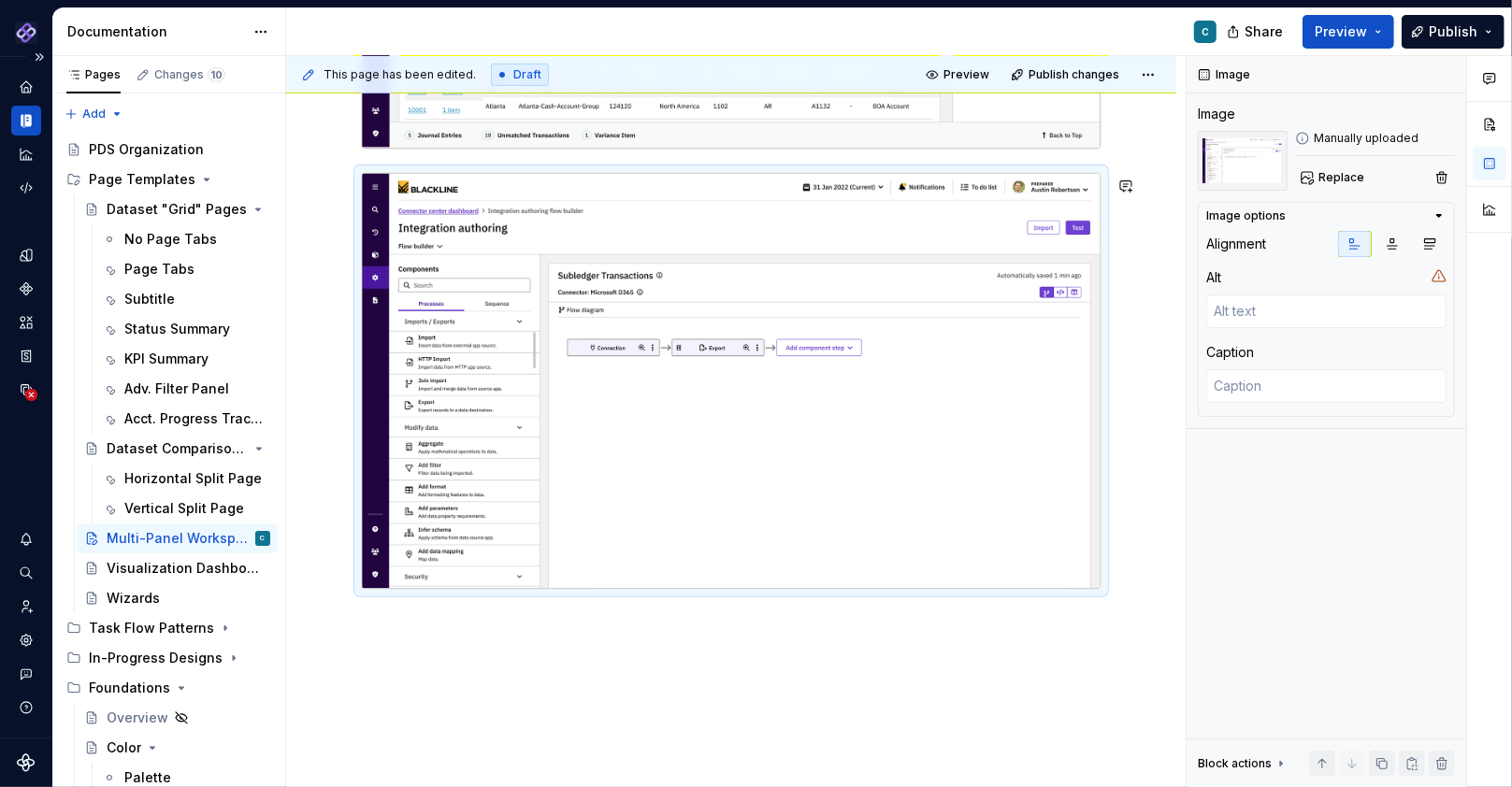 click at bounding box center [731, 267] 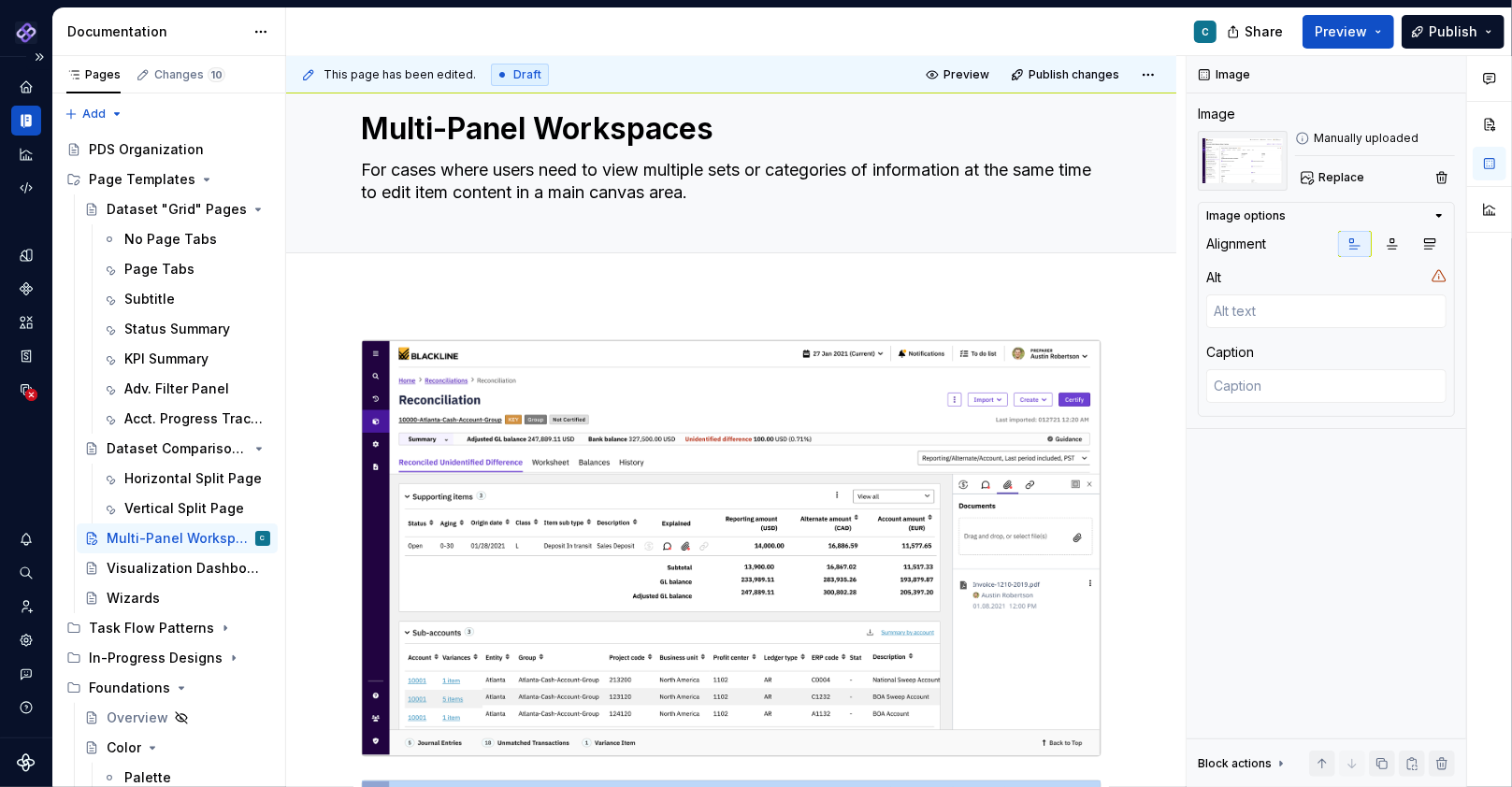 scroll, scrollTop: 0, scrollLeft: 0, axis: both 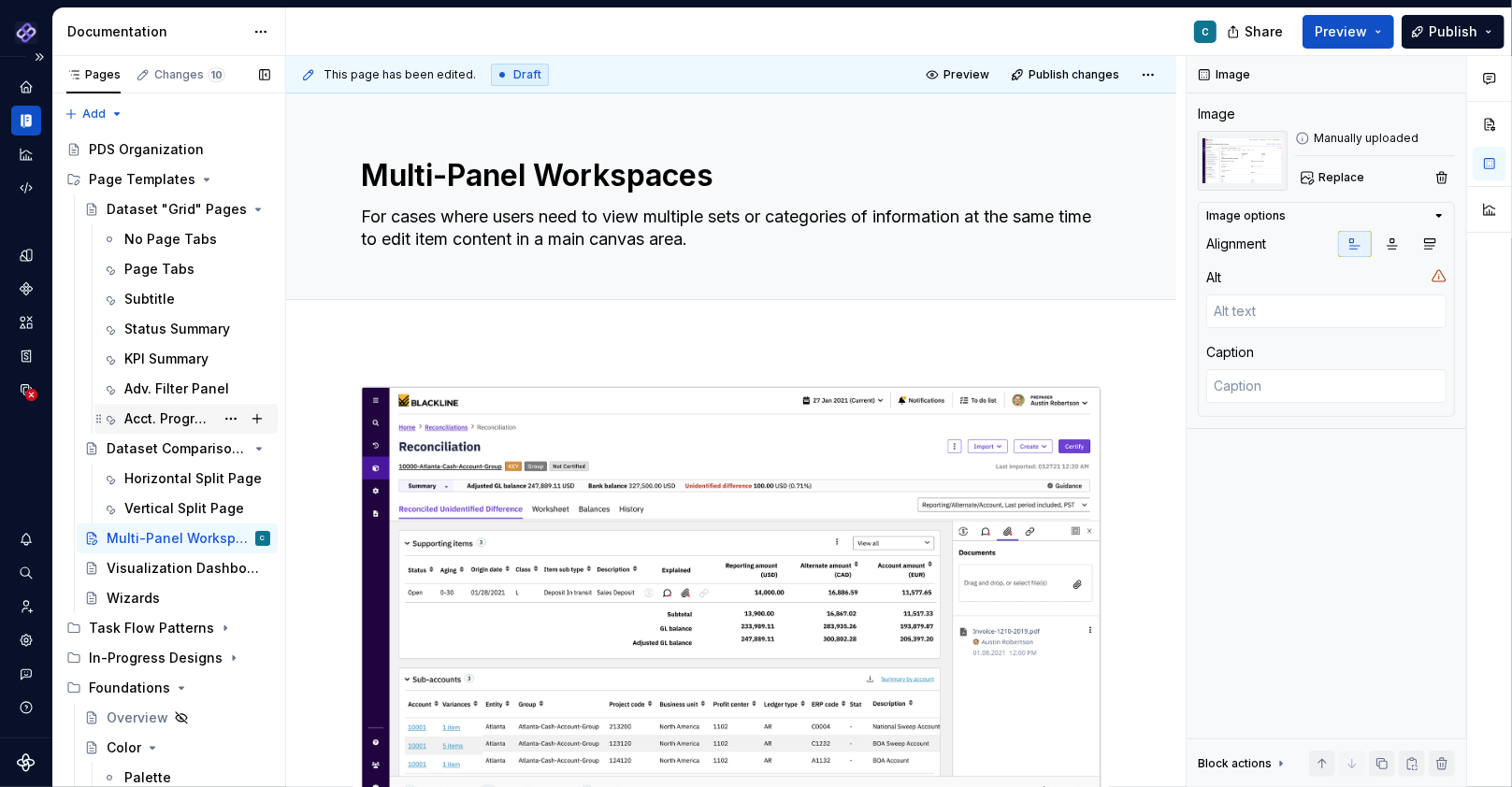 click on "Acct. Progress Tracker" at bounding box center (169, 419) 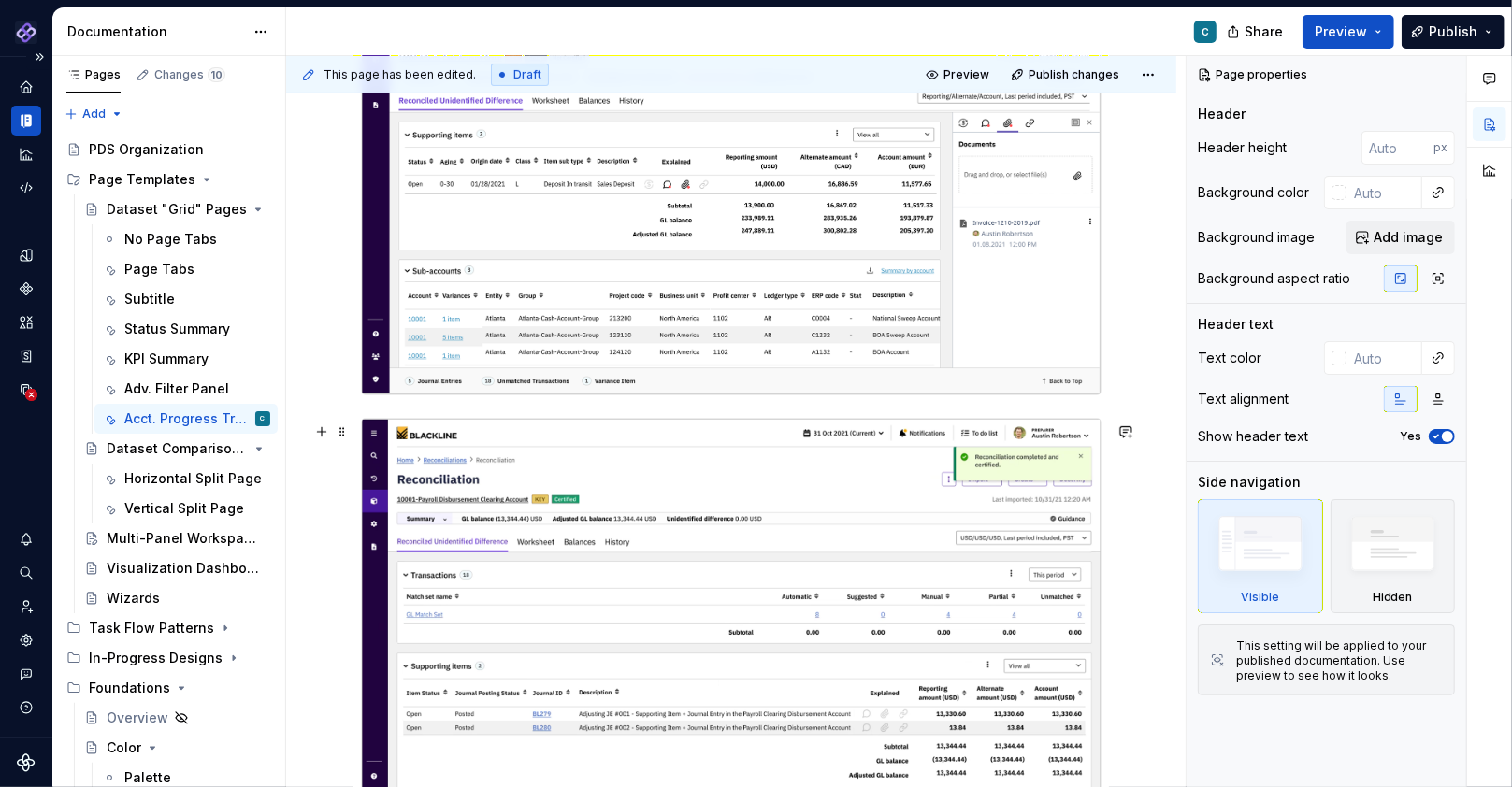 scroll, scrollTop: 431, scrollLeft: 0, axis: vertical 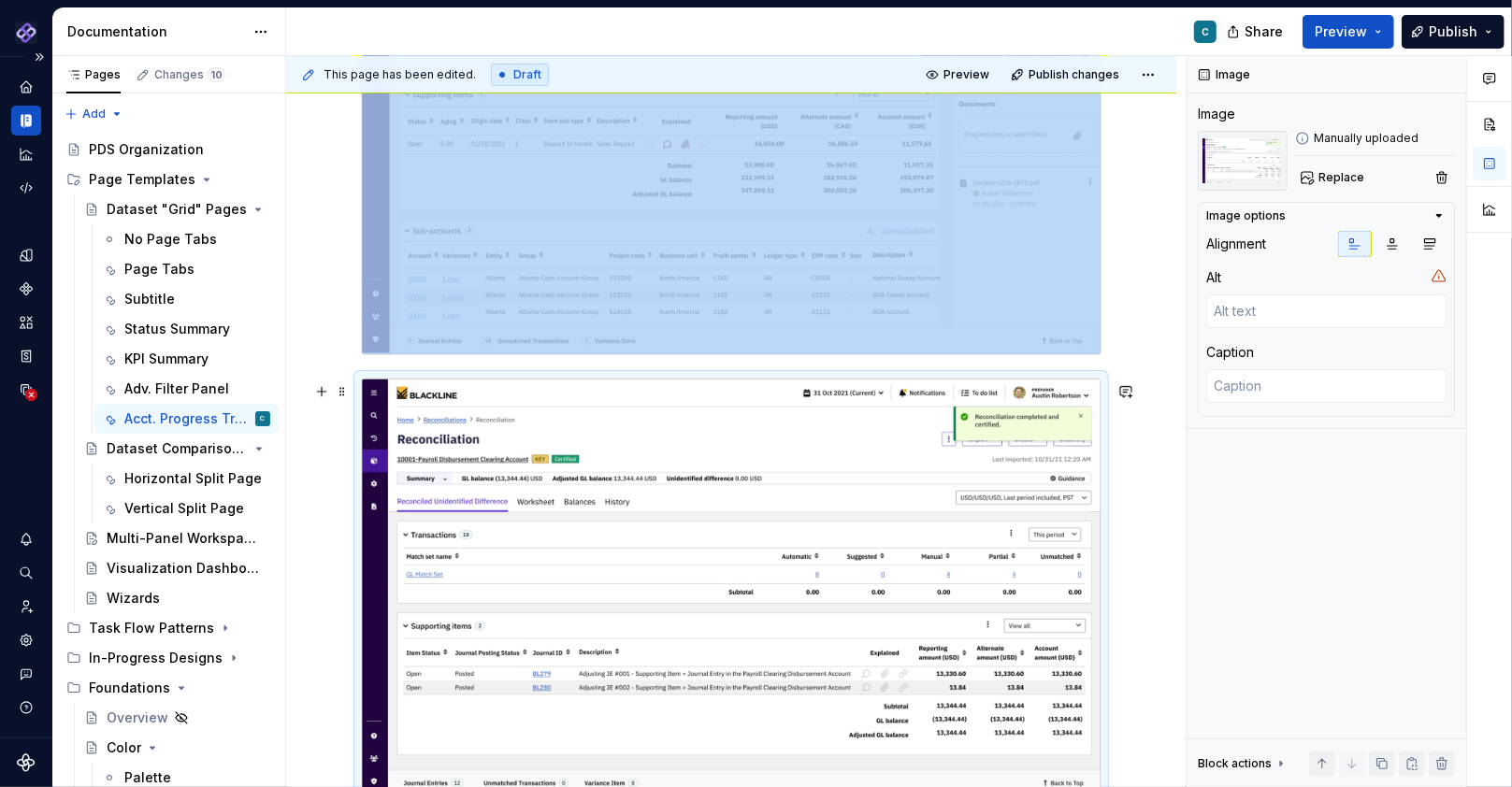 click at bounding box center [731, 586] 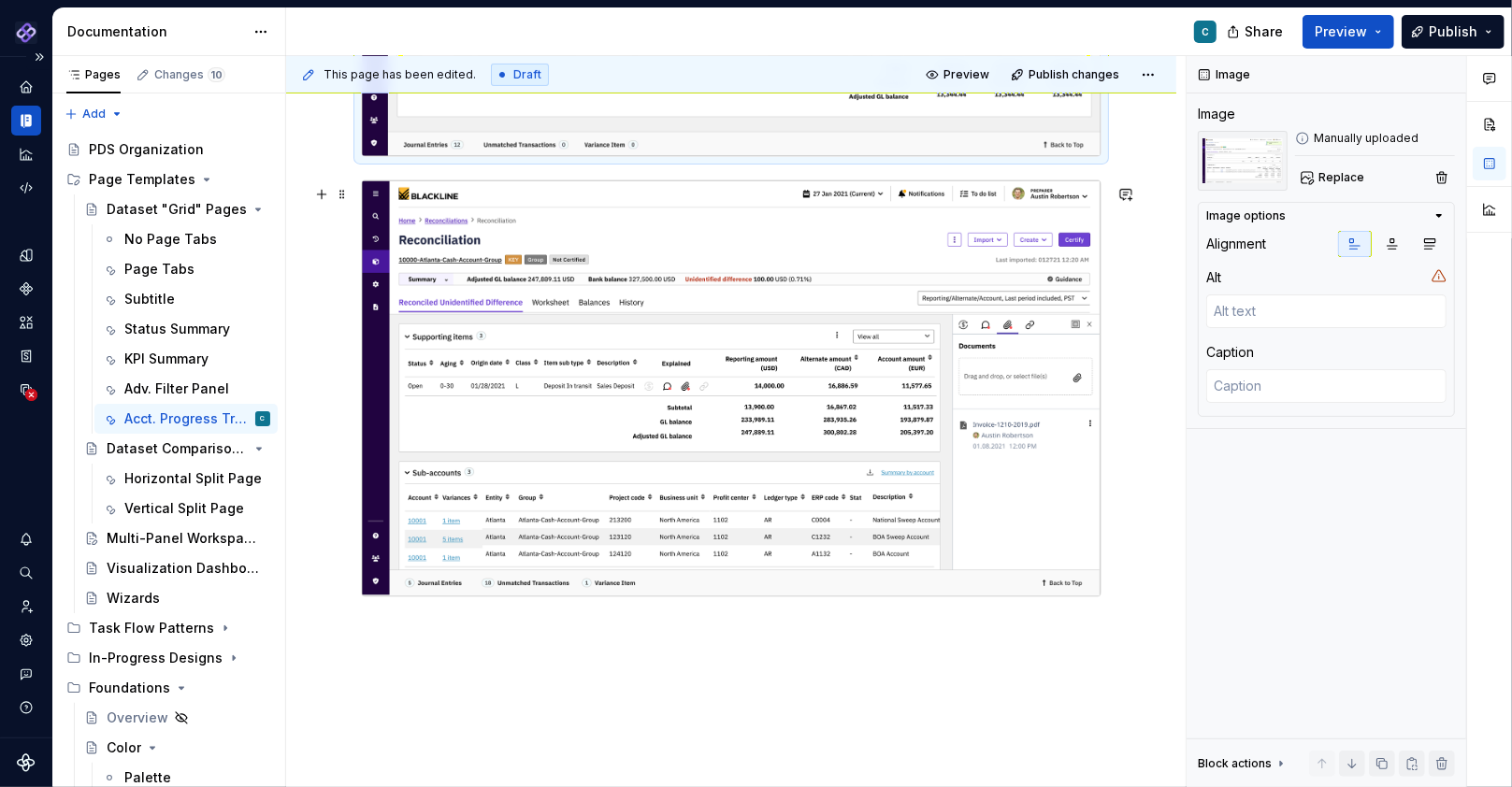 scroll, scrollTop: 661, scrollLeft: 0, axis: vertical 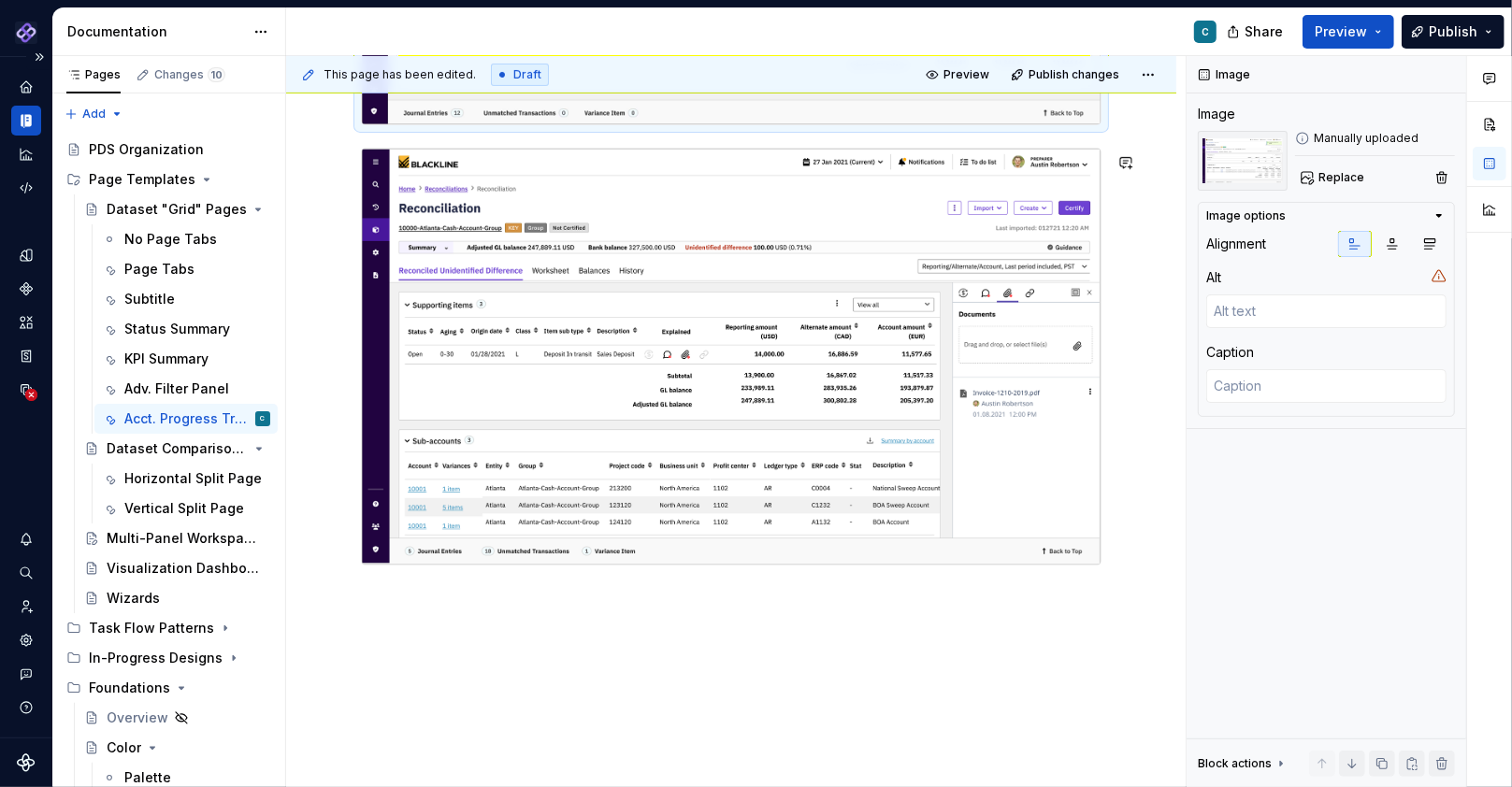 click at bounding box center (731, 243) 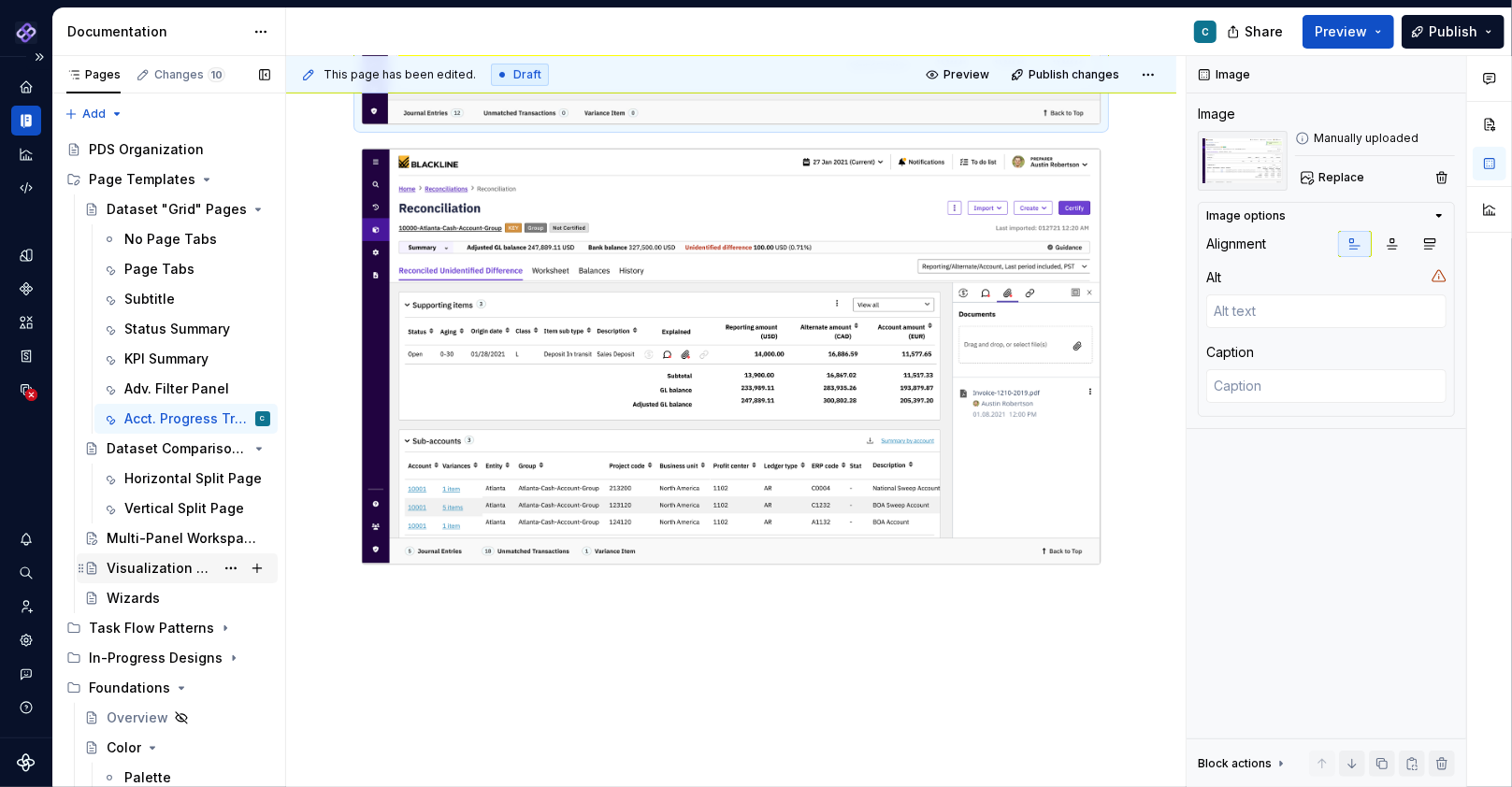 click on "Visualization Dashboards" at bounding box center [160, 568] 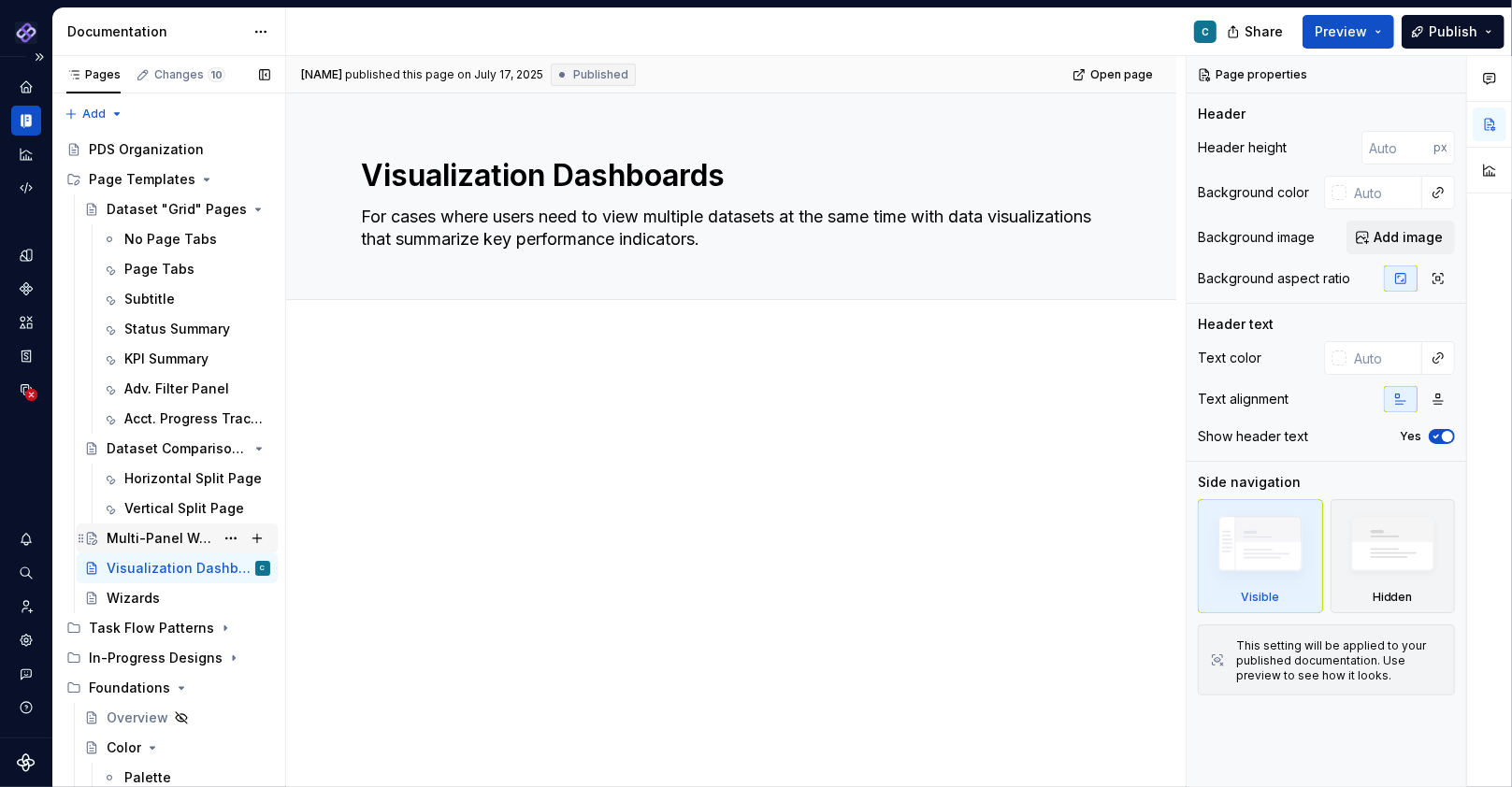 click on "Multi-Panel Workspaces" at bounding box center (160, 538) 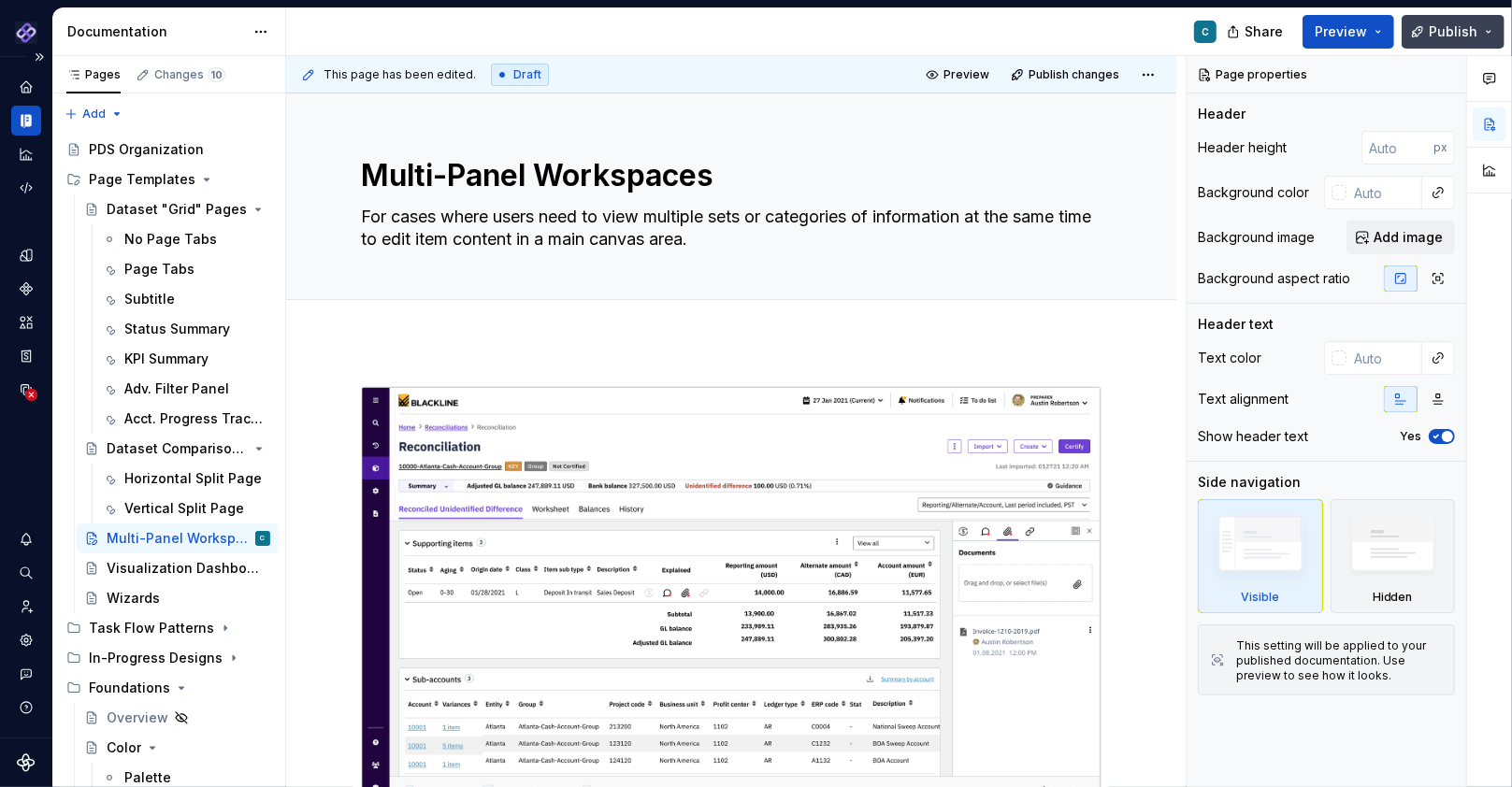 click on "Publish" at bounding box center [1453, 32] 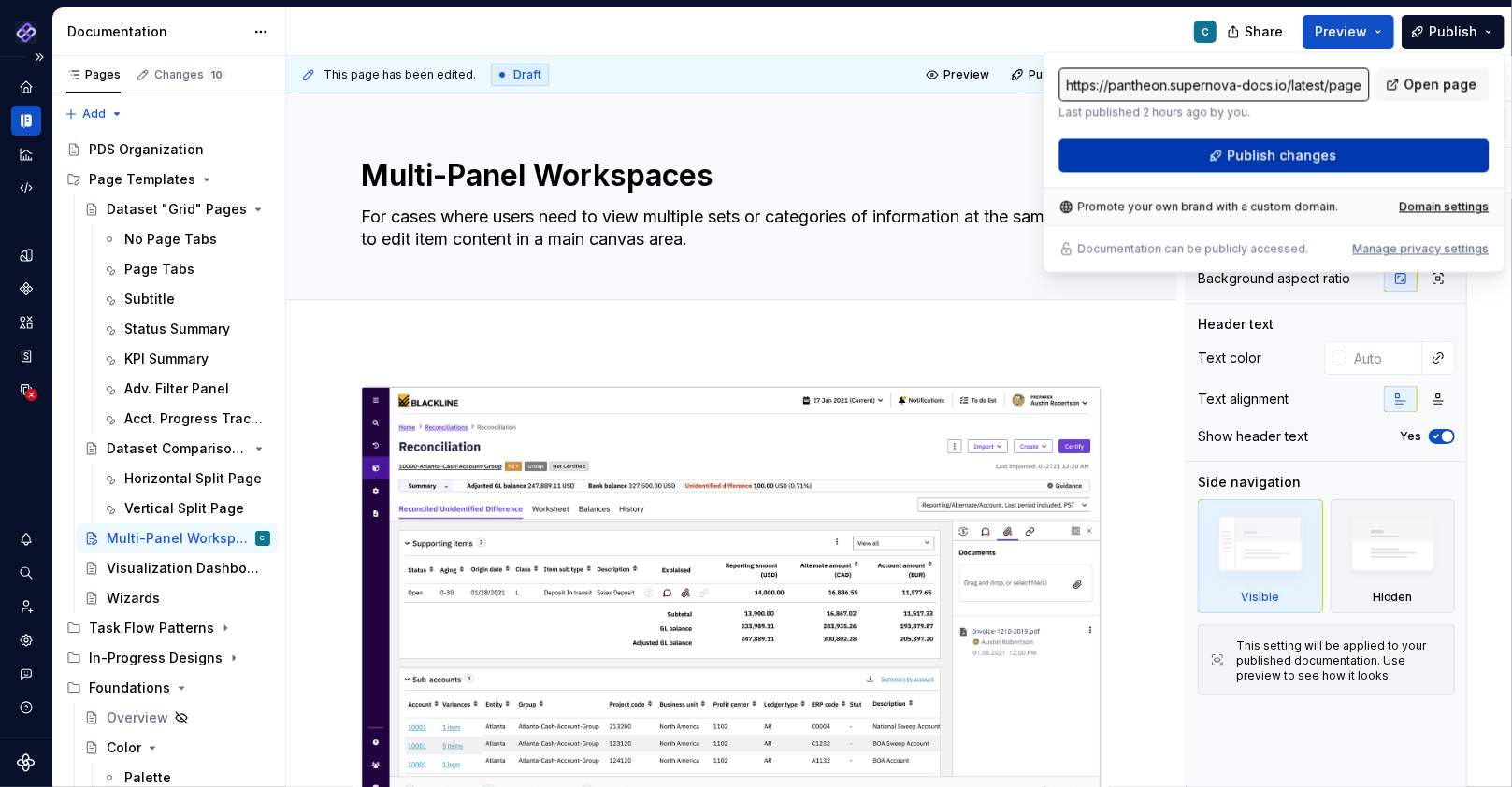 click on "Publish changes" at bounding box center [1281, 155] 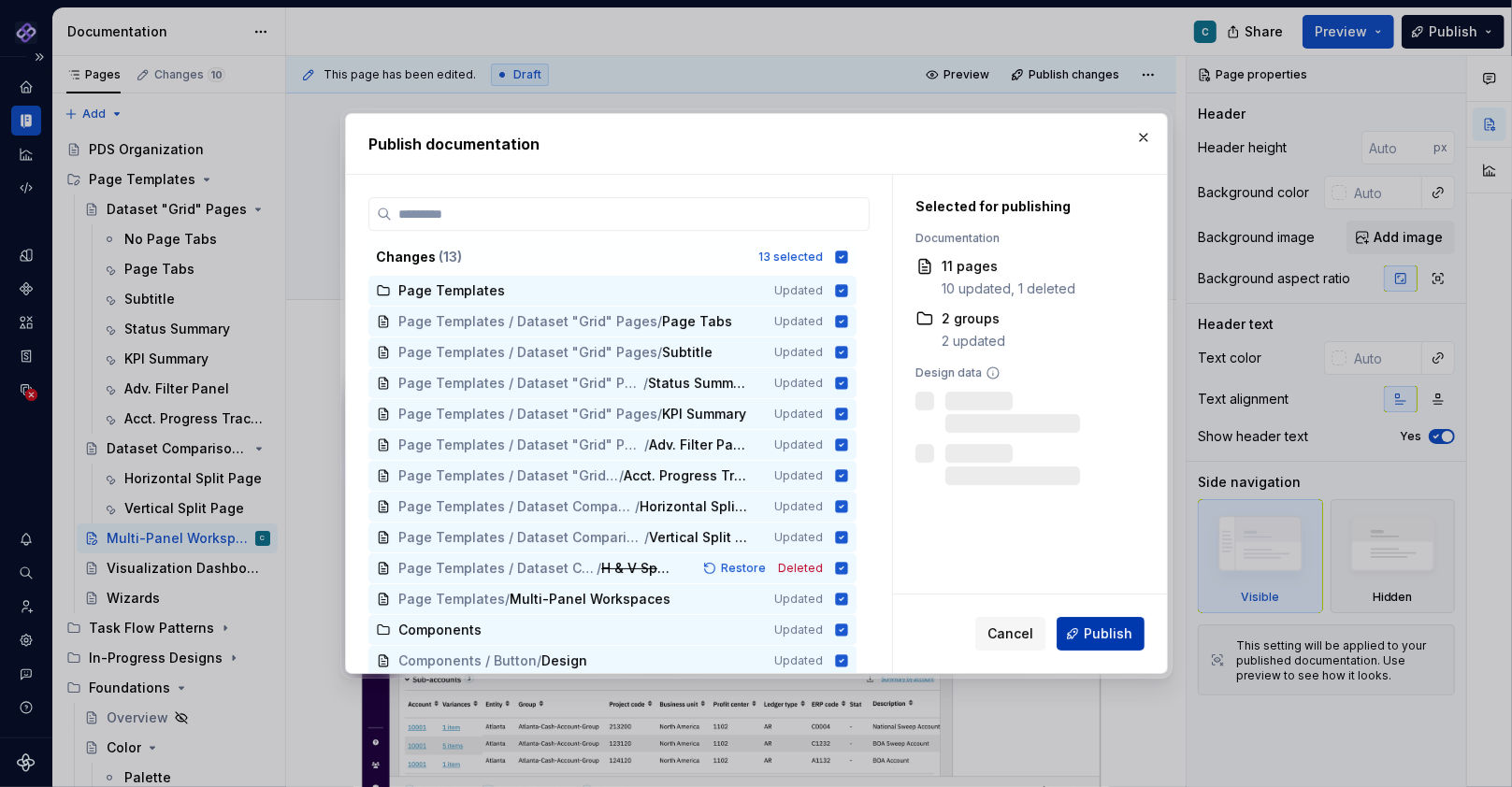 click on "Publish" at bounding box center [1108, 634] 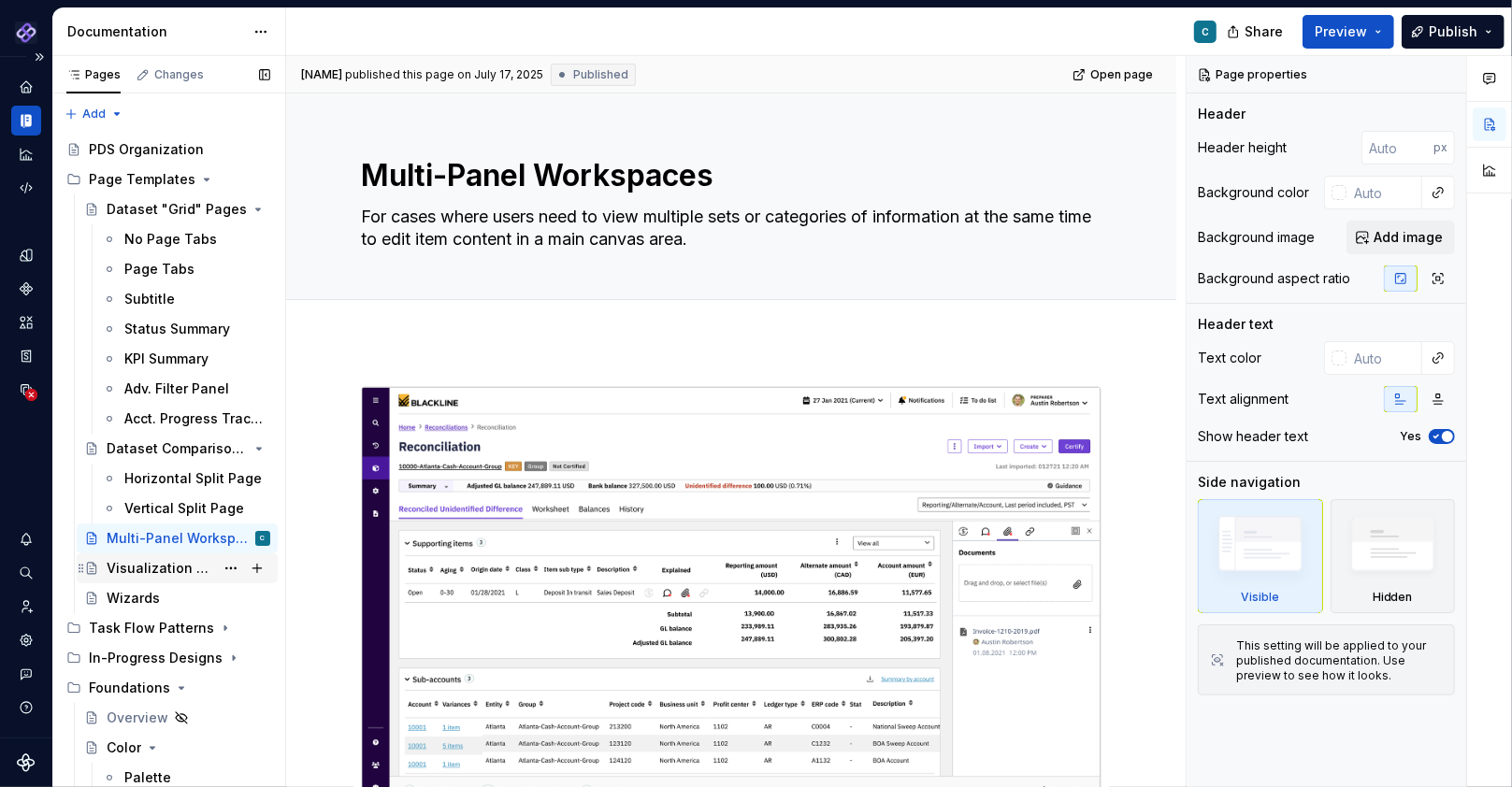 click on "Visualization Dashboards" at bounding box center (160, 568) 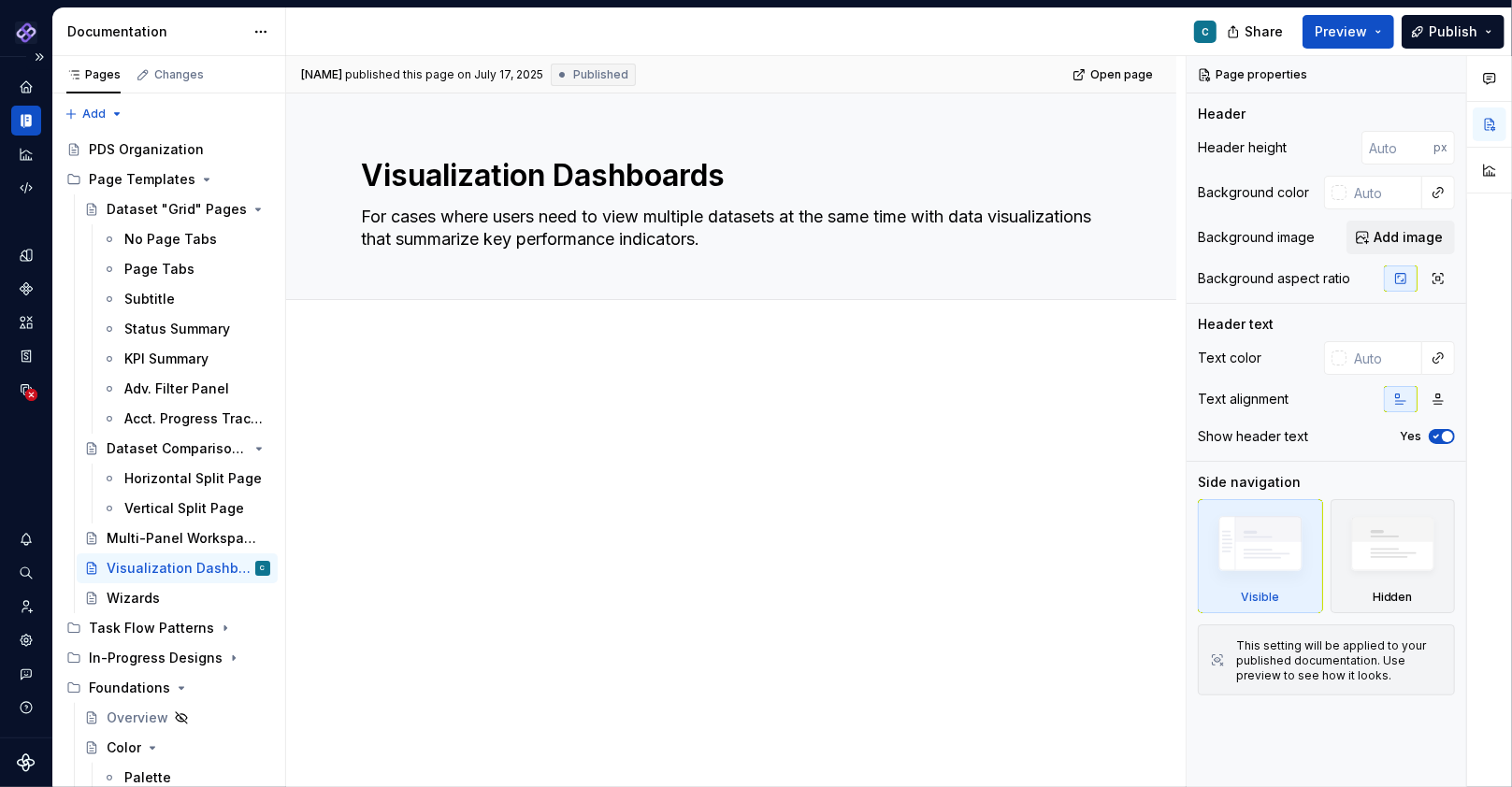 click at bounding box center [731, 528] 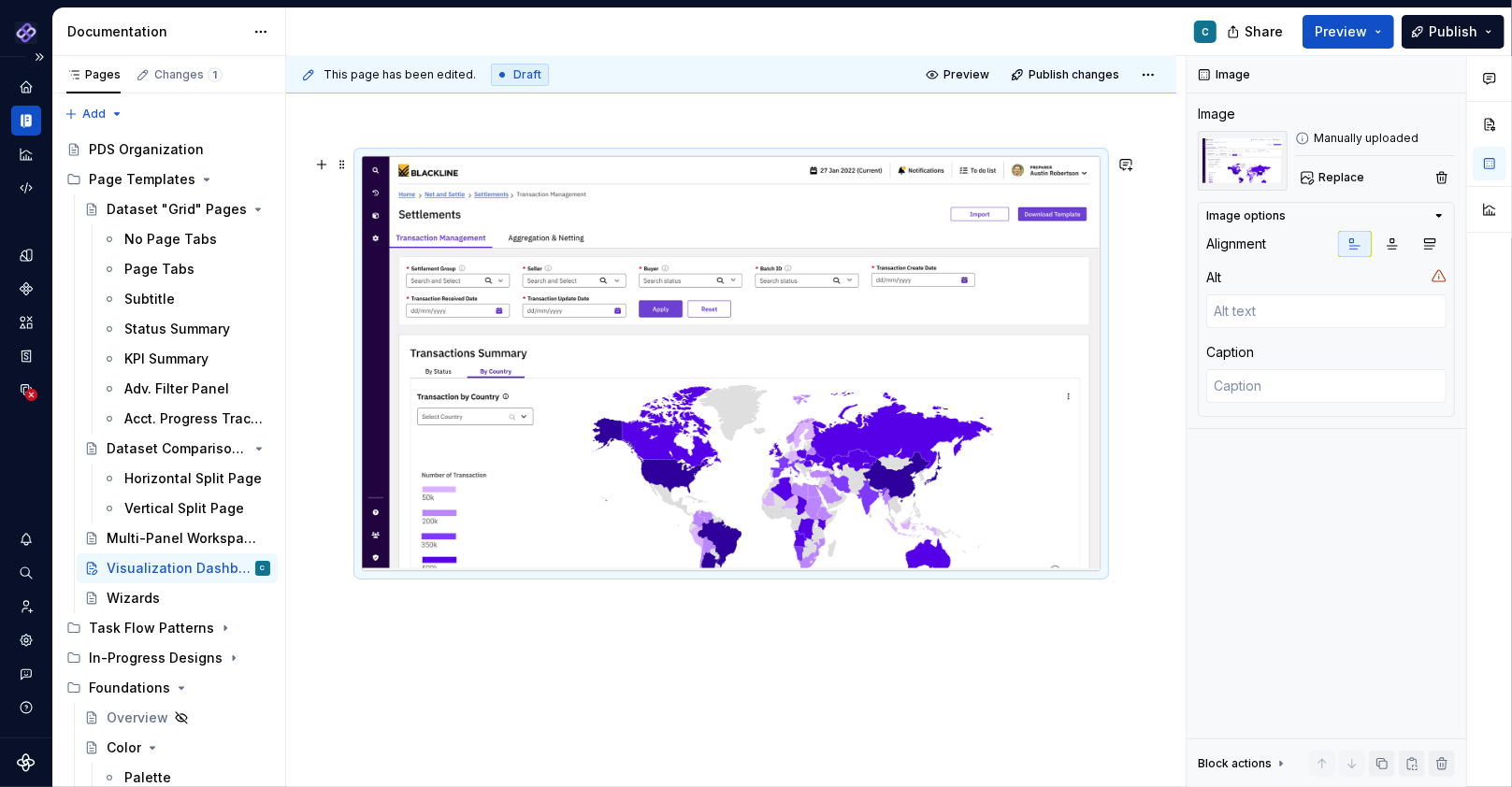 scroll, scrollTop: 279, scrollLeft: 0, axis: vertical 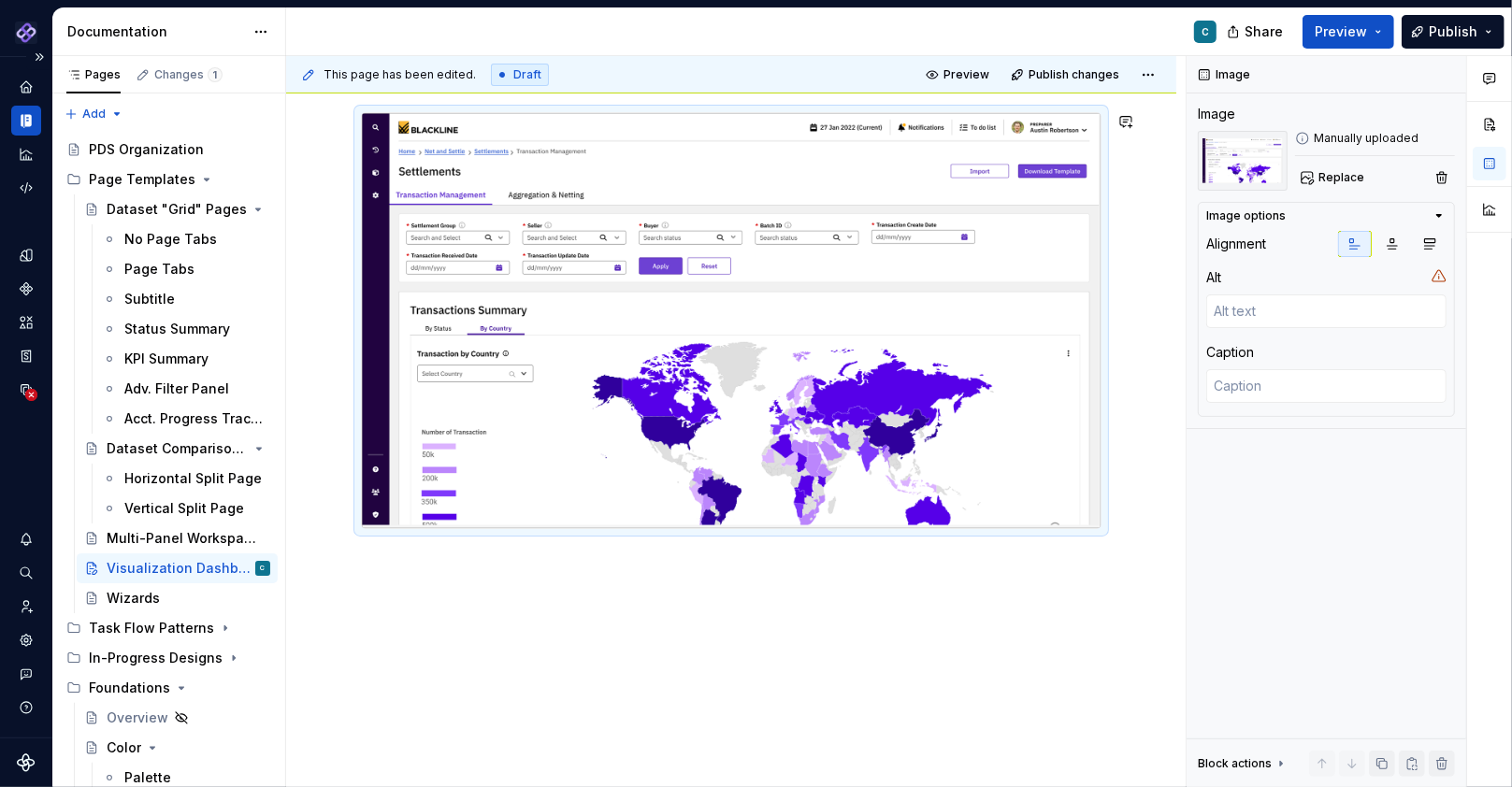 click at bounding box center (731, 427) 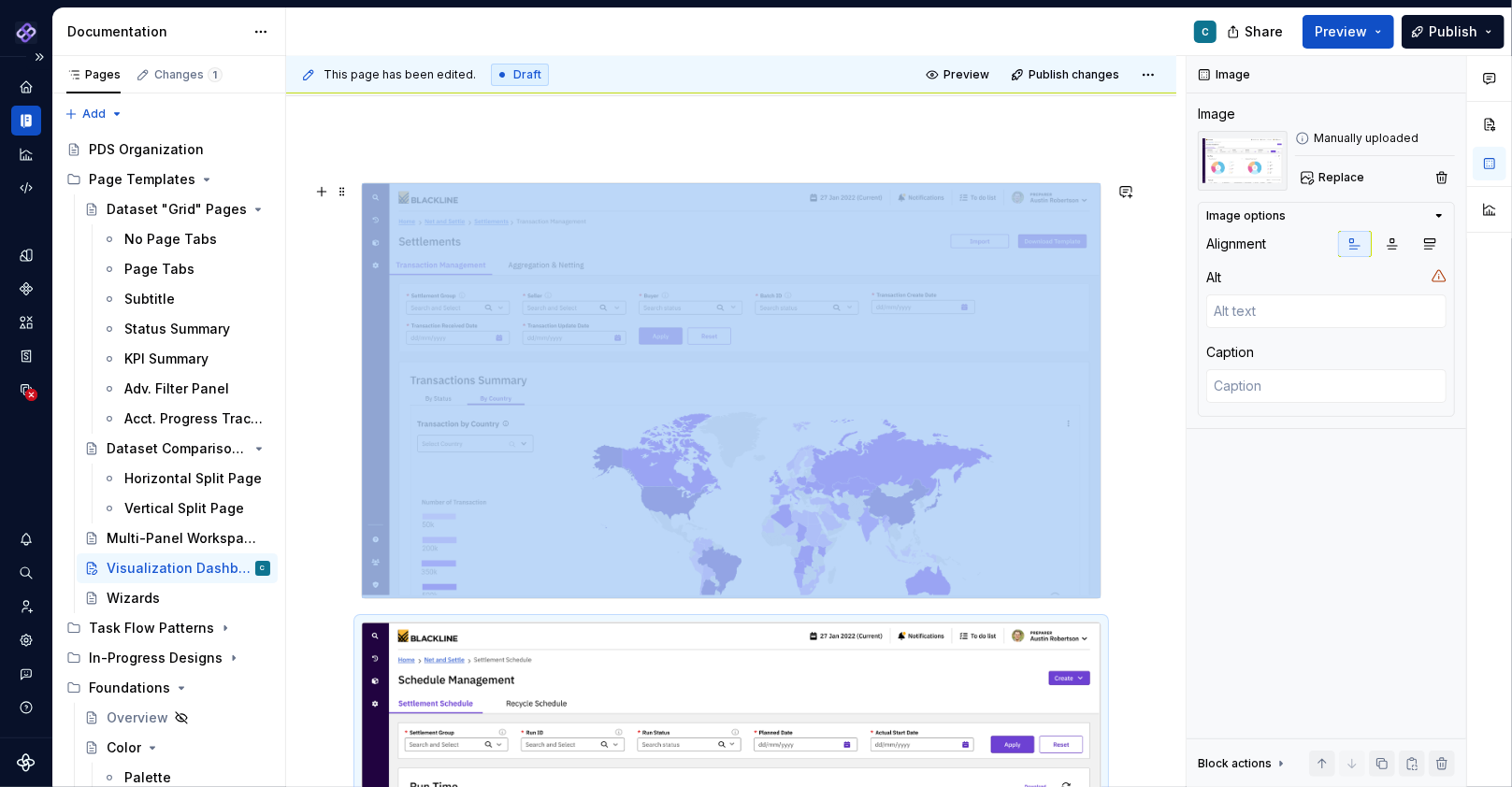 scroll, scrollTop: 159, scrollLeft: 0, axis: vertical 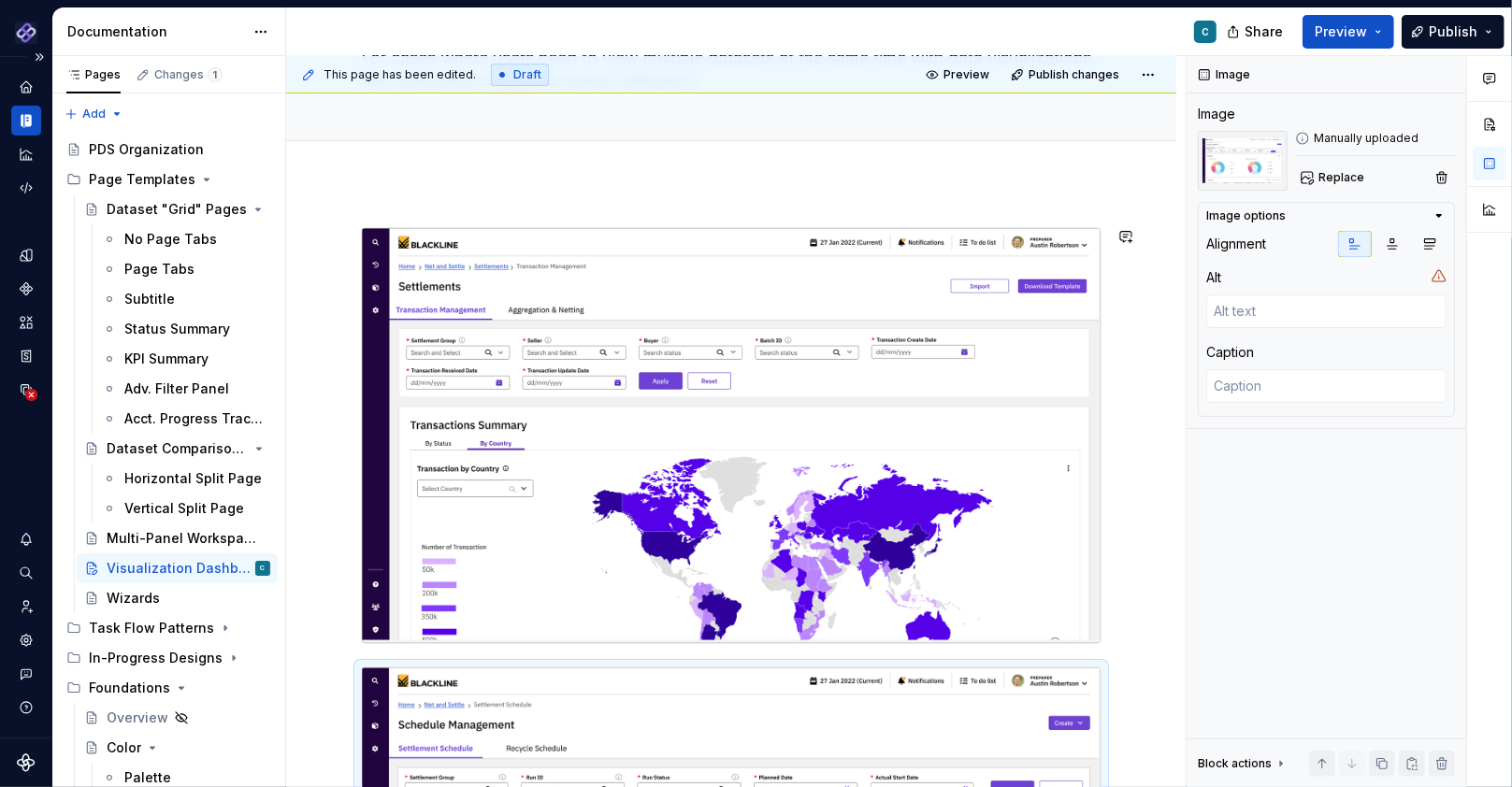 click at bounding box center (731, 763) 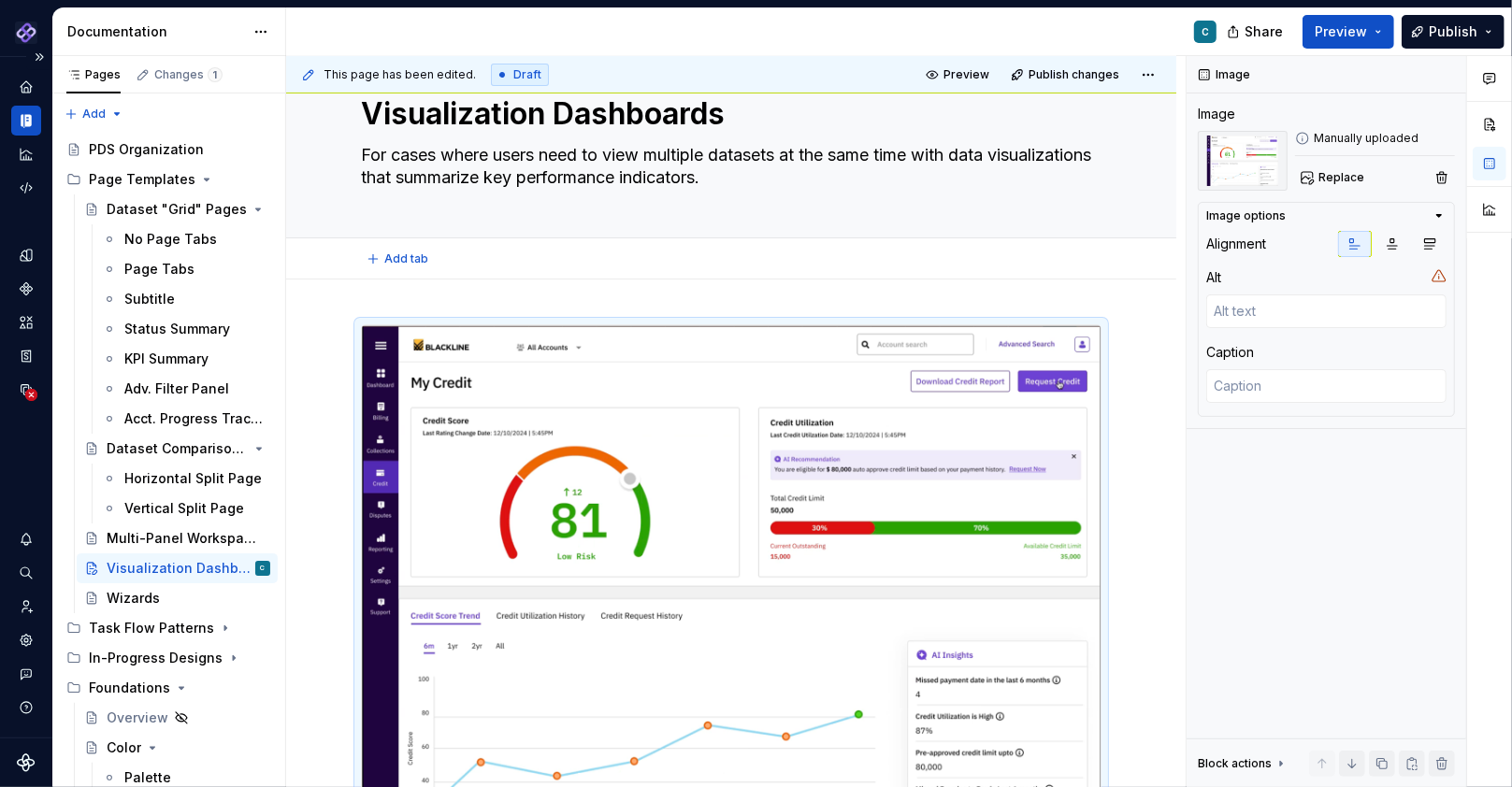 scroll, scrollTop: 56, scrollLeft: 0, axis: vertical 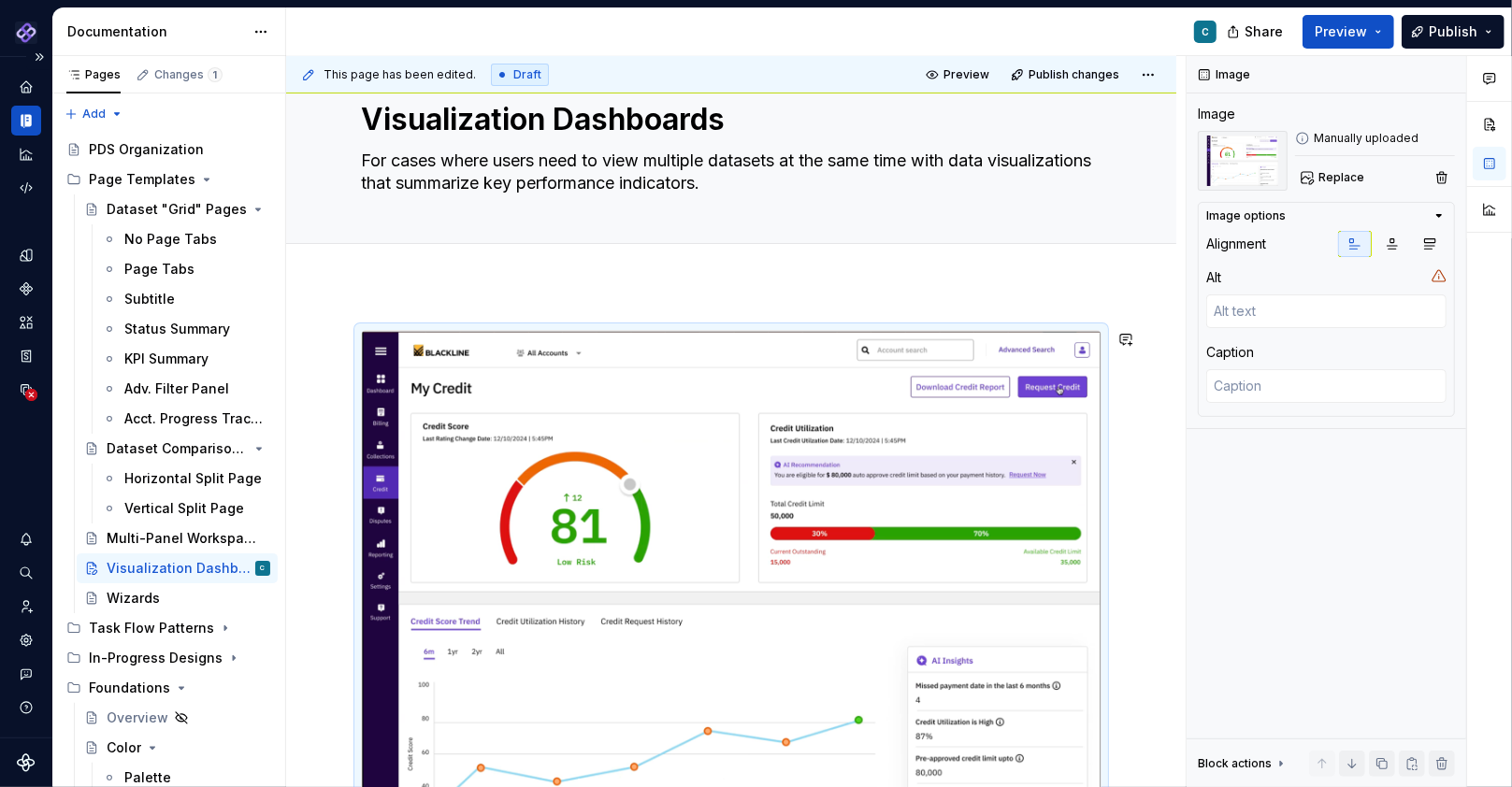 click at bounding box center [731, 1140] 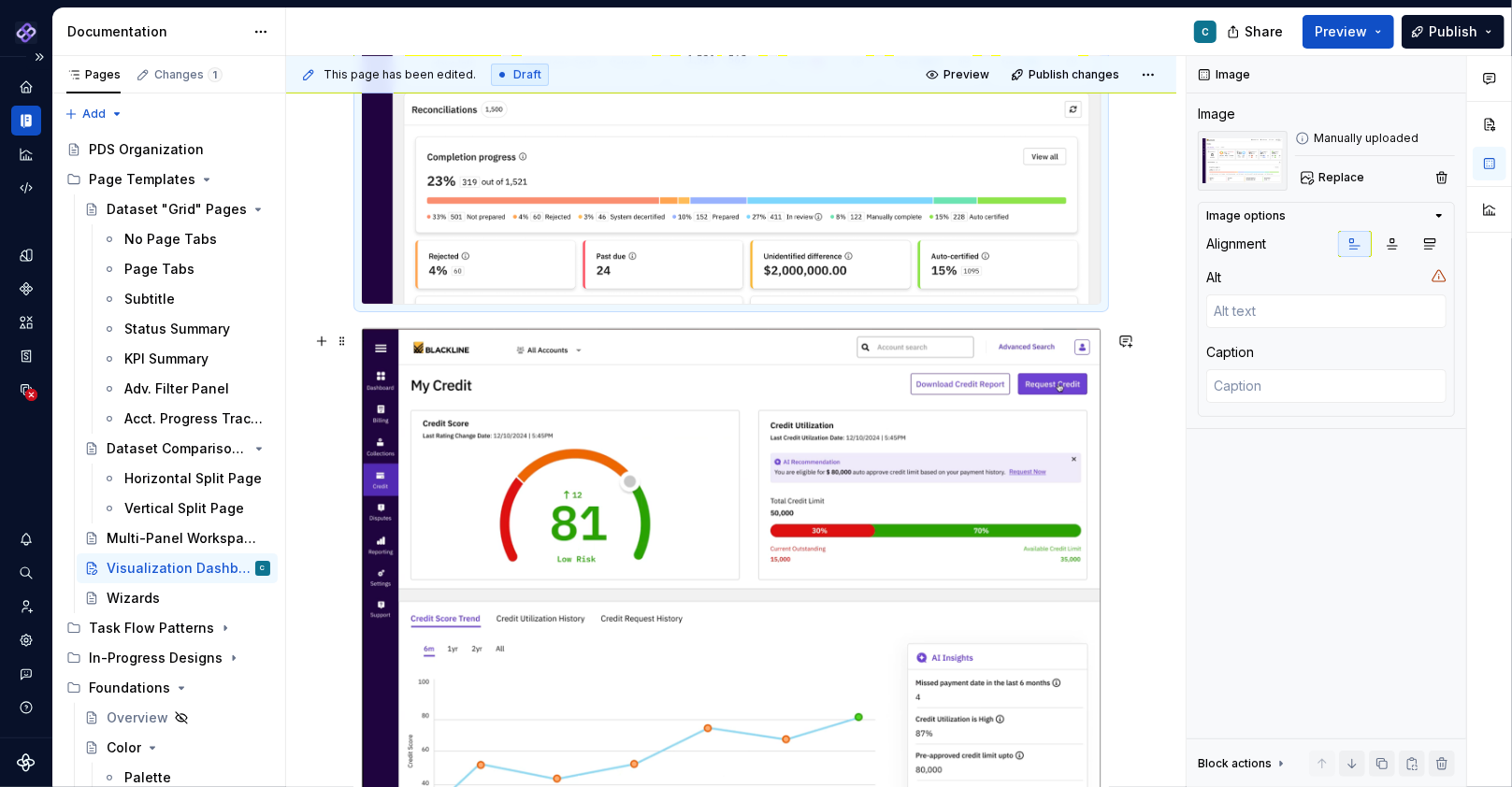 scroll, scrollTop: 517, scrollLeft: 0, axis: vertical 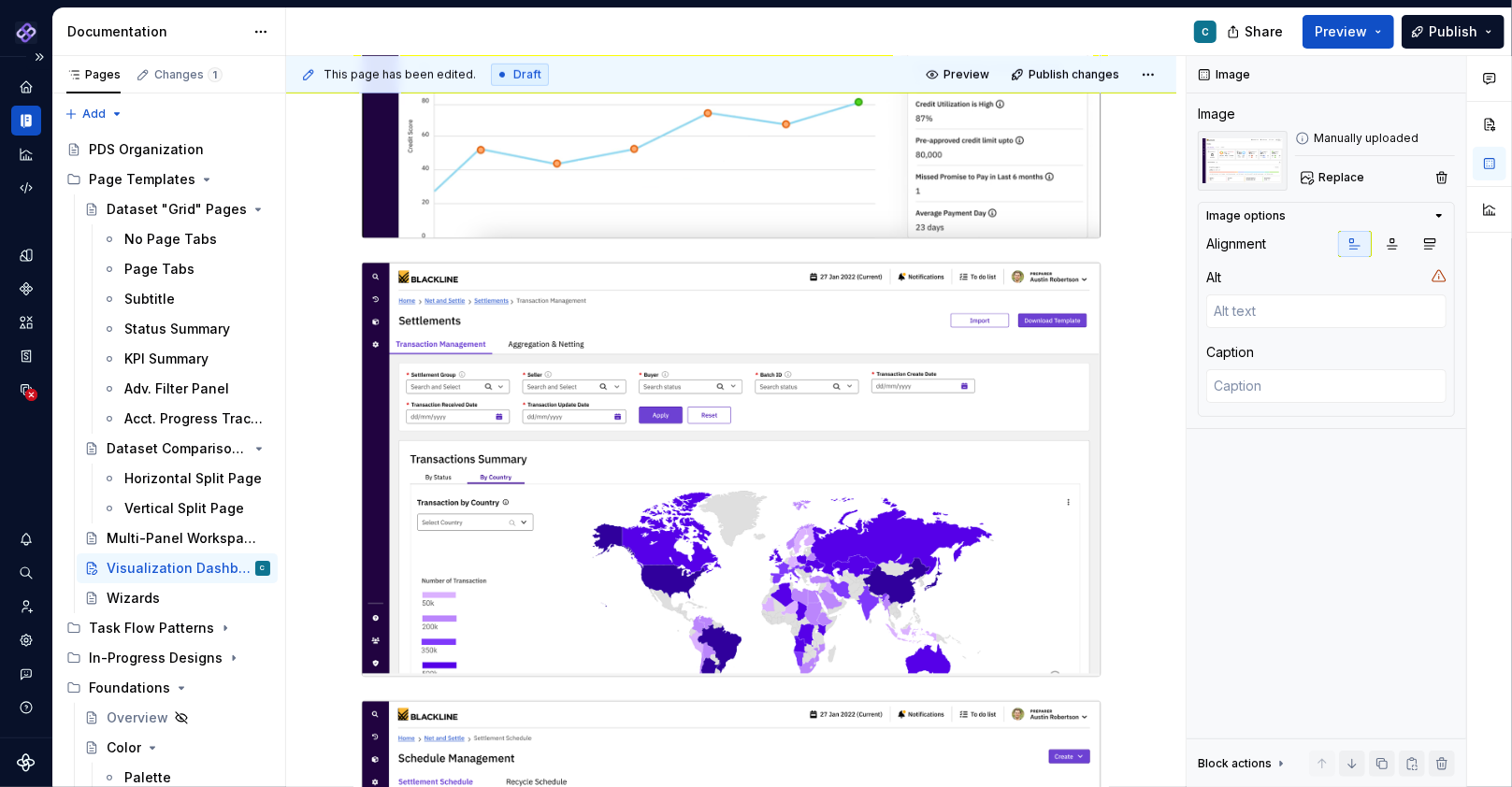 click at bounding box center [731, 301] 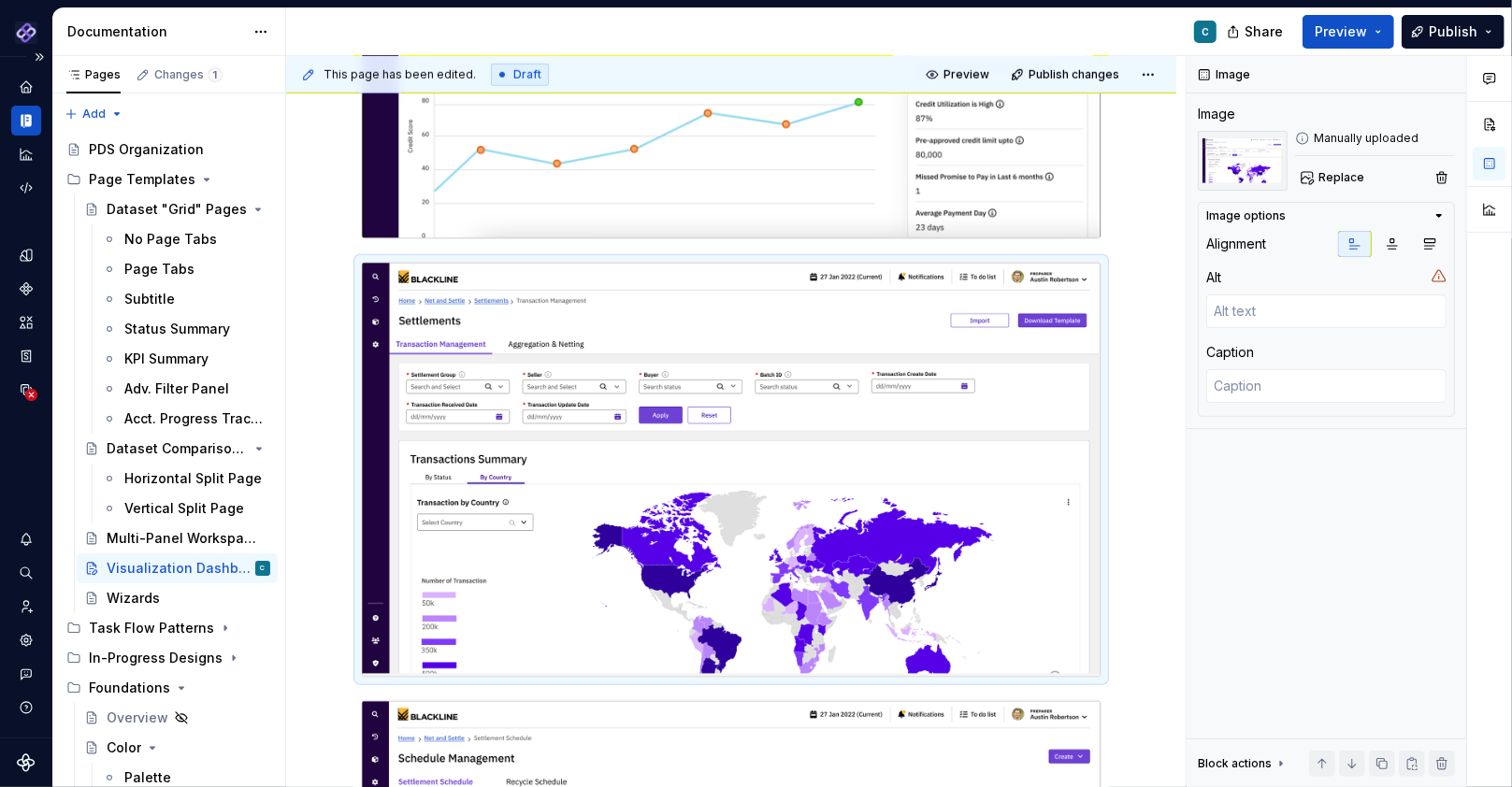 click at bounding box center (731, 301) 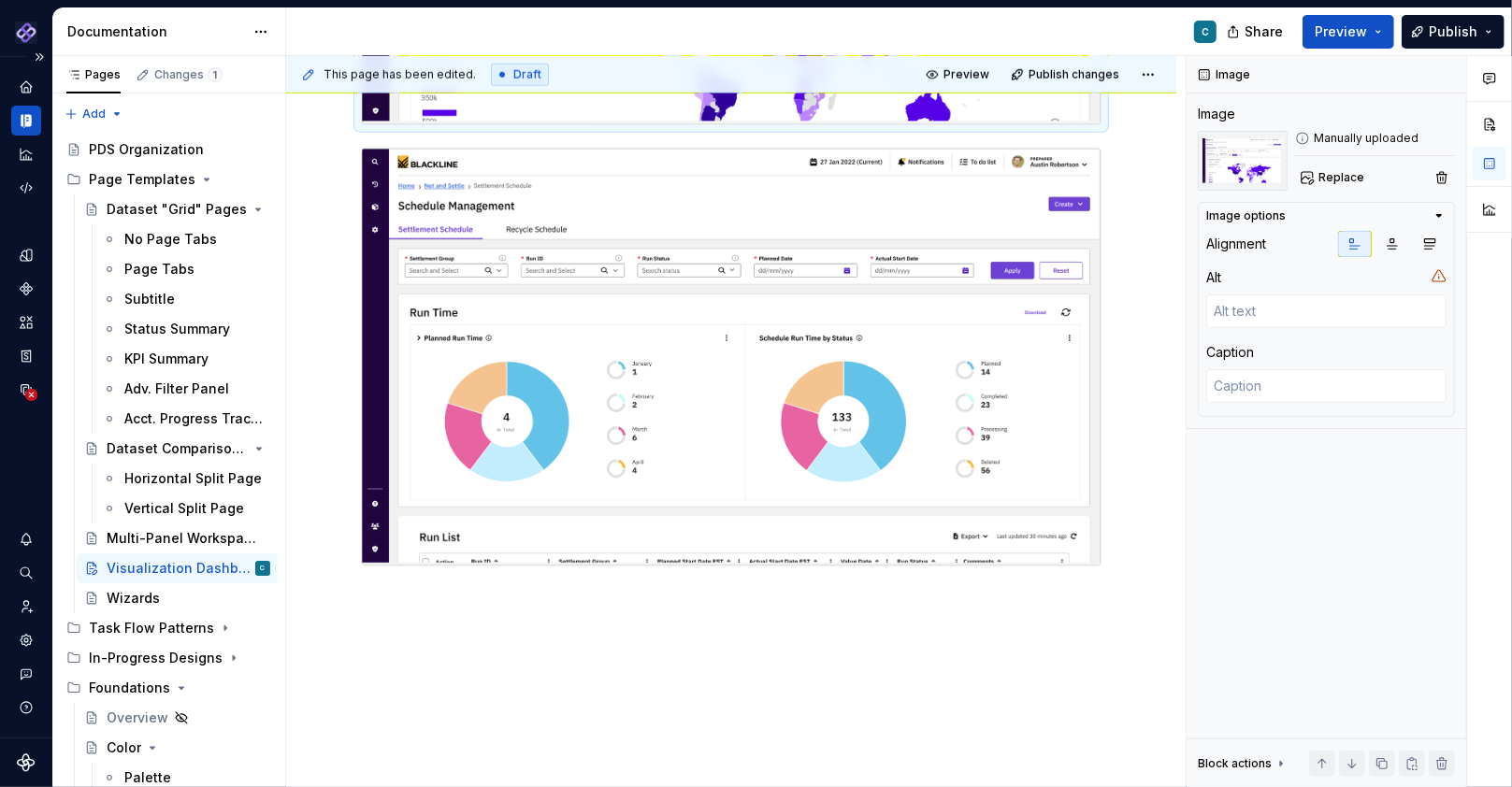 scroll, scrollTop: 1729, scrollLeft: 0, axis: vertical 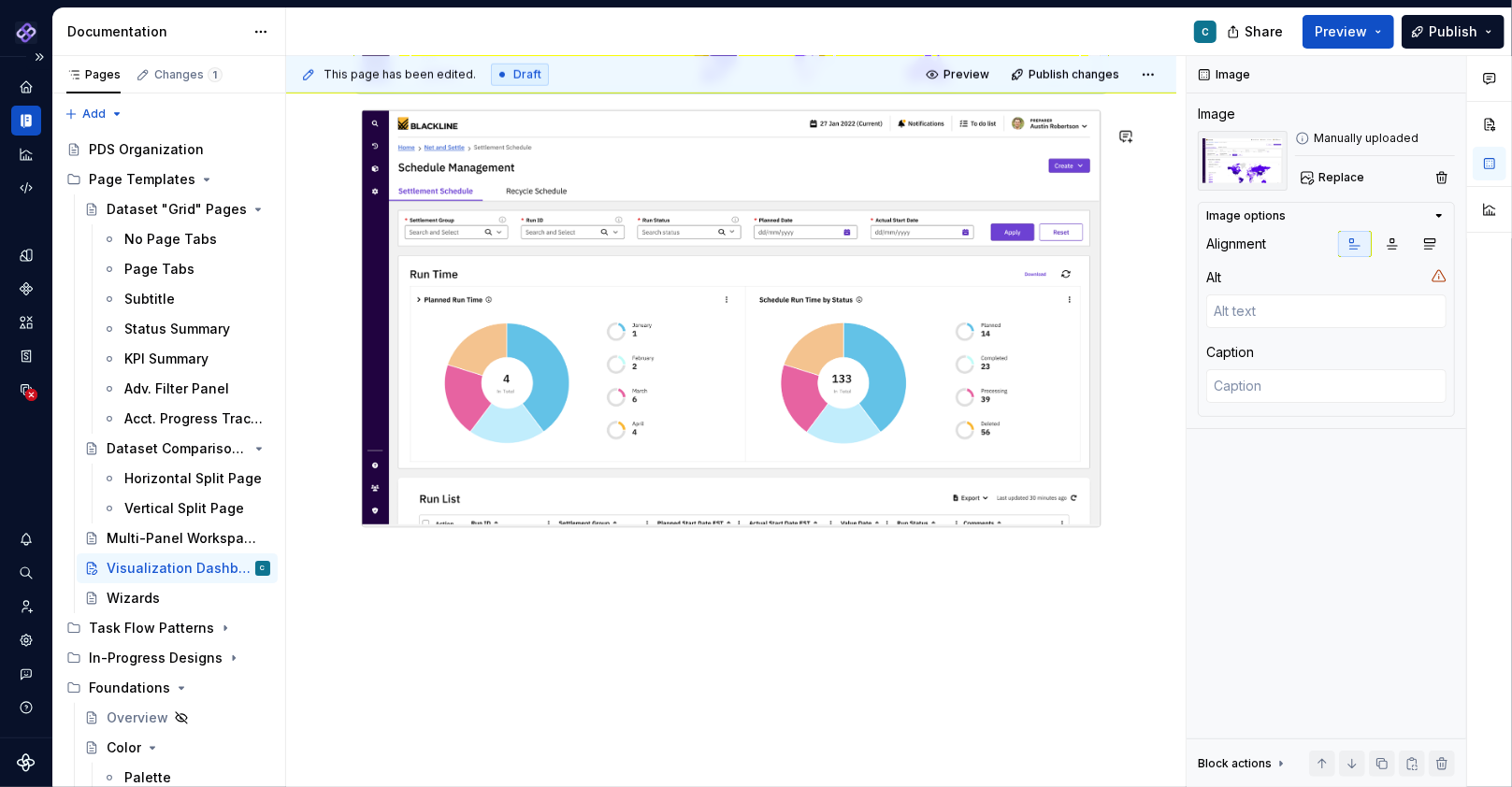 click at bounding box center (731, -290) 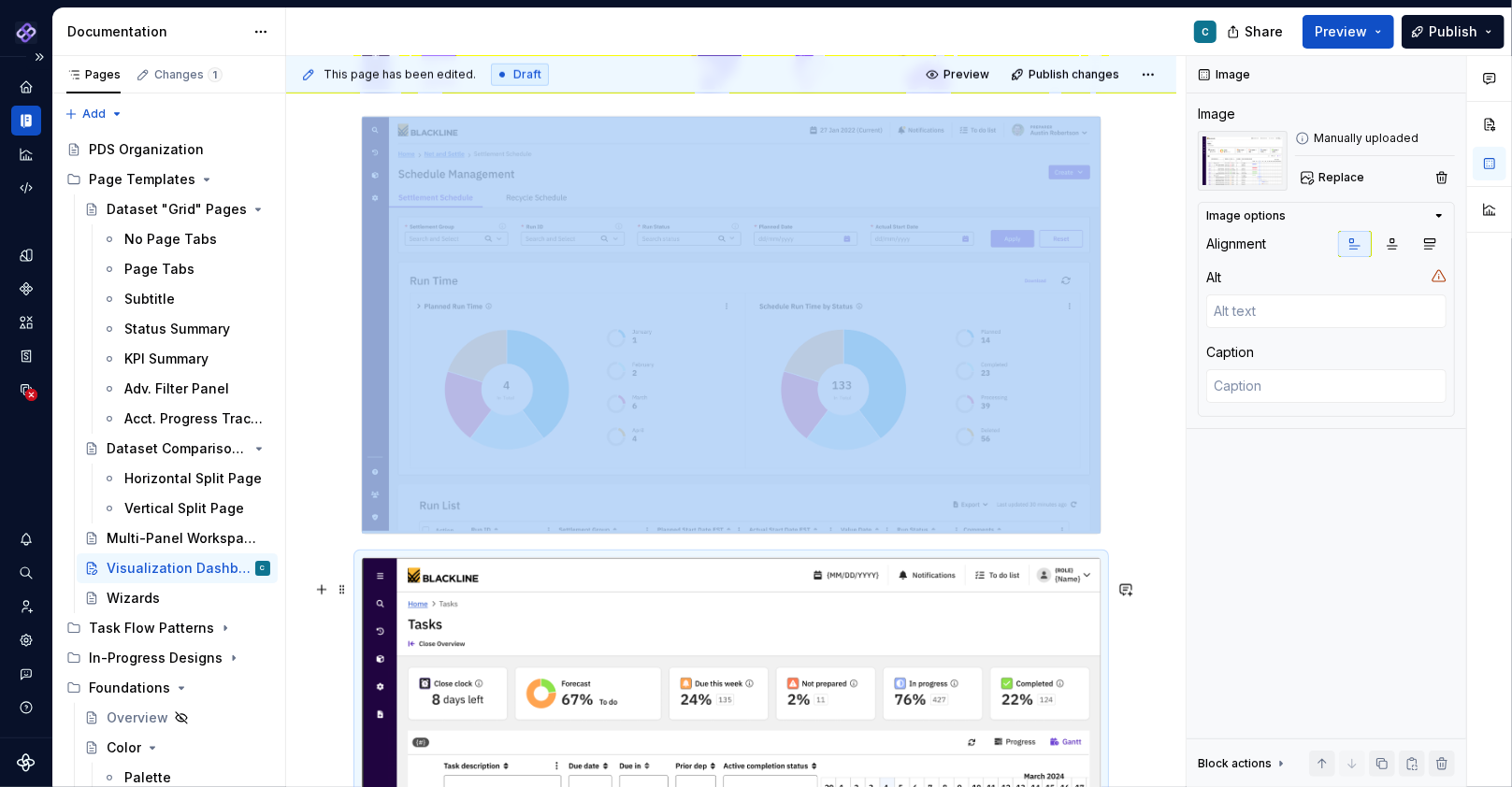 scroll, scrollTop: 1691, scrollLeft: 0, axis: vertical 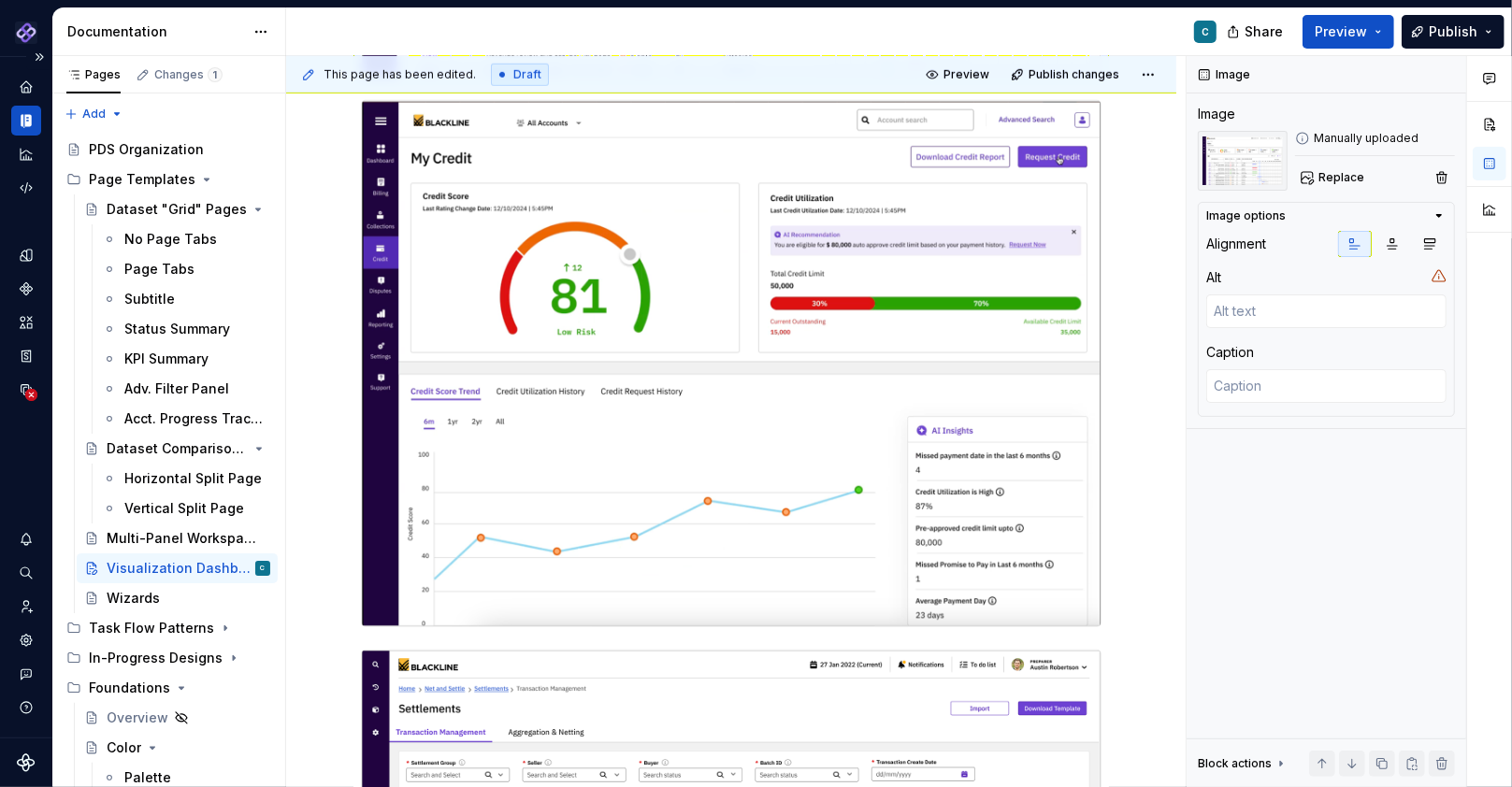 drag, startPoint x: 340, startPoint y: 680, endPoint x: 445, endPoint y: 60, distance: 628.8283 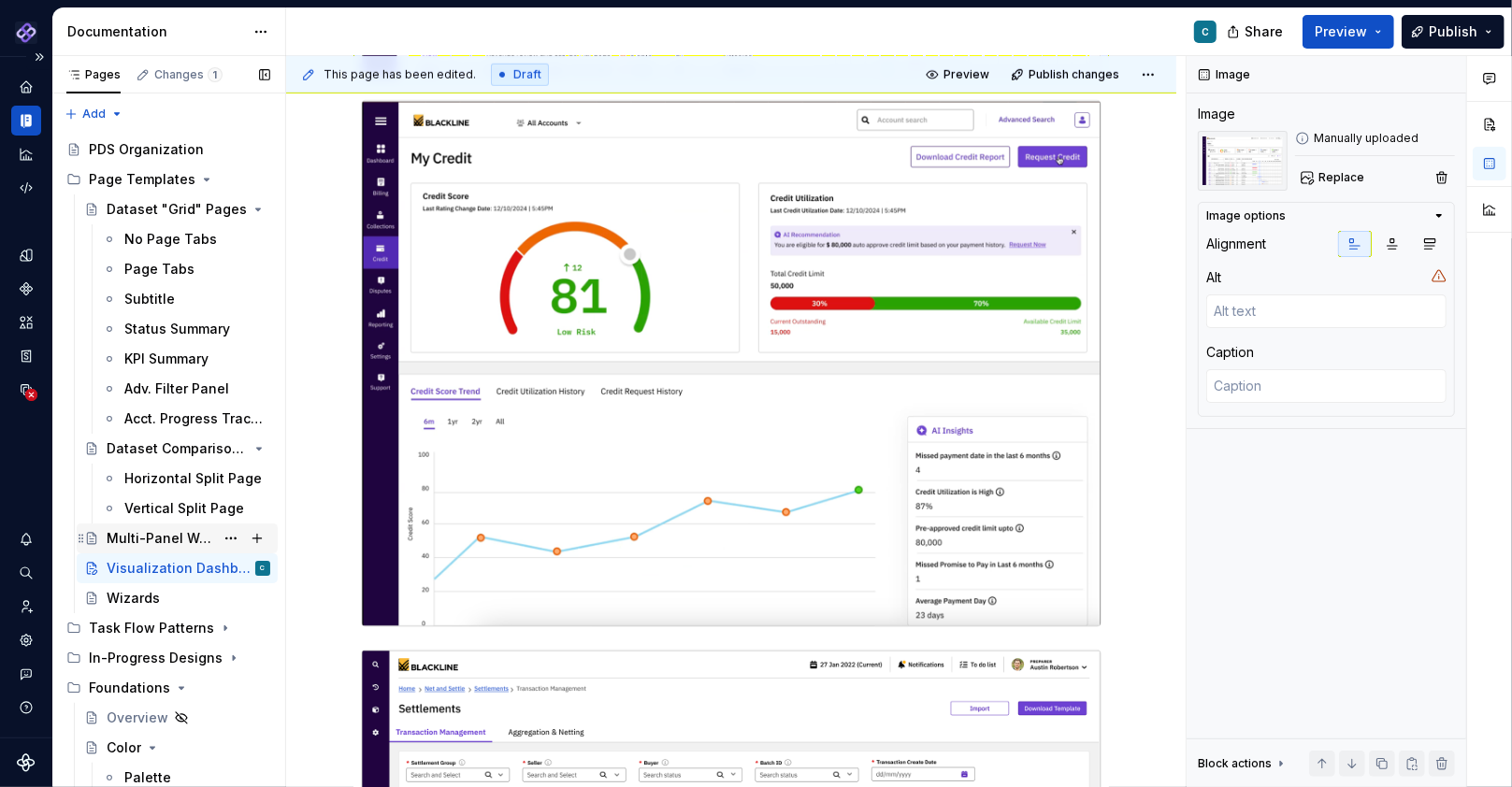 click on "Multi-Panel Workspaces" at bounding box center (160, 538) 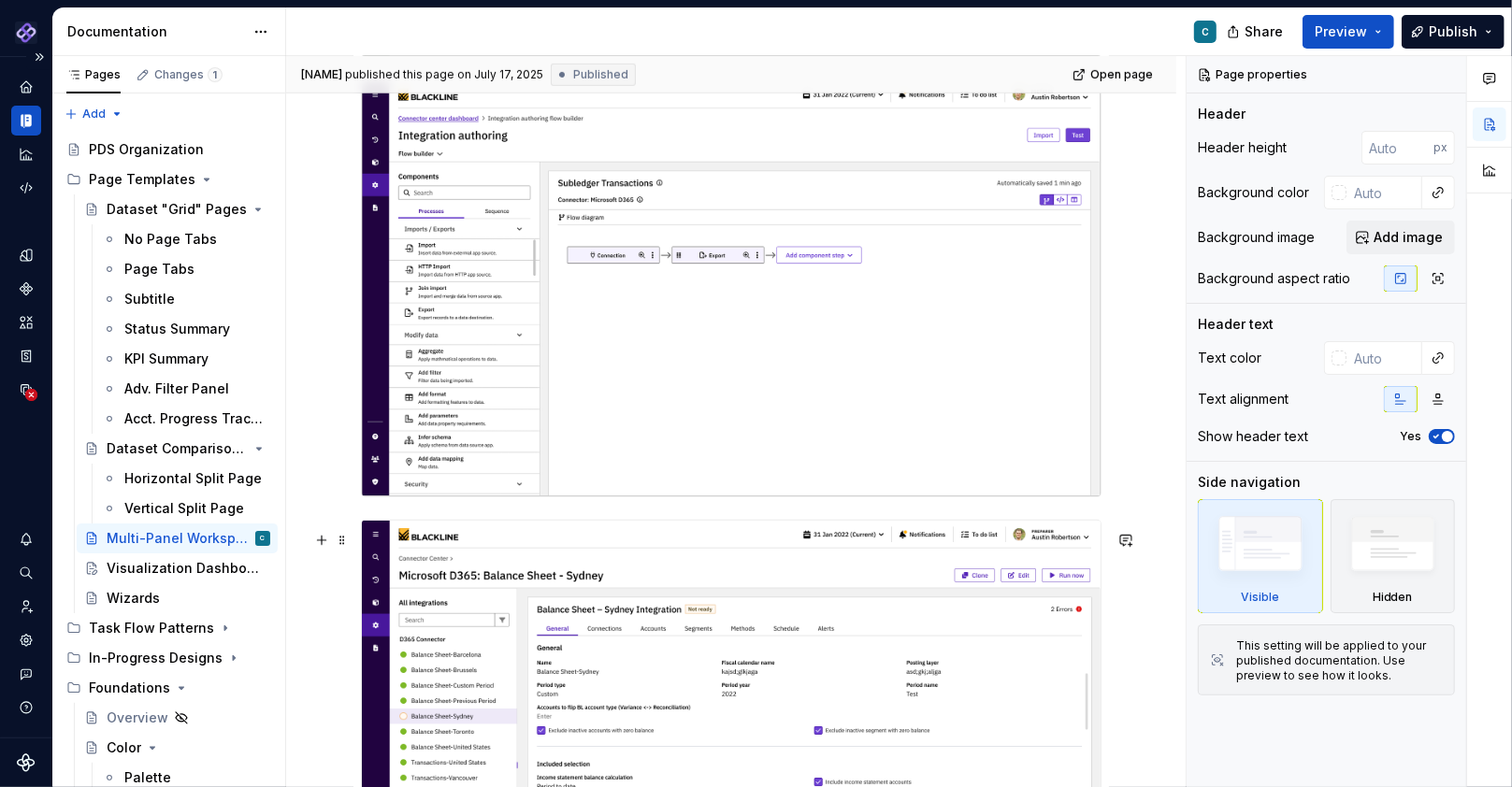 scroll, scrollTop: 743, scrollLeft: 0, axis: vertical 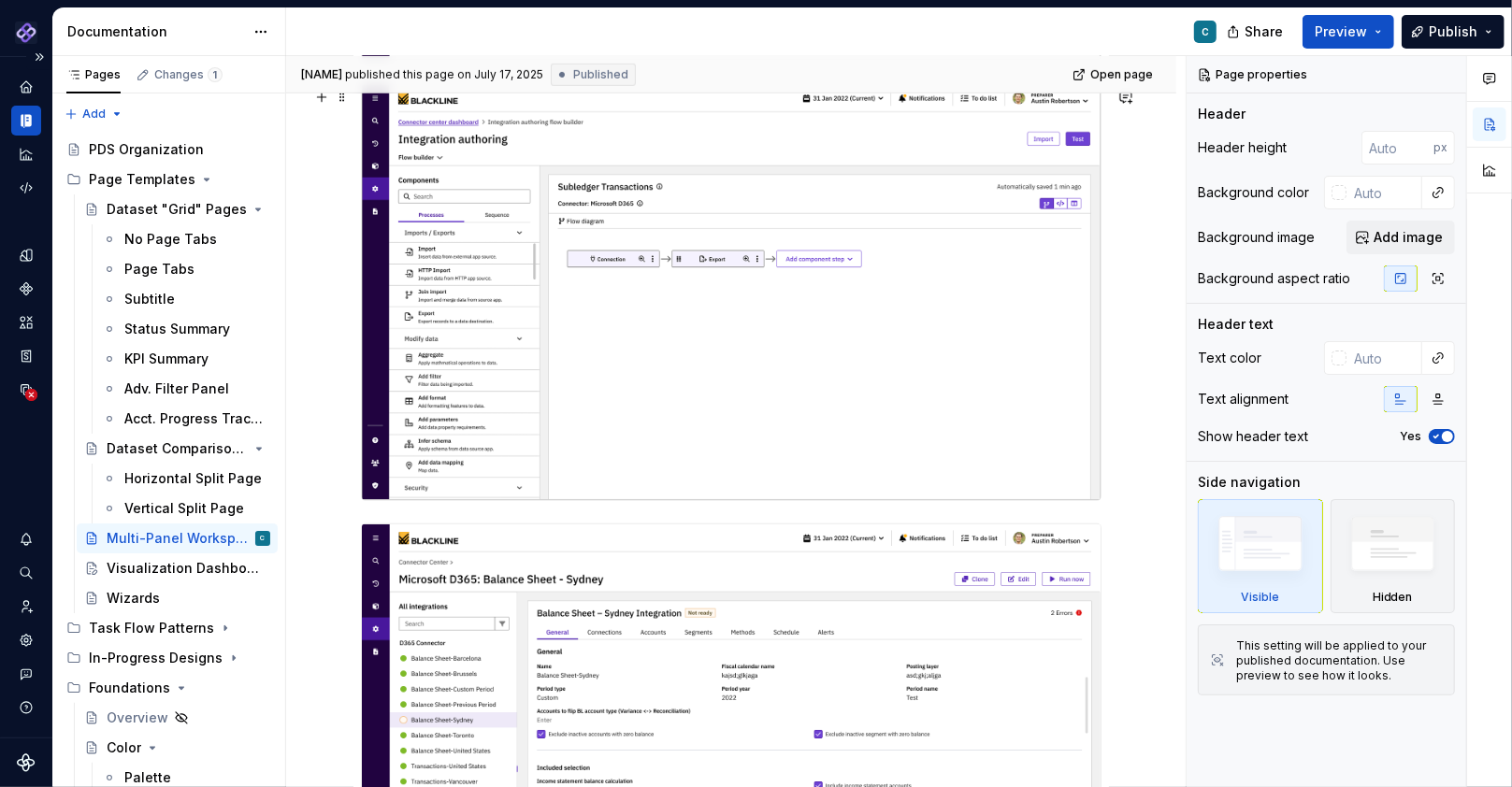 click at bounding box center (731, 398) 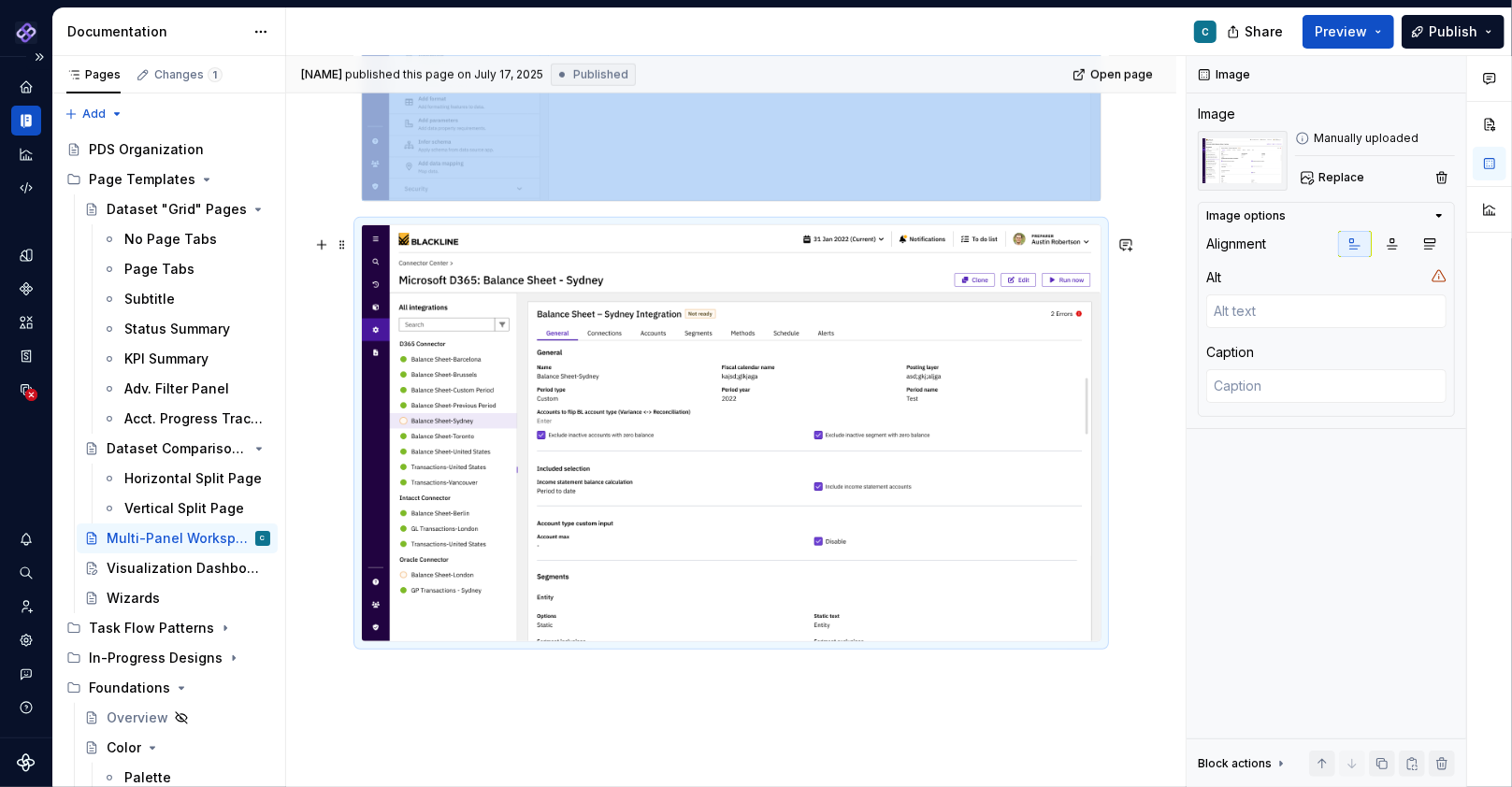 scroll, scrollTop: 1171, scrollLeft: 0, axis: vertical 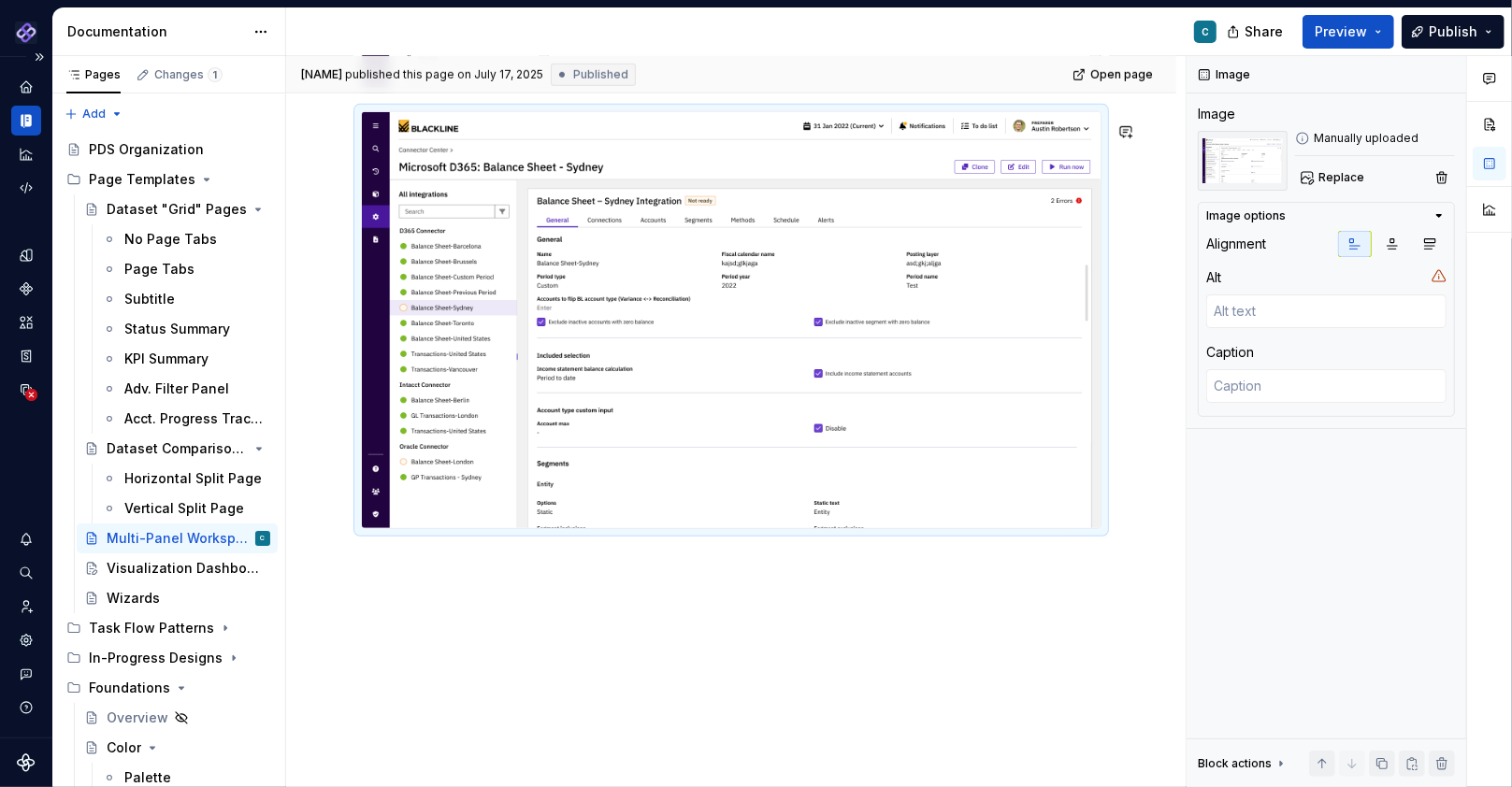 click at bounding box center (731, -14) 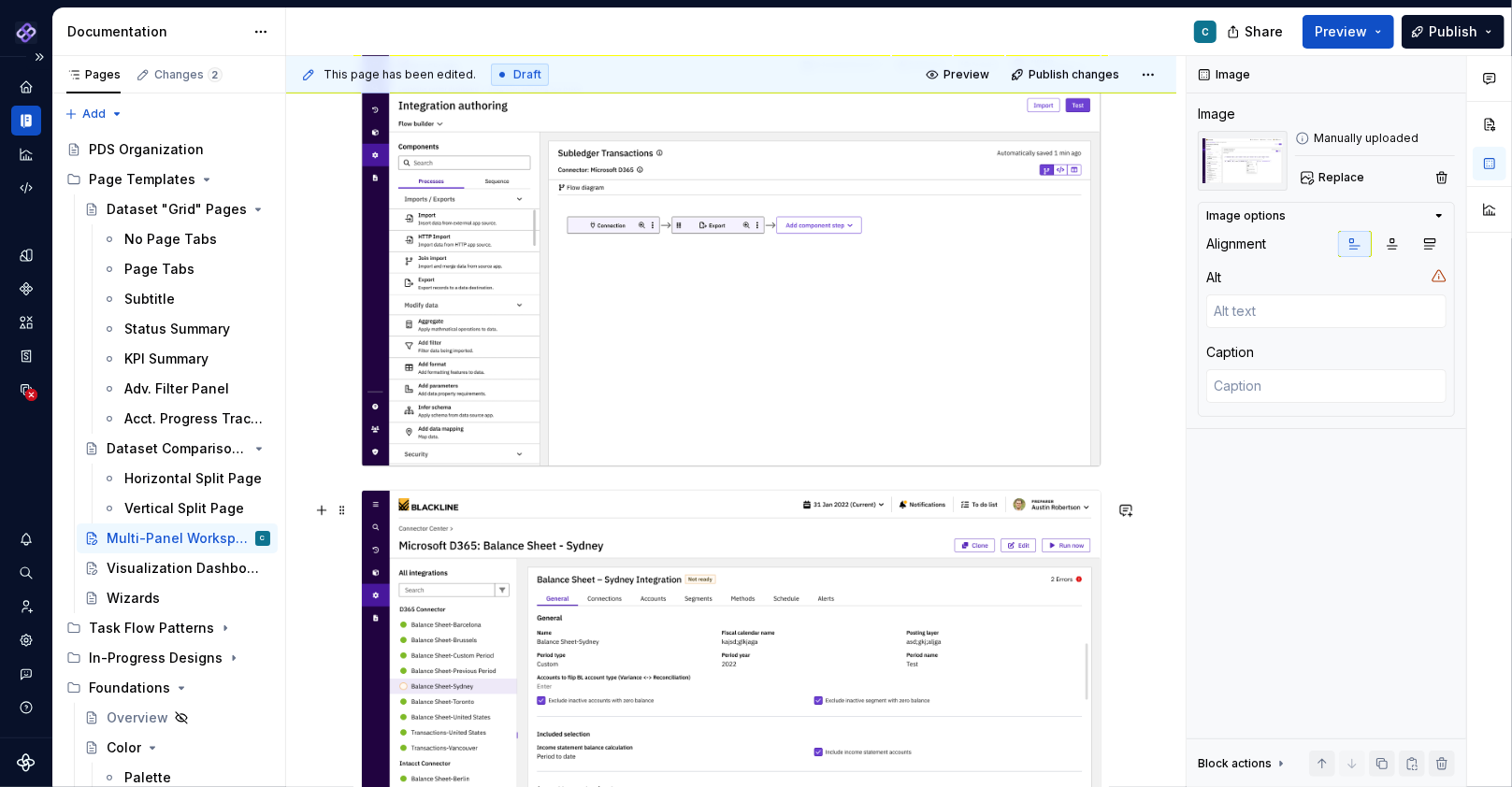 scroll, scrollTop: 723, scrollLeft: 0, axis: vertical 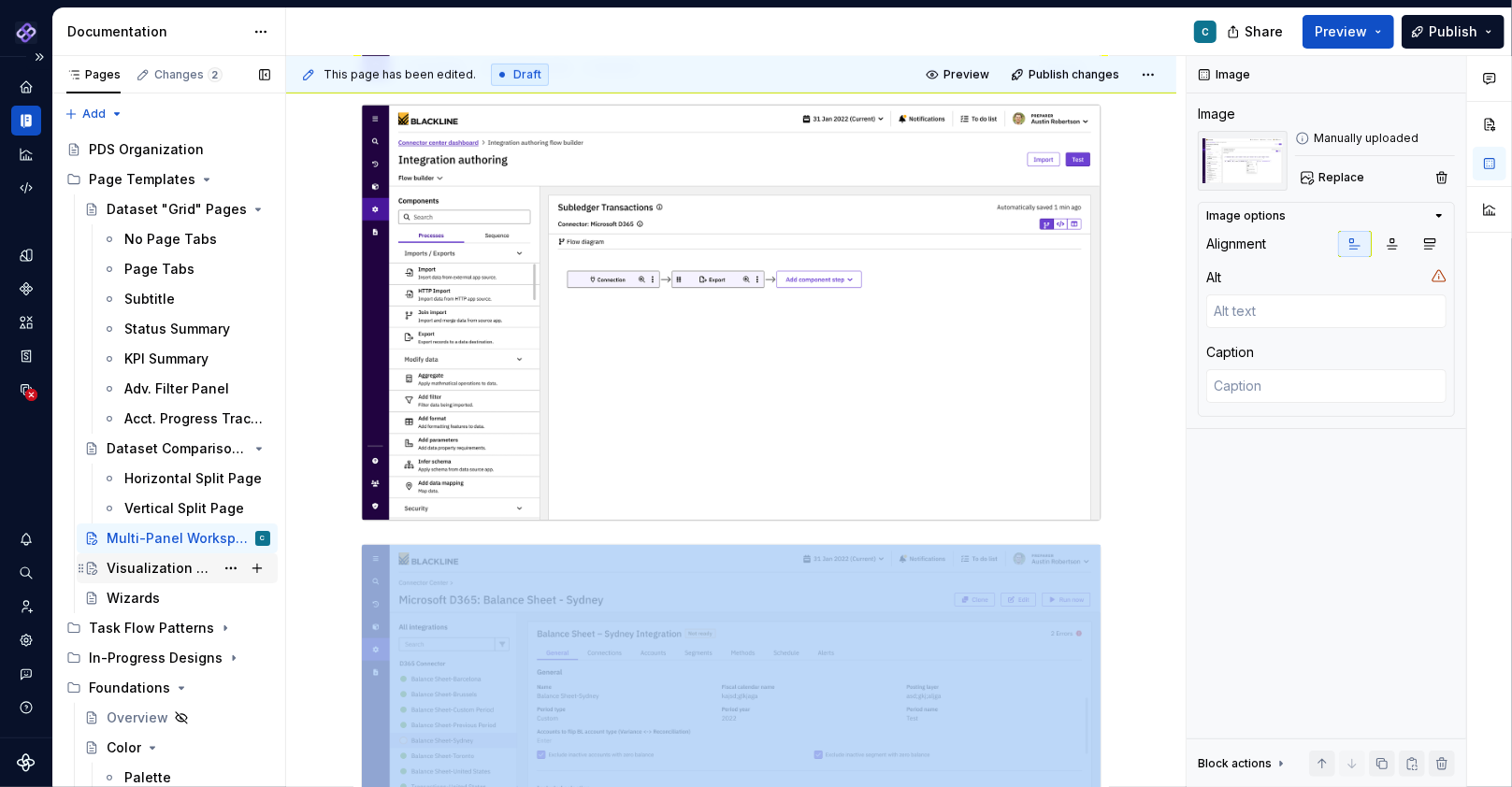 click on "Visualization Dashboards" at bounding box center (160, 568) 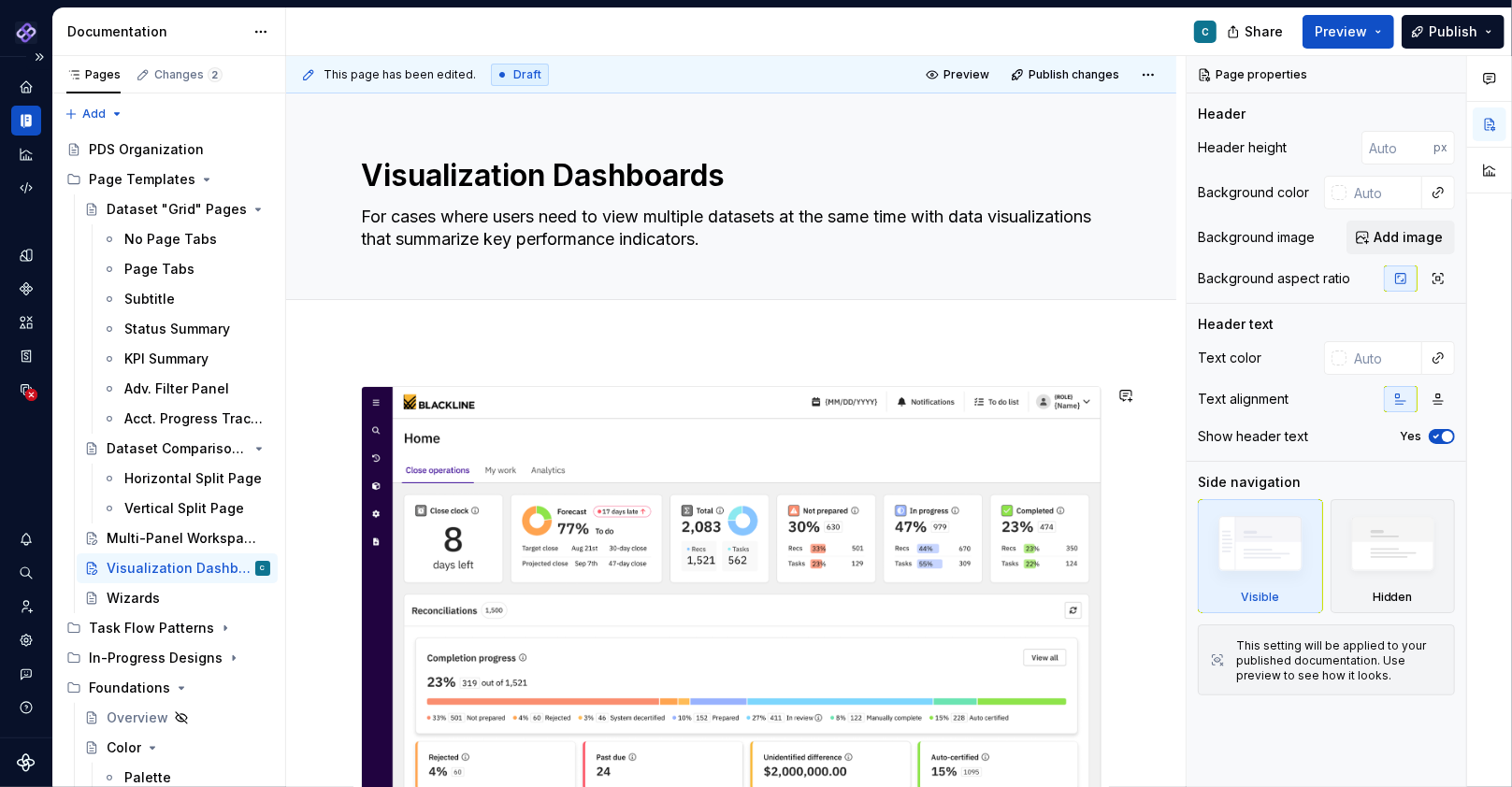 click at bounding box center [731, 1656] 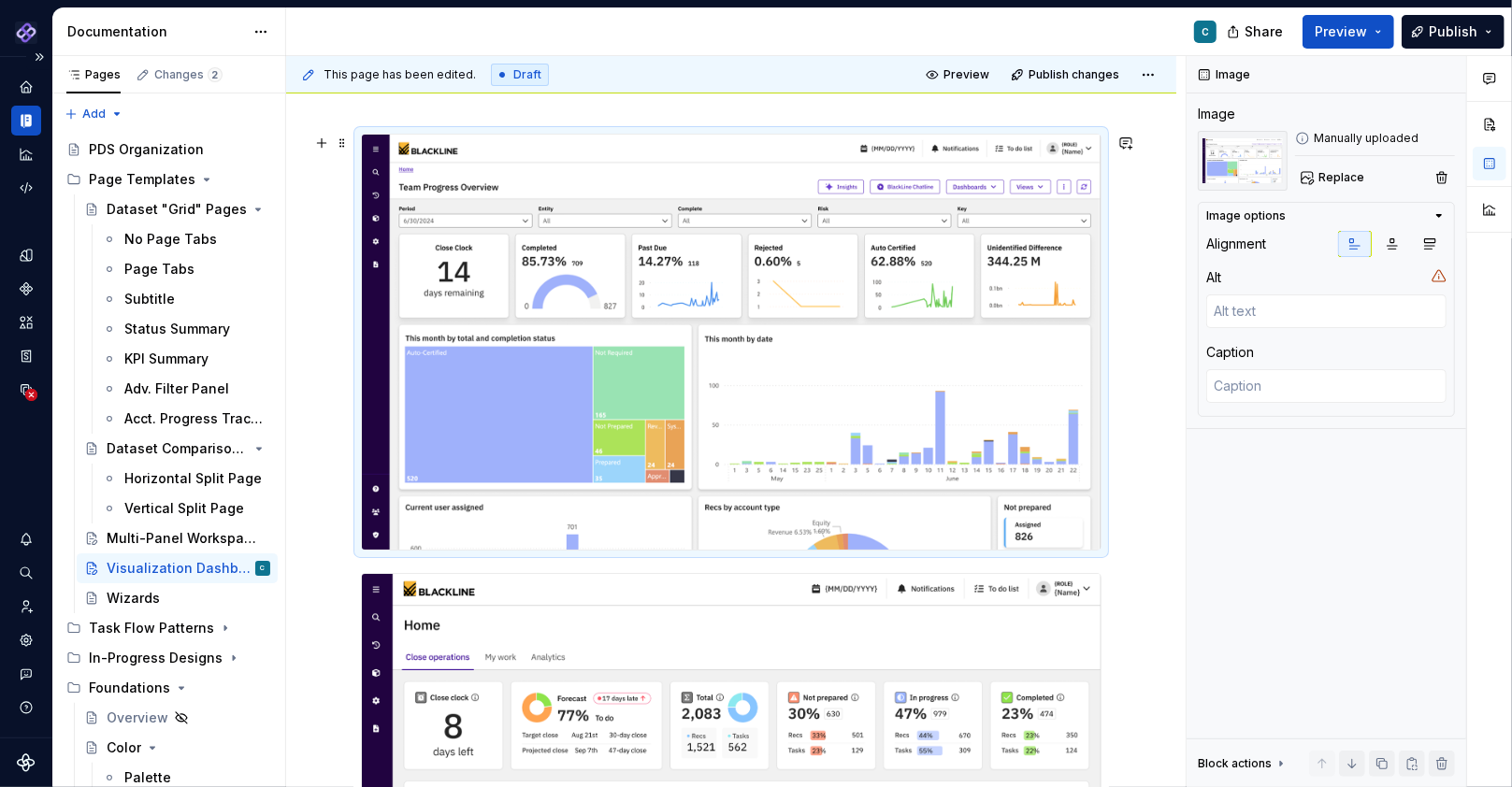 scroll, scrollTop: 224, scrollLeft: 0, axis: vertical 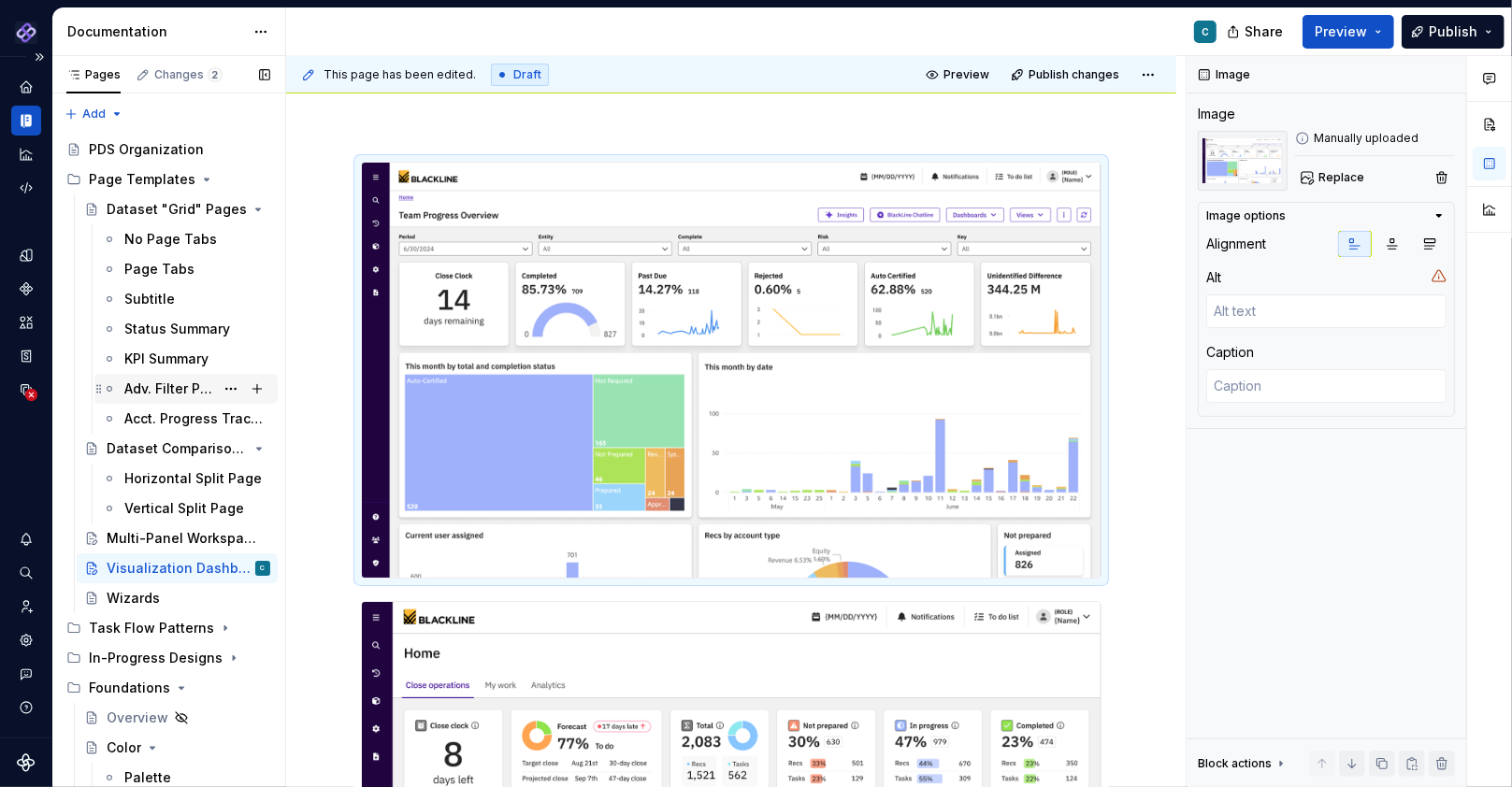click on "Adv. Filter Panel" at bounding box center [169, 389] 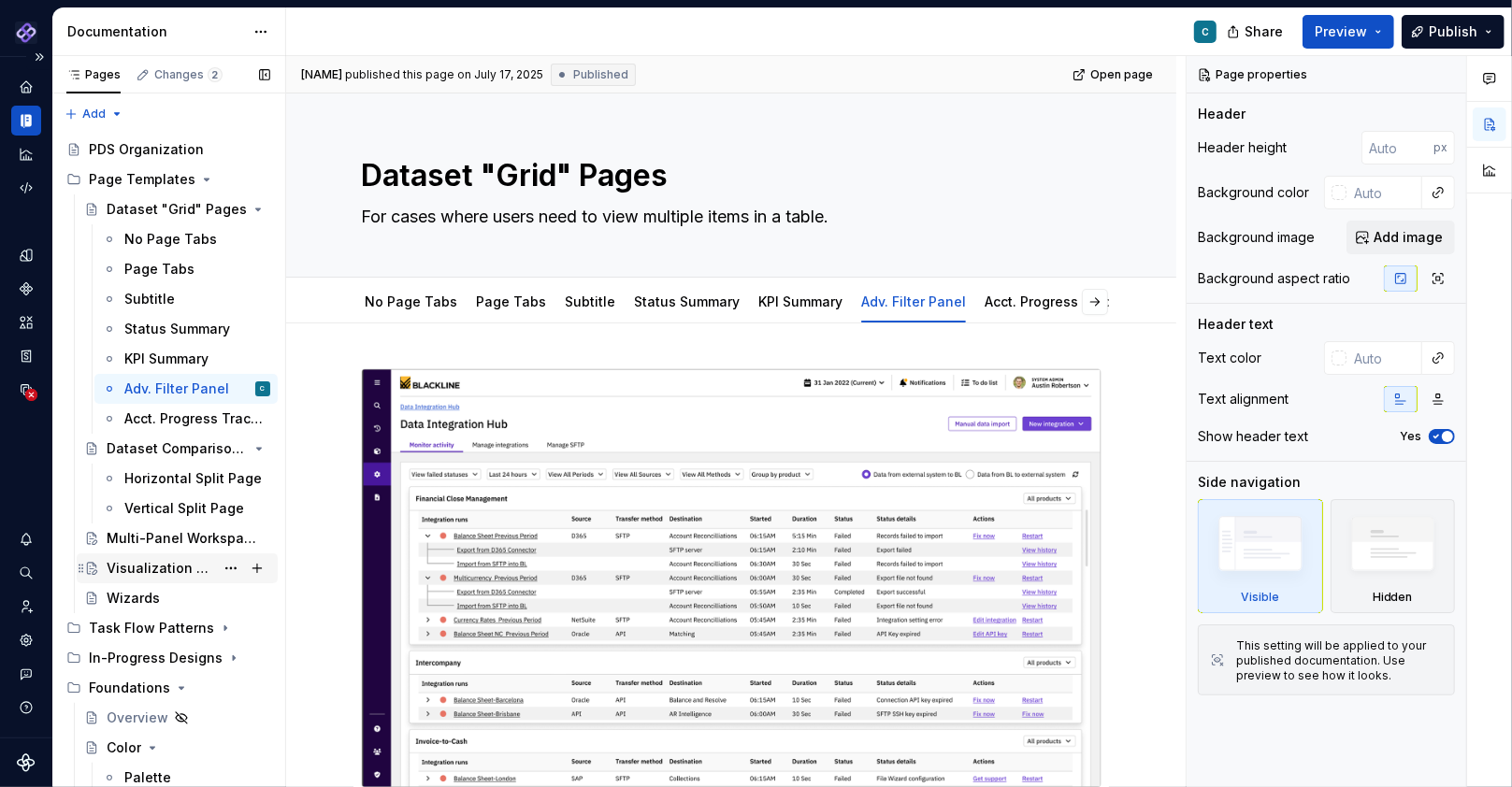 click on "Visualization Dashboards" at bounding box center [160, 568] 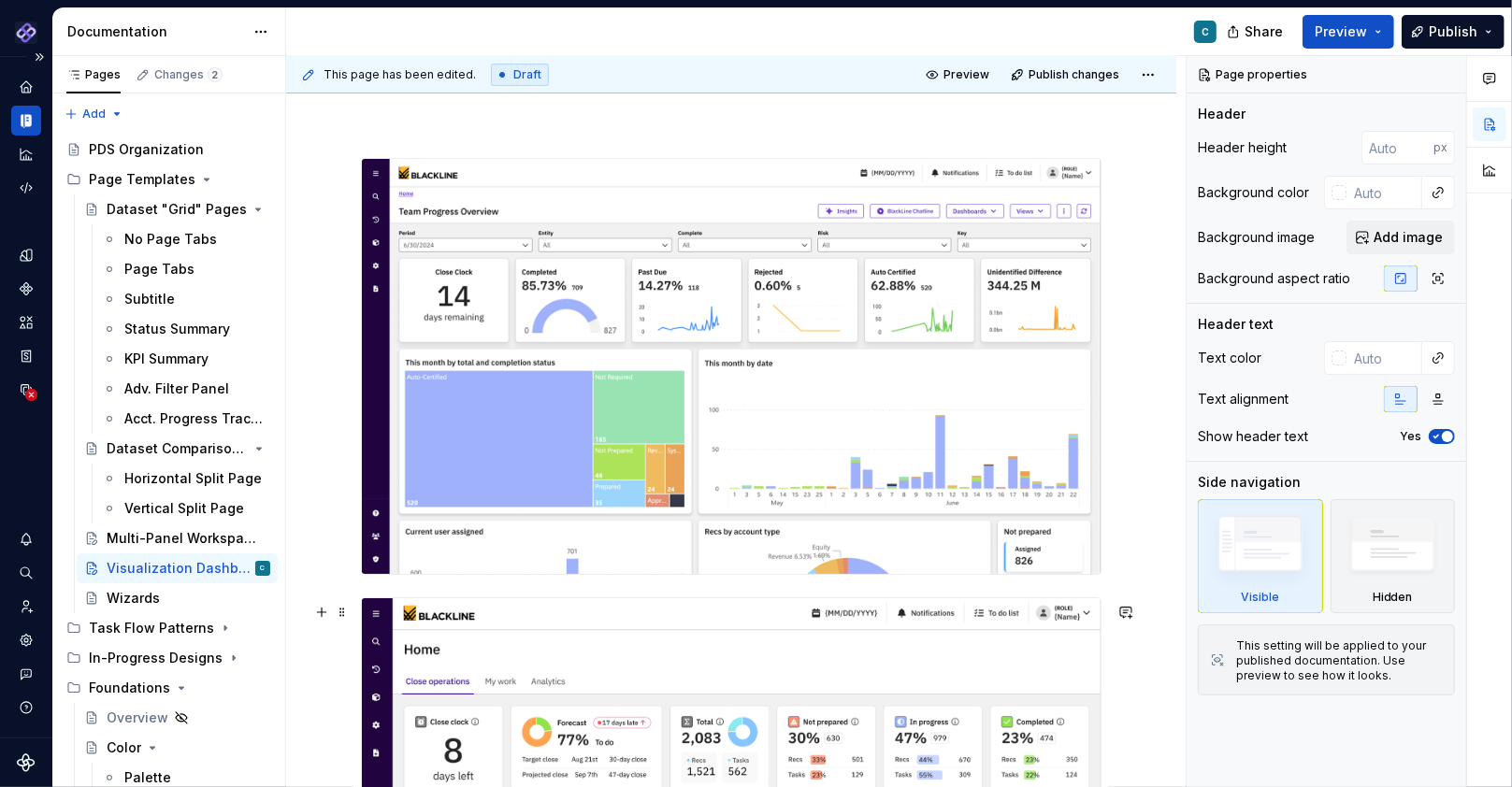 scroll, scrollTop: 202, scrollLeft: 0, axis: vertical 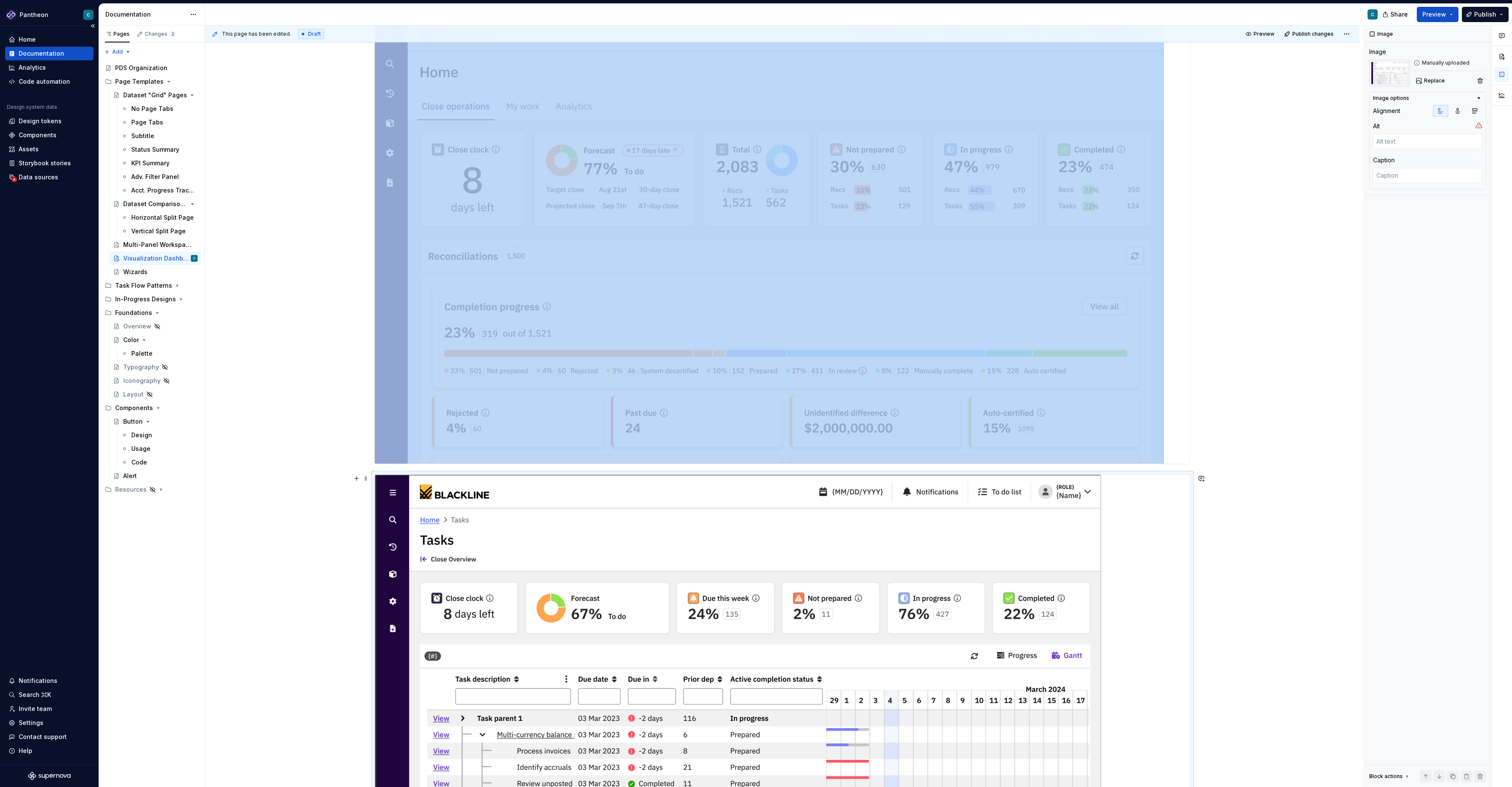click at bounding box center (738, 698) 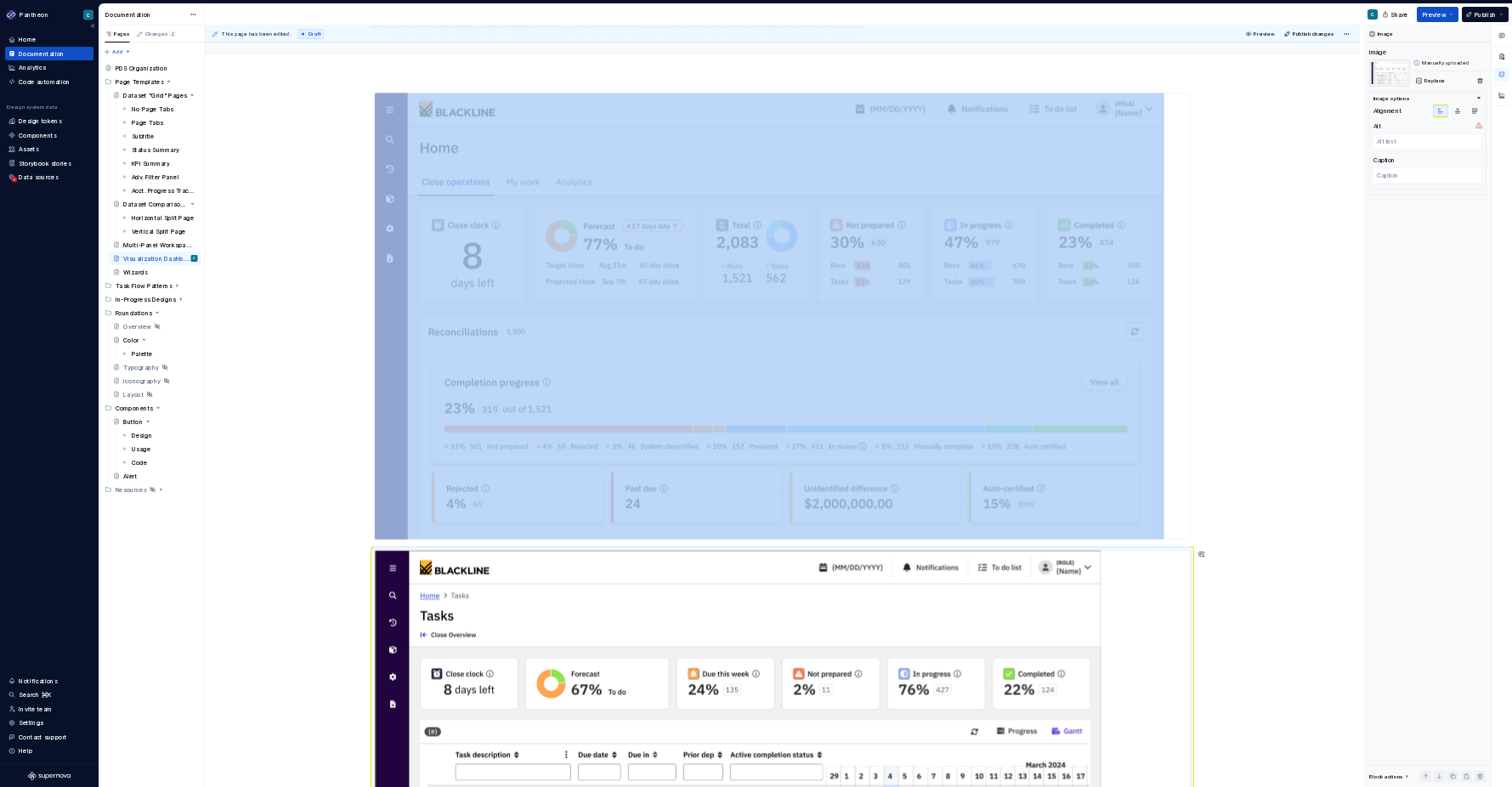 scroll, scrollTop: 0, scrollLeft: 0, axis: both 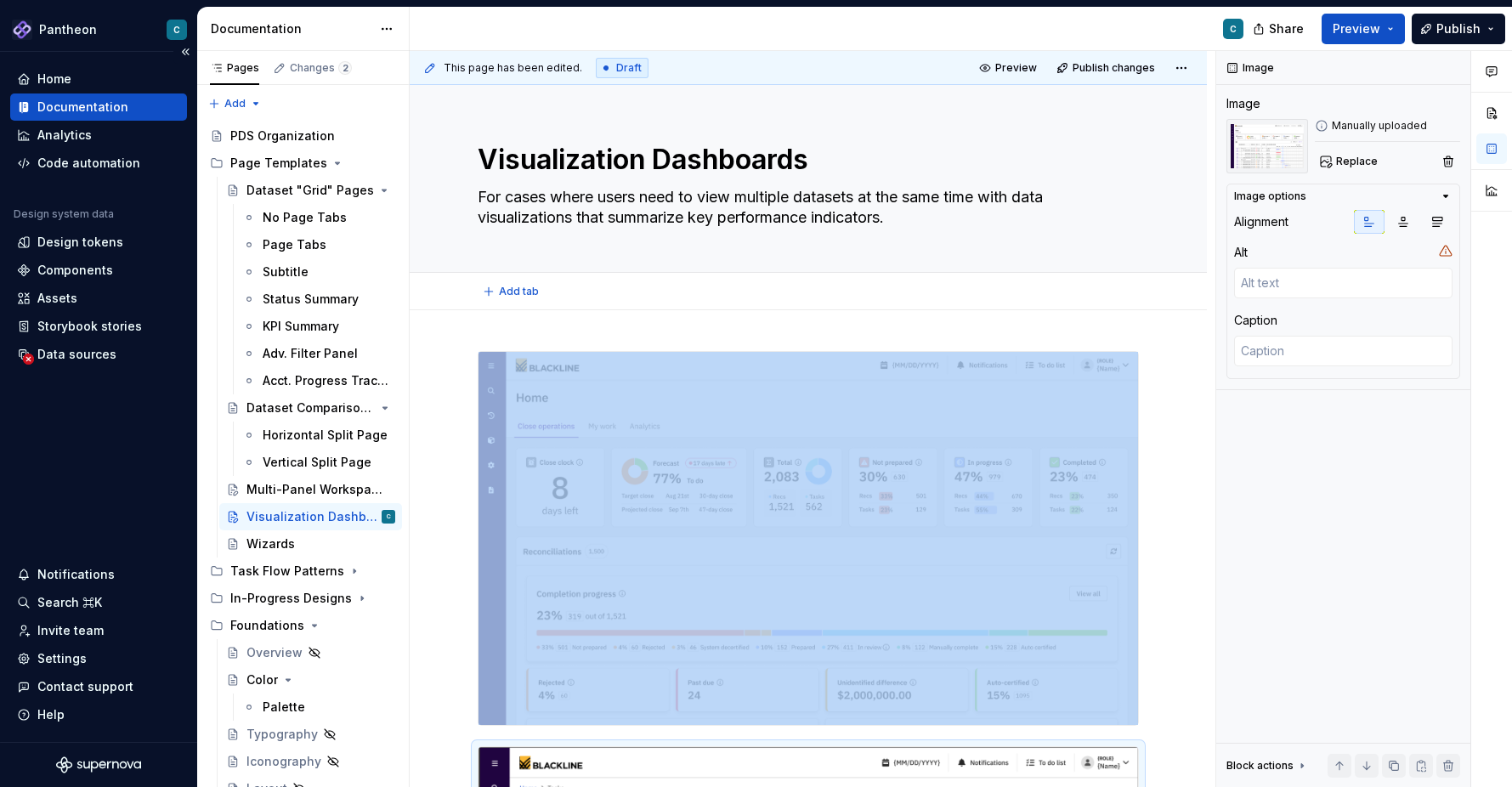 type on "*" 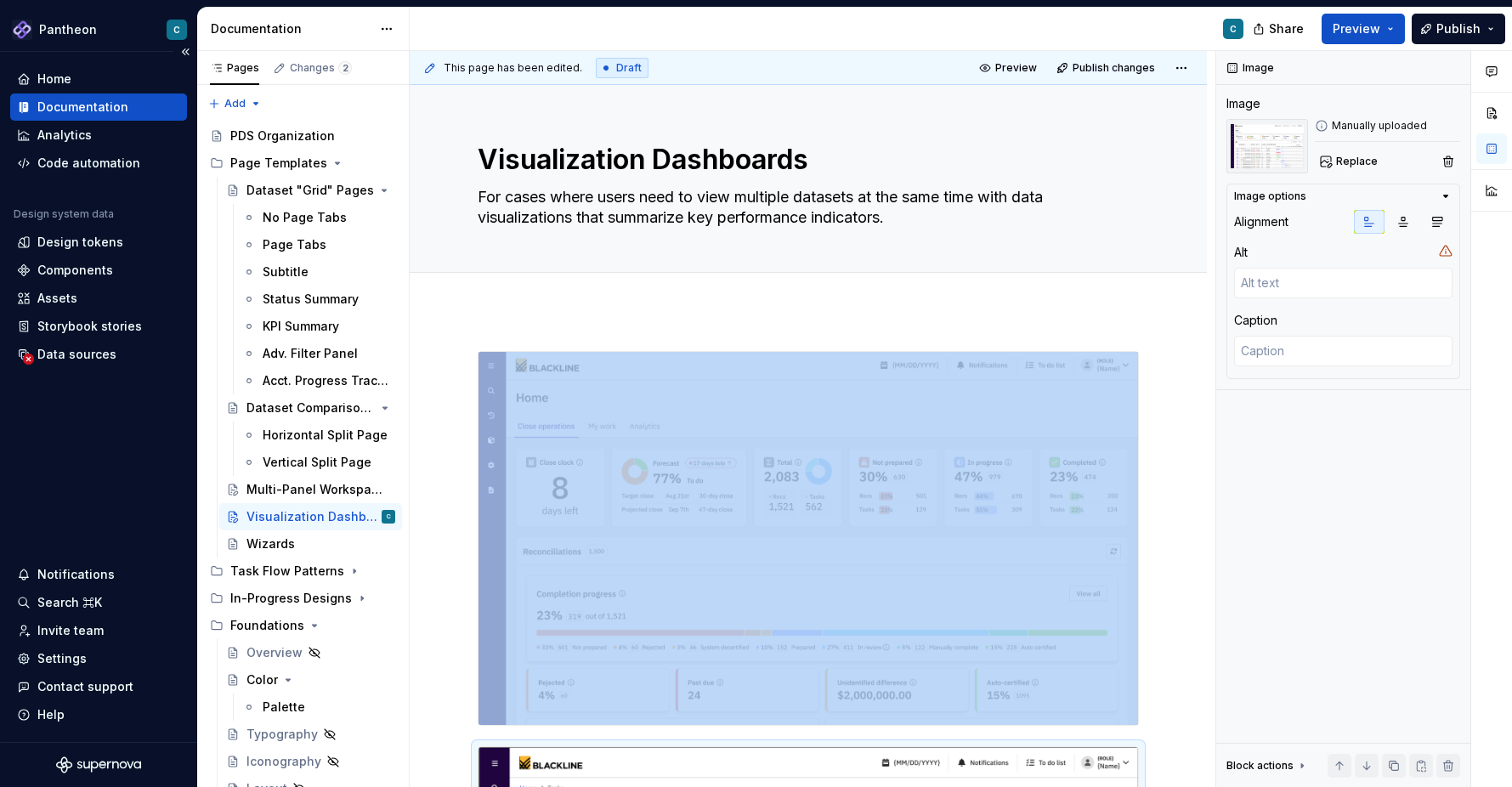click at bounding box center (808, 1696) 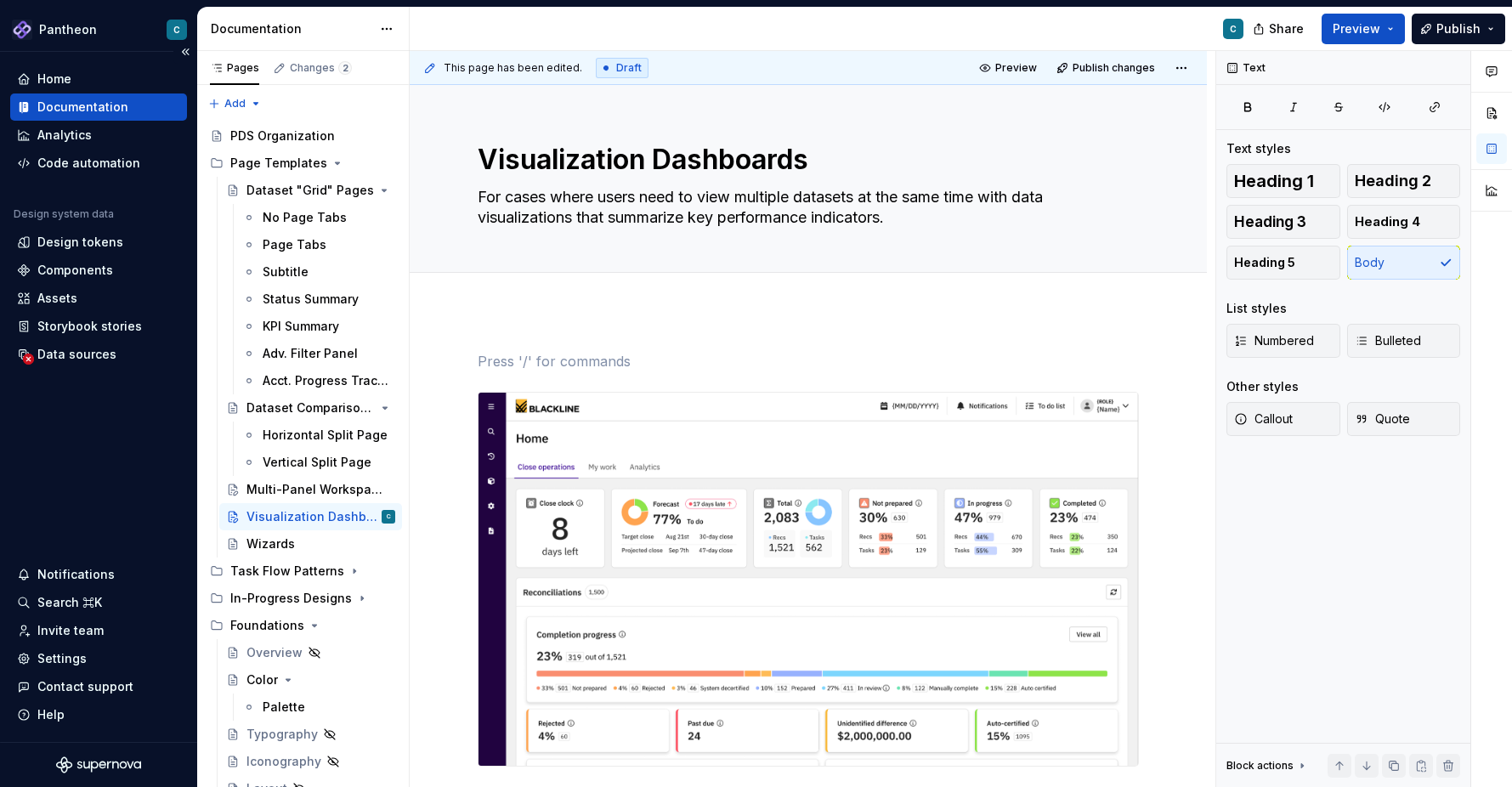 type 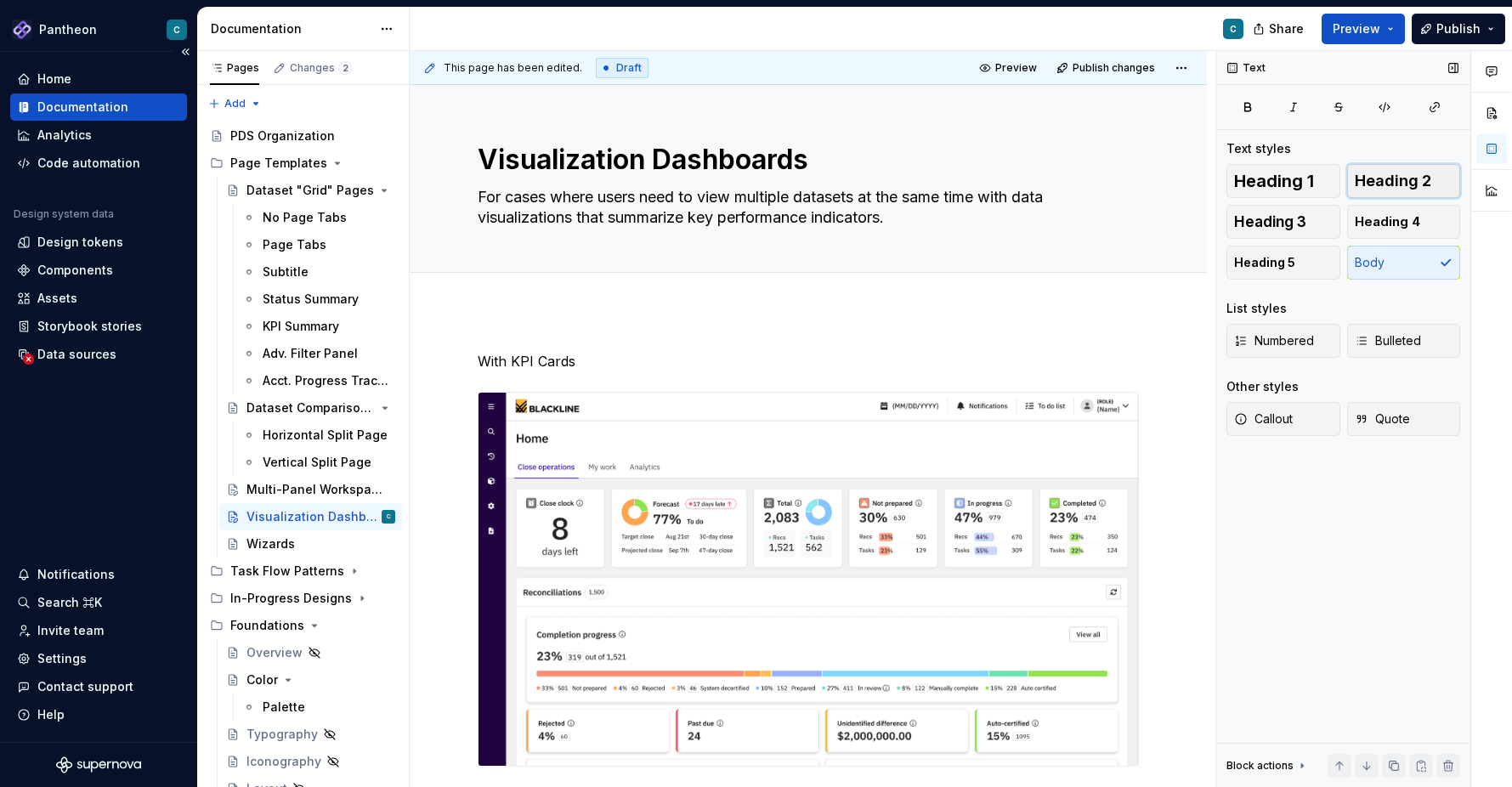 click on "Heading 2" at bounding box center (1393, 181) 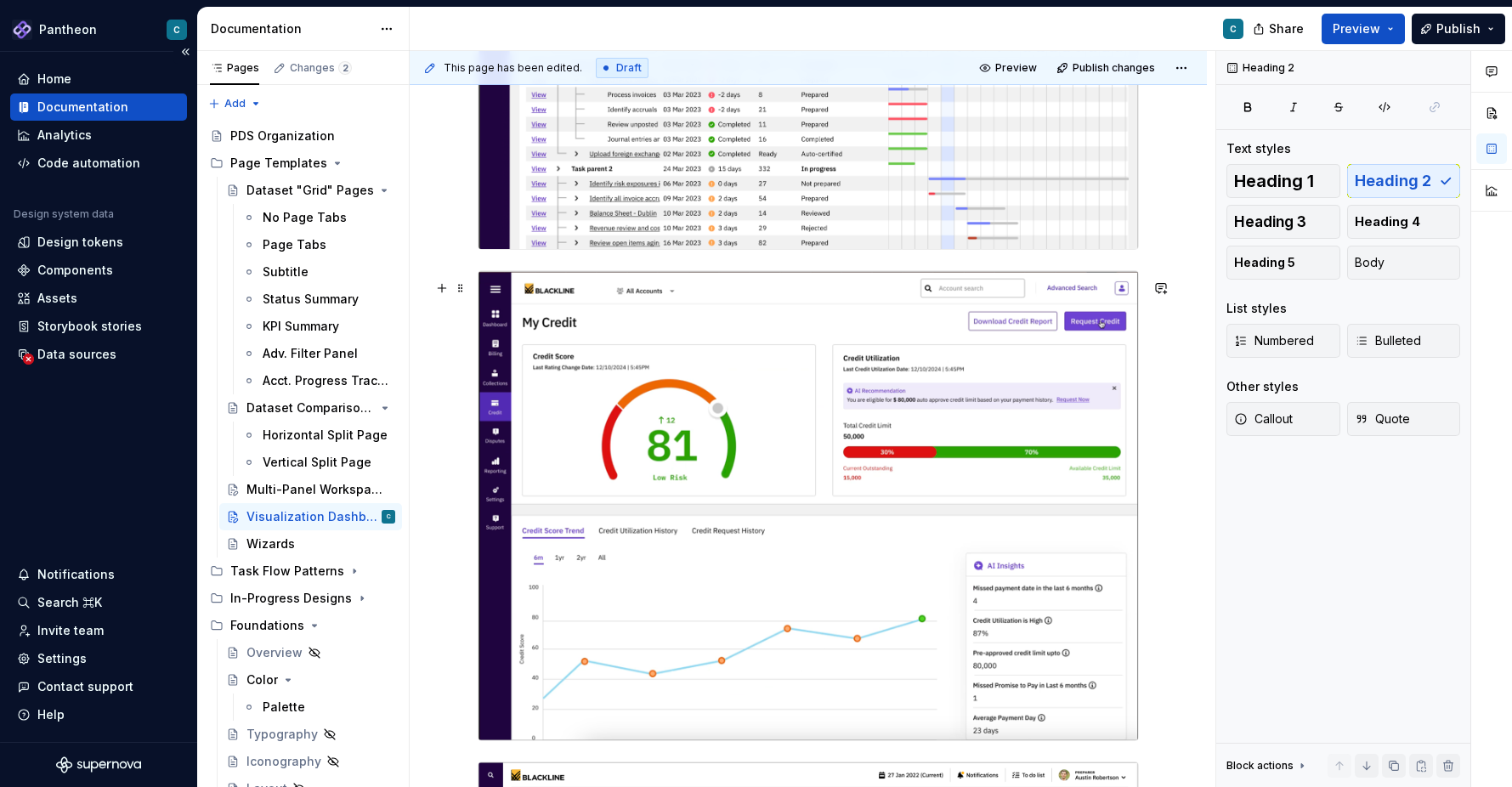 scroll, scrollTop: 994, scrollLeft: 0, axis: vertical 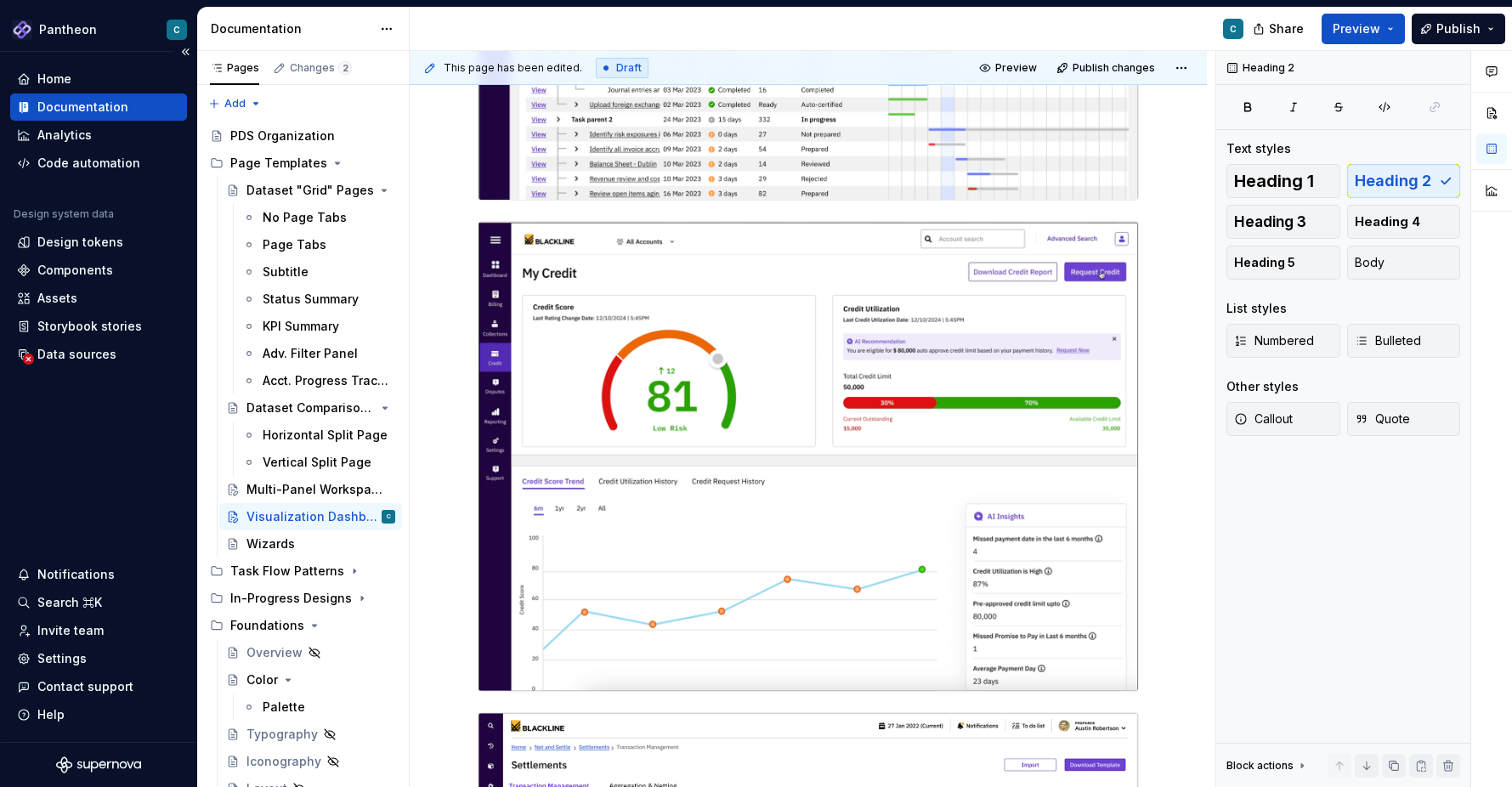 click at bounding box center [808, -3] 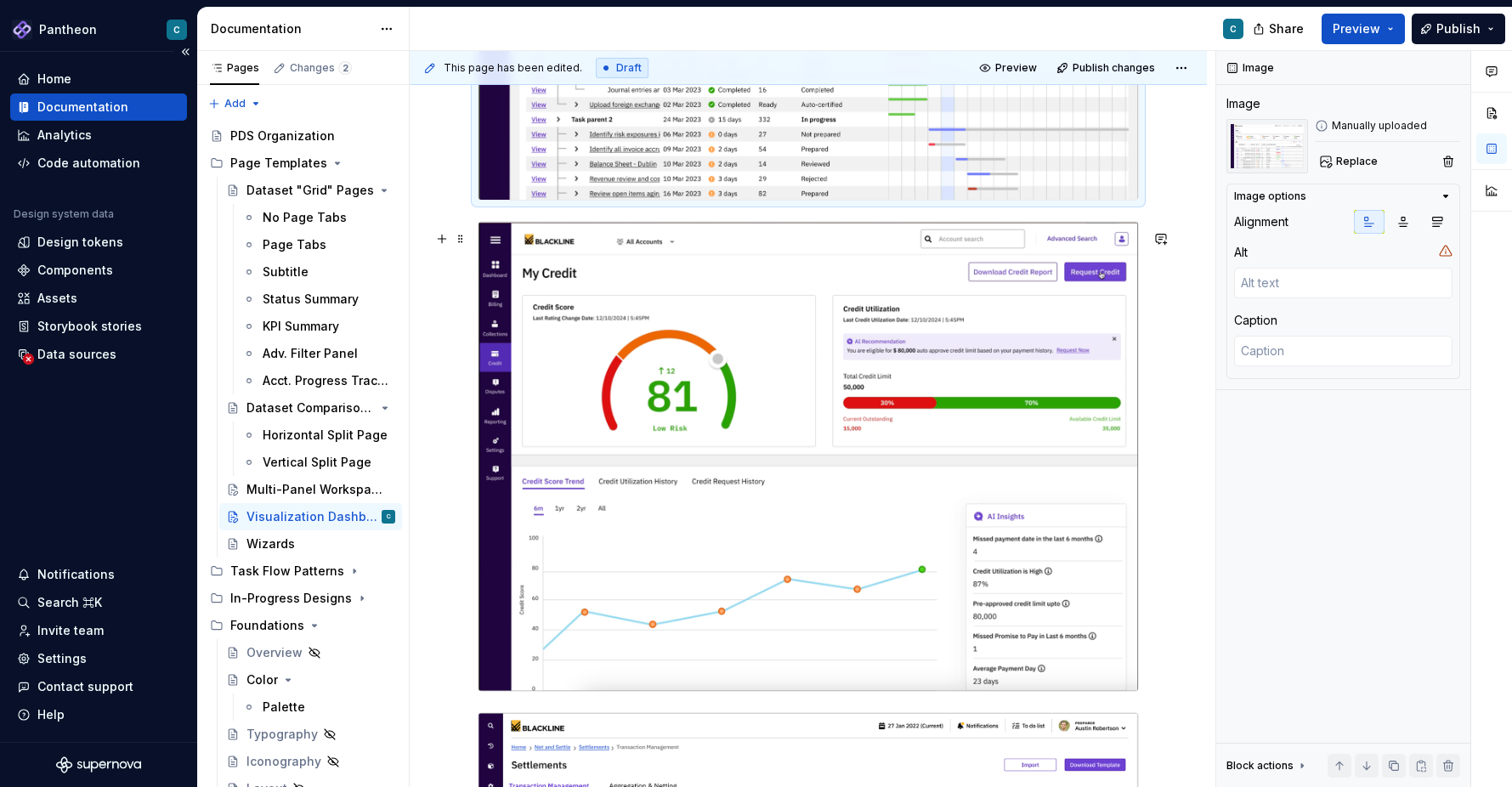 click on "With KPI Cards" at bounding box center [808, 722] 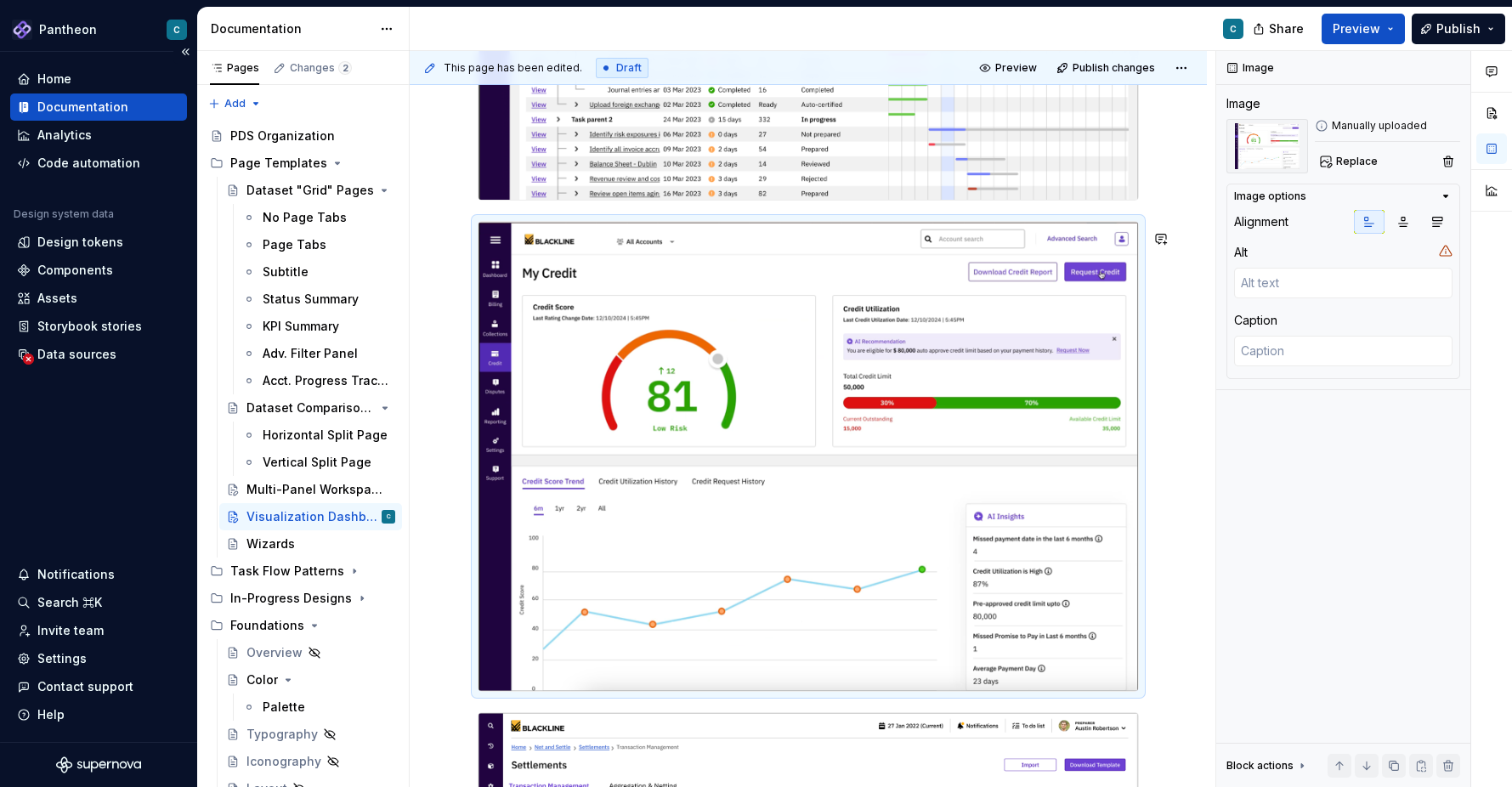 click on "With KPI Cards" at bounding box center (808, 722) 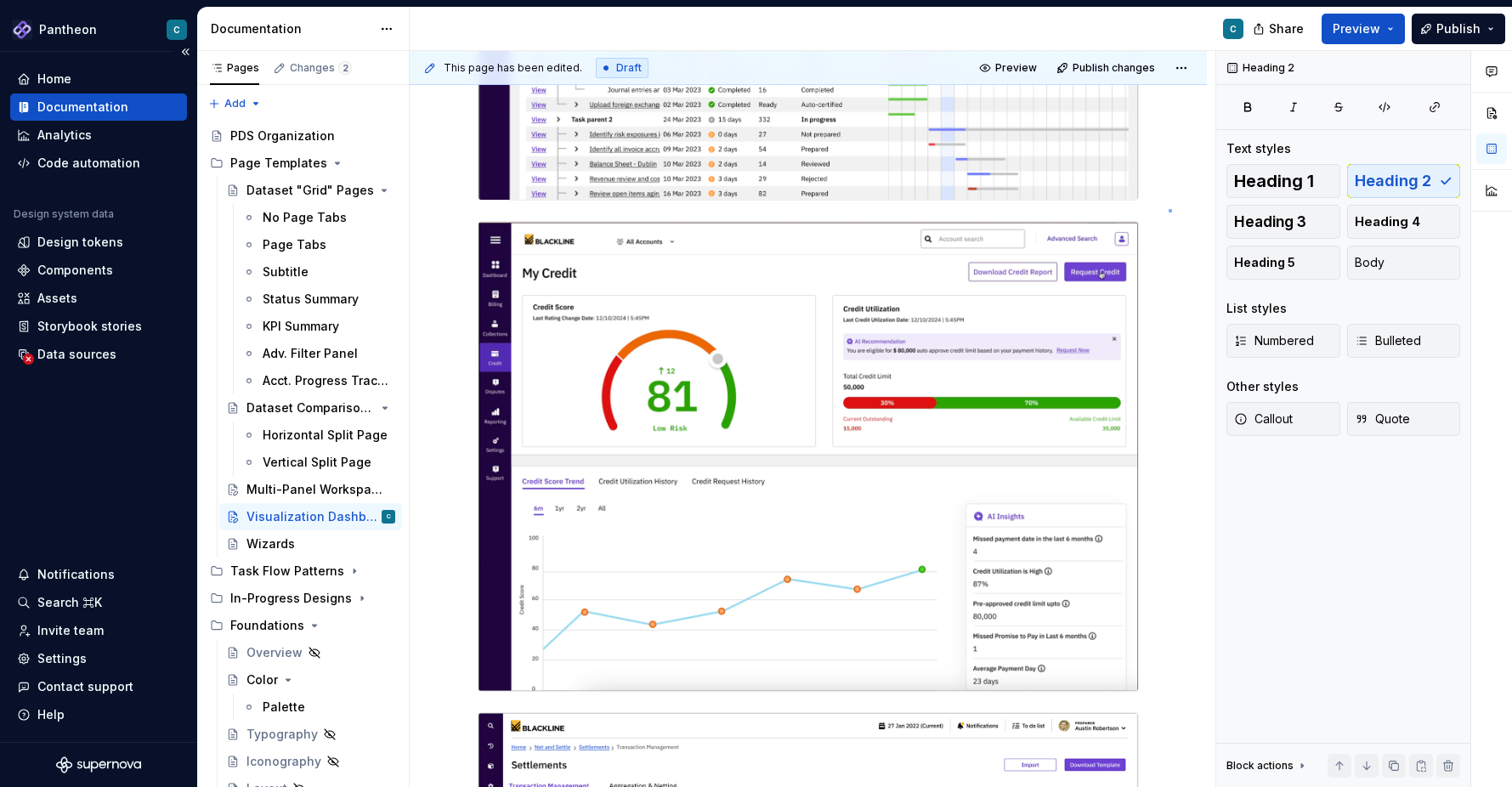 click on "This page has been edited. Draft Preview Publish changes Visualization Dashboards For cases where users need to view multiple datasets at the same time with data visualizations that summarize key performance indicators. Edit header With KPI Cards" at bounding box center (813, 419) 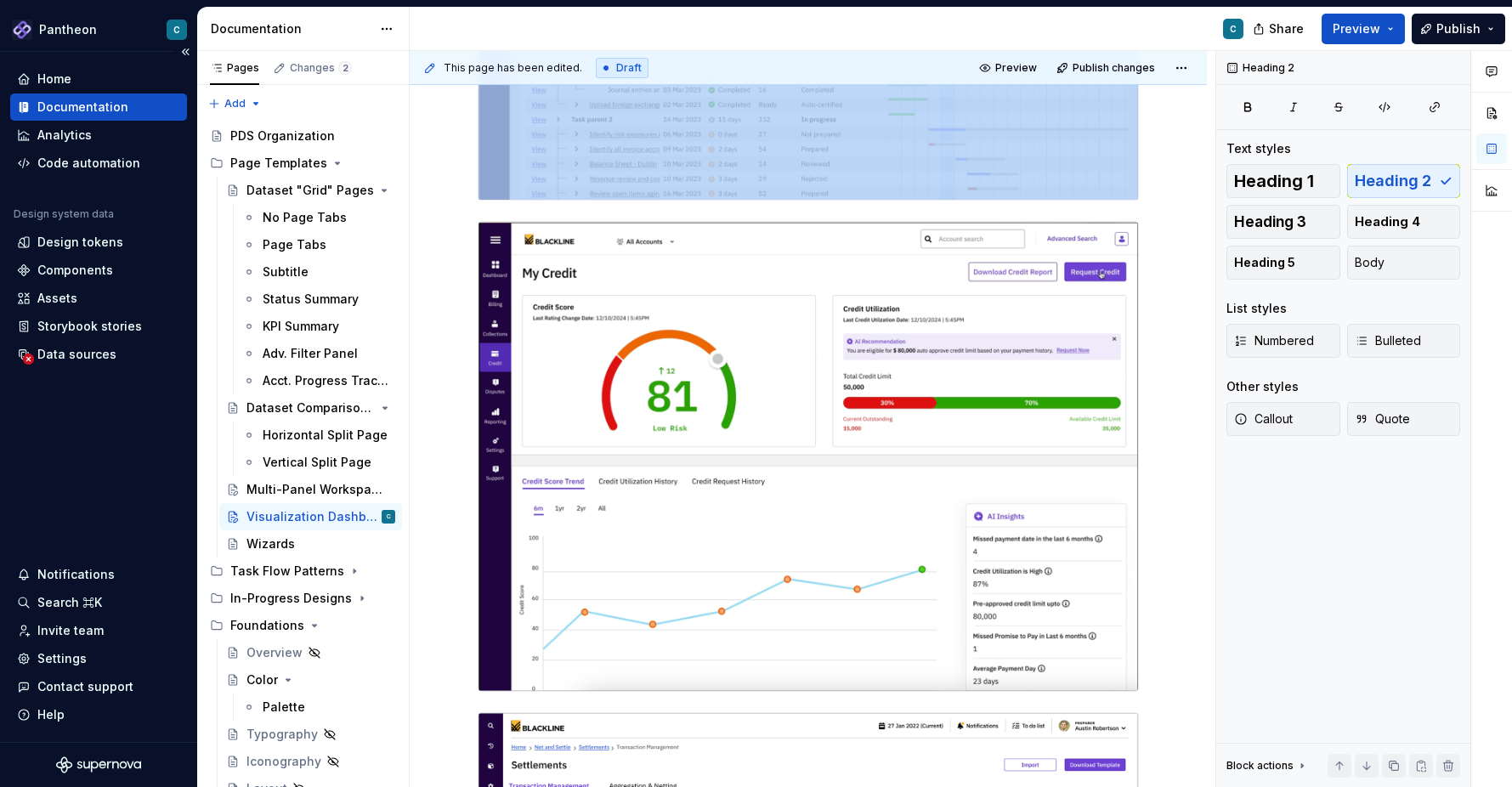 click on "With KPI Cards" at bounding box center (808, 722) 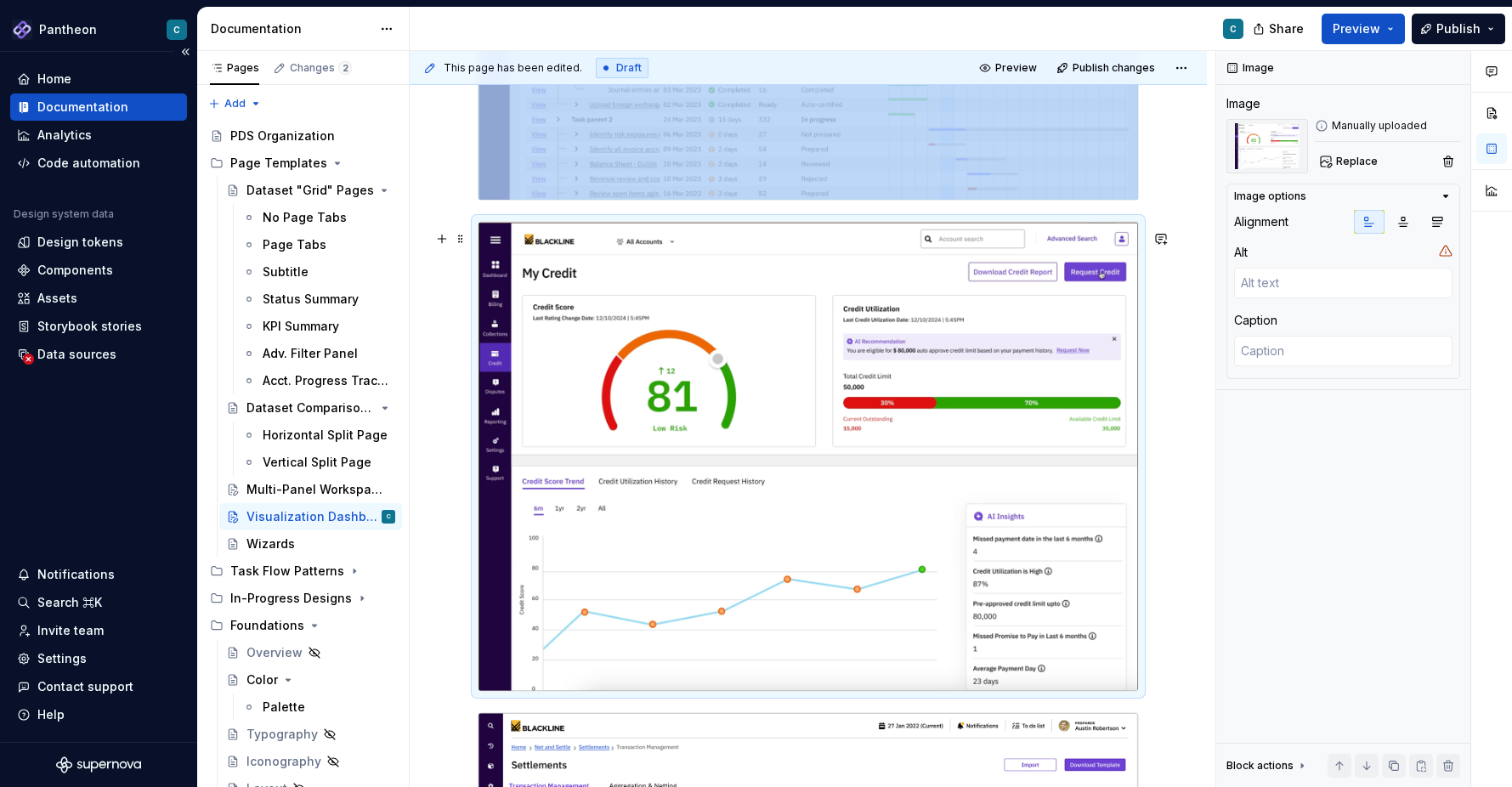 click on "With KPI Cards" at bounding box center (808, 722) 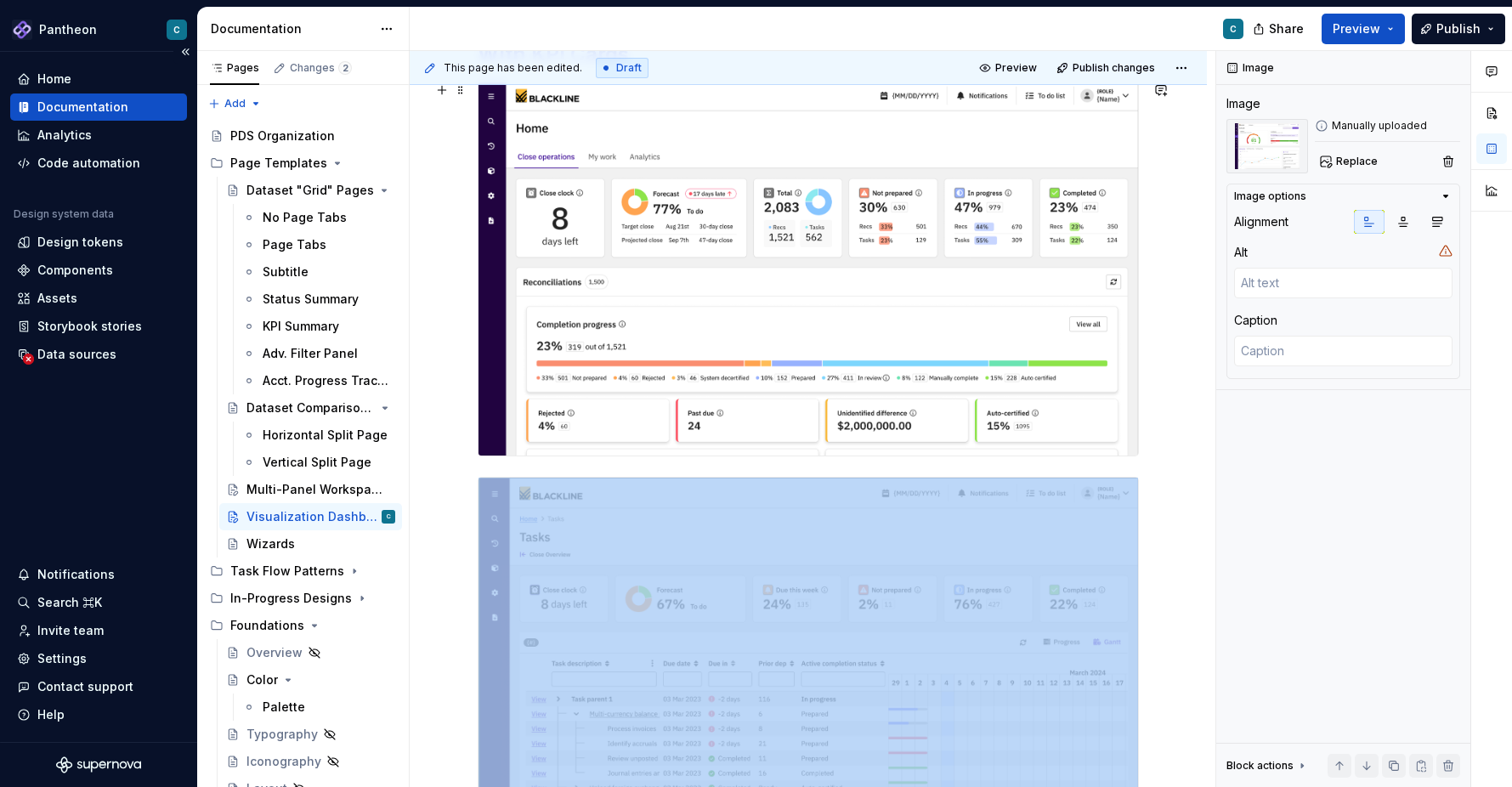 scroll, scrollTop: 0, scrollLeft: 0, axis: both 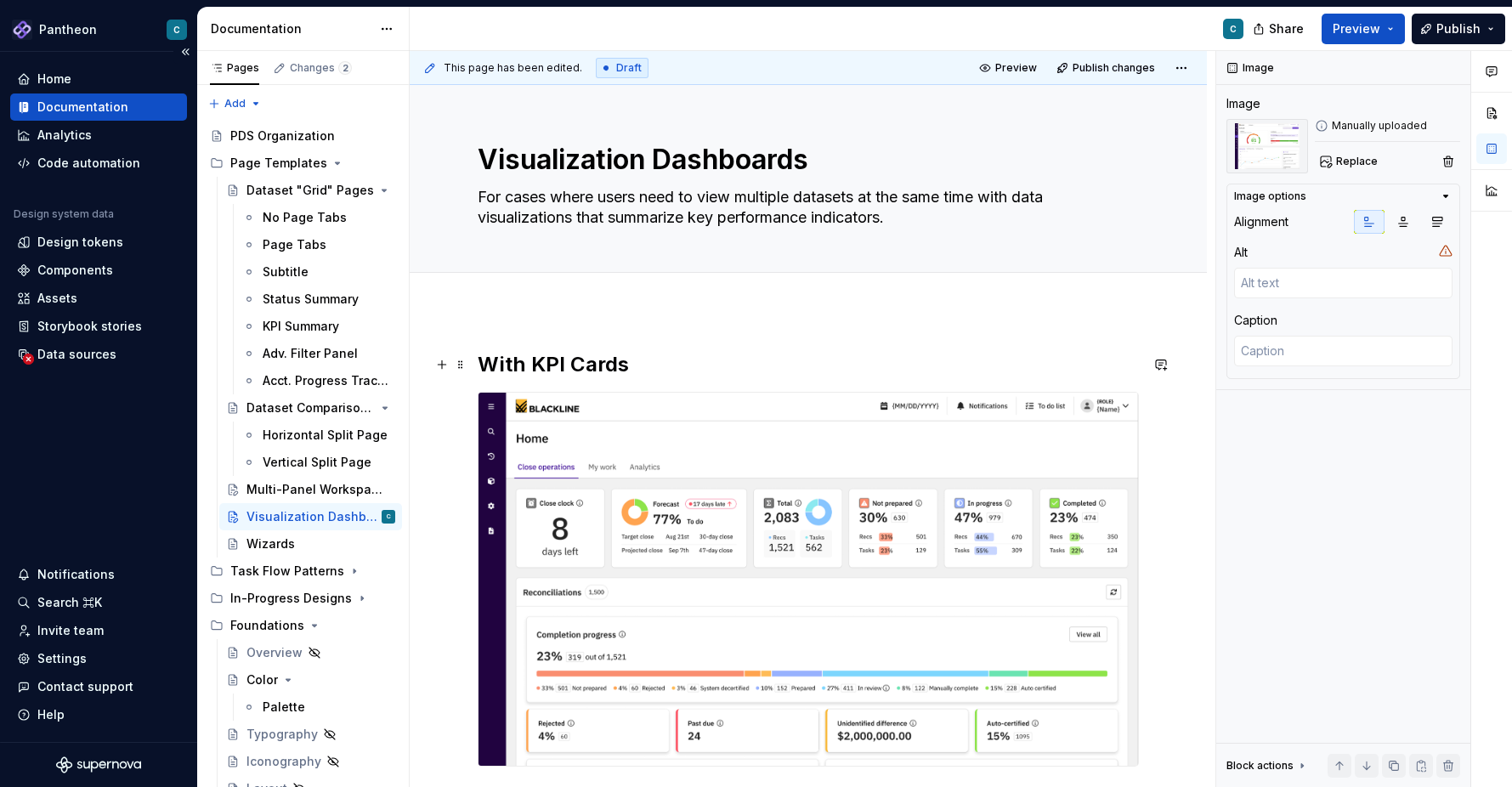 click on "With KPI Cards" at bounding box center [808, 365] 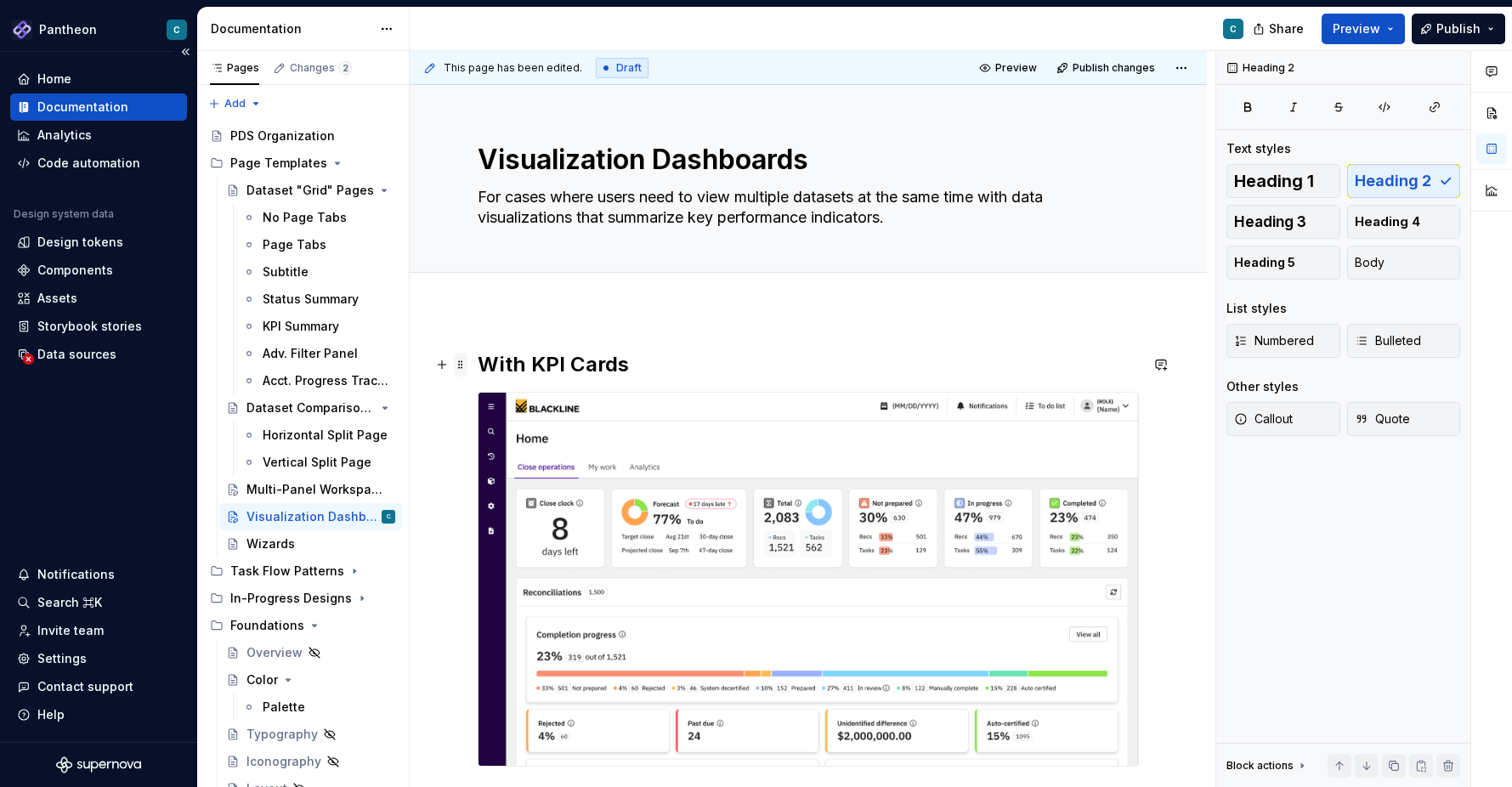 click at bounding box center [461, 365] 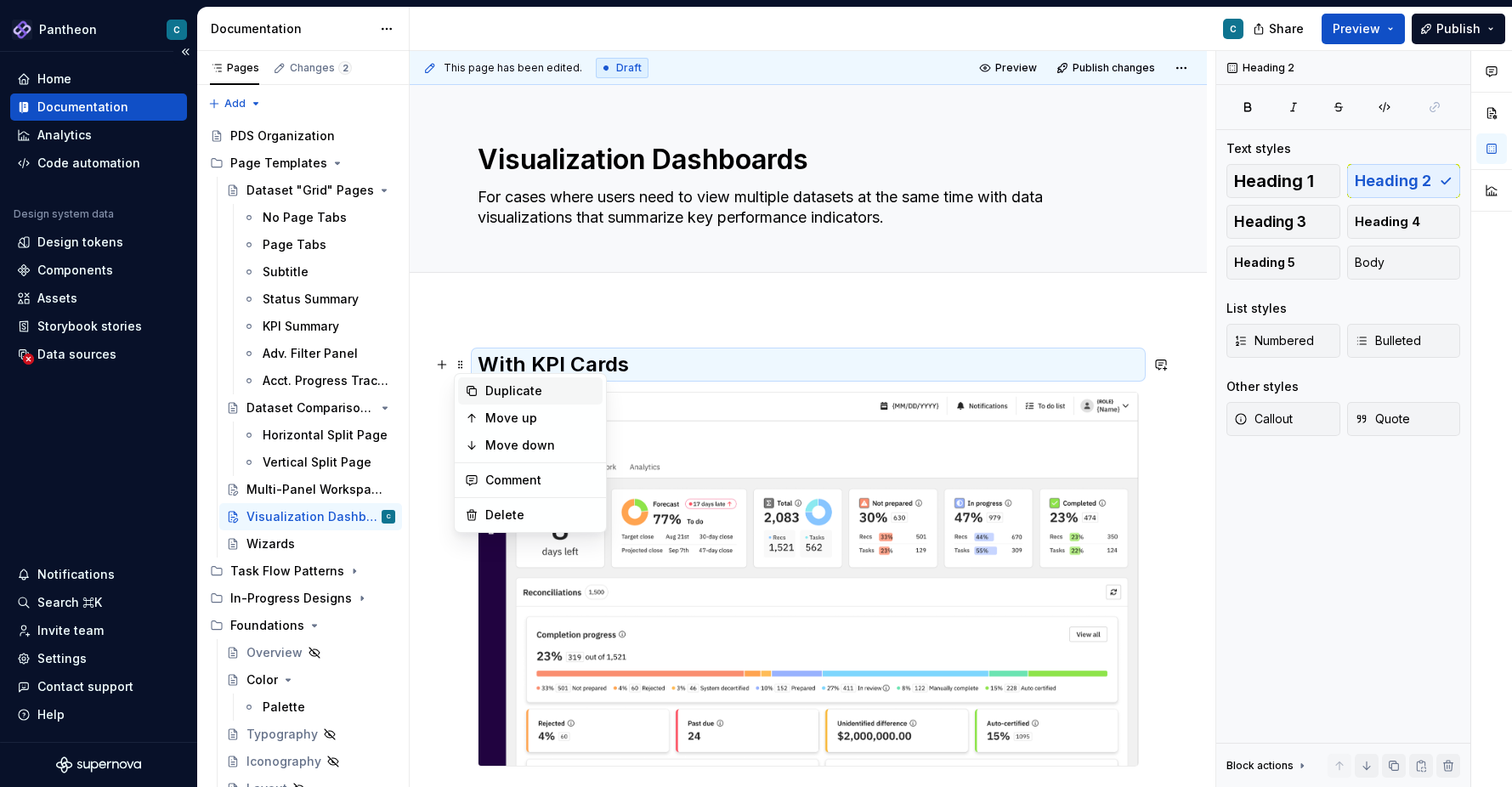 click on "Duplicate" at bounding box center (541, 391) 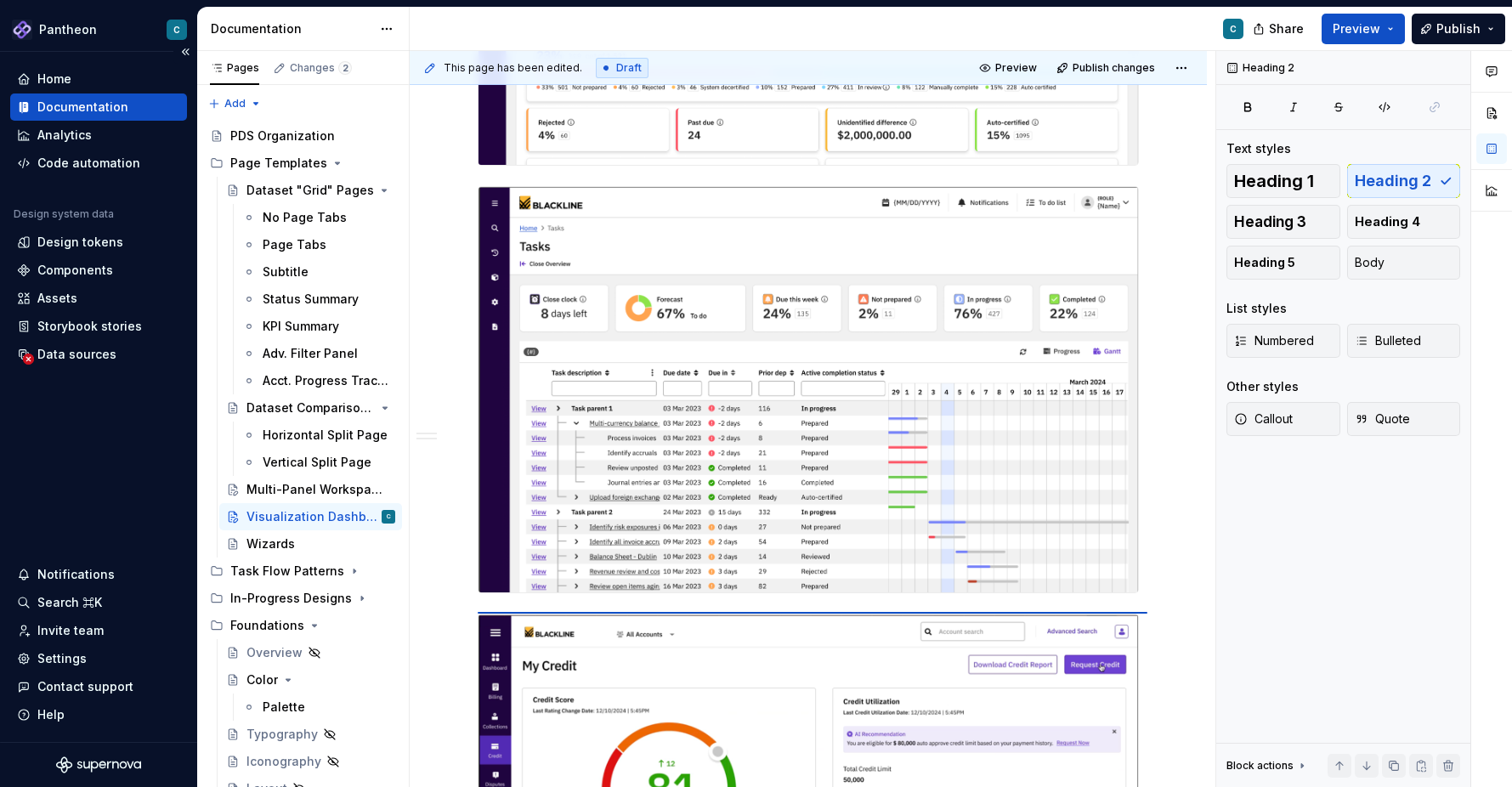 scroll, scrollTop: 660, scrollLeft: 0, axis: vertical 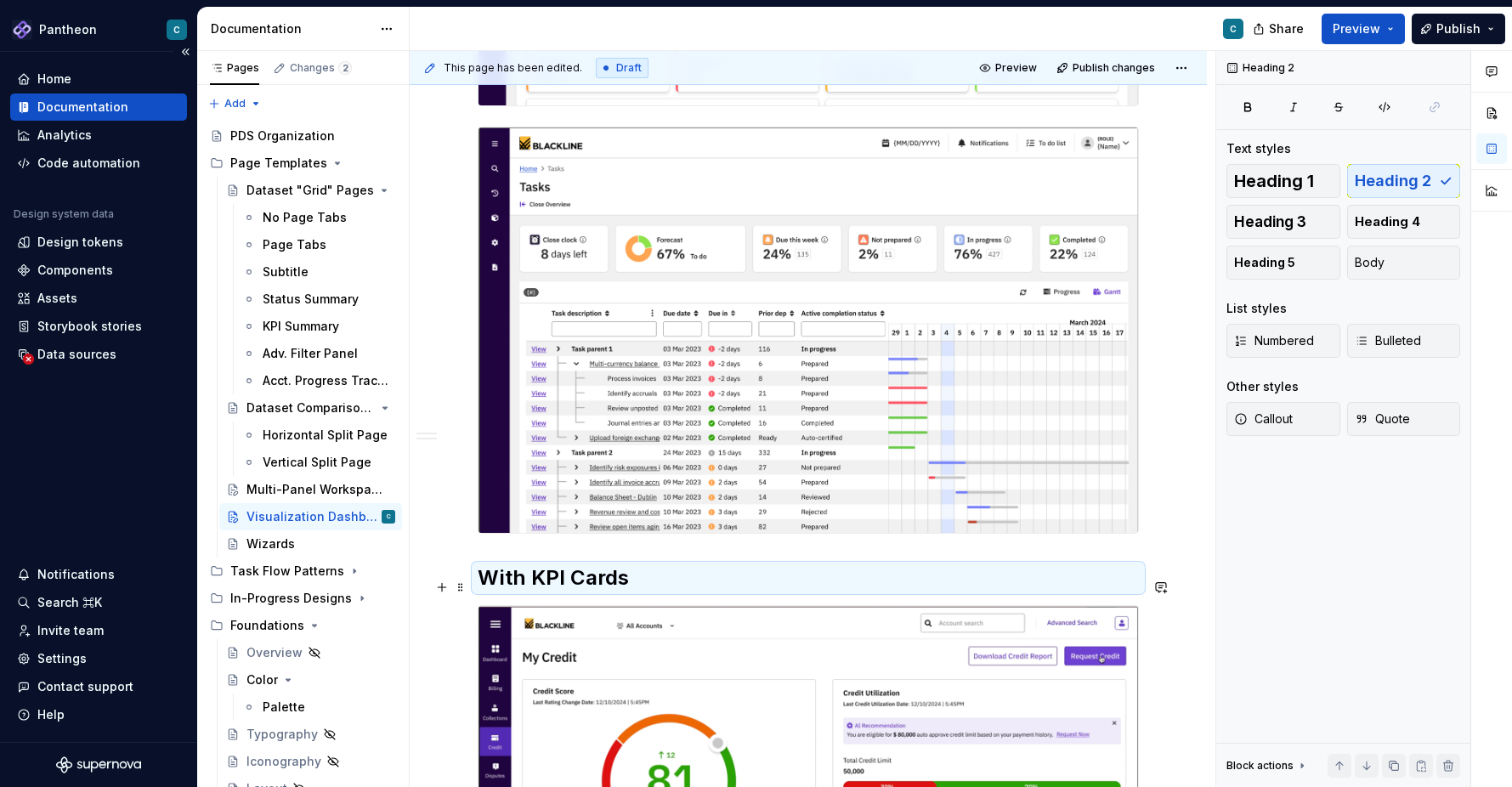 click on "With KPI Cards" at bounding box center [808, 578] 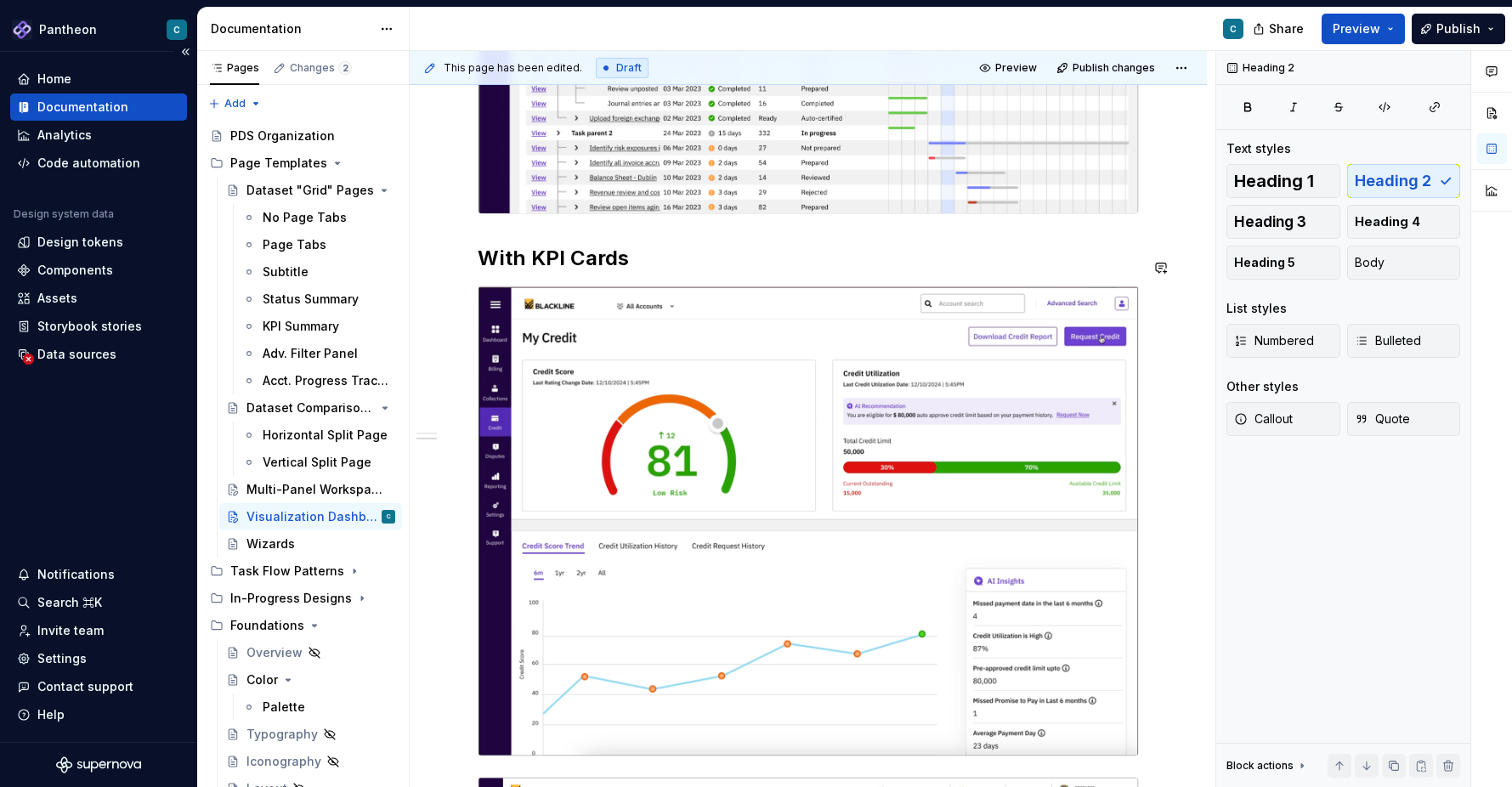 scroll, scrollTop: 931, scrollLeft: 0, axis: vertical 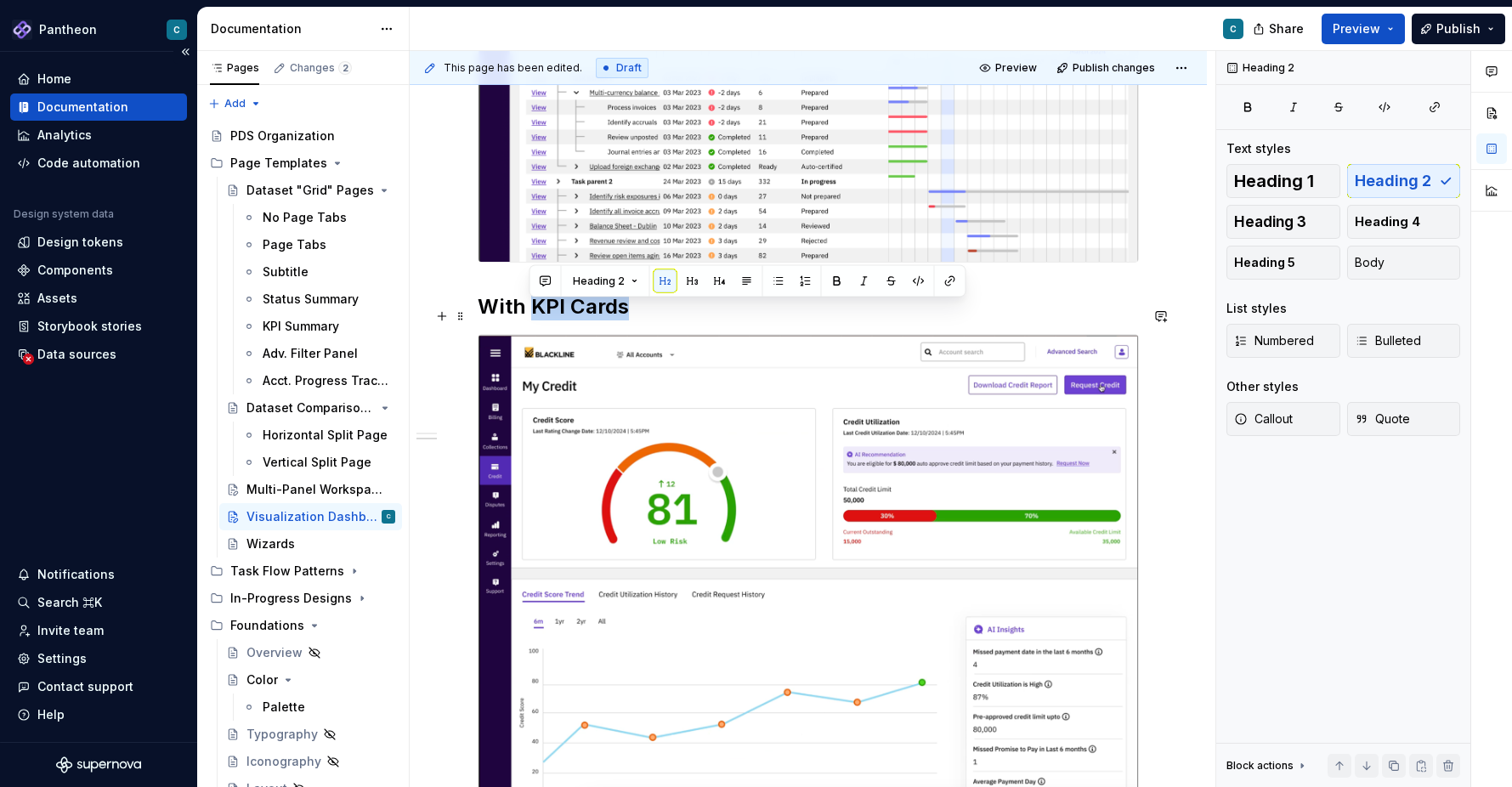 drag, startPoint x: 531, startPoint y: 318, endPoint x: 671, endPoint y: 314, distance: 140.05713 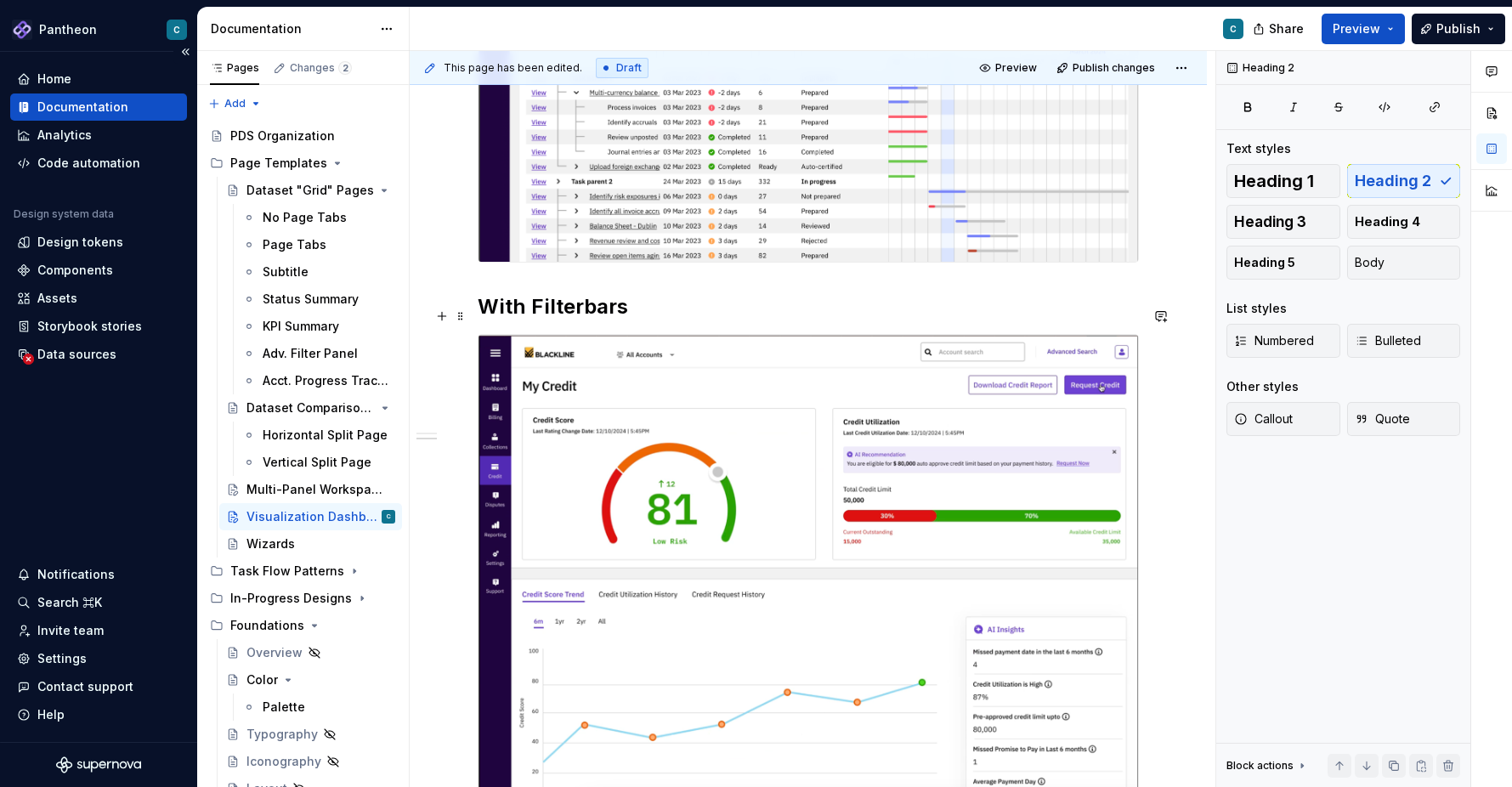 click on "With Filterbars" at bounding box center (808, 307) 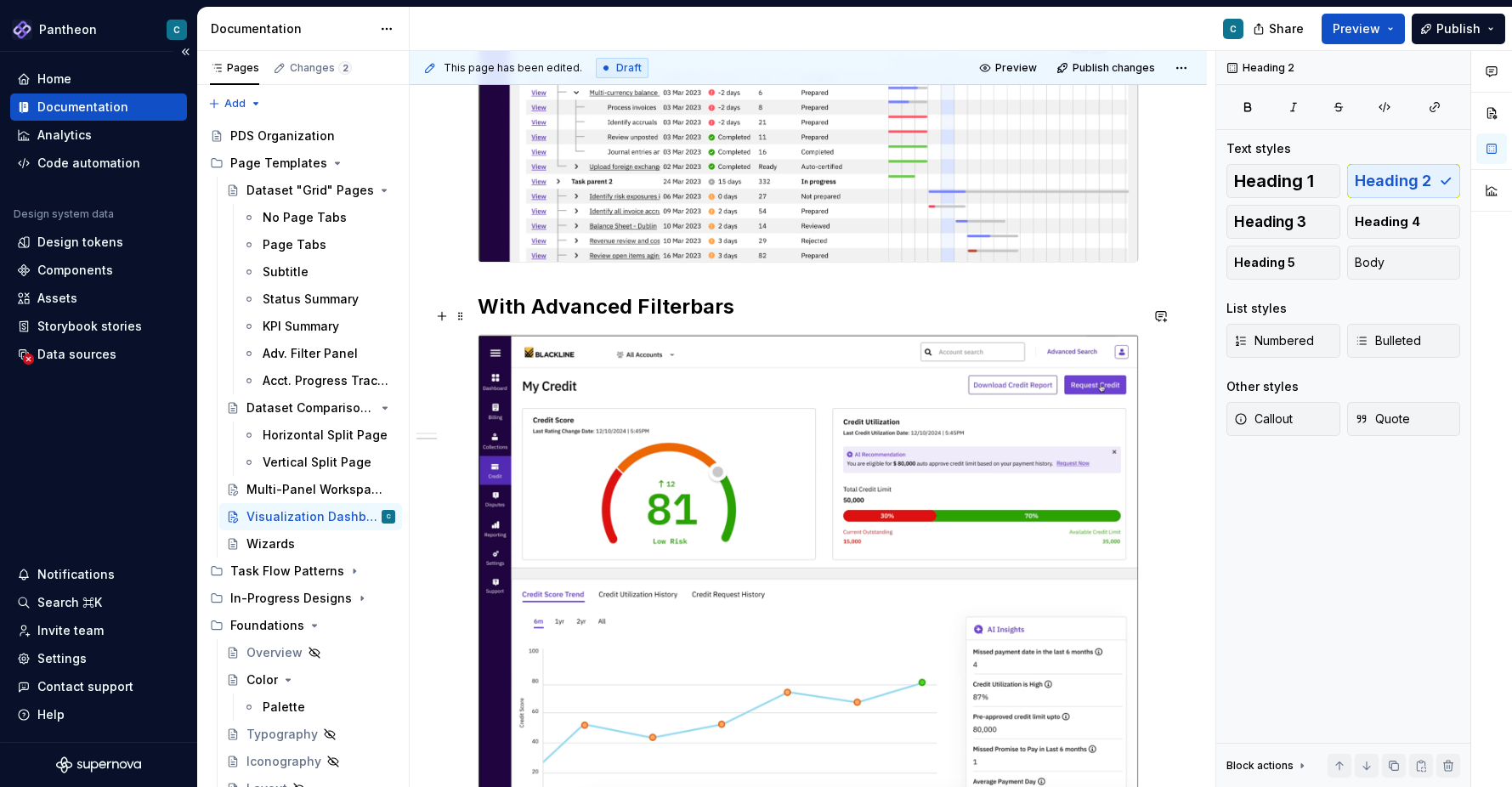 click on "With Advanced Filterbars" at bounding box center (808, 307) 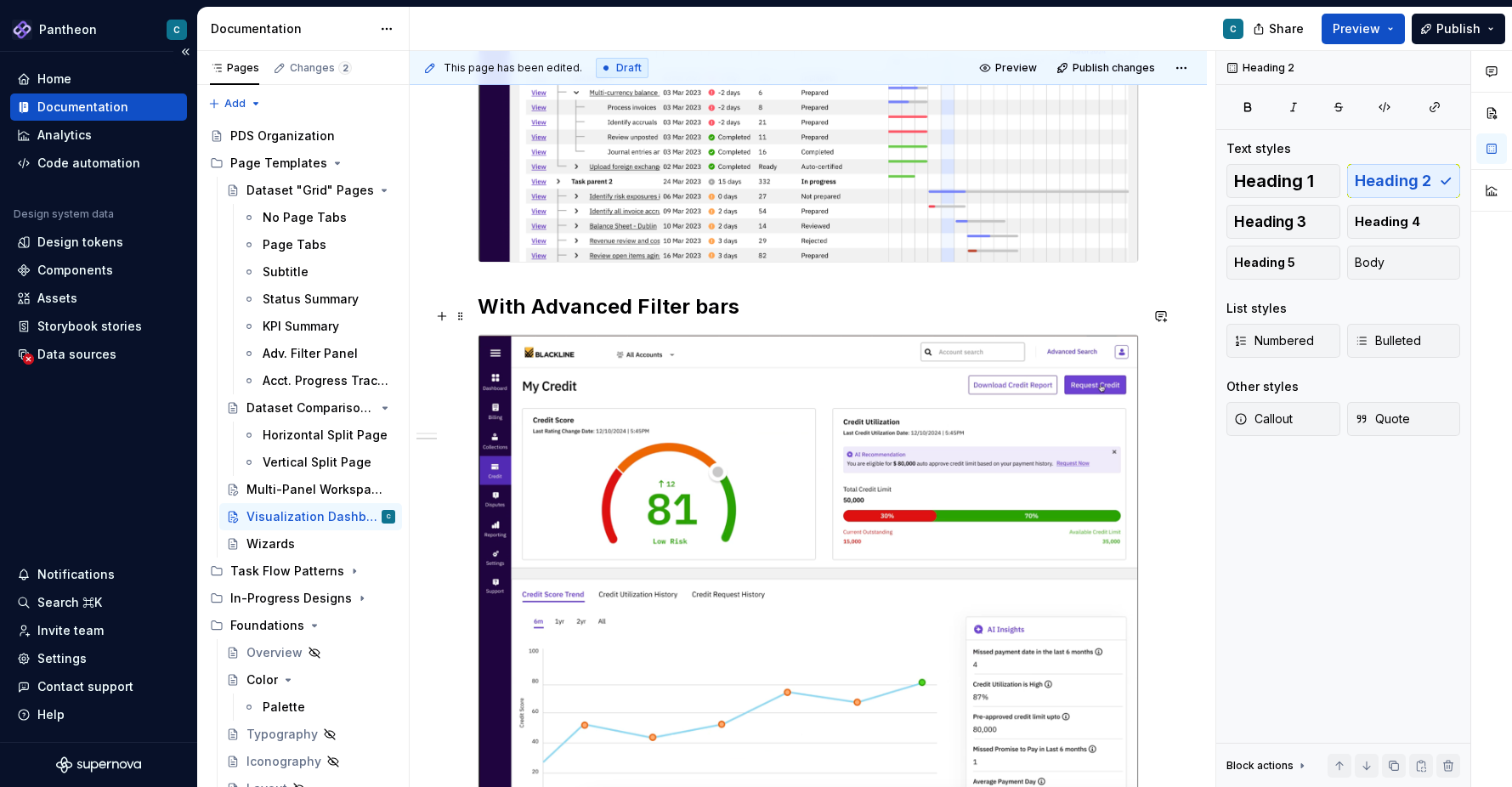 click on "With Advanced Filter bars" at bounding box center (808, 307) 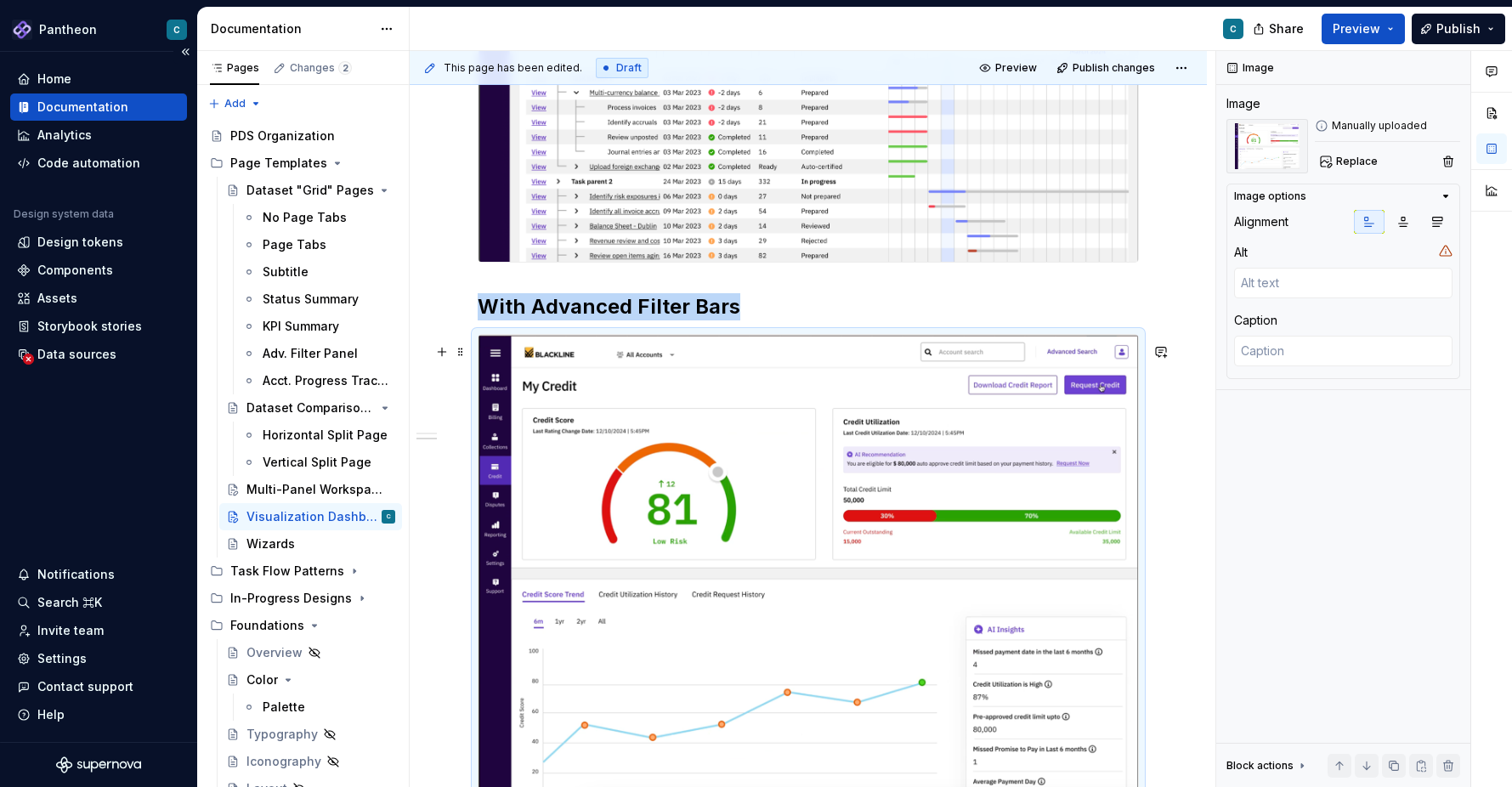 click at bounding box center [808, 569] 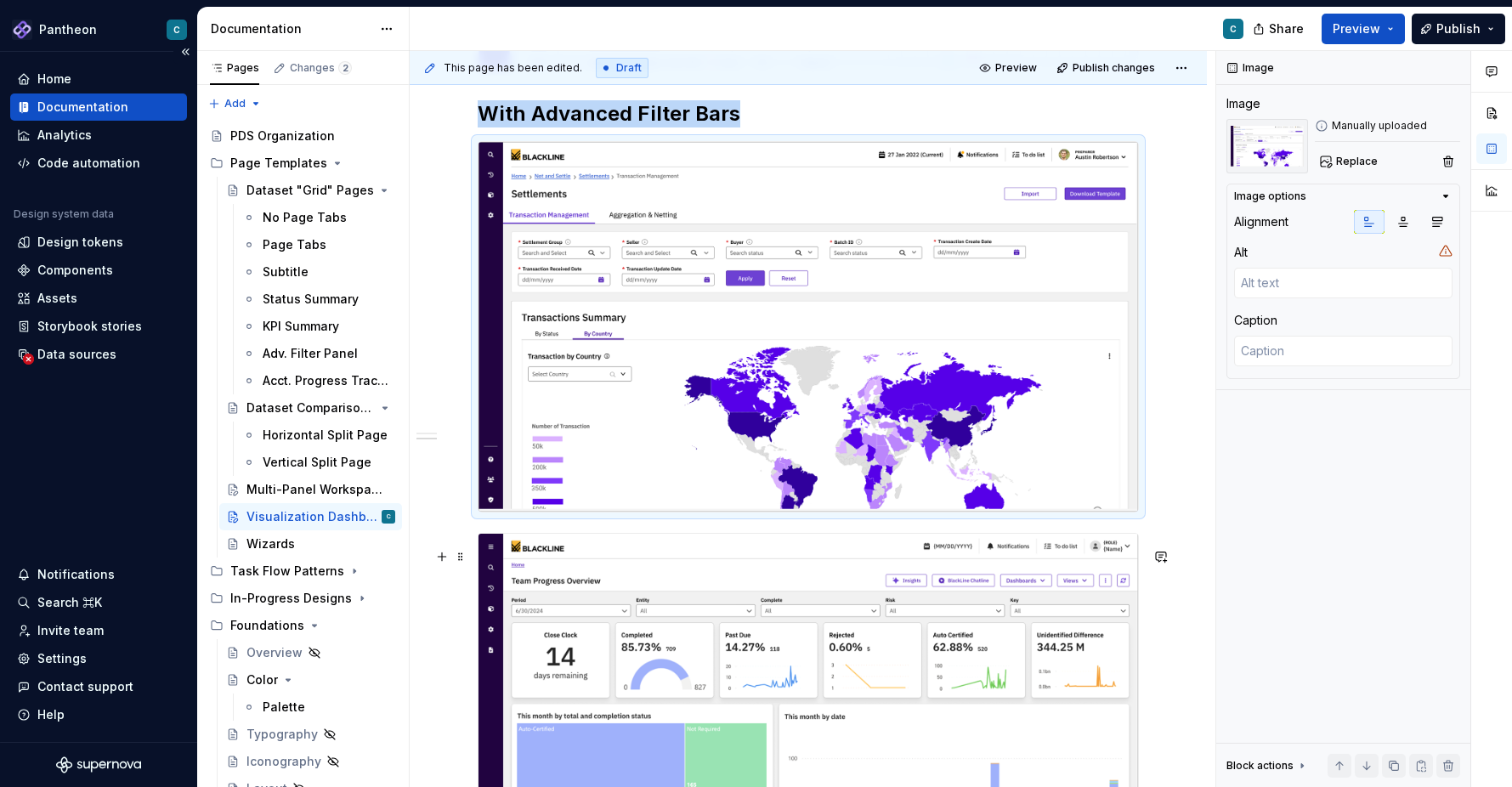 scroll, scrollTop: 1123, scrollLeft: 0, axis: vertical 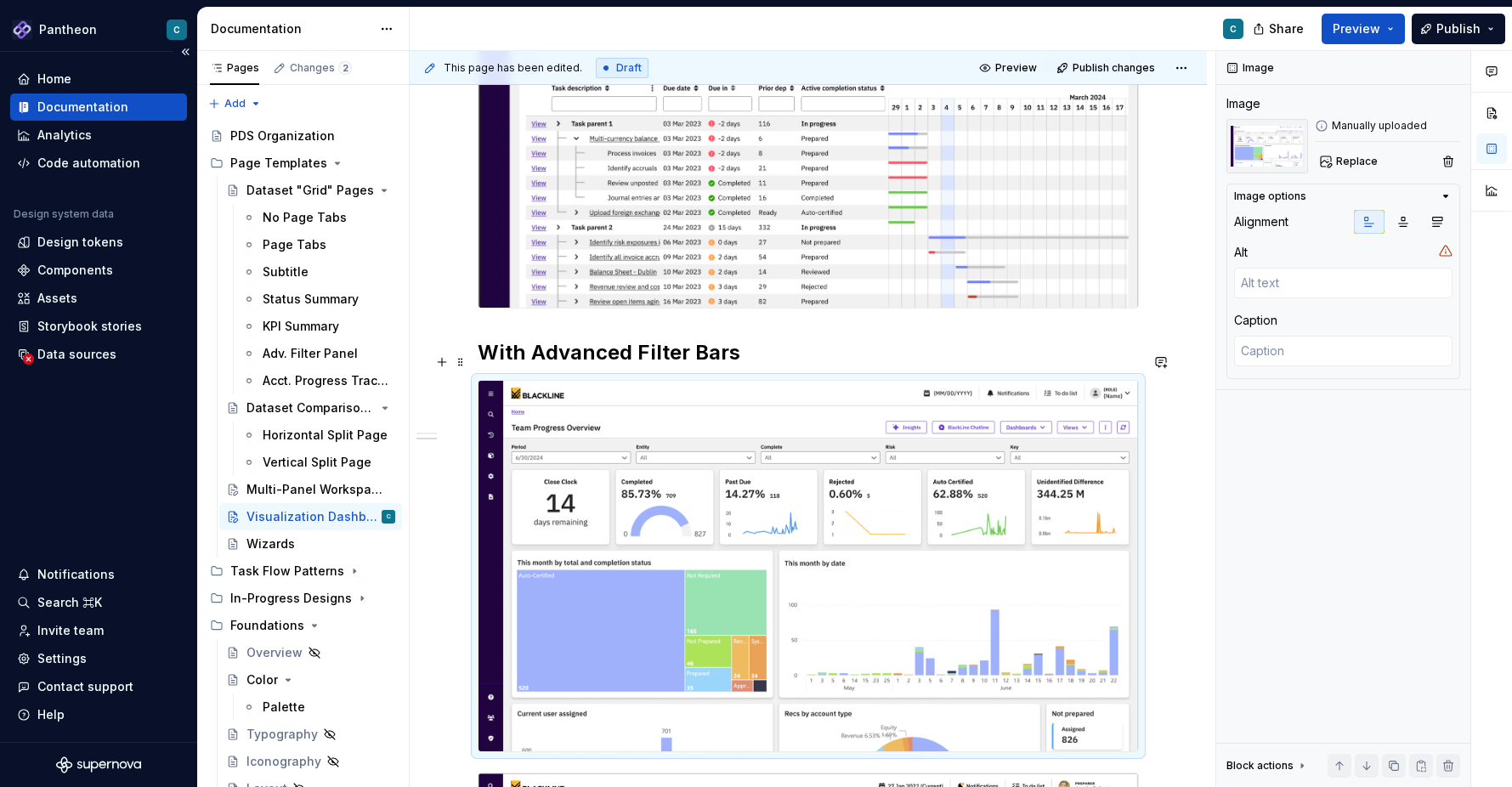 click on "With Advanced Filter Bars" at bounding box center [808, 353] 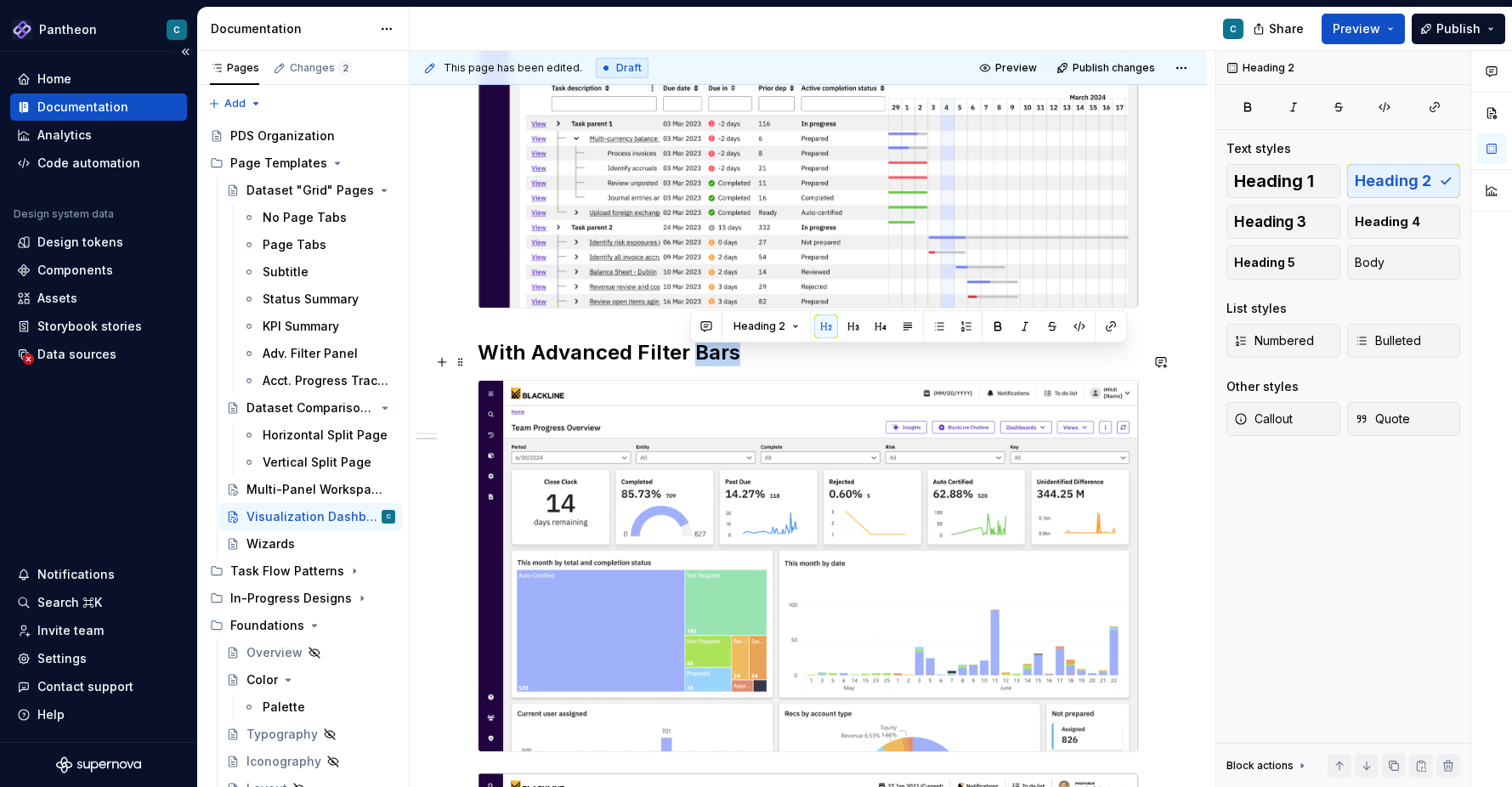 drag, startPoint x: 692, startPoint y: 364, endPoint x: 732, endPoint y: 367, distance: 40.112342 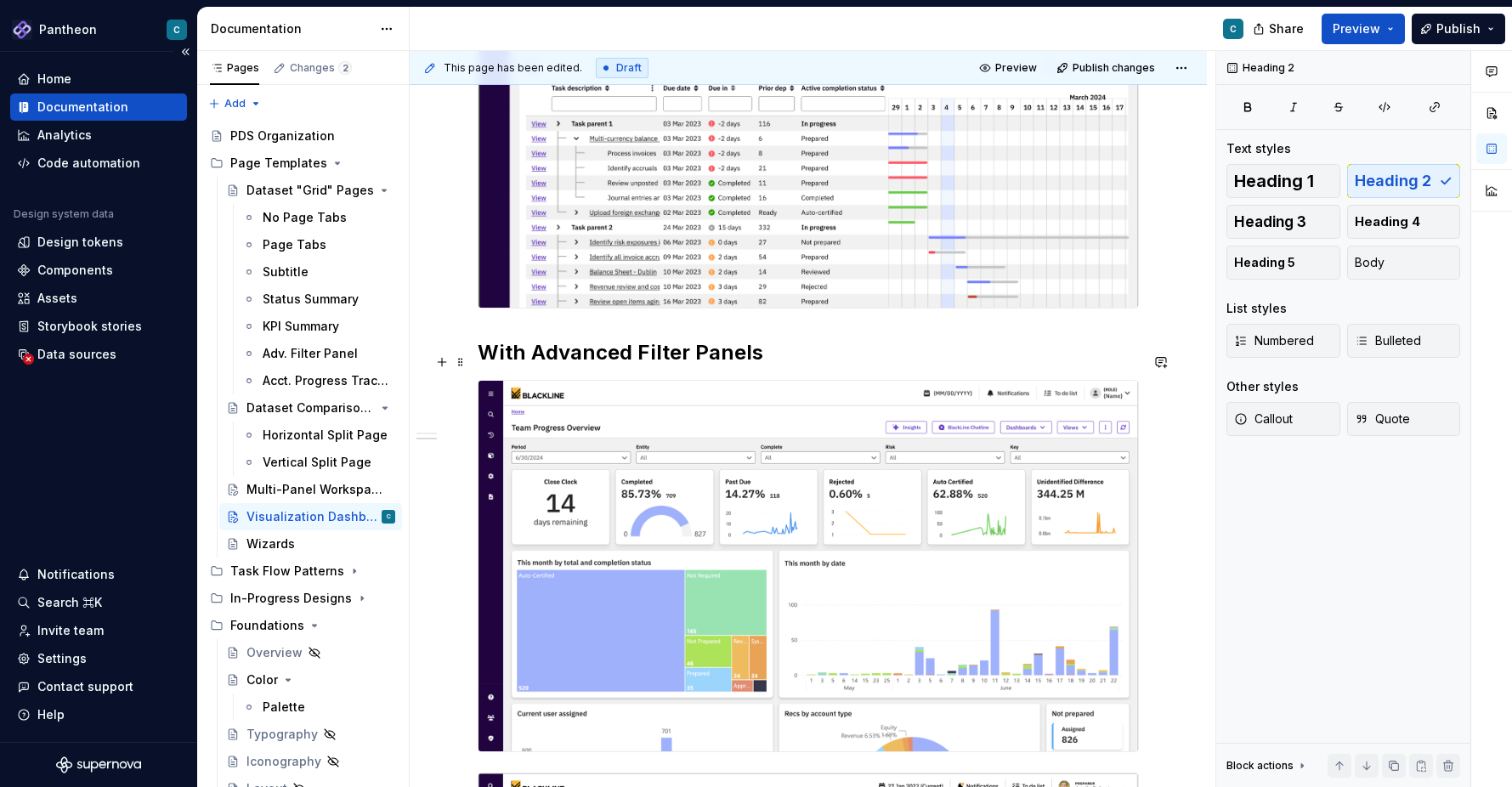 click on "With Advanced Filter Panels" at bounding box center [808, 353] 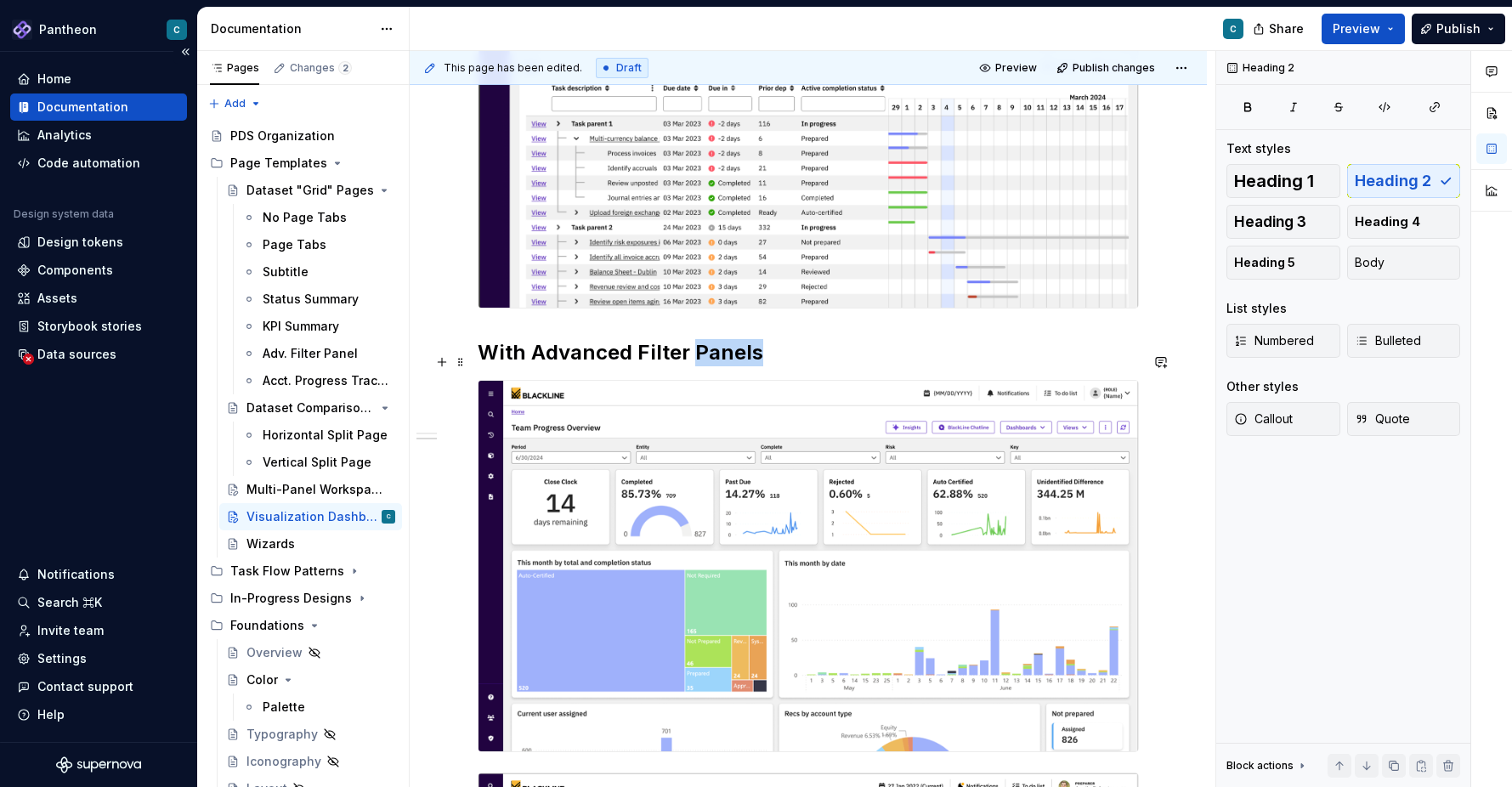 click on "With Advanced Filter Panels" at bounding box center [808, 353] 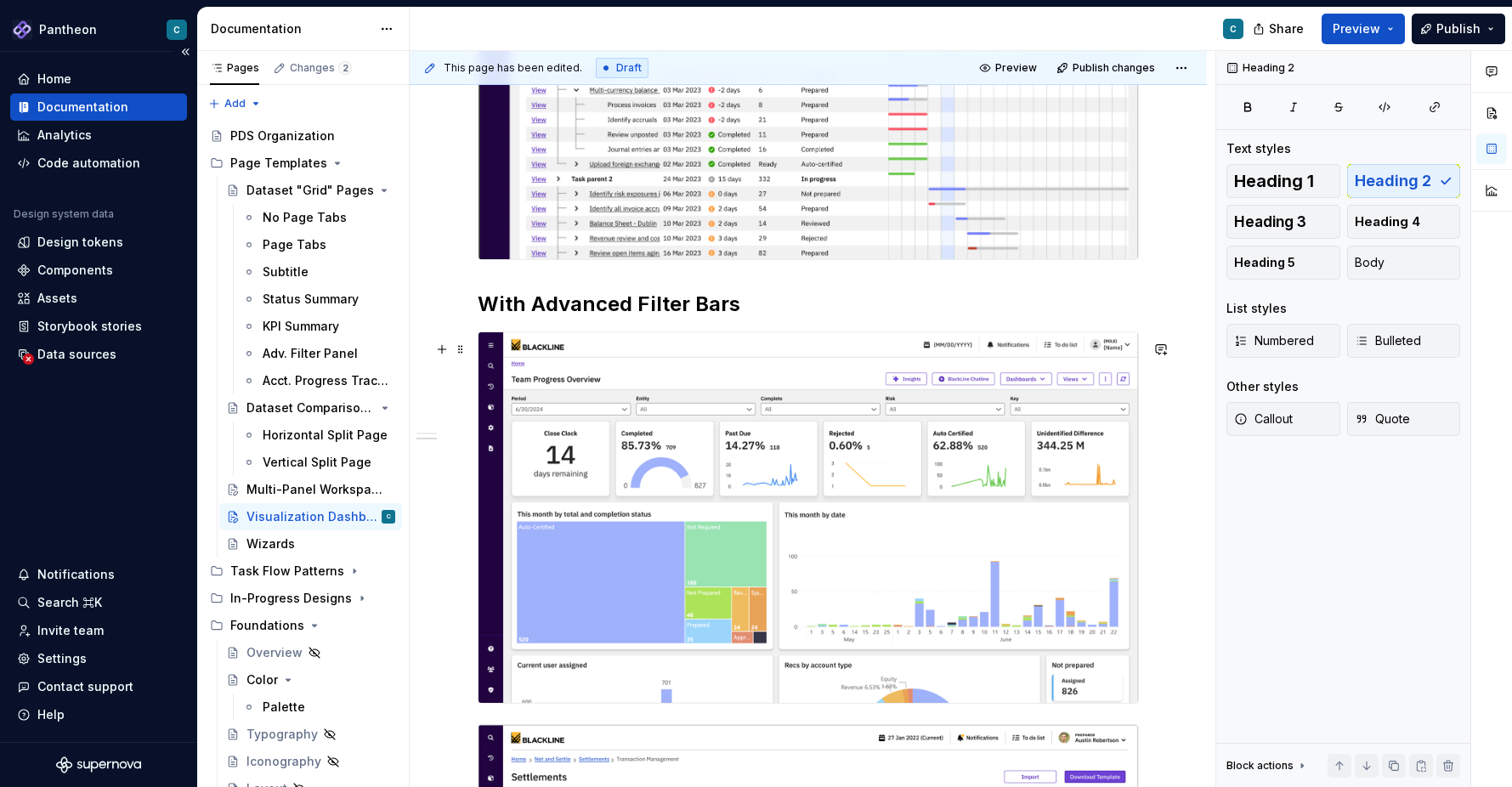scroll, scrollTop: 902, scrollLeft: 0, axis: vertical 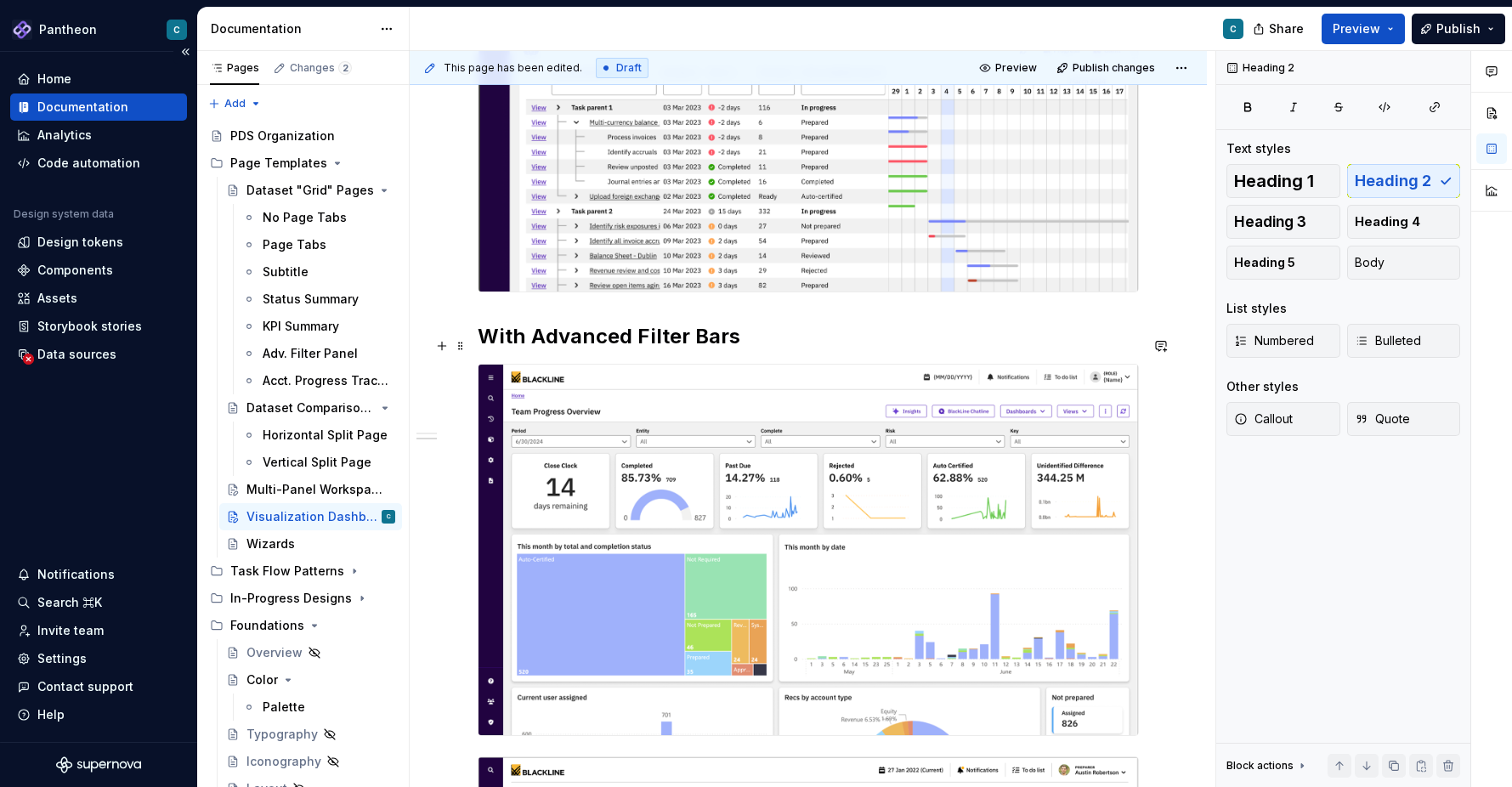 click on "With Advanced Filter Bars" at bounding box center [808, 337] 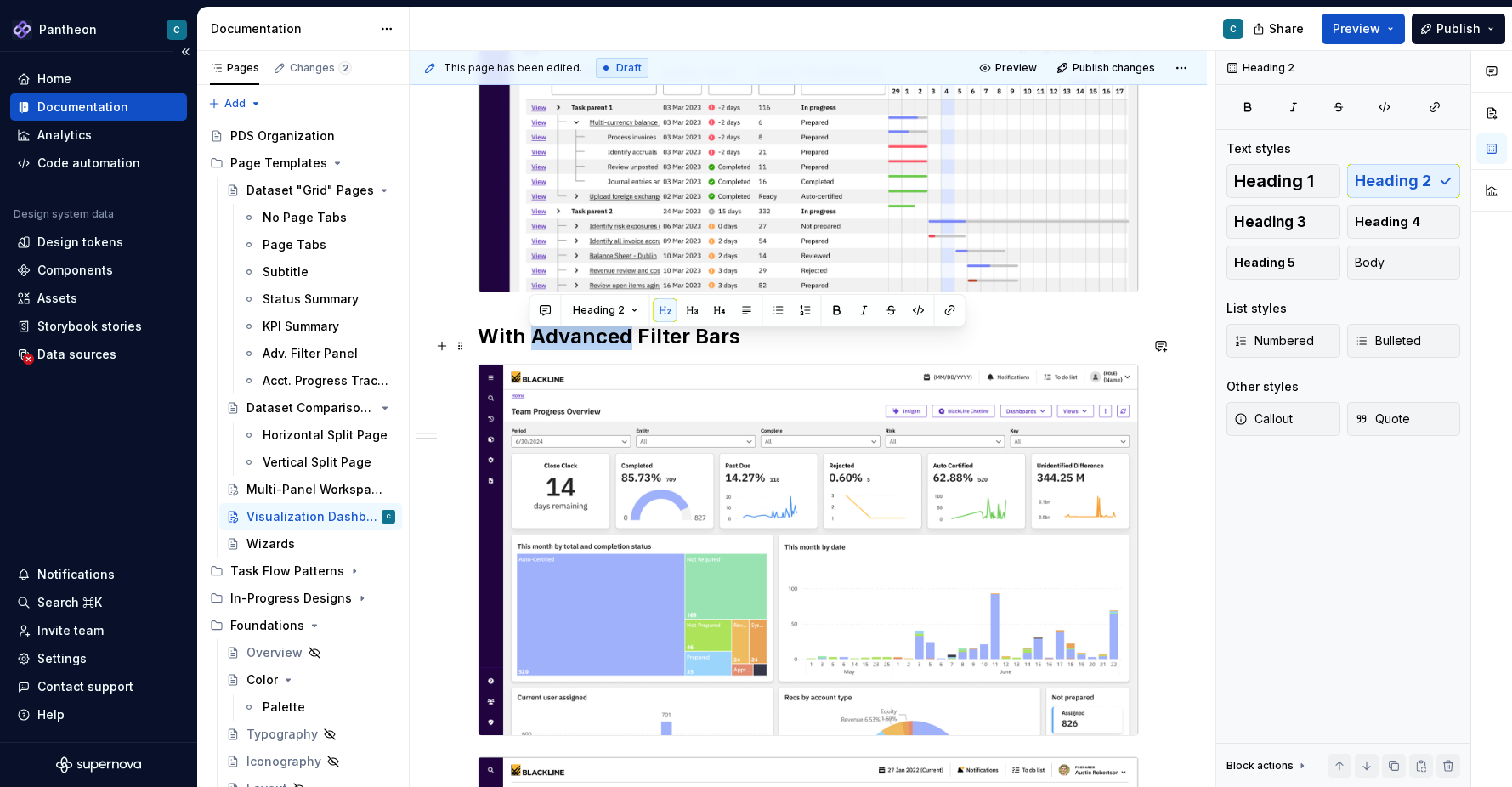 click on "With Advanced Filter Bars" at bounding box center [808, 337] 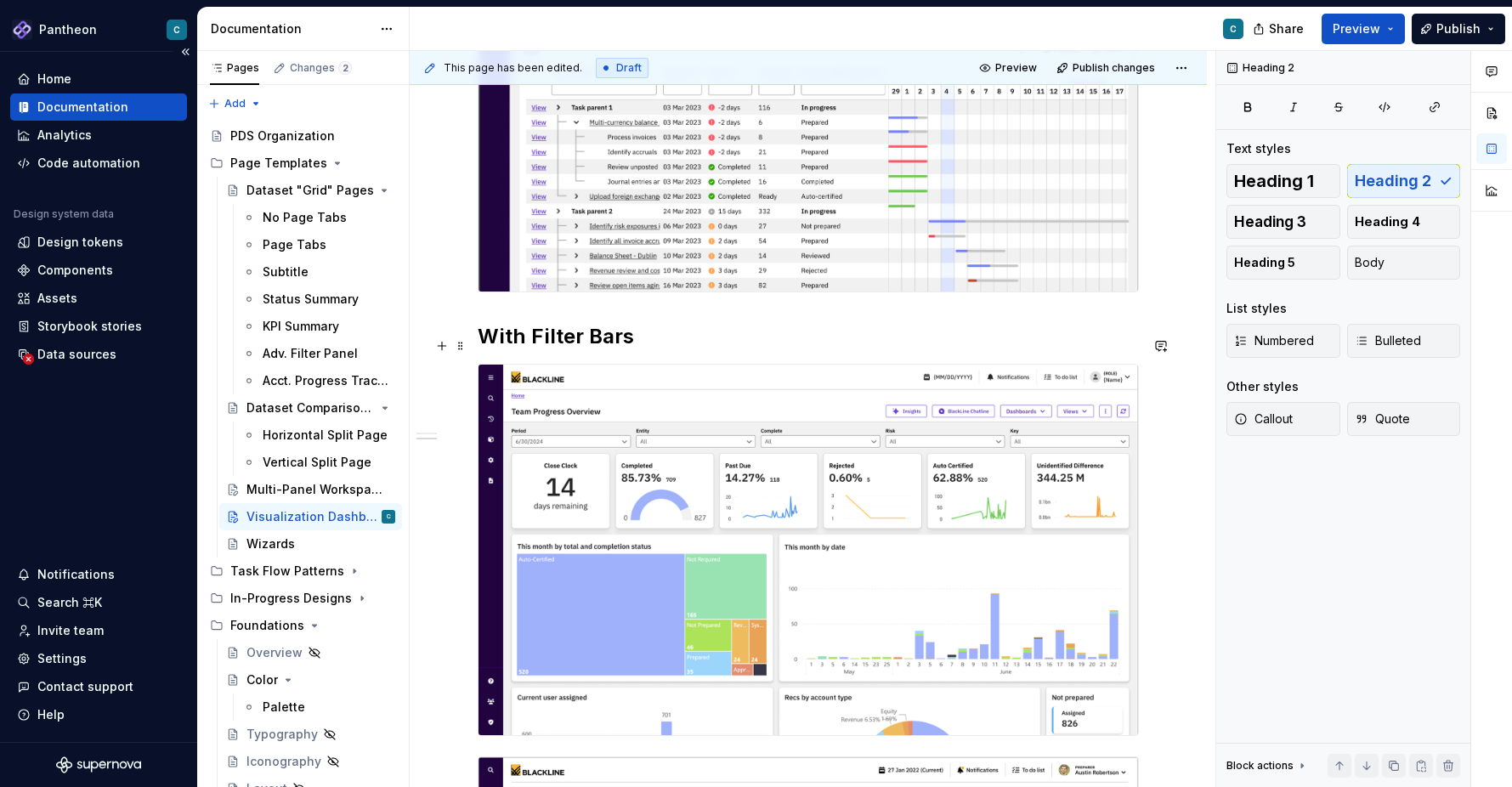 click on "With Filter Bars" at bounding box center (808, 337) 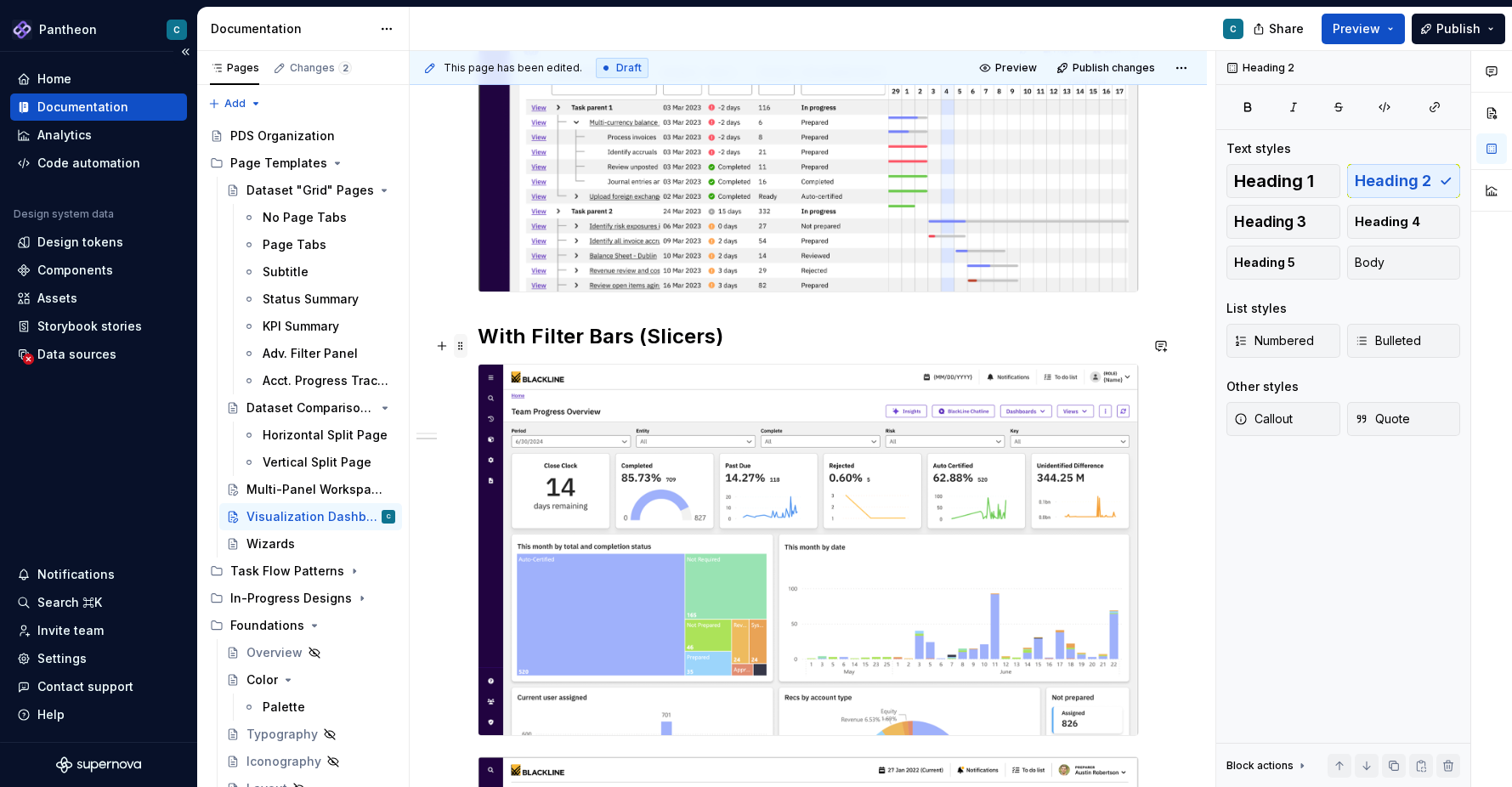 click at bounding box center [461, 346] 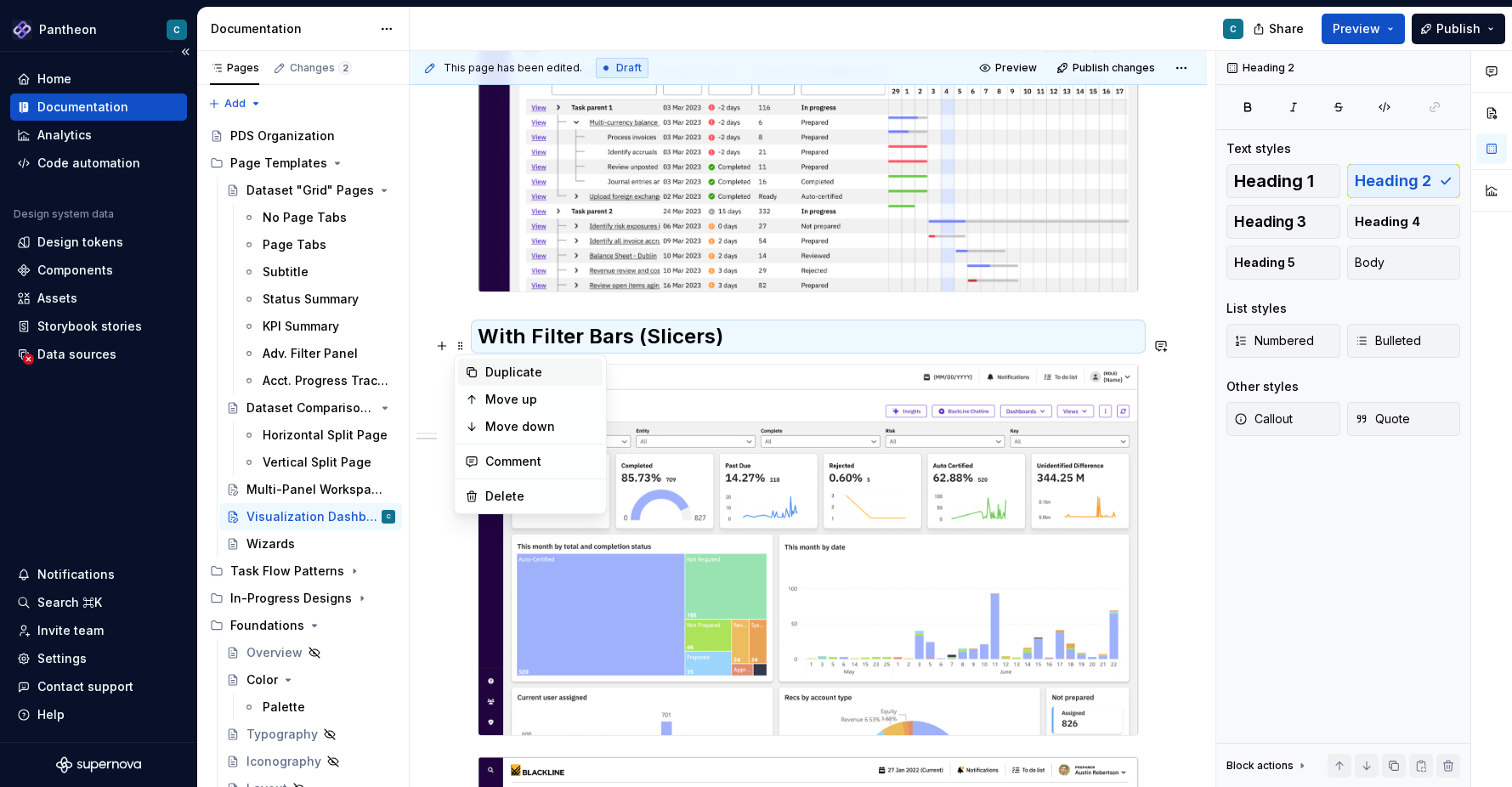 click on "Duplicate" at bounding box center [541, 372] 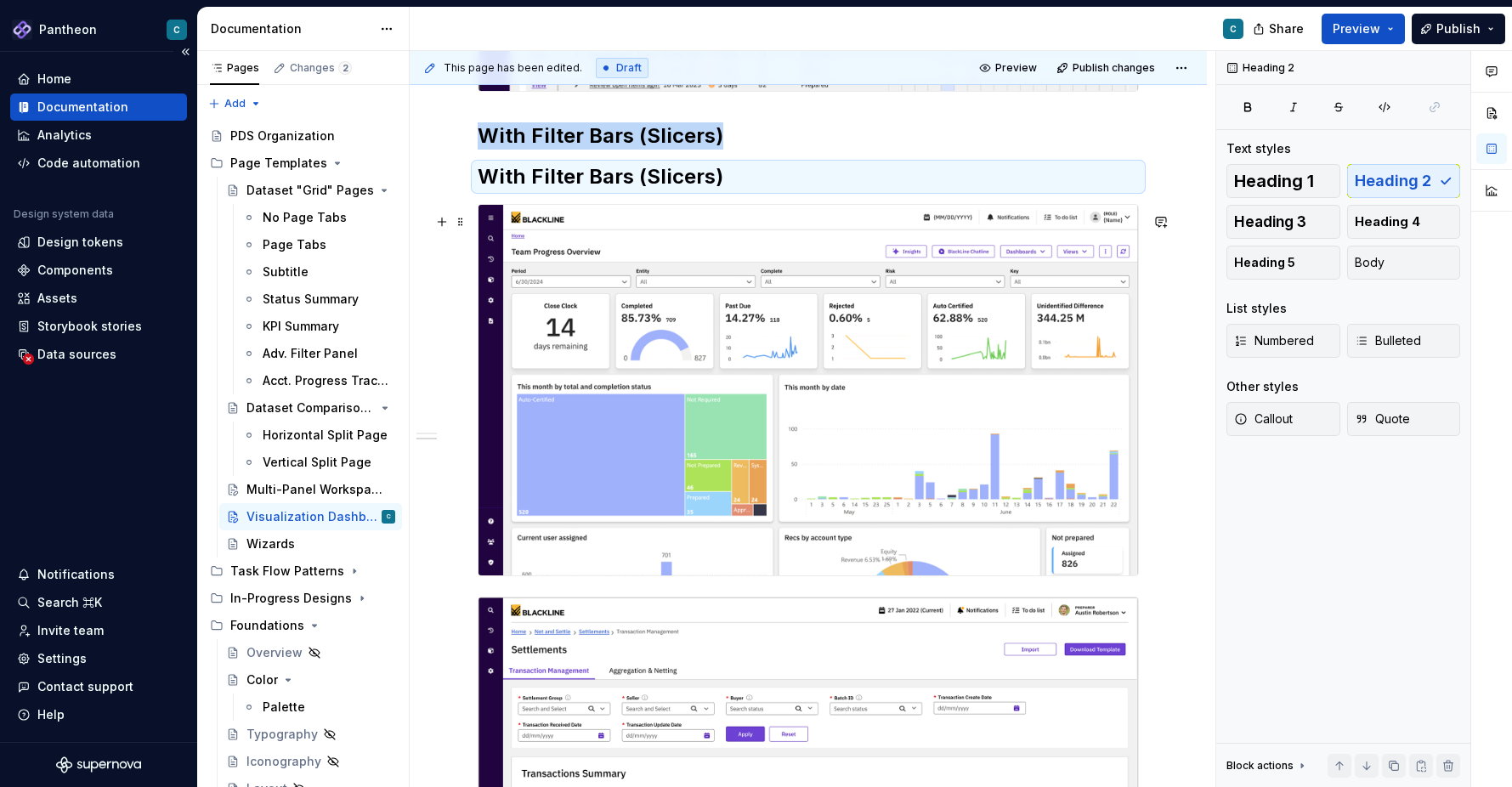 scroll, scrollTop: 1114, scrollLeft: 0, axis: vertical 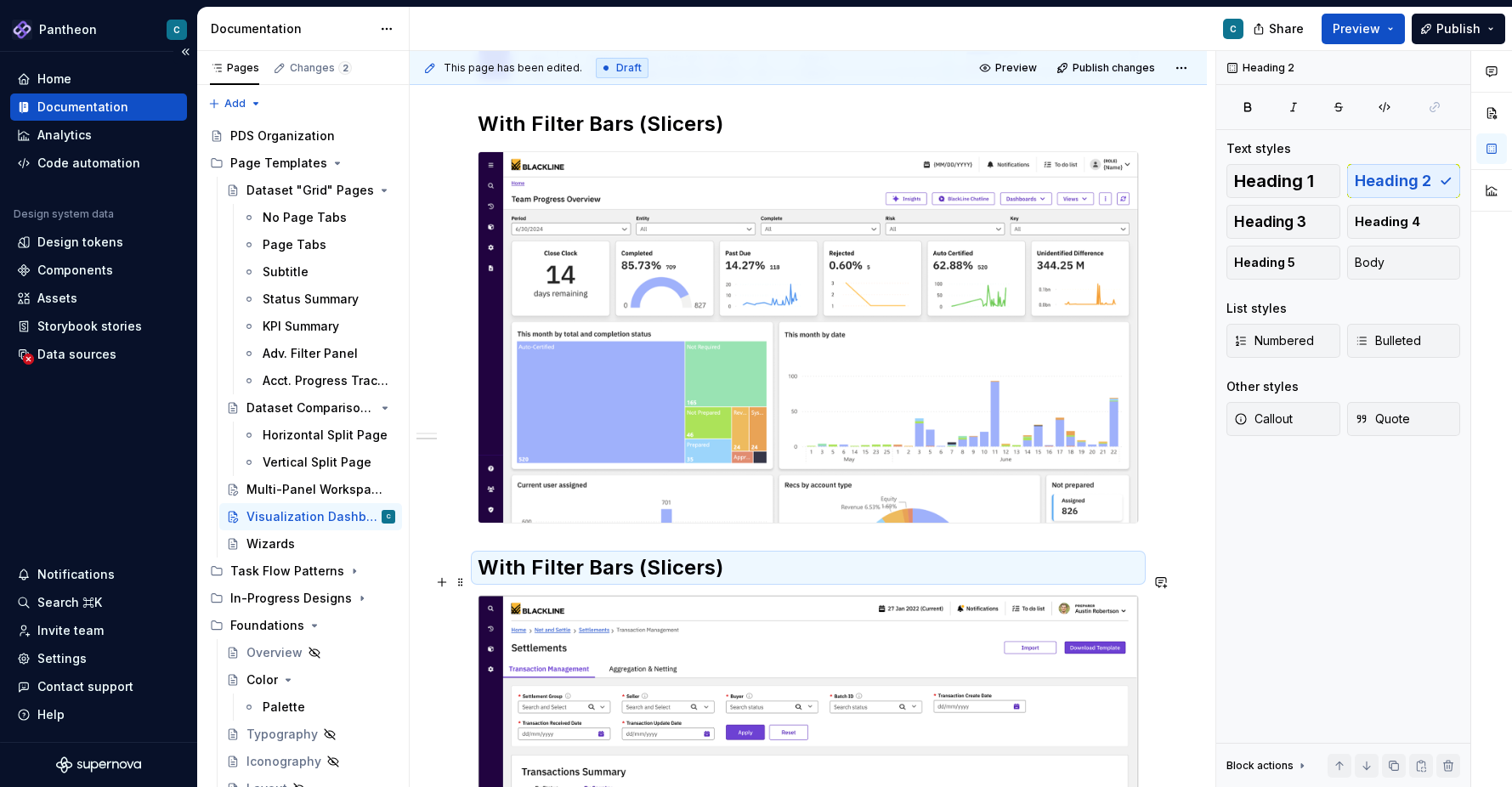 click on "With Filter Bars (Slicers)" at bounding box center (808, 568) 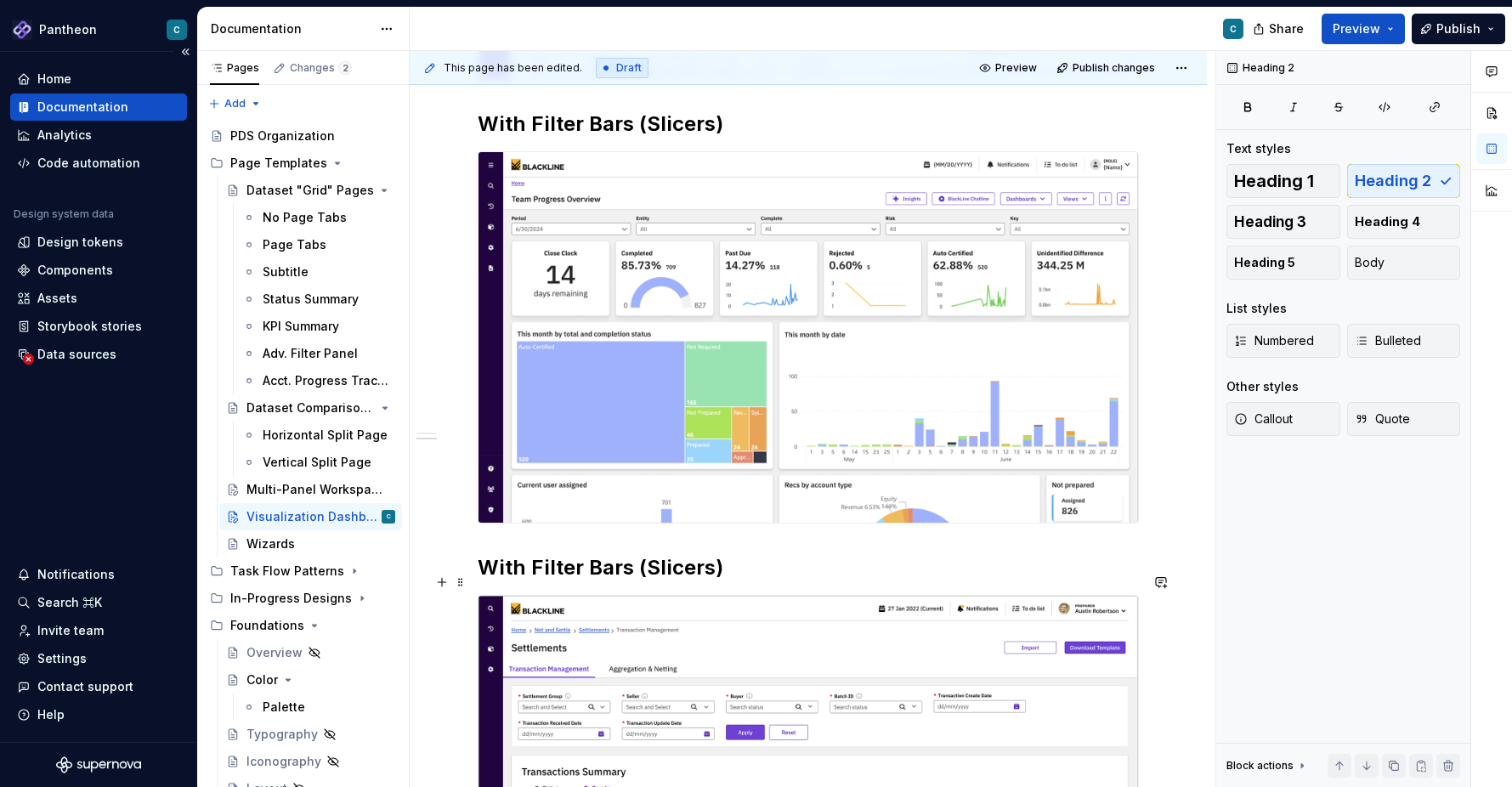 click on "With Filter Bars (Slicers)" at bounding box center [808, 568] 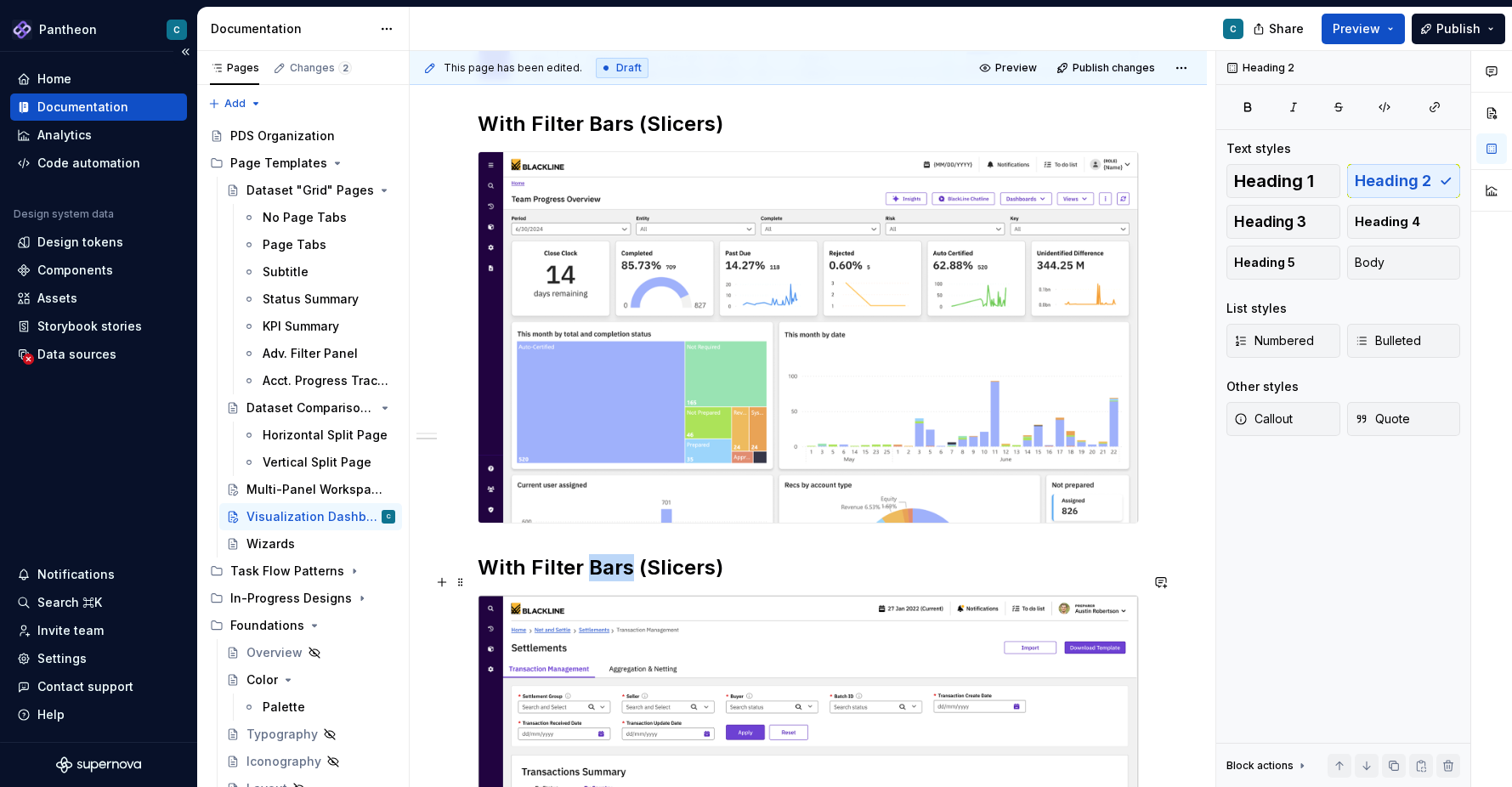 click on "With Filter Bars (Slicers)" at bounding box center (808, 568) 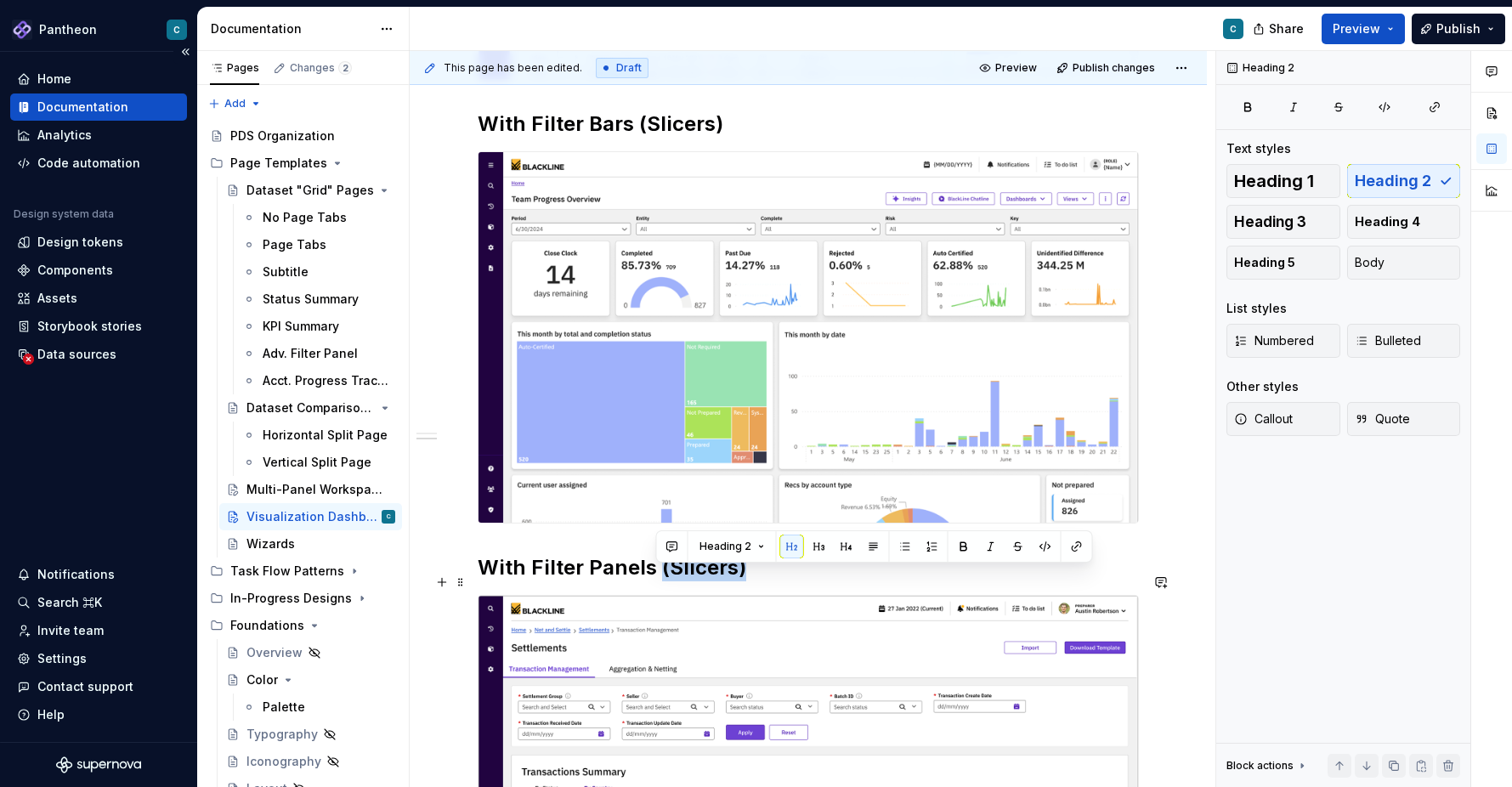 drag, startPoint x: 653, startPoint y: 582, endPoint x: 754, endPoint y: 584, distance: 101.0198 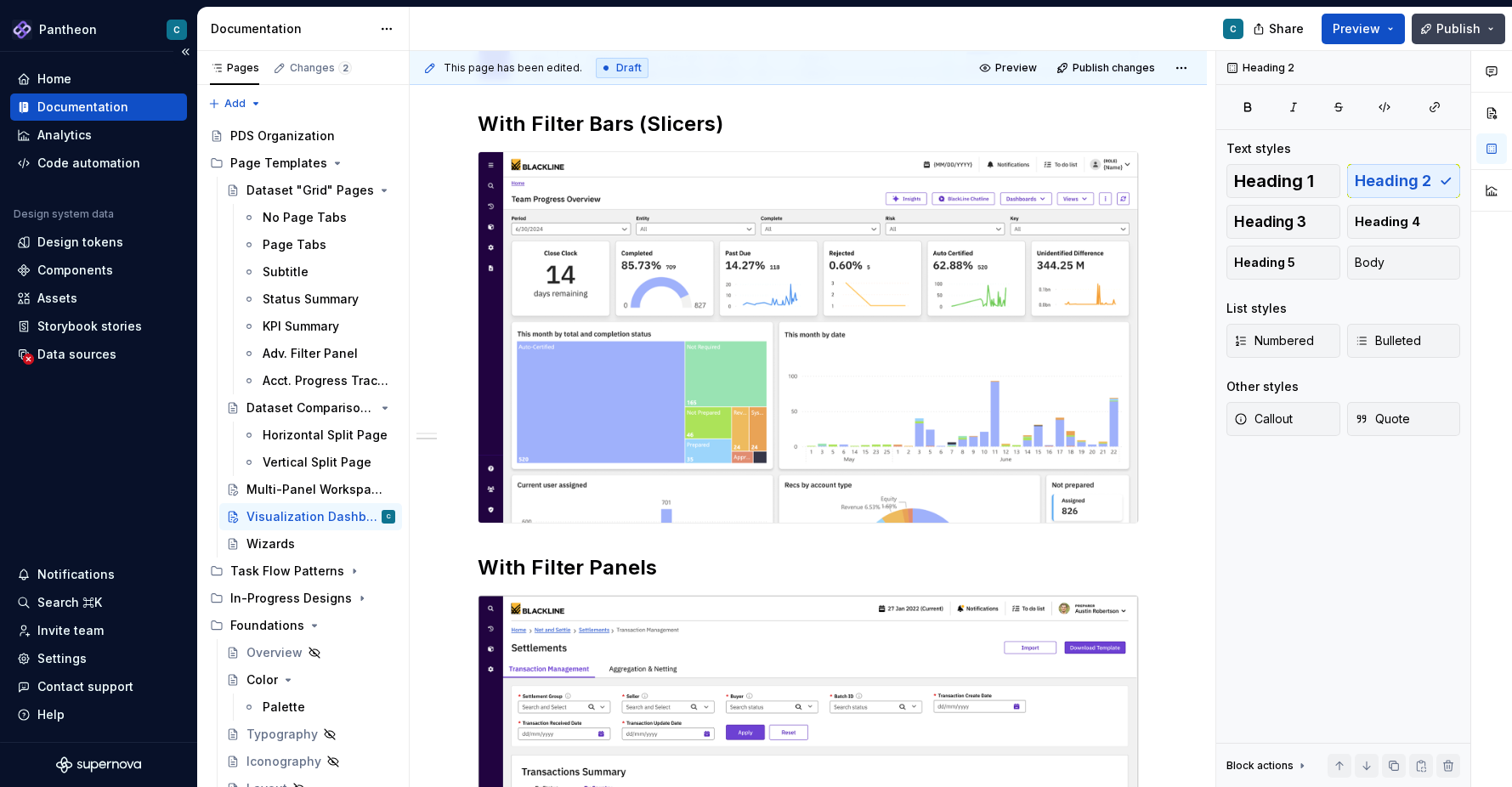 click on "Publish" at bounding box center (1458, 29) 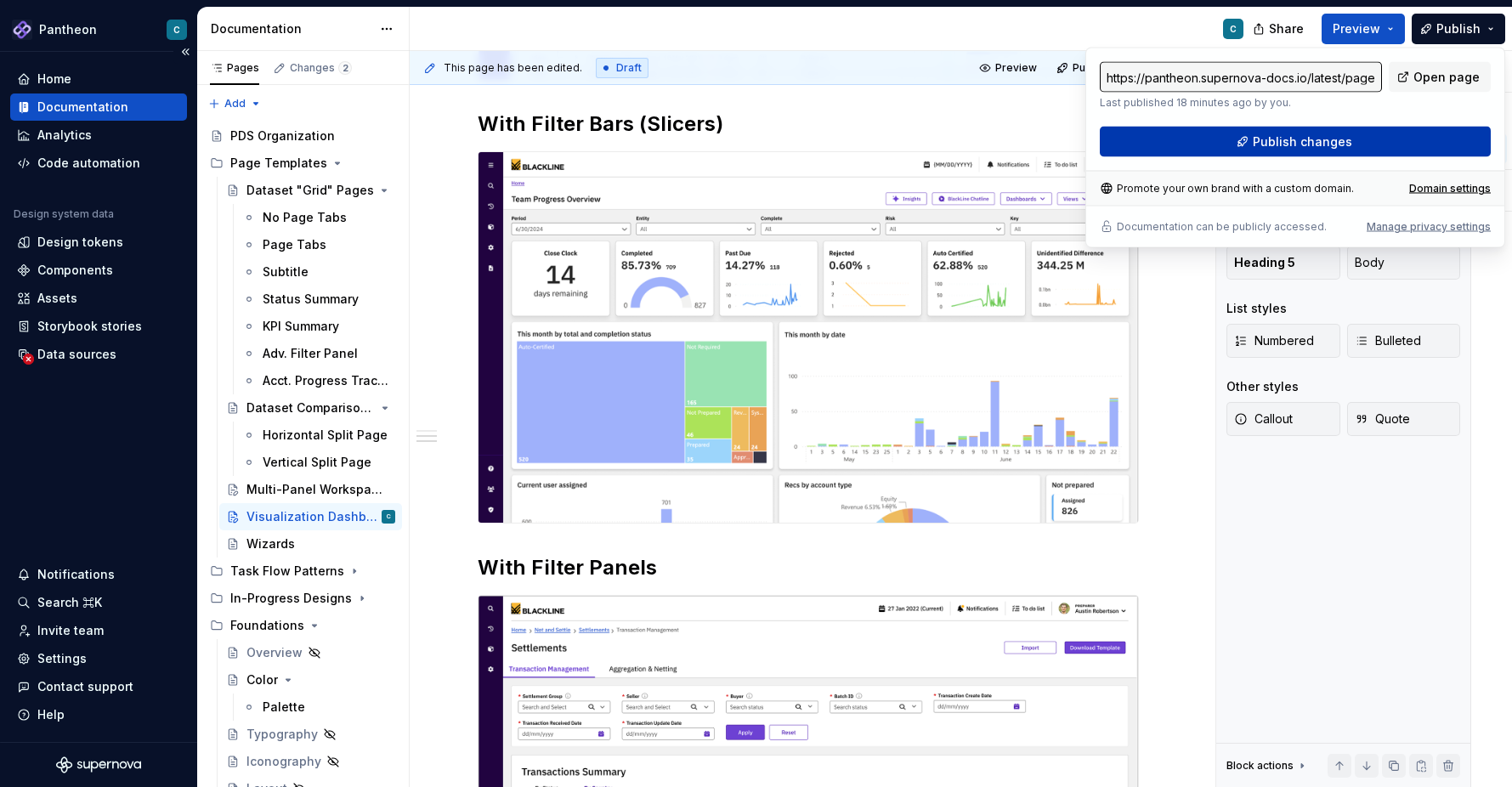 click on "Publish changes" at bounding box center [1295, 142] 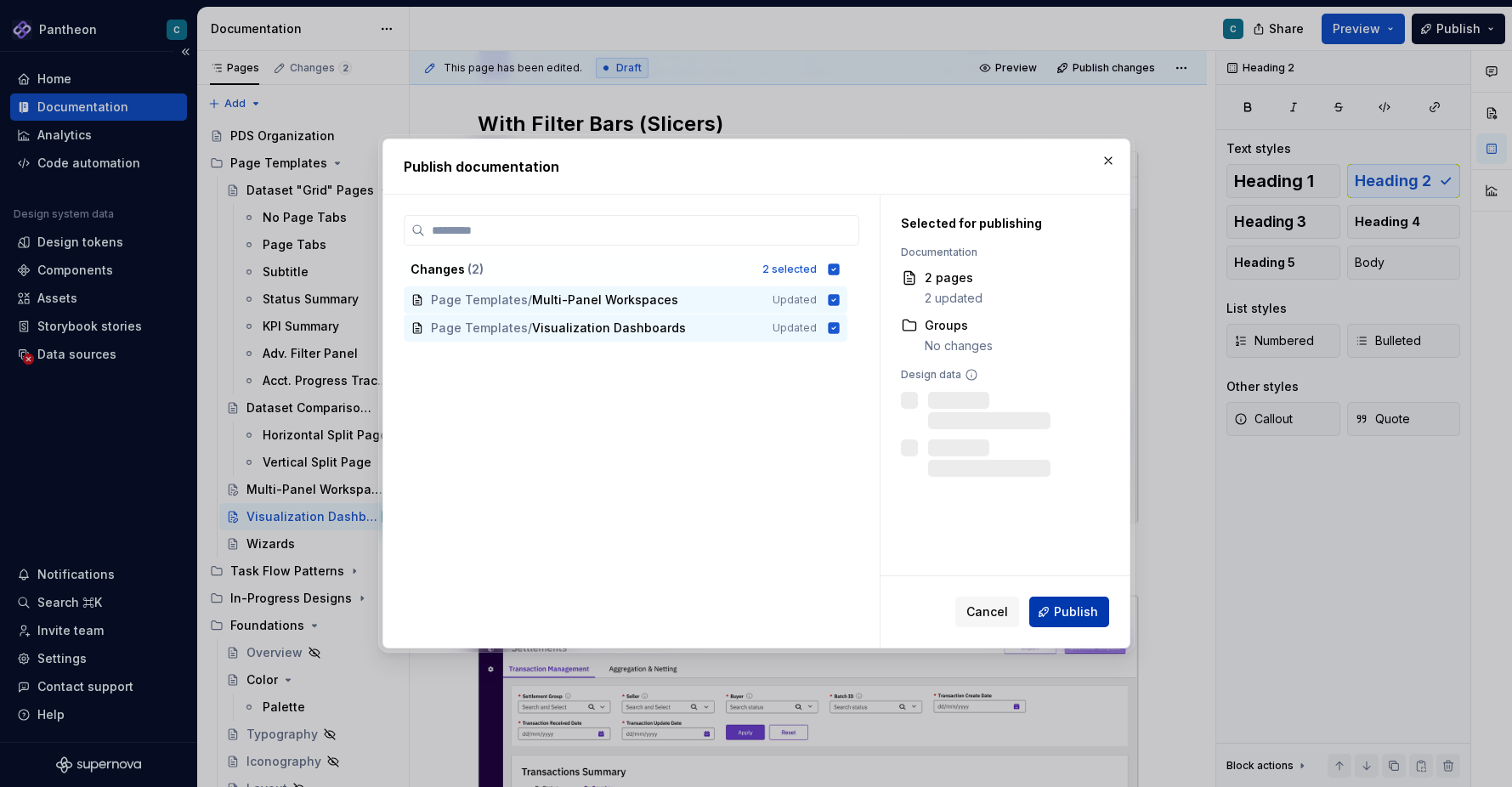 click on "Publish" at bounding box center (1076, 612) 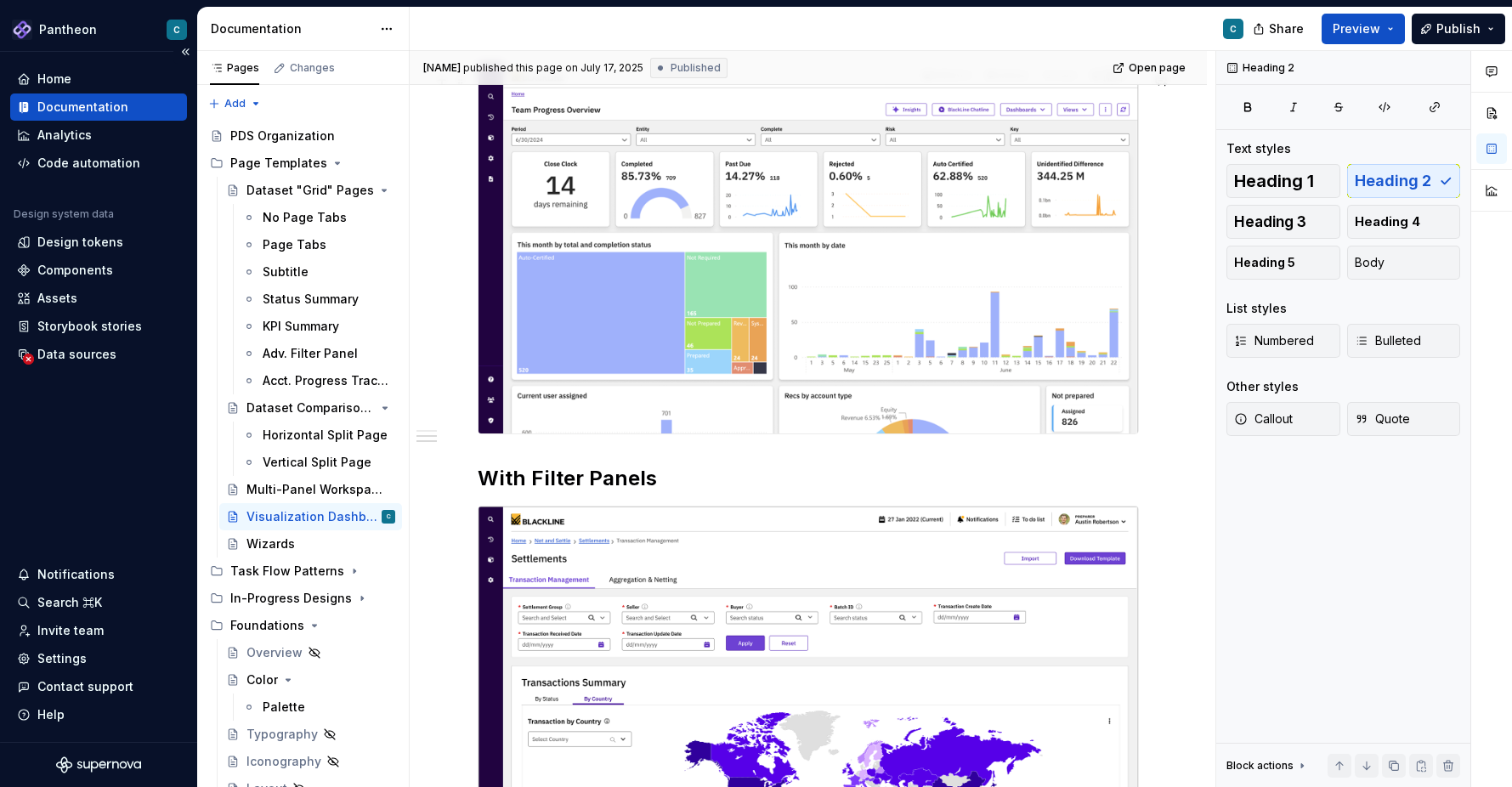 scroll, scrollTop: 1102, scrollLeft: 0, axis: vertical 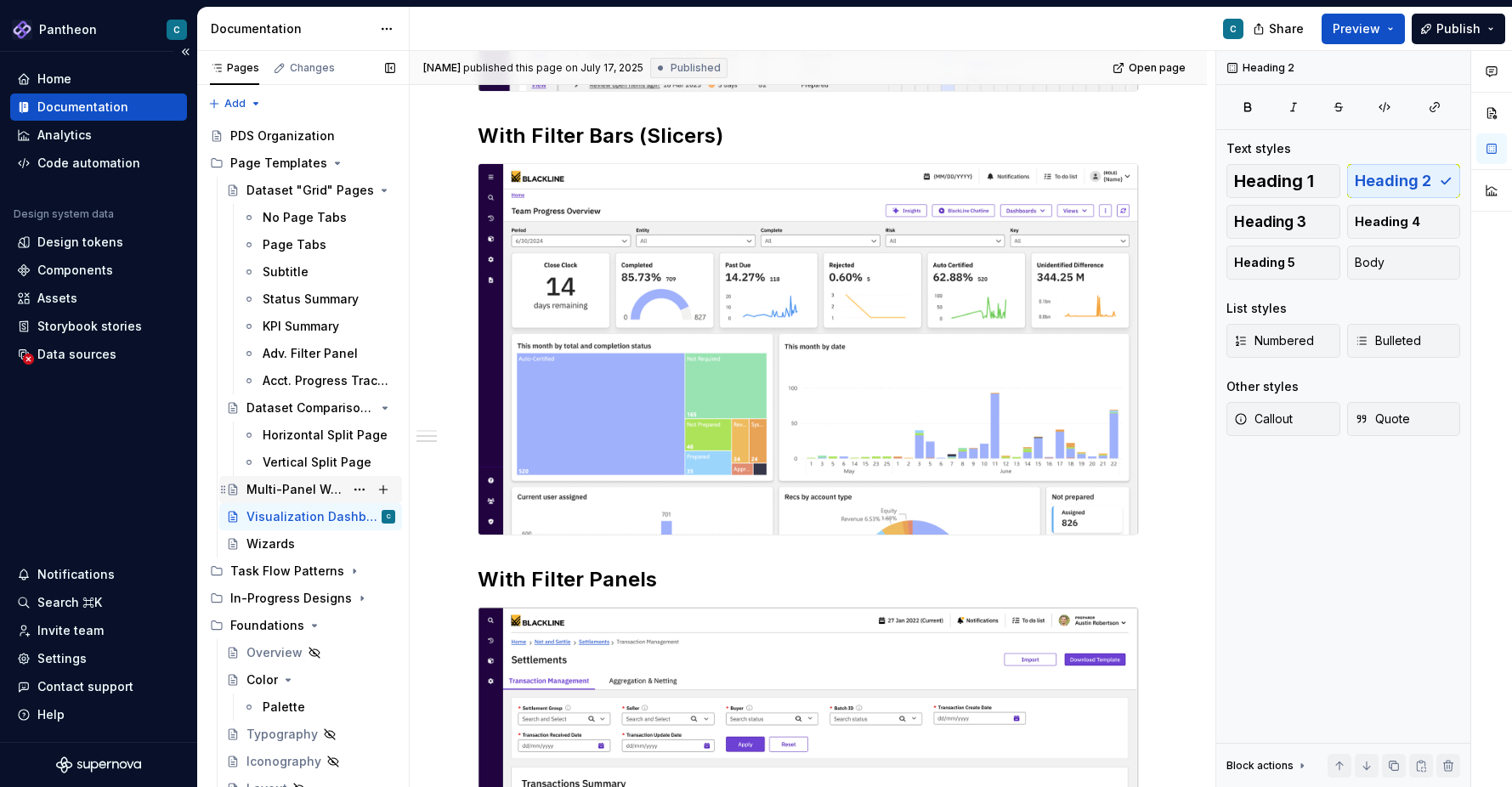 click on "Multi-Panel Workspaces" at bounding box center [295, 490] 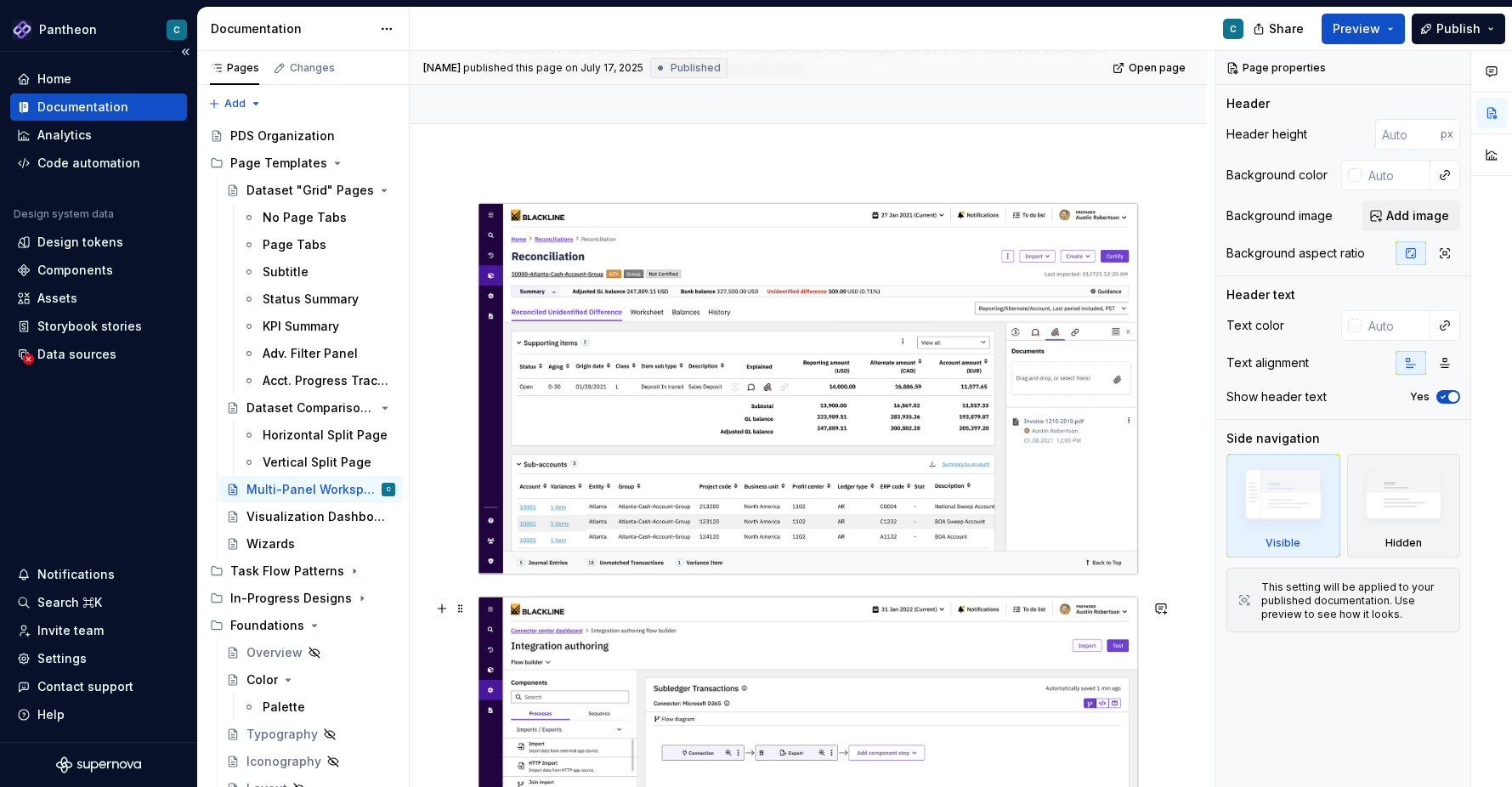 scroll, scrollTop: 154, scrollLeft: 0, axis: vertical 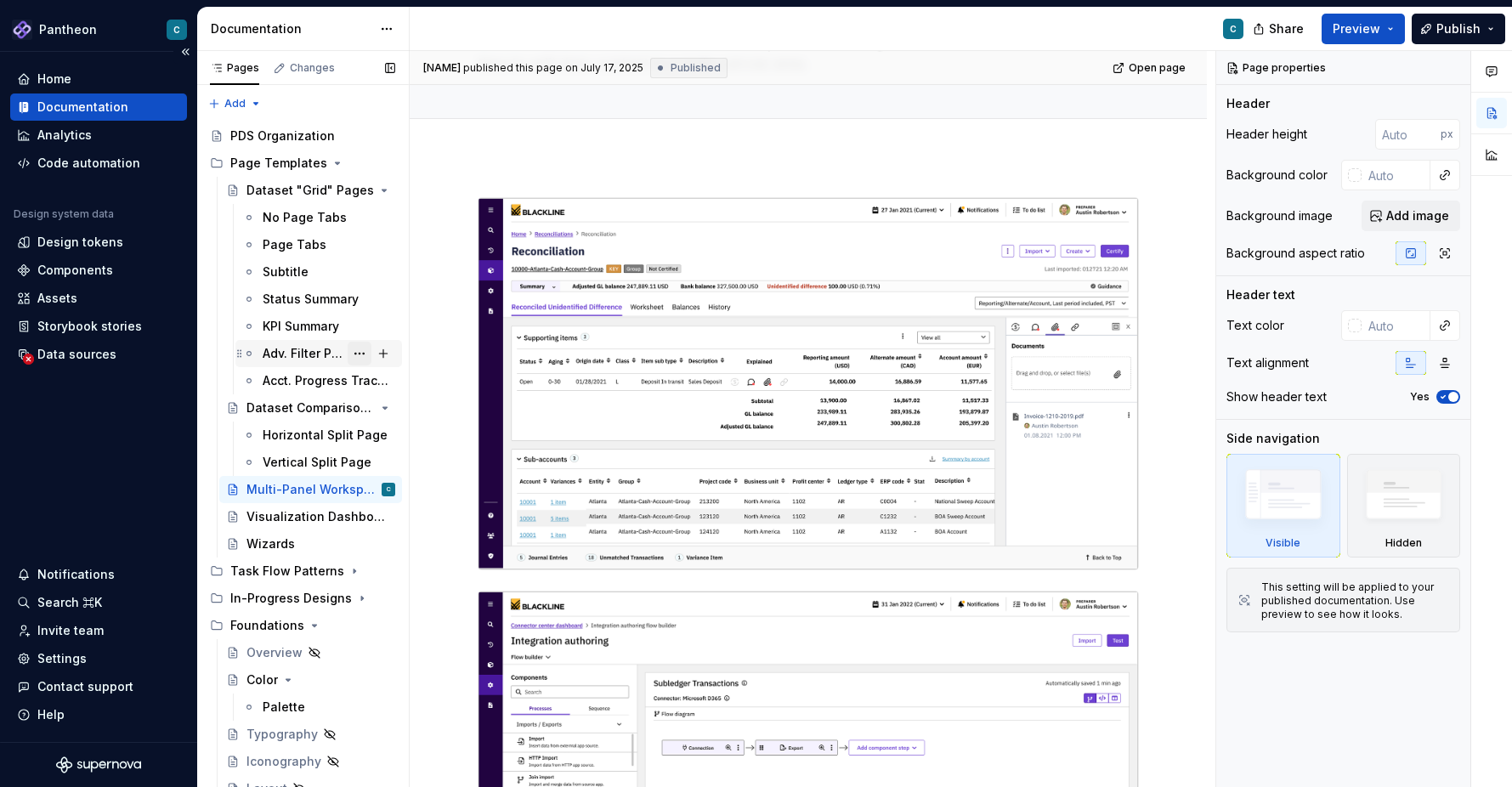 click at bounding box center (360, 354) 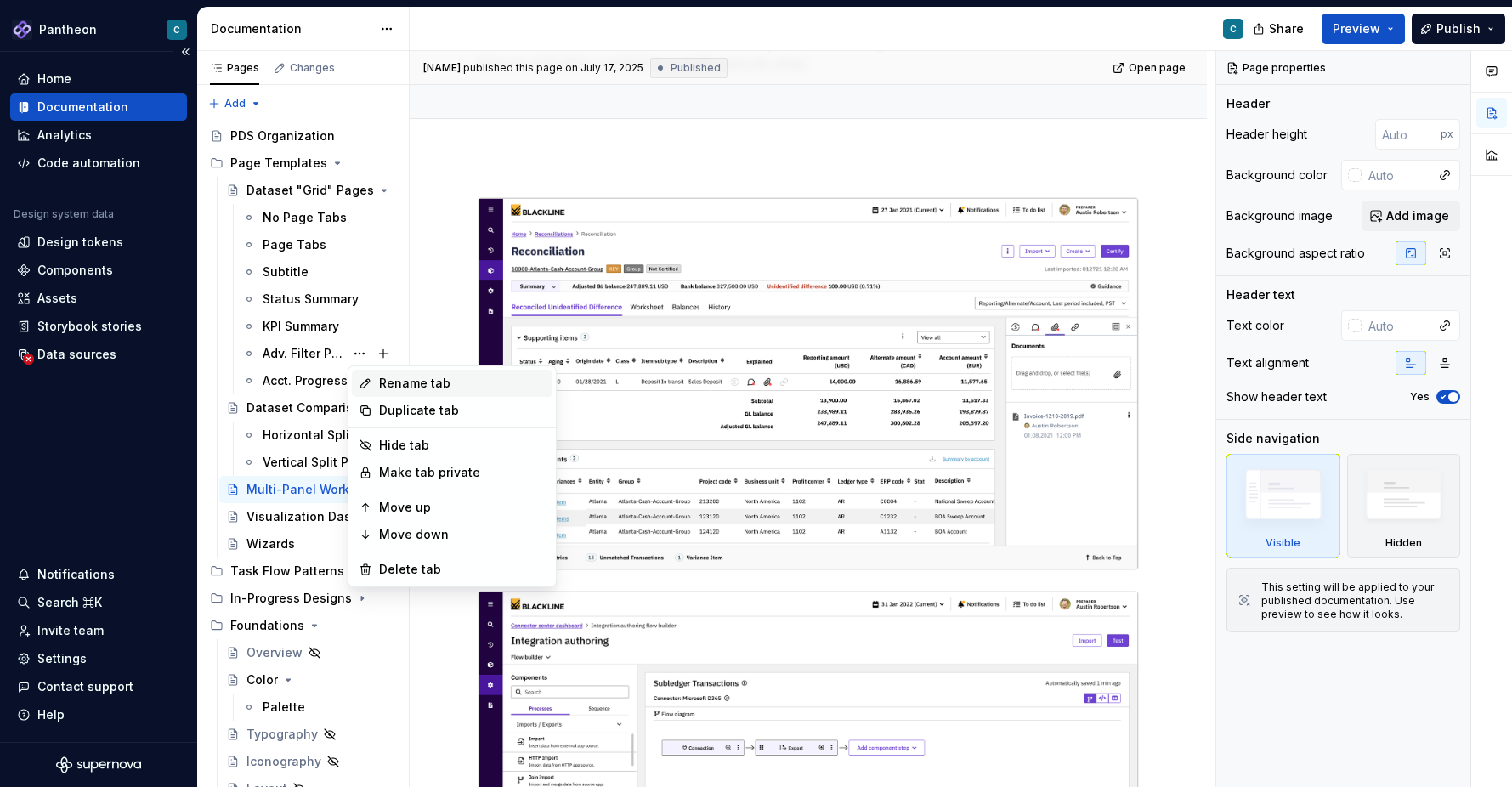 click on "Rename tab" at bounding box center [462, 383] 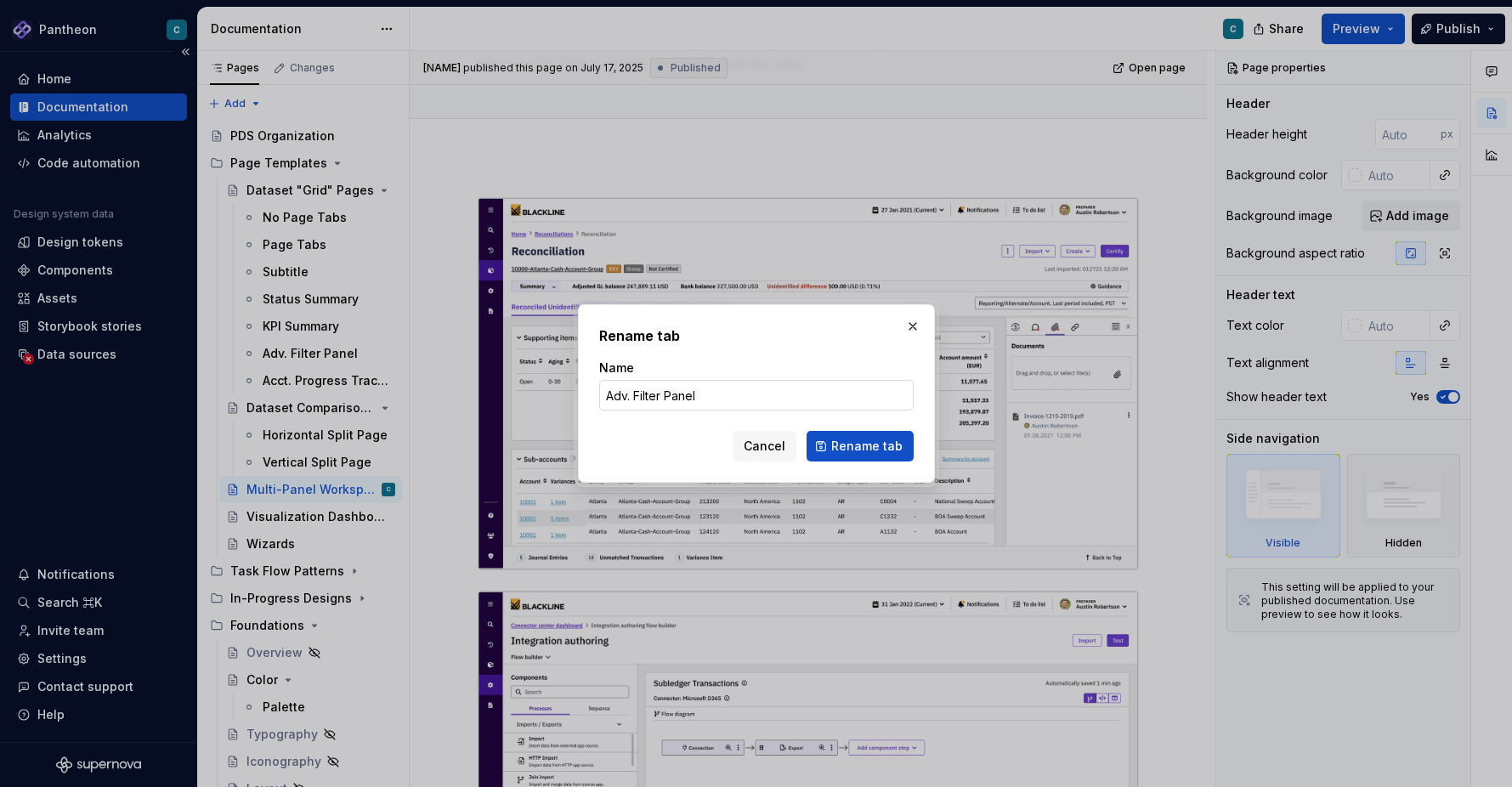 click on "Adv. Filter Panel" at bounding box center (756, 395) 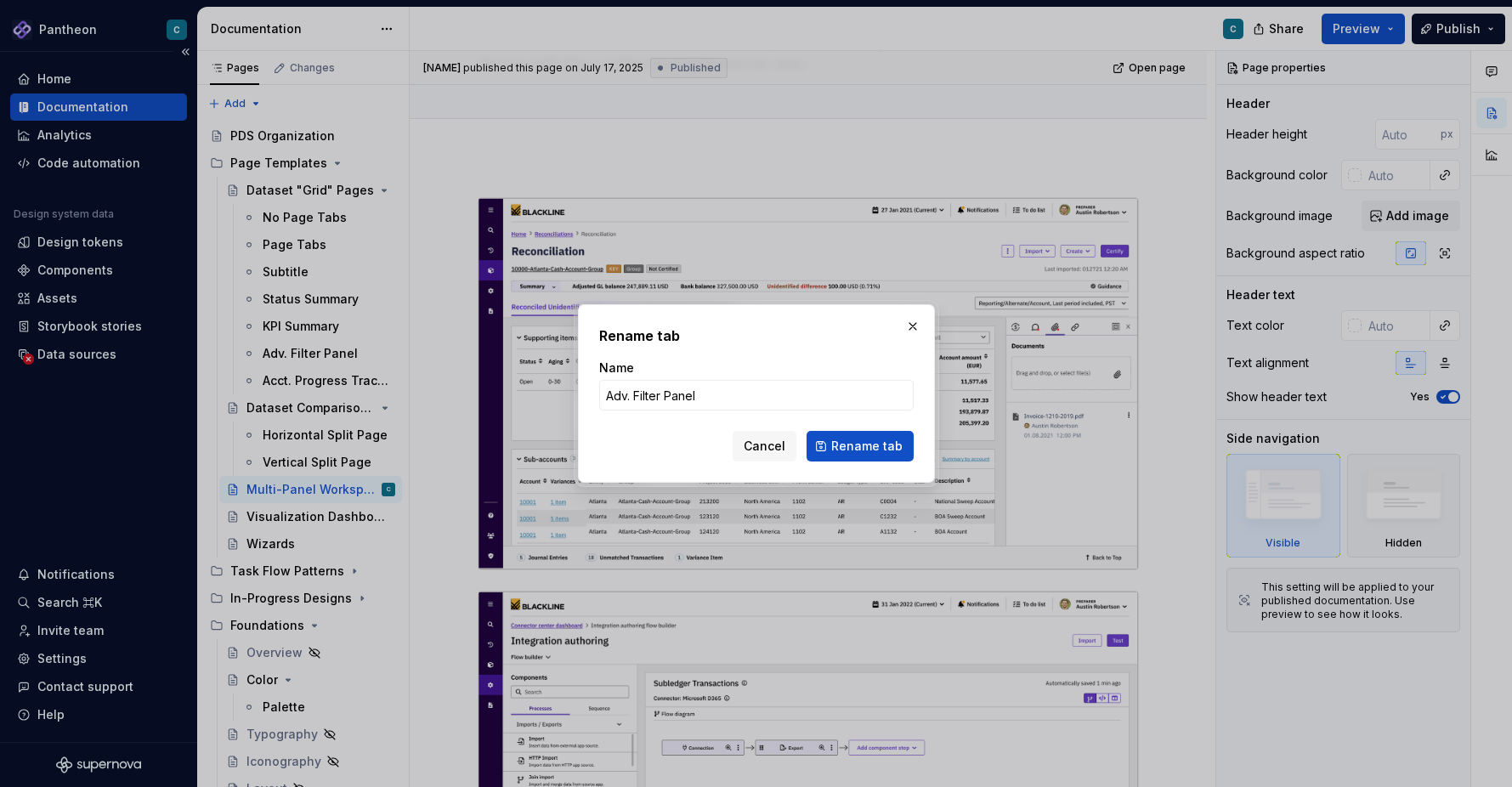 drag, startPoint x: 634, startPoint y: 396, endPoint x: 586, endPoint y: 393, distance: 48.093659 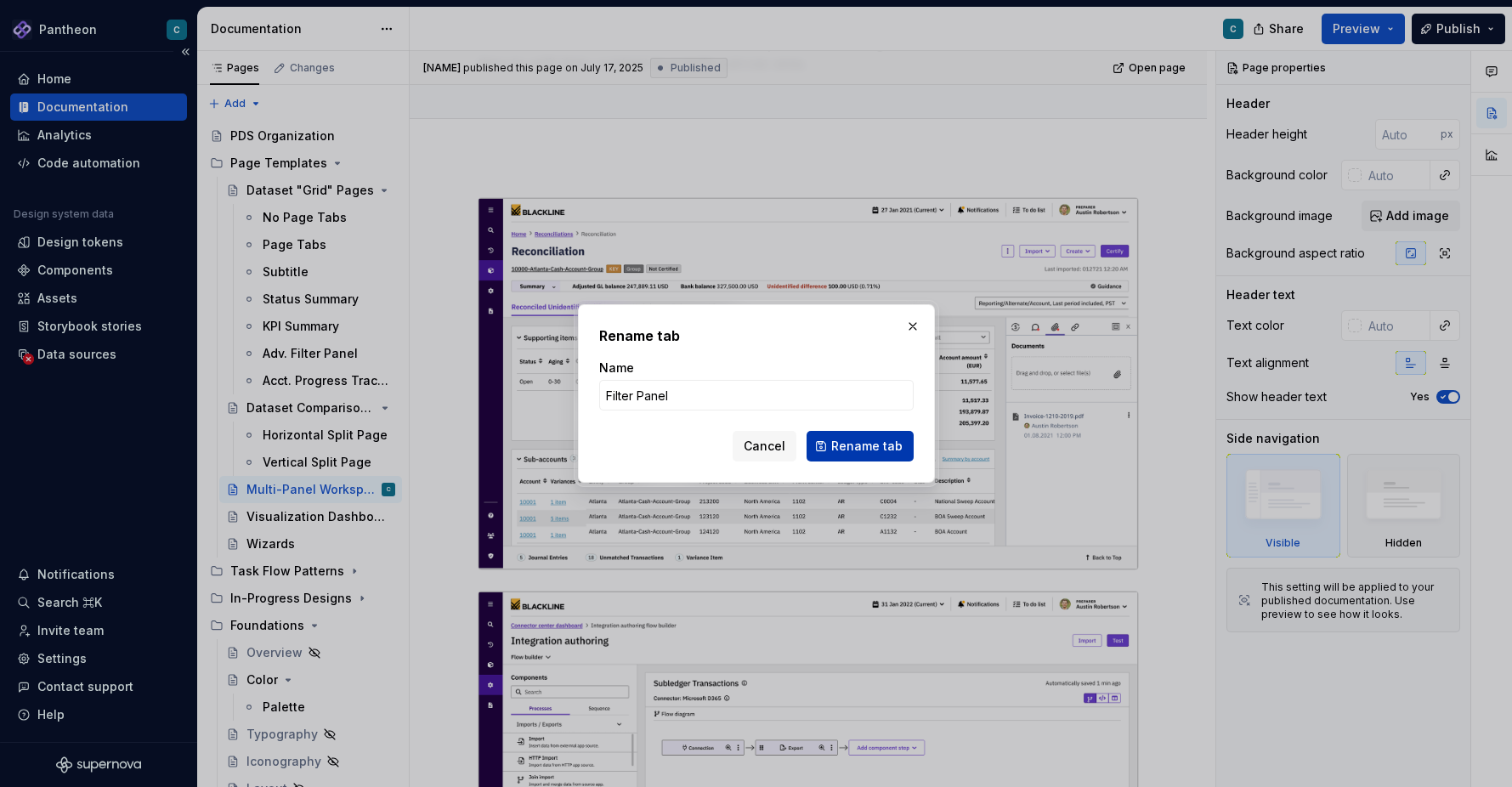type on "Filter Panel" 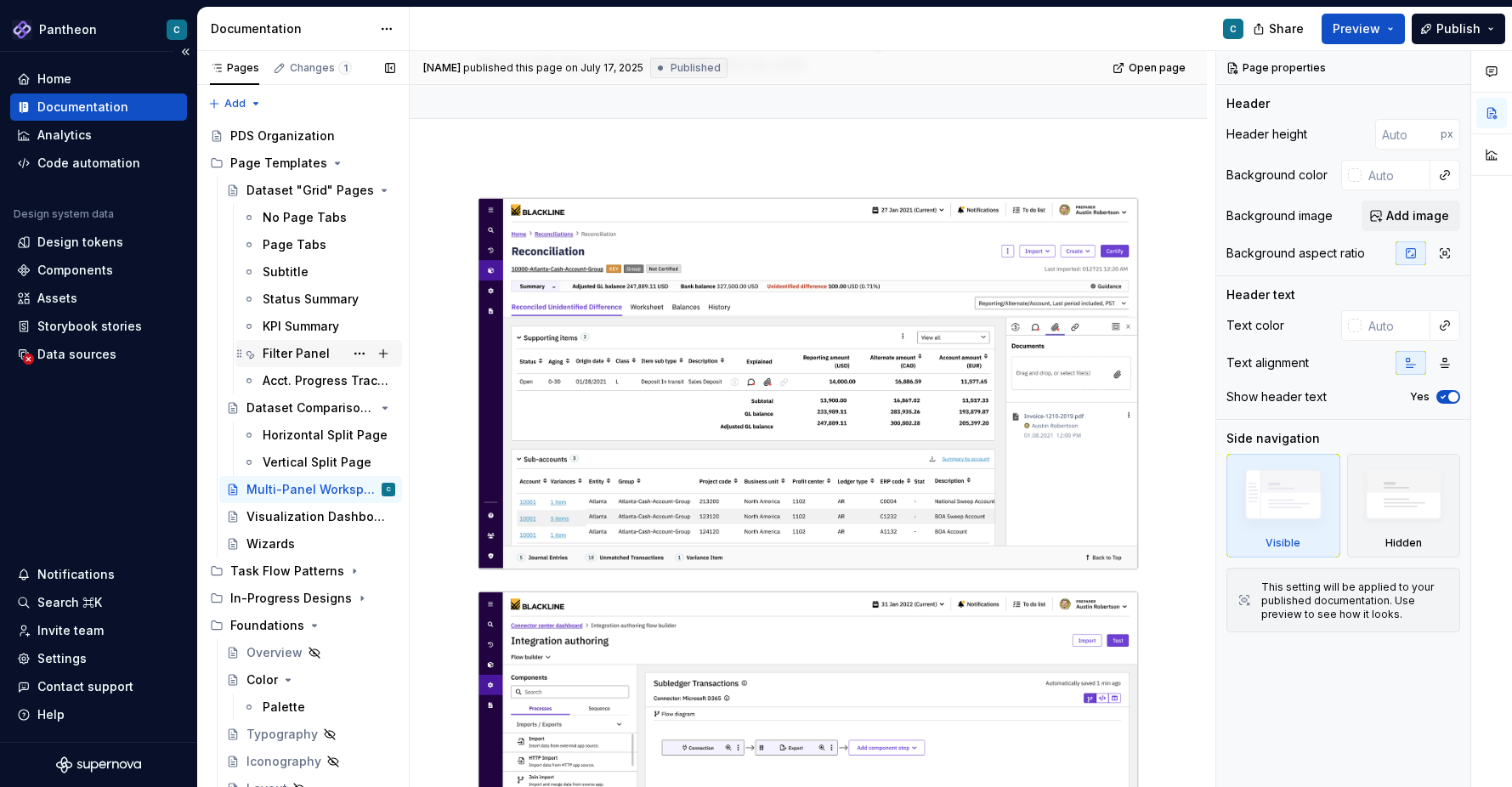 click on "Filter Panel" at bounding box center (296, 354) 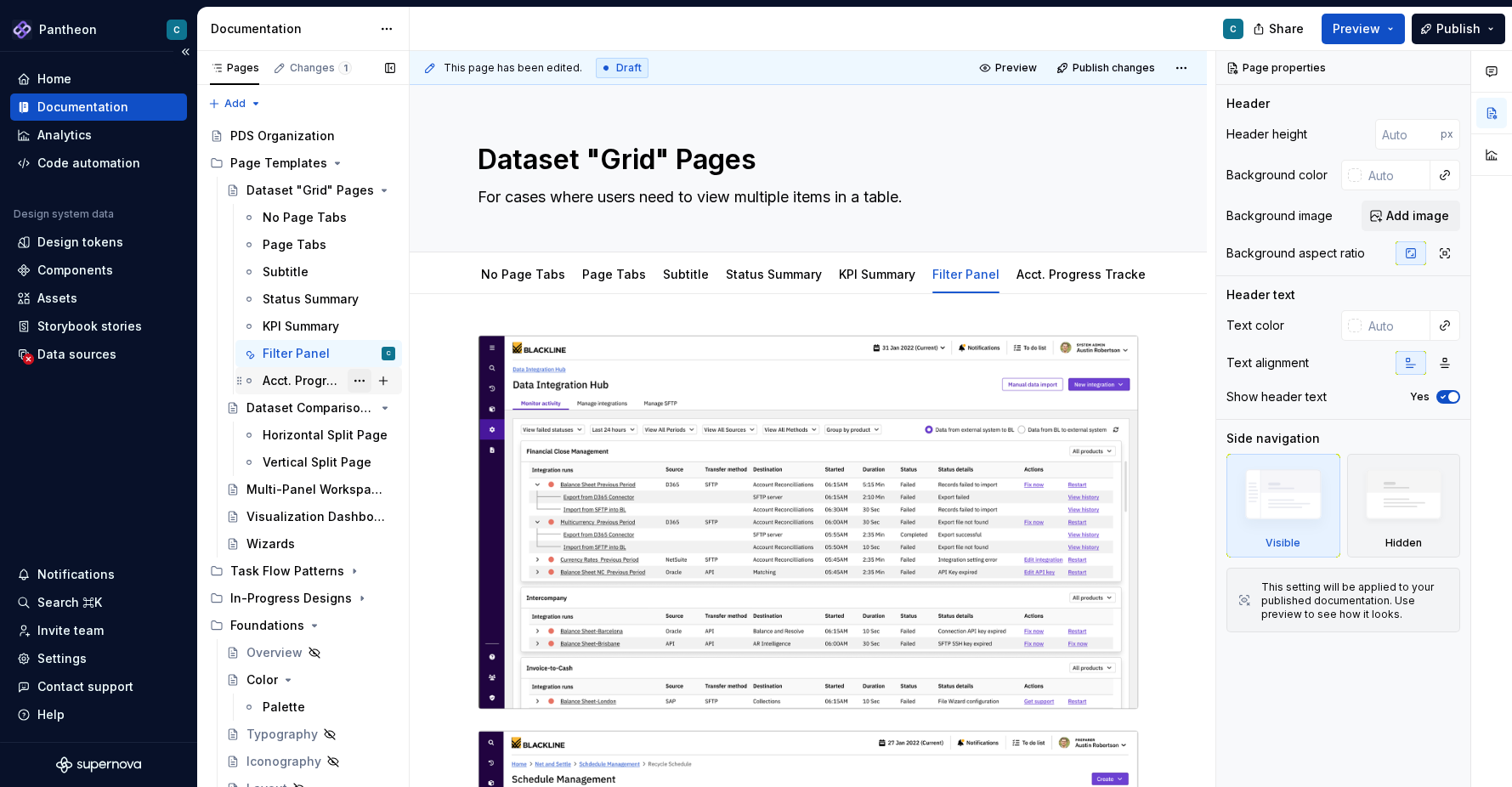 click at bounding box center (360, 381) 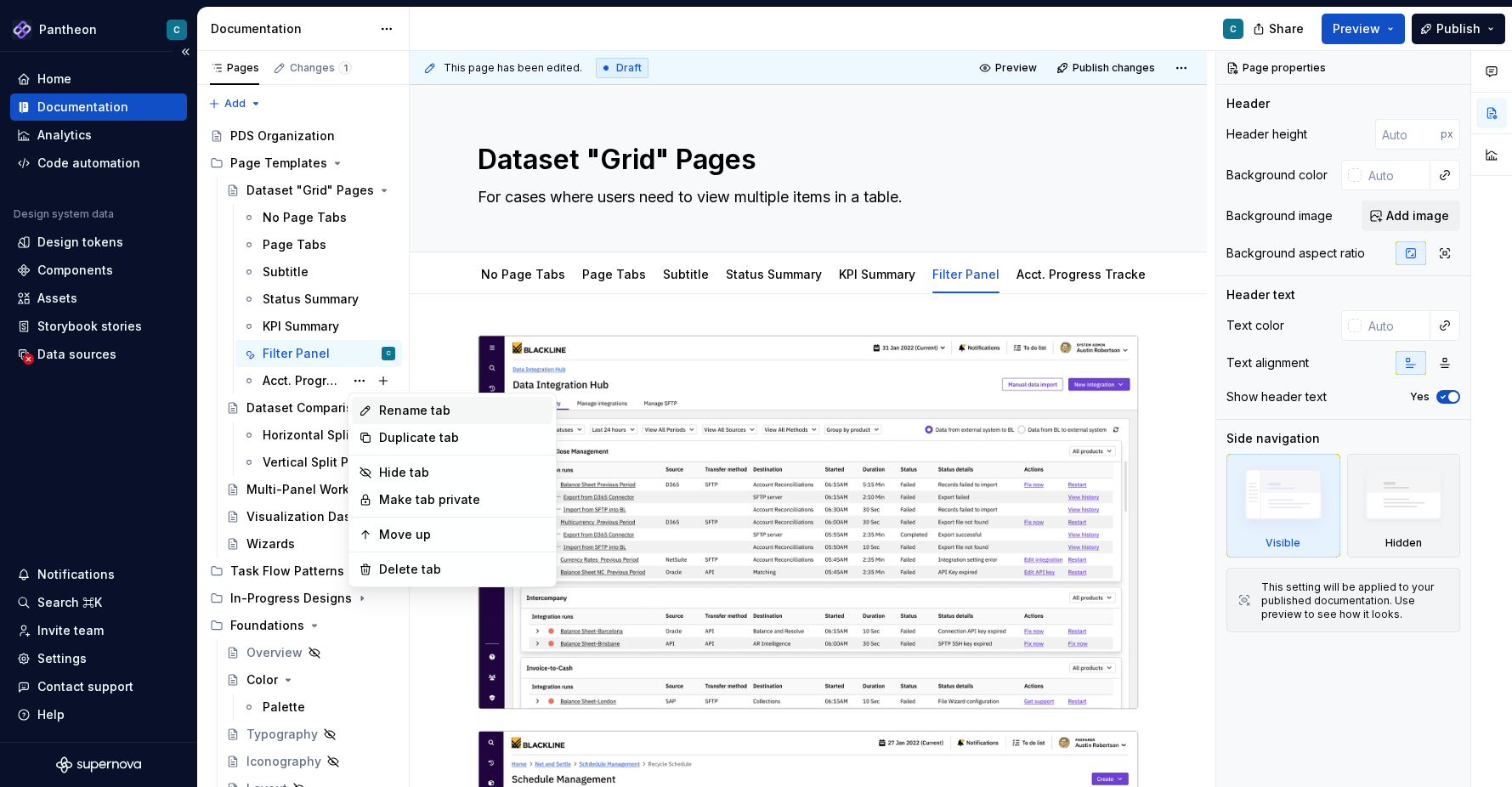 type on "*" 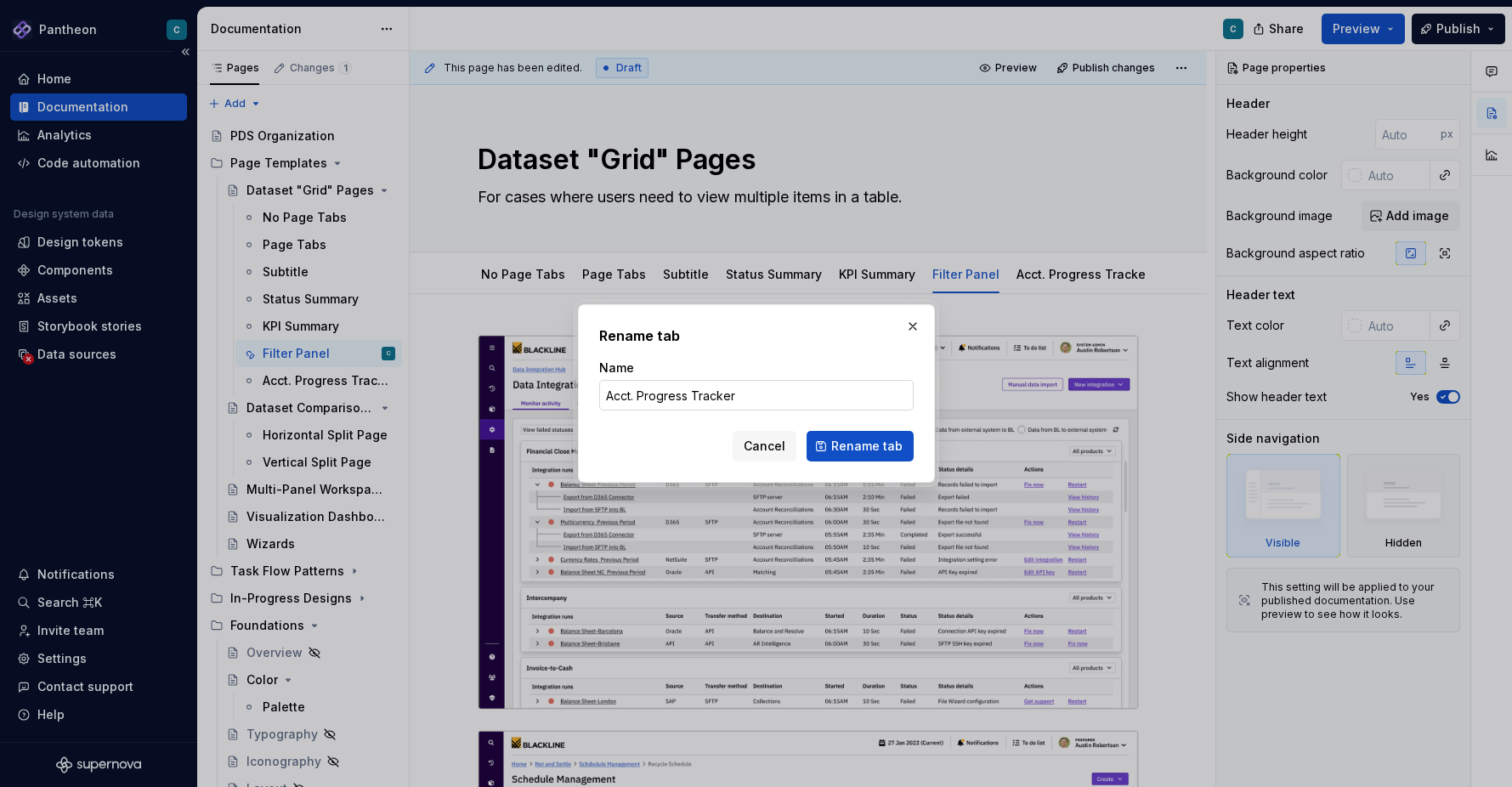 click on "Acct. Progress Tracker" at bounding box center [756, 395] 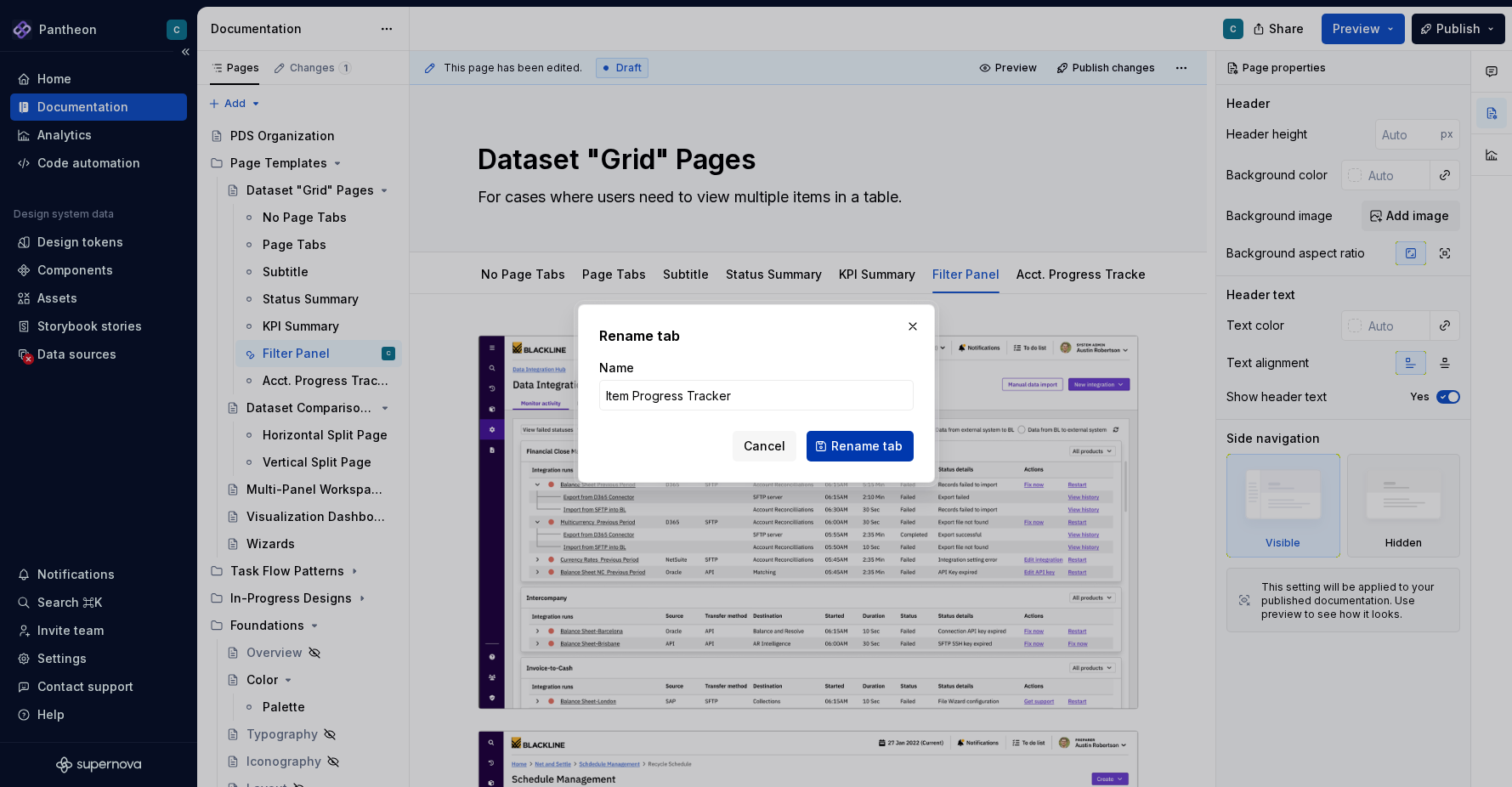 type on "Item Progress Tracker" 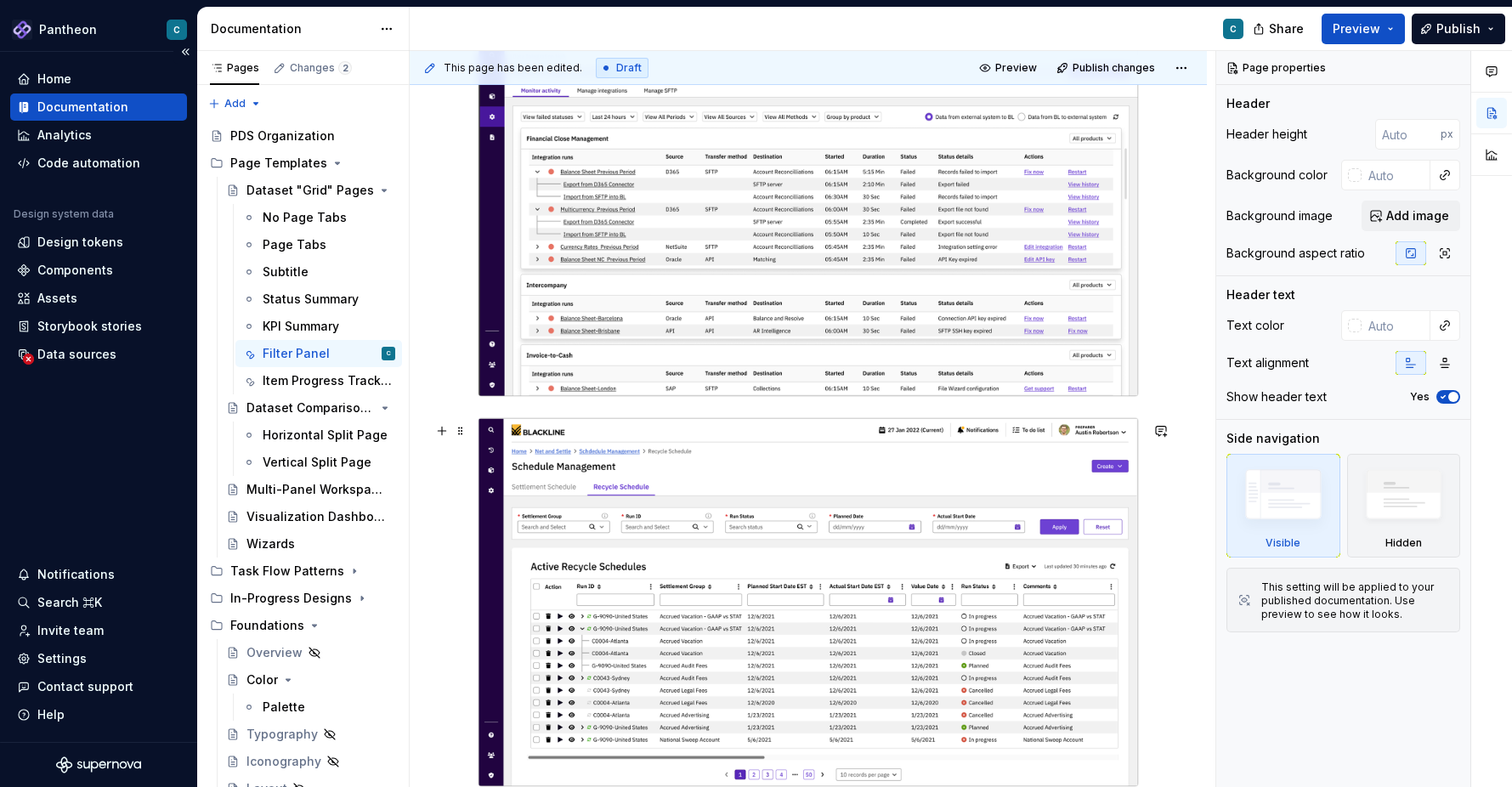 scroll, scrollTop: 312, scrollLeft: 0, axis: vertical 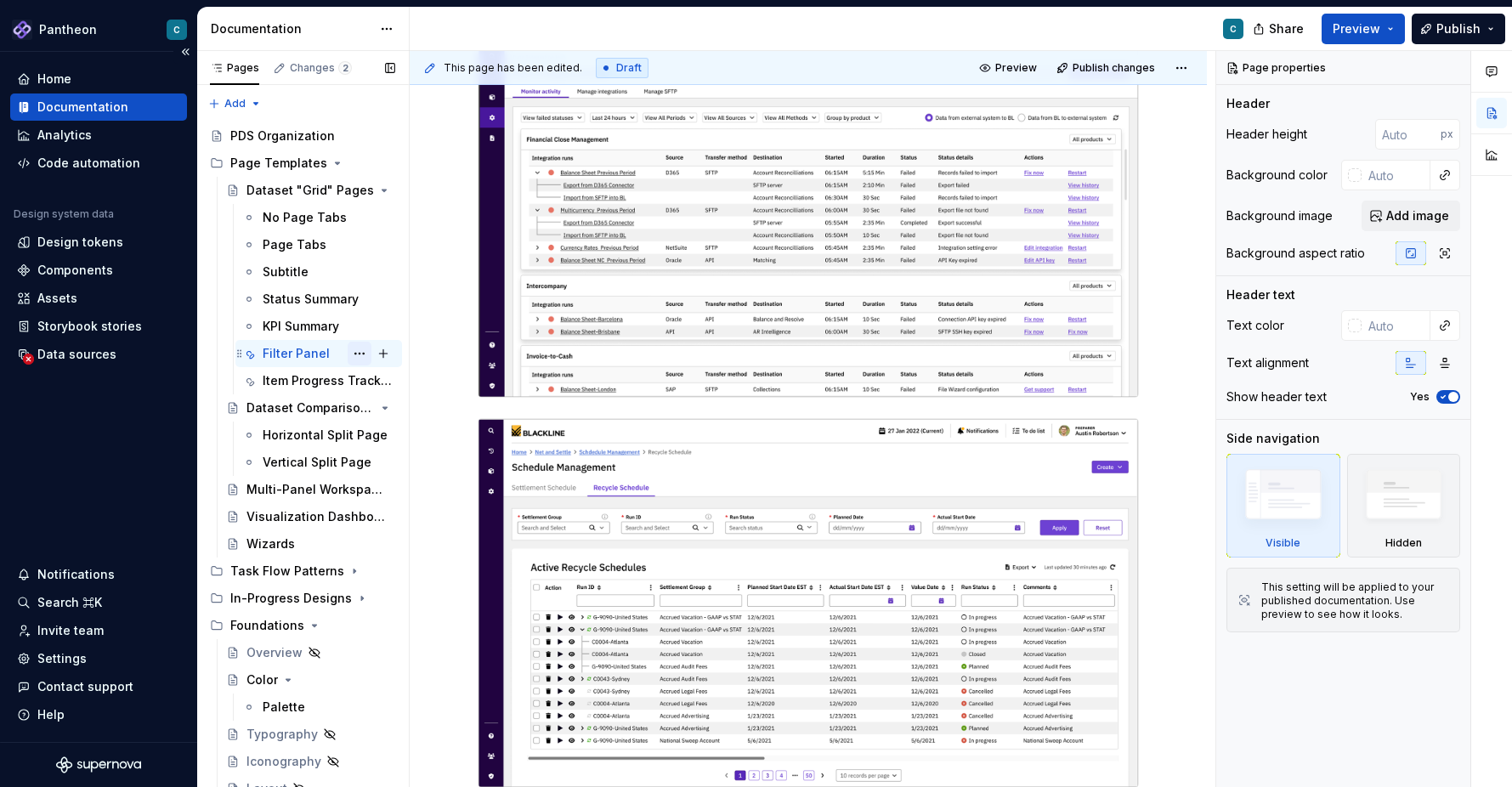 click at bounding box center [360, 354] 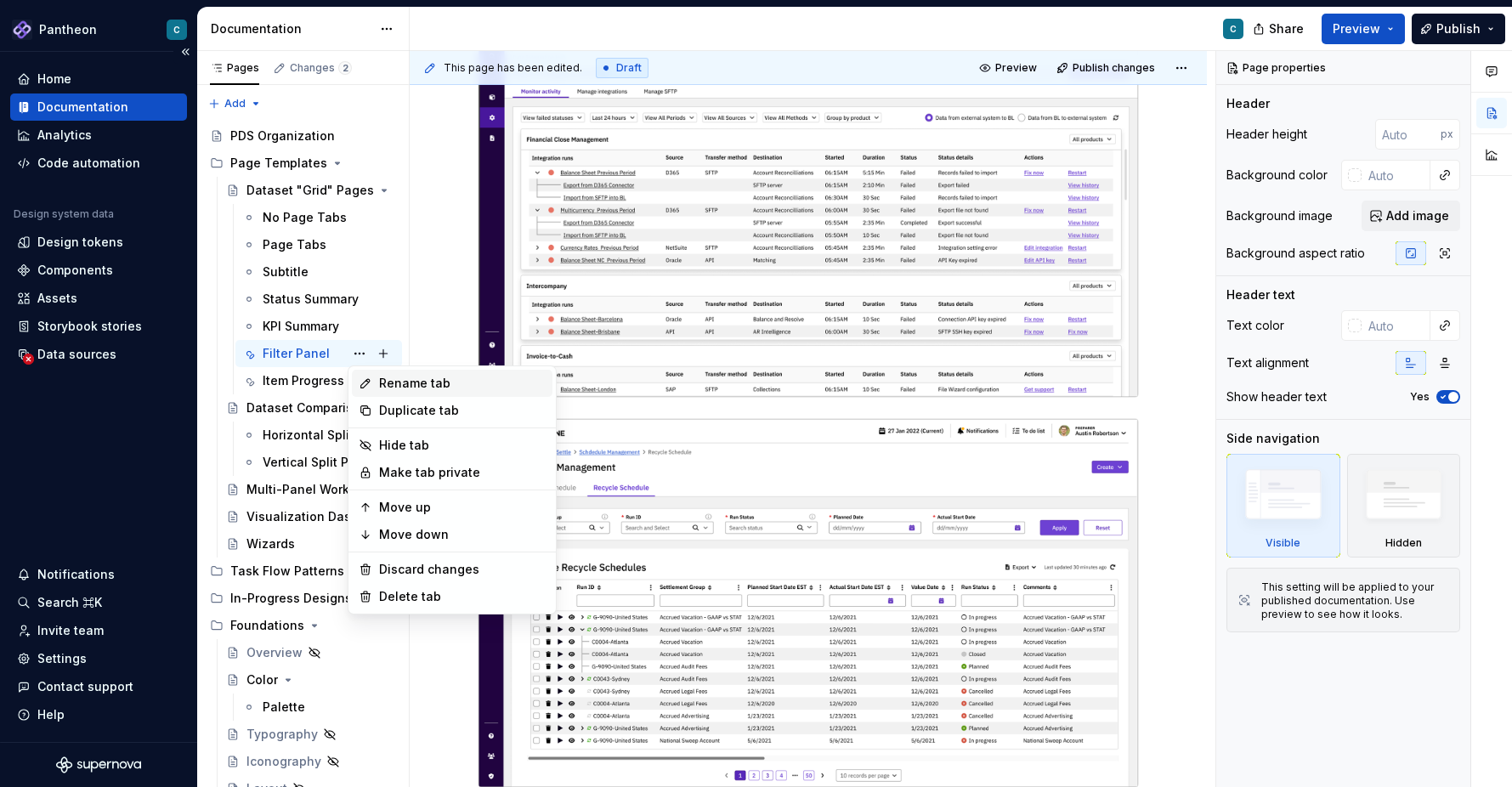 click on "Rename tab" at bounding box center [462, 383] 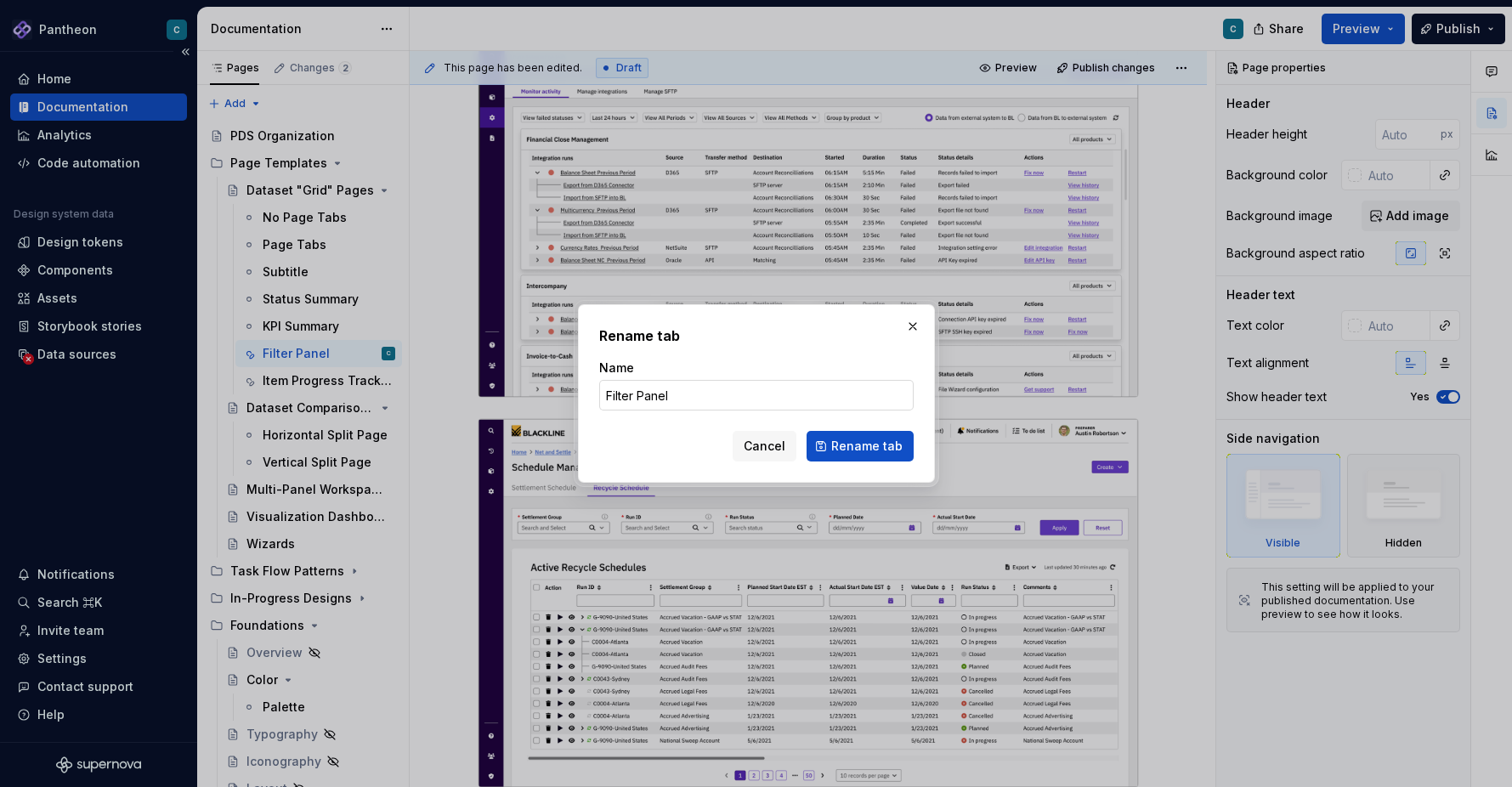 click on "Filter Panel" at bounding box center [756, 395] 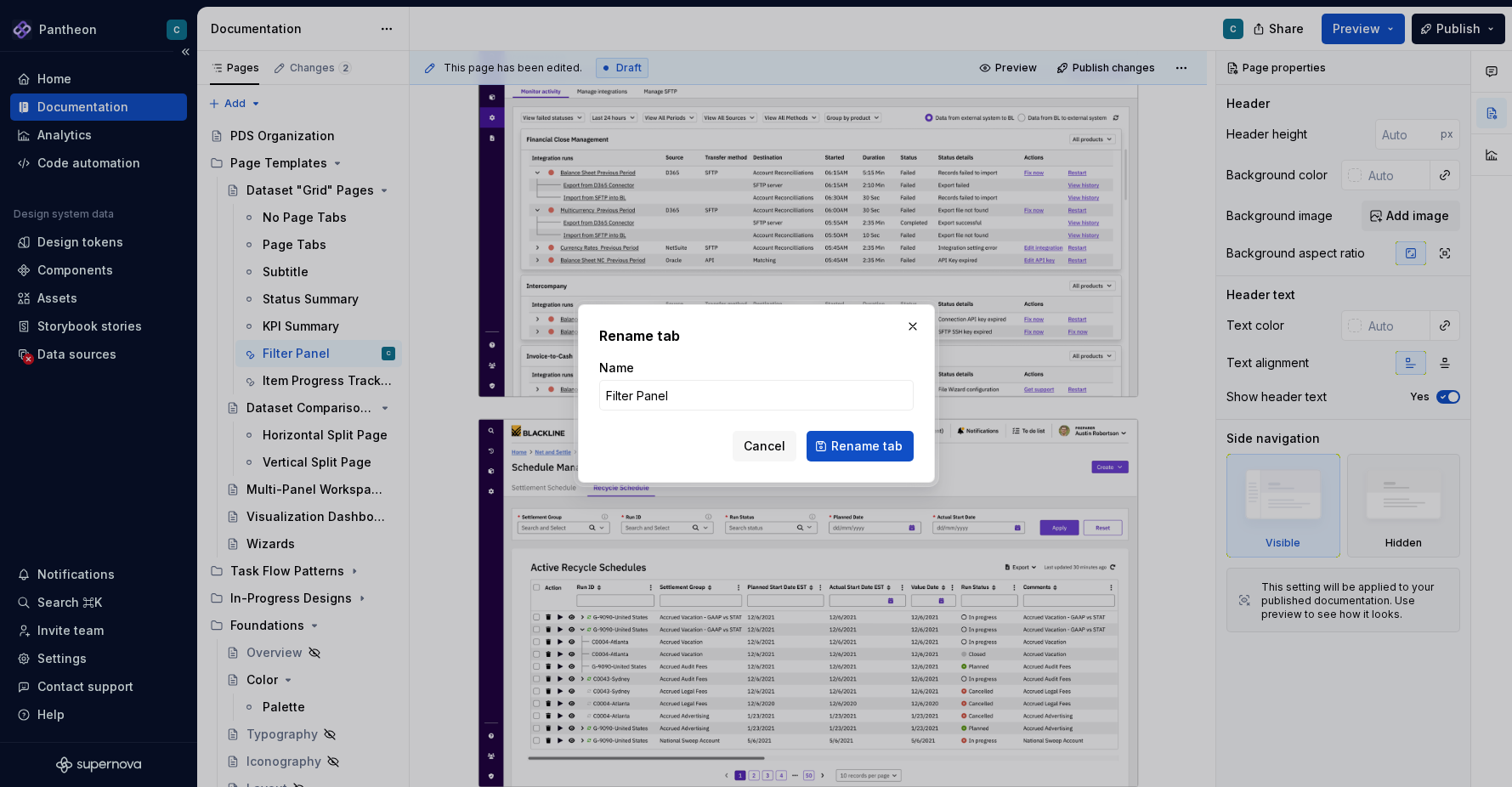 type on "*" 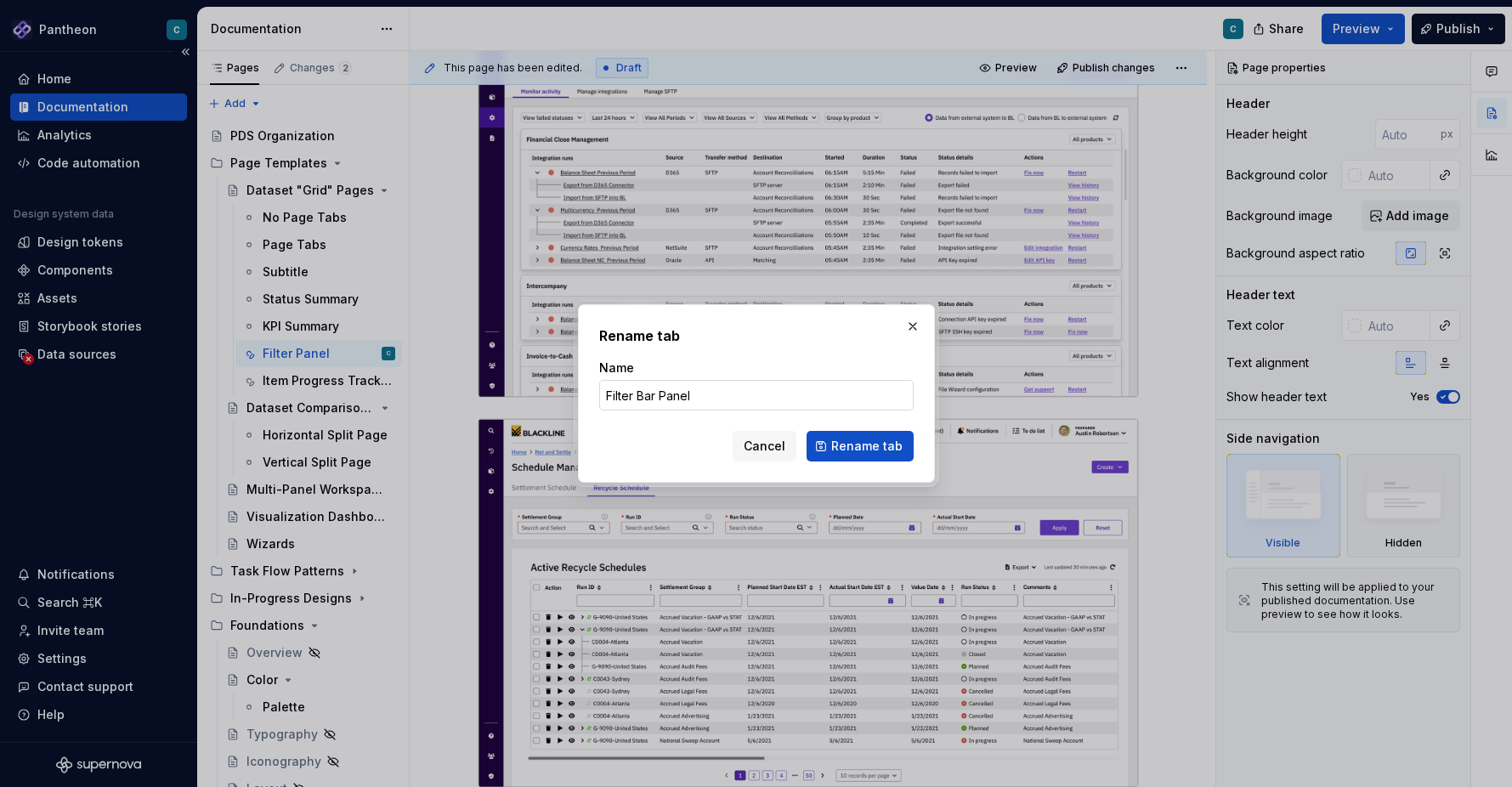 click on "Filter Bar Panel" at bounding box center (756, 395) 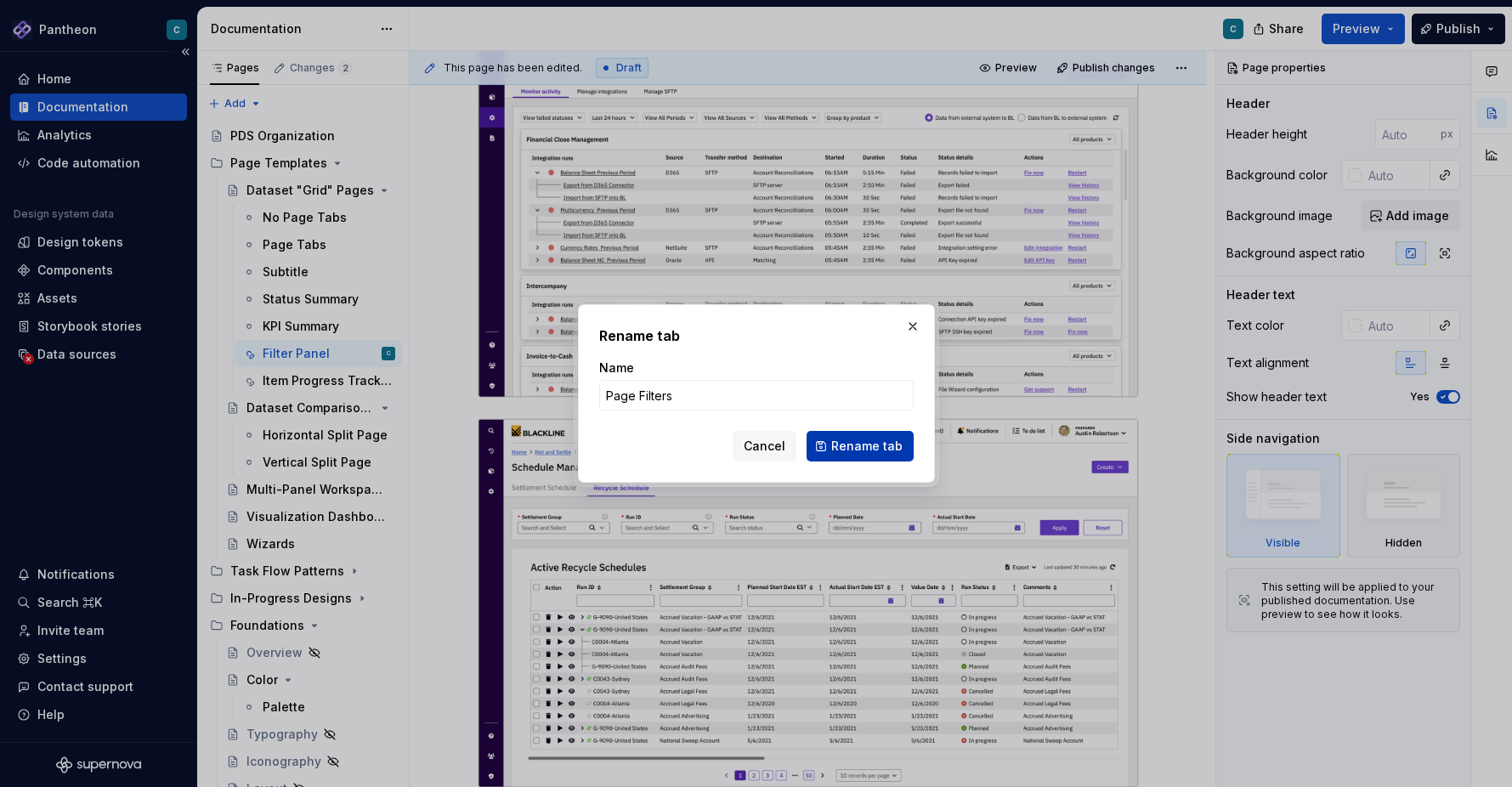 type on "Page Filters" 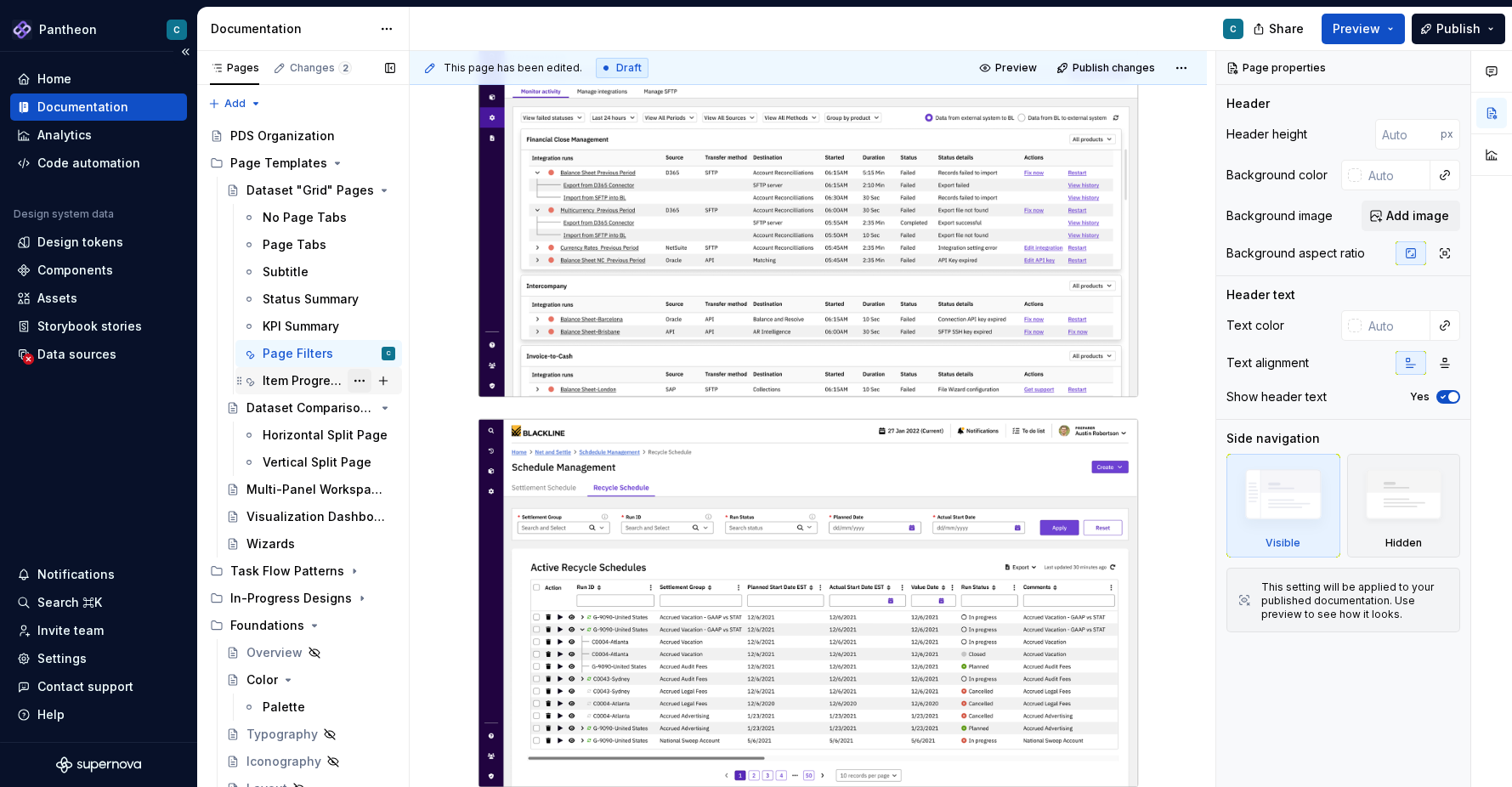 click at bounding box center [360, 381] 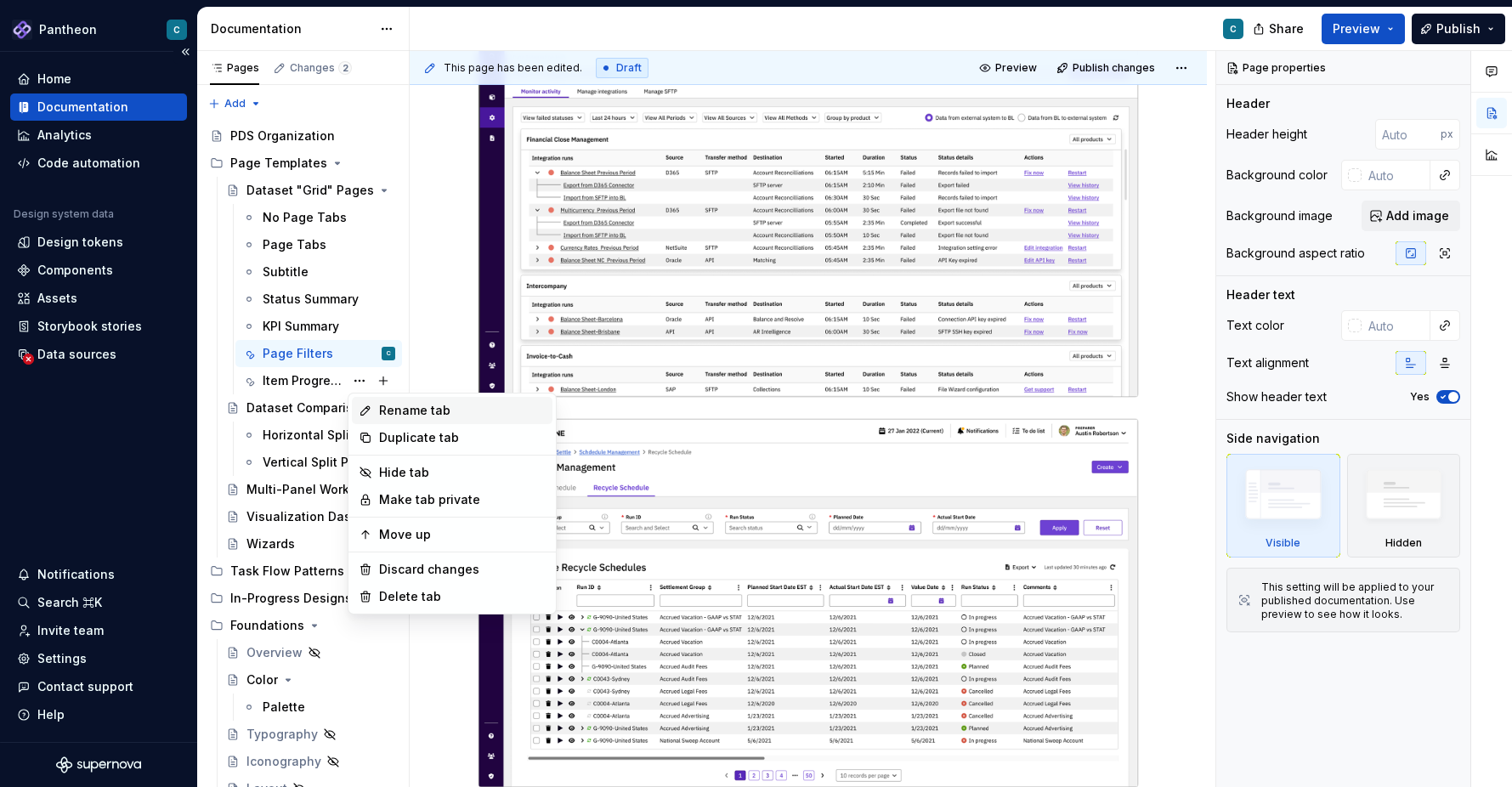 click on "Rename tab" at bounding box center [462, 410] 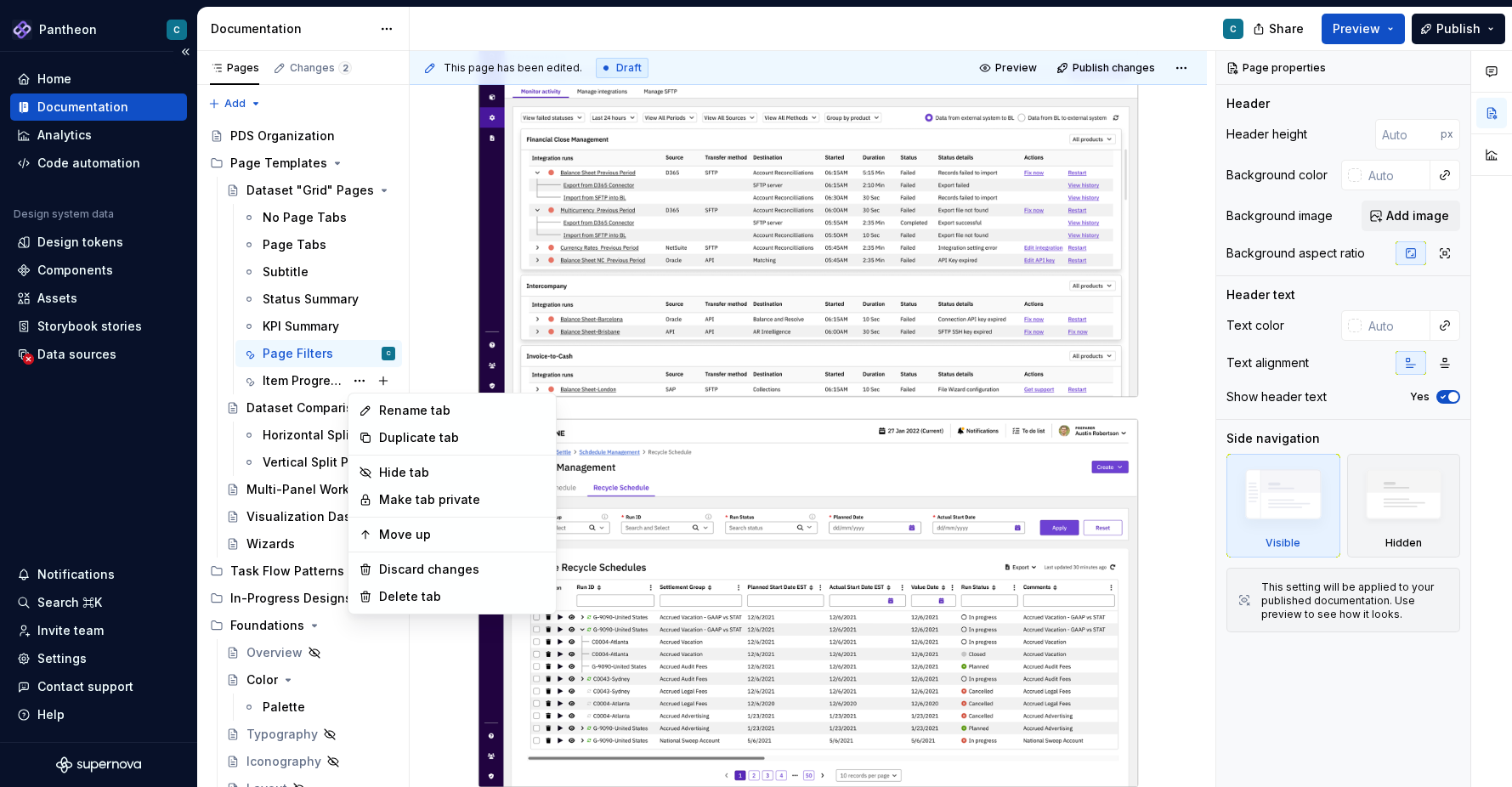 type on "*" 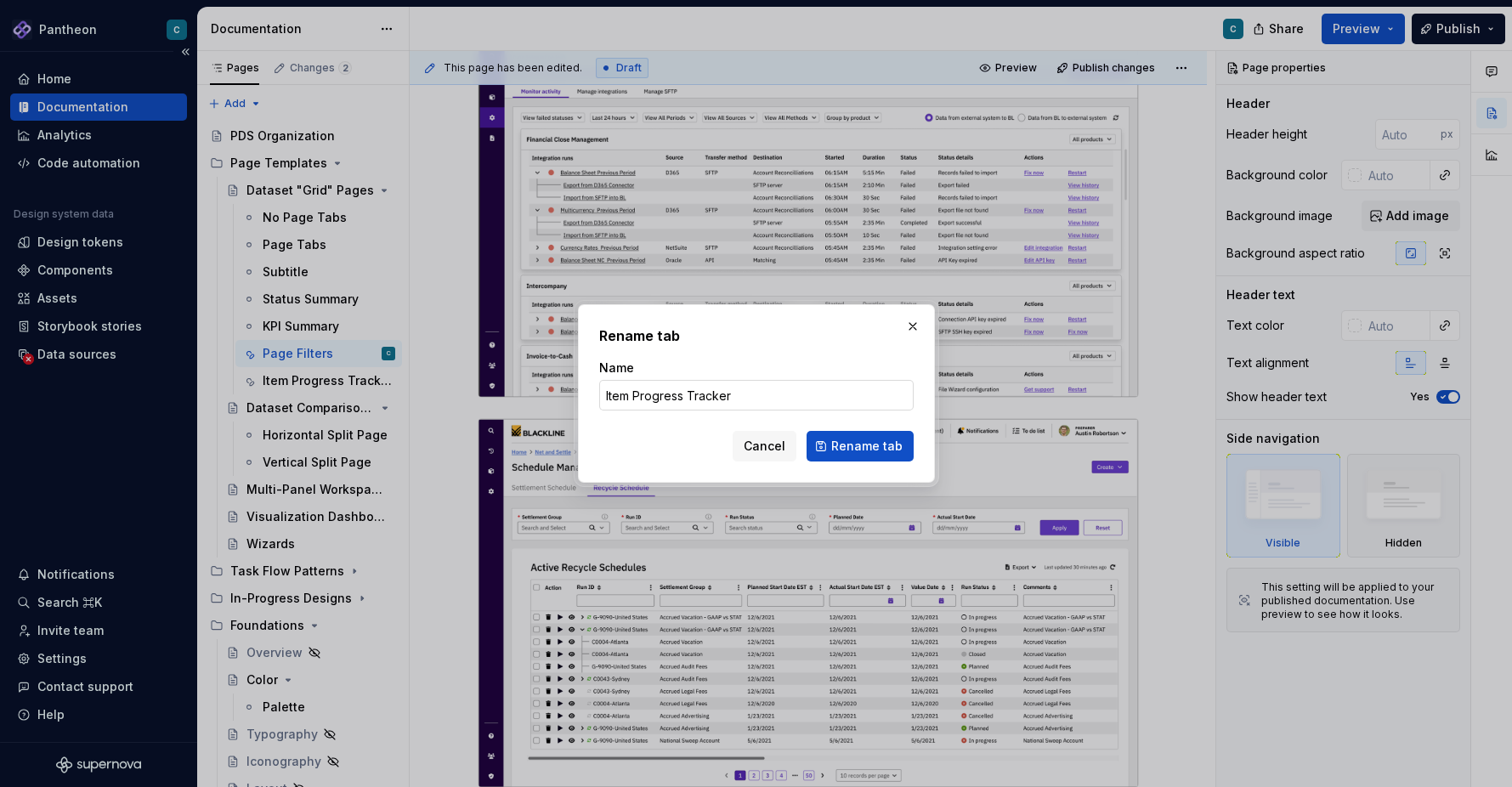 click on "Item Progress Tracker" at bounding box center [756, 395] 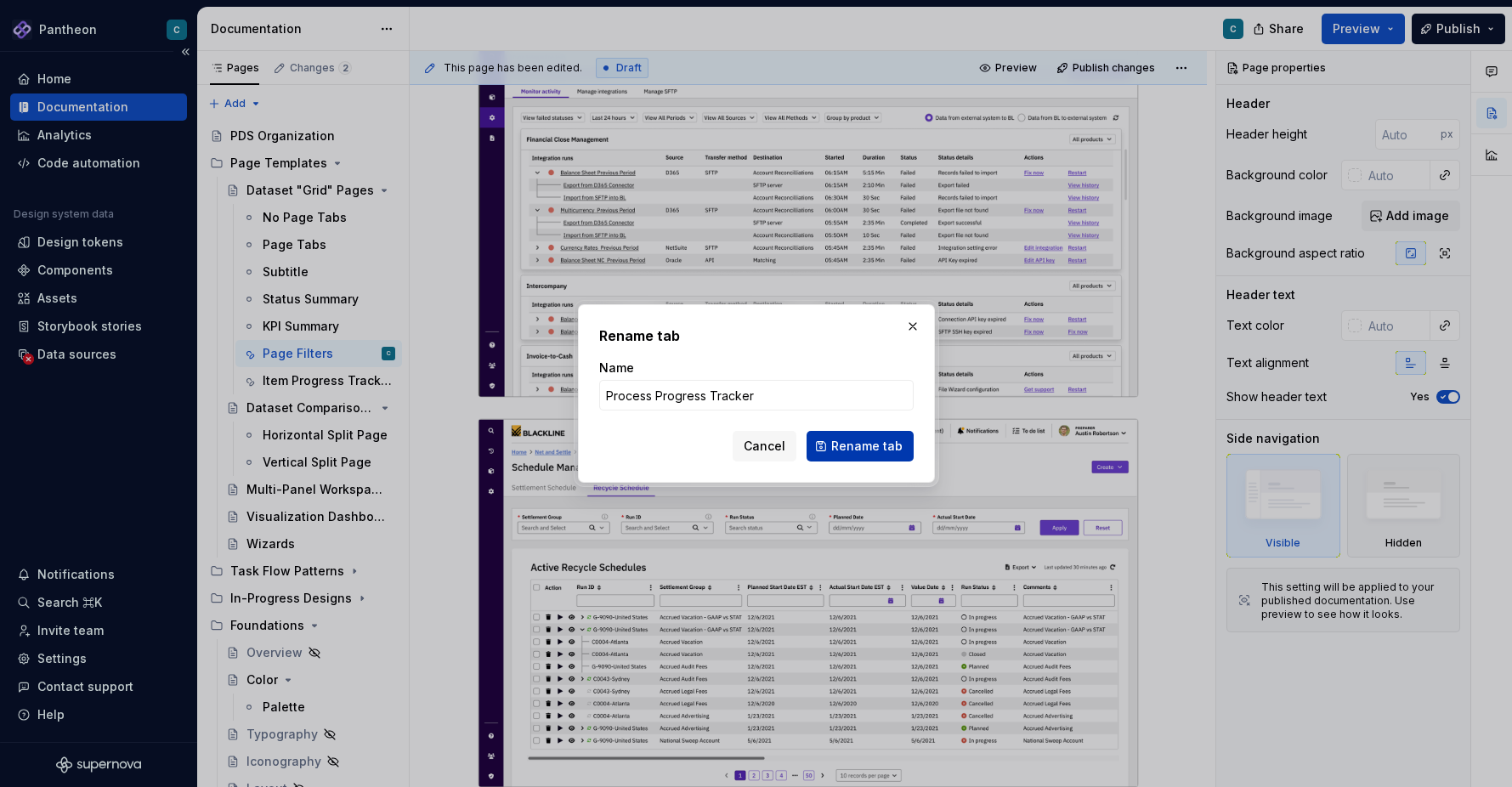 type on "Process Progress Tracker" 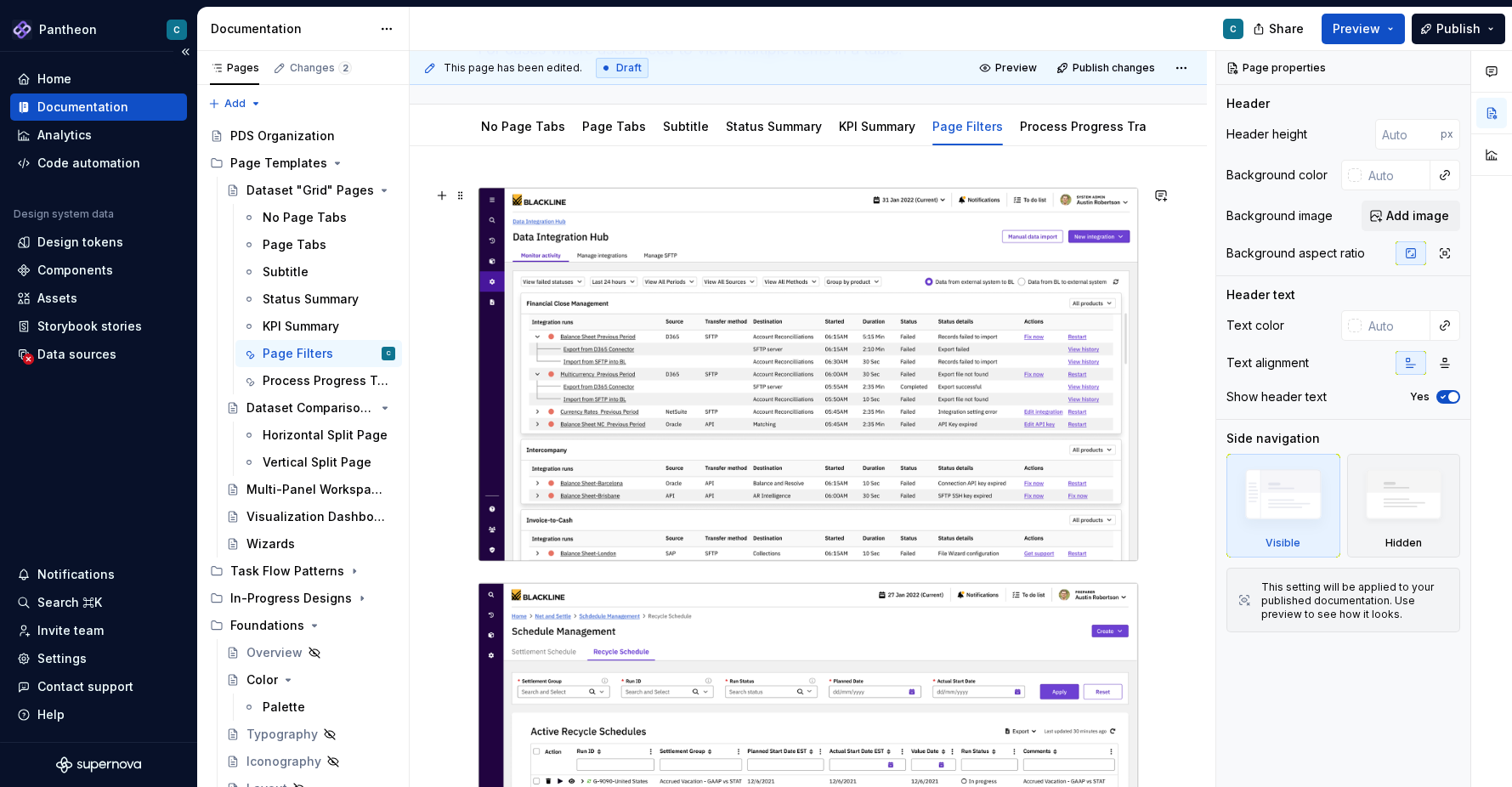 scroll, scrollTop: 0, scrollLeft: 0, axis: both 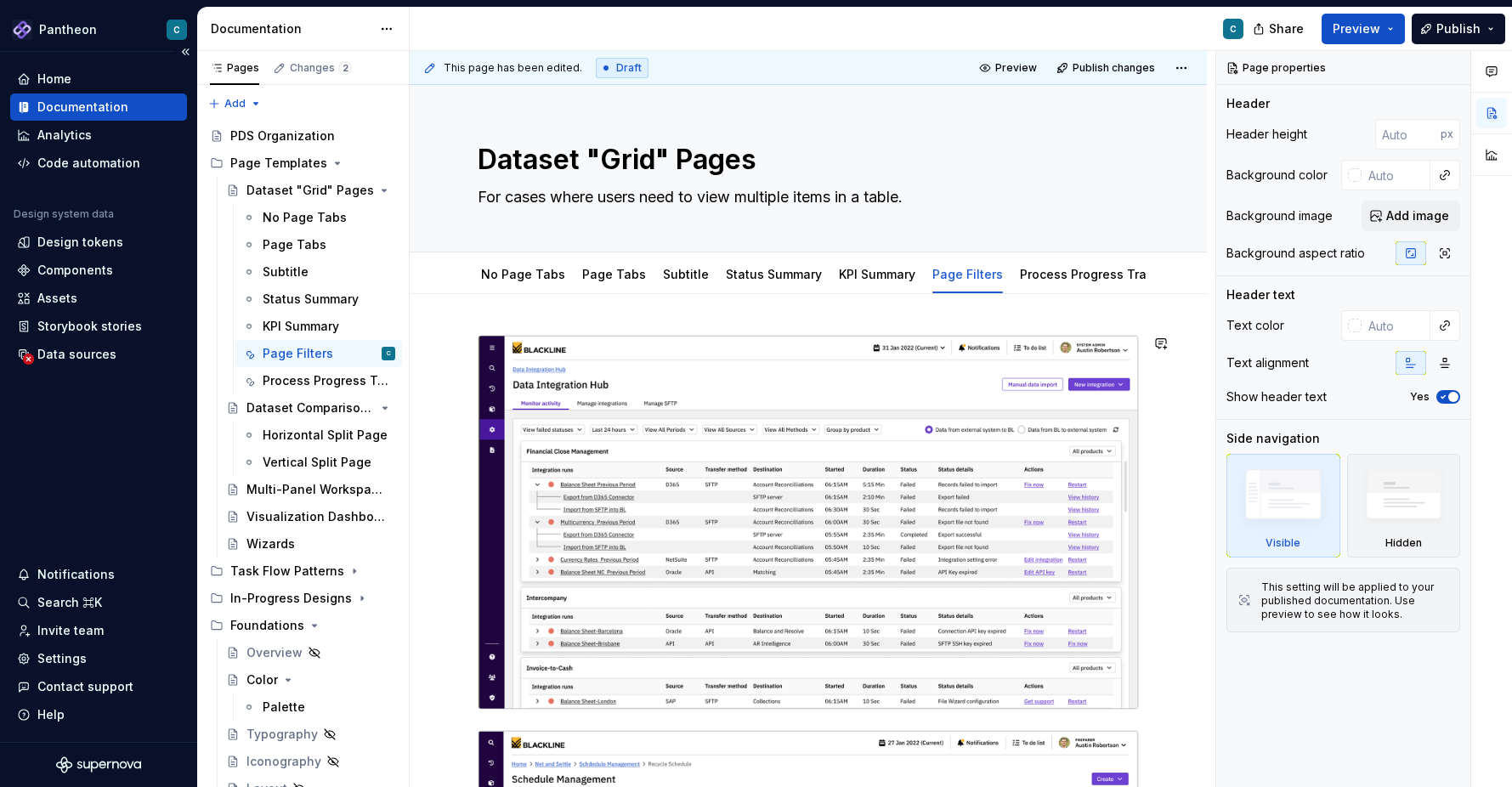 click at bounding box center [808, 1022] 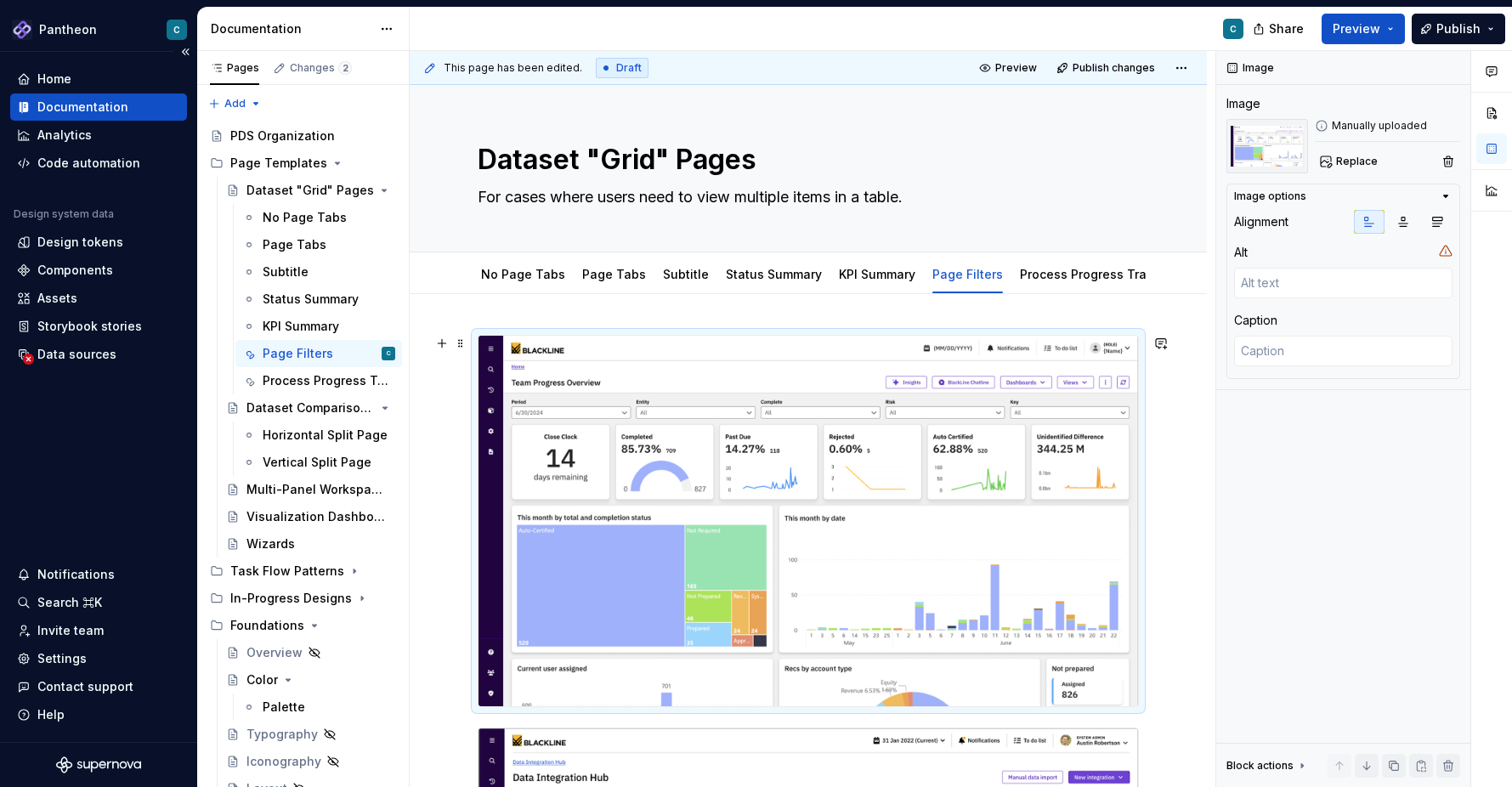 click at bounding box center (808, 521) 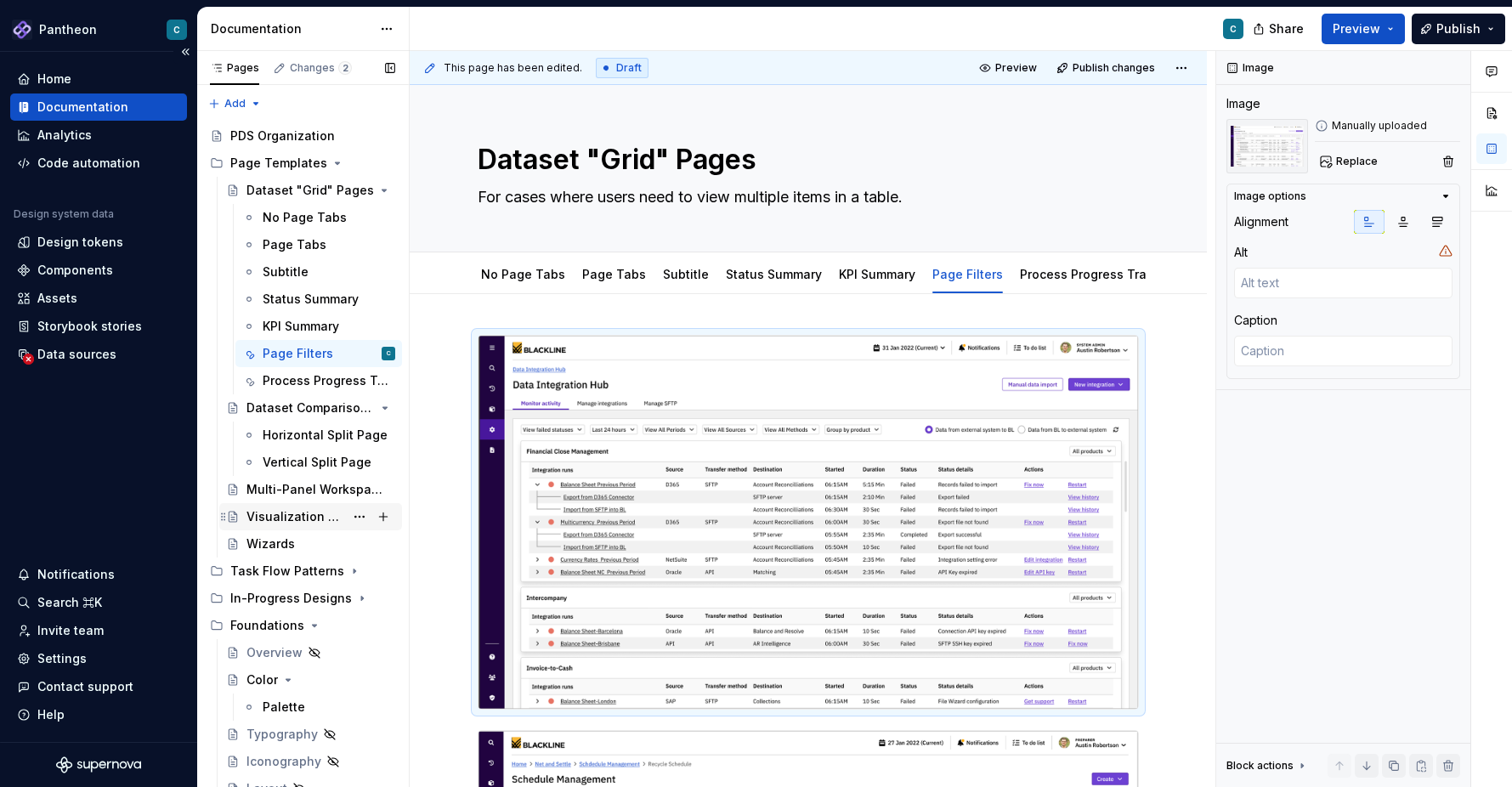 click on "Visualization Dashboards" at bounding box center [295, 517] 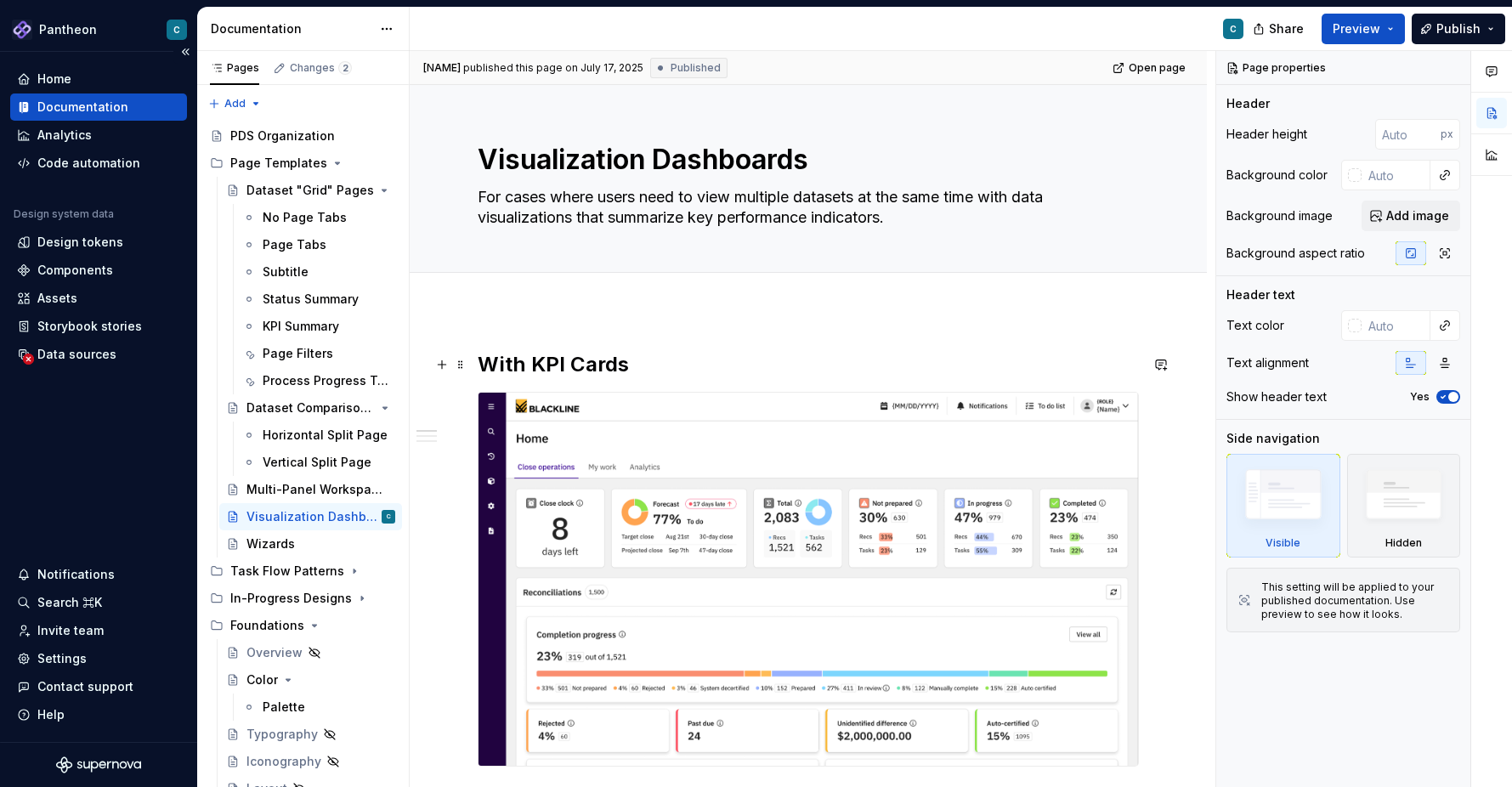 click on "With KPI Cards" at bounding box center [808, 365] 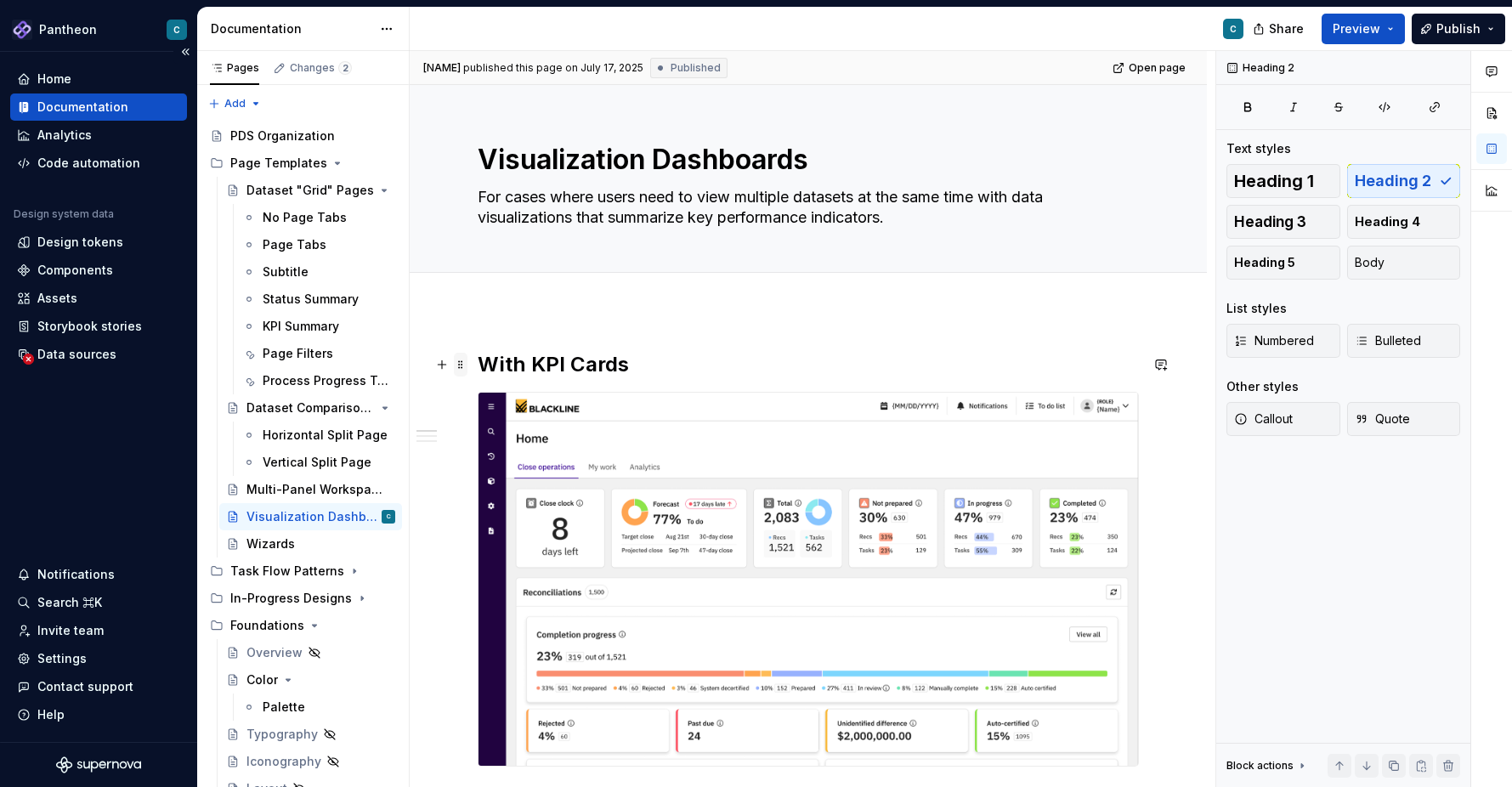 click at bounding box center [461, 365] 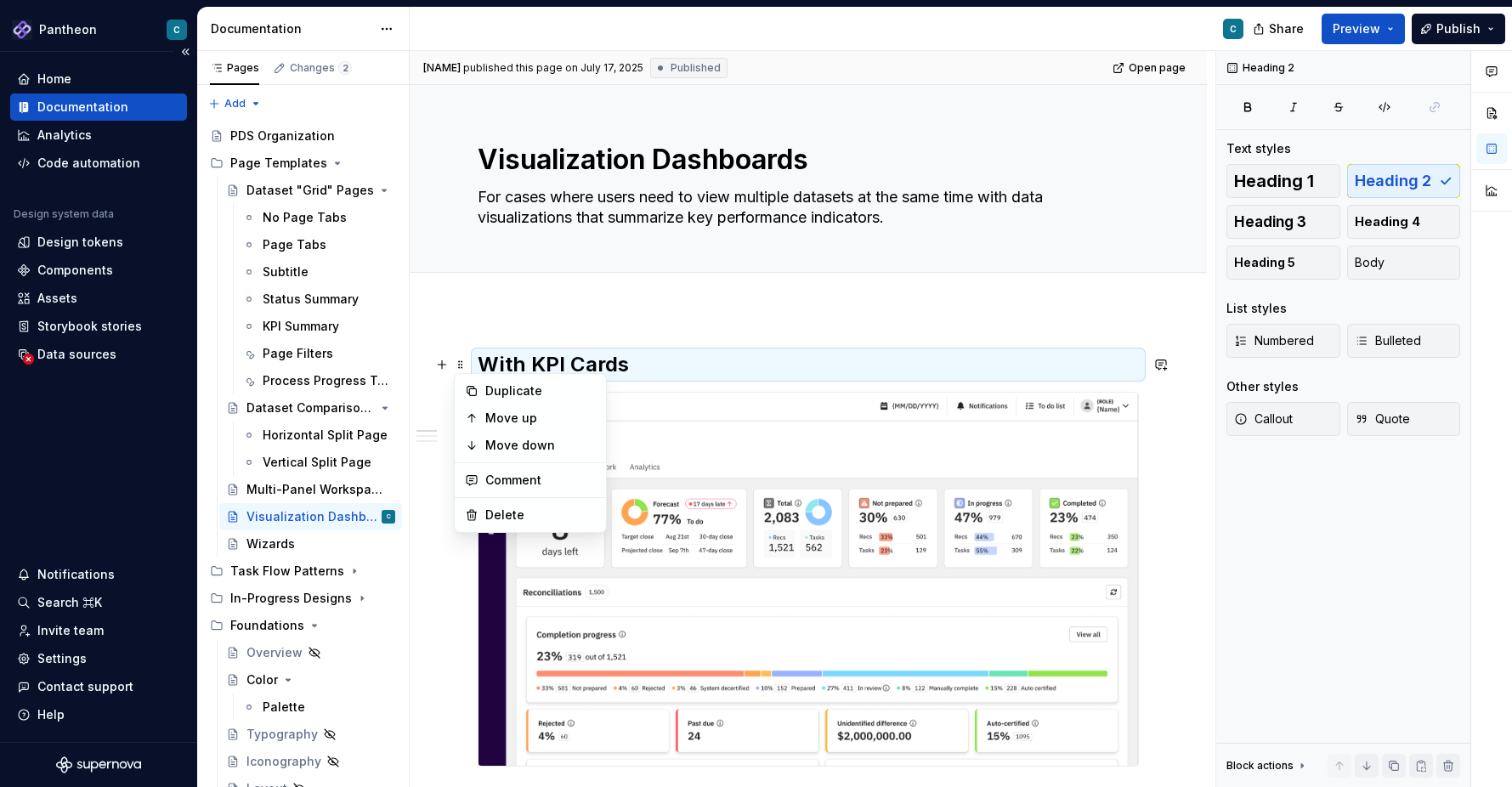 click on "With KPI Cards" at bounding box center [808, 365] 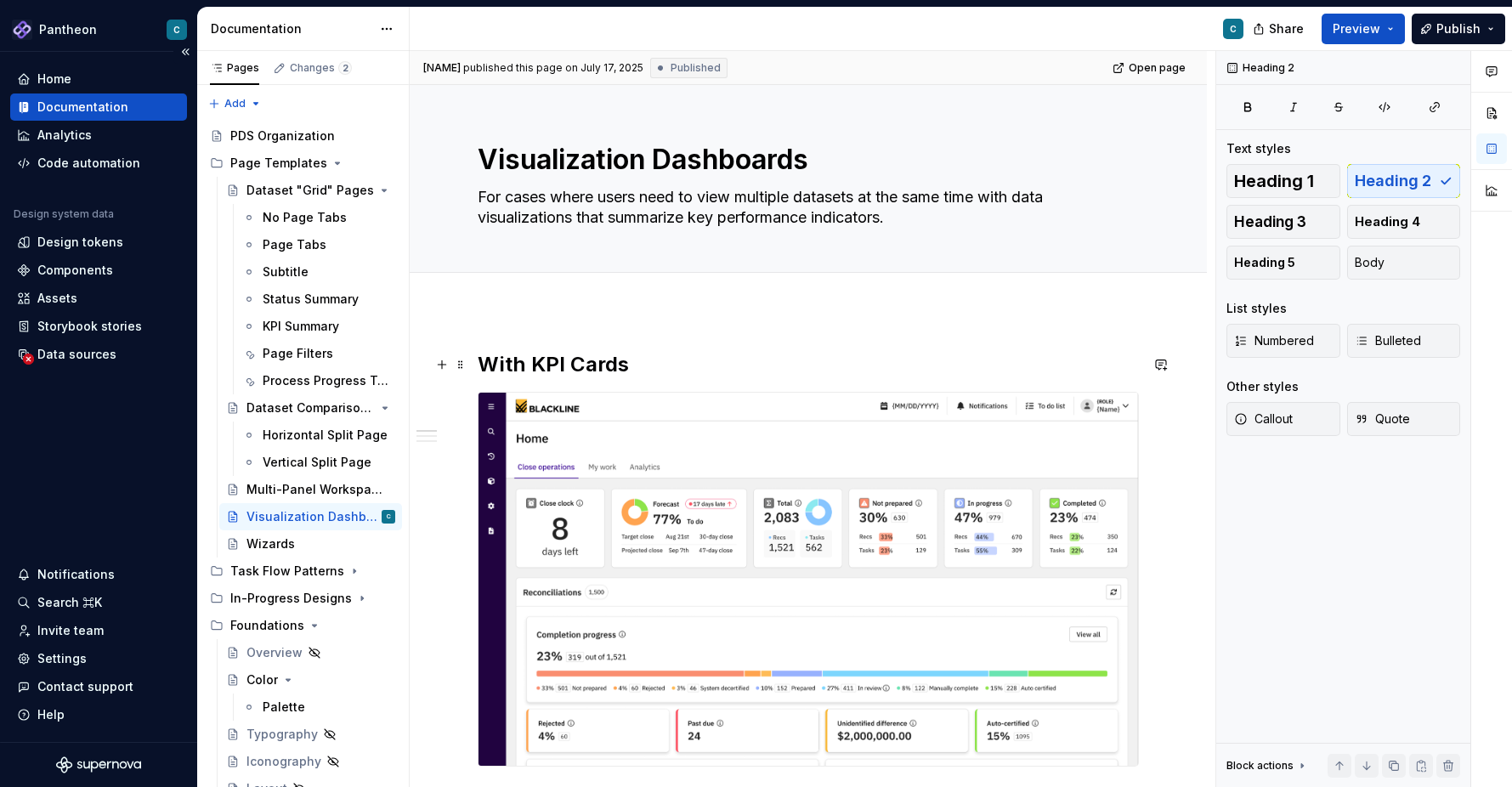 click on "With KPI Cards" at bounding box center (808, 365) 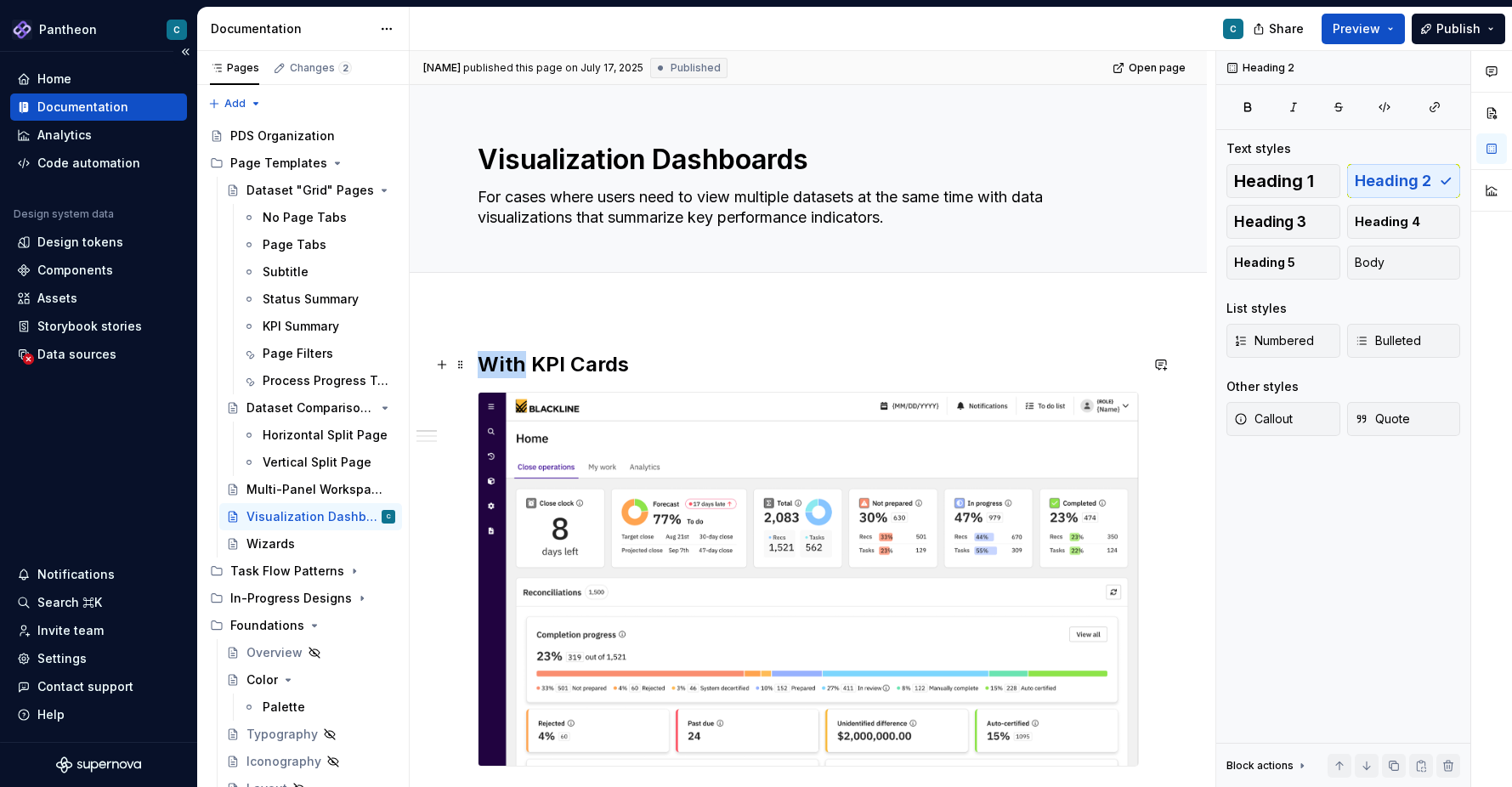click on "With KPI Cards" at bounding box center (808, 365) 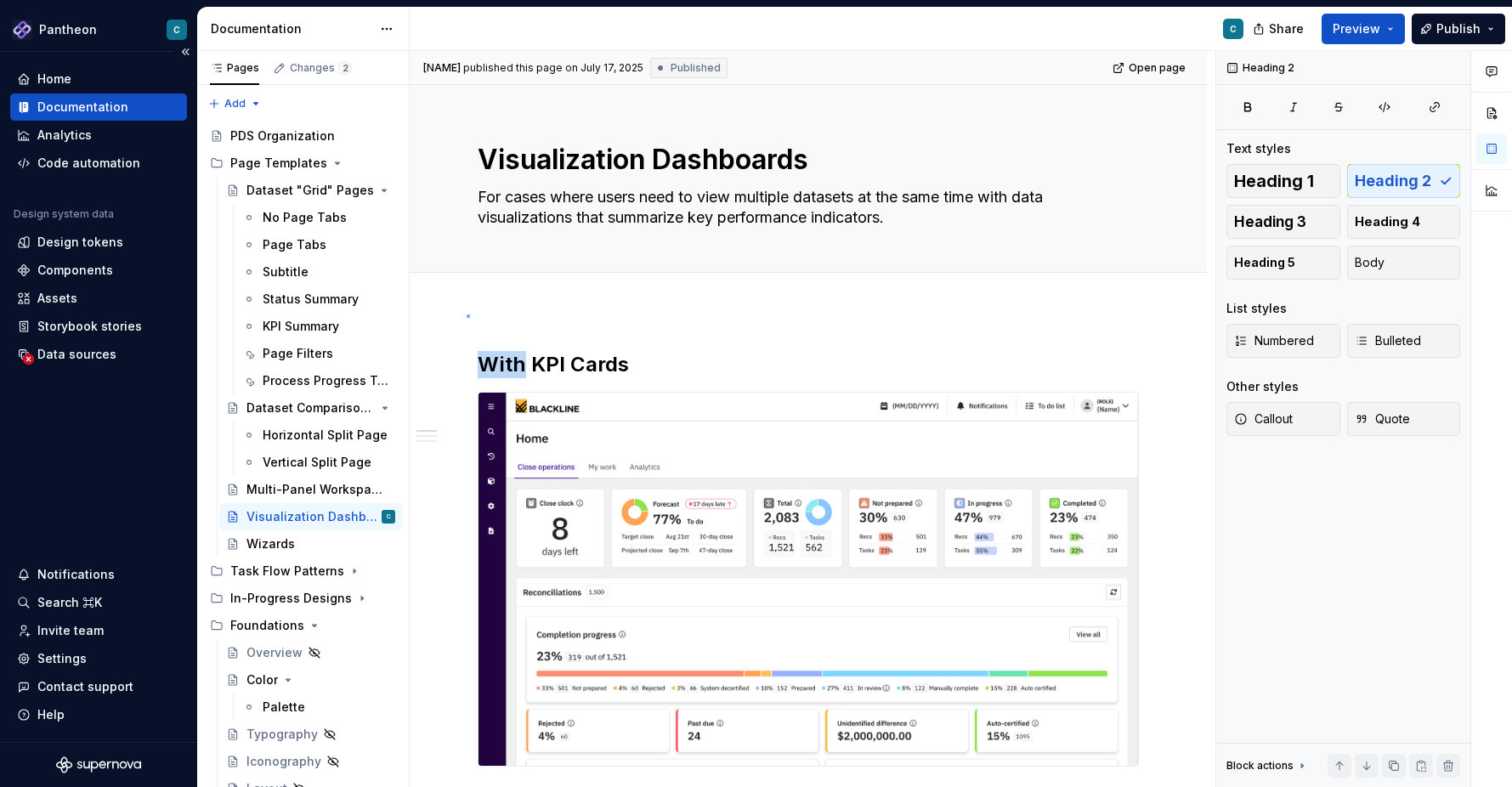 click on "Christina [NAME] published this page on July 17, 2025 Published Open page Visualization Dashboards For cases where users need to view multiple datasets at the same time with data visualizations that summarize key performance indicators. Edit header With KPI Cards With Filter Bars (Slicers) With Filter Panels With KPI Cards With Filter Bars (Slicers) With Filter Panels" at bounding box center [813, 419] 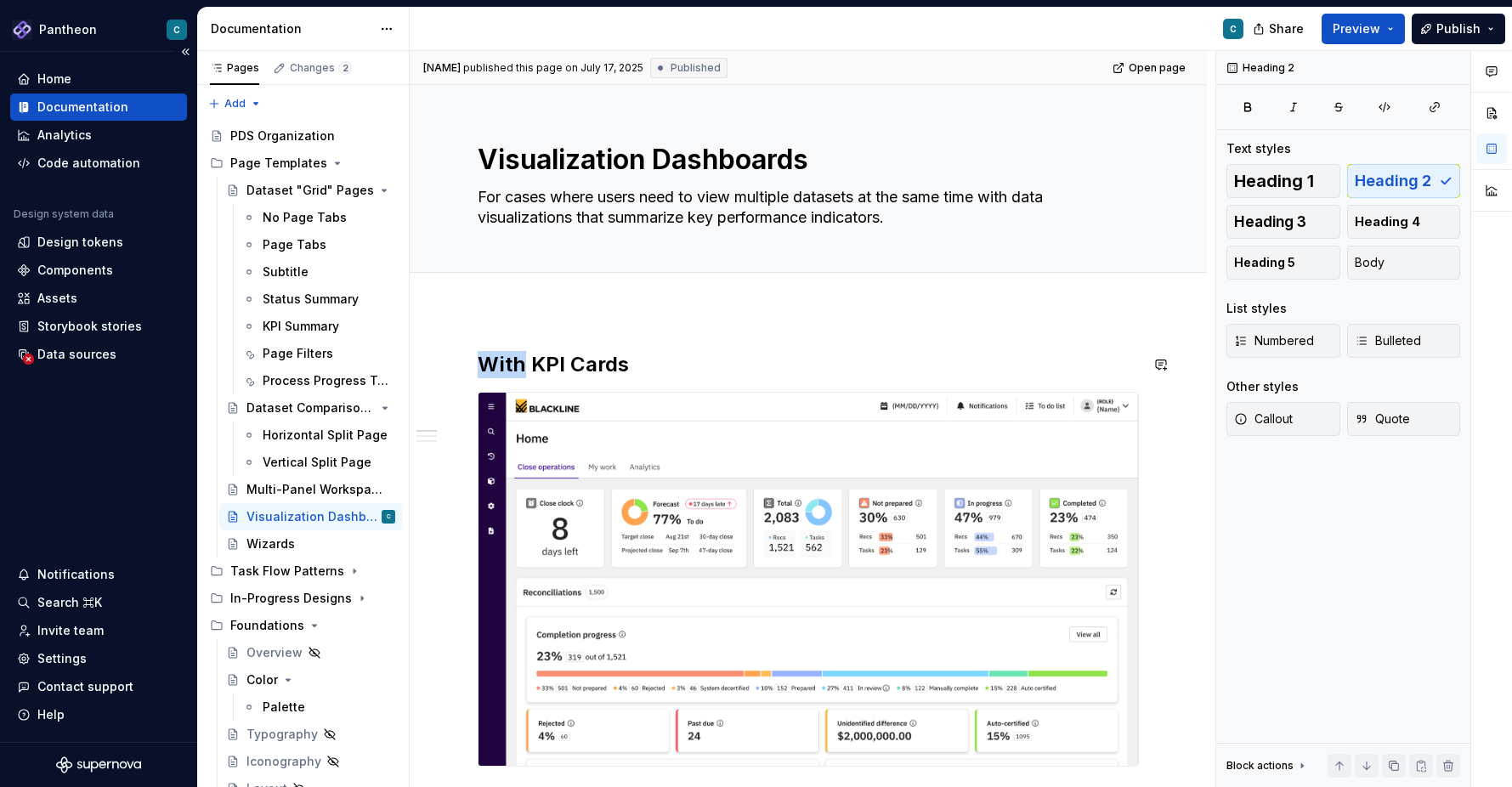 click on "With KPI Cards With Filter Bars (Slicers) With Filter Panels" at bounding box center (808, 1521) 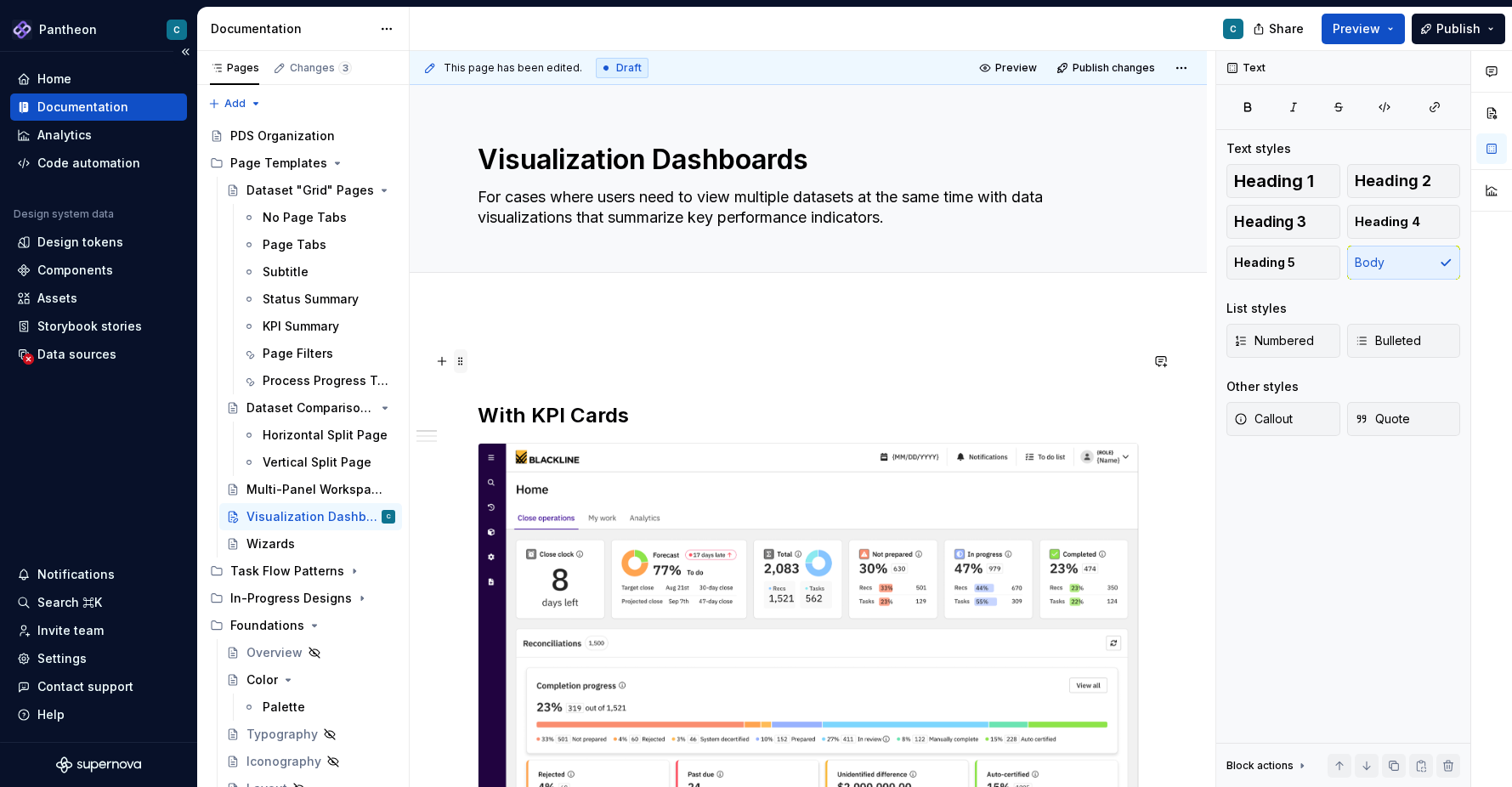 click at bounding box center (461, 361) 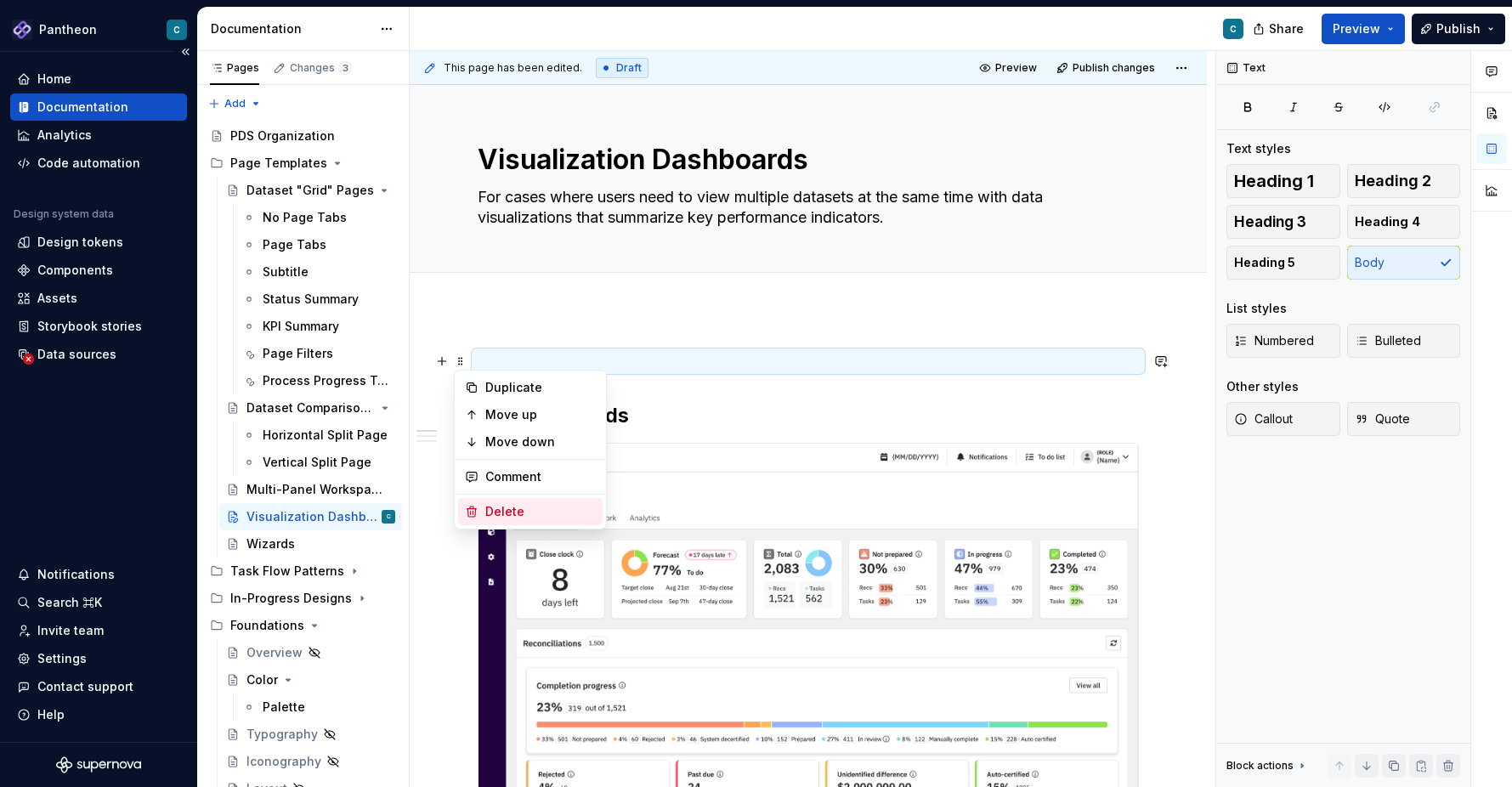 click on "Delete" at bounding box center (541, 512) 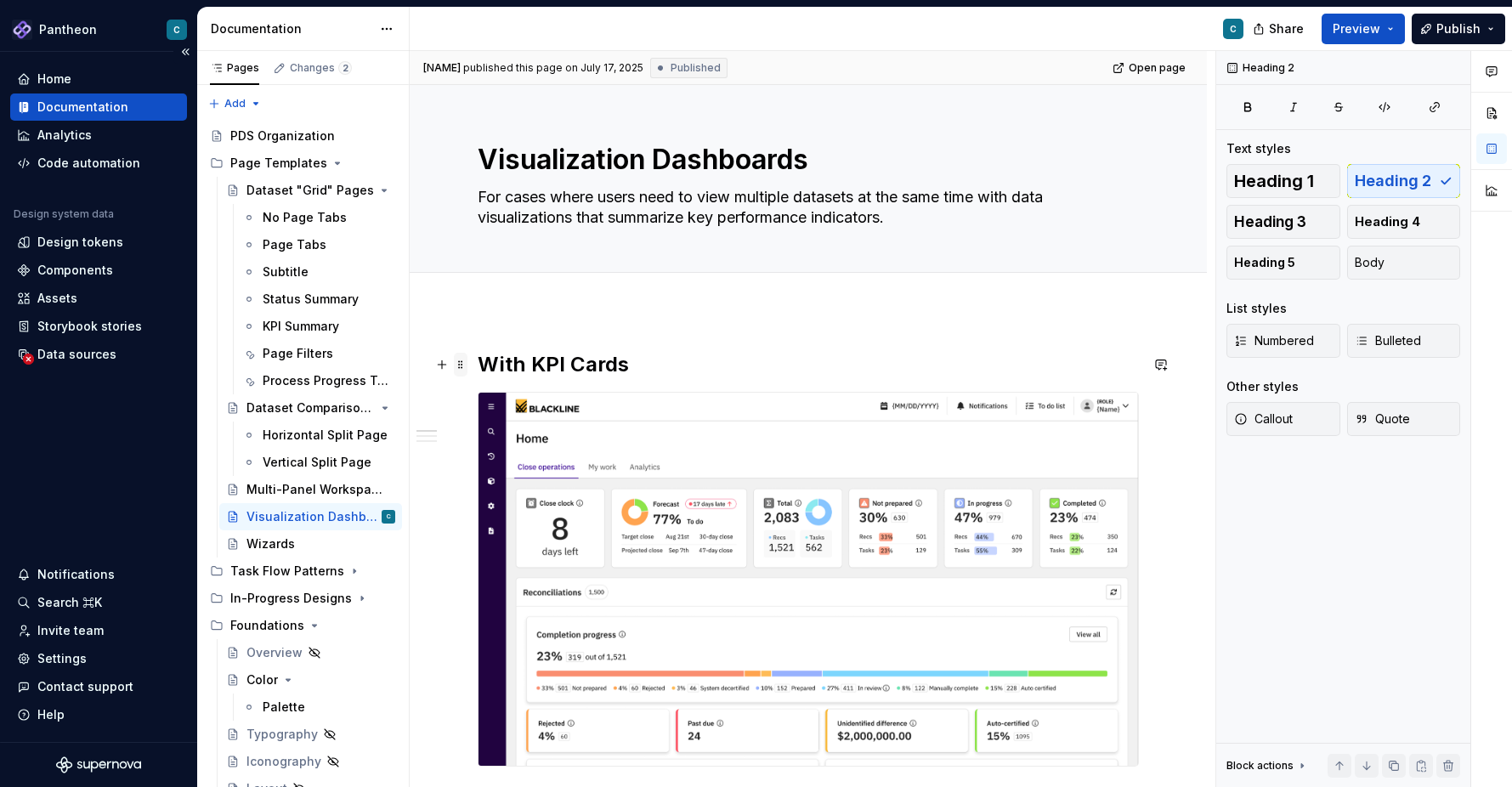 click at bounding box center (461, 365) 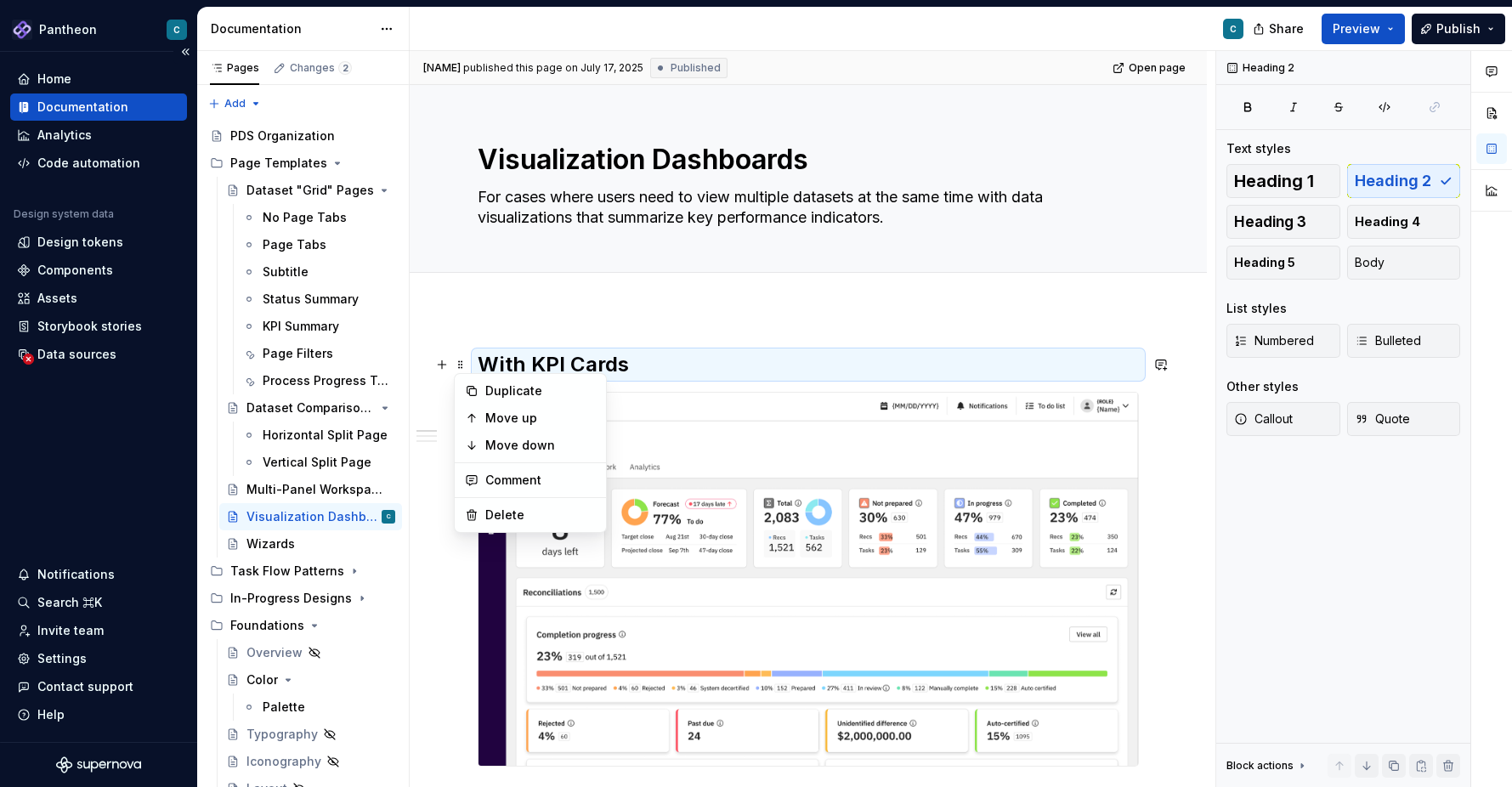 click on "With KPI Cards" at bounding box center (808, 365) 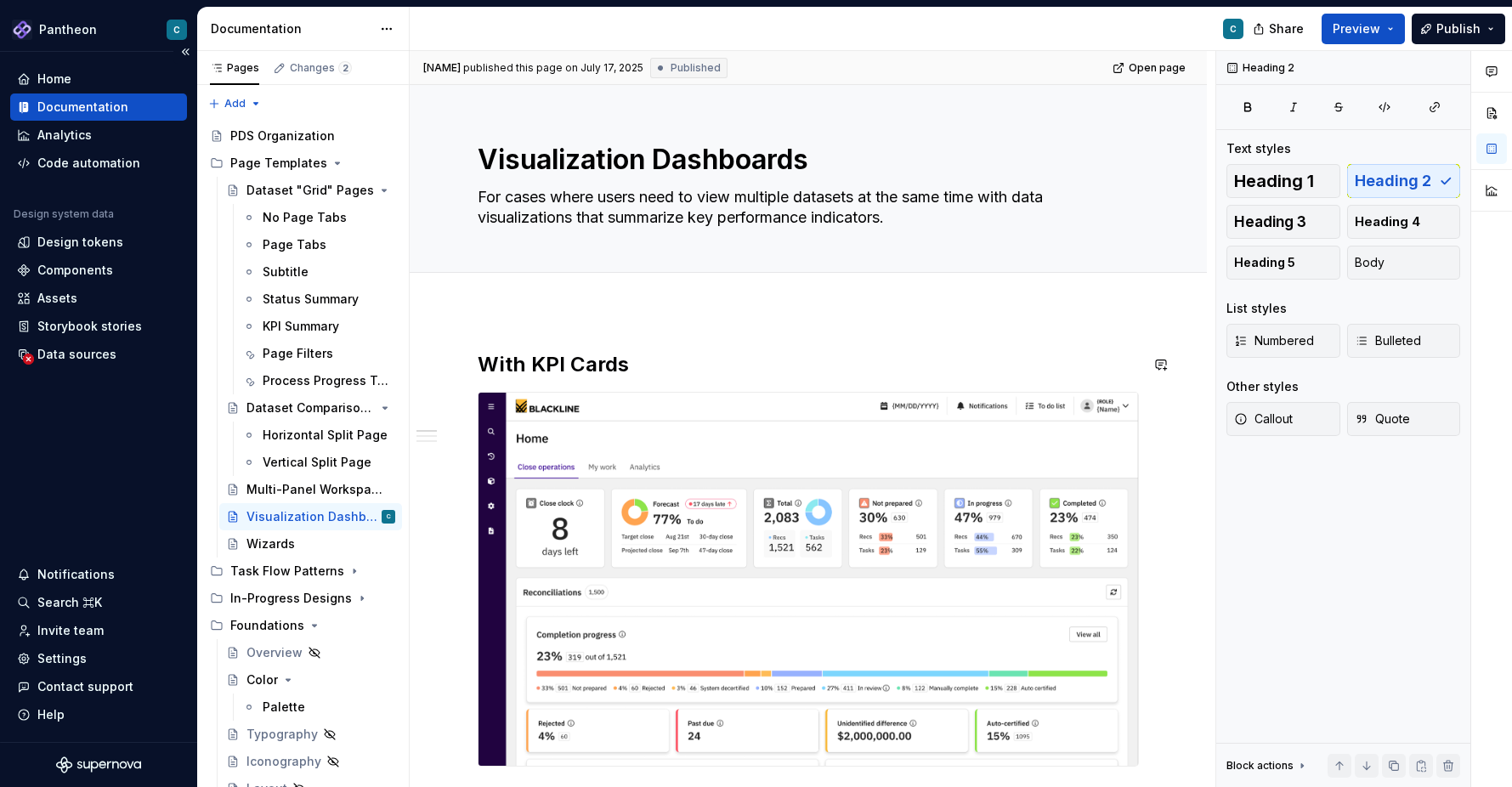 click on "With KPI Cards With Filter Bars (Slicers) With Filter Panels" at bounding box center (808, 1521) 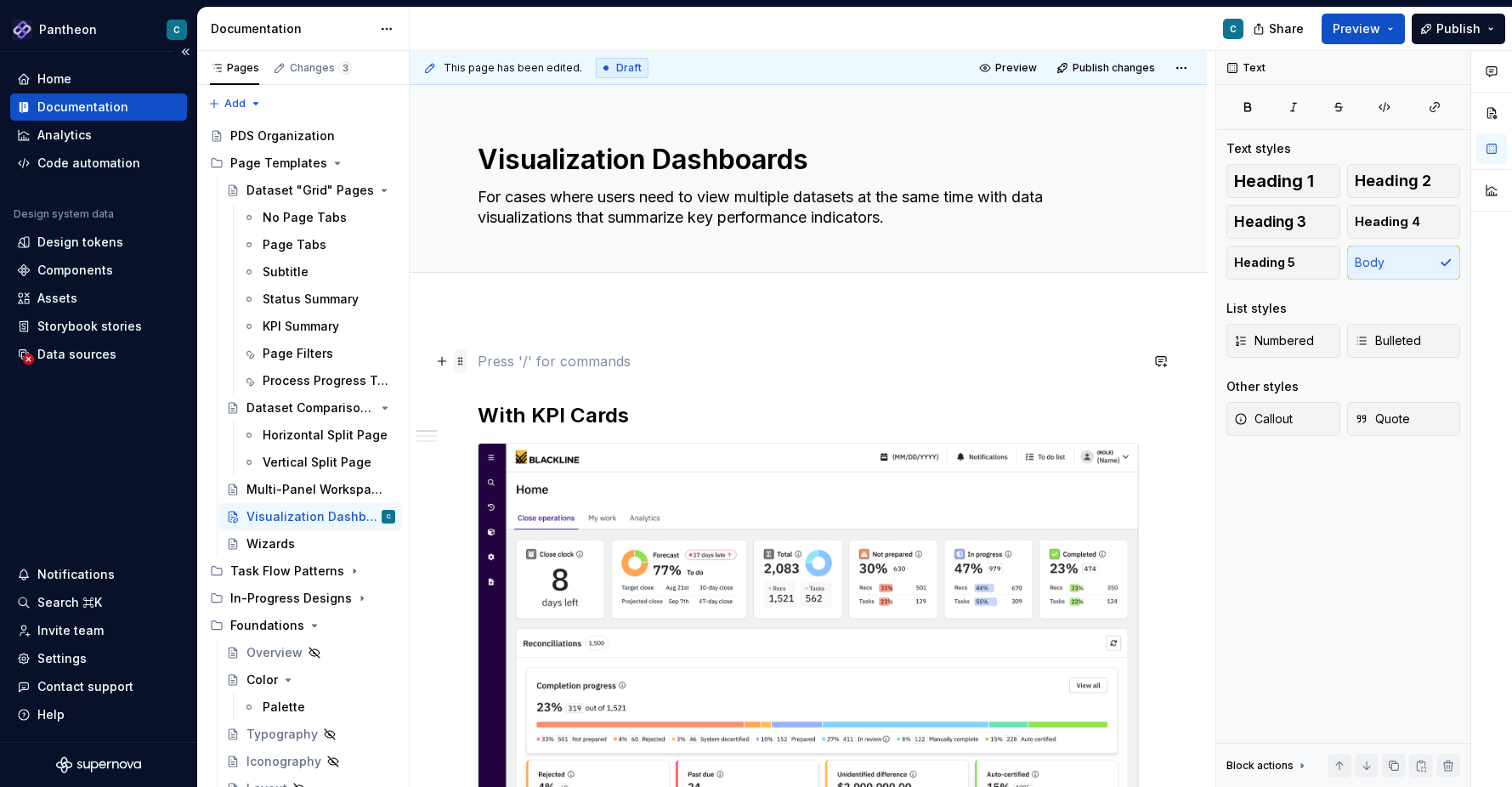 click at bounding box center (461, 361) 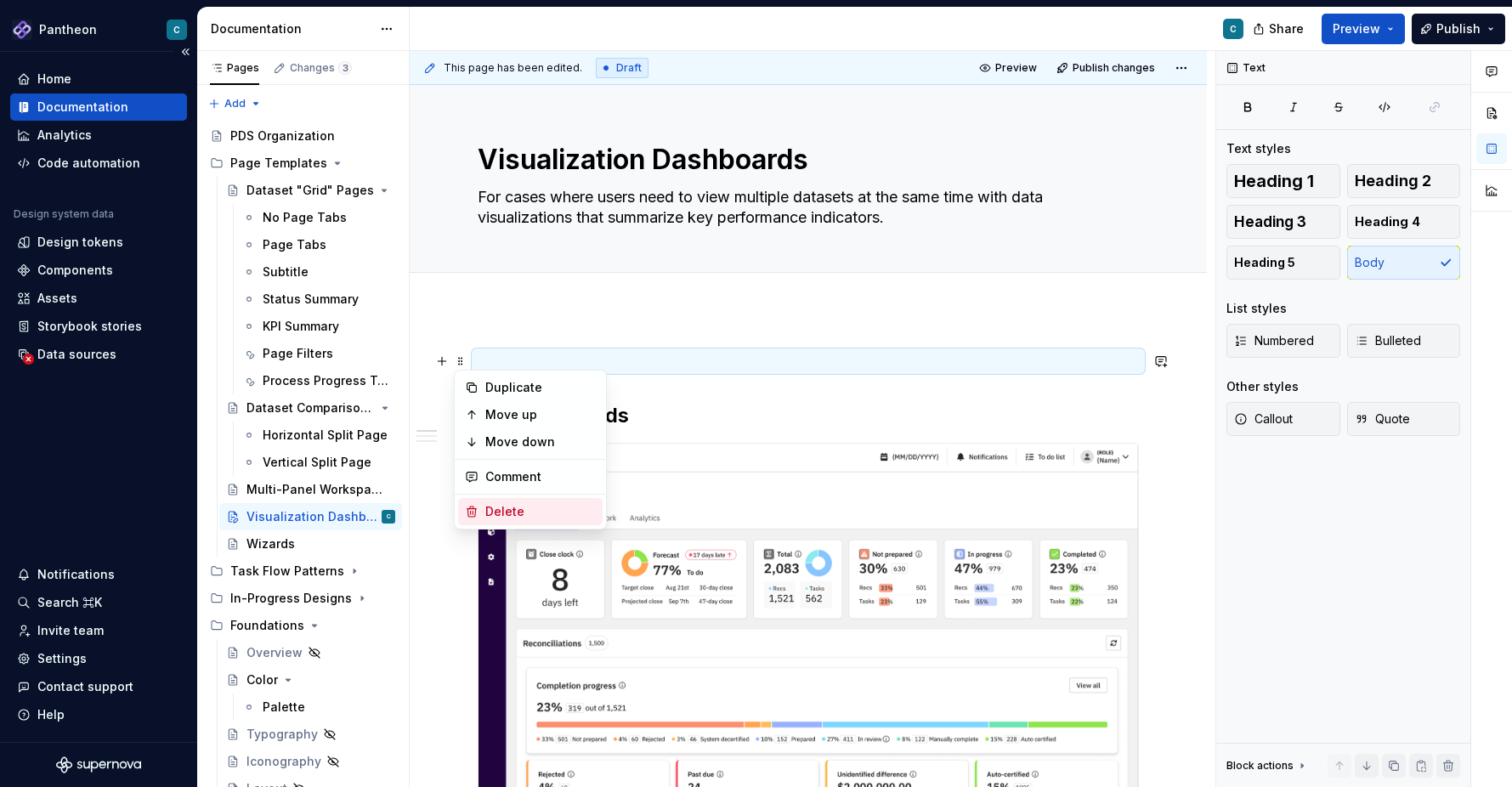 click on "Delete" at bounding box center [541, 512] 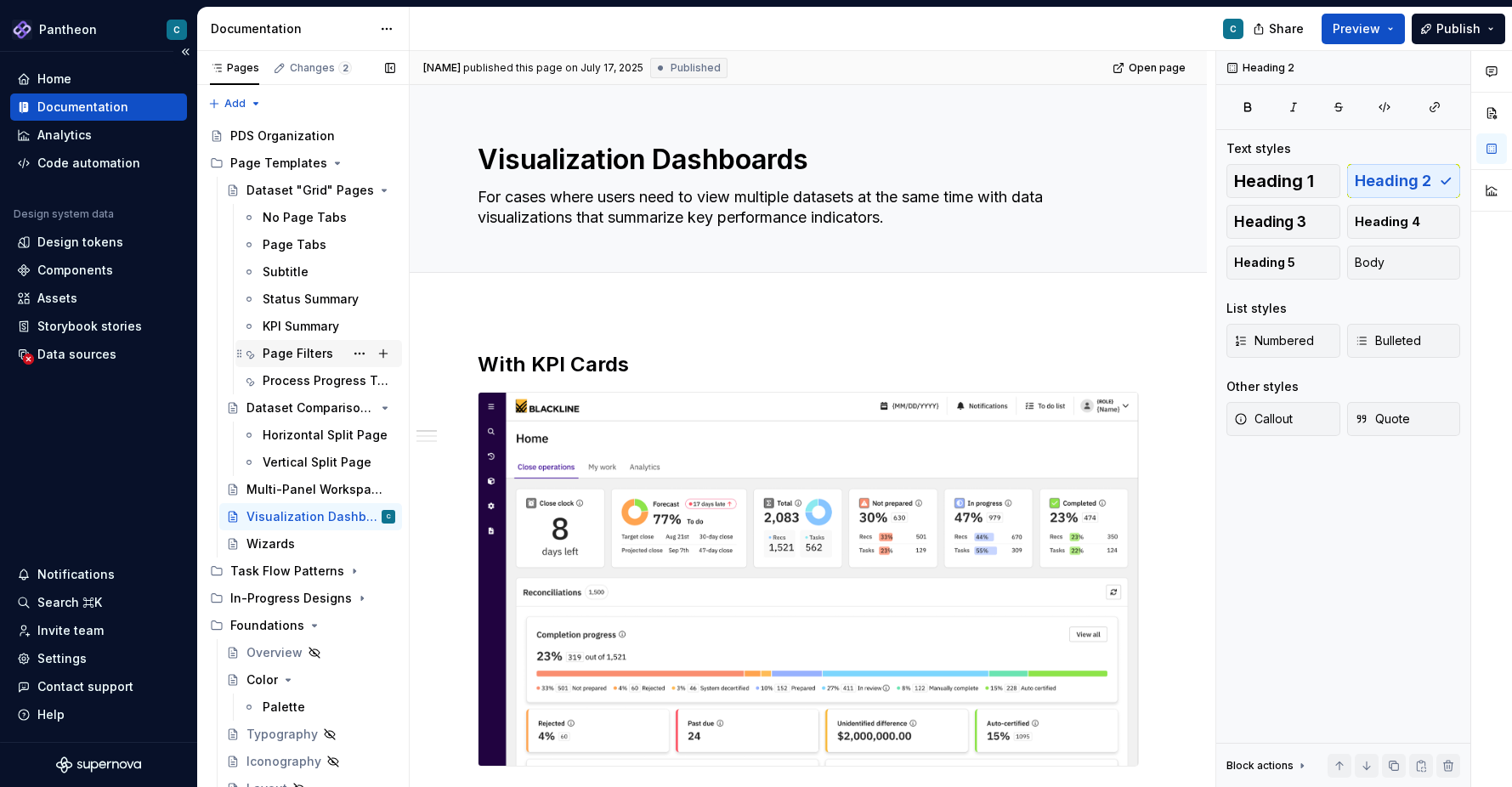 click on "Page Filters" at bounding box center [297, 354] 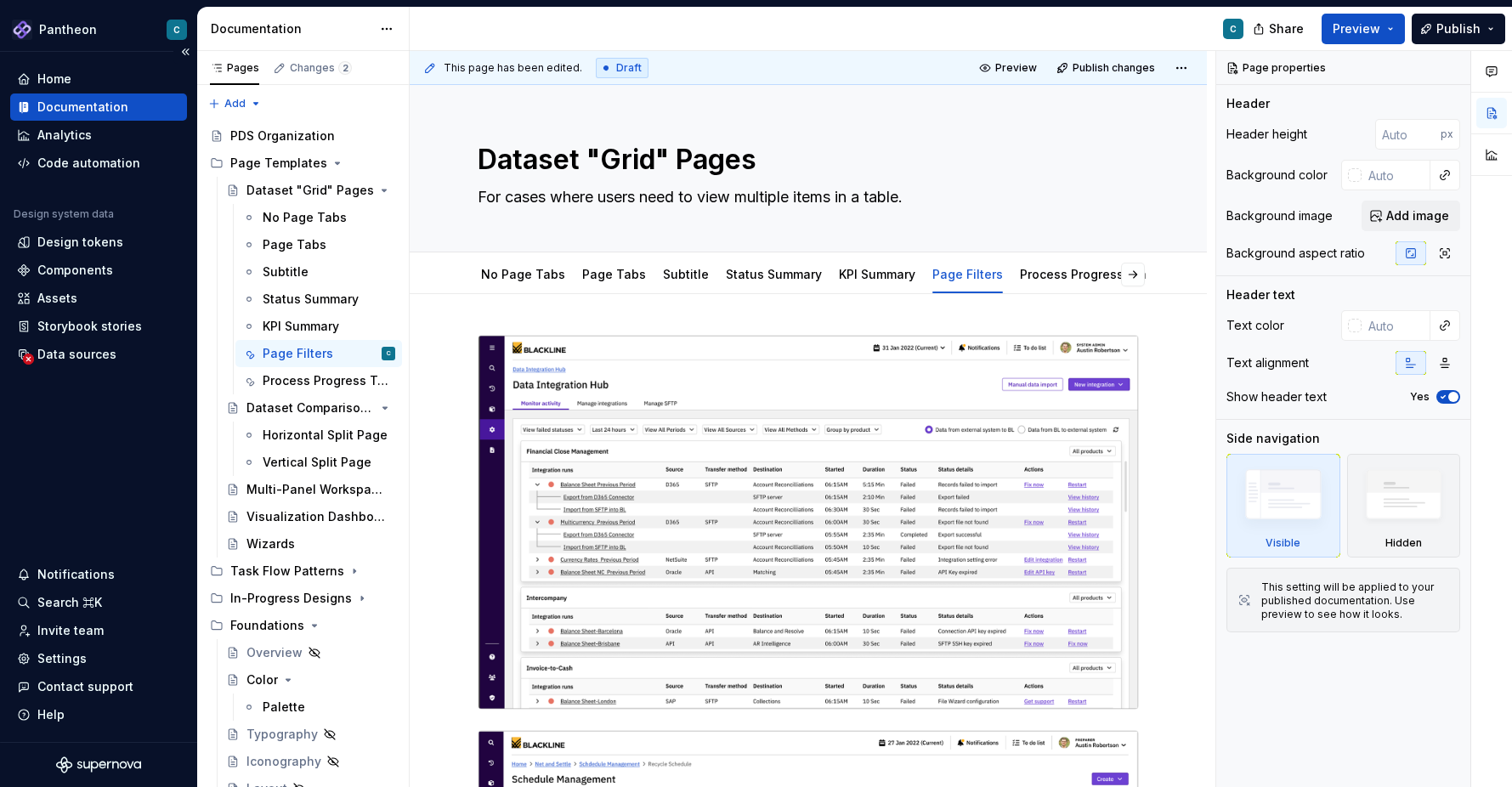 type on "*" 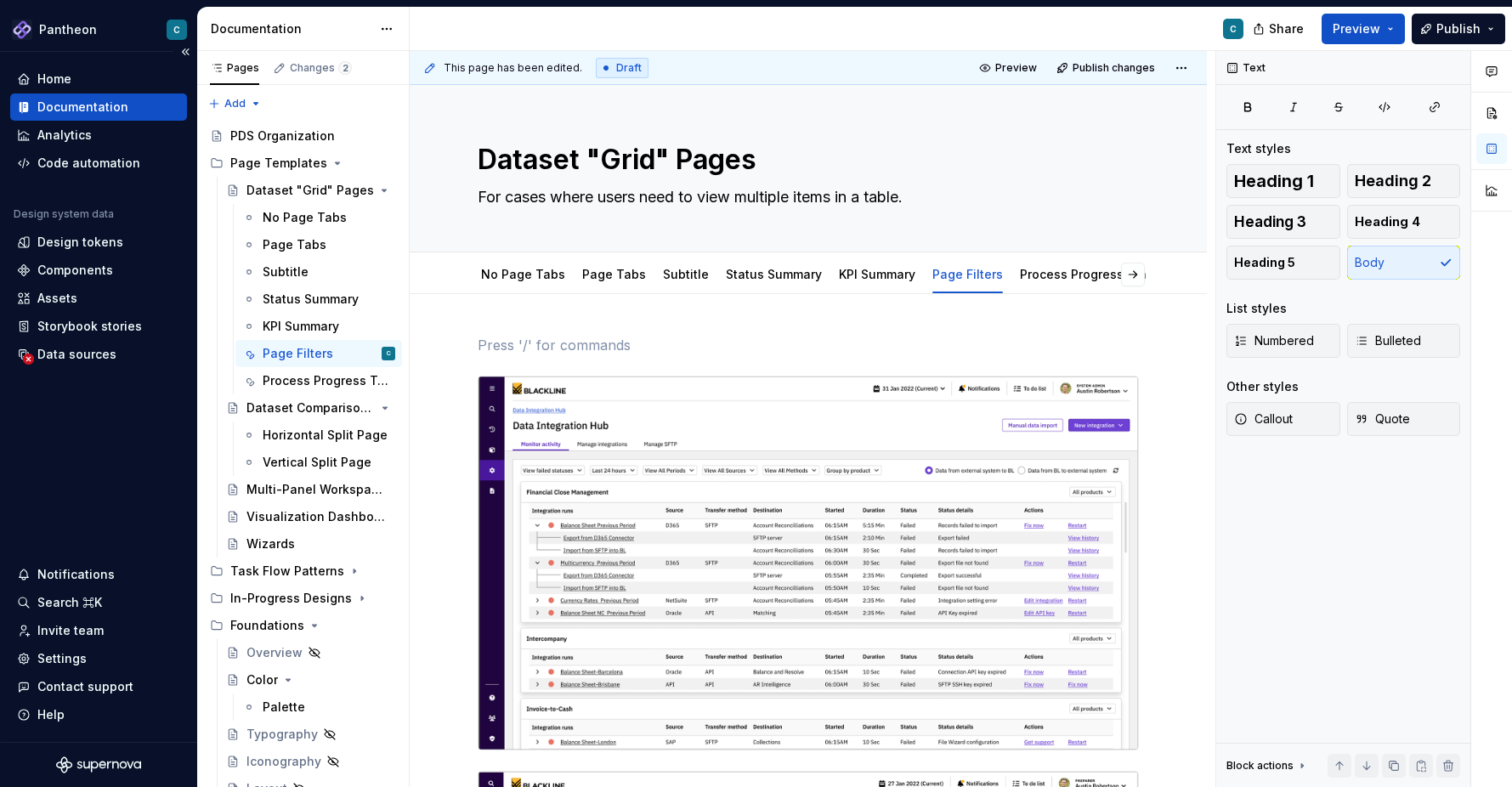 type 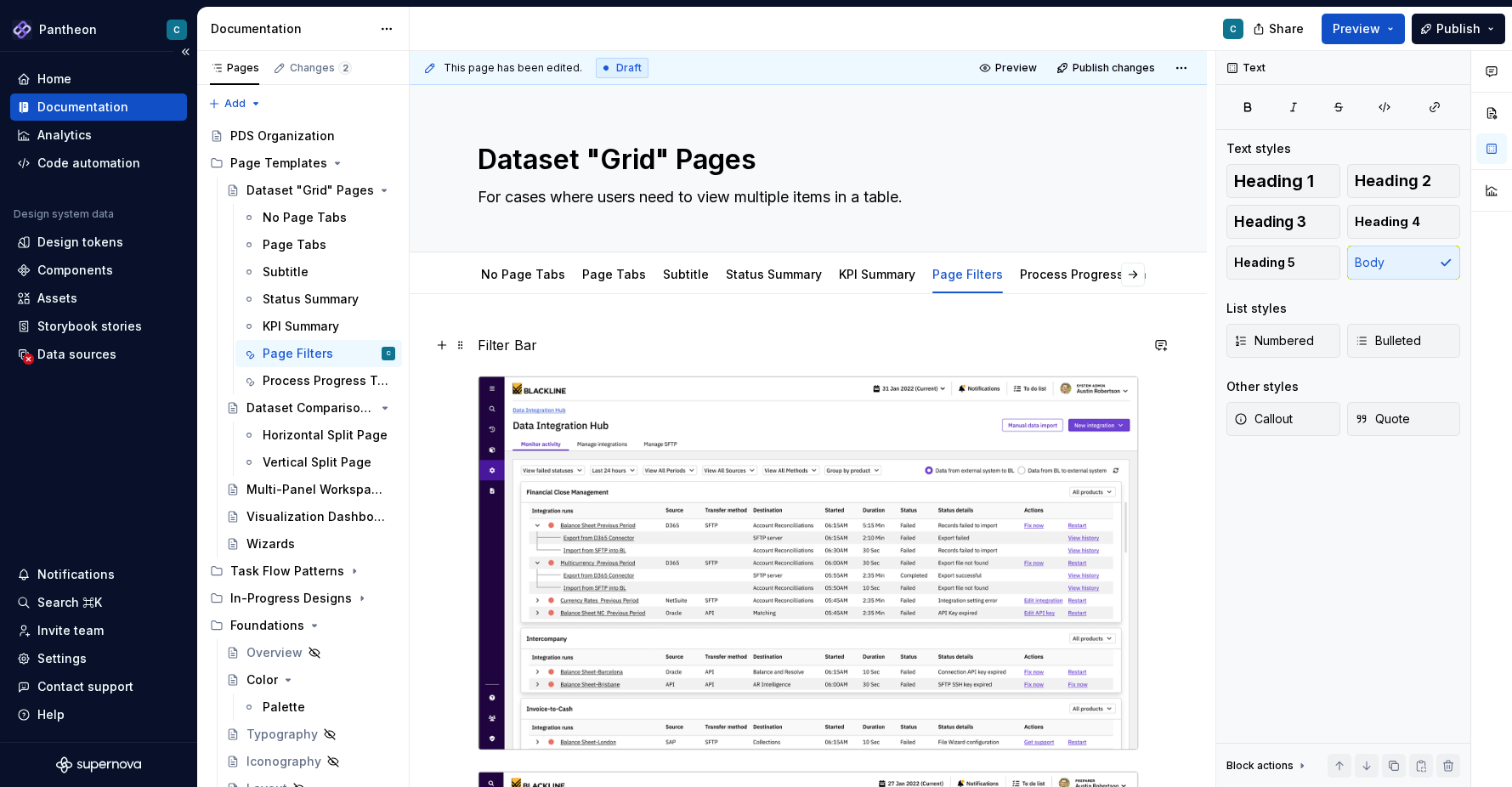 click on "Filter Bar" at bounding box center [808, 345] 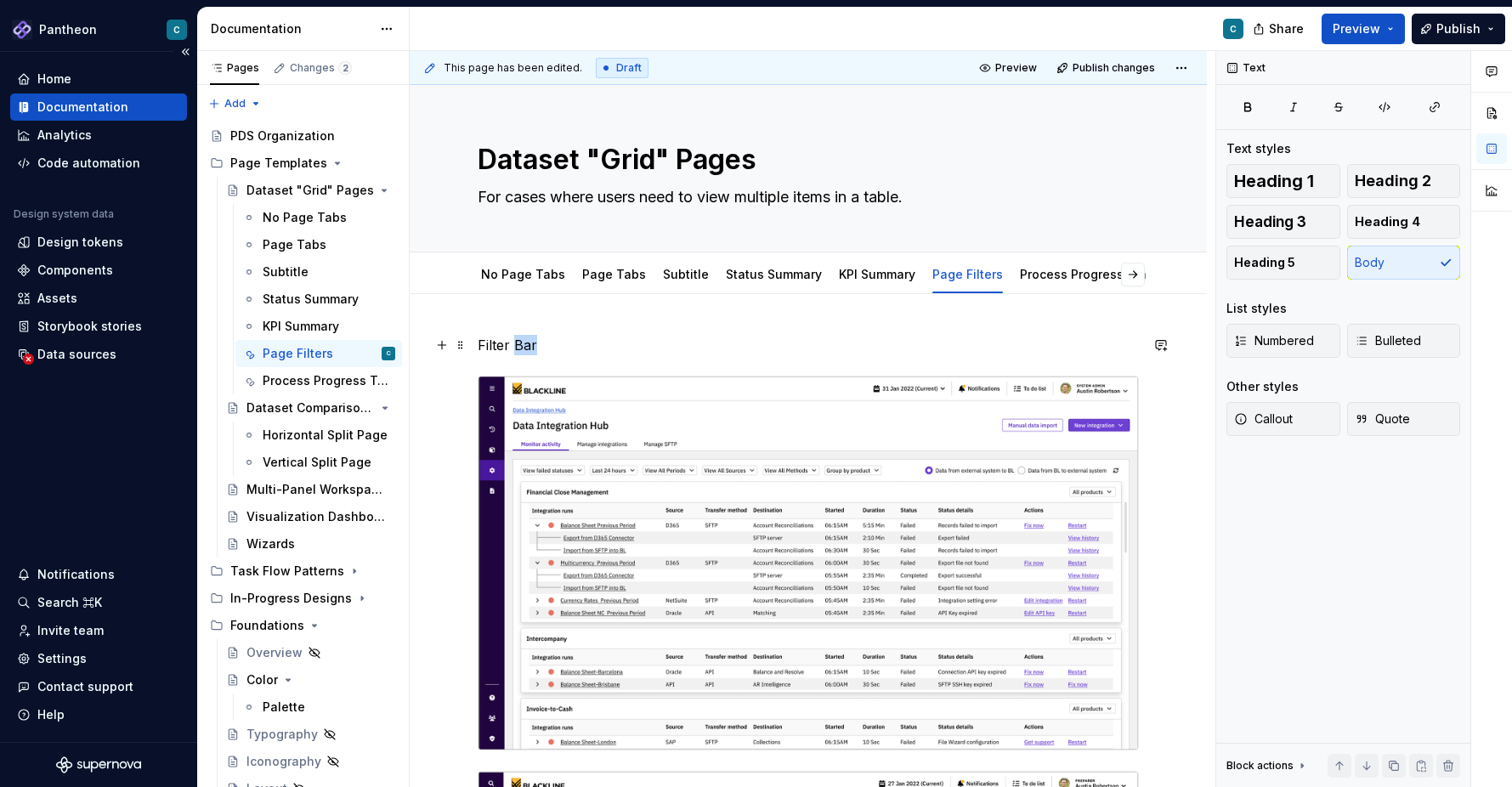 click on "Filter Bar" at bounding box center [808, 345] 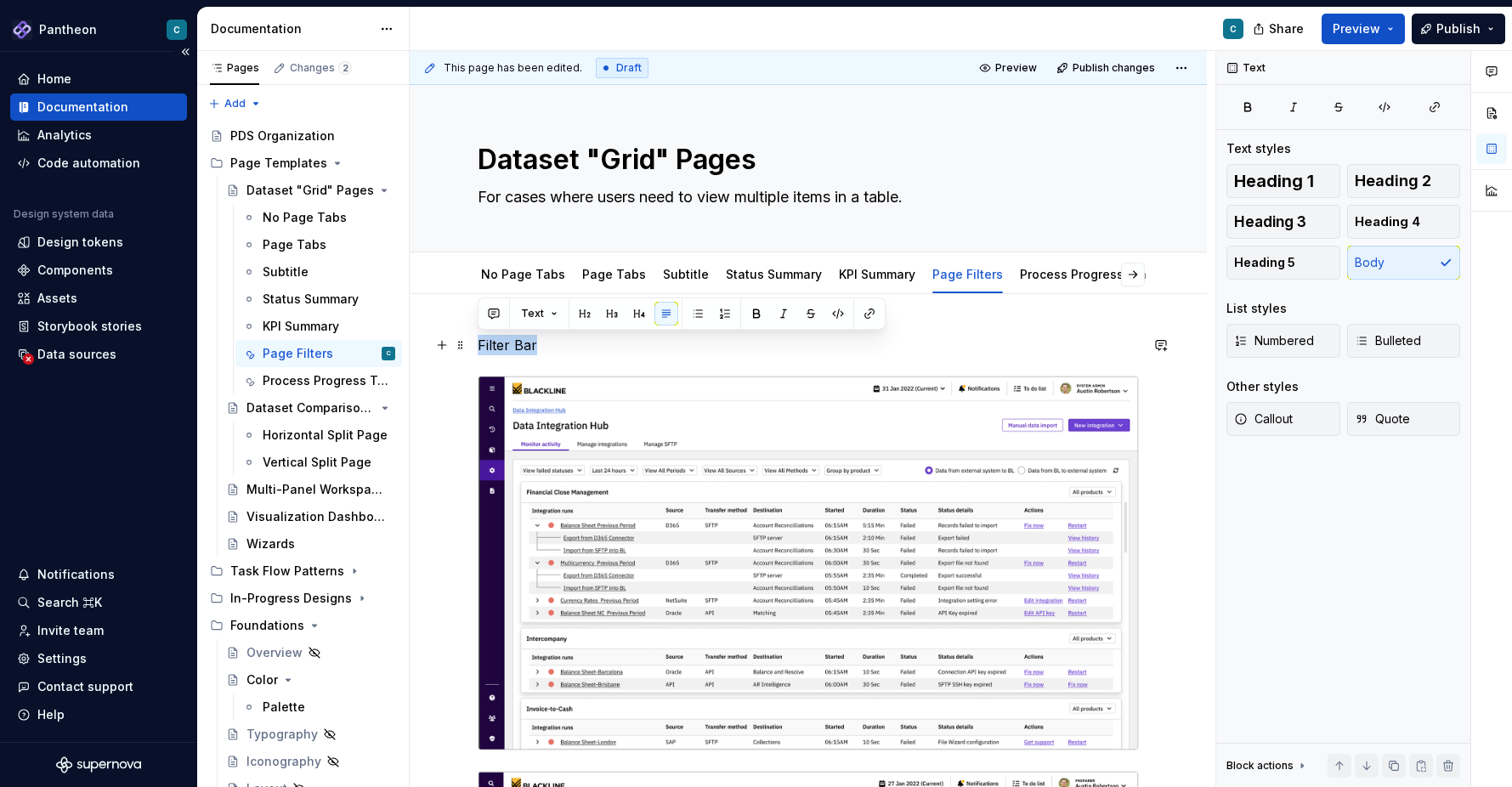click on "Filter Bar" at bounding box center (808, 345) 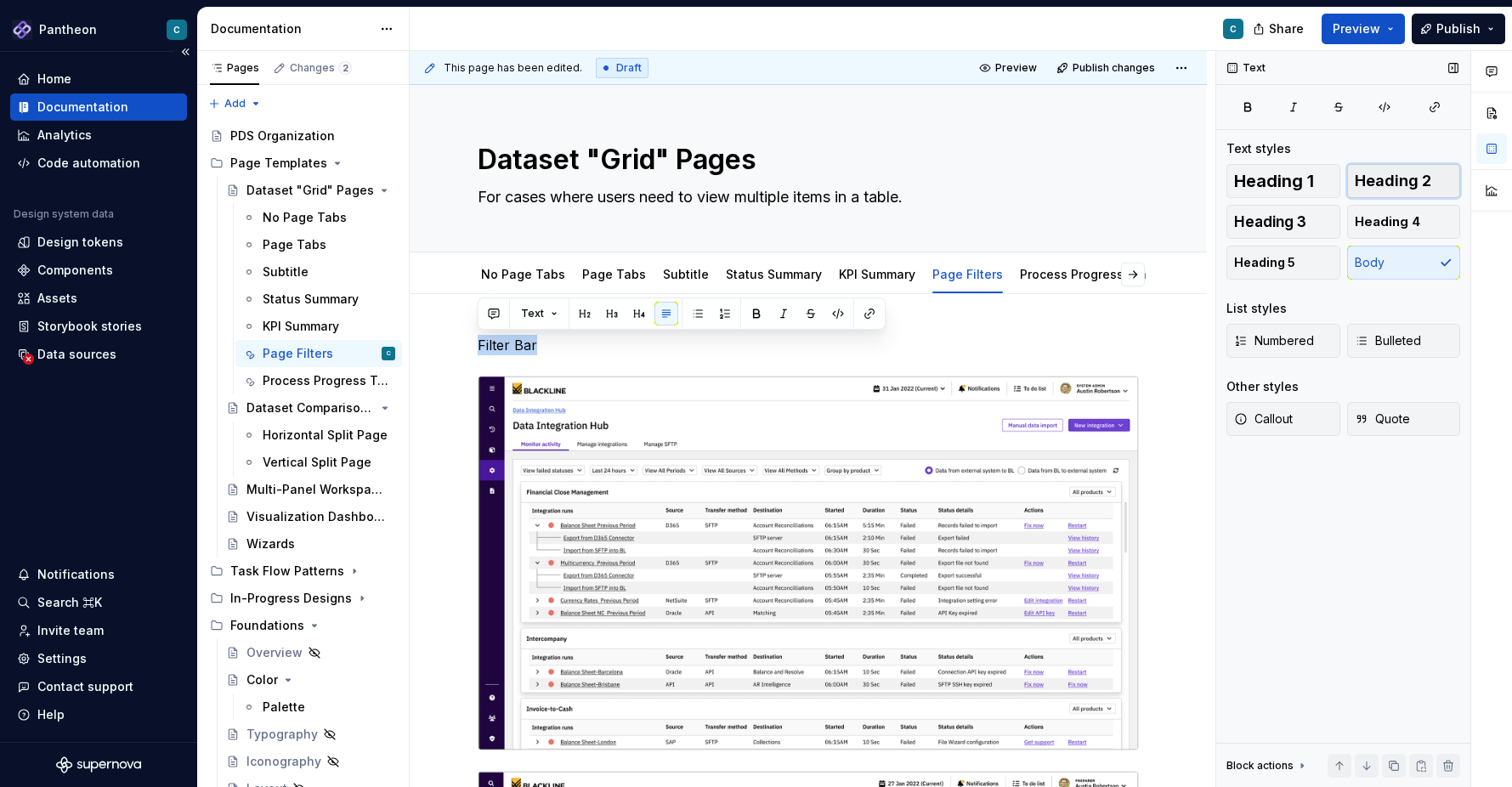 click on "Heading 2" at bounding box center [1393, 181] 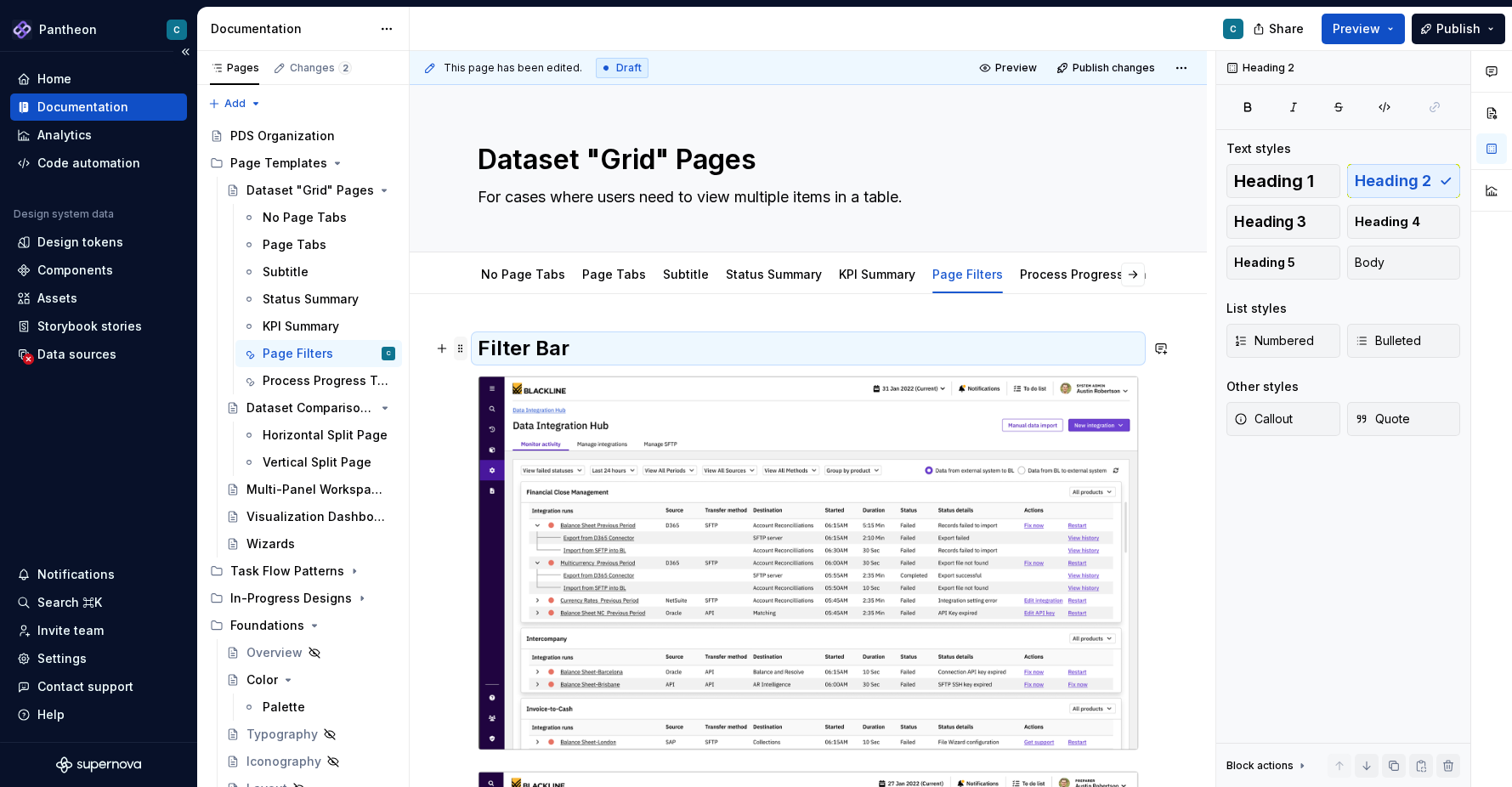 click at bounding box center (461, 348) 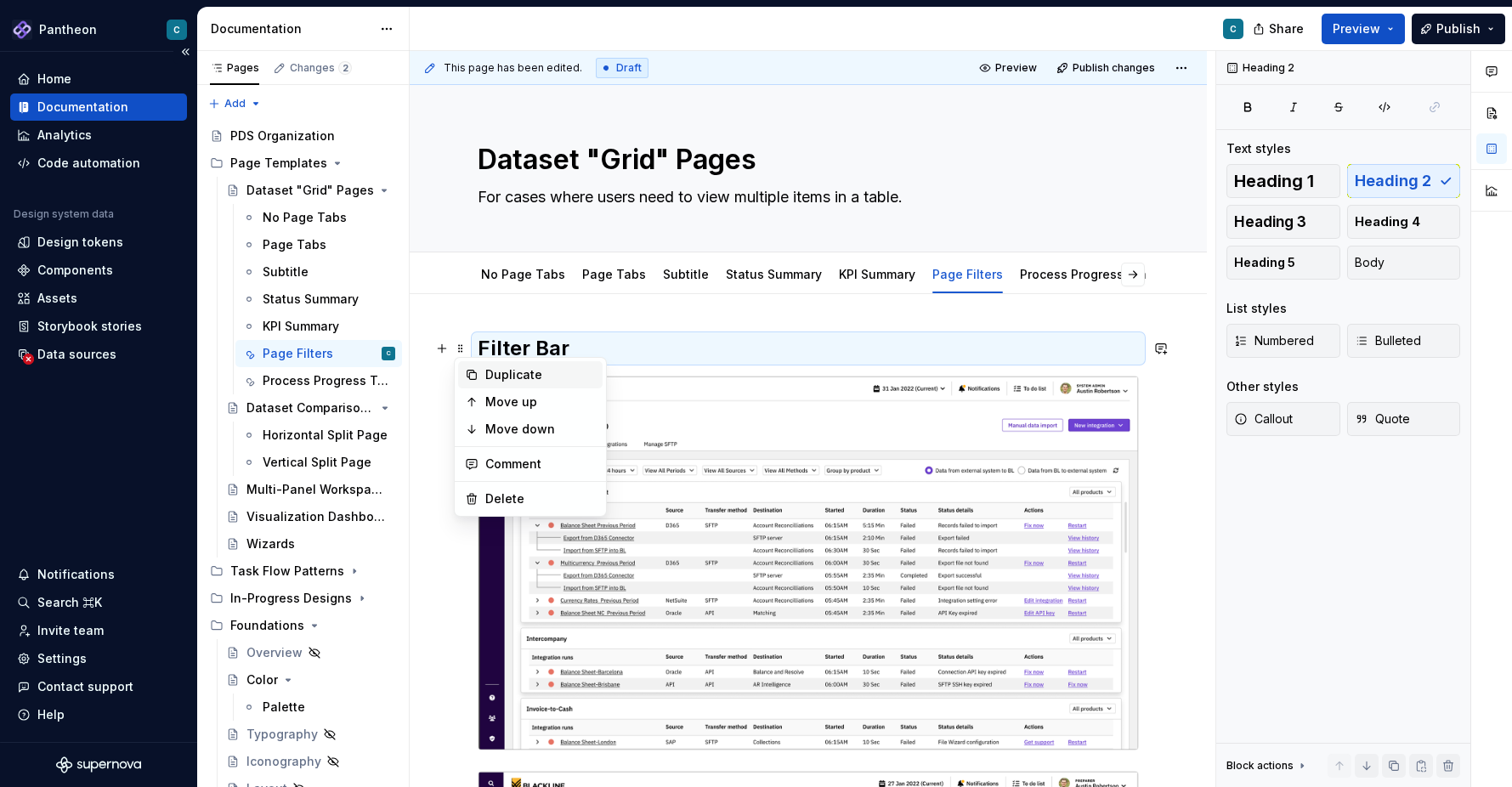 click on "Duplicate" at bounding box center (541, 375) 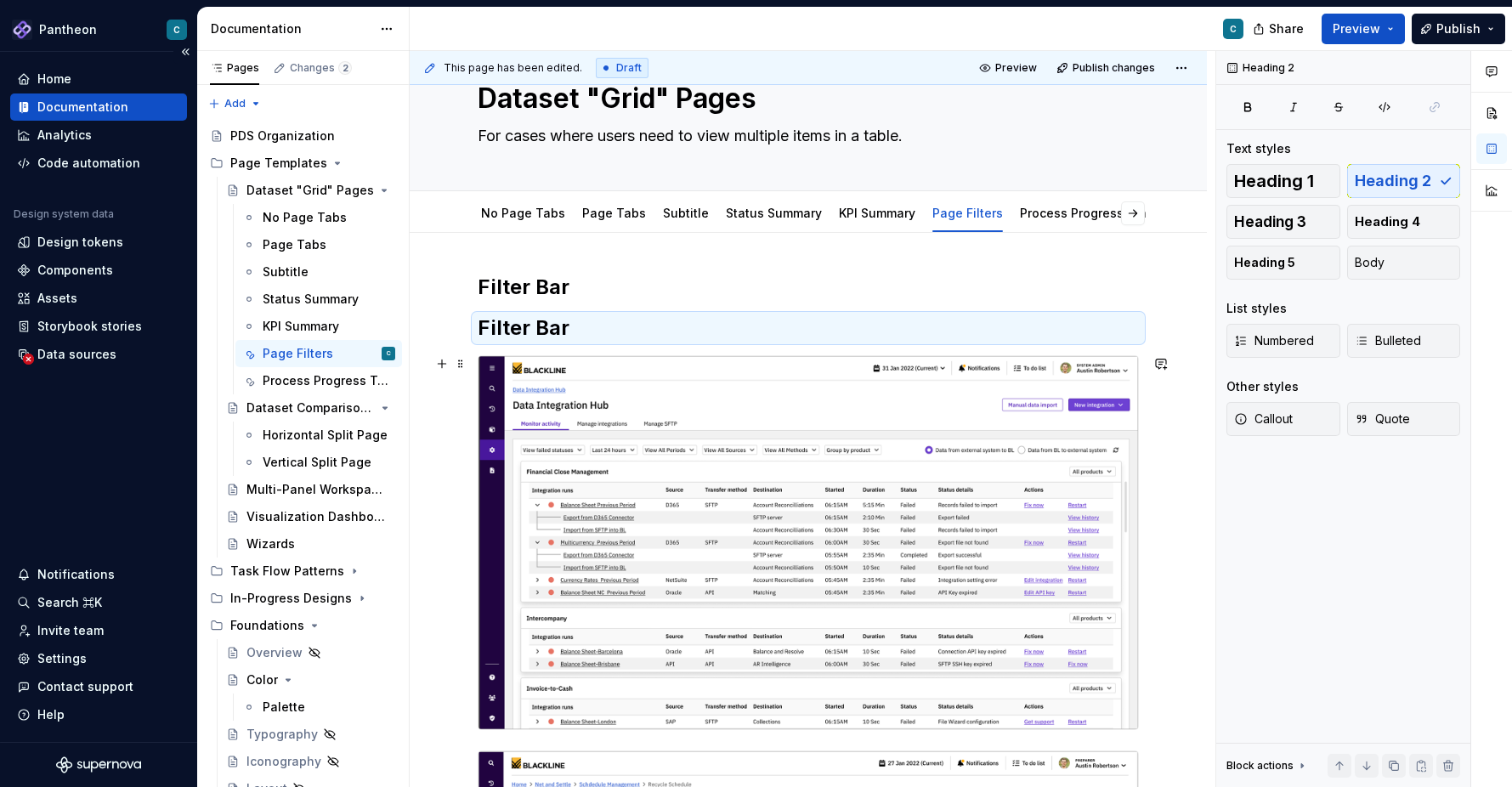 scroll, scrollTop: 105, scrollLeft: 0, axis: vertical 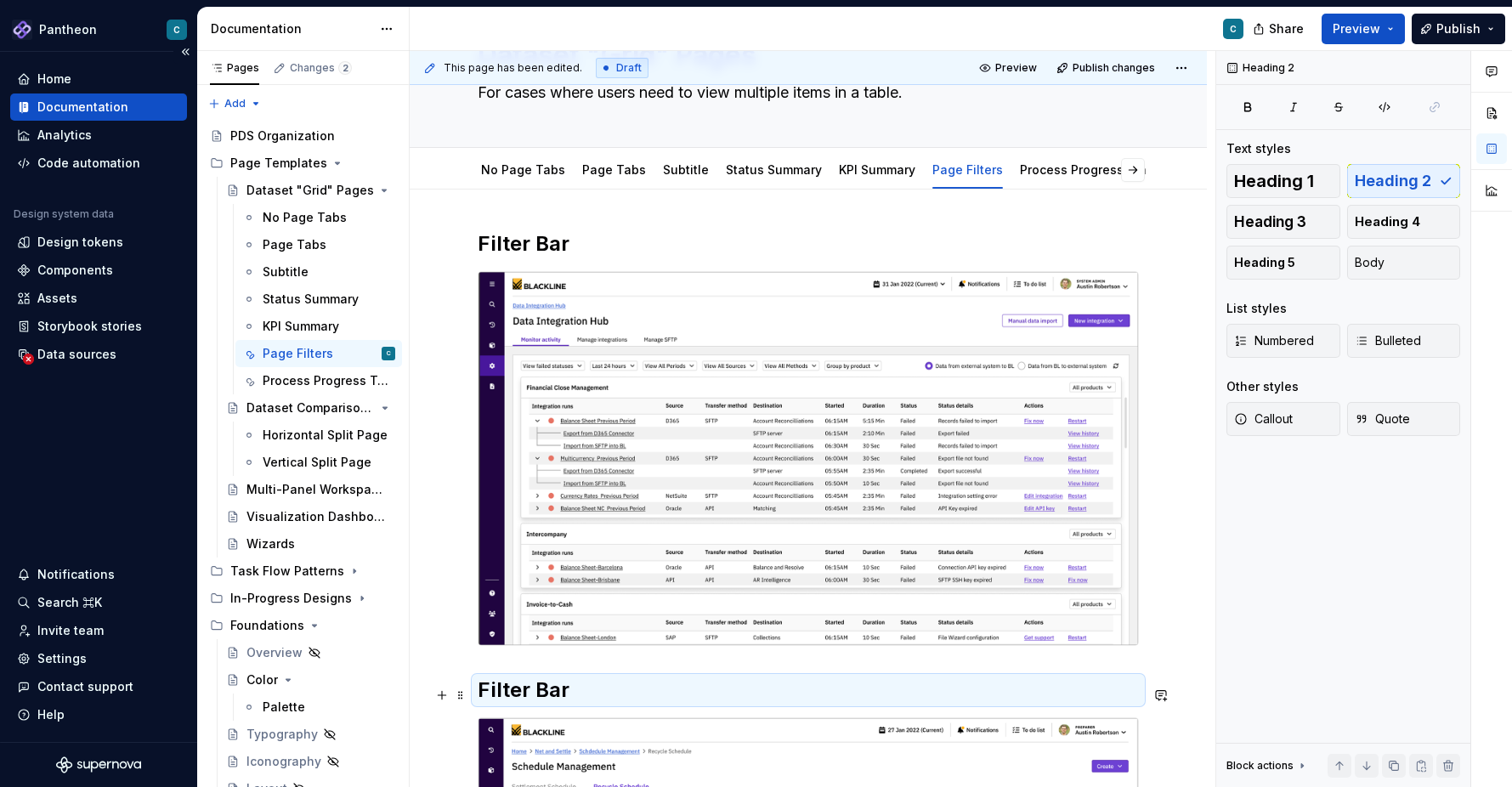 click on "Filter Bar" at bounding box center (808, 690) 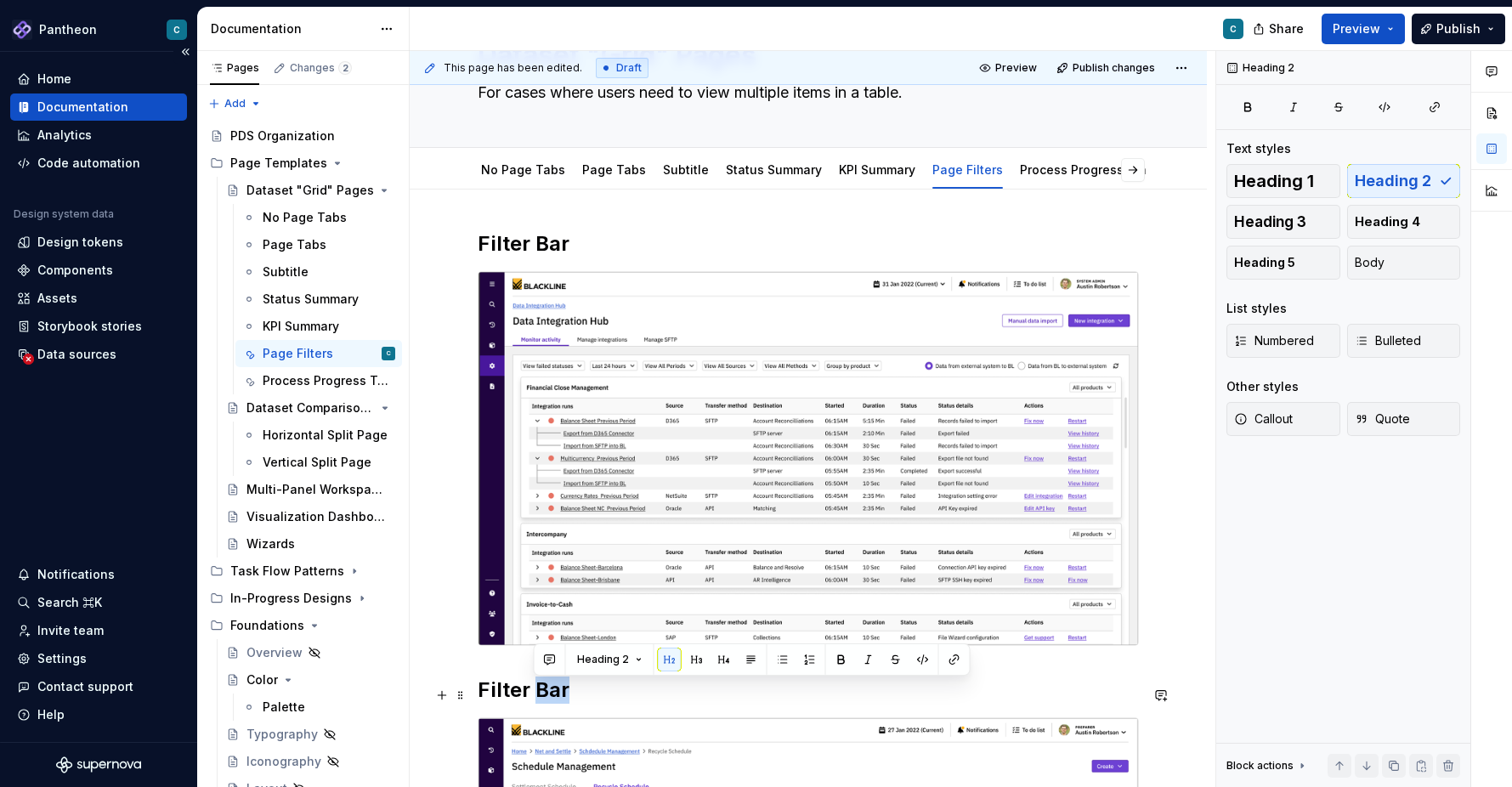 drag, startPoint x: 538, startPoint y: 697, endPoint x: 570, endPoint y: 698, distance: 32.015621 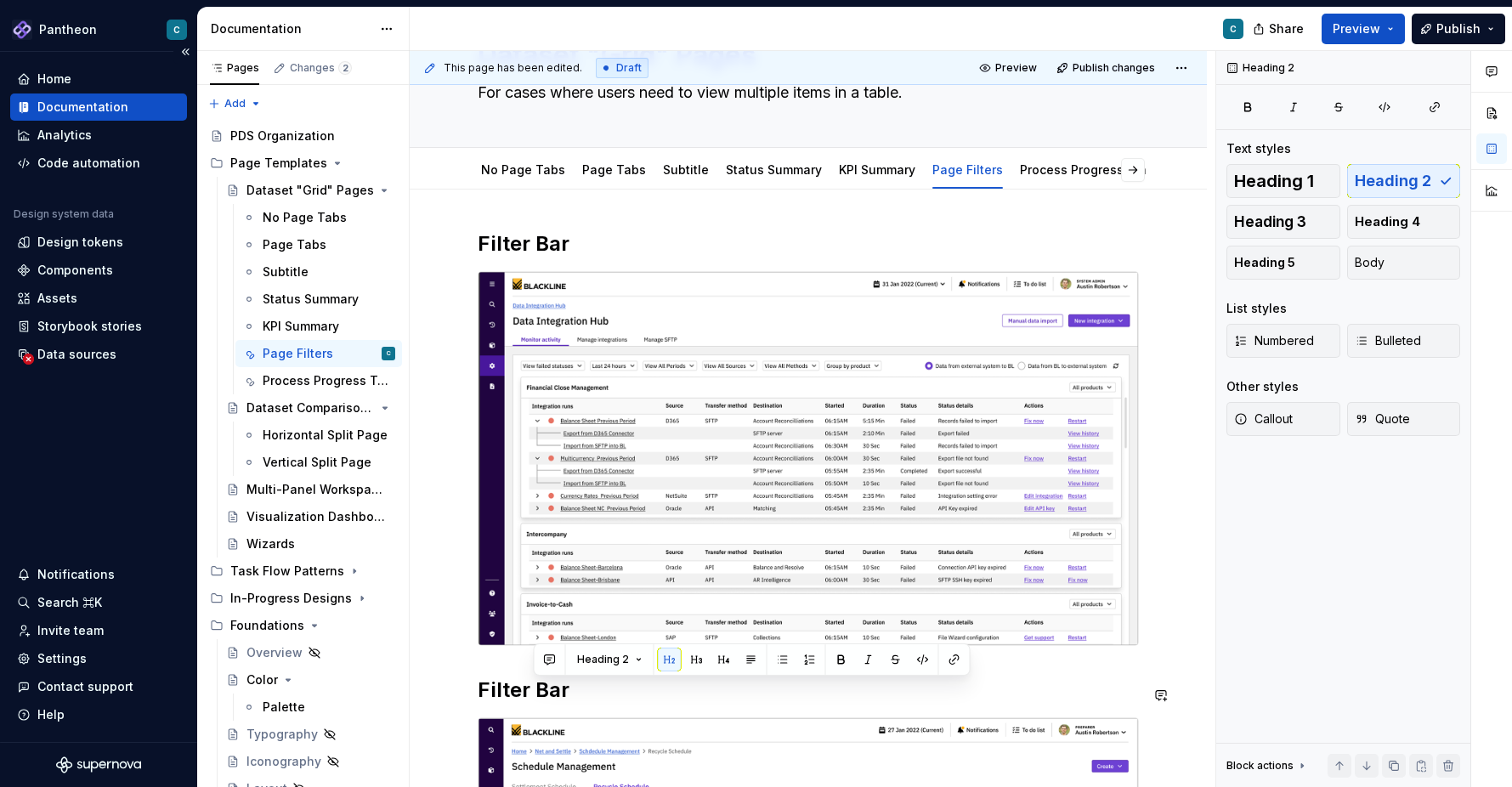 scroll, scrollTop: 110, scrollLeft: 0, axis: vertical 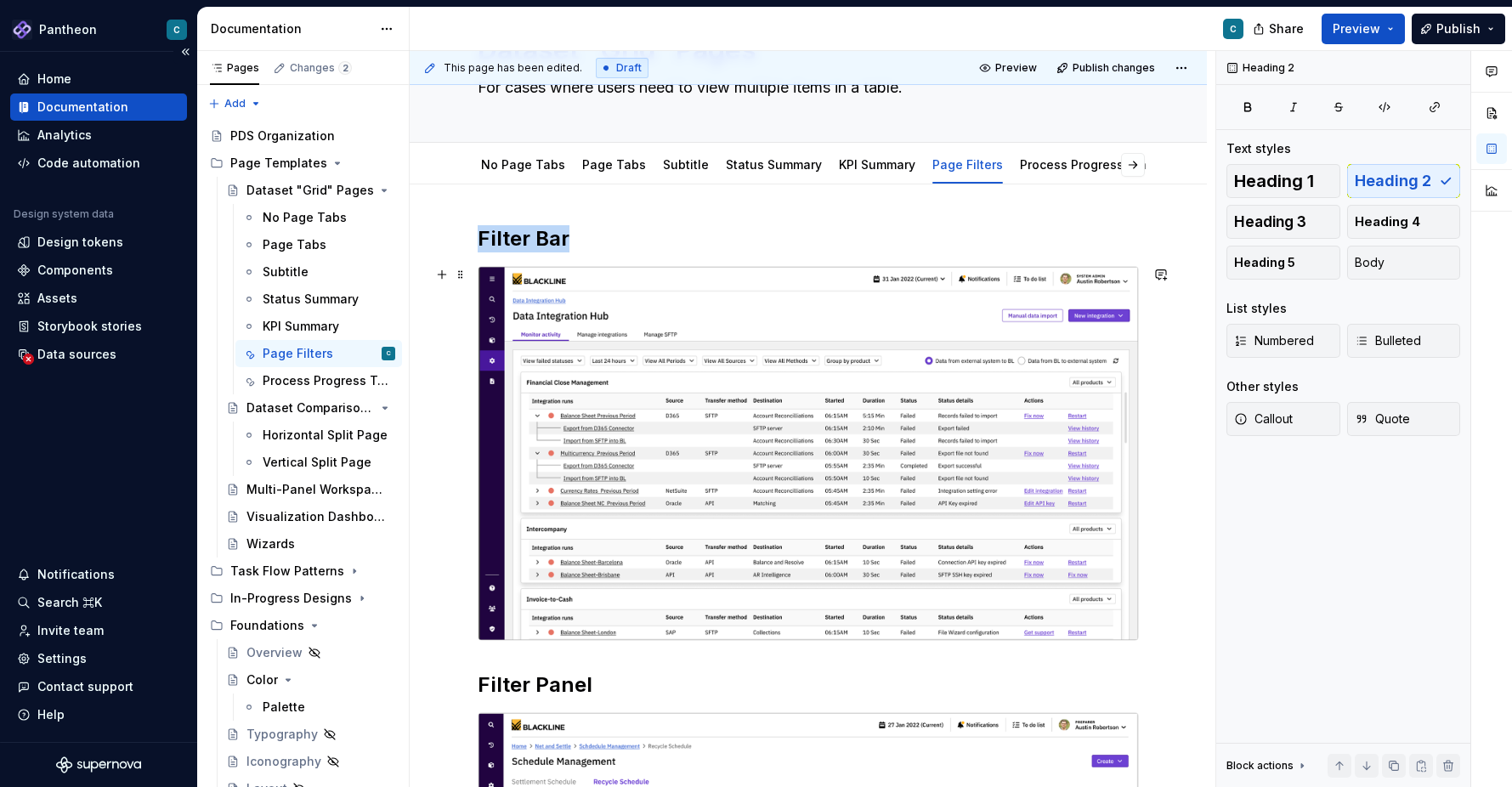 click at bounding box center (808, 453) 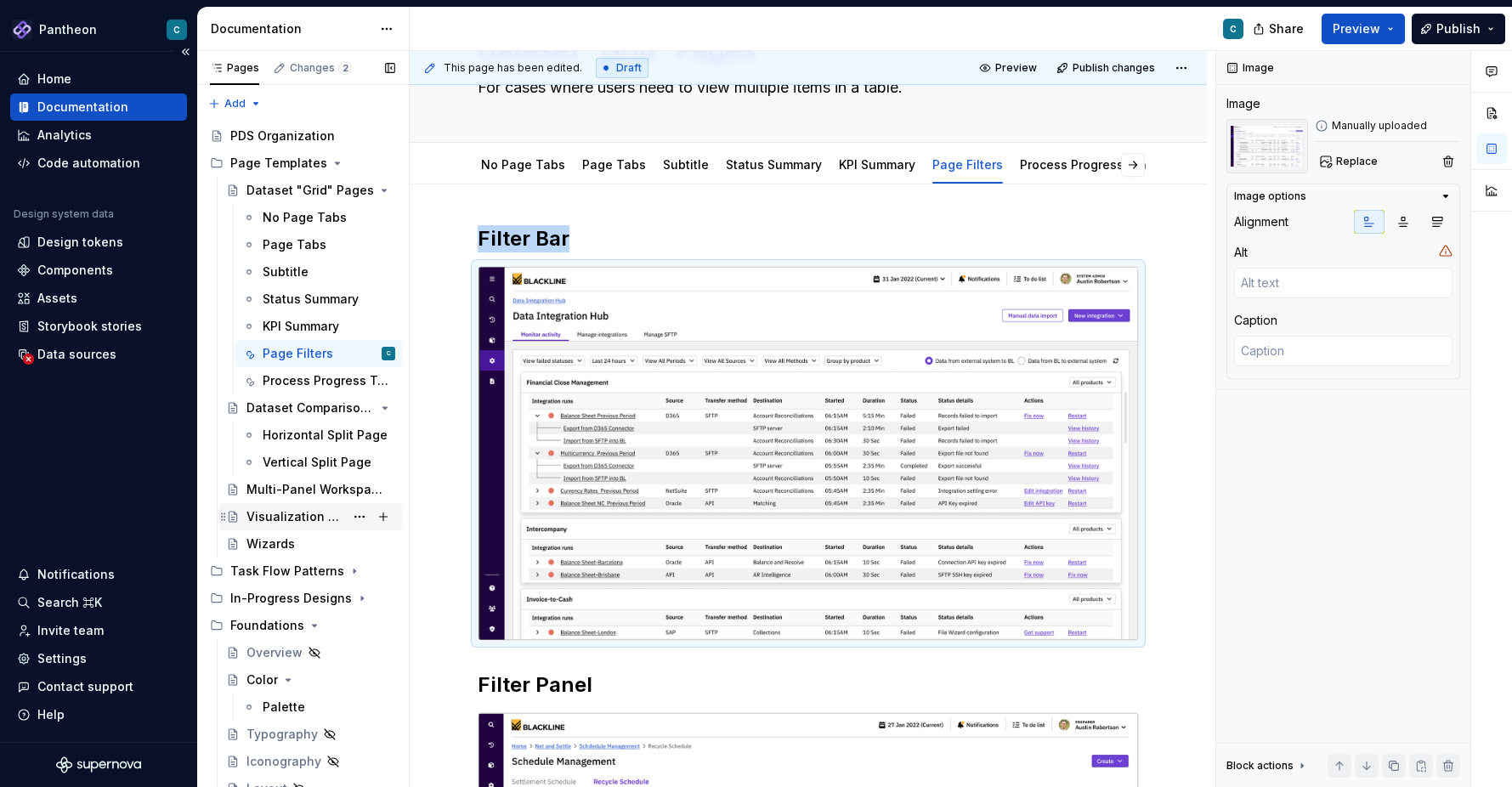click on "Visualization Dashboards" at bounding box center [295, 517] 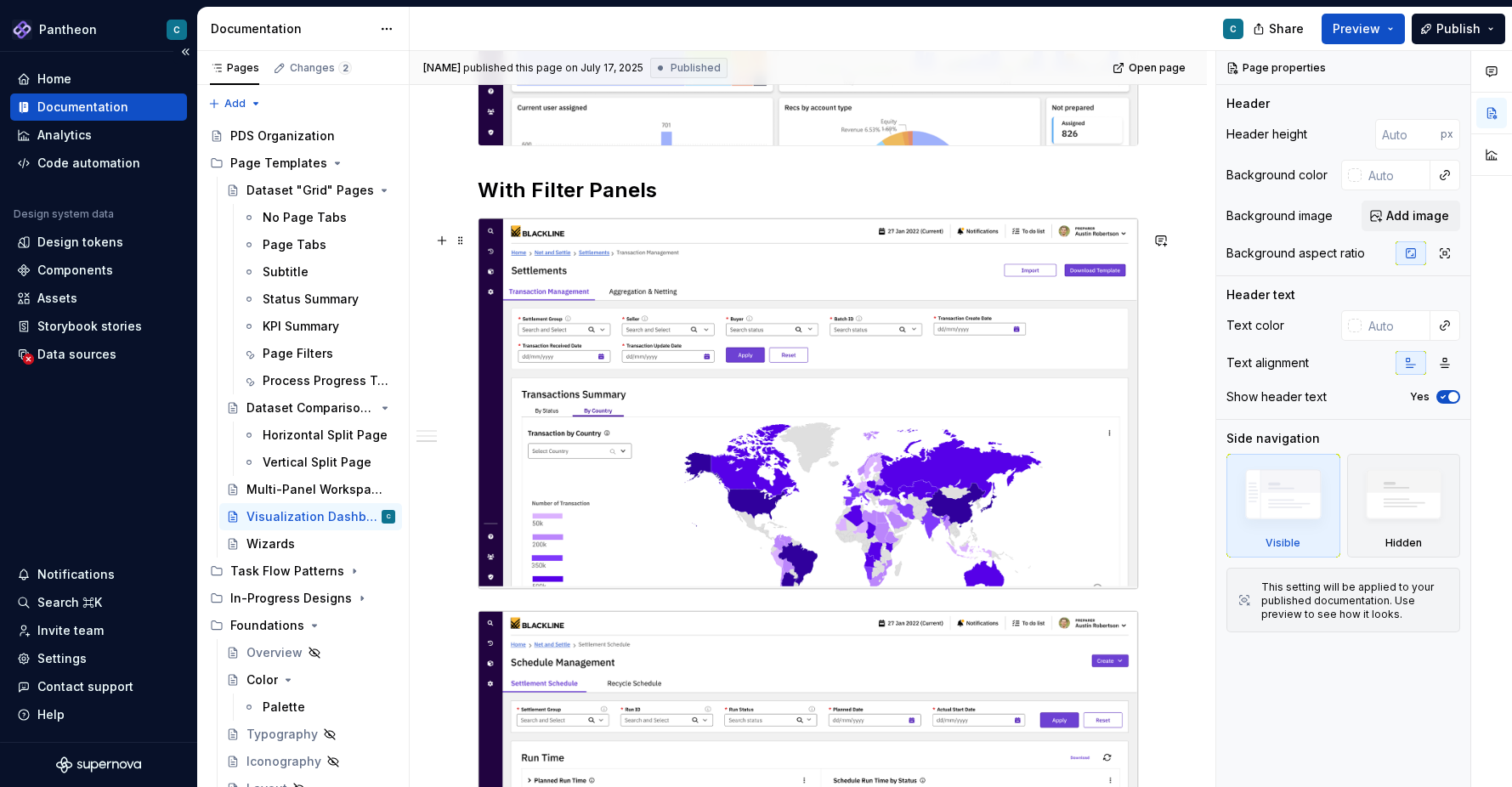 scroll, scrollTop: 1543, scrollLeft: 0, axis: vertical 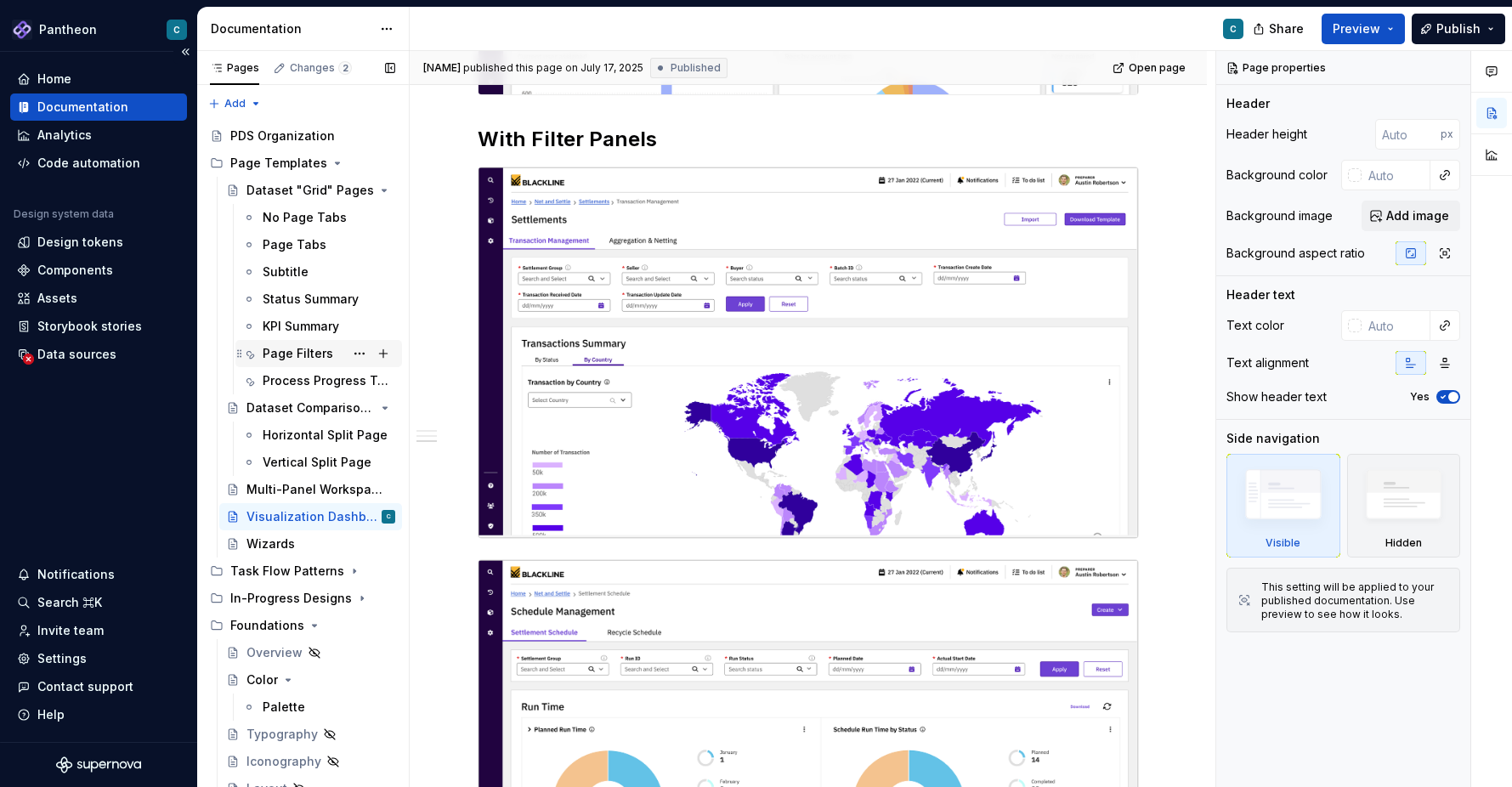 click on "Page Filters" at bounding box center (297, 354) 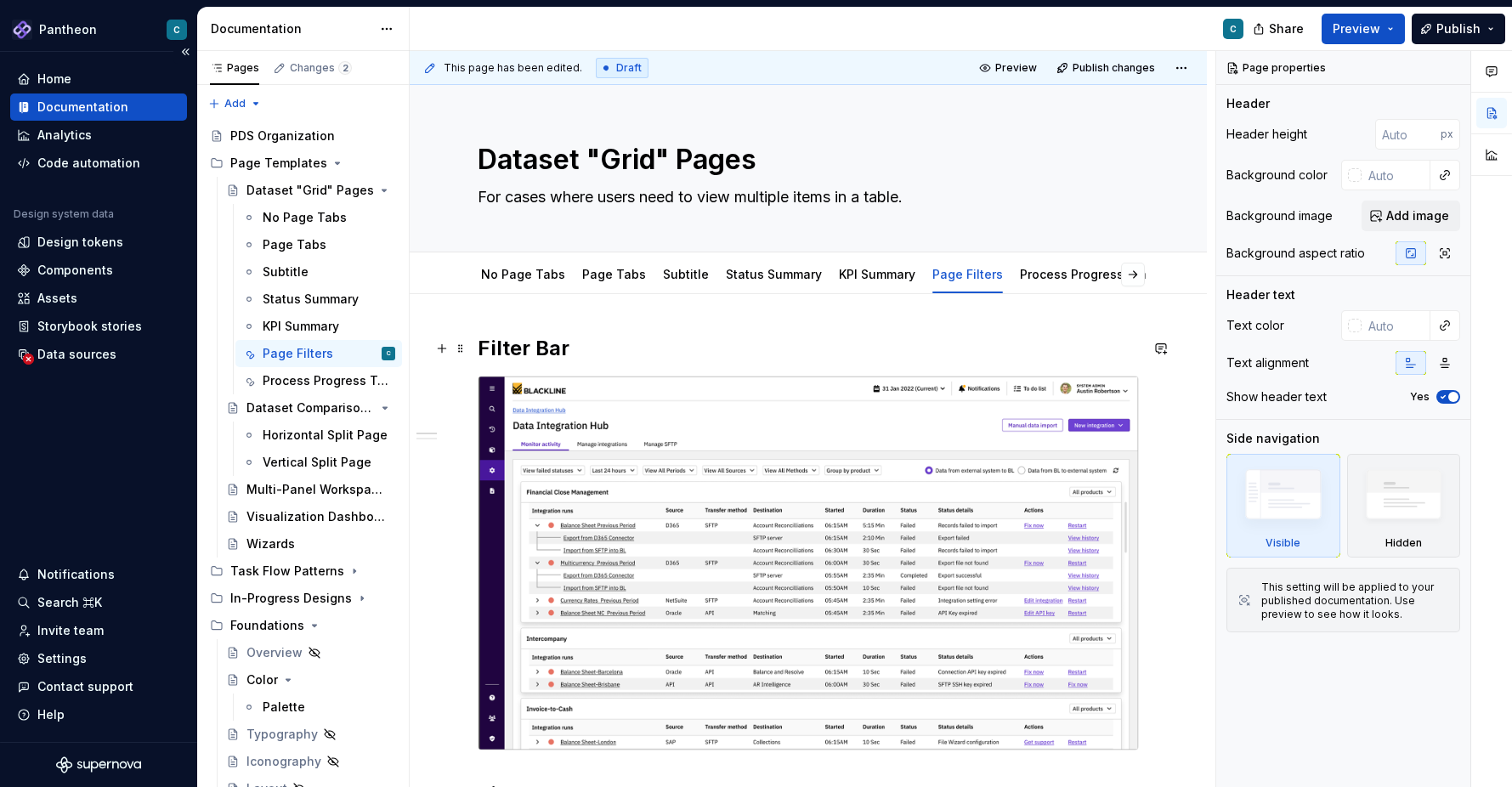type on "*" 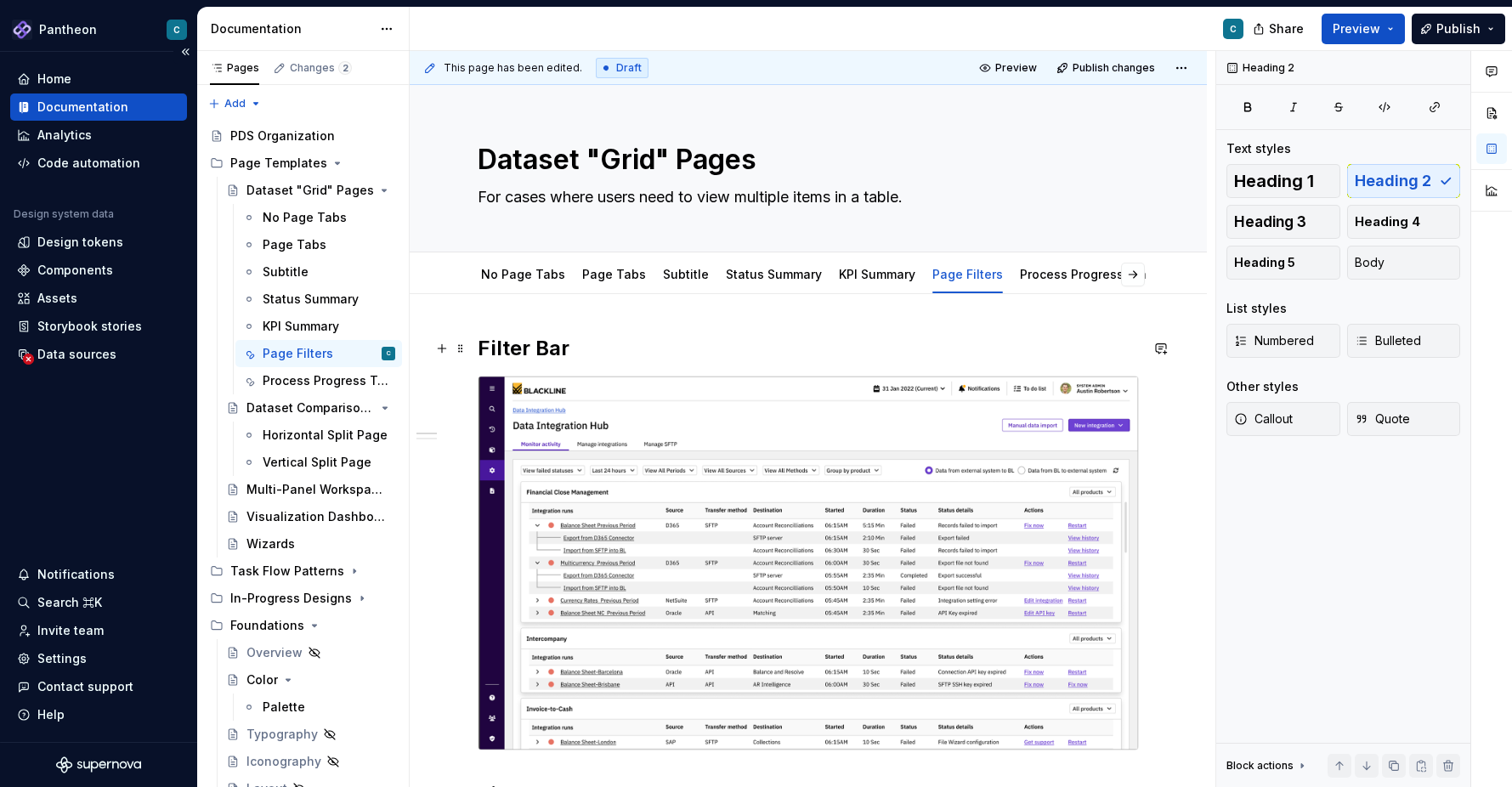 click on "Filter Bar" at bounding box center [808, 348] 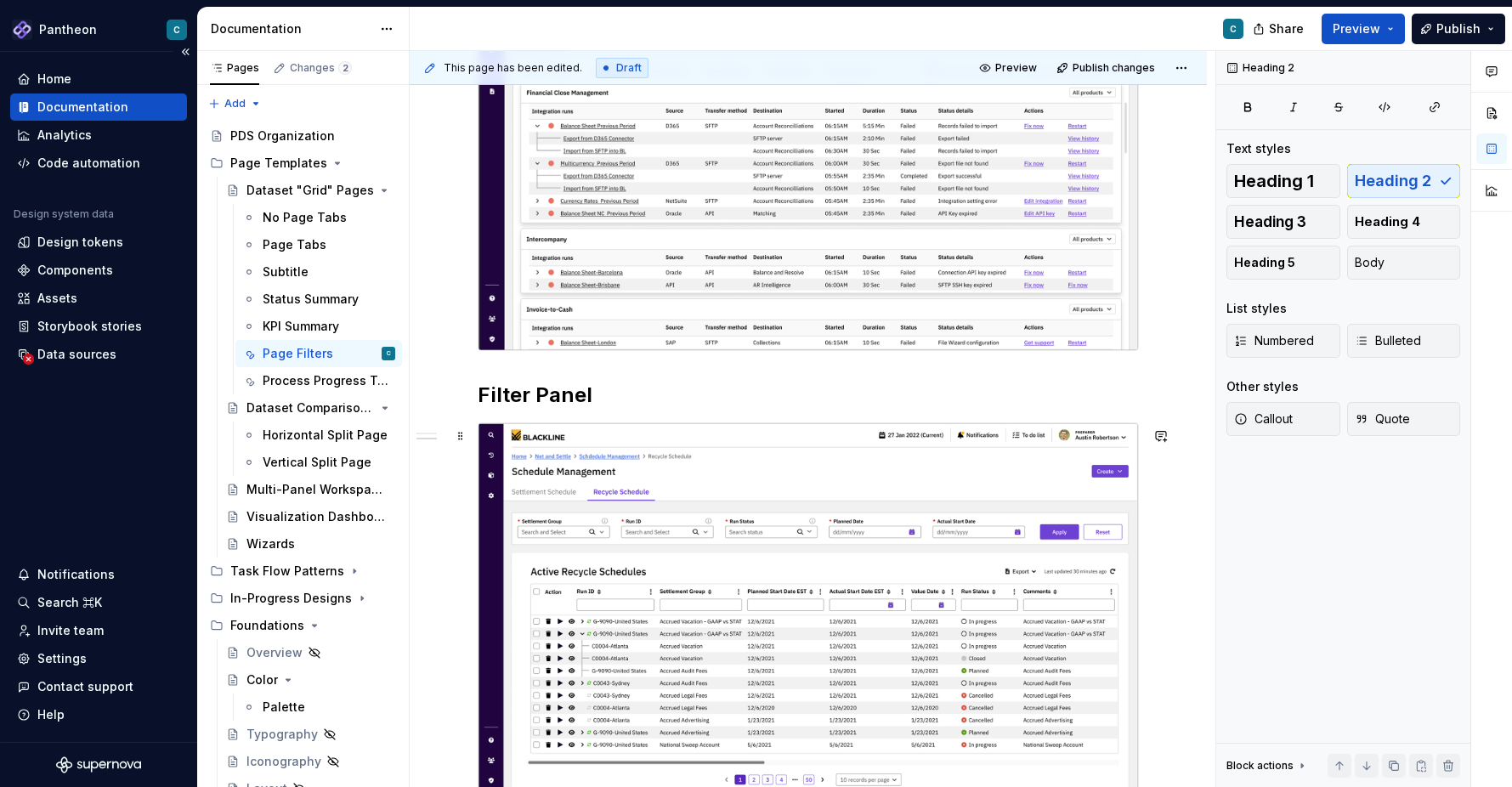 scroll, scrollTop: 434, scrollLeft: 0, axis: vertical 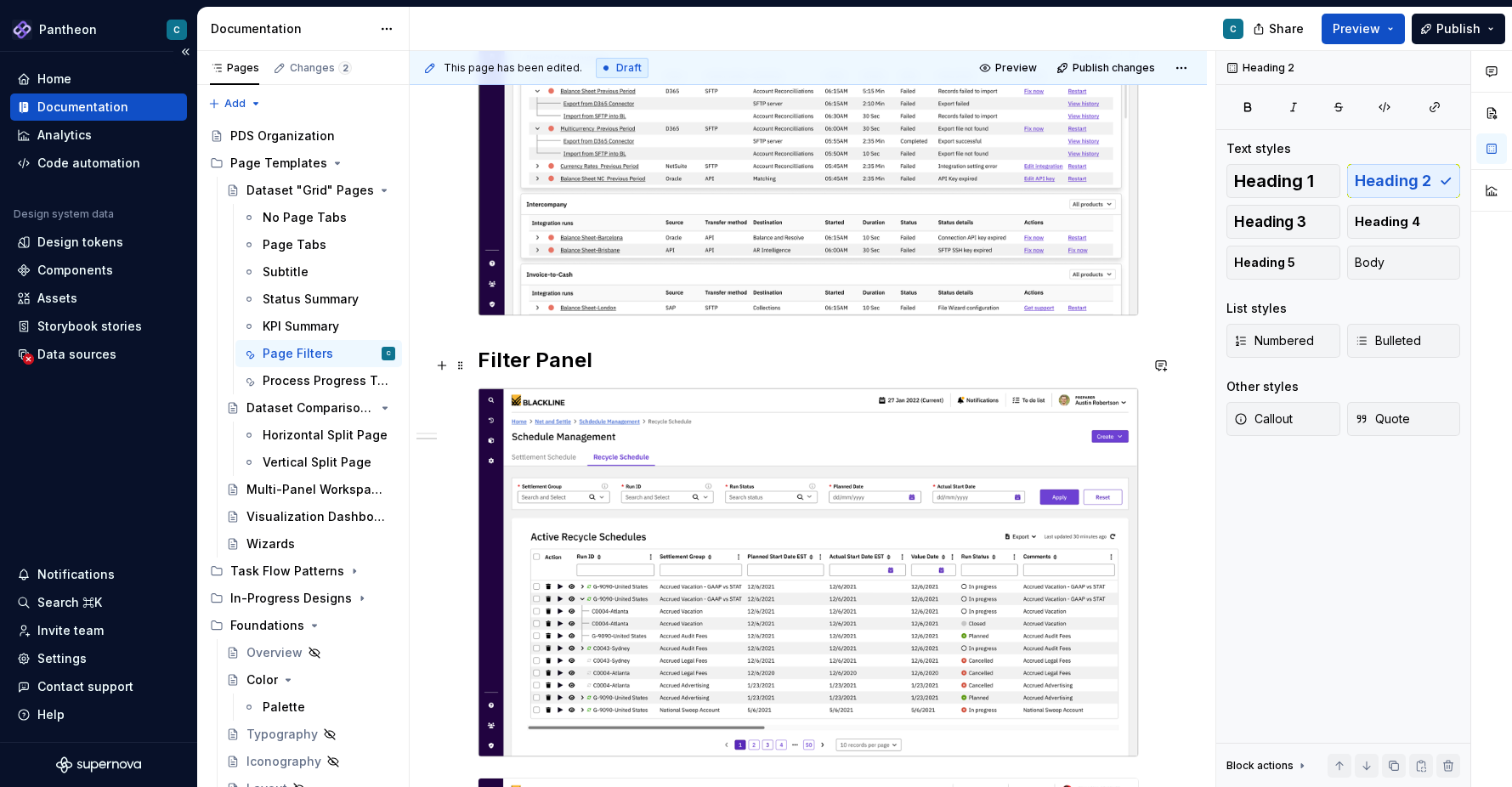 click on "Filter Panel" at bounding box center [808, 360] 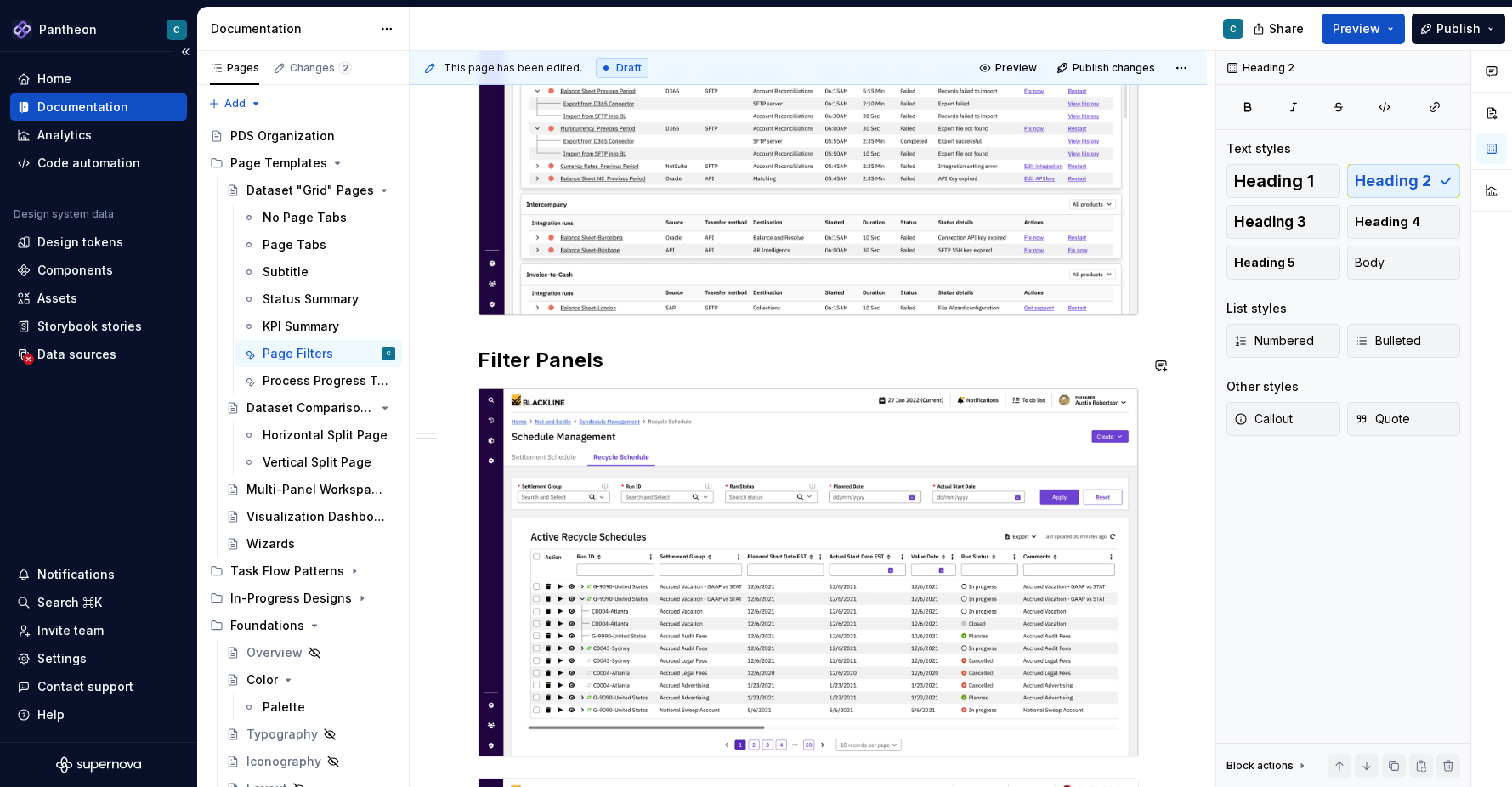 click on "Filter Bars (Slicers) Filter Panels" at bounding box center (808, 525) 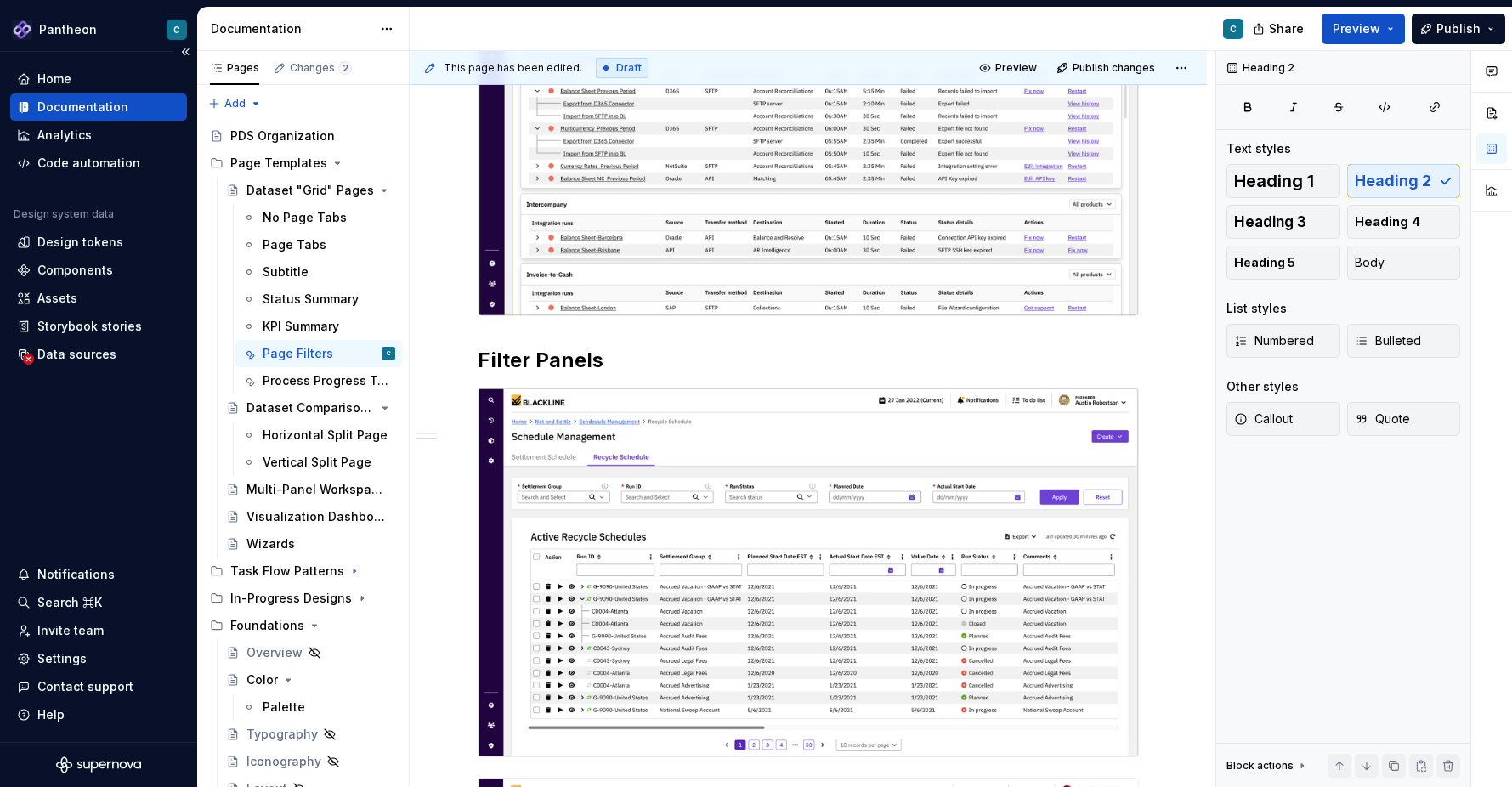 click on "Filter Bars (Slicers) Filter Panels" at bounding box center (808, 633) 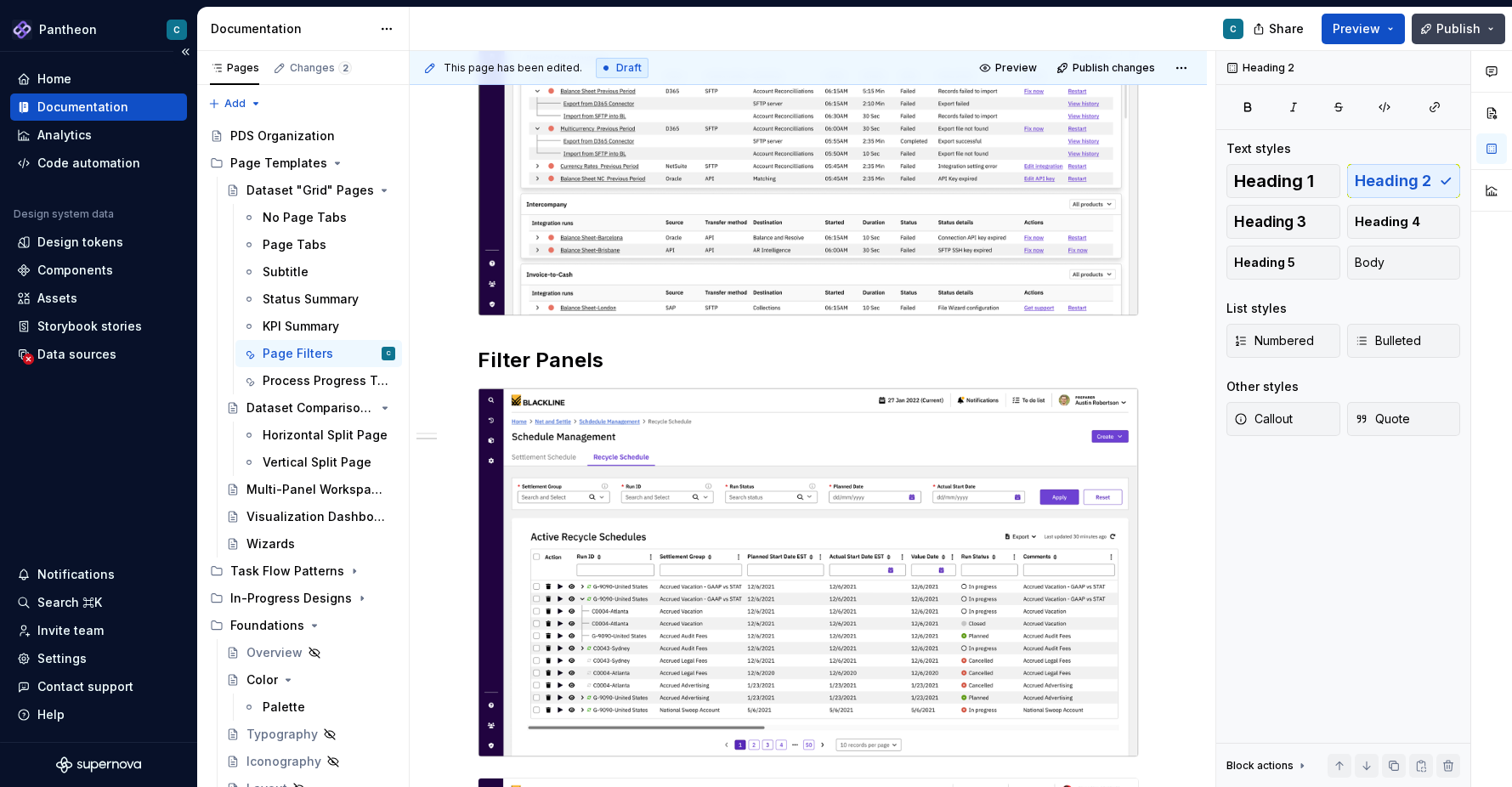 click on "Publish" at bounding box center [1458, 29] 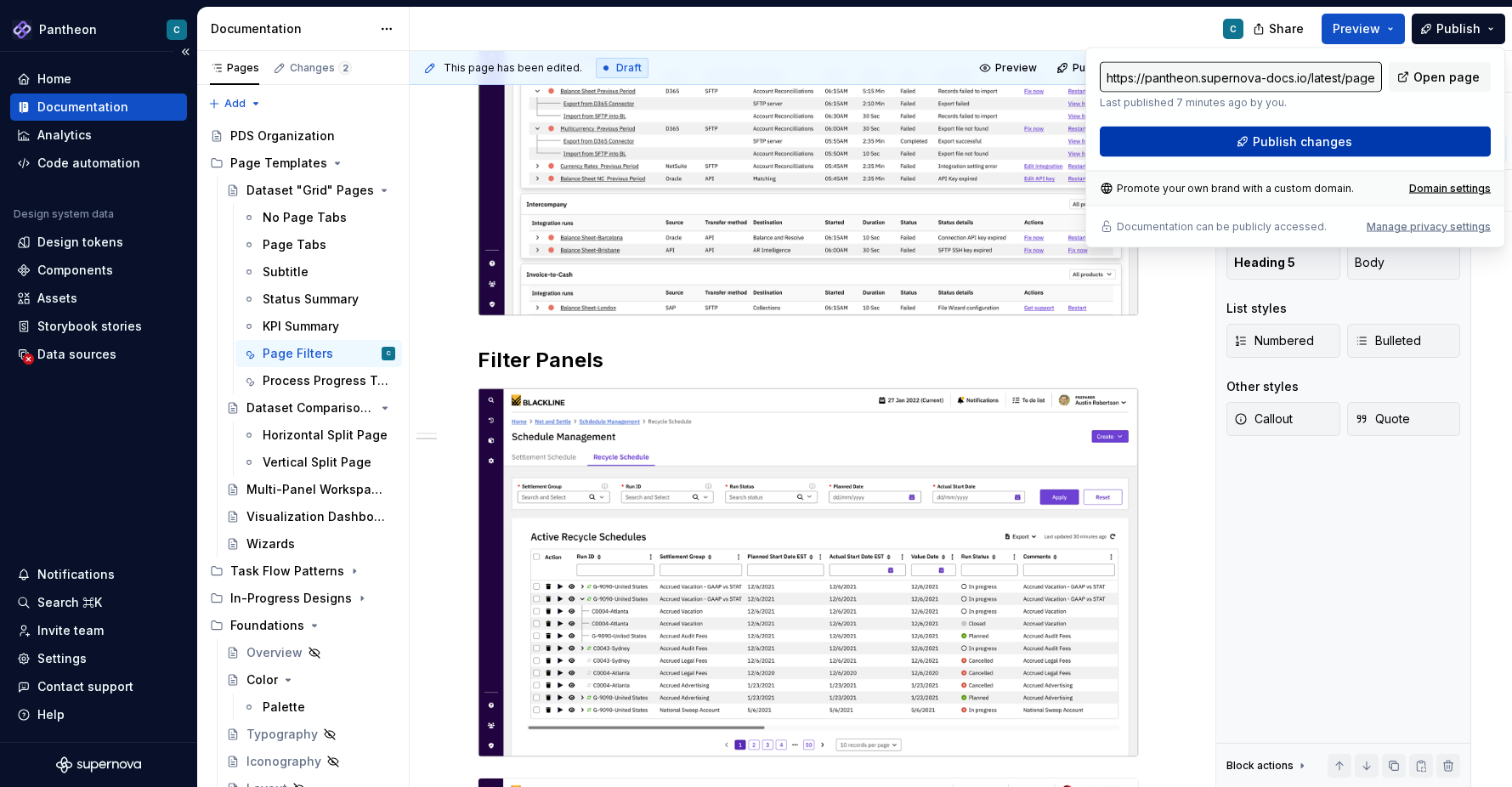 click on "Publish changes" at bounding box center (1295, 142) 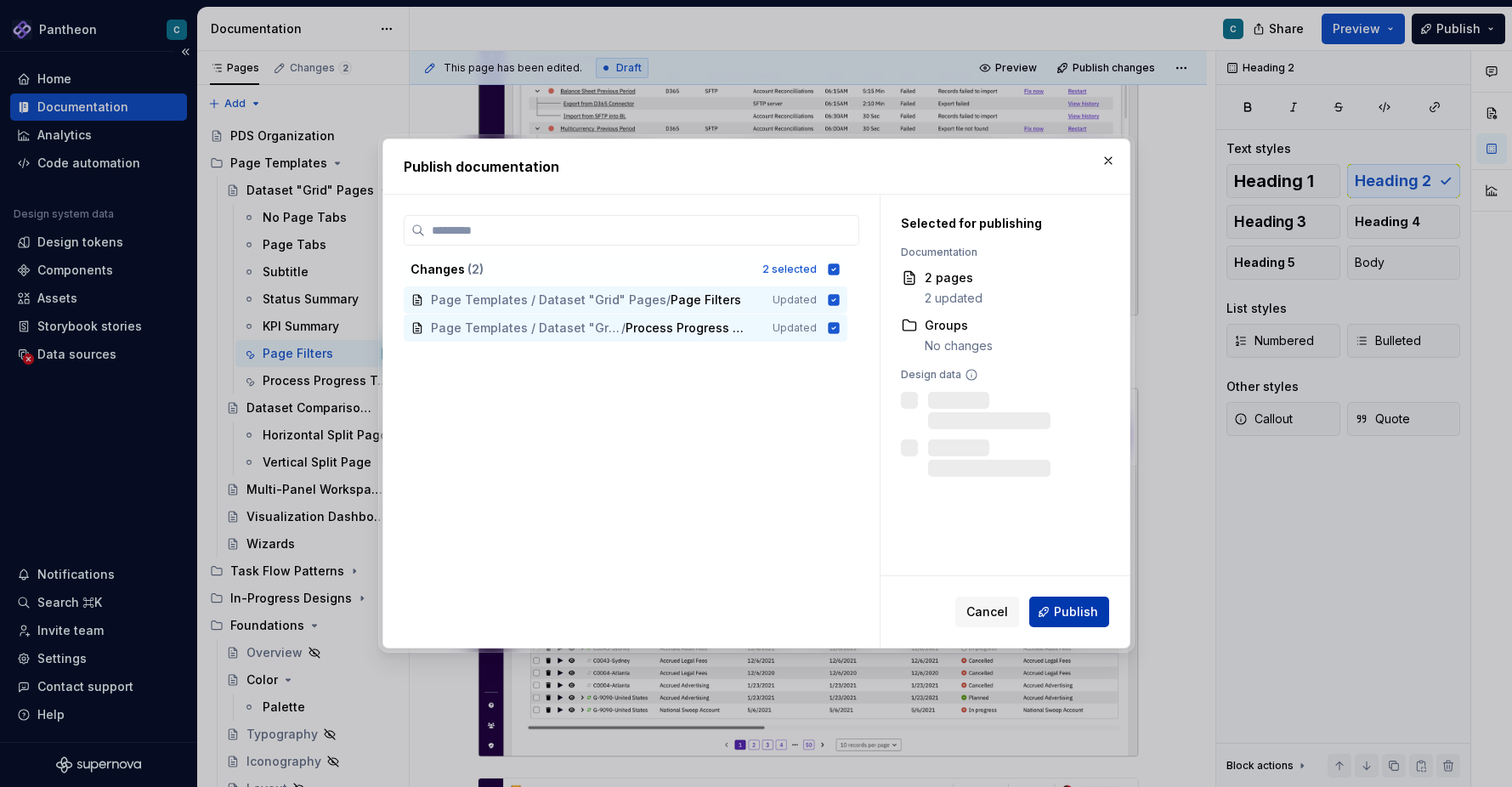 click on "Publish" at bounding box center [1069, 612] 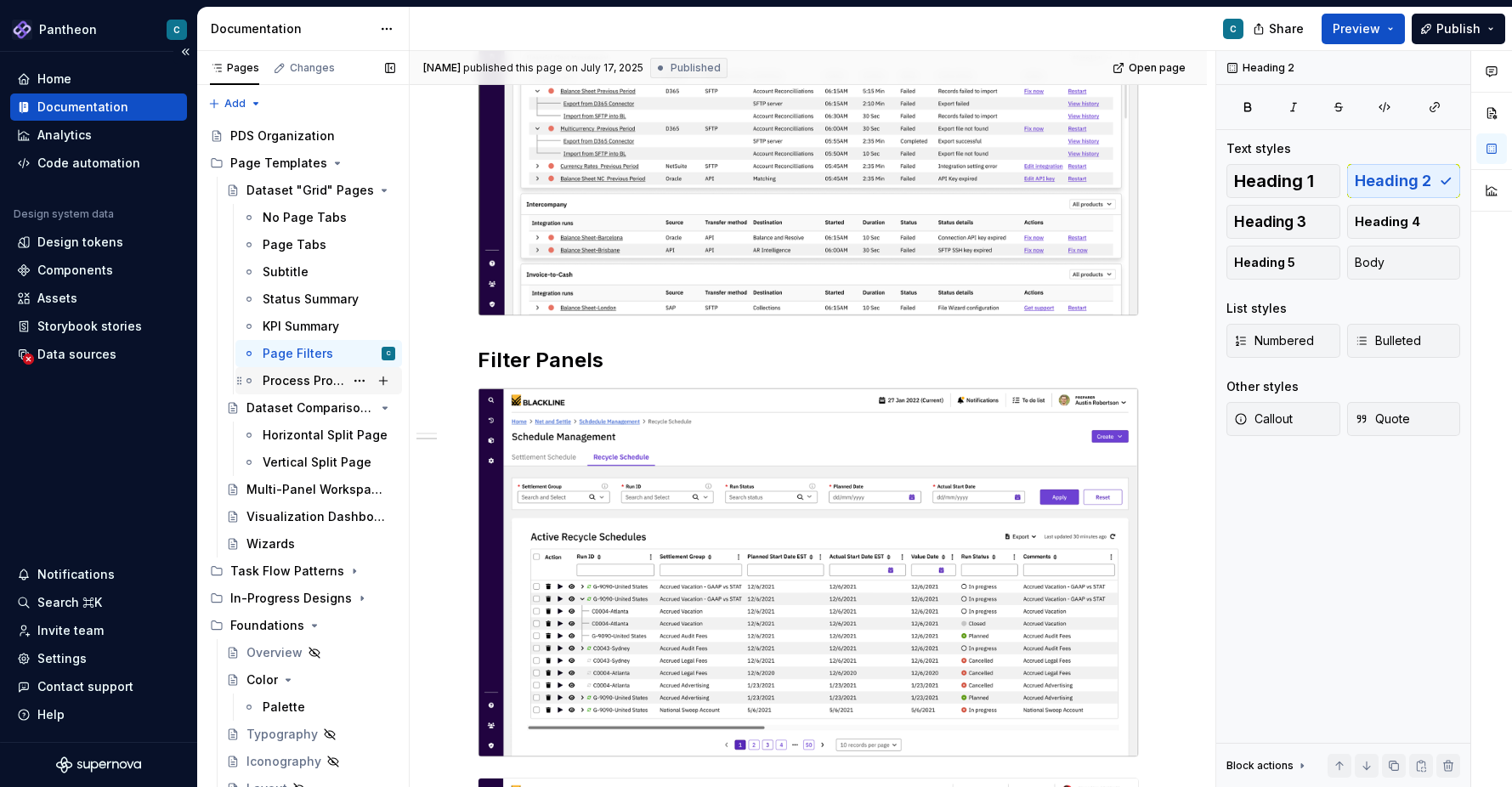 click on "Process Progress Tracker" at bounding box center (303, 381) 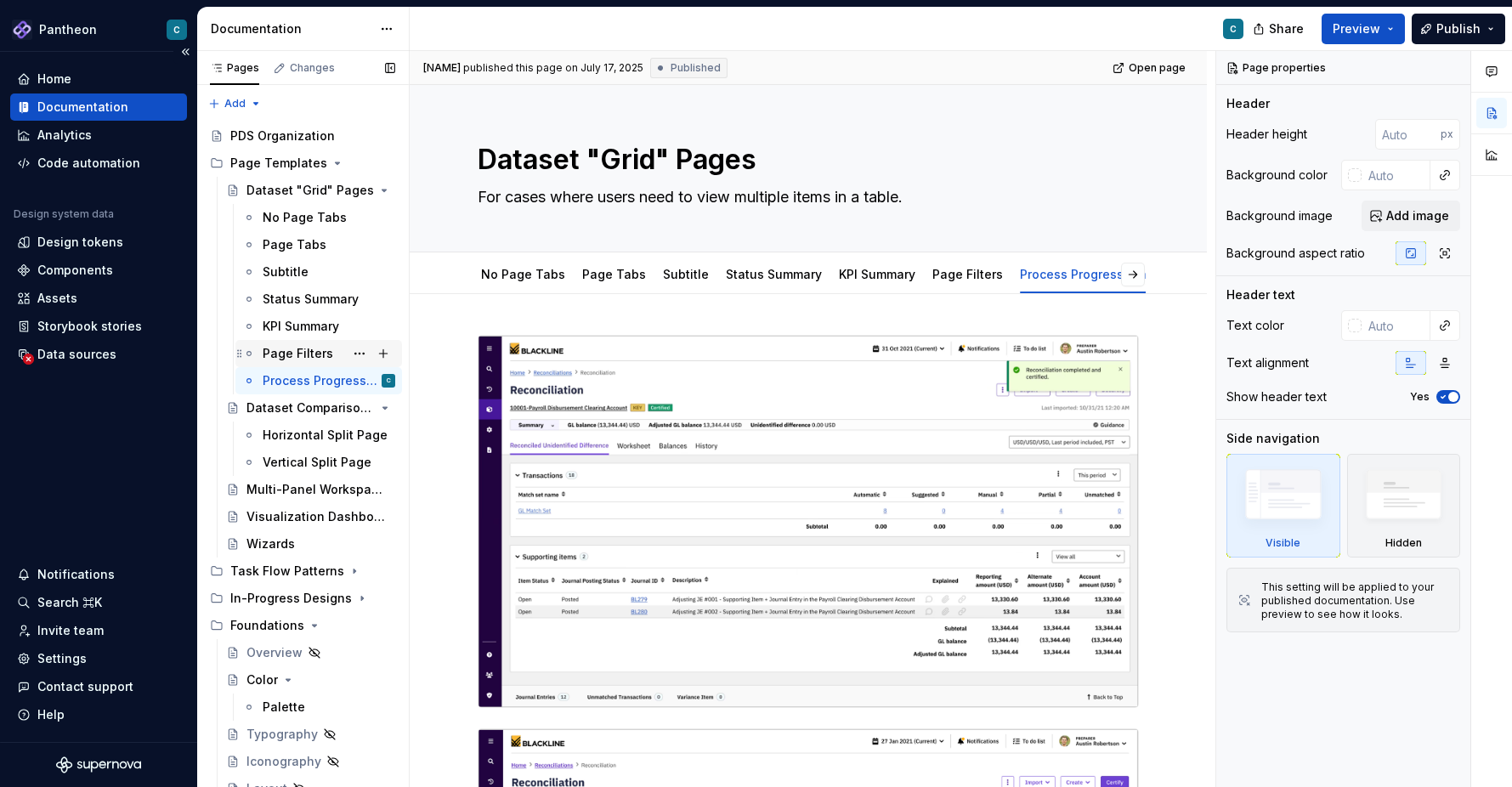 click on "Page Filters" at bounding box center [297, 354] 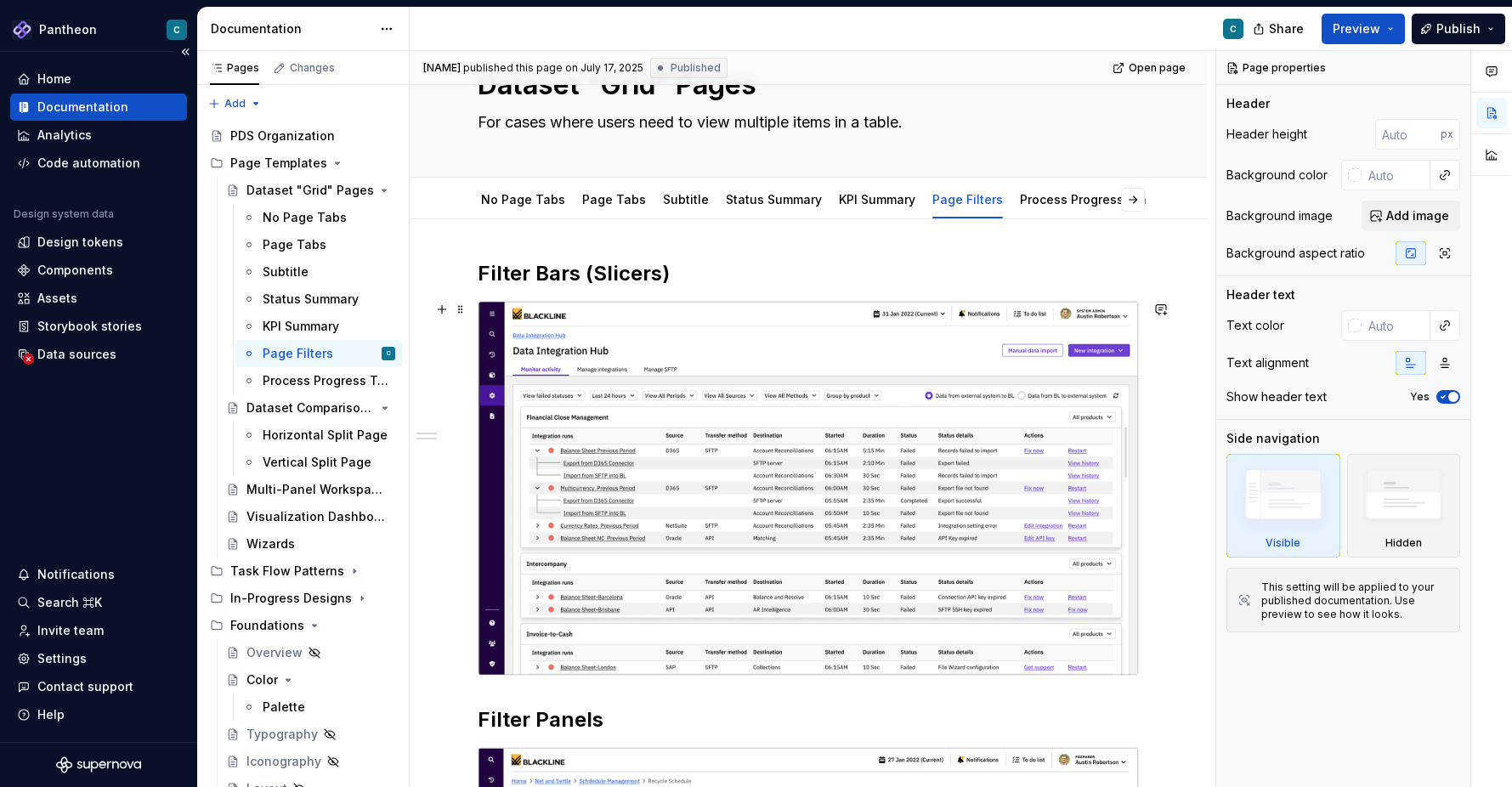 scroll, scrollTop: 0, scrollLeft: 0, axis: both 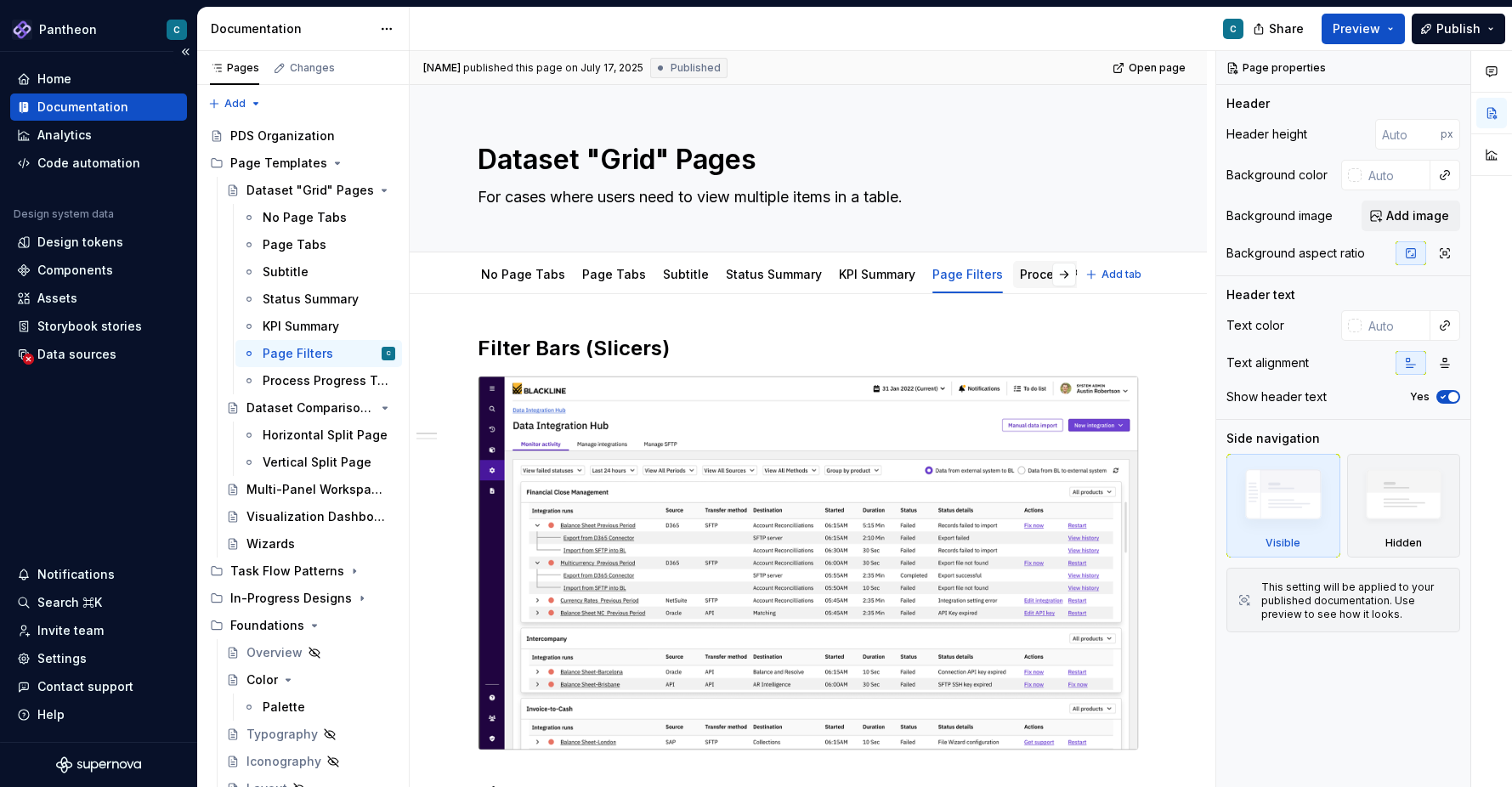 click on "Process Progress Tracker" at bounding box center [1096, 274] 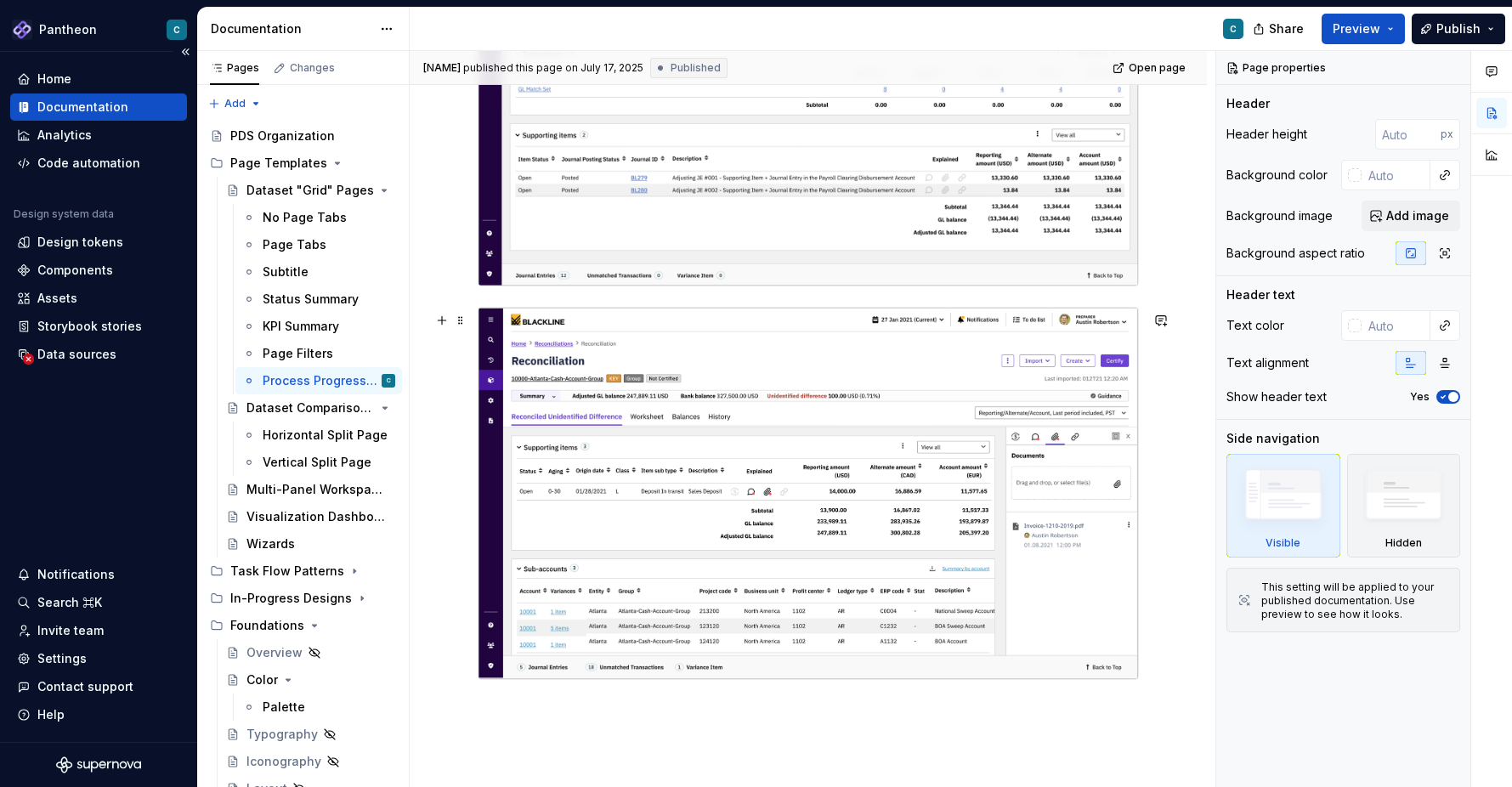 scroll, scrollTop: 434, scrollLeft: 0, axis: vertical 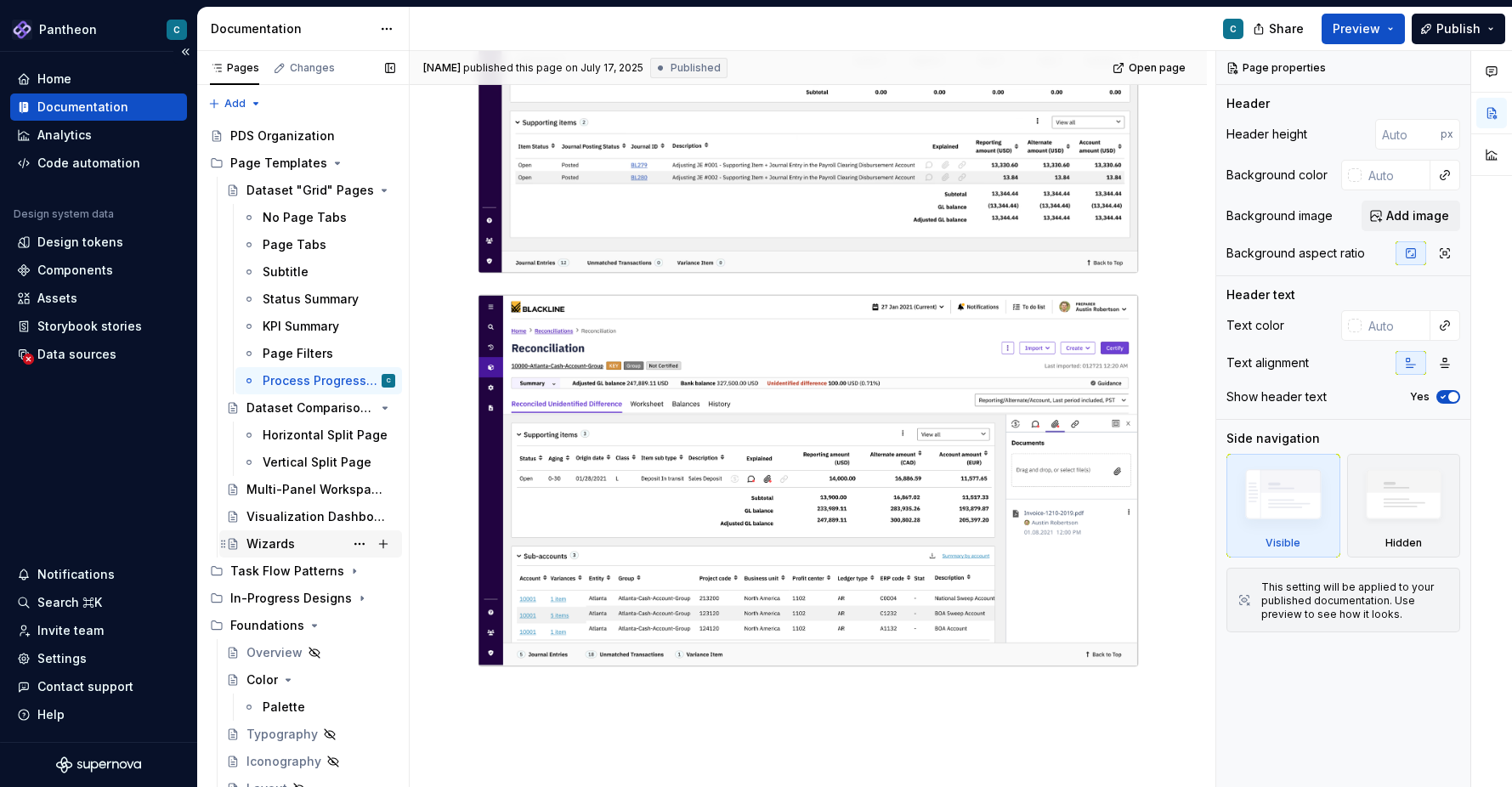 click on "Wizards" at bounding box center (270, 544) 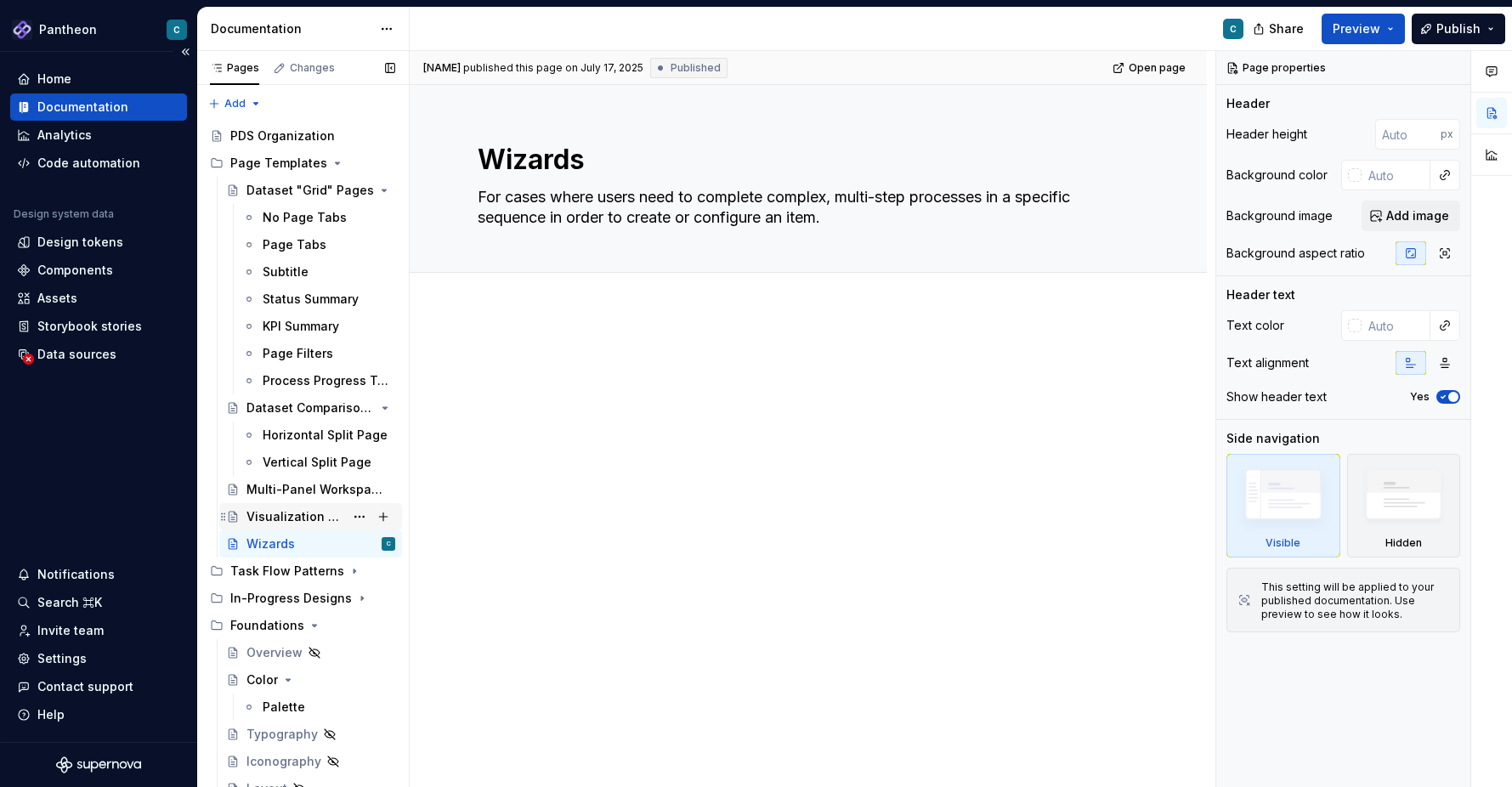 click on "Visualization Dashboards" at bounding box center [295, 517] 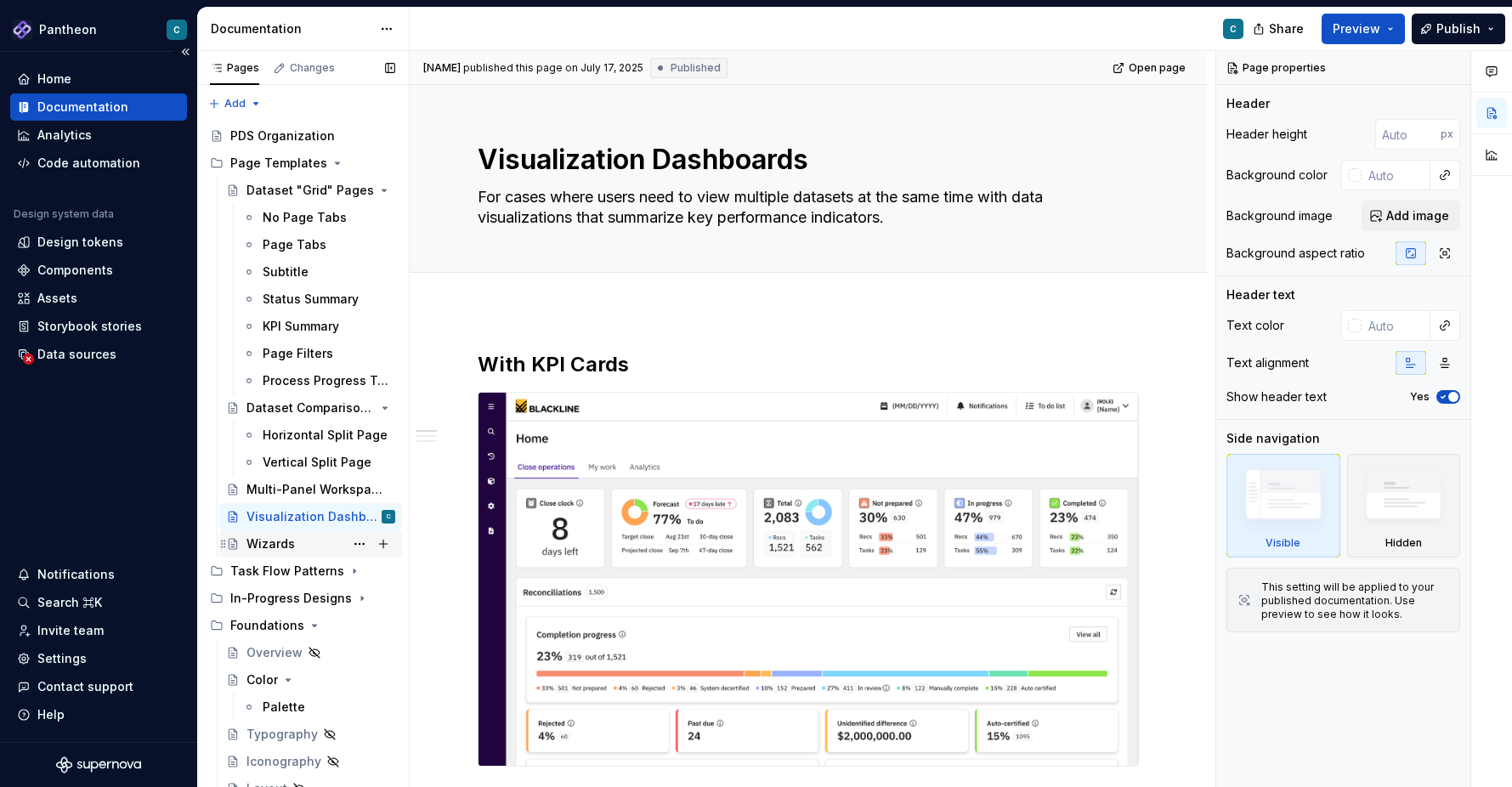 click on "Wizards" at bounding box center [270, 544] 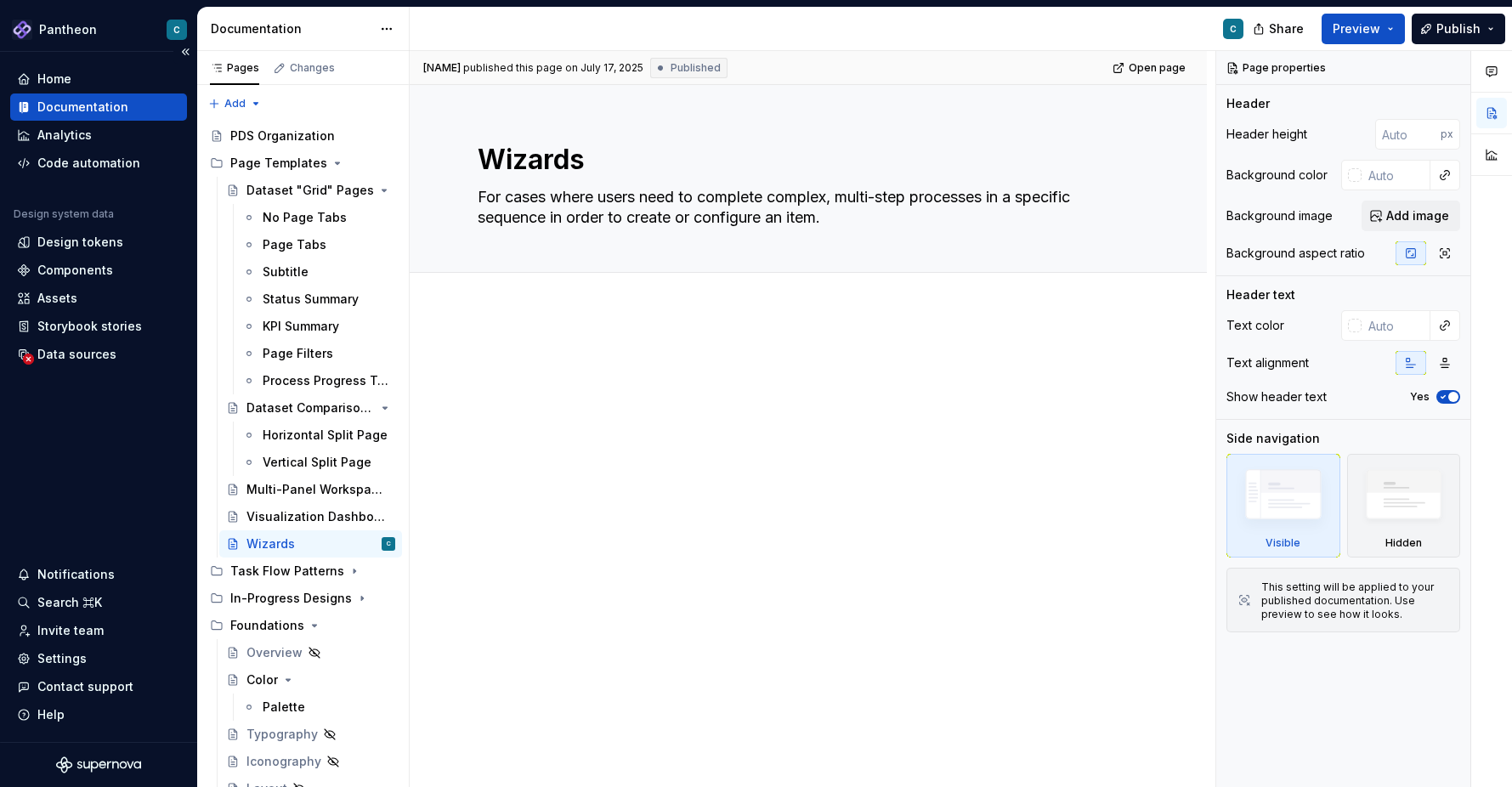 click at bounding box center [808, 383] 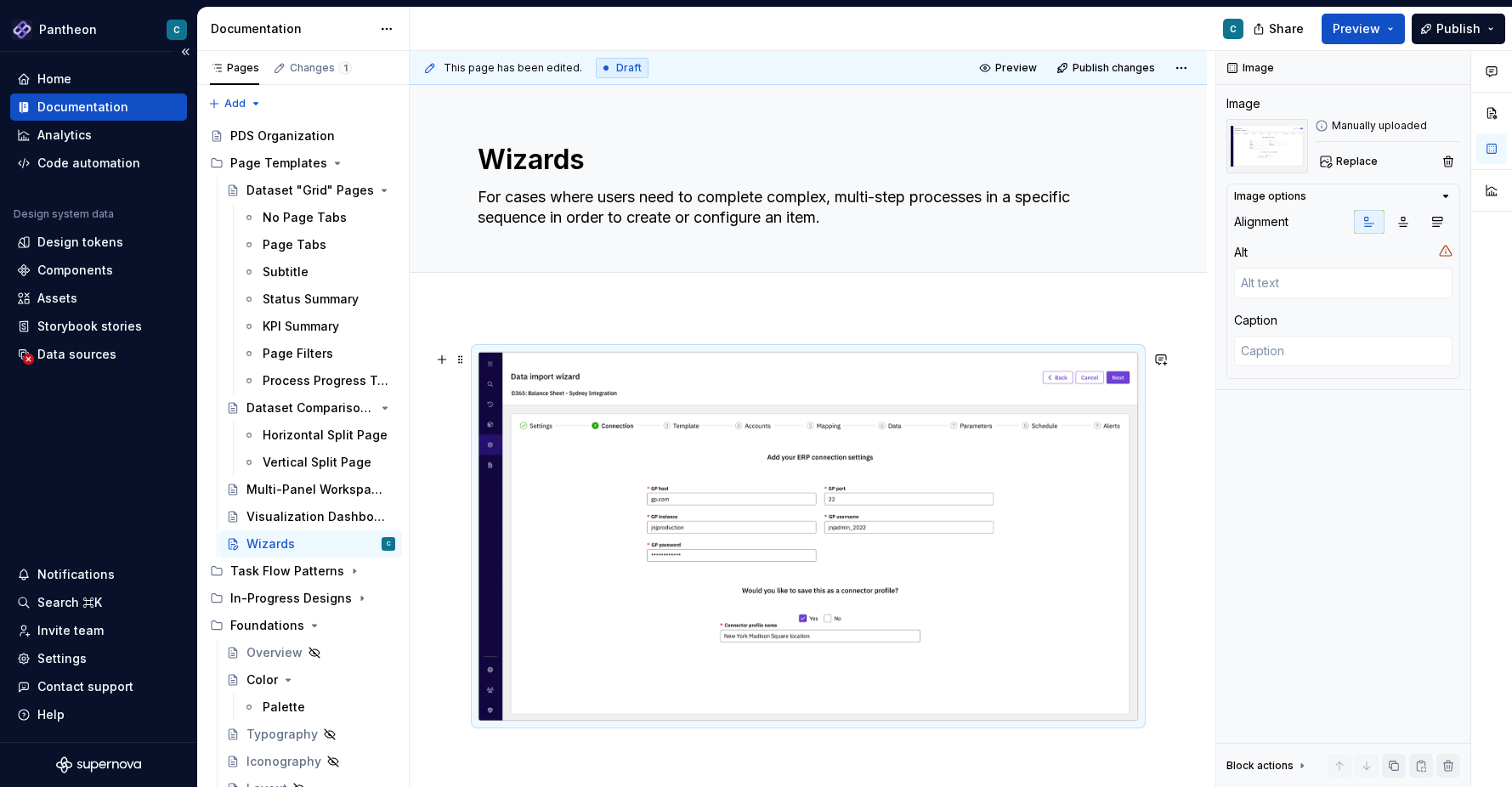 type on "*" 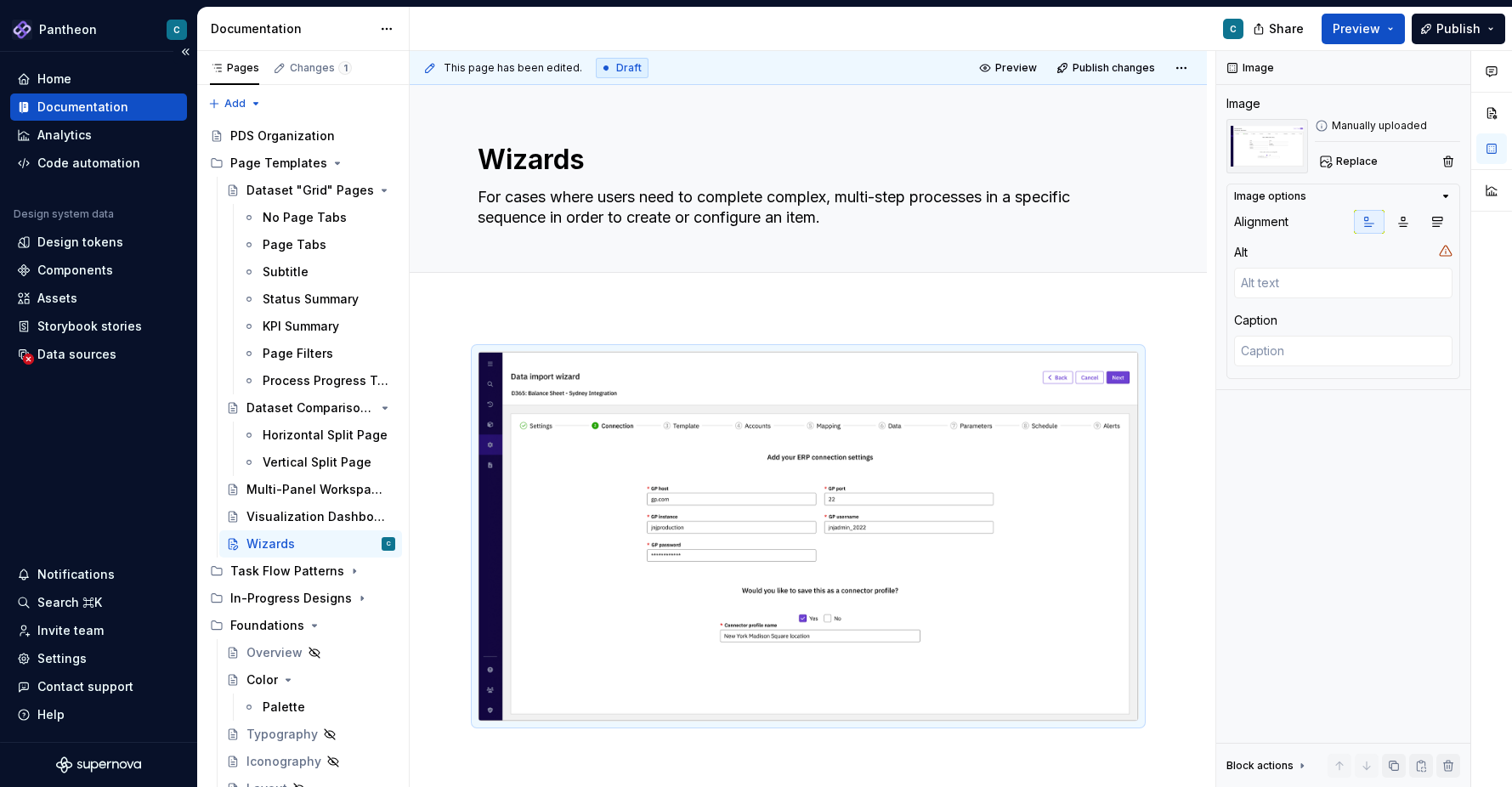 click at bounding box center [808, 644] 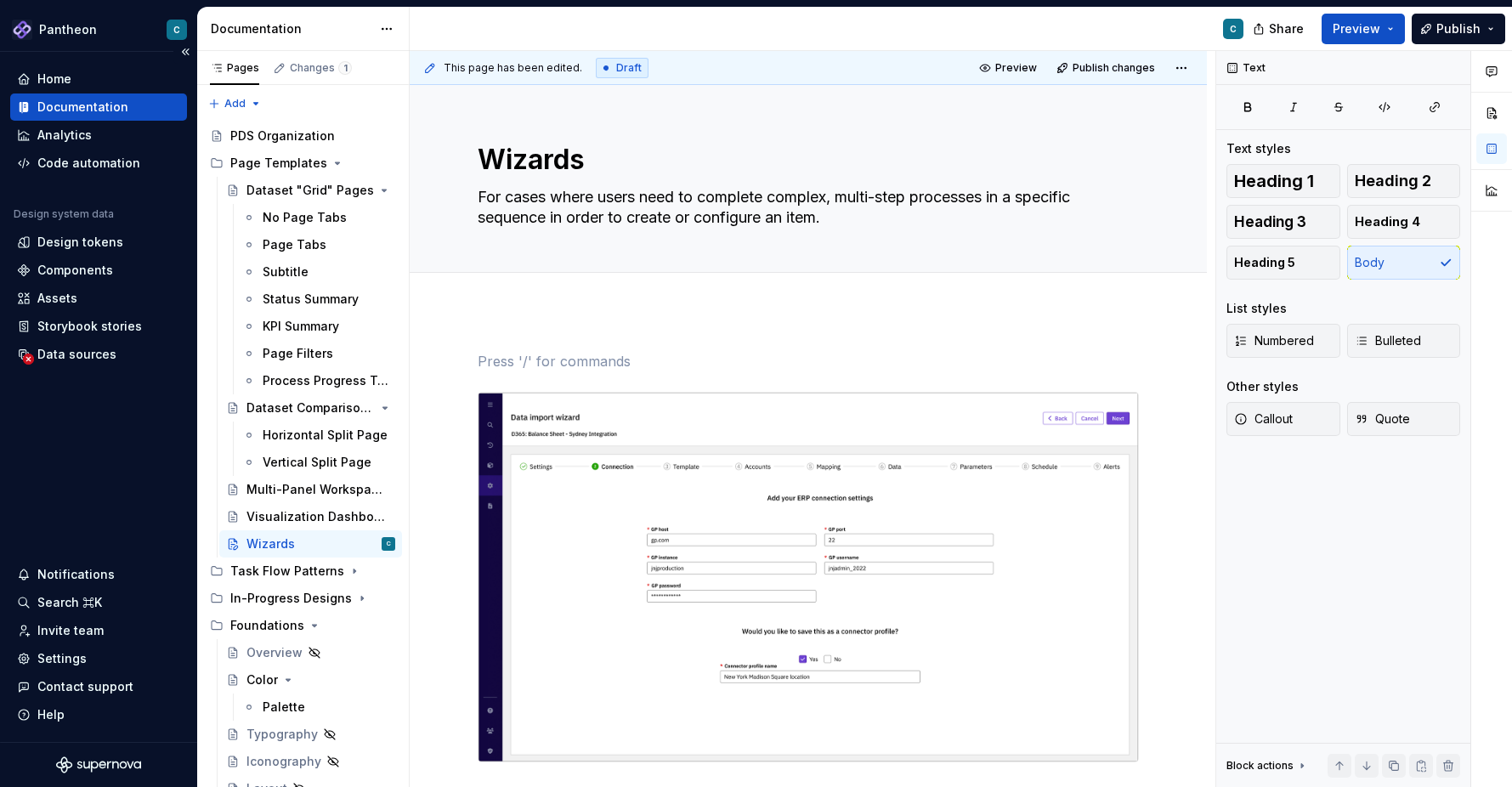 type 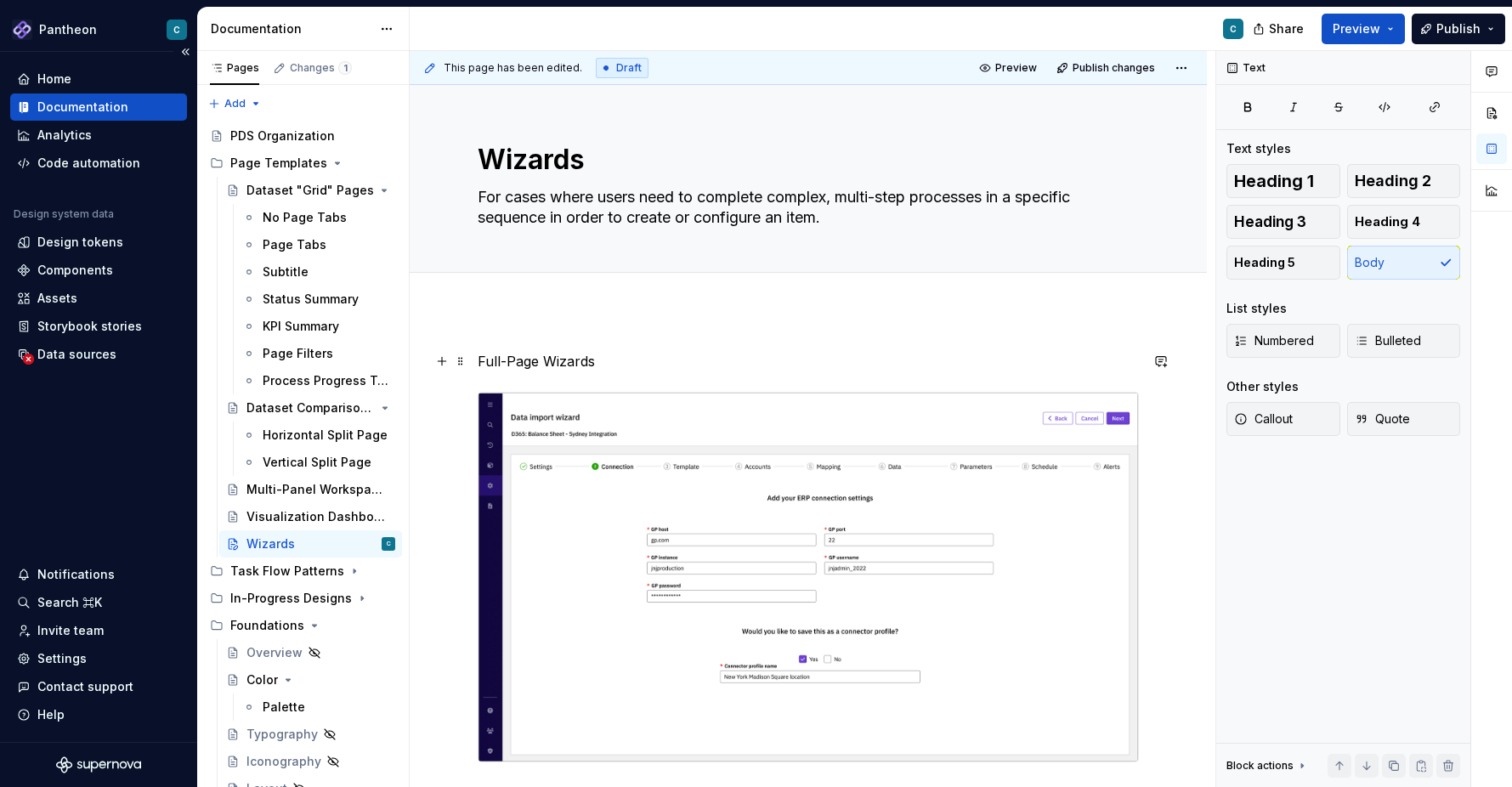 click on "Full-Page Wizards" at bounding box center (808, 361) 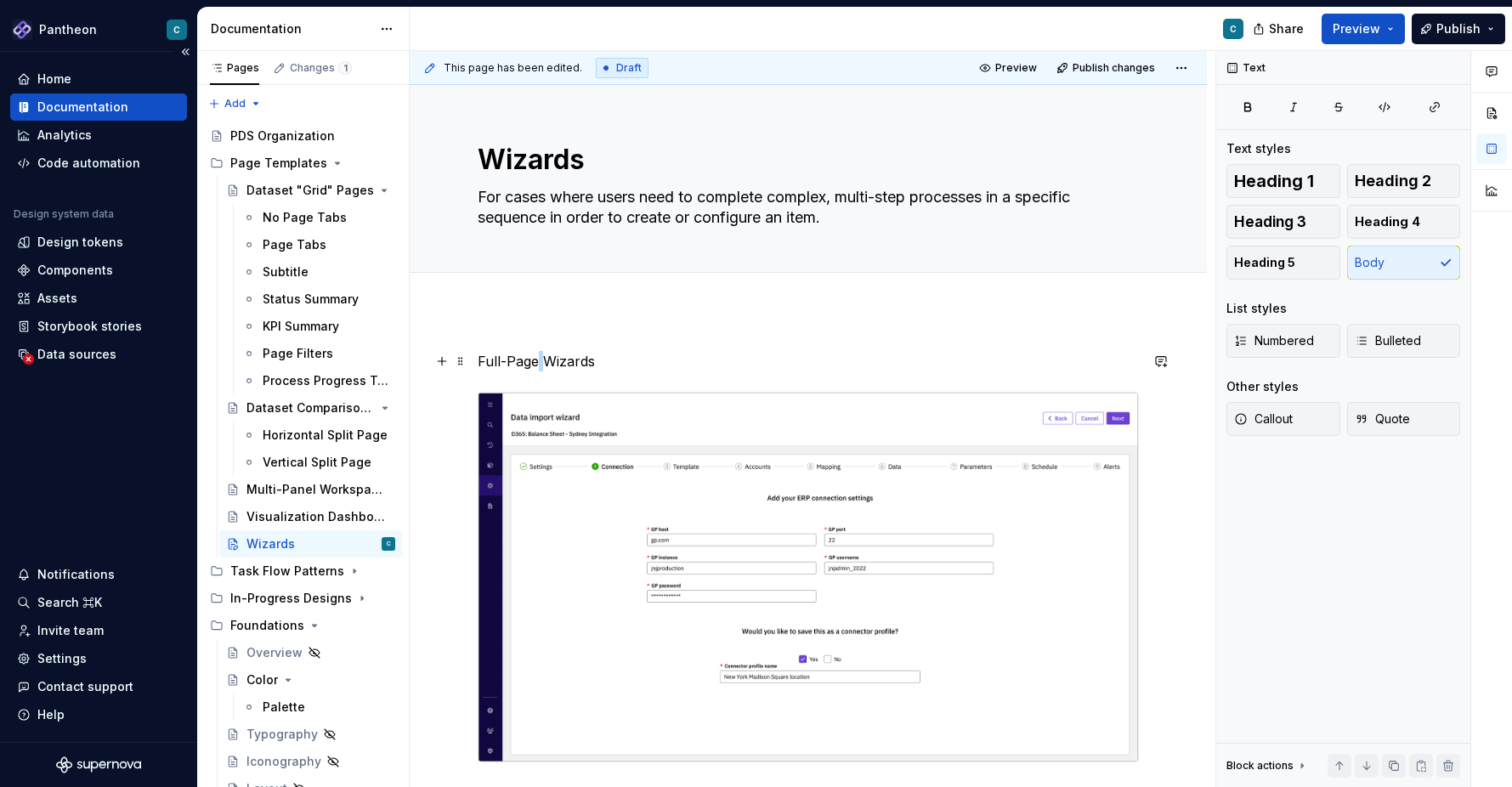click on "Full-Page Wizards" at bounding box center [808, 361] 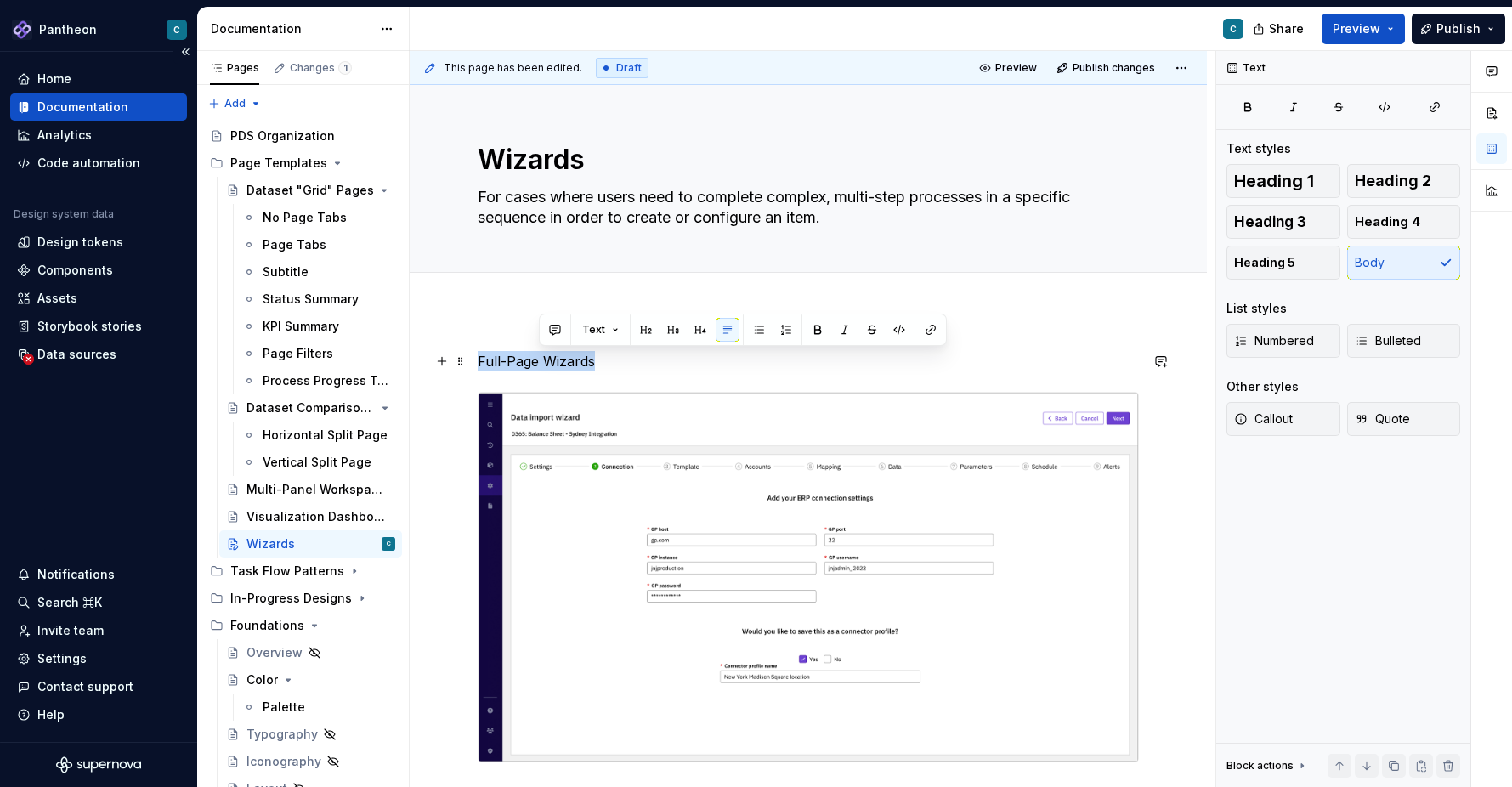 click on "Full-Page Wizards" at bounding box center (808, 361) 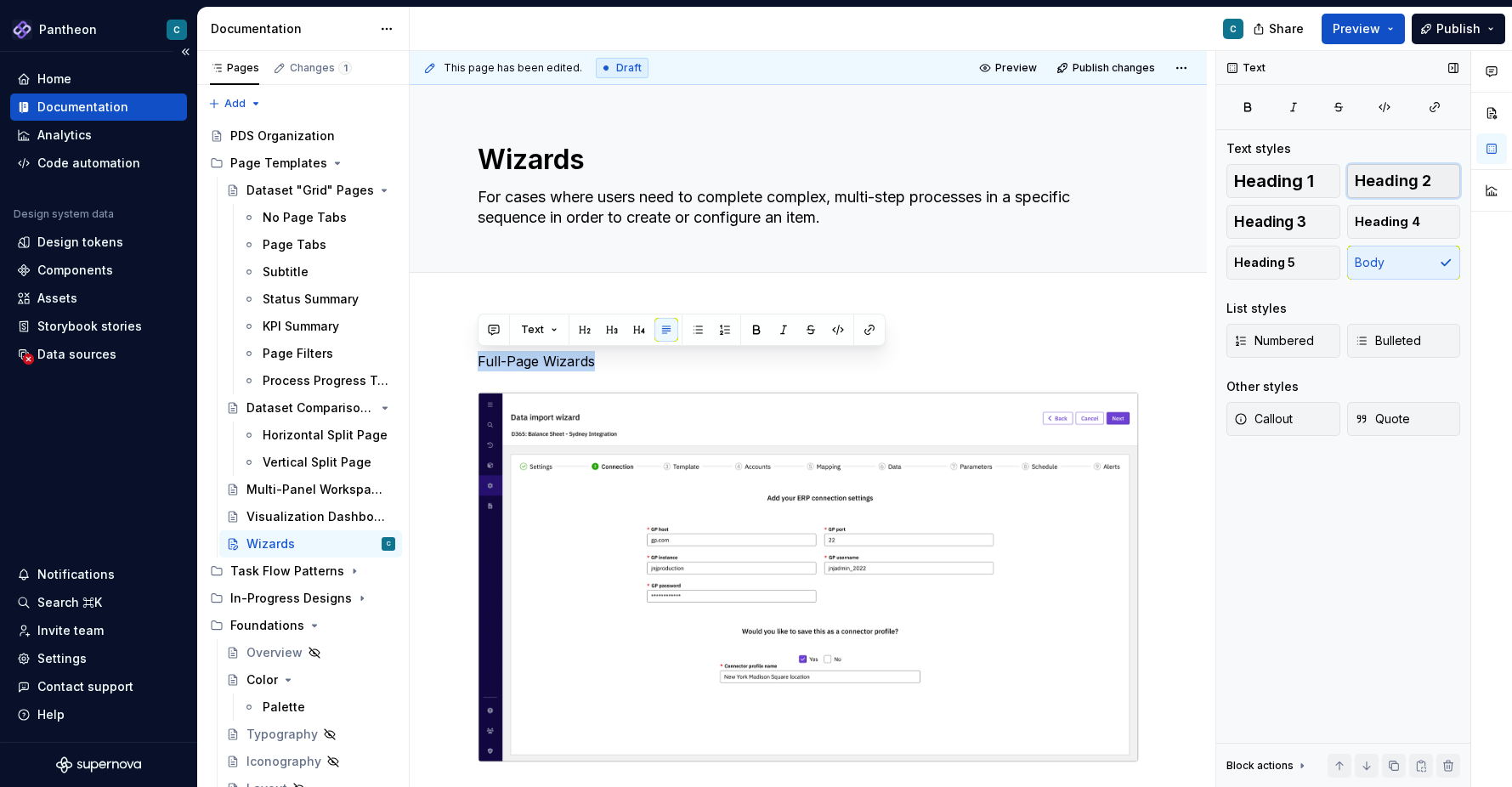 click on "Heading 2" at bounding box center [1393, 181] 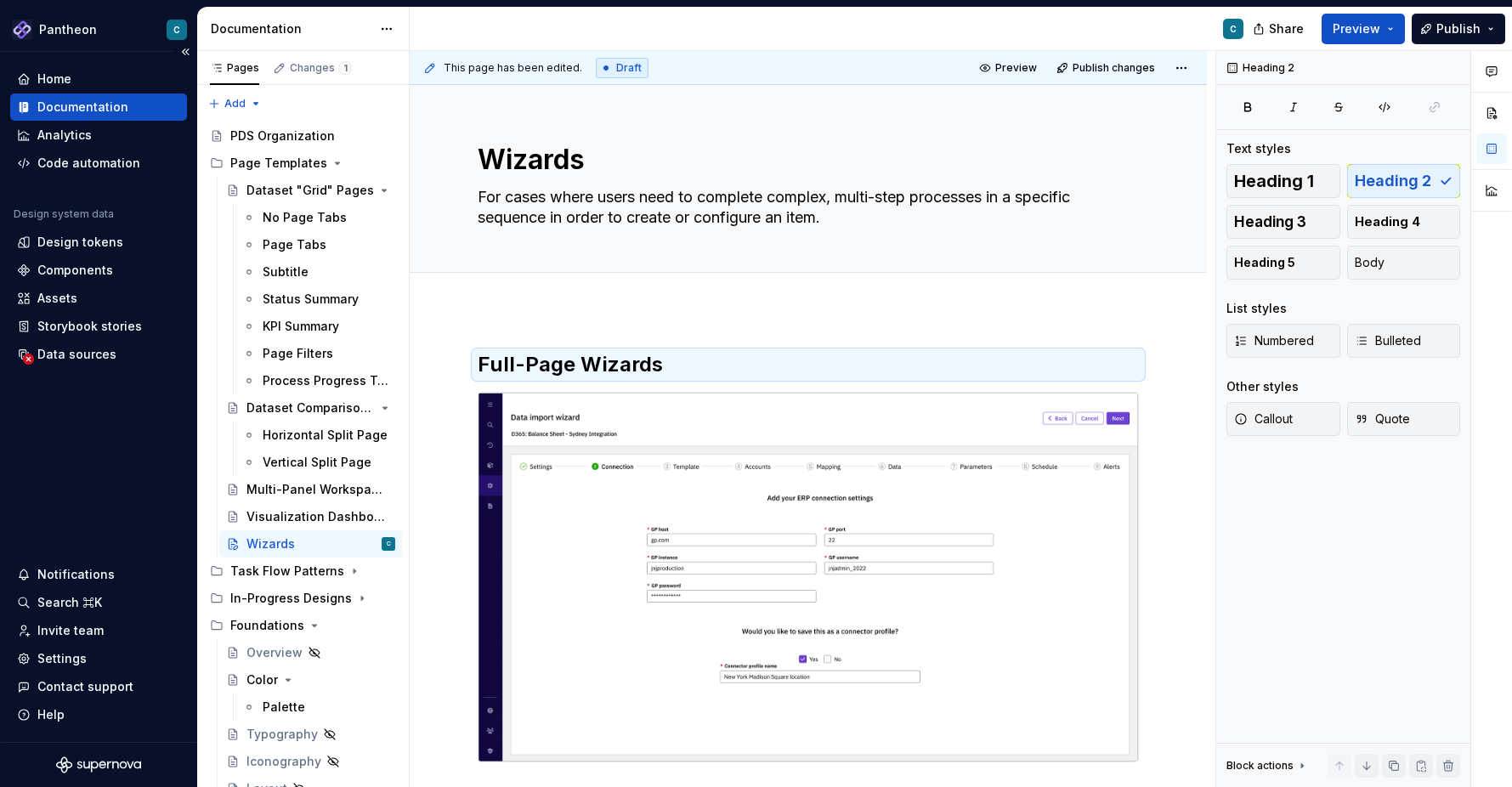 click on "Full-Page Wizards" at bounding box center [808, 665] 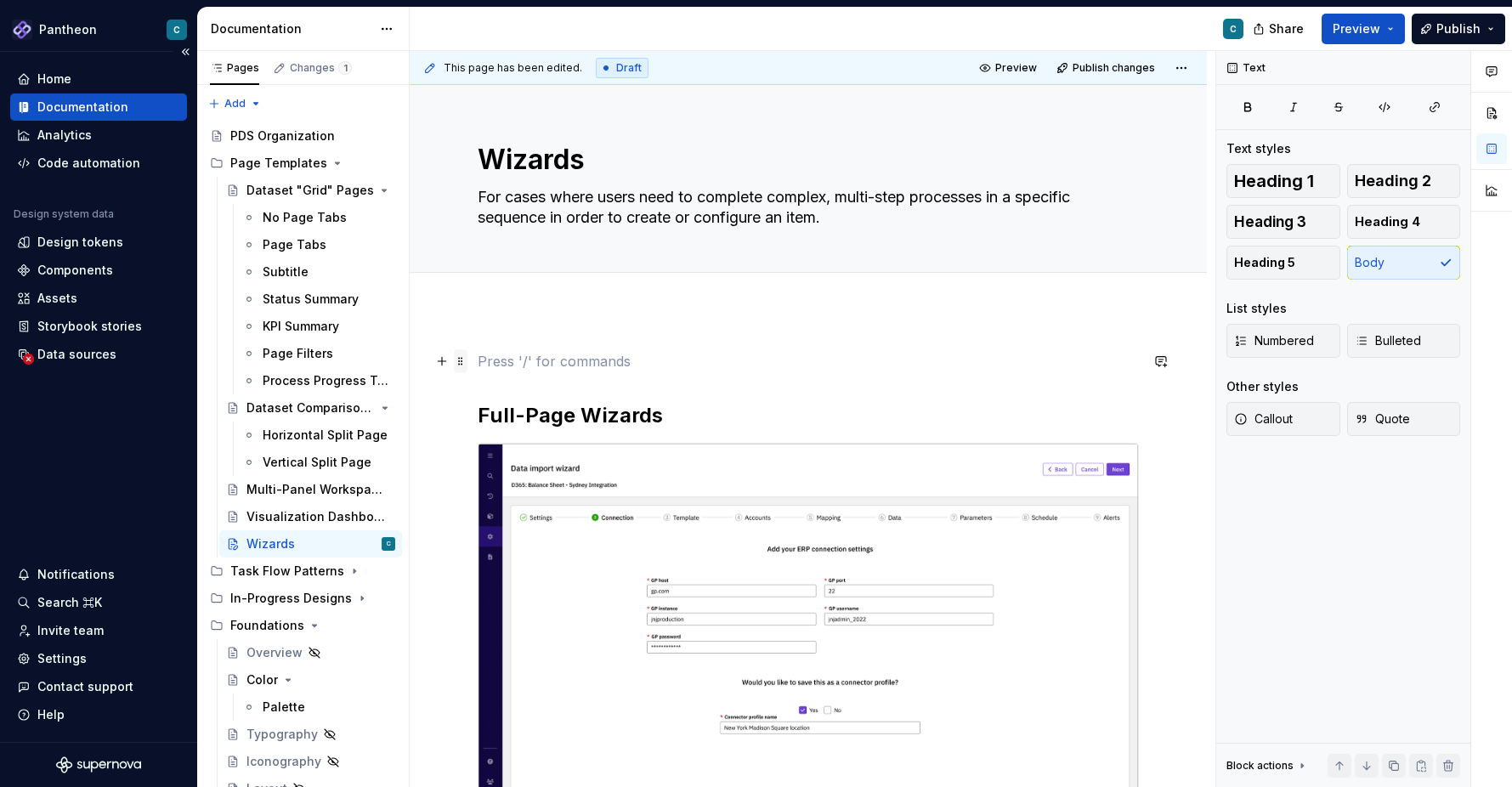 click at bounding box center (461, 361) 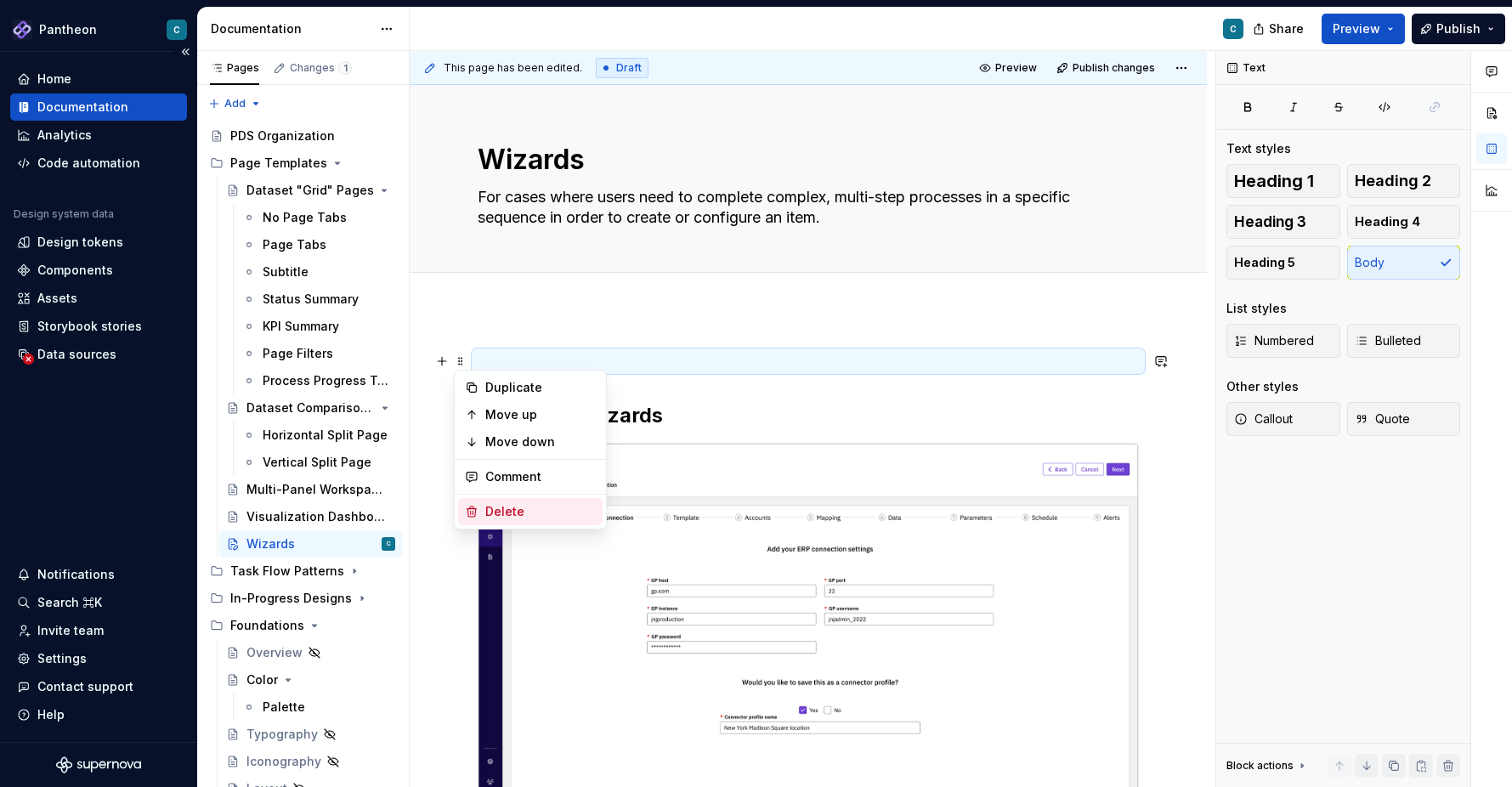 click on "Delete" at bounding box center (541, 512) 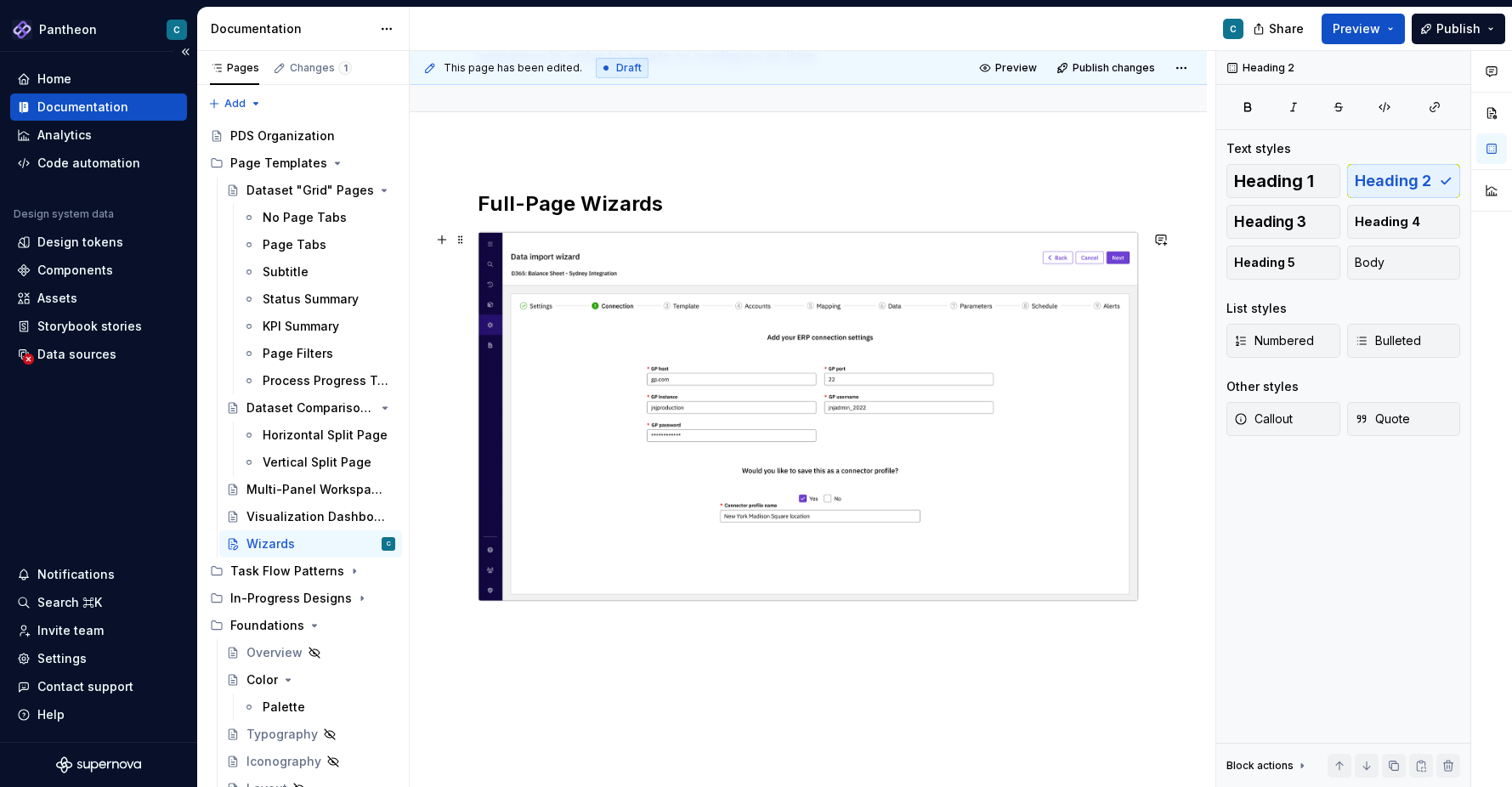 scroll, scrollTop: 237, scrollLeft: 0, axis: vertical 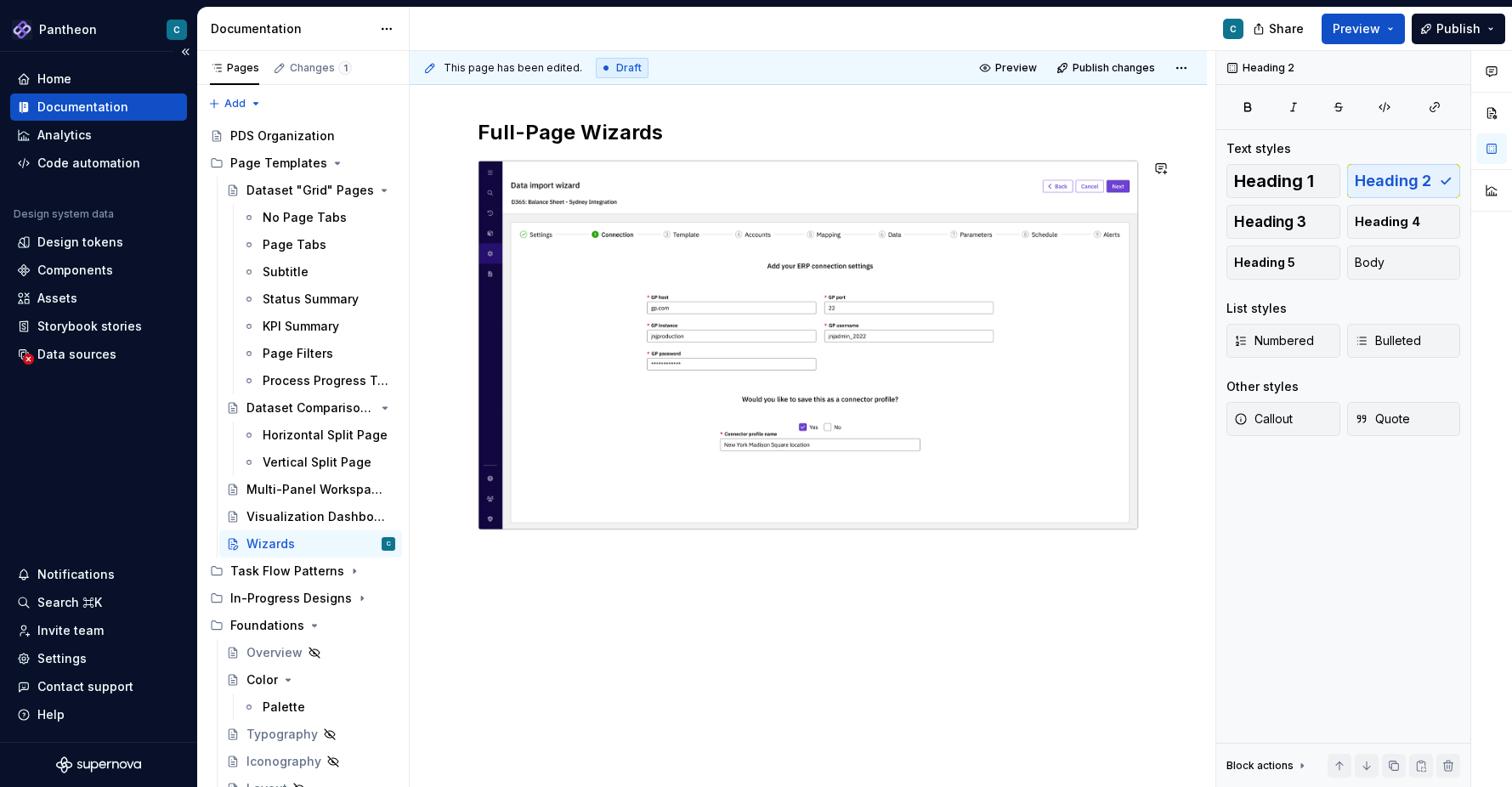 click on "Full-Page Wizards" at bounding box center (808, 433) 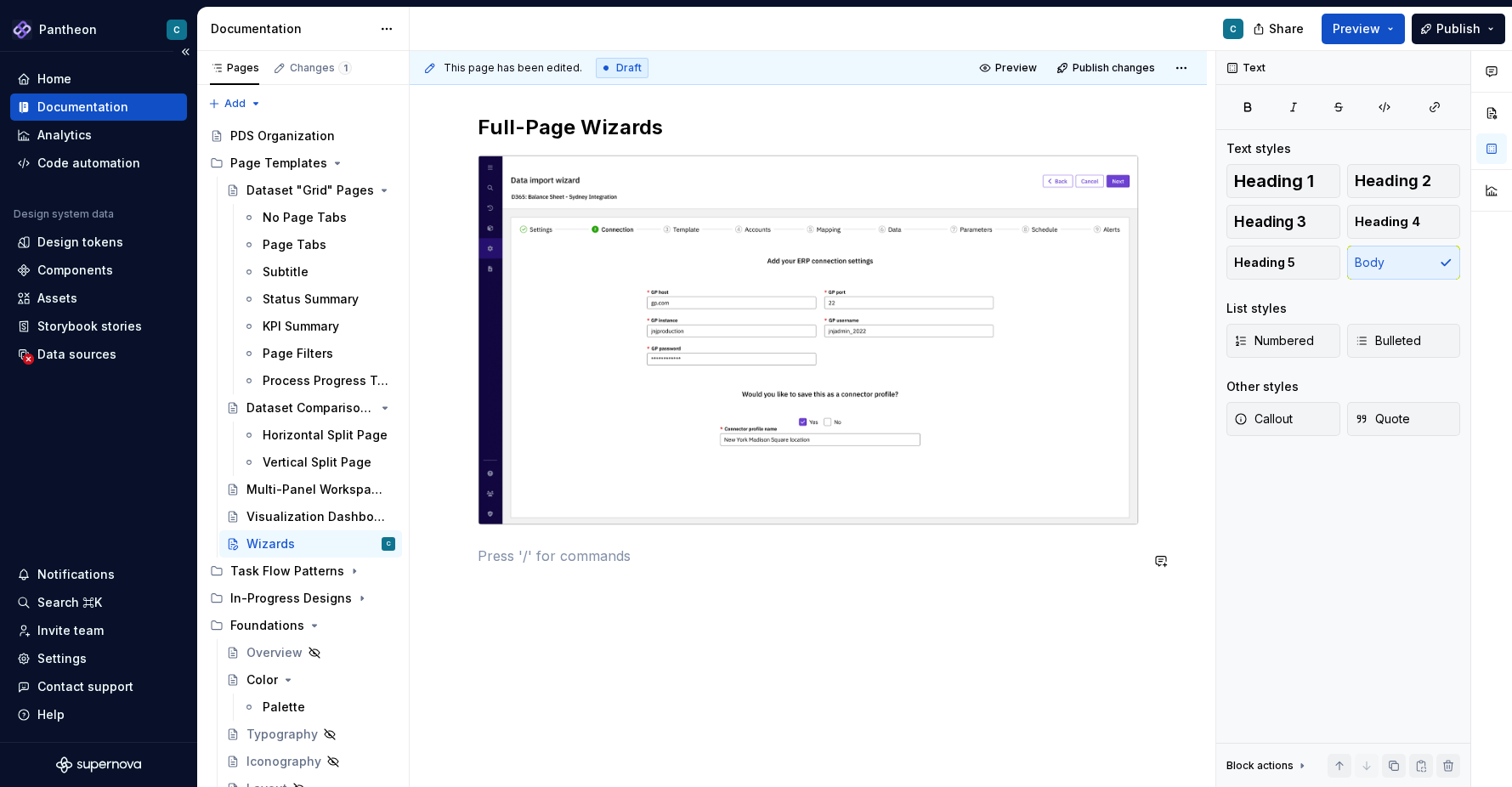 click on "Full-Page Wizards" at bounding box center [808, 448] 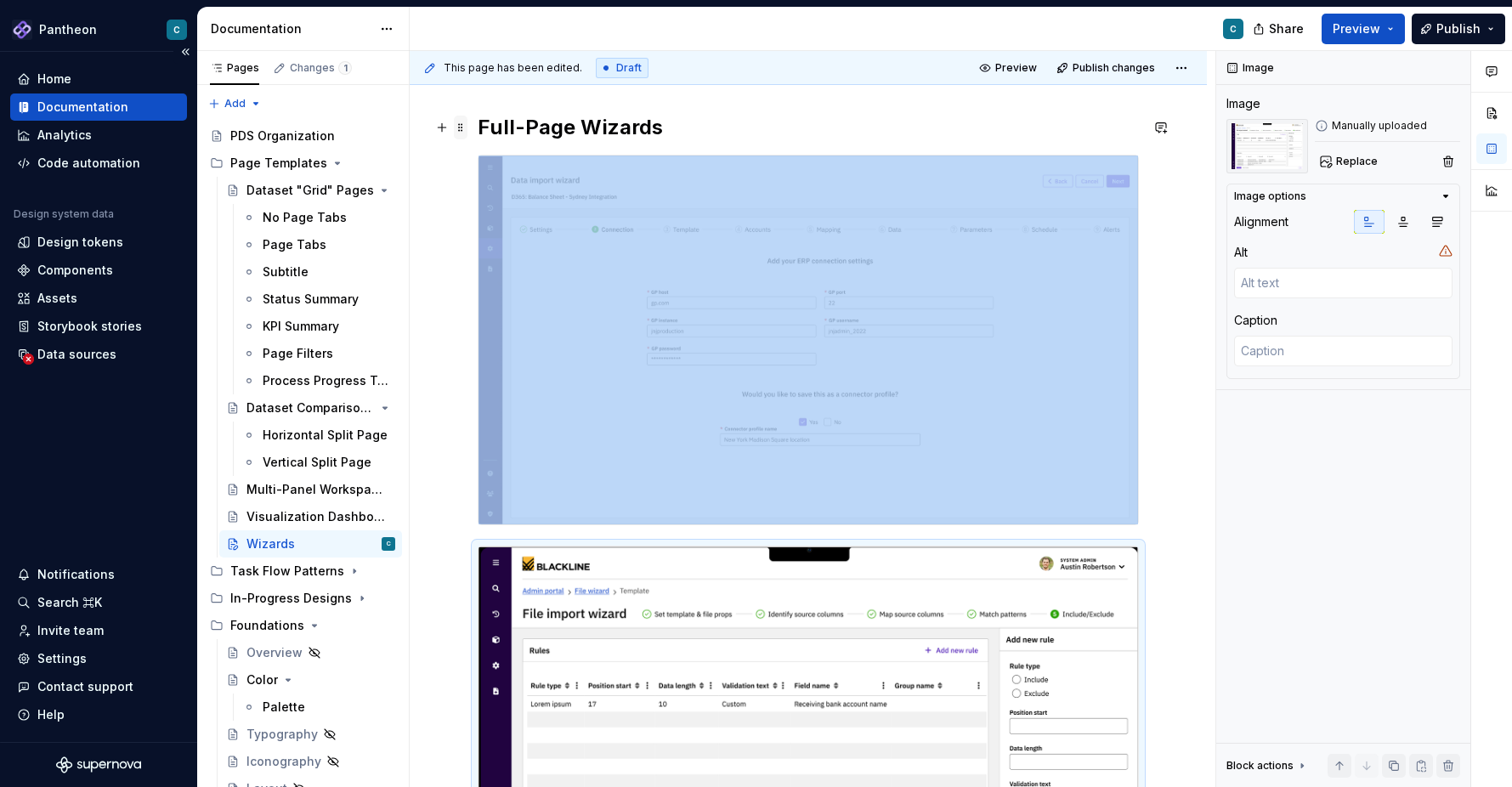 click at bounding box center (461, 127) 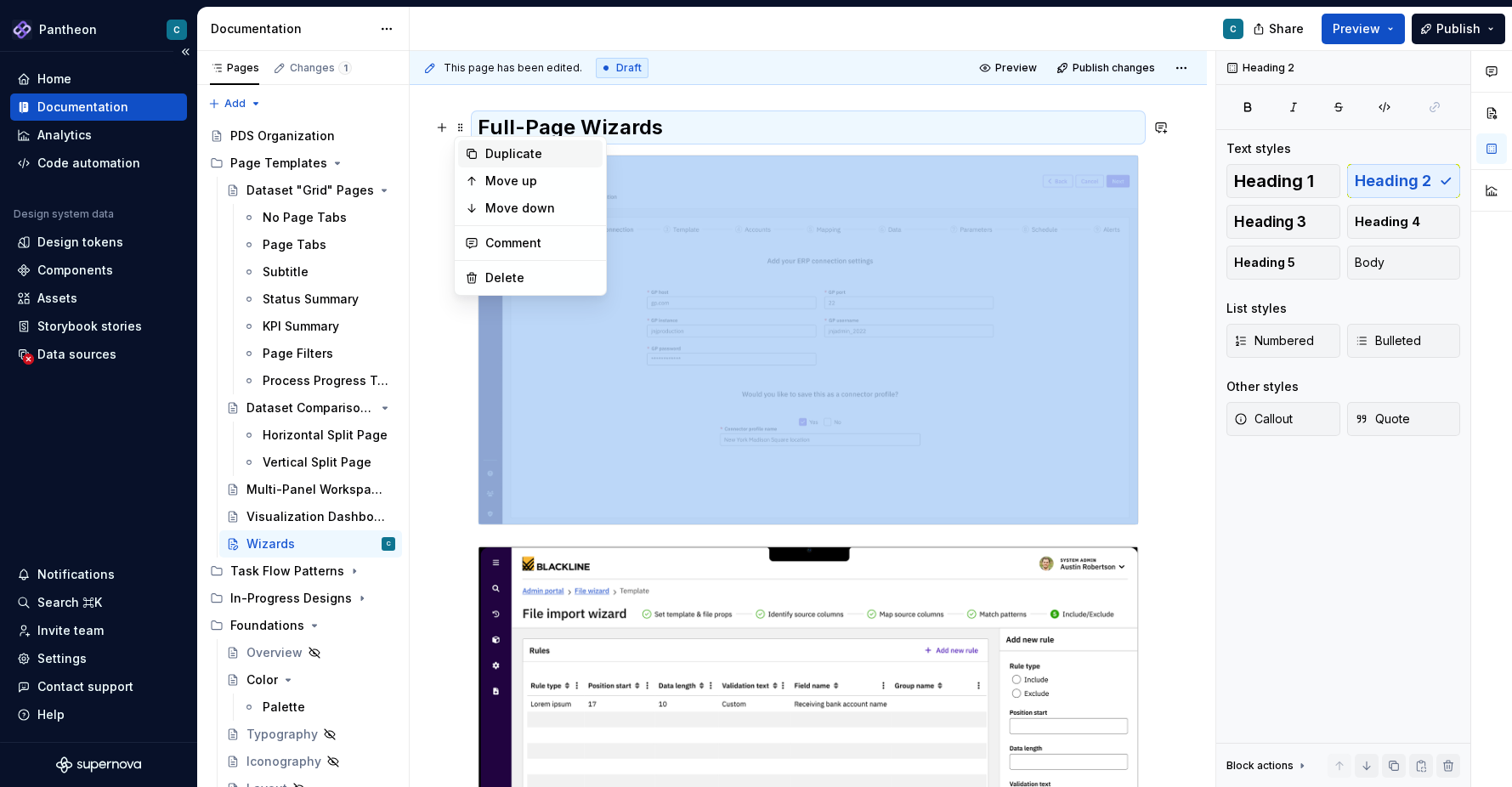 click on "Duplicate" at bounding box center (541, 154) 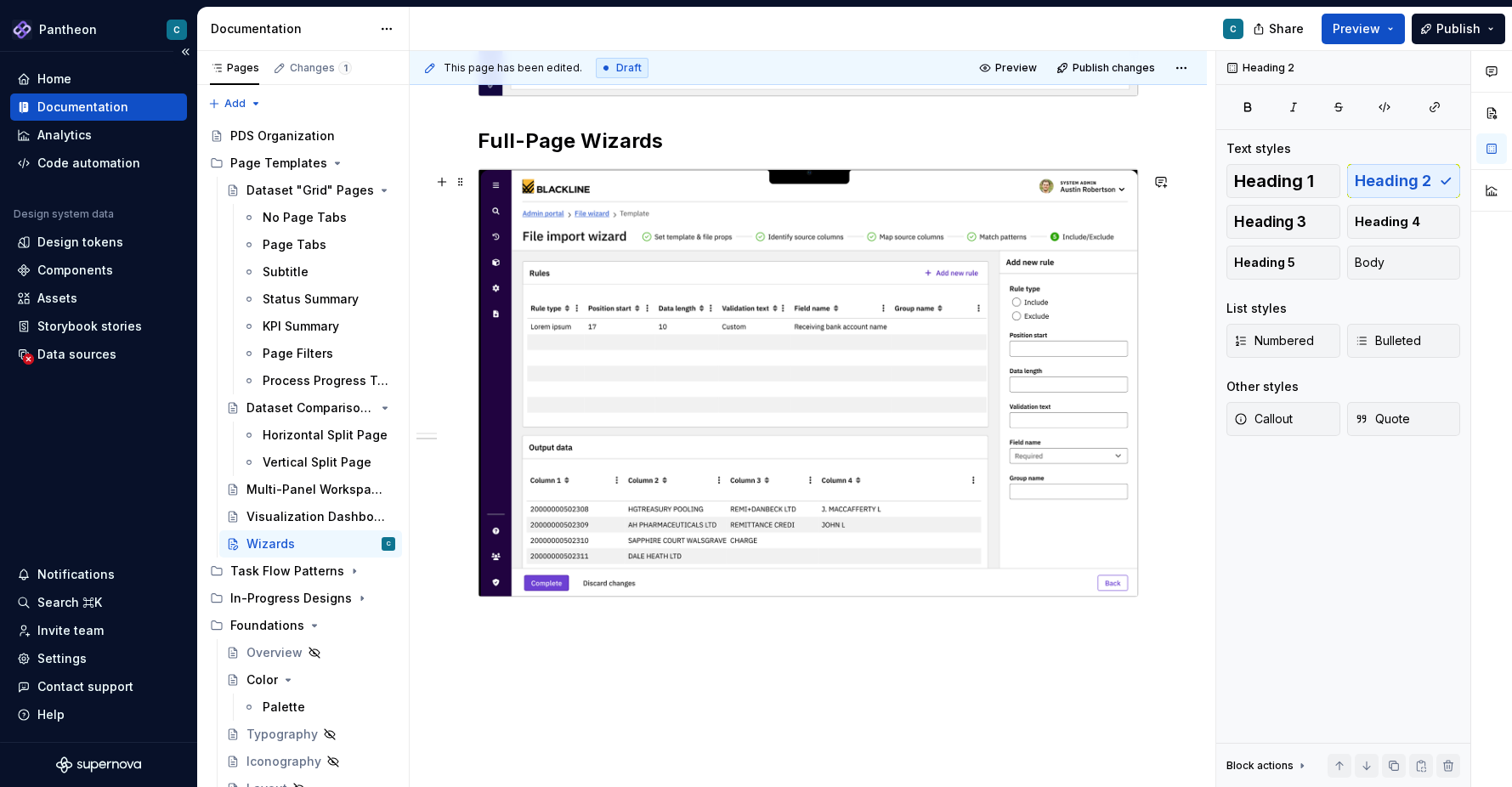 scroll, scrollTop: 666, scrollLeft: 0, axis: vertical 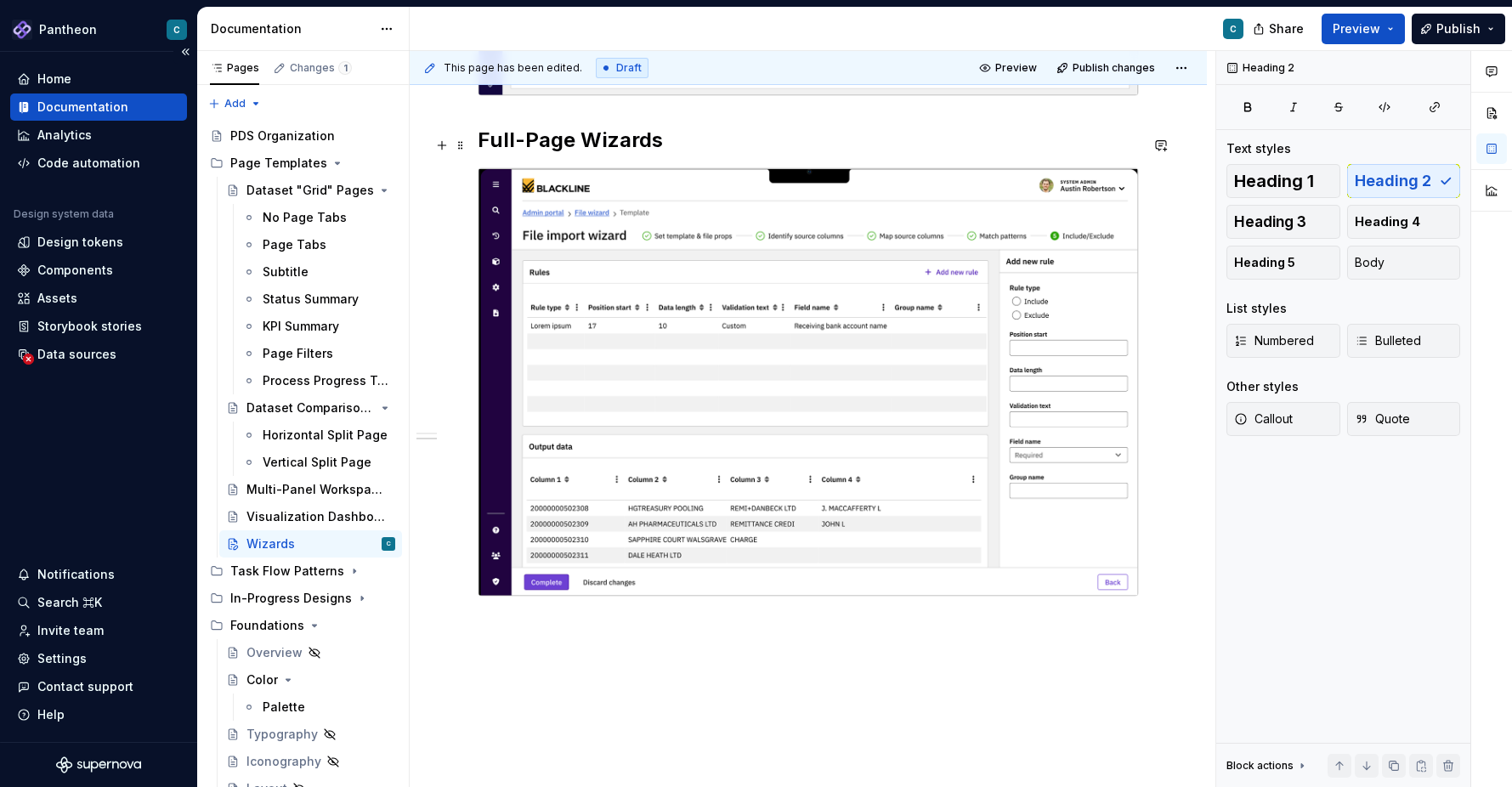 click on "Full-Page Wizards" at bounding box center (808, 140) 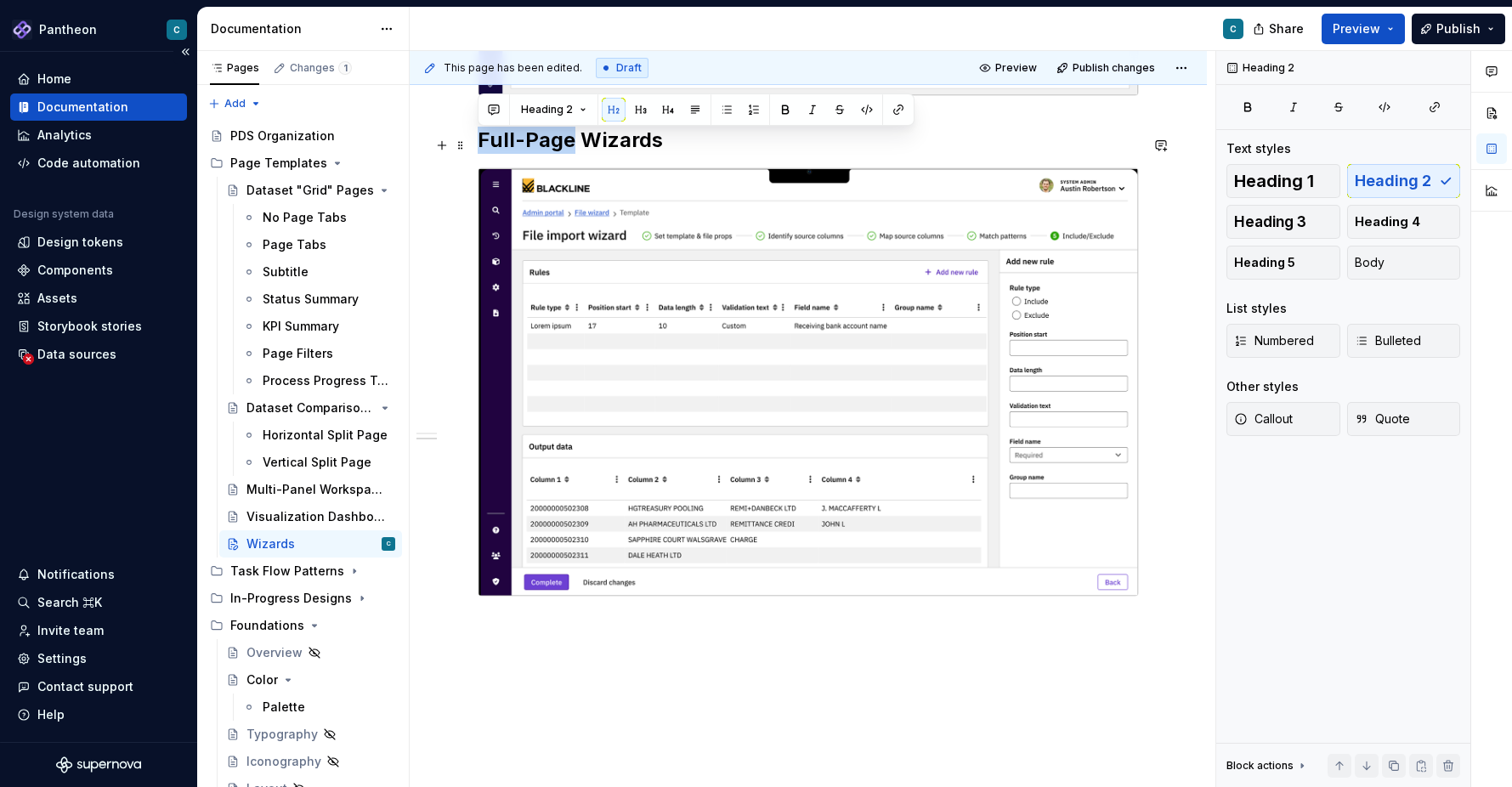 drag, startPoint x: 570, startPoint y: 149, endPoint x: 471, endPoint y: 147, distance: 99.0202 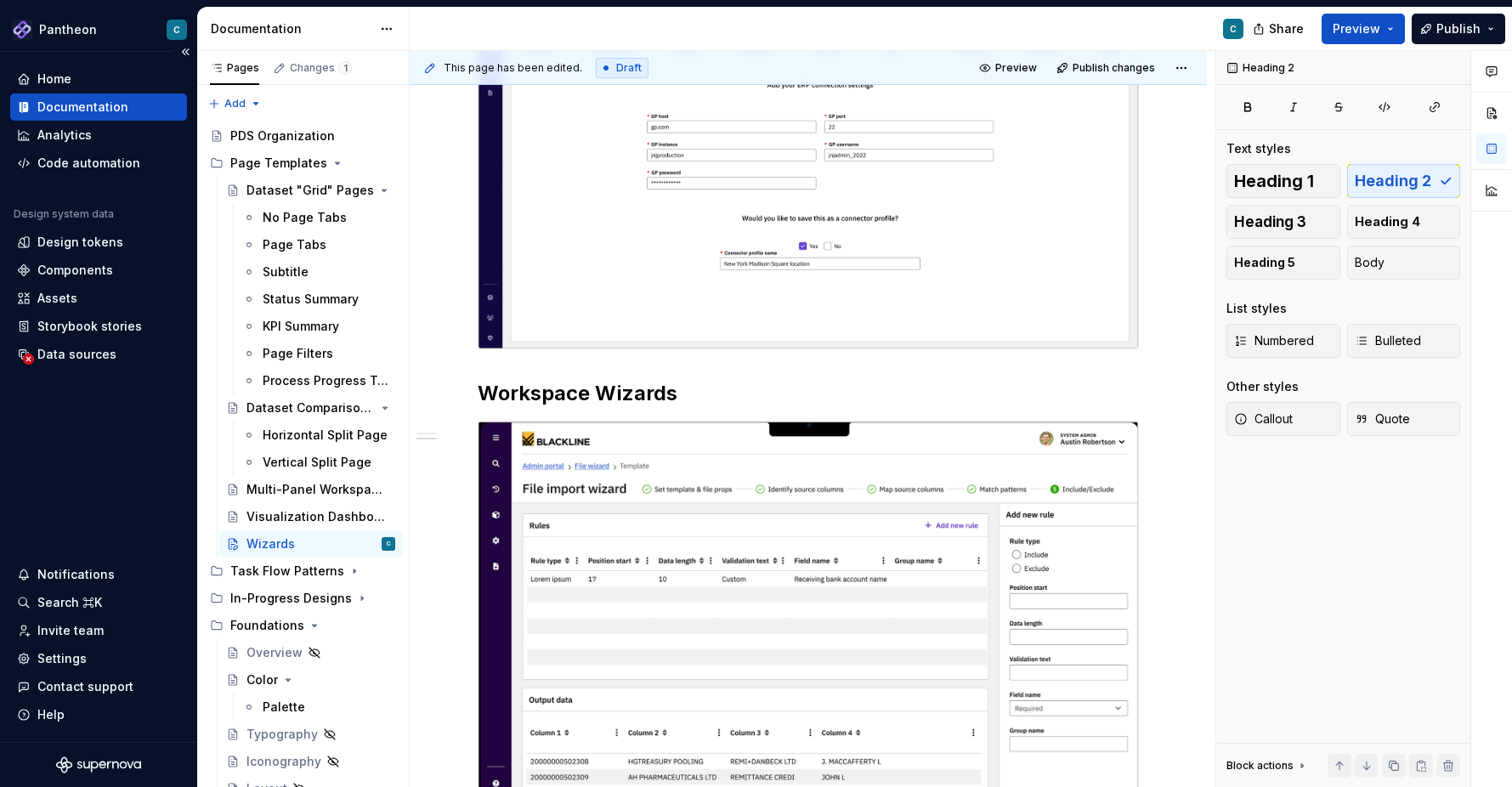 scroll, scrollTop: 533, scrollLeft: 0, axis: vertical 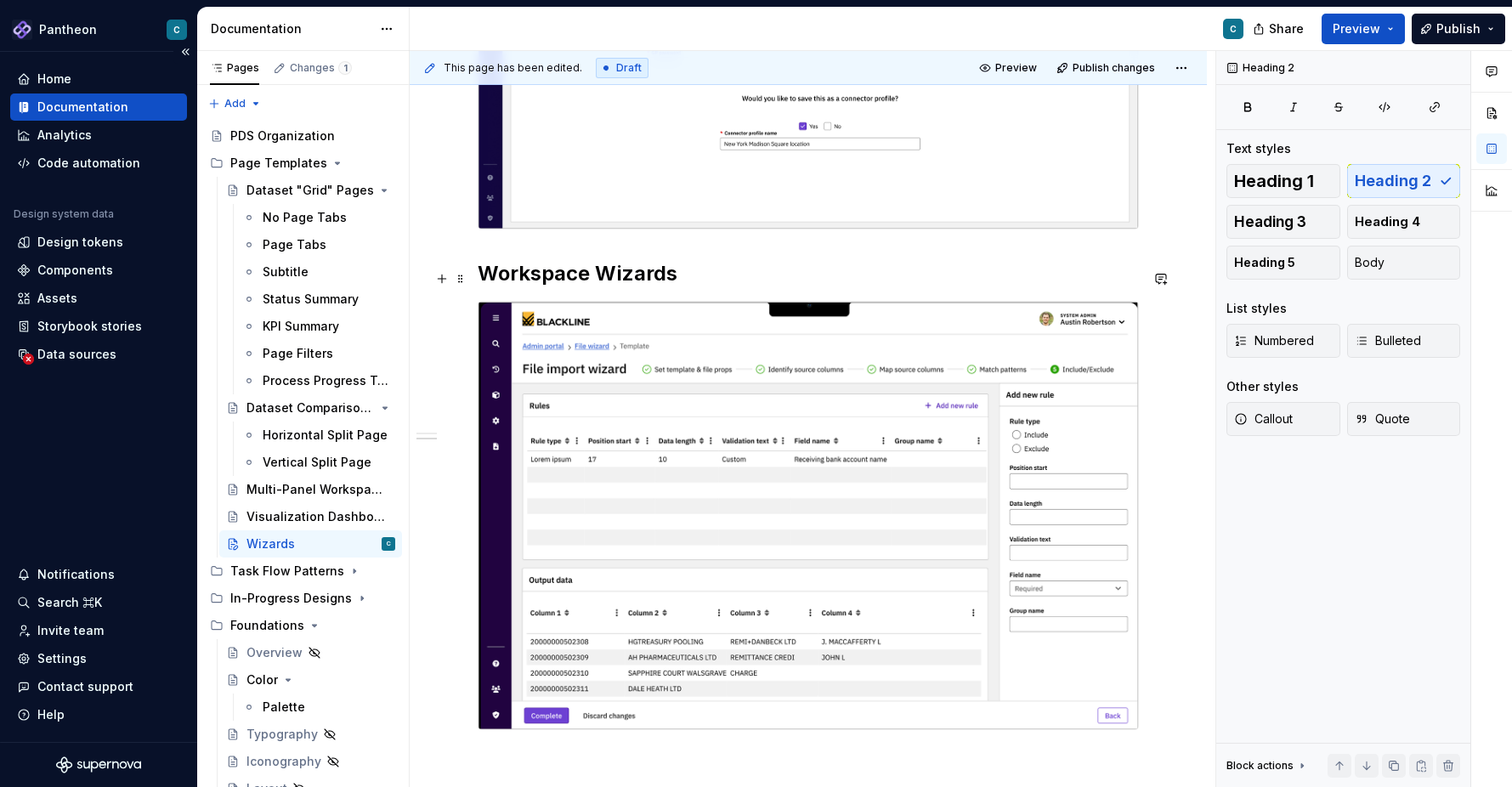 click on "Workspace Wizards" at bounding box center (808, 274) 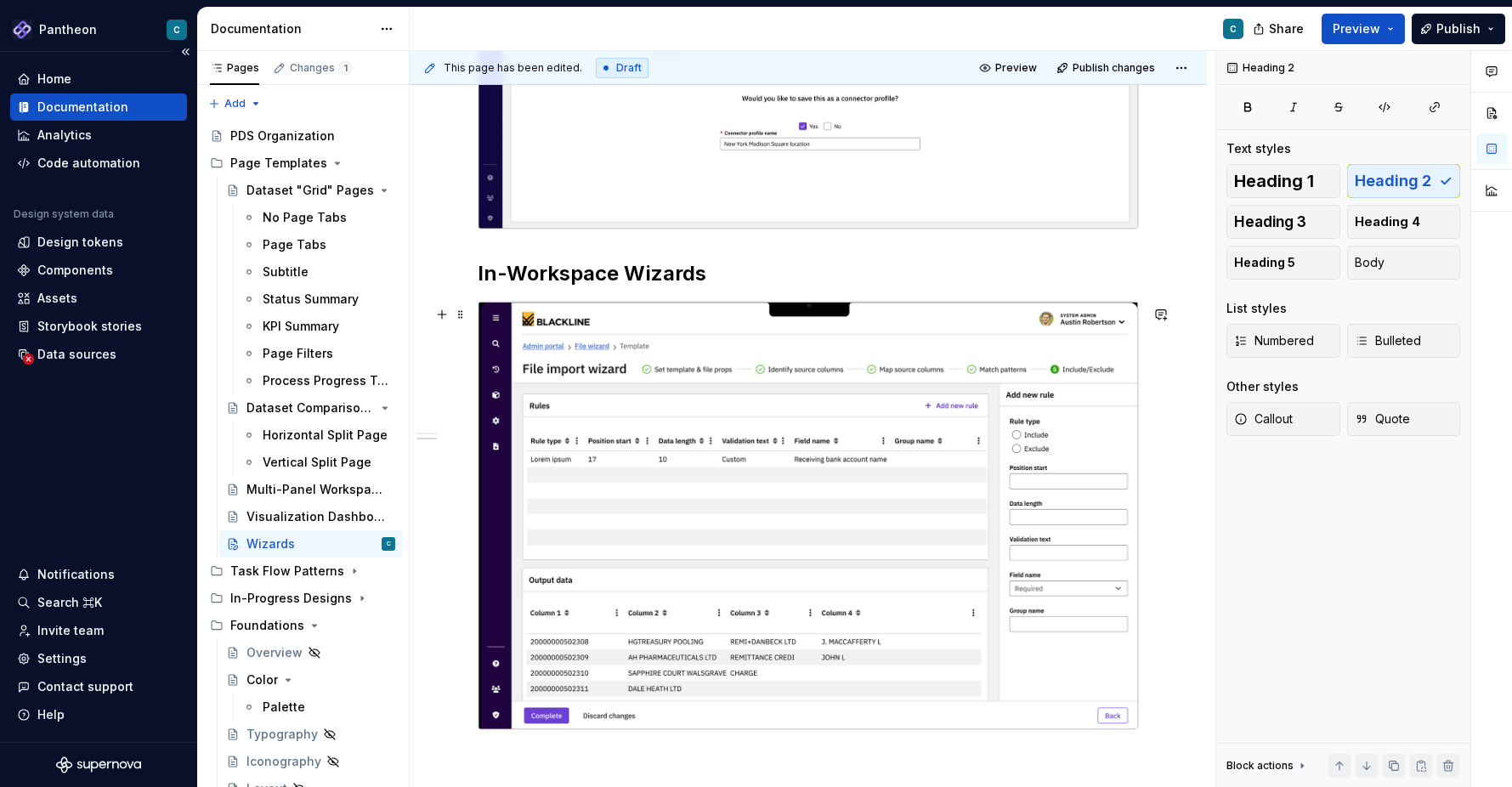 click on "Full-Page Wizards In-Workspace Wizards" at bounding box center (808, 382) 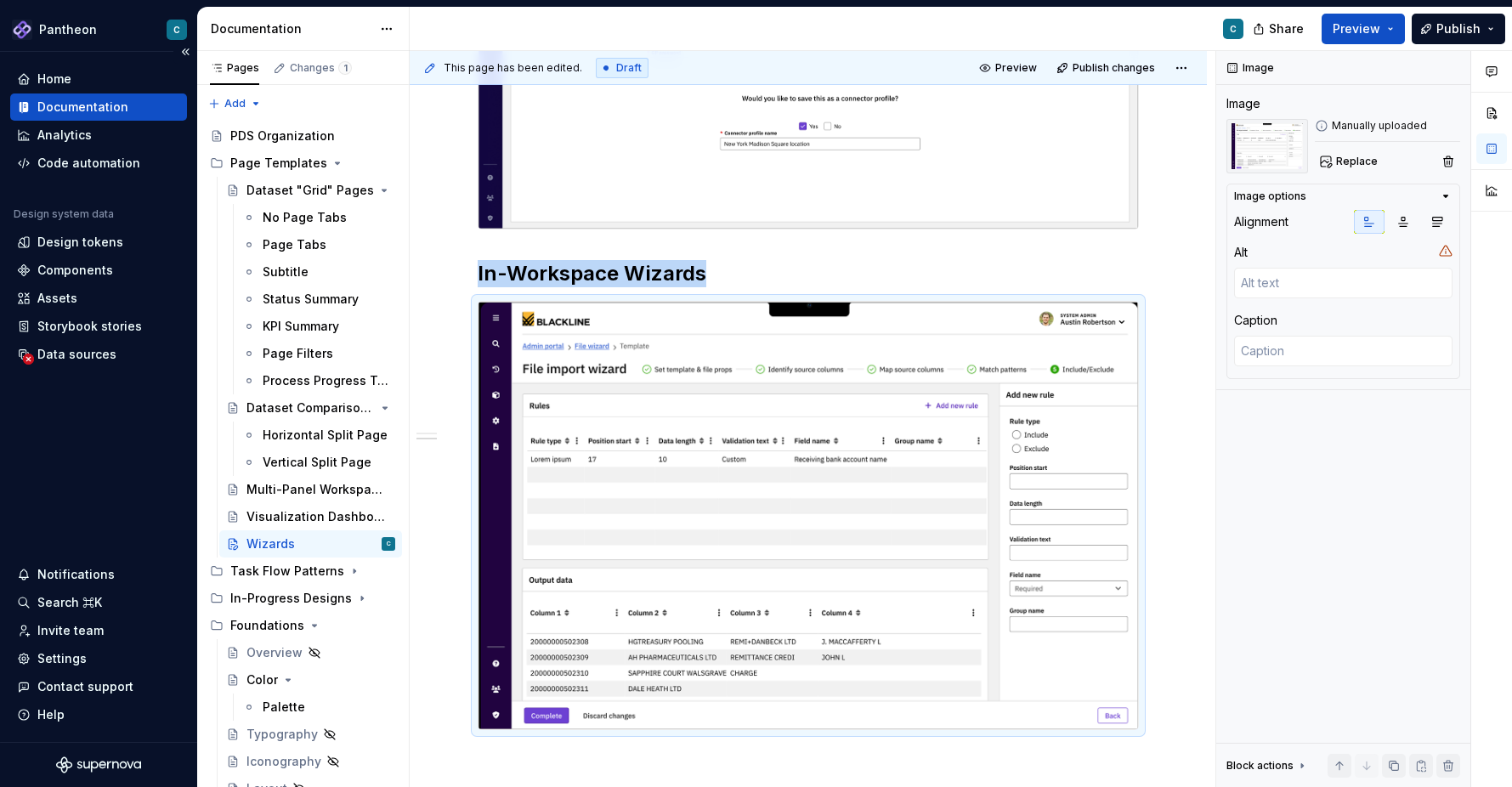 click on "Full-Page Wizards In-Workspace Wizards" at bounding box center (808, 382) 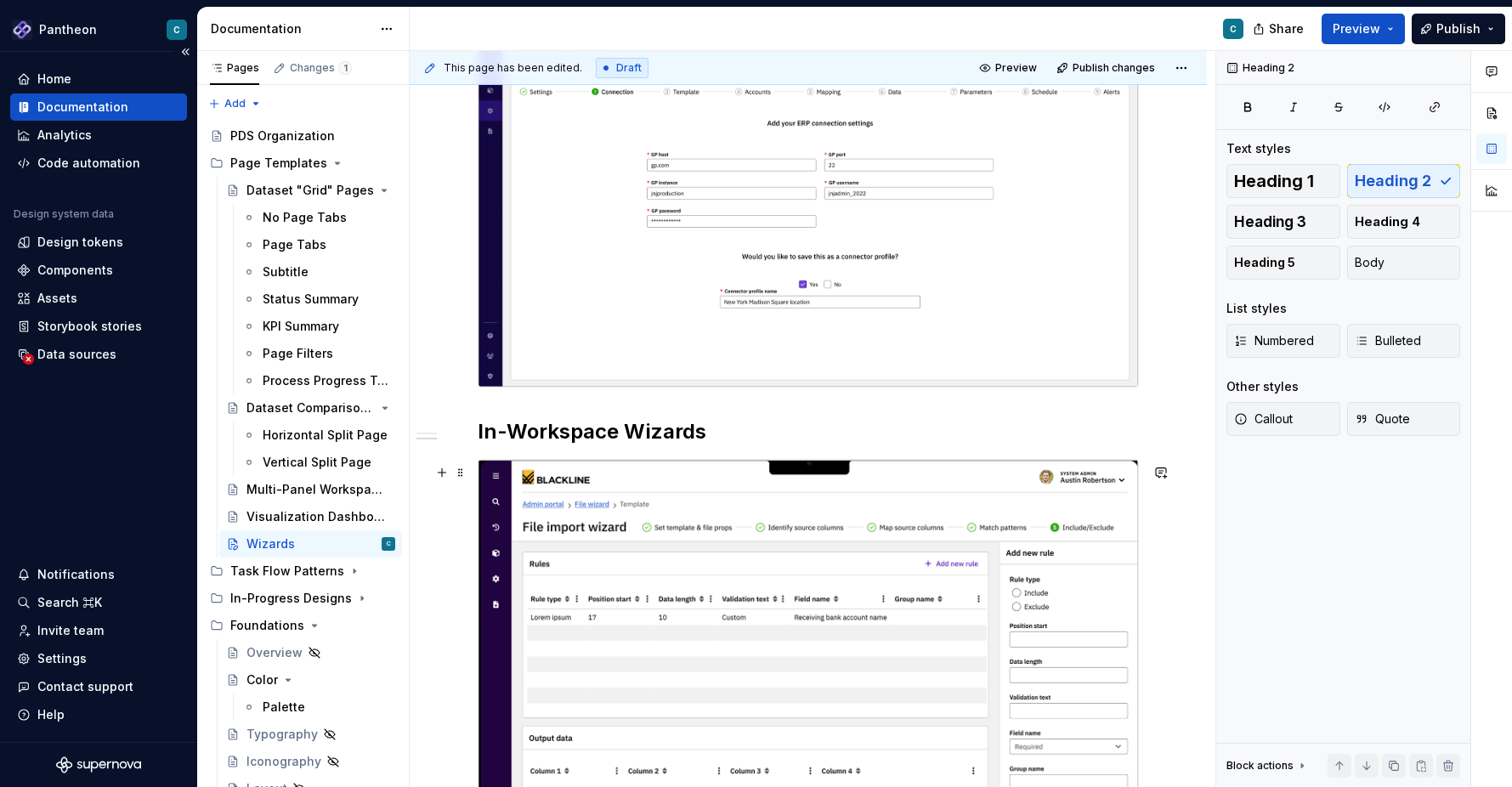 scroll, scrollTop: 461, scrollLeft: 0, axis: vertical 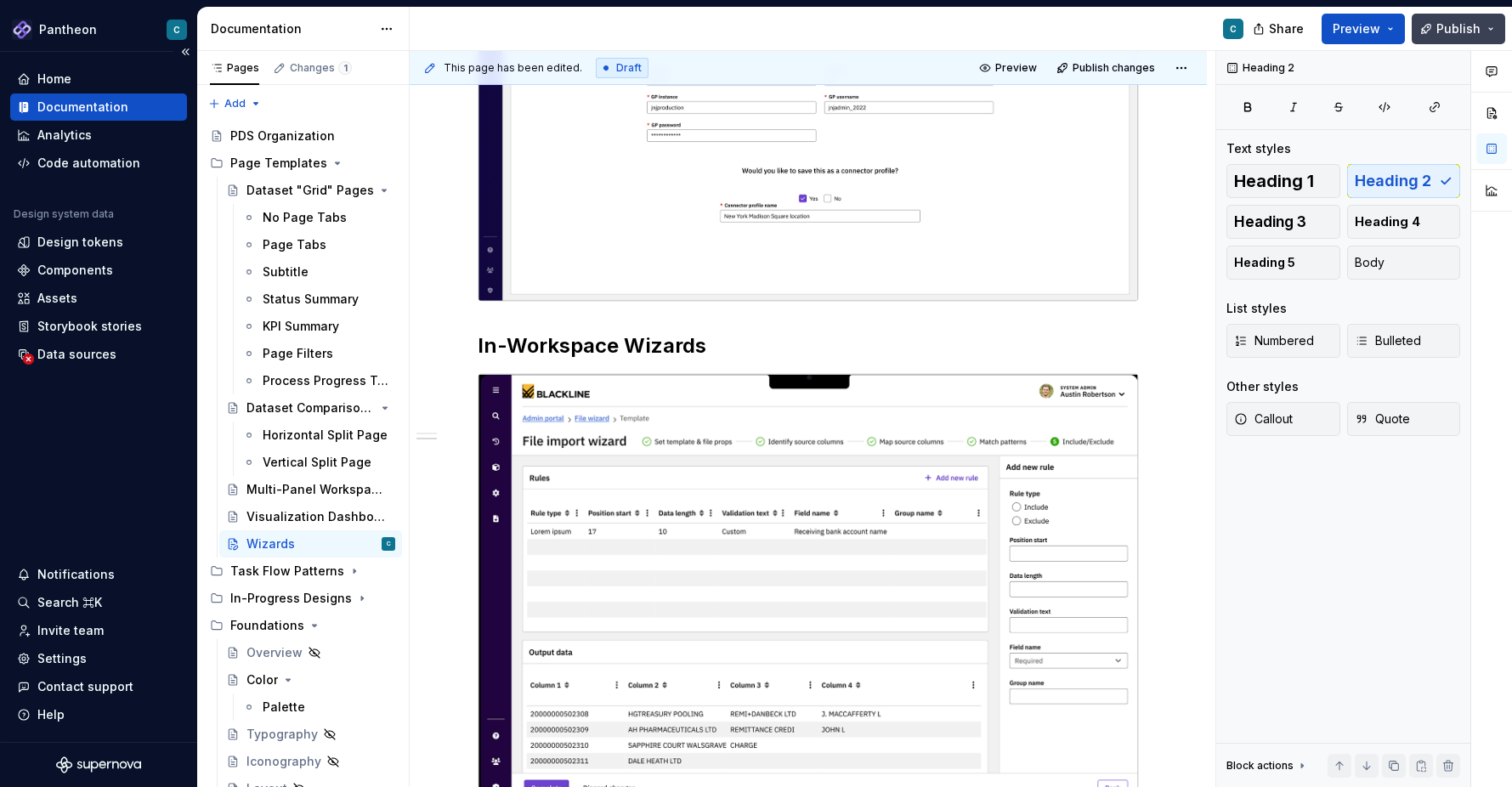 click on "Publish" at bounding box center (1458, 29) 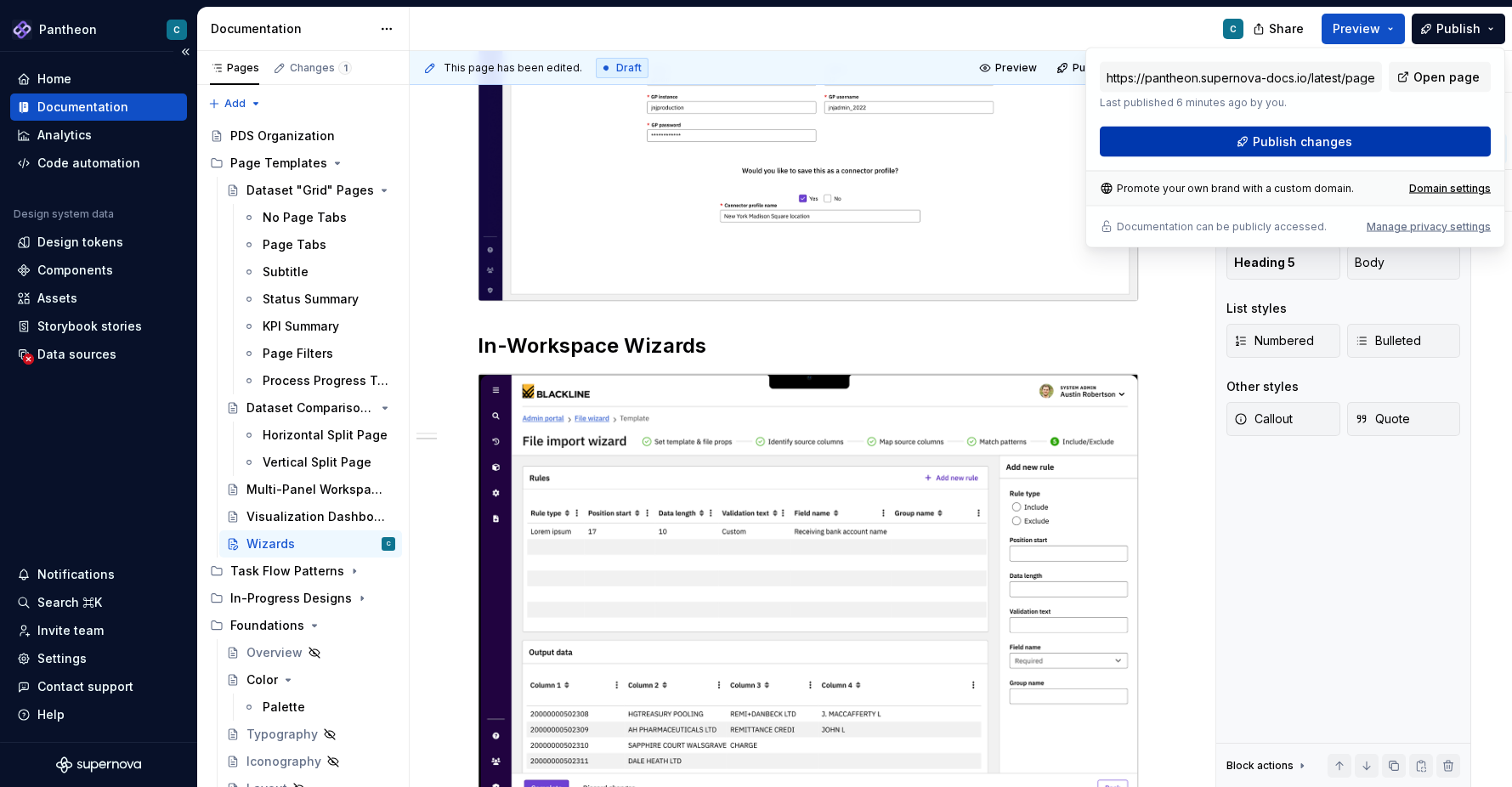 click on "Publish changes" at bounding box center (1295, 142) 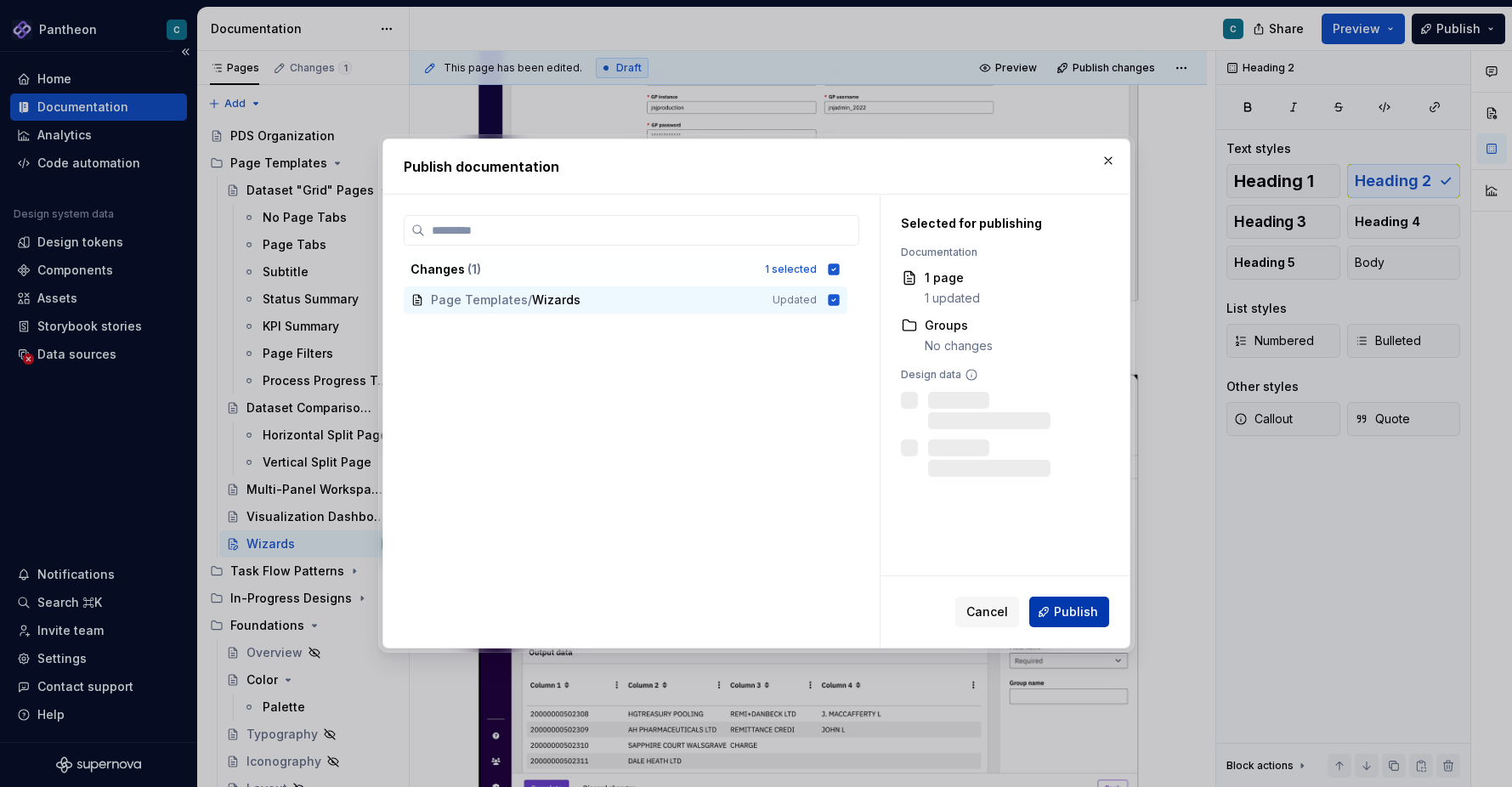 click on "Publish" at bounding box center (1076, 612) 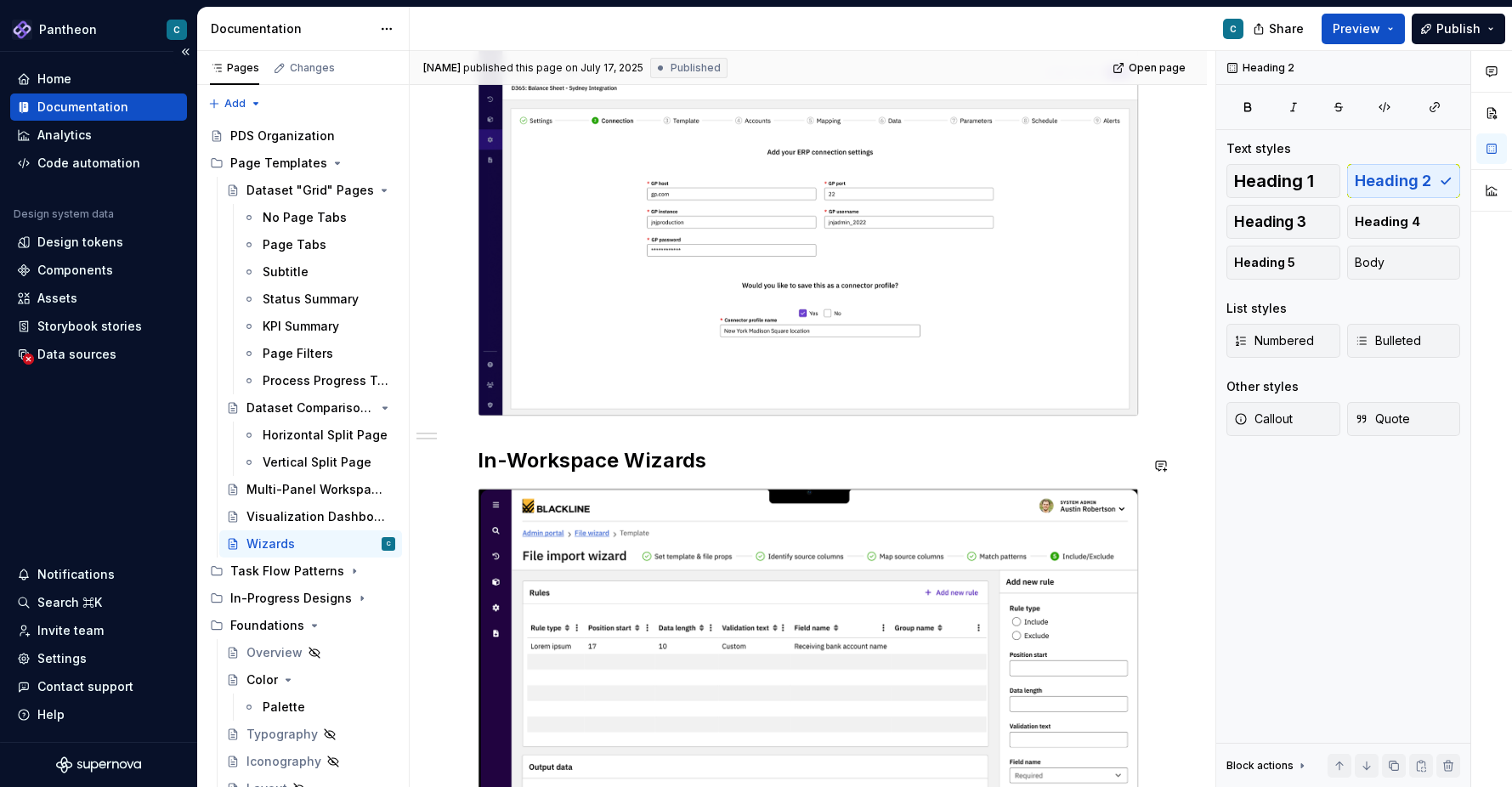 scroll, scrollTop: 184, scrollLeft: 0, axis: vertical 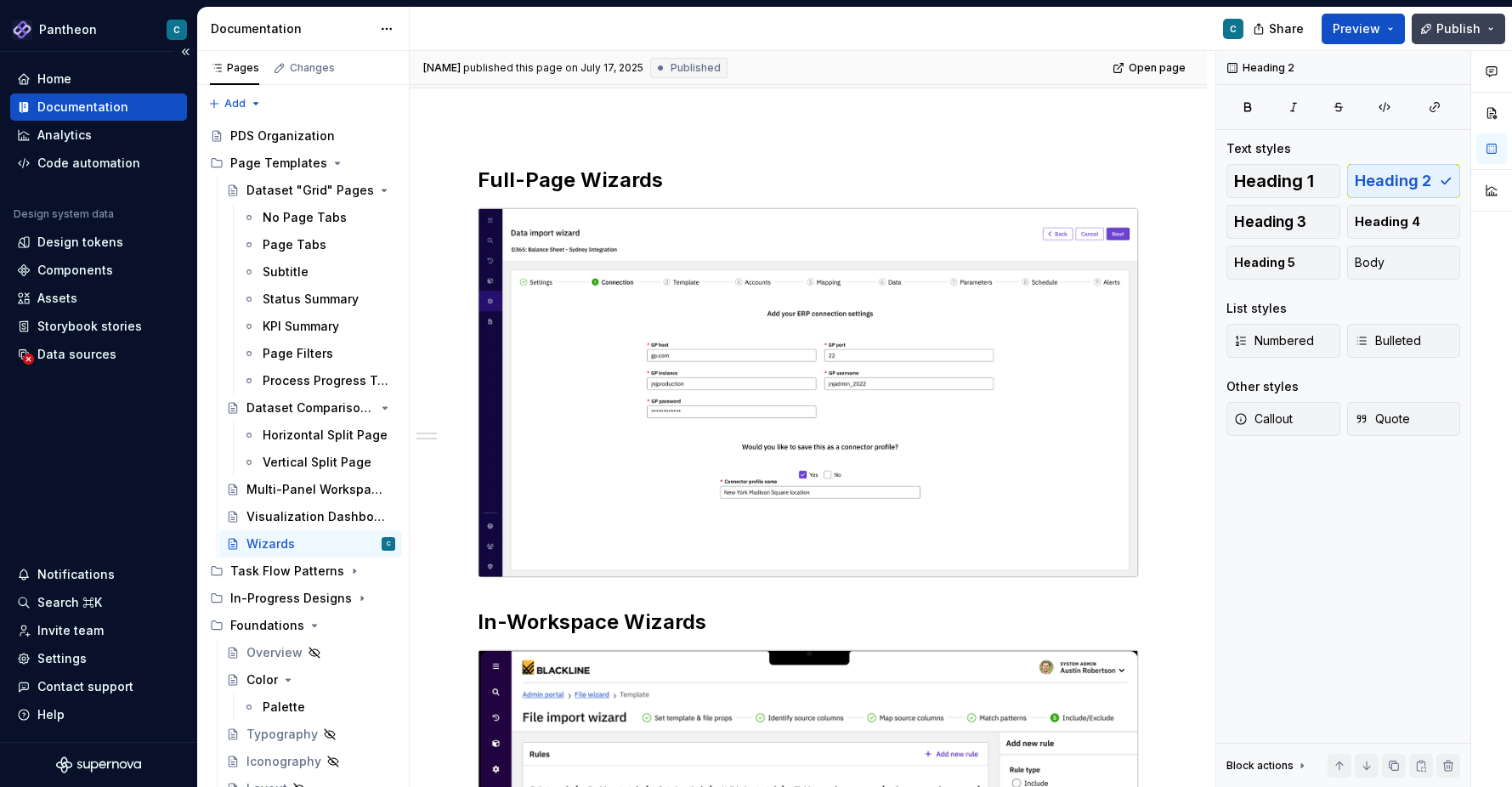 click on "Publish" at bounding box center (1458, 29) 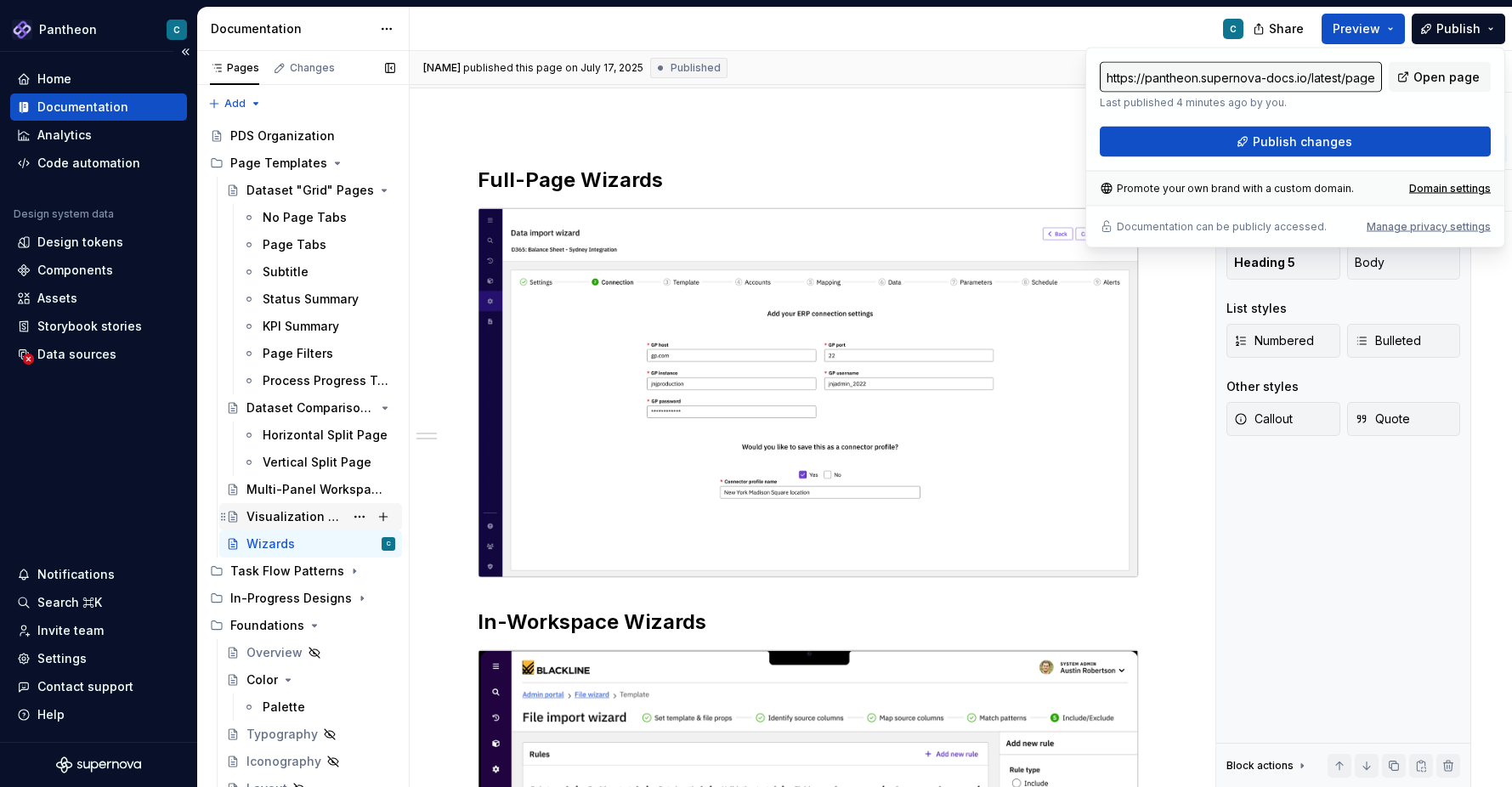 click on "Visualization Dashboards" at bounding box center (295, 517) 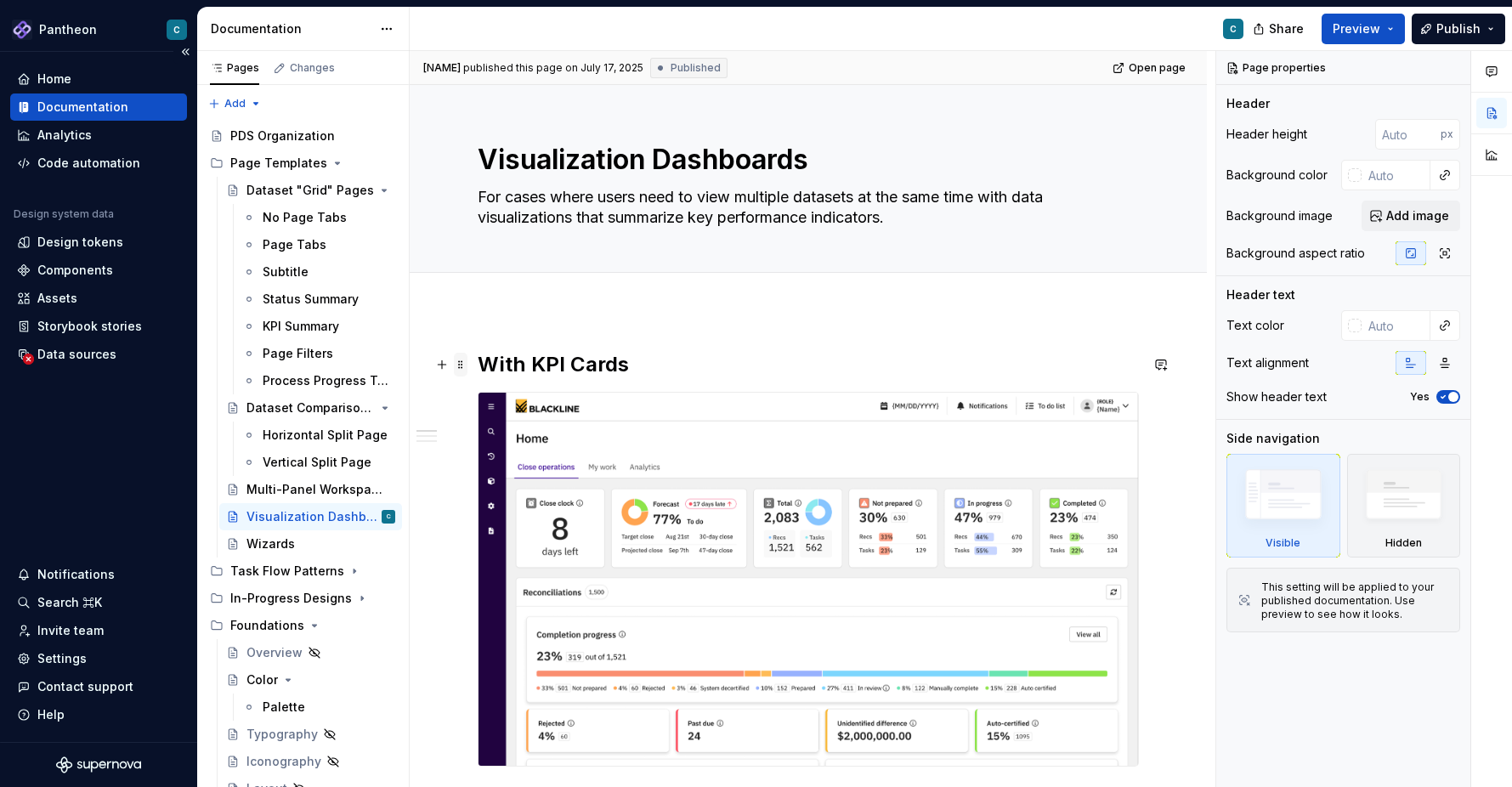 type on "*" 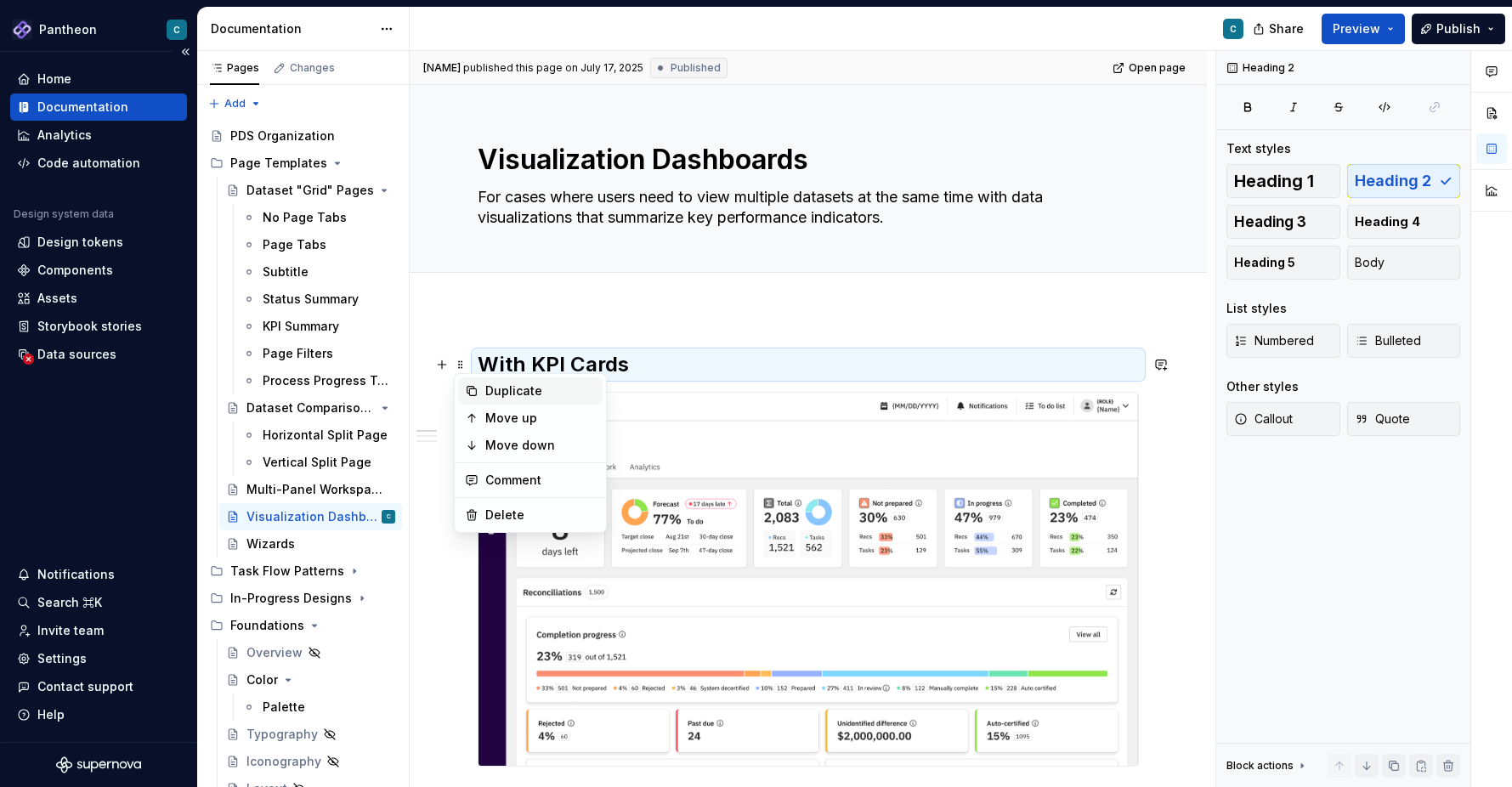click on "Duplicate" at bounding box center [541, 391] 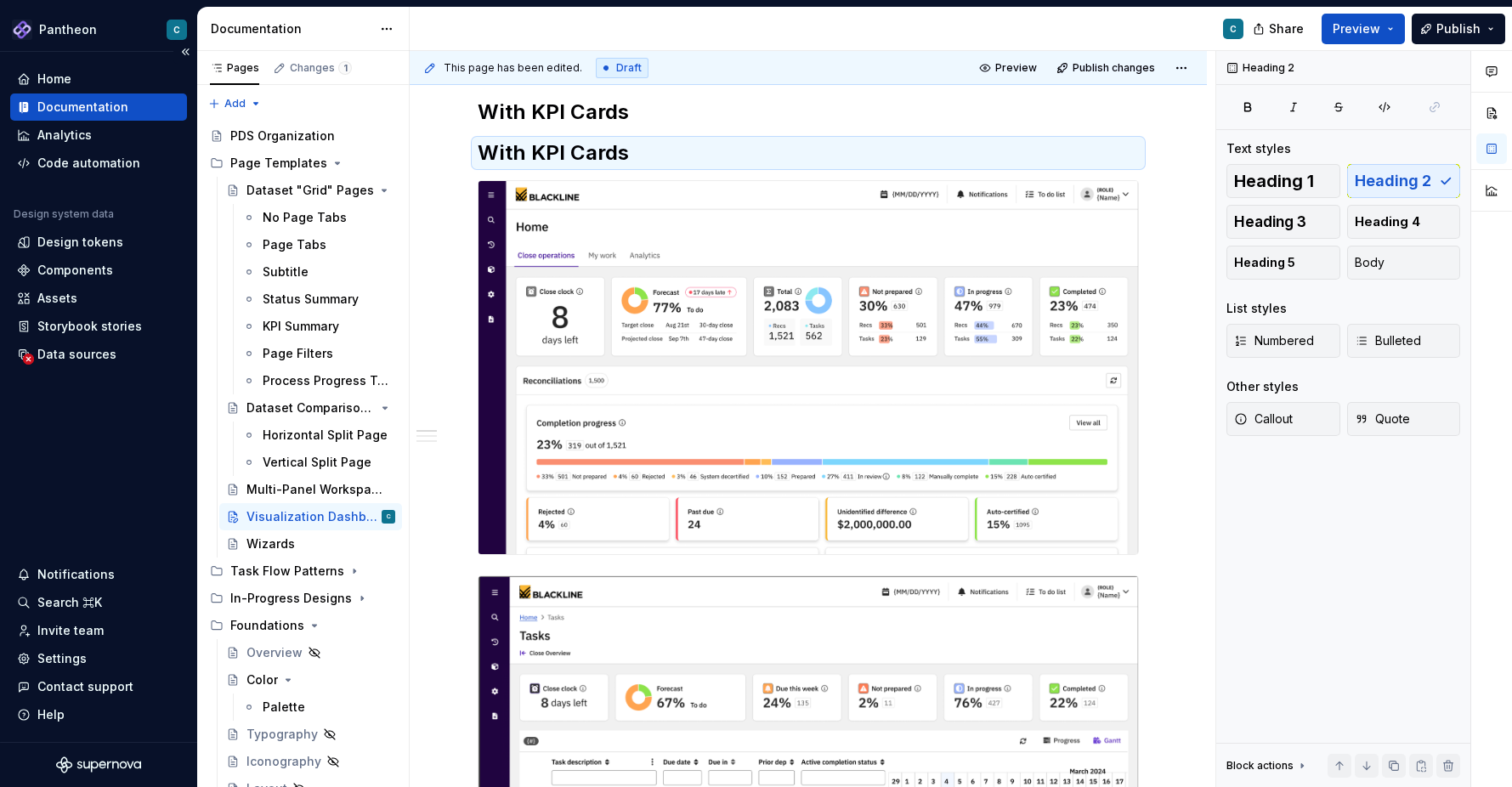 scroll, scrollTop: 349, scrollLeft: 0, axis: vertical 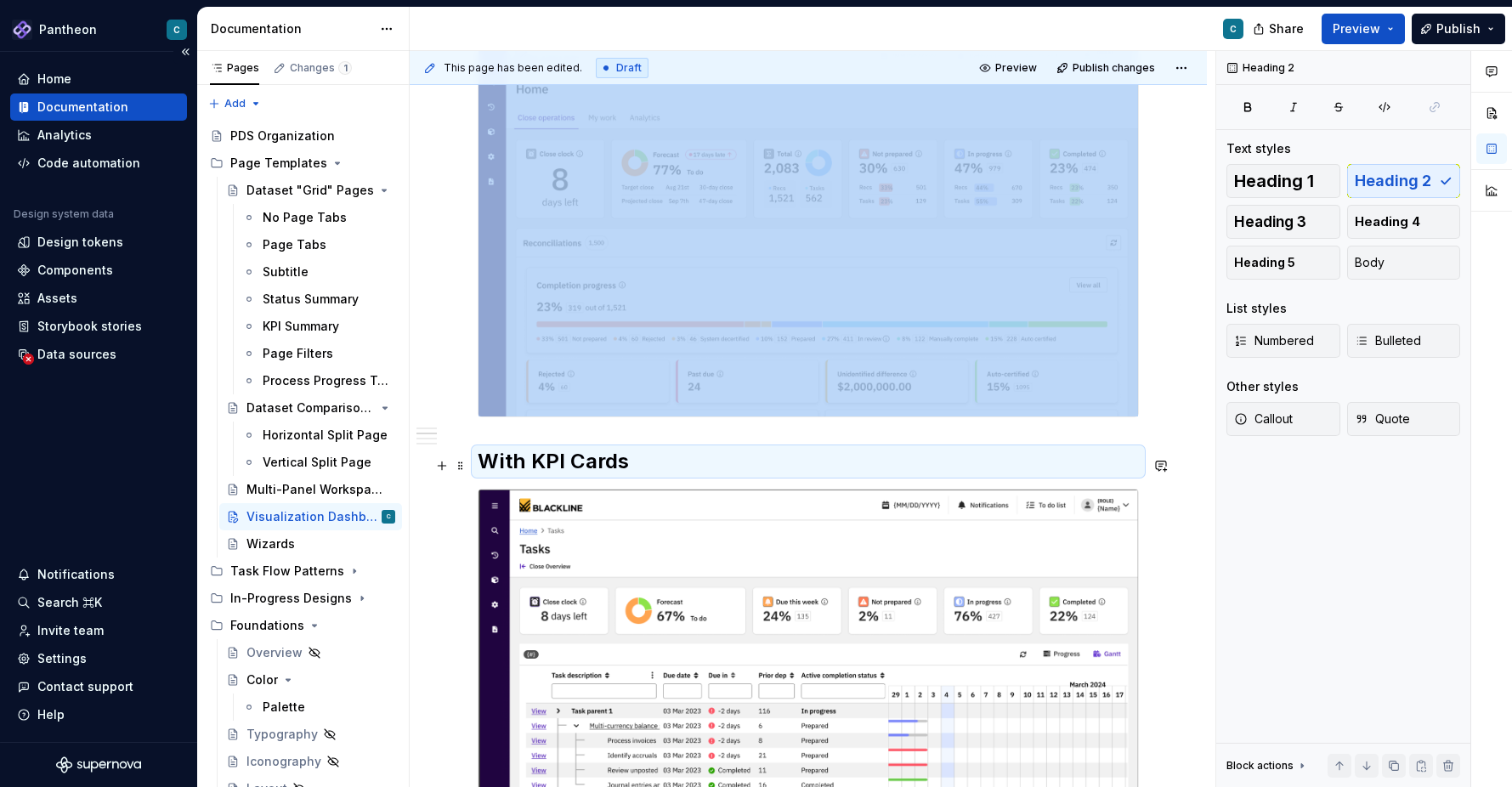click on "With KPI Cards" at bounding box center (808, 461) 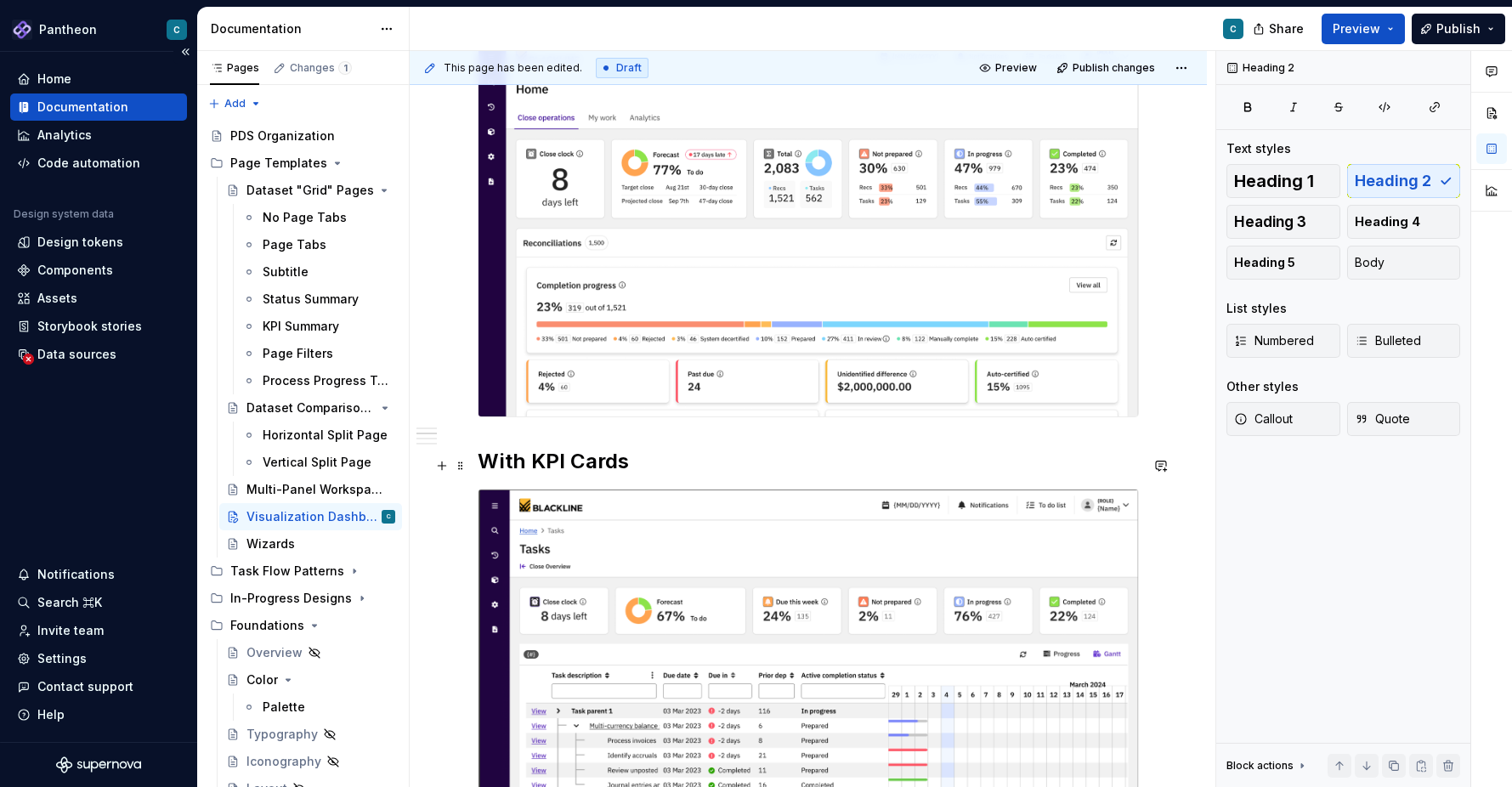 click on "With KPI Cards" at bounding box center (808, 461) 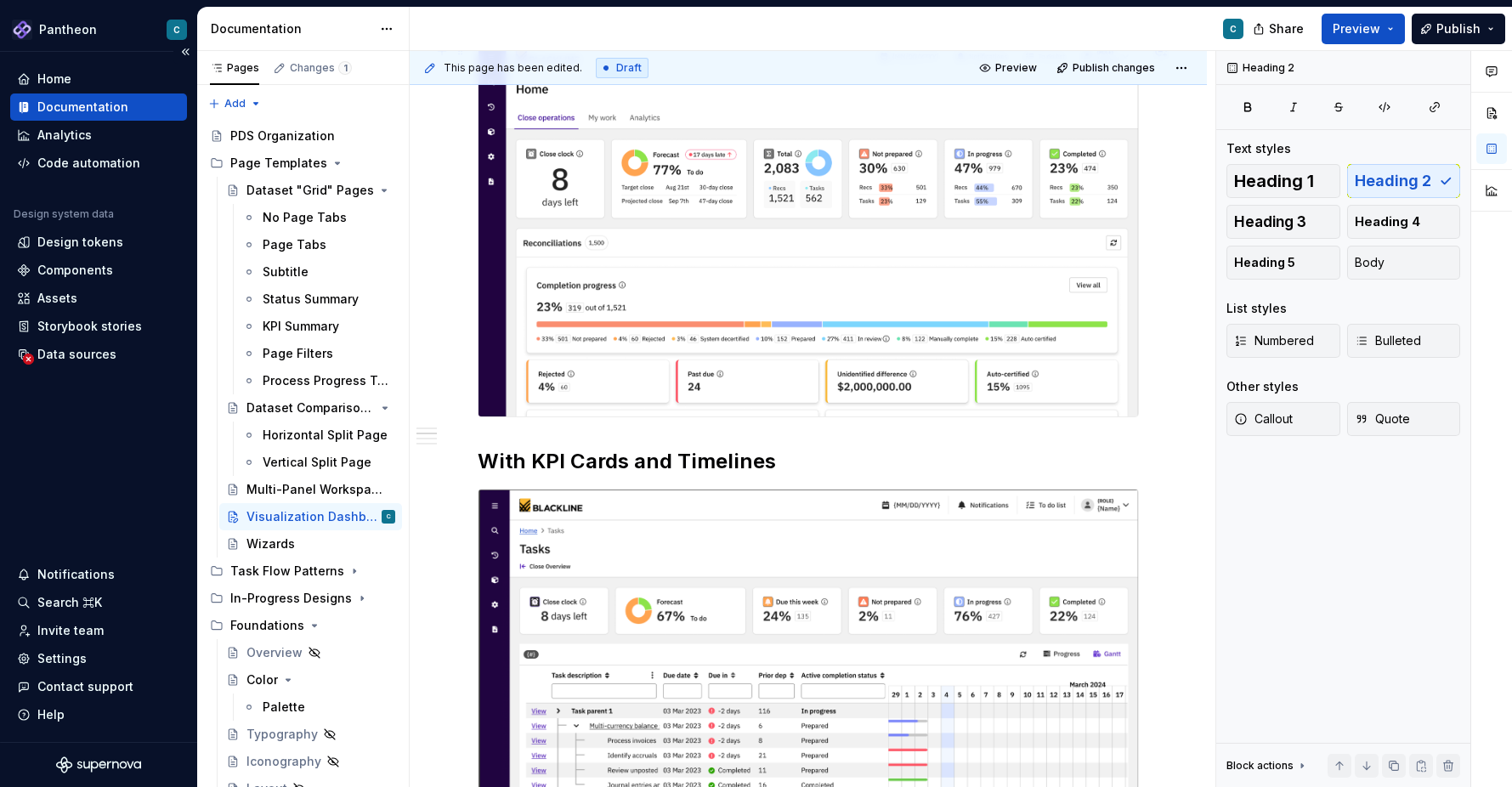 click on "With KPI Cards With KPI Cards and Timelines With Filter Bars (Slicers) With Filter Panels" at bounding box center [808, 1197] 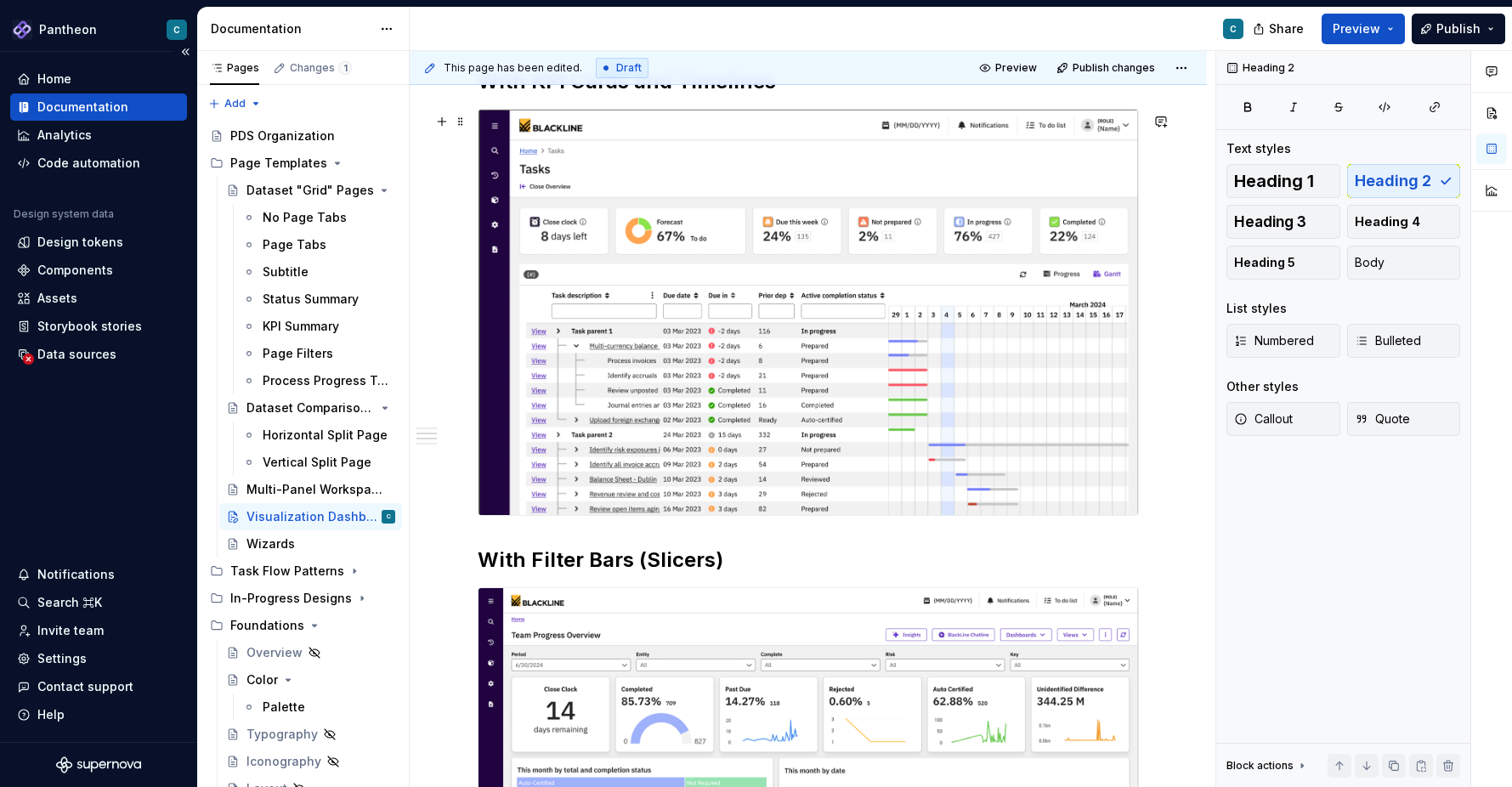 scroll, scrollTop: 740, scrollLeft: 0, axis: vertical 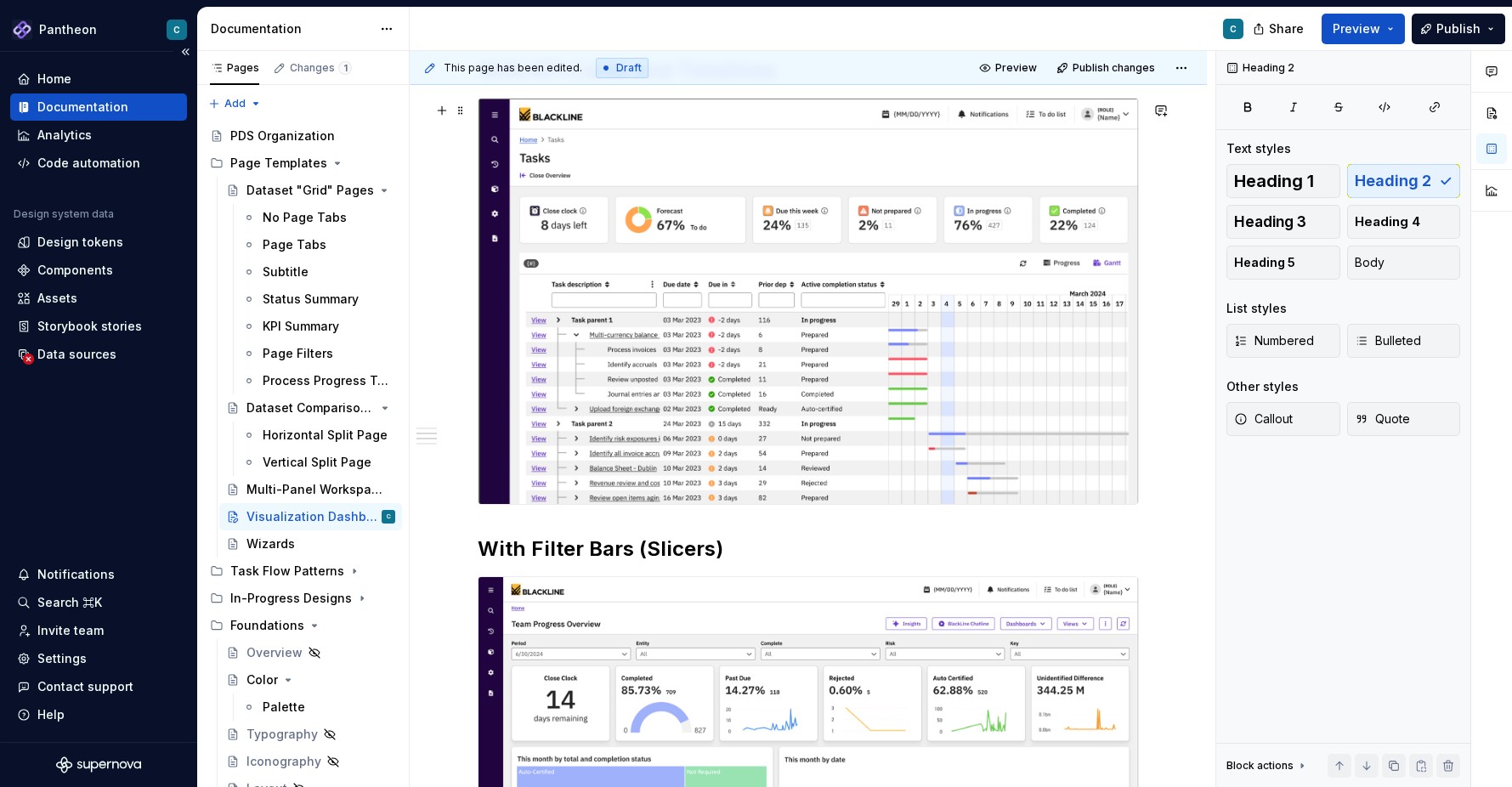 click on "With KPI Cards With KPI Cards and Timelines With Filter Bars (Slicers) With Filter Panels" at bounding box center [808, 807] 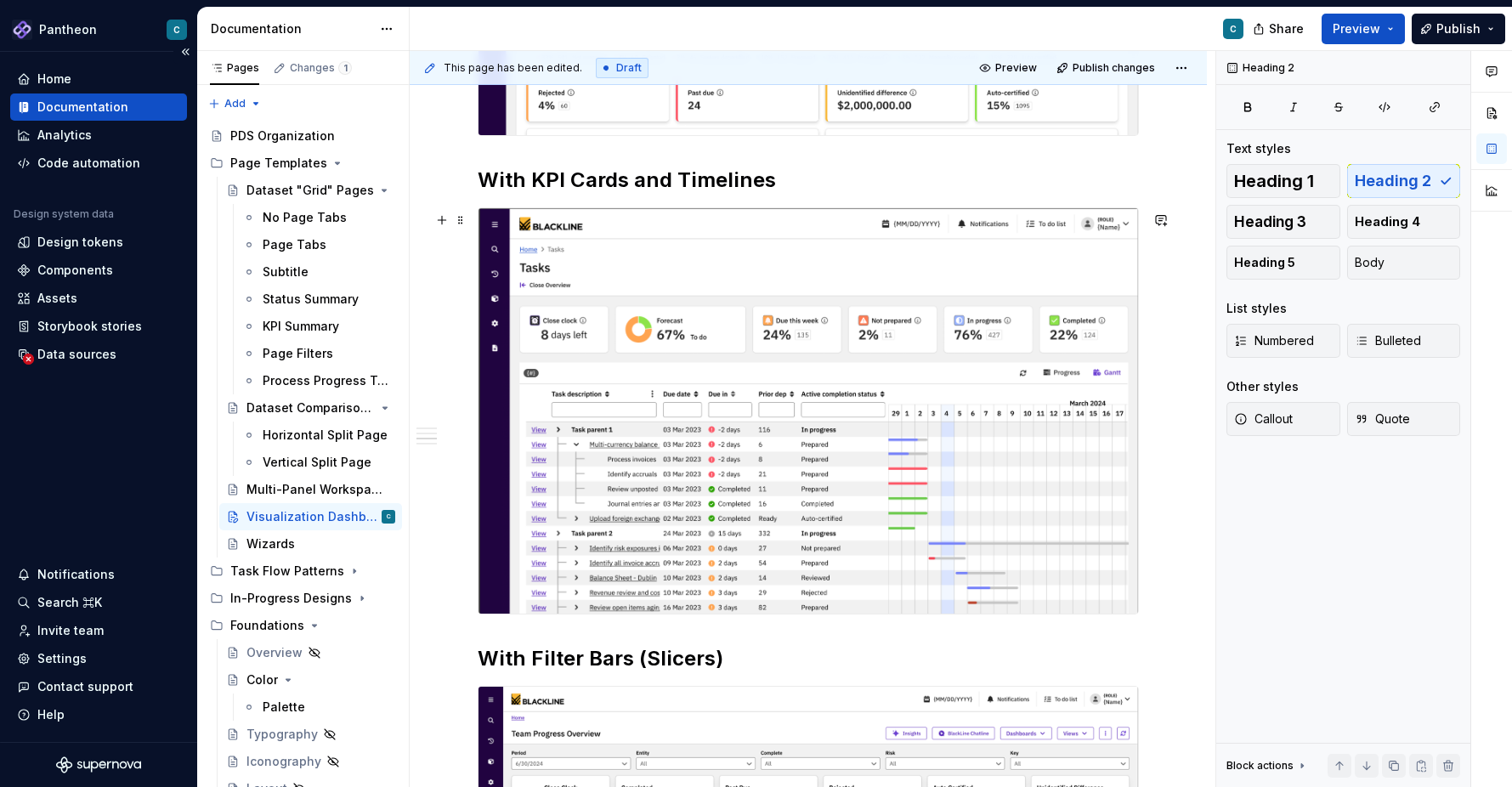 scroll, scrollTop: 525, scrollLeft: 0, axis: vertical 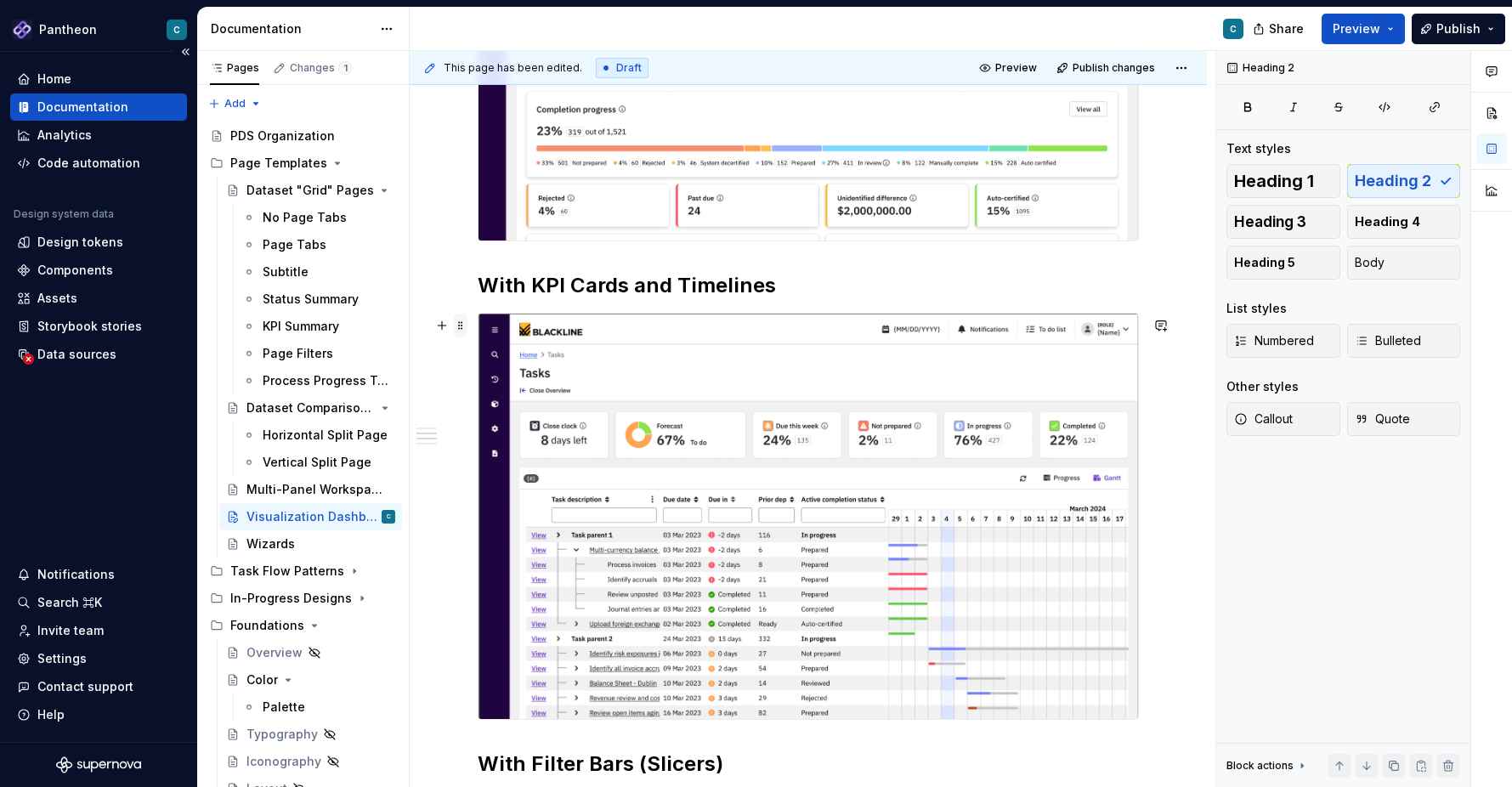 click at bounding box center (461, 326) 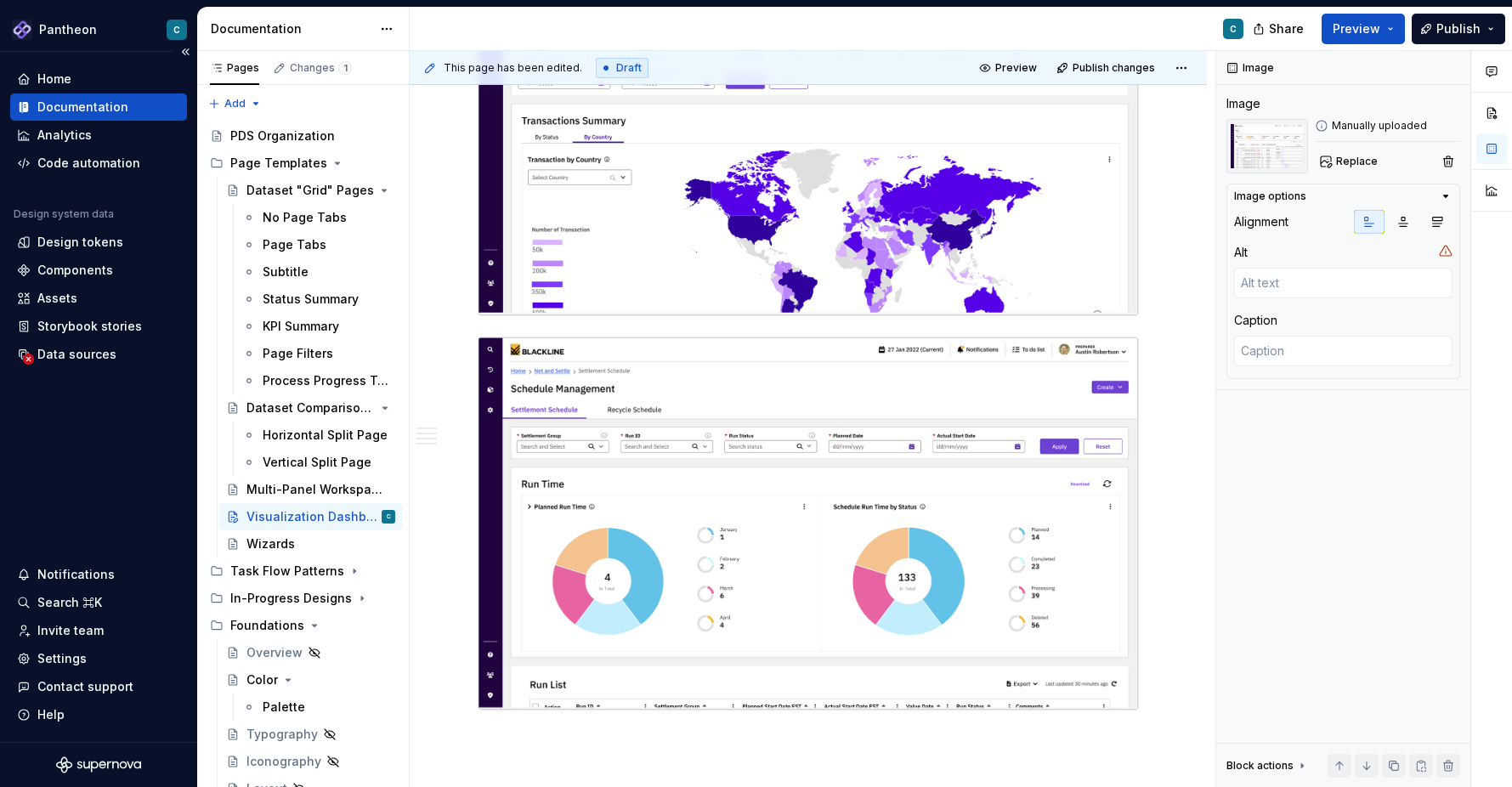 scroll, scrollTop: 2020, scrollLeft: 0, axis: vertical 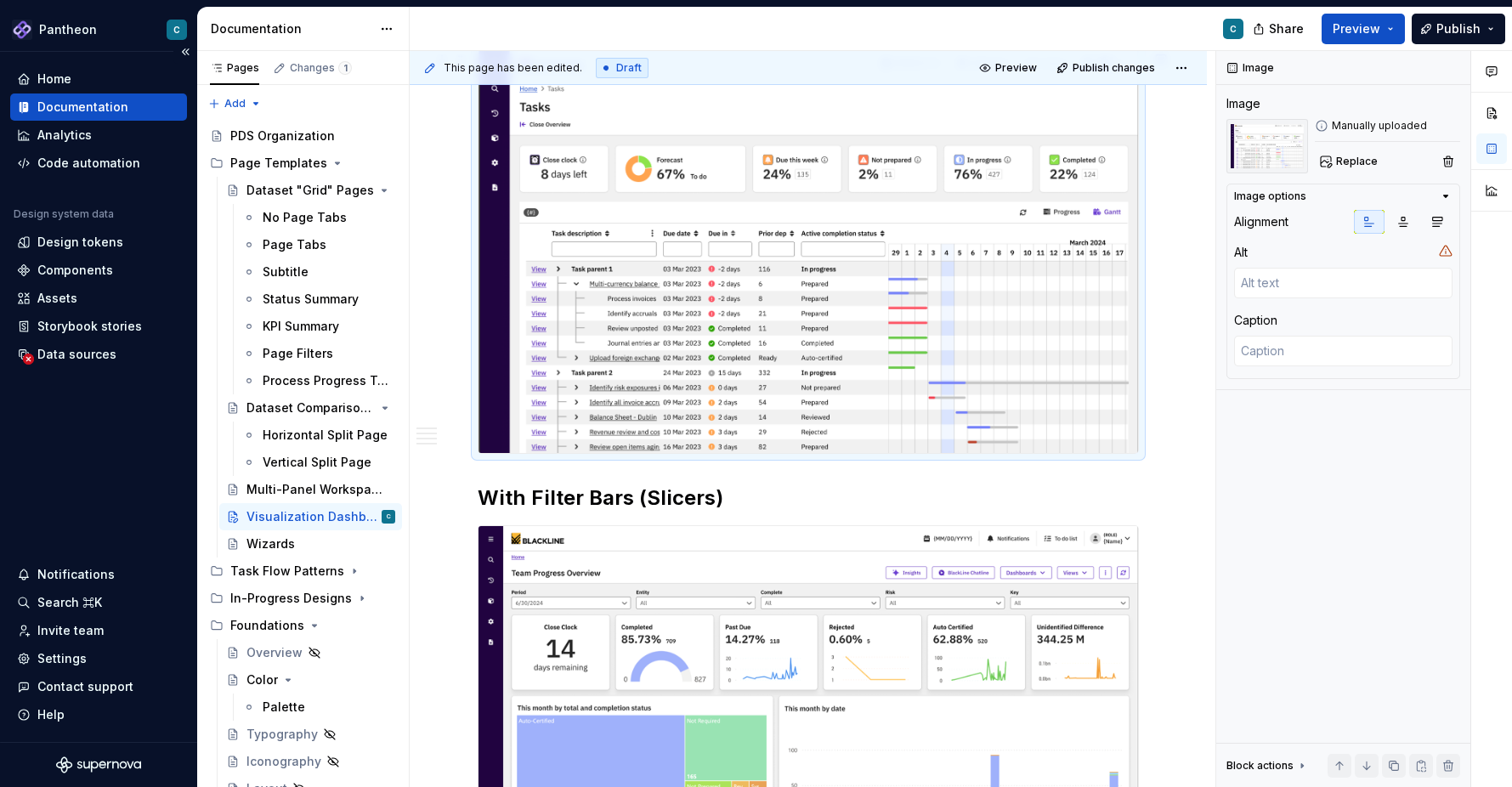 click on "With KPI Cards With KPI Cards and Timelines With Filter Bars (Slicers) With Filter Panels" at bounding box center [808, 756] 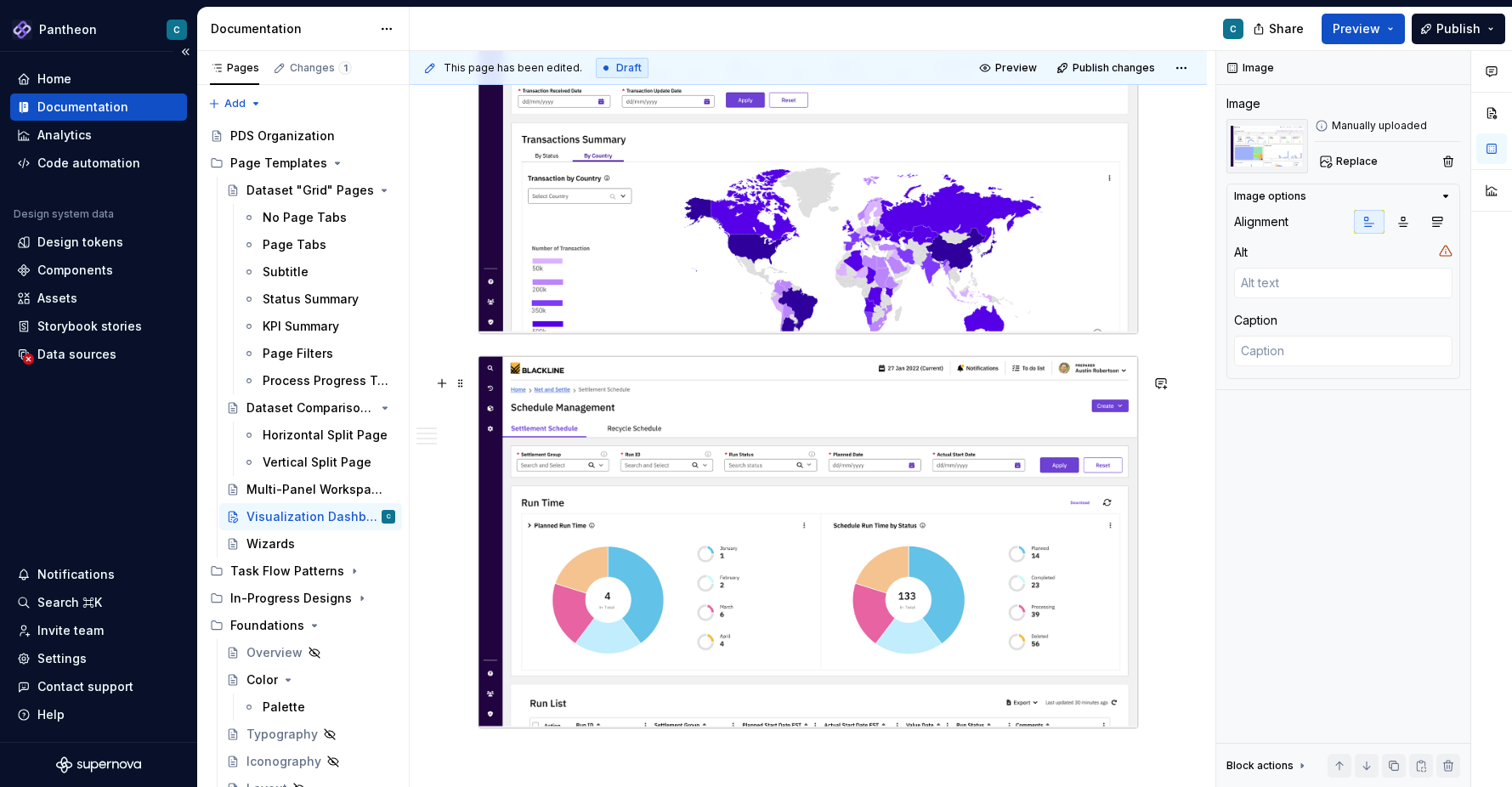 scroll, scrollTop: 2020, scrollLeft: 0, axis: vertical 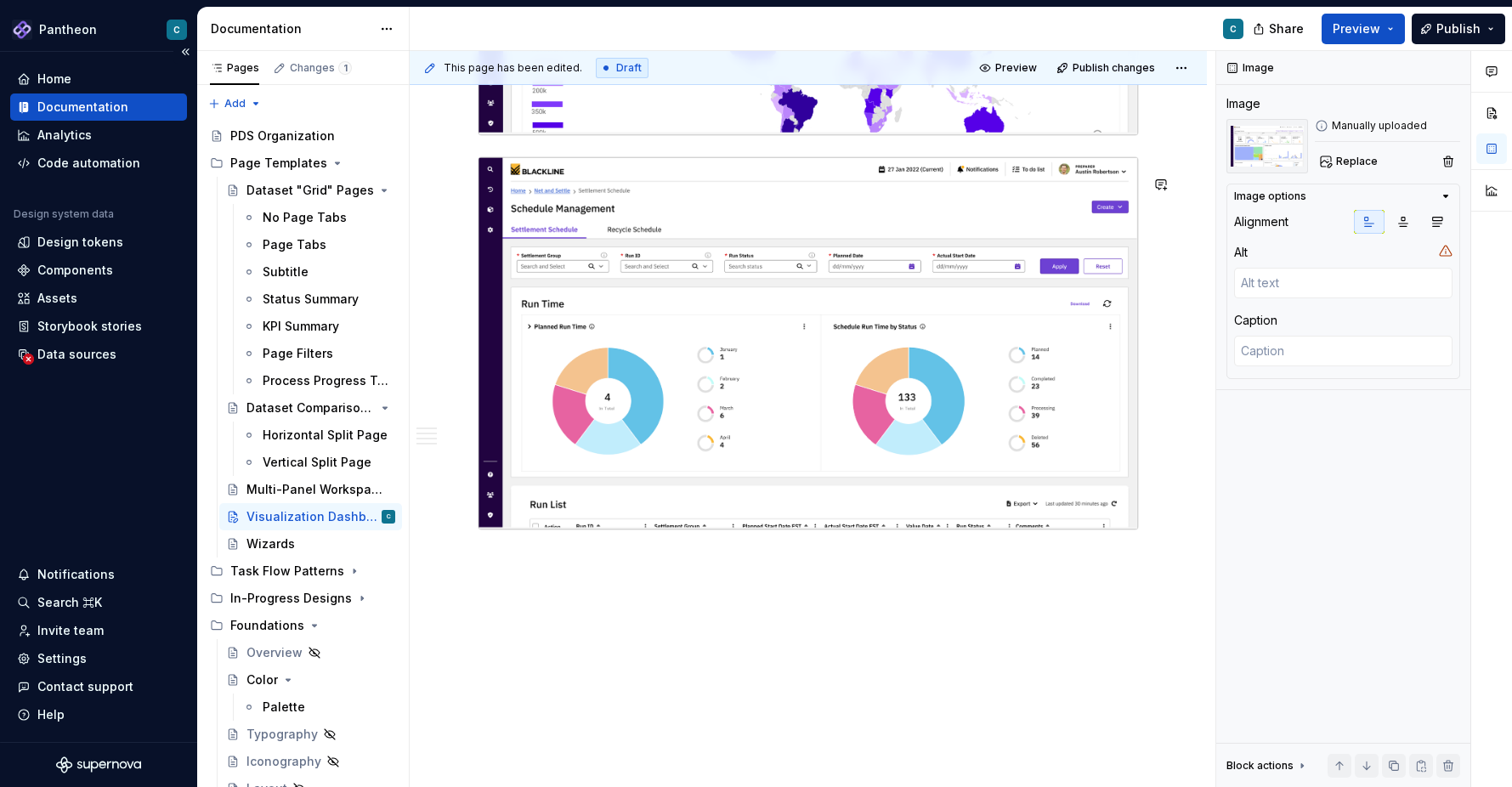 click on "With KPI Cards With KPI Cards and Timelines With Filter Bars (Slicers) With Filter Panels" at bounding box center [808, -450] 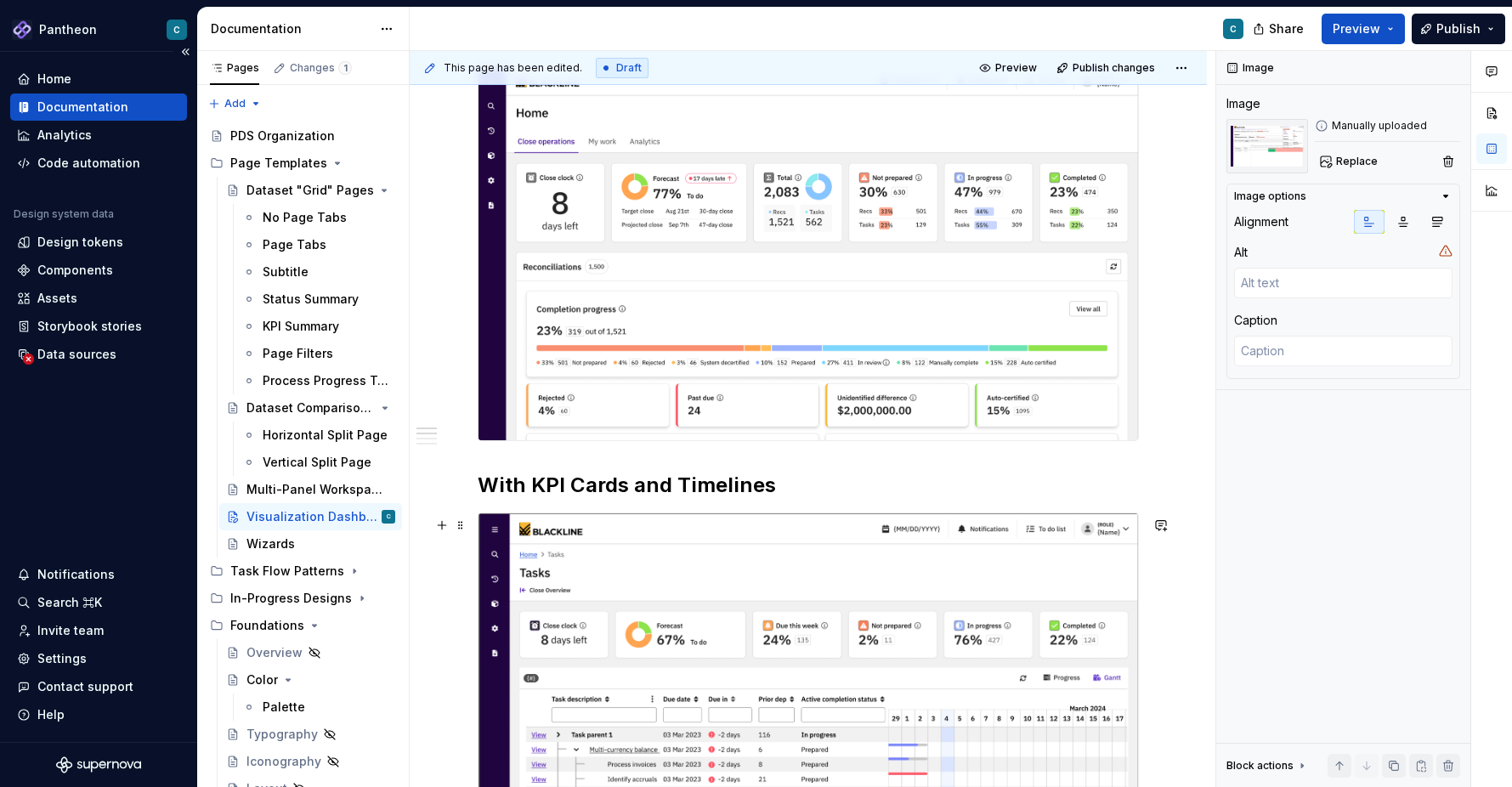 scroll, scrollTop: 244, scrollLeft: 0, axis: vertical 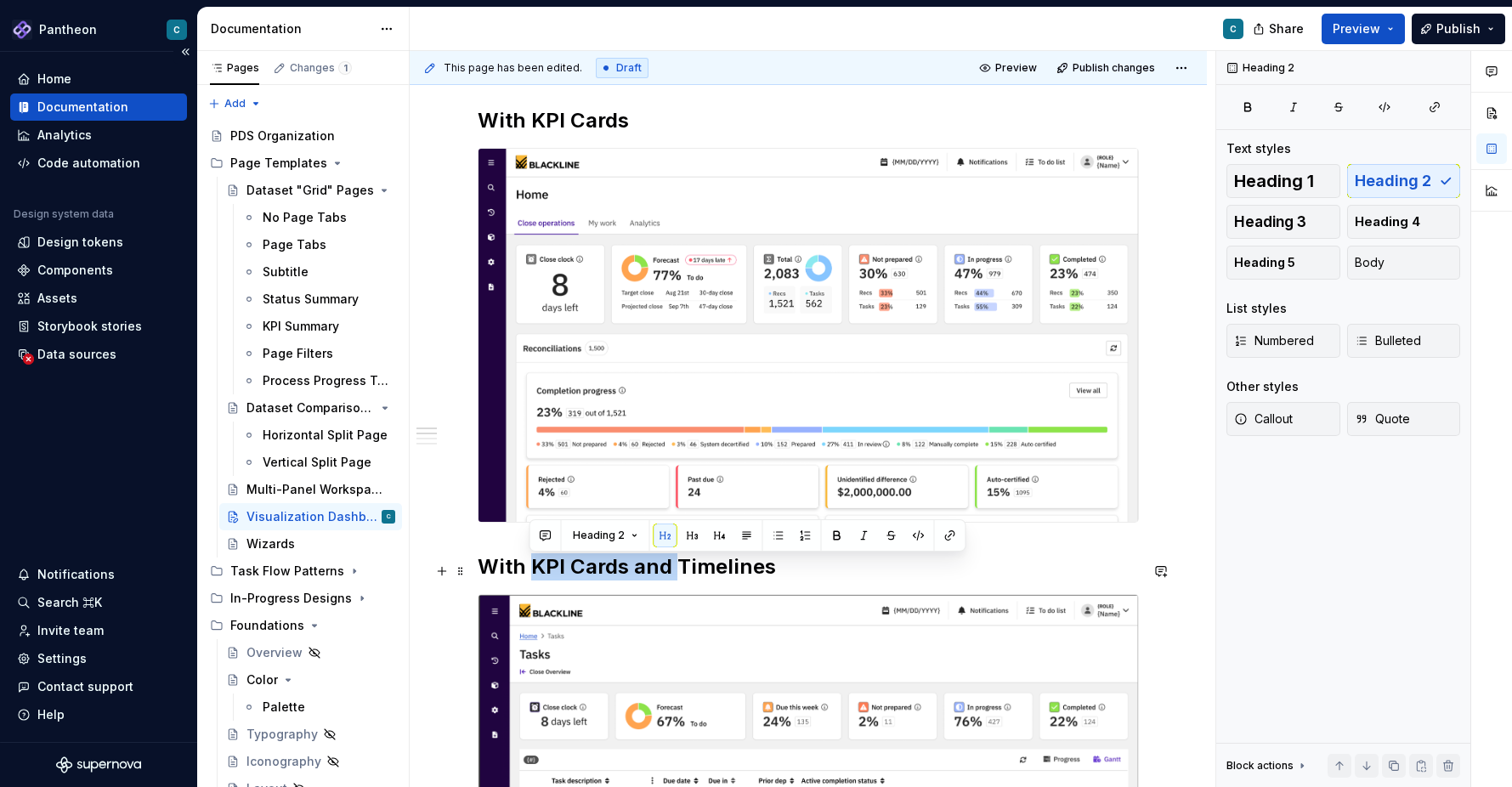 drag, startPoint x: 534, startPoint y: 569, endPoint x: 671, endPoint y: 582, distance: 137.61541 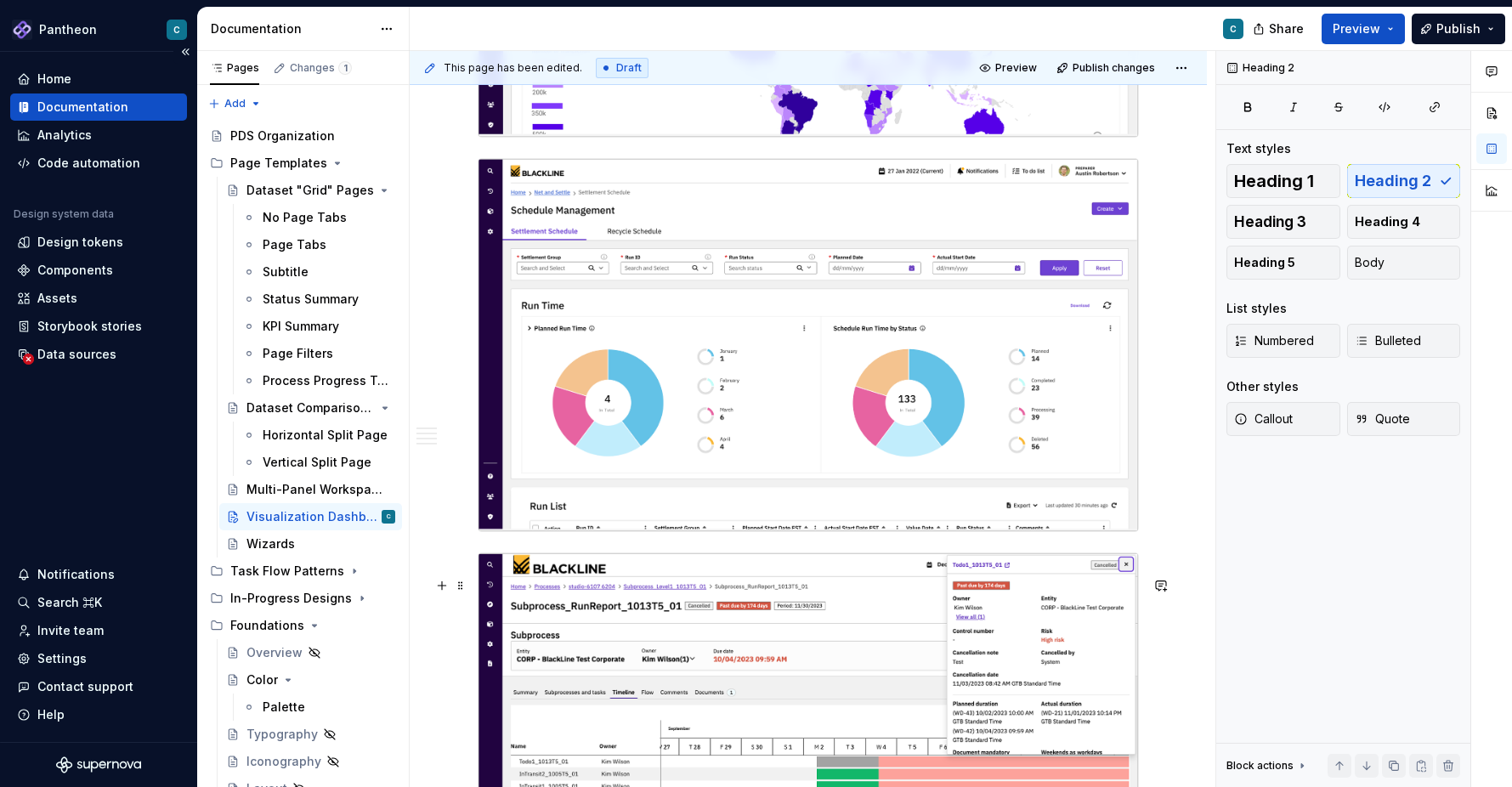 scroll, scrollTop: 1975, scrollLeft: 0, axis: vertical 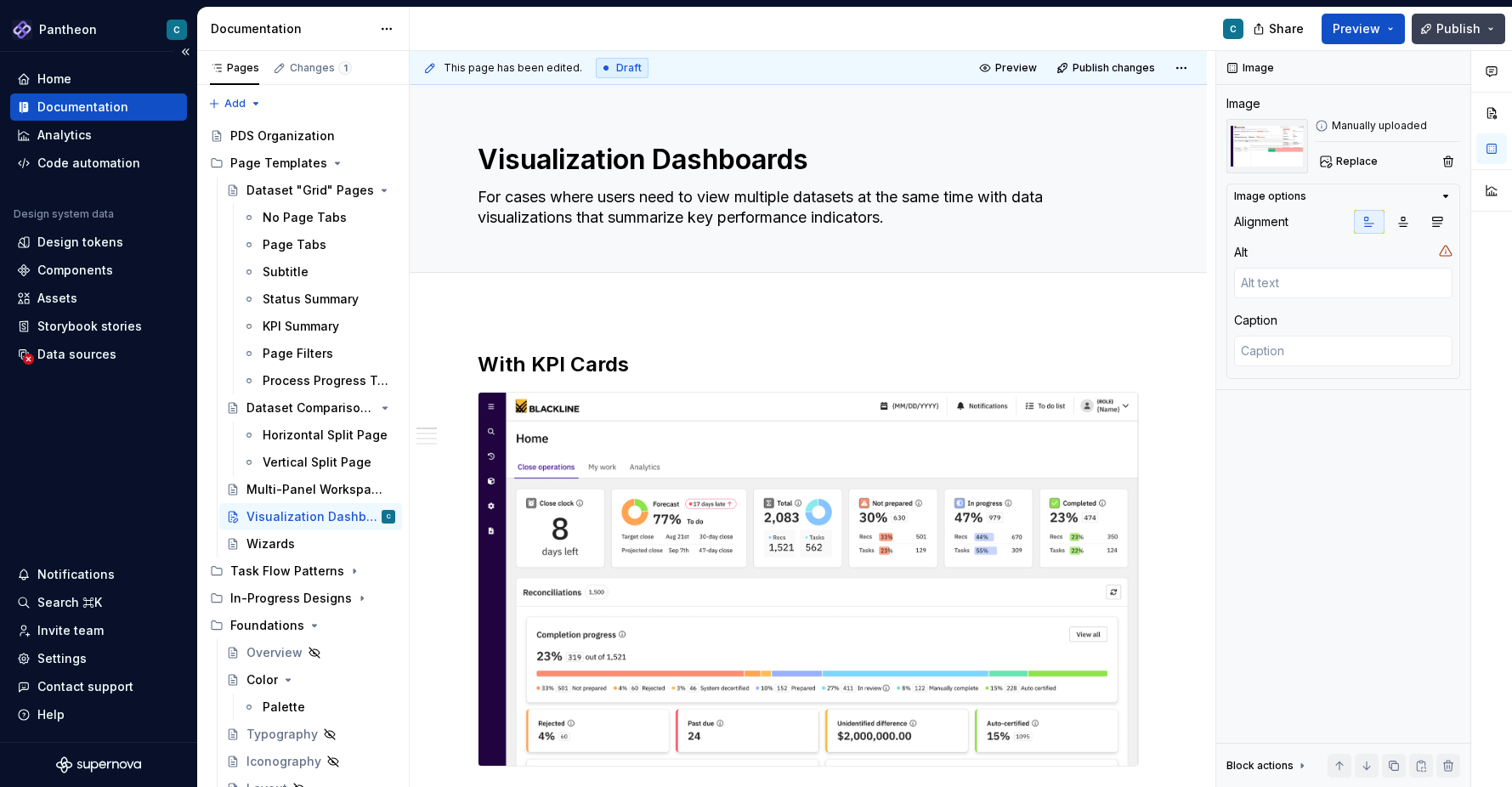 click on "Publish" at bounding box center [1458, 29] 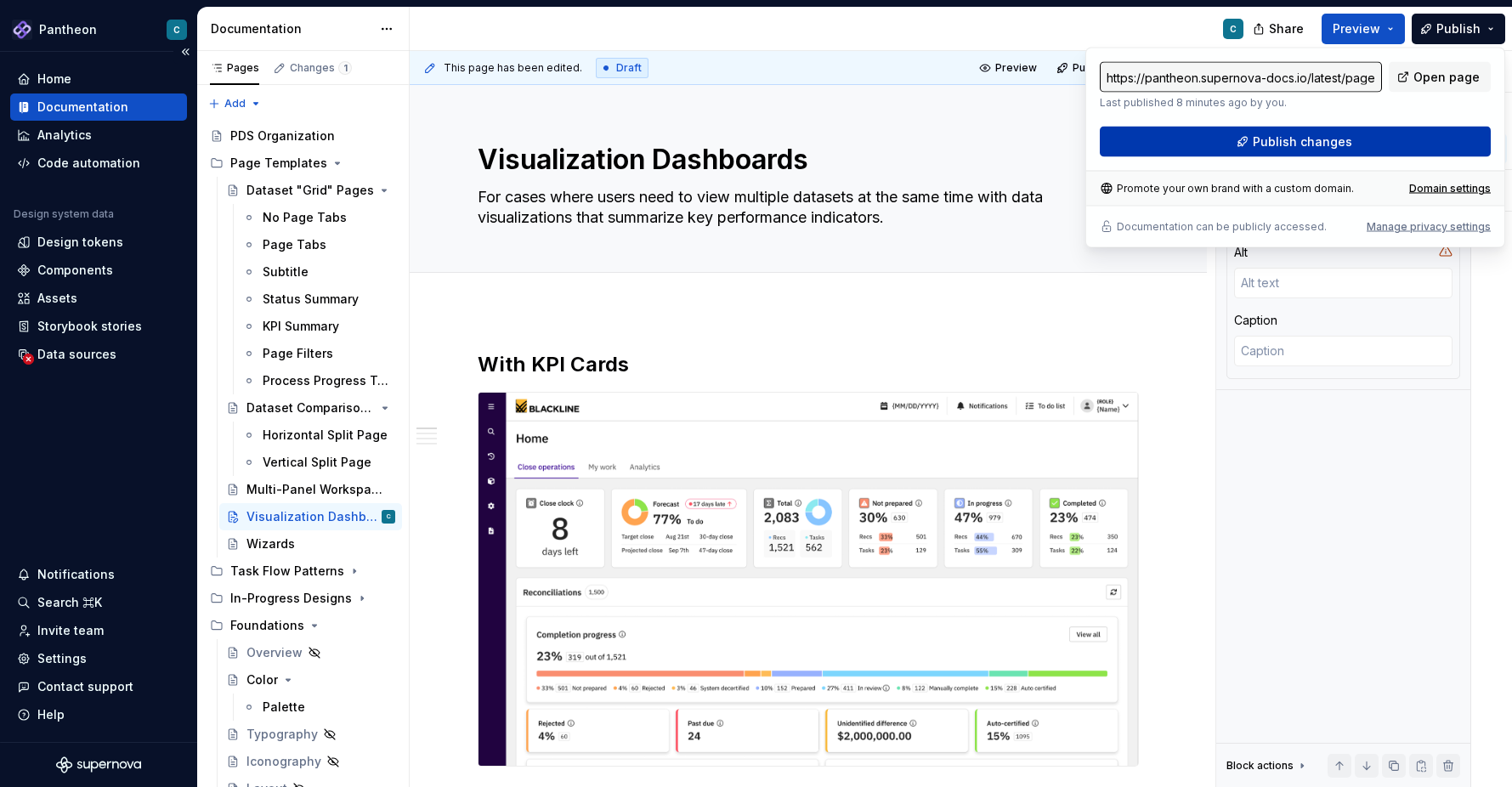 click on "Publish changes" at bounding box center [1302, 142] 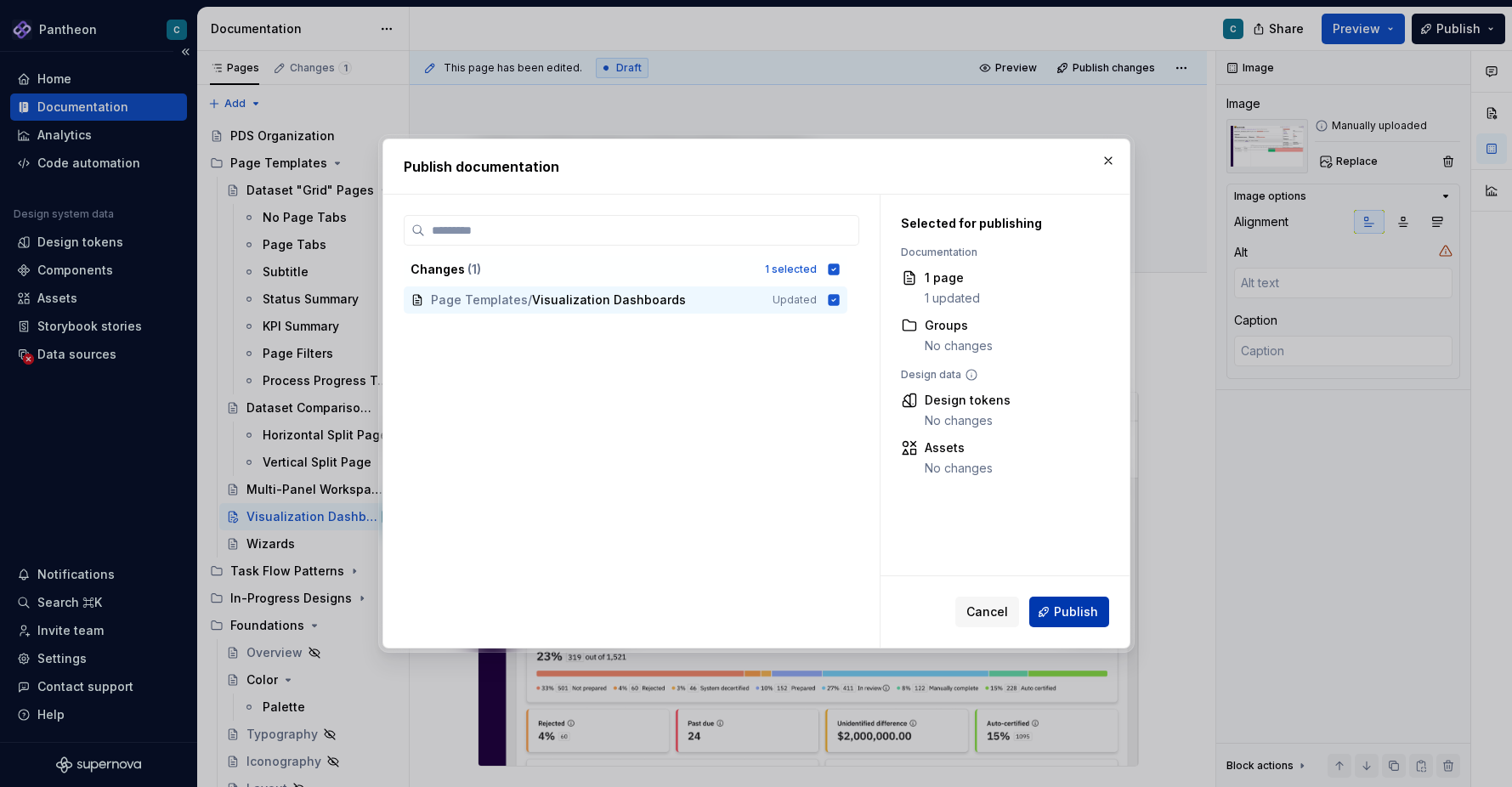 click on "Publish" at bounding box center [1076, 612] 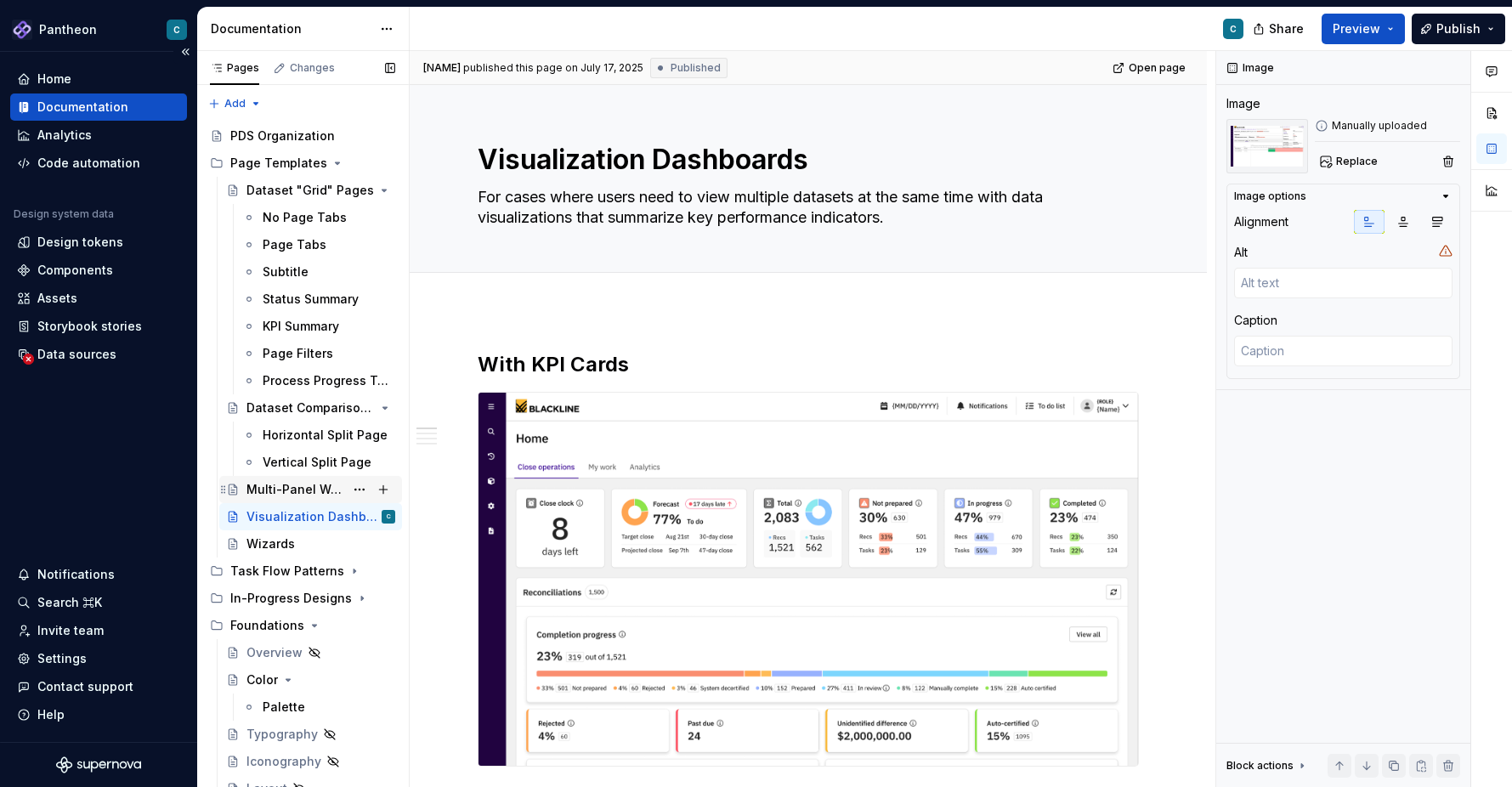 click on "Multi-Panel Workspaces" at bounding box center [295, 490] 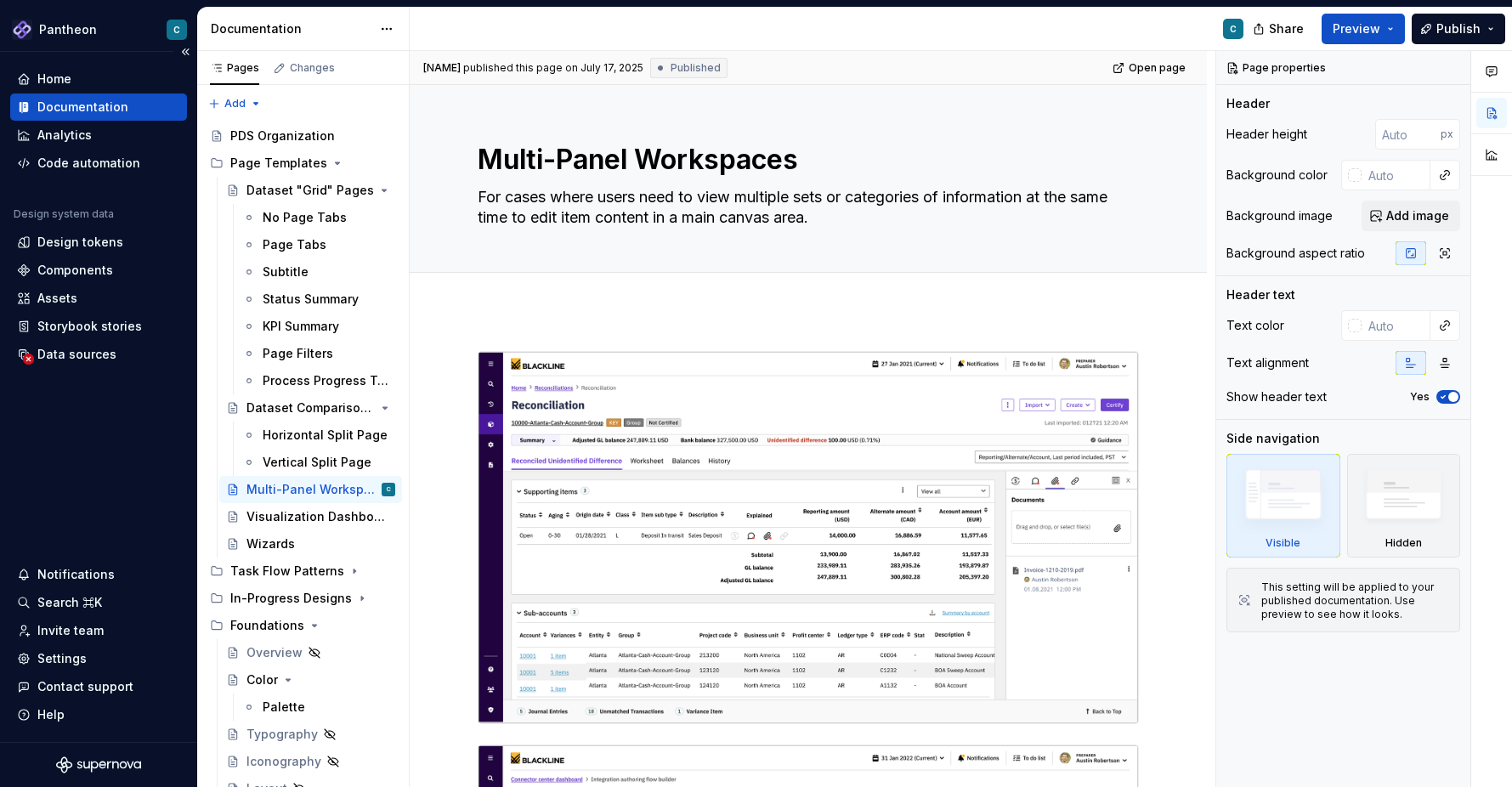 type on "*" 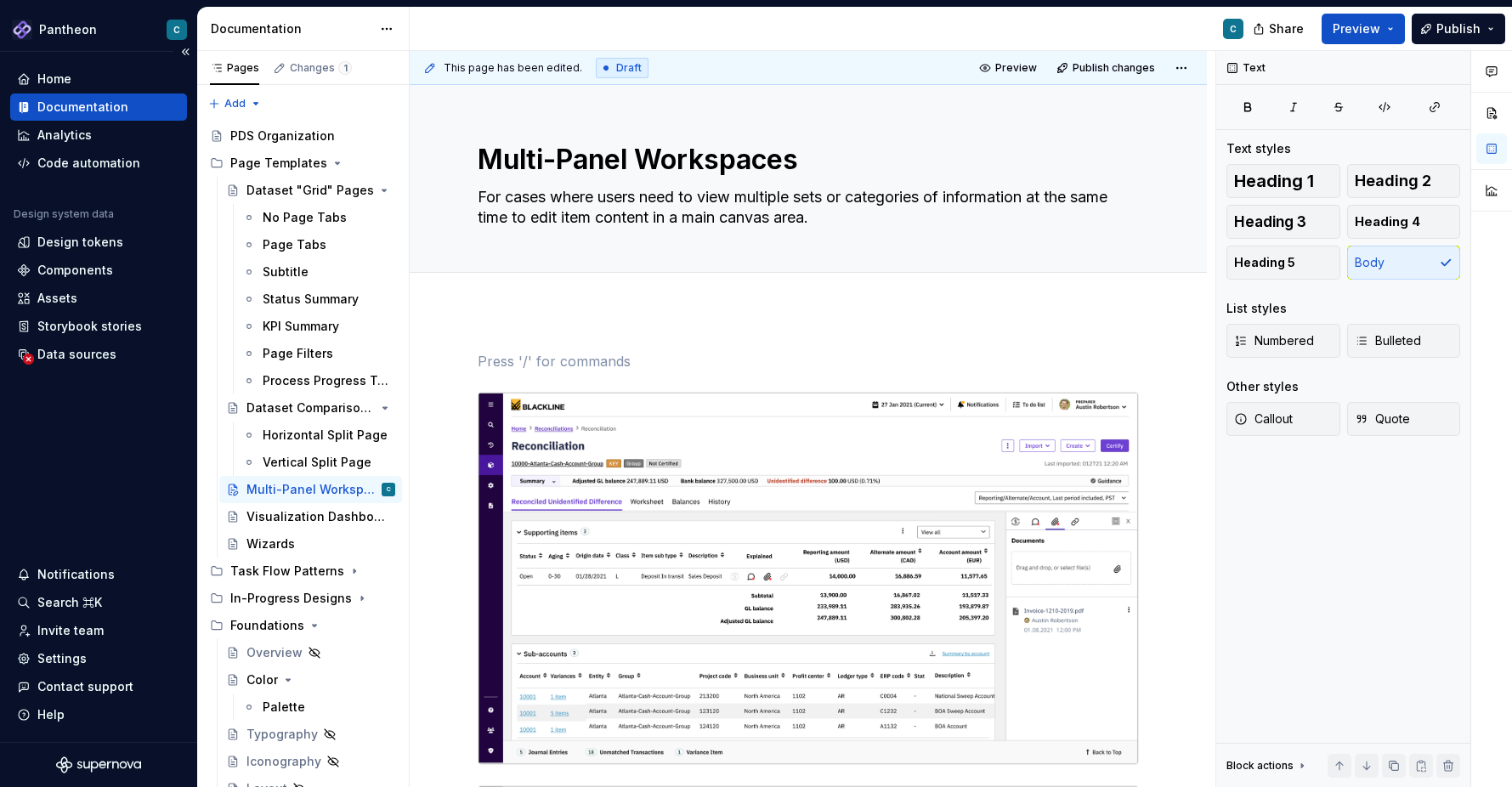 type 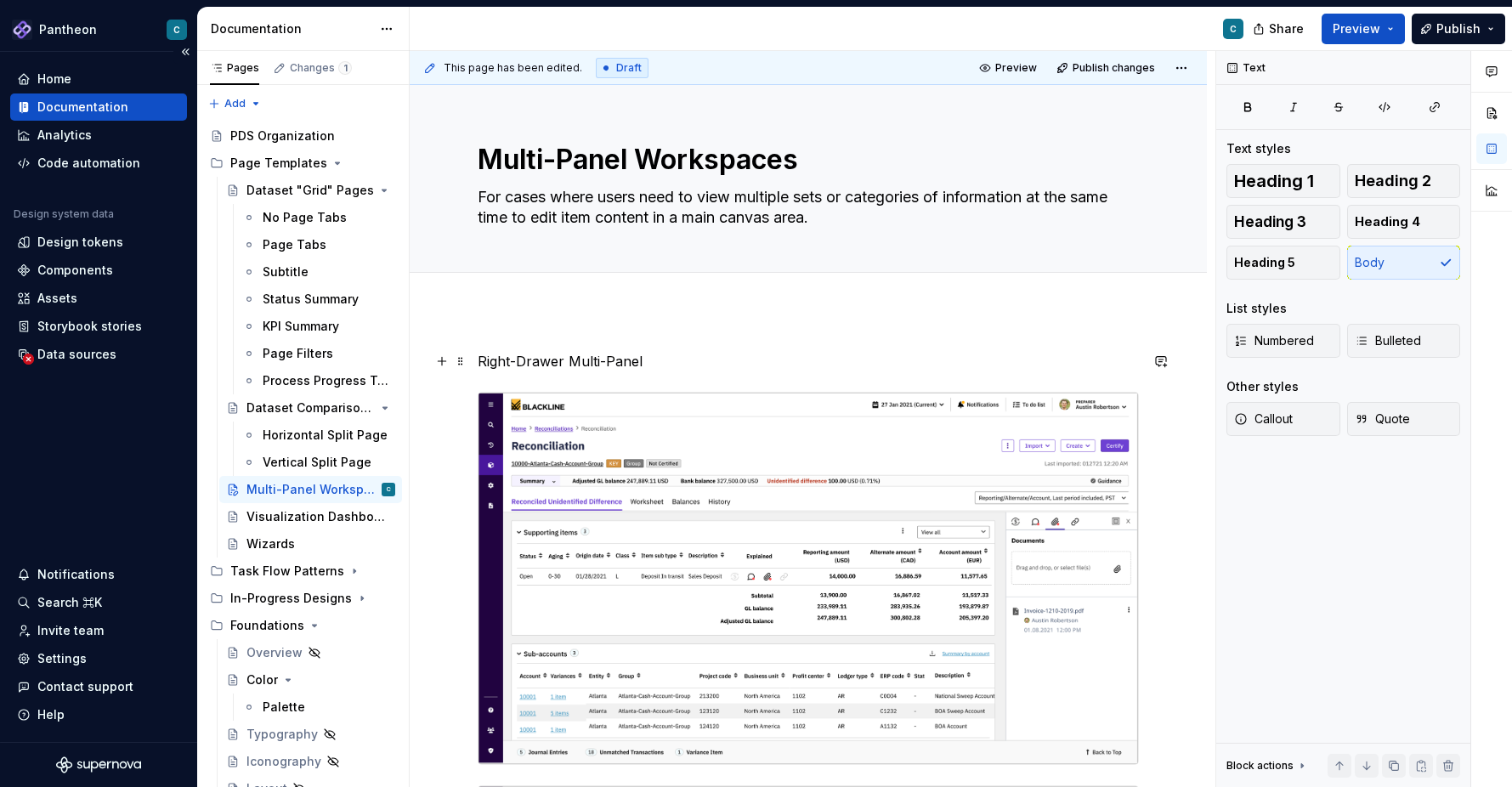 click on "Right-Drawer Multi-Panel" at bounding box center (808, 361) 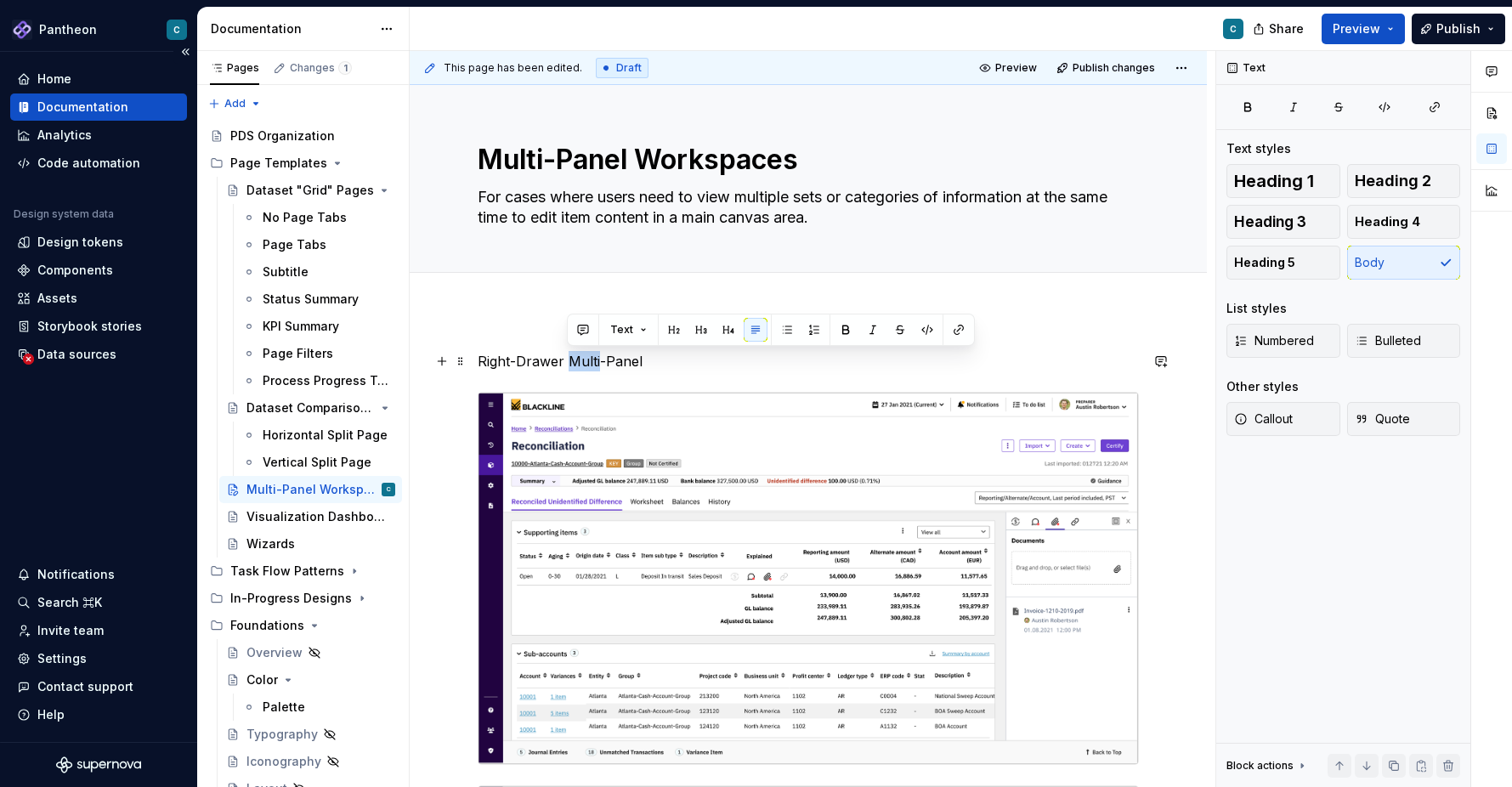 click on "Right-Drawer Multi-Panel" at bounding box center (808, 361) 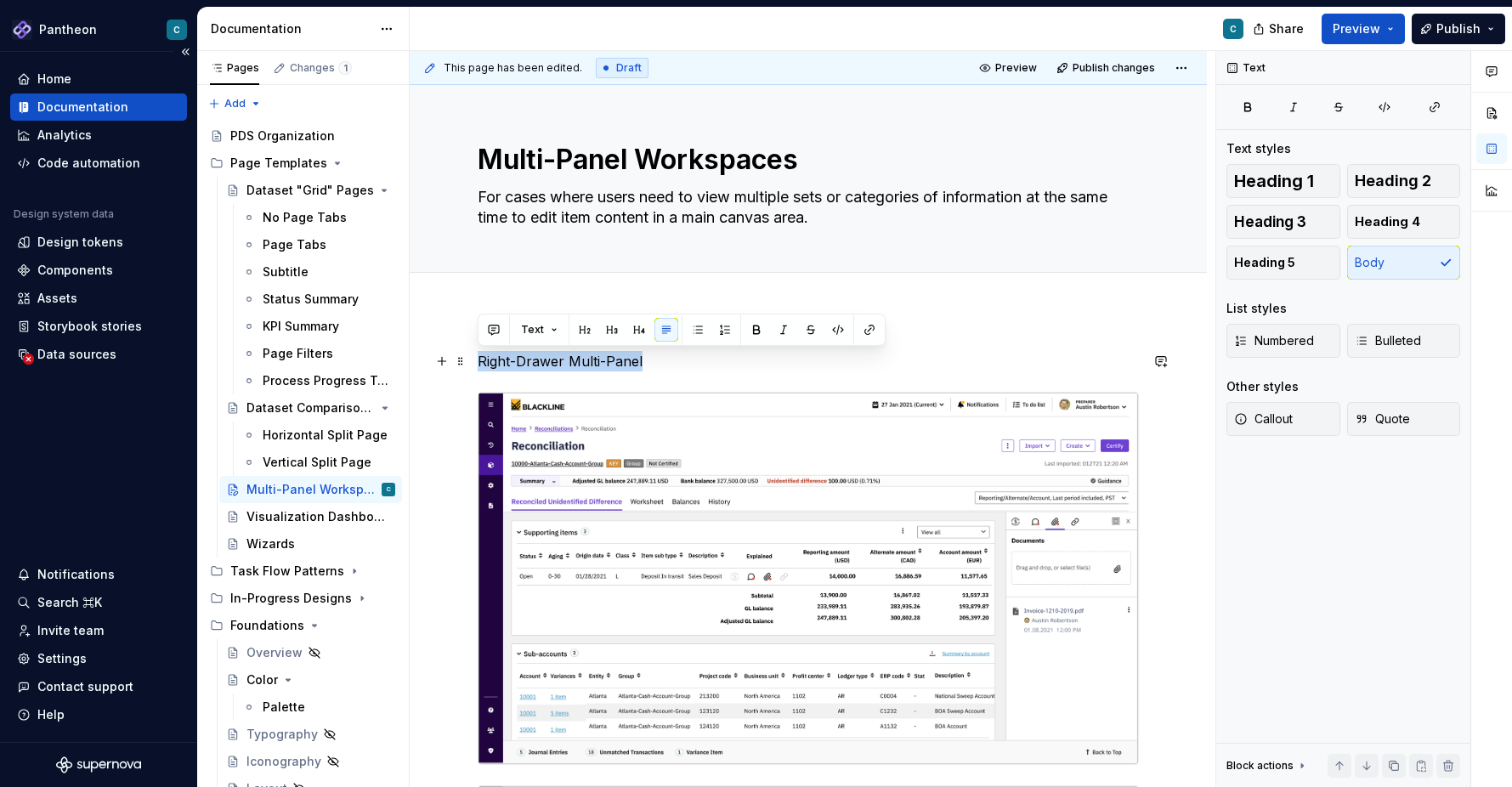 click on "Right-Drawer Multi-Panel" at bounding box center (808, 361) 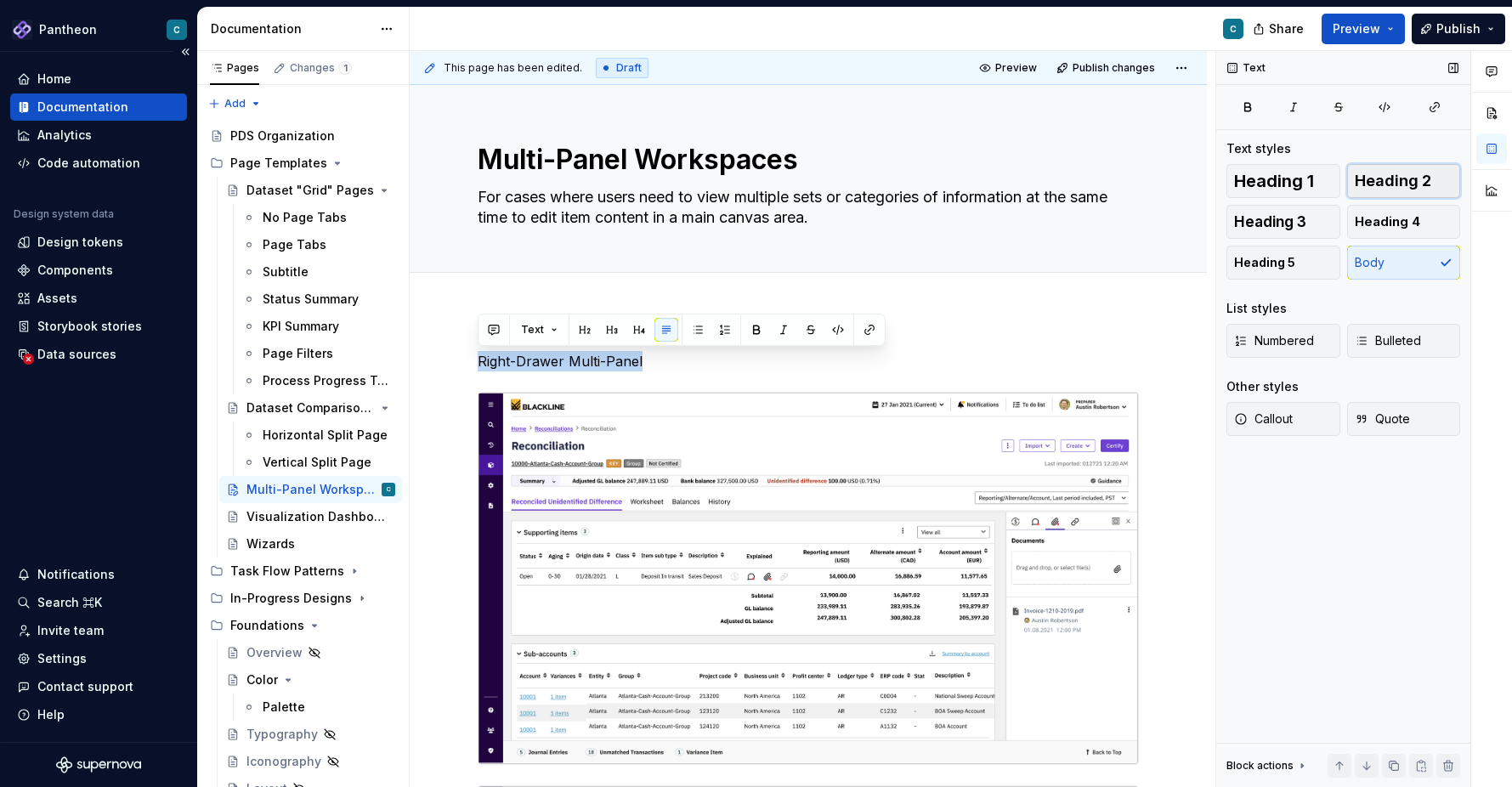 click on "Heading 2" at bounding box center (1393, 181) 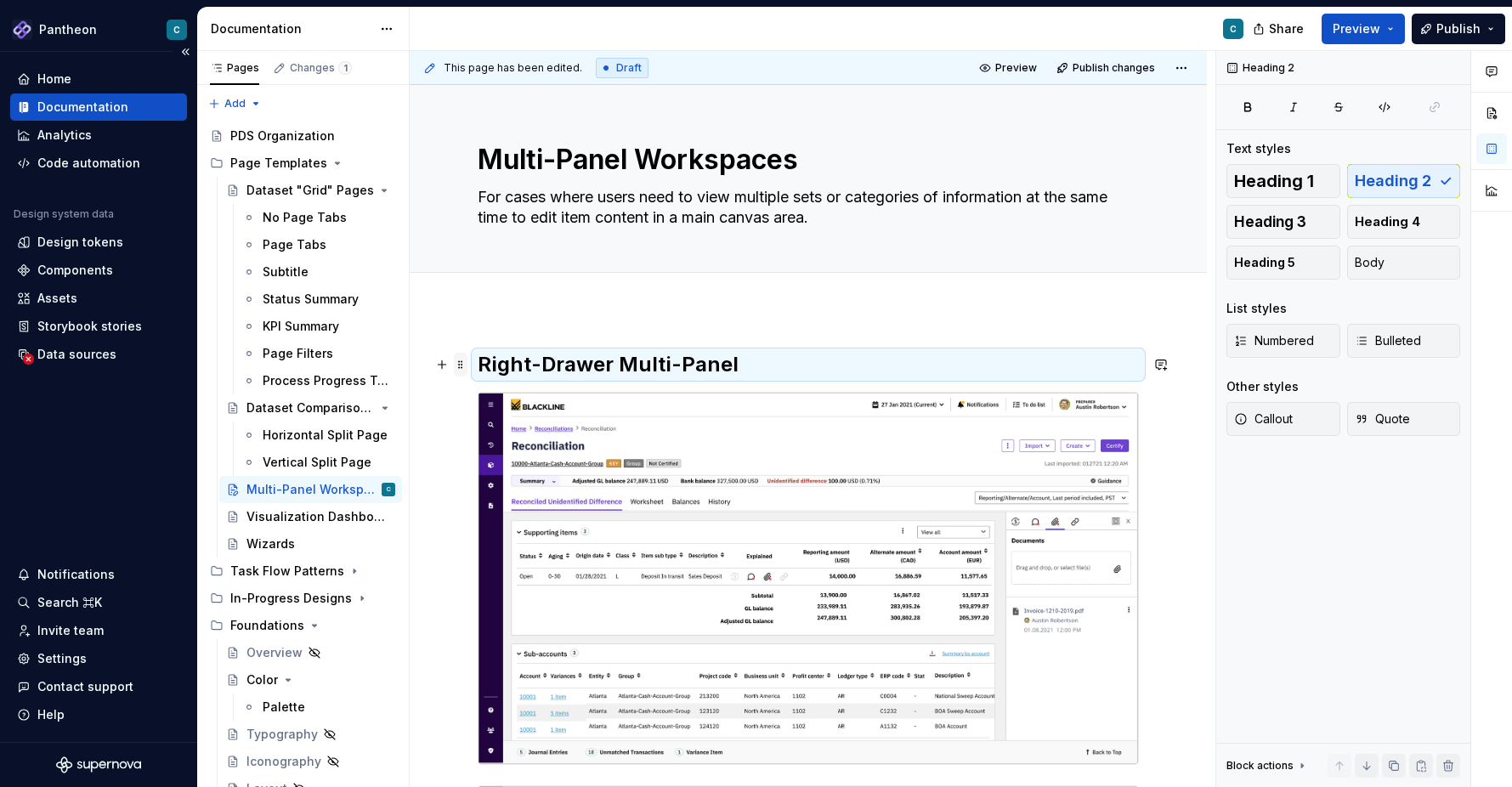 click at bounding box center [461, 365] 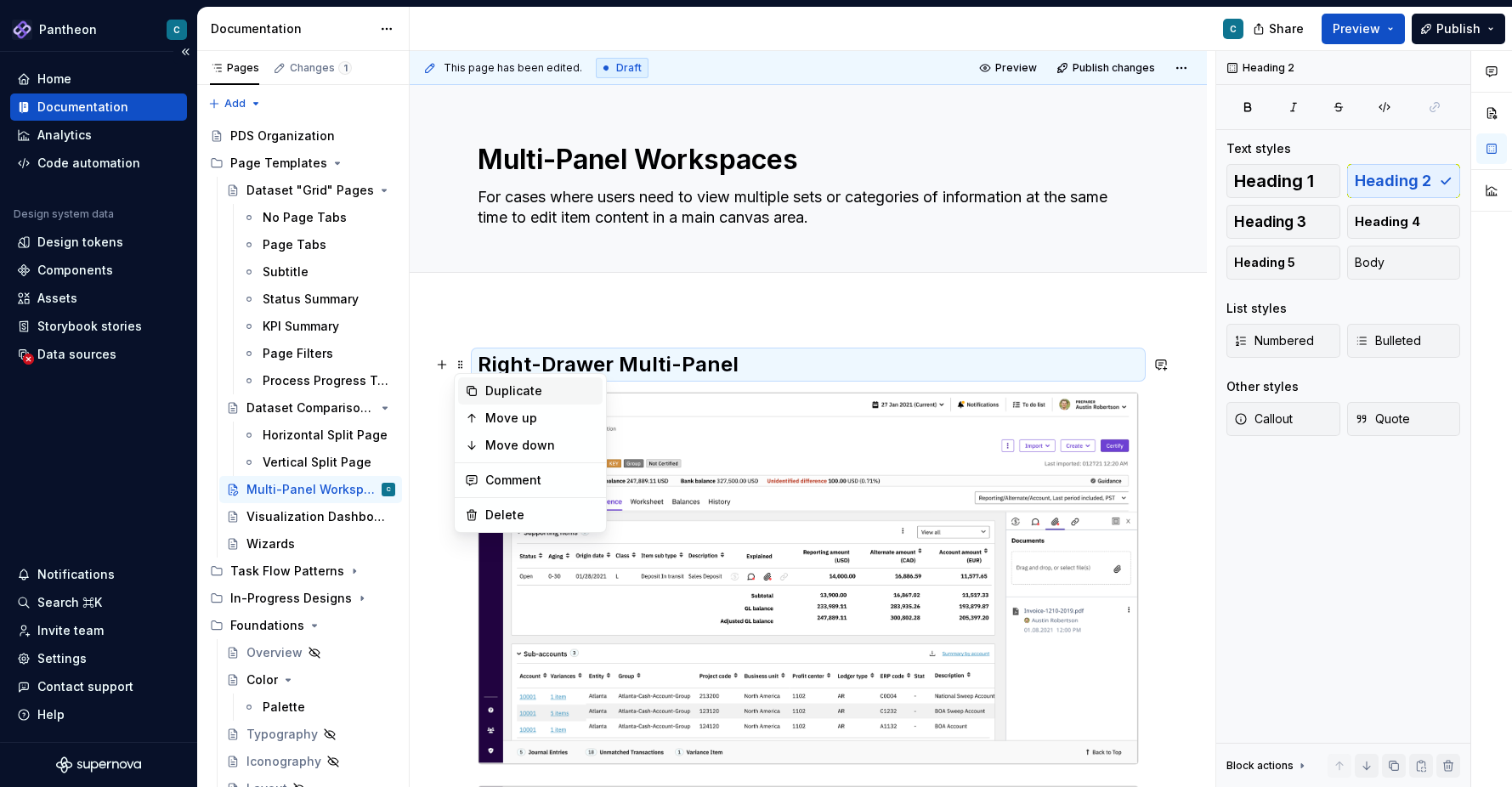 click on "Duplicate" at bounding box center (541, 391) 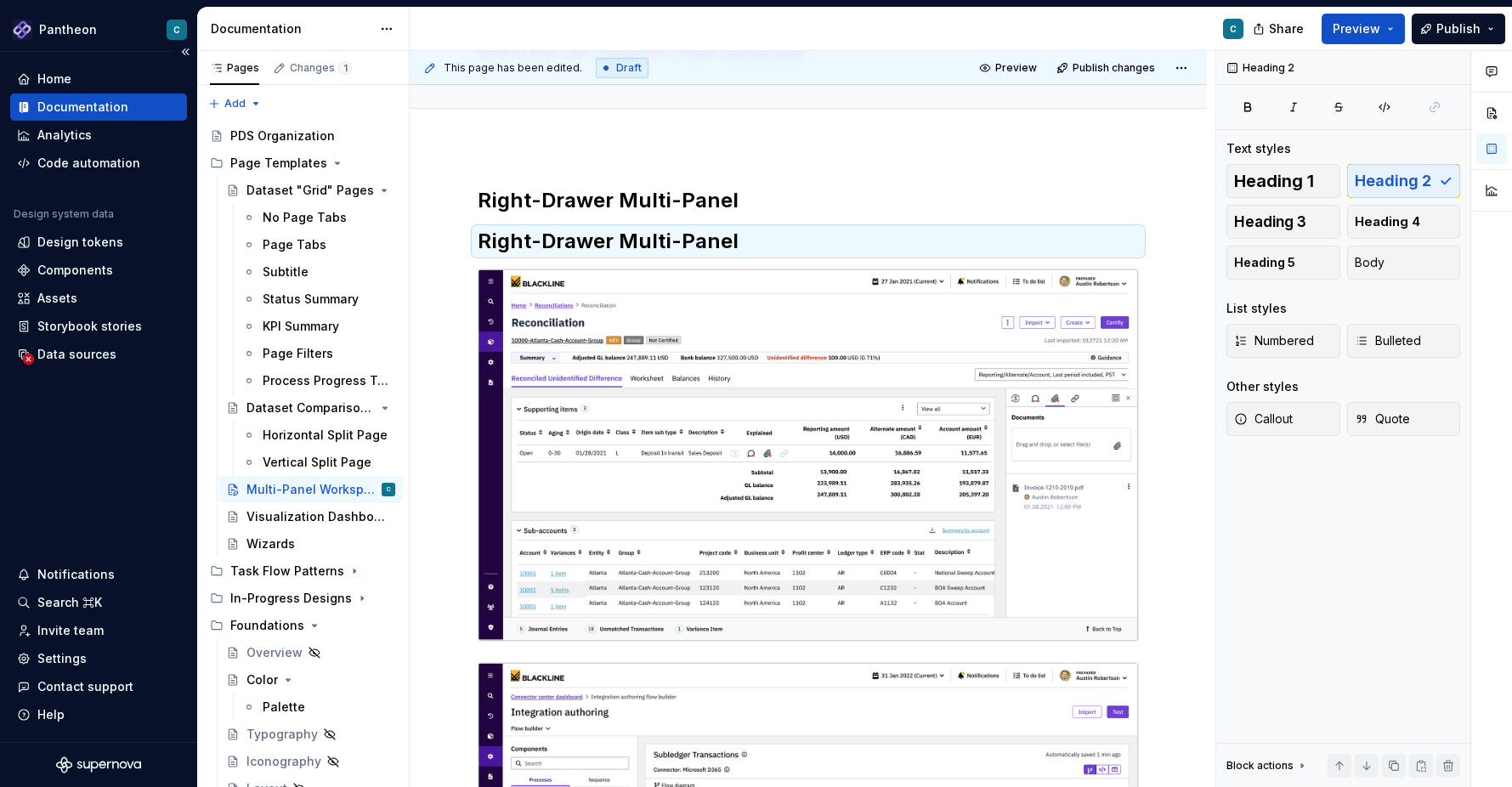 scroll, scrollTop: 167, scrollLeft: 0, axis: vertical 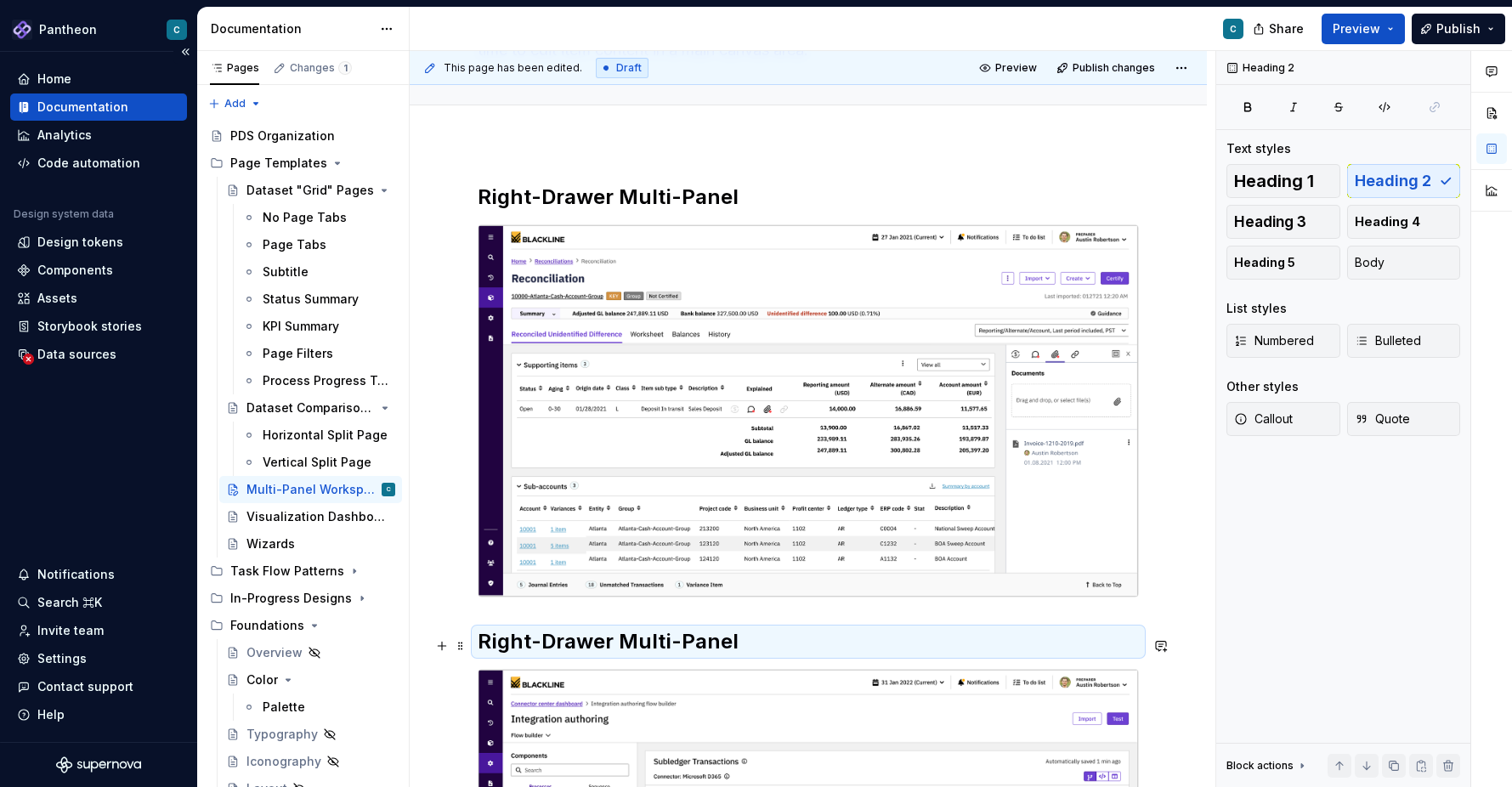 click on "Right-Drawer Multi-Panel" at bounding box center (808, 642) 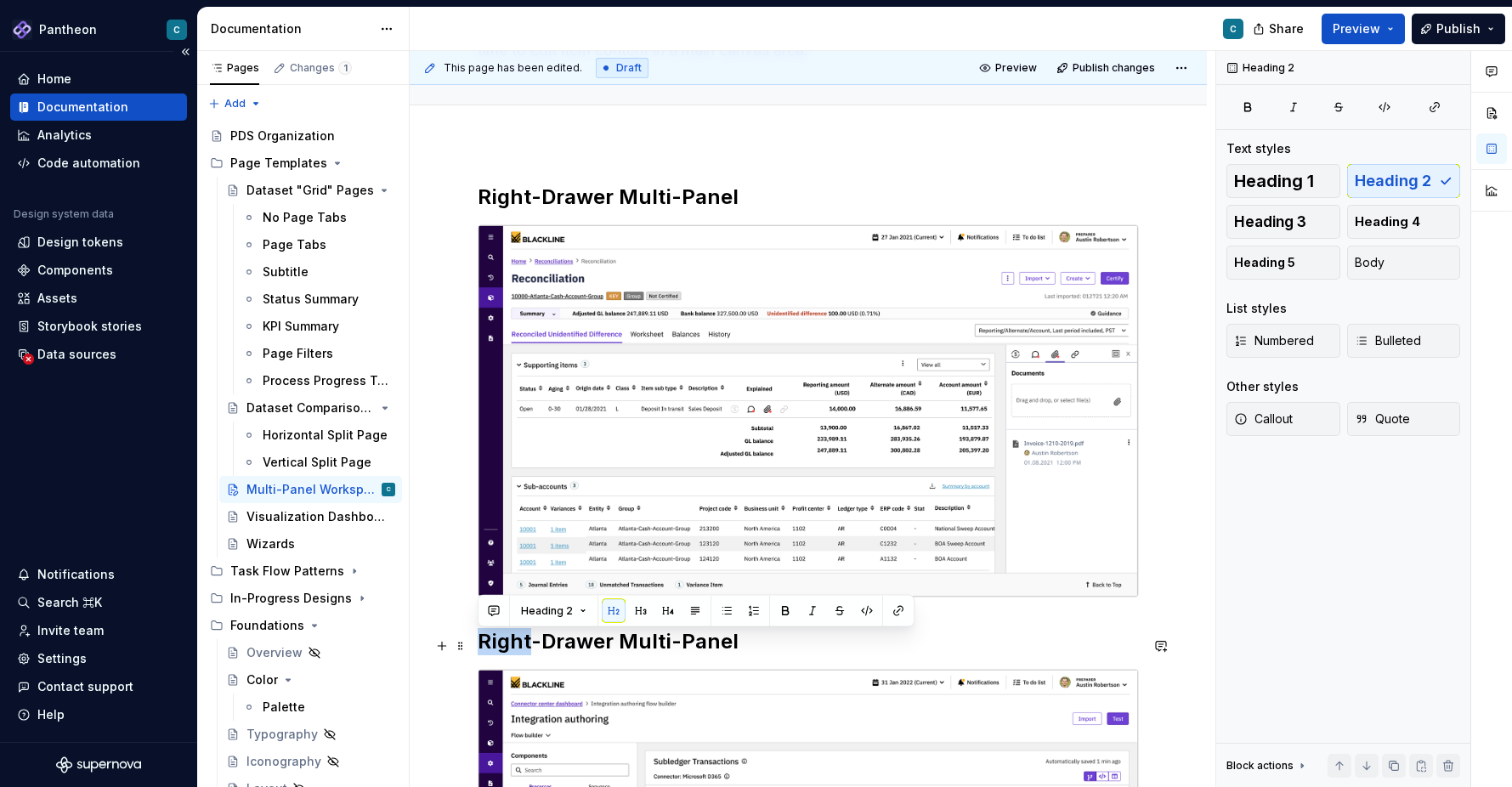click on "Right-Drawer Multi-Panel" at bounding box center [808, 642] 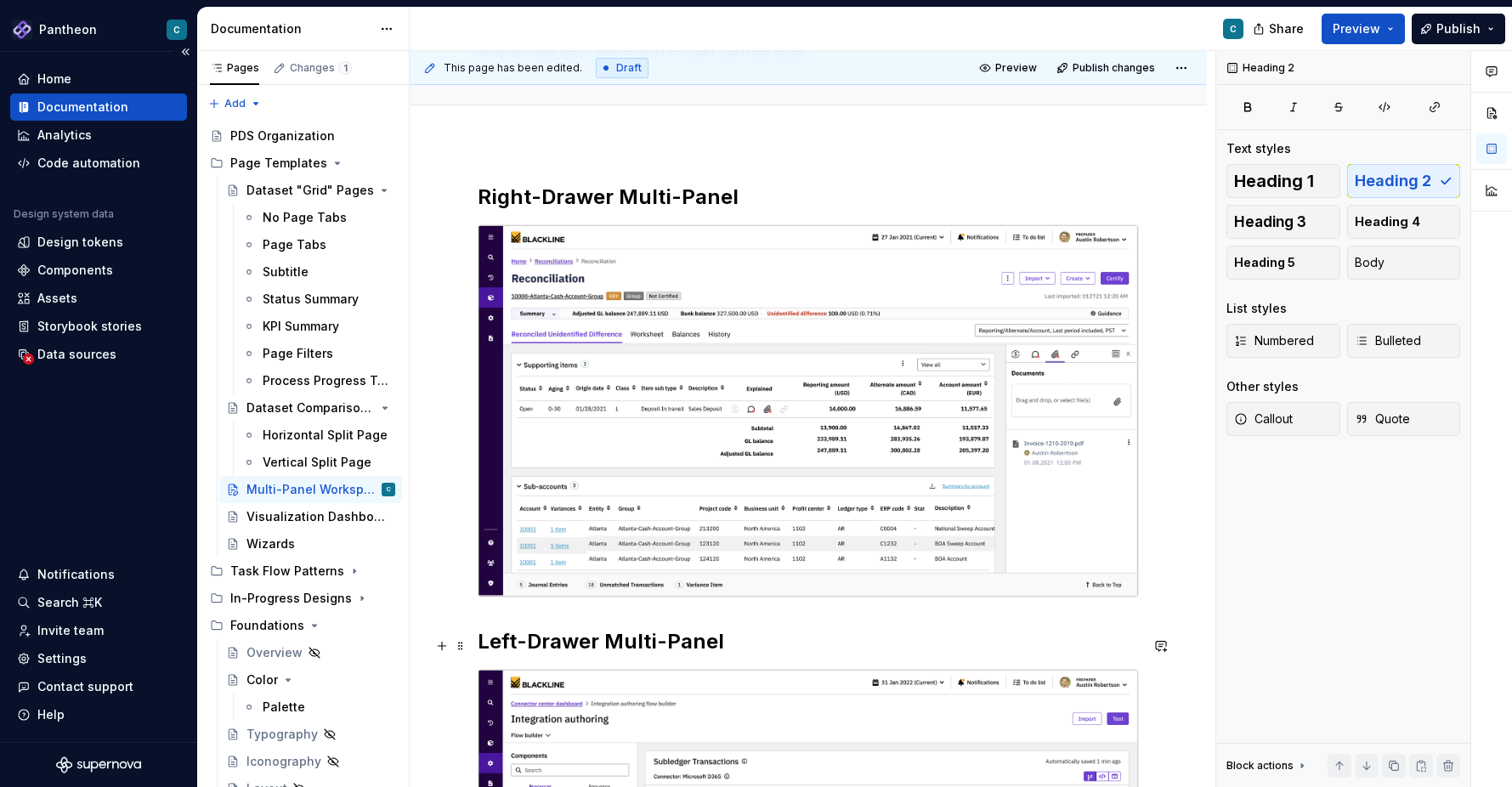 click on "Left-Drawer Multi-Panel" at bounding box center [808, 642] 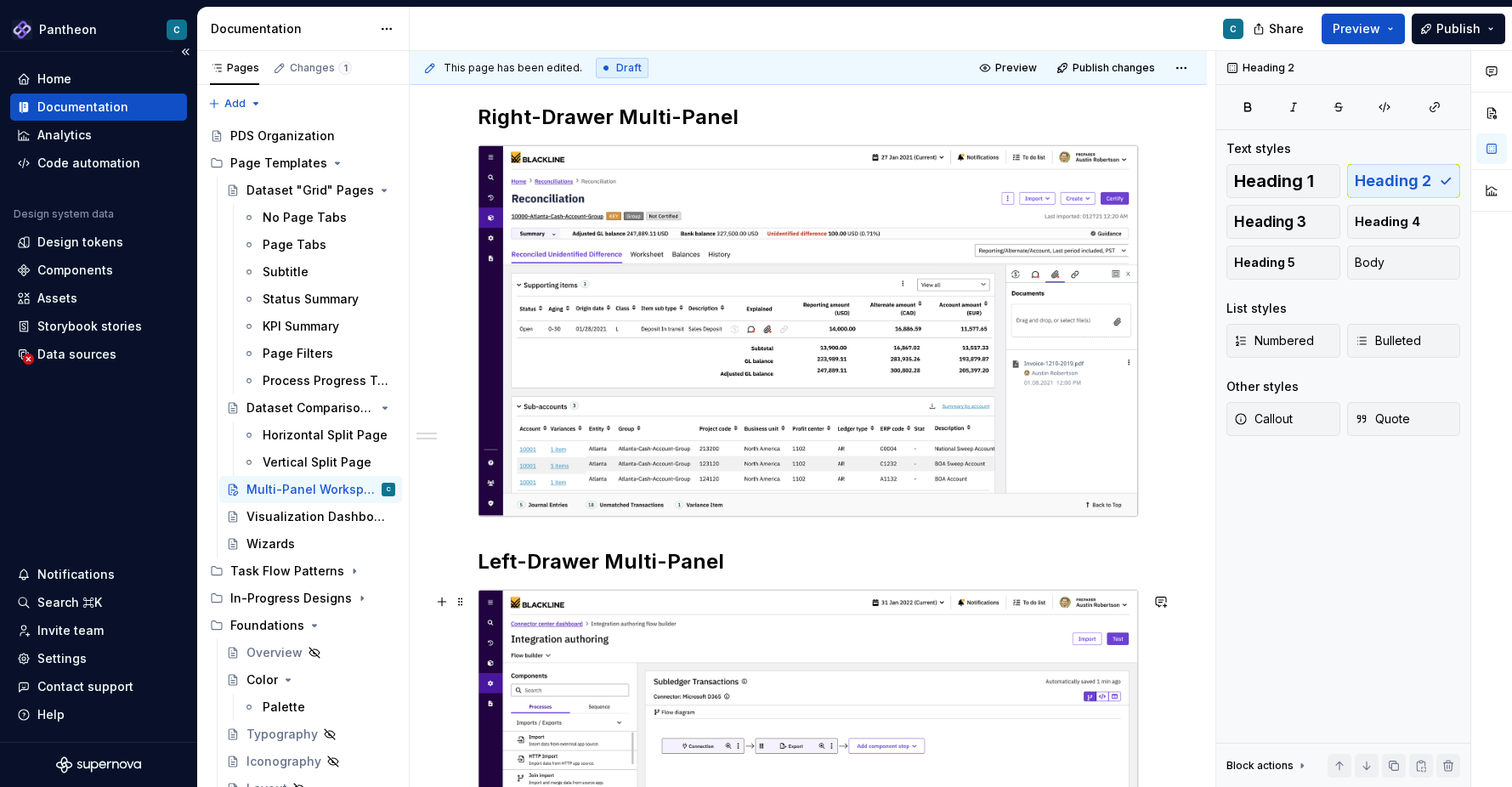 scroll, scrollTop: 229, scrollLeft: 0, axis: vertical 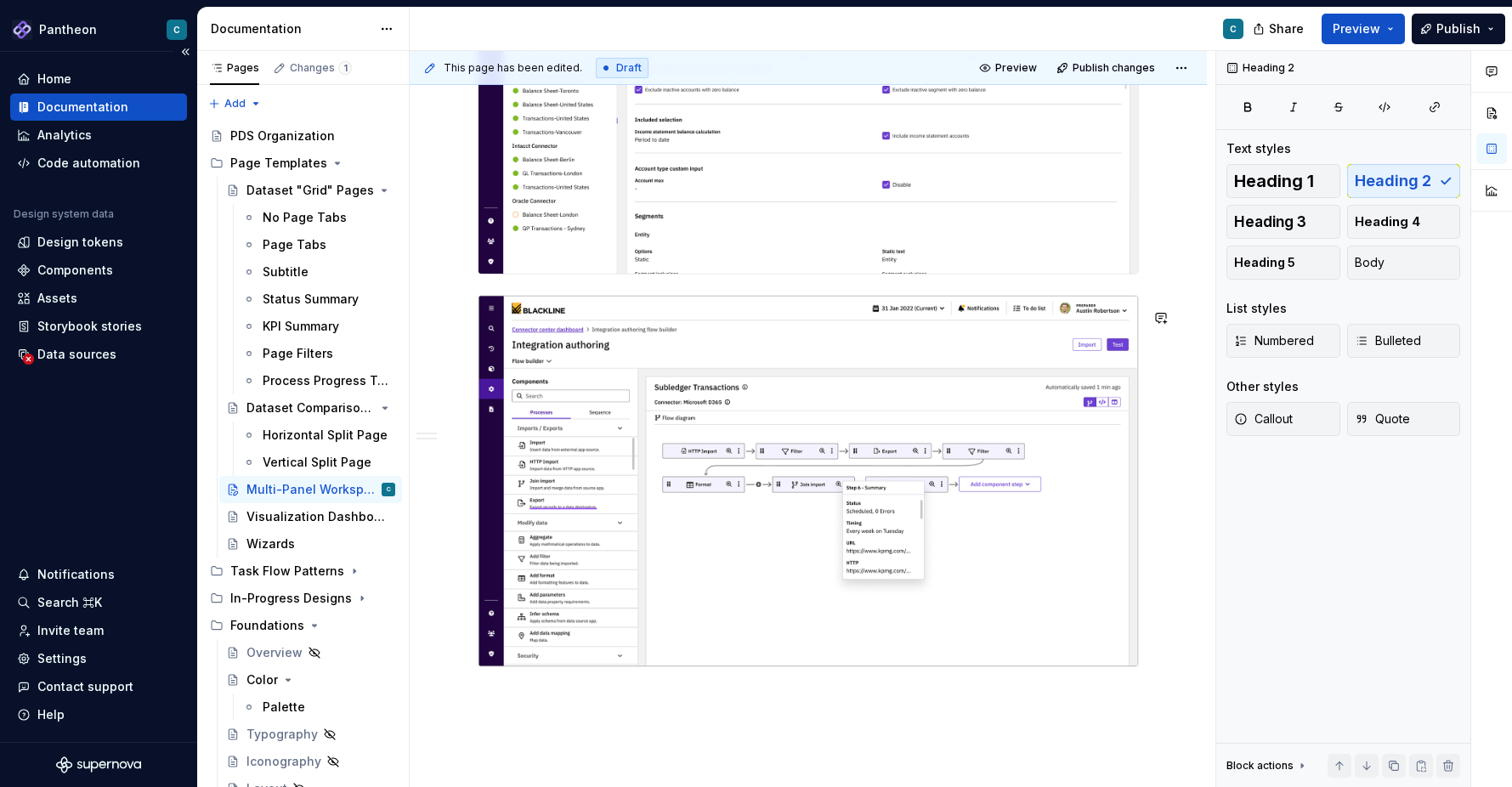 click on "Right-Drawer Multi-Panel Left-Drawer Multi-Panel" at bounding box center (808, -48) 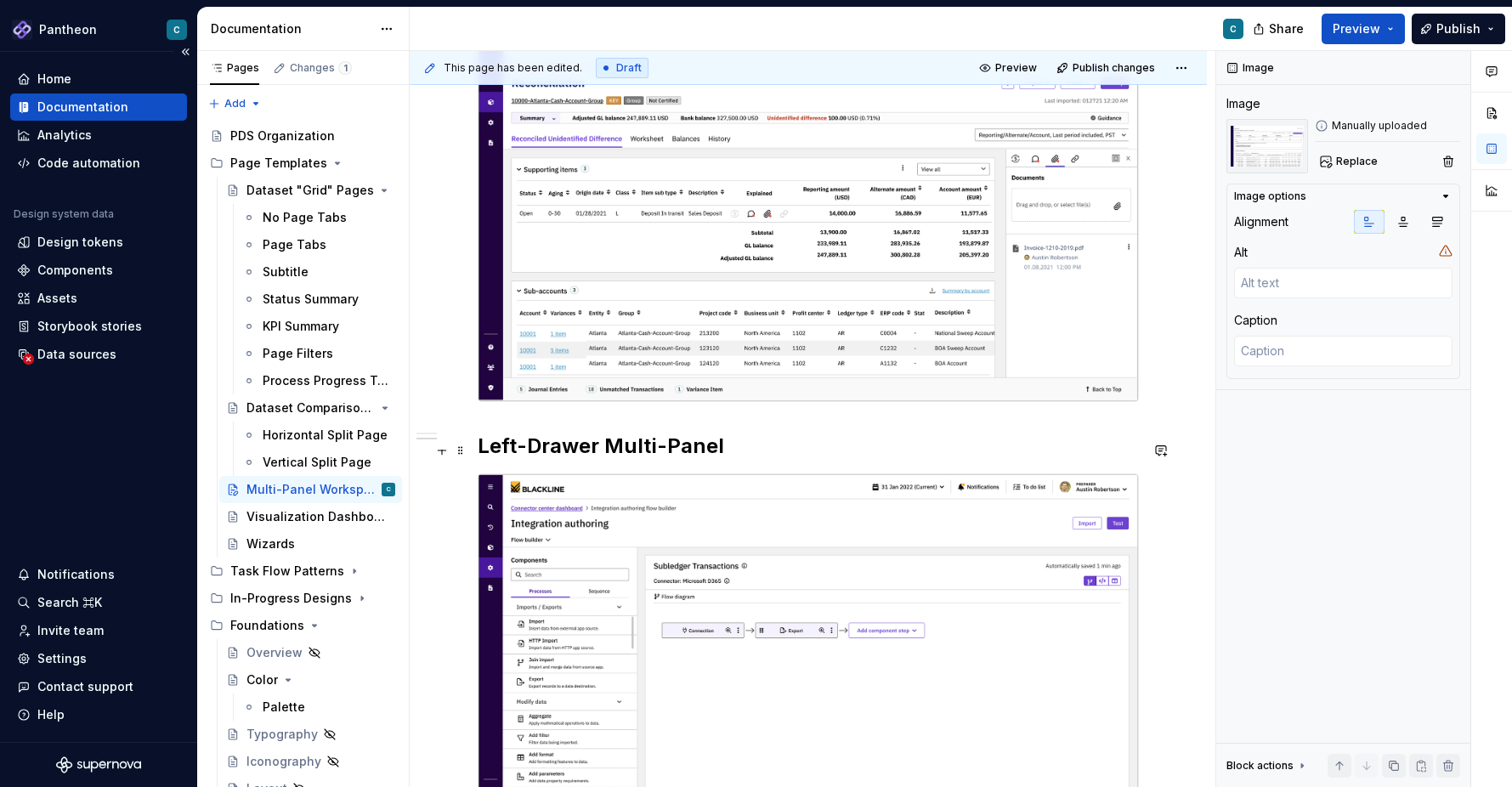 scroll, scrollTop: 316, scrollLeft: 0, axis: vertical 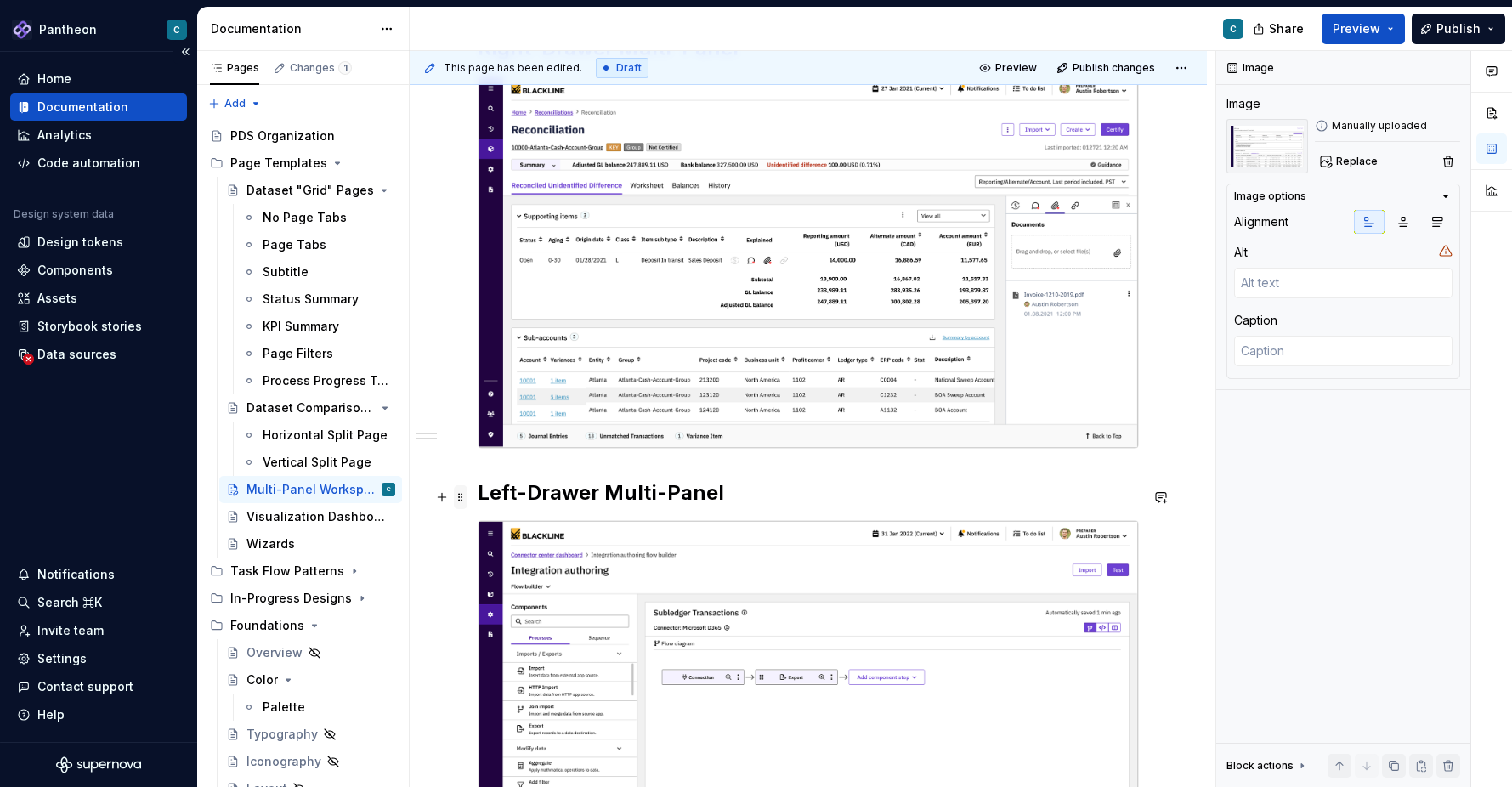 click at bounding box center (461, 497) 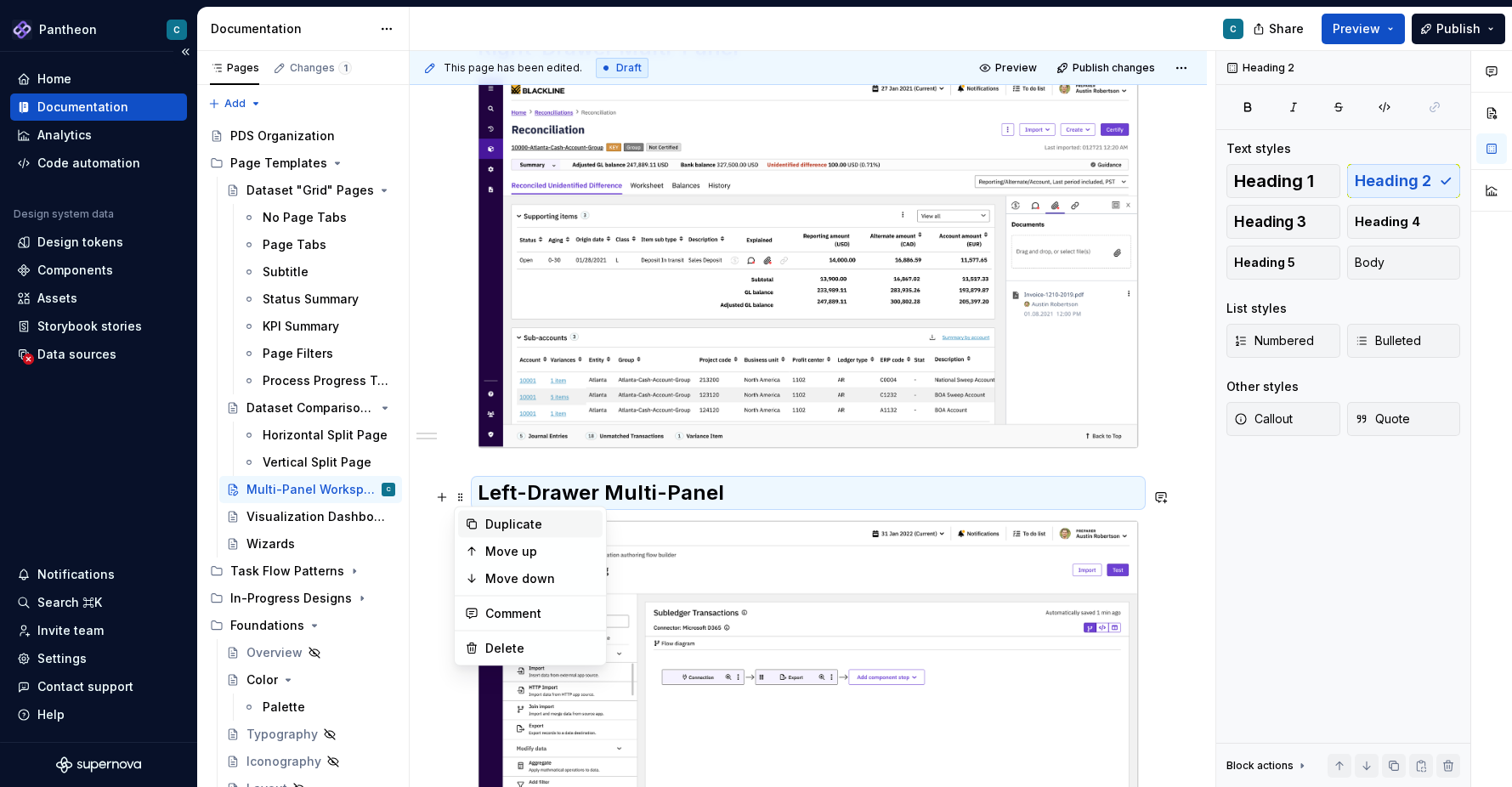 click on "Duplicate" at bounding box center (541, 524) 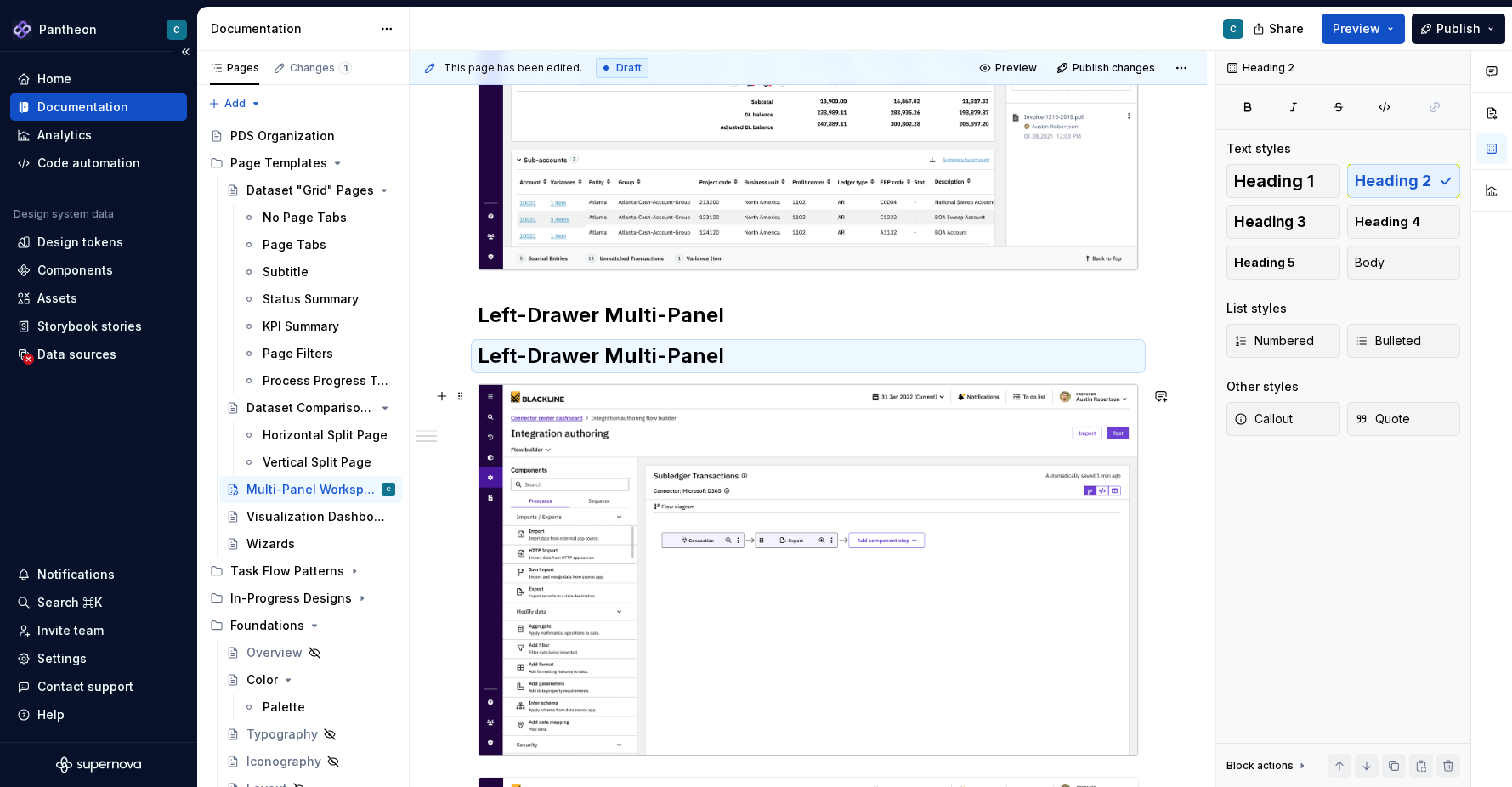 scroll, scrollTop: 552, scrollLeft: 0, axis: vertical 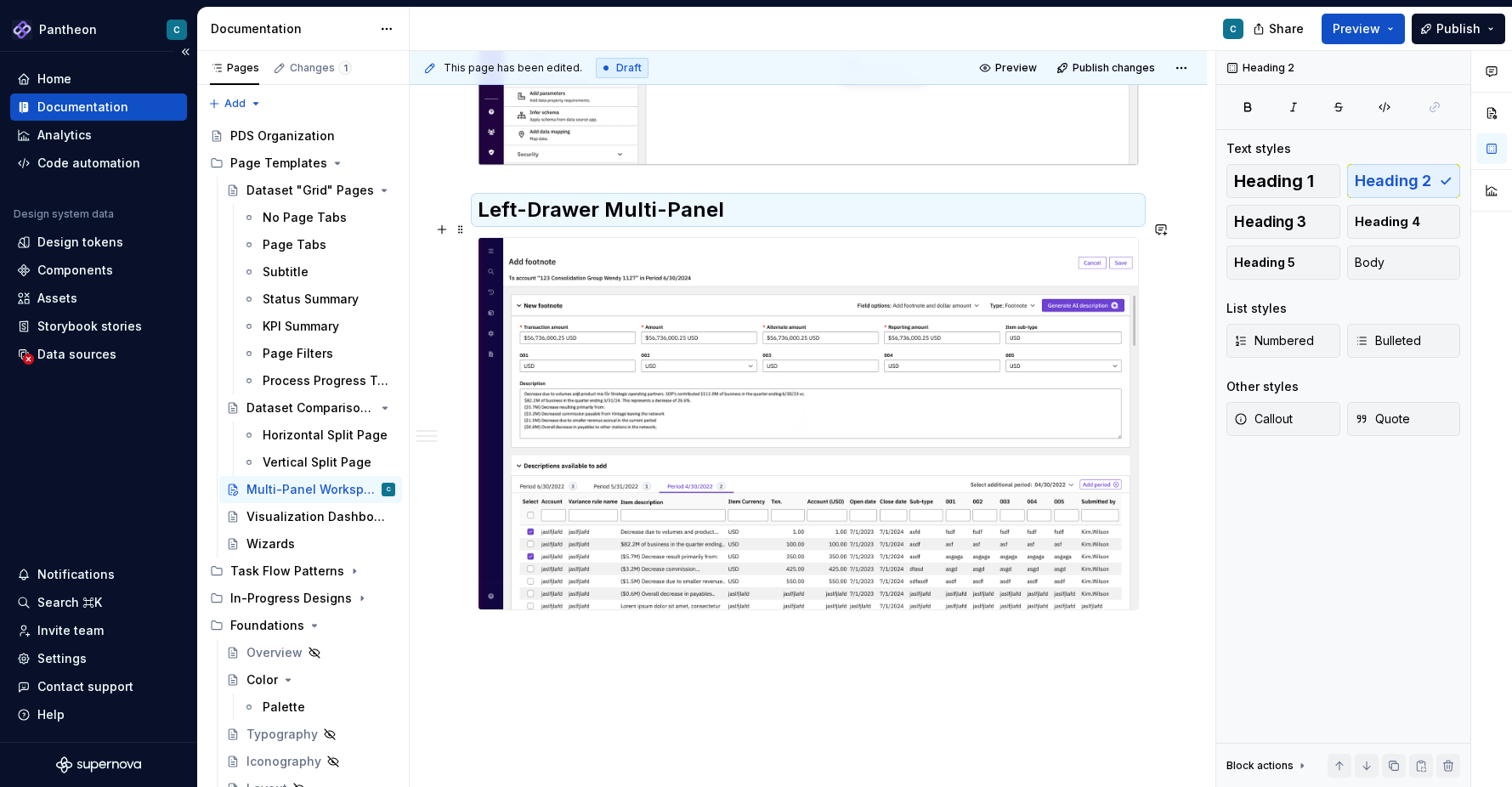 click on "Left-Drawer Multi-Panel" at bounding box center [808, 210] 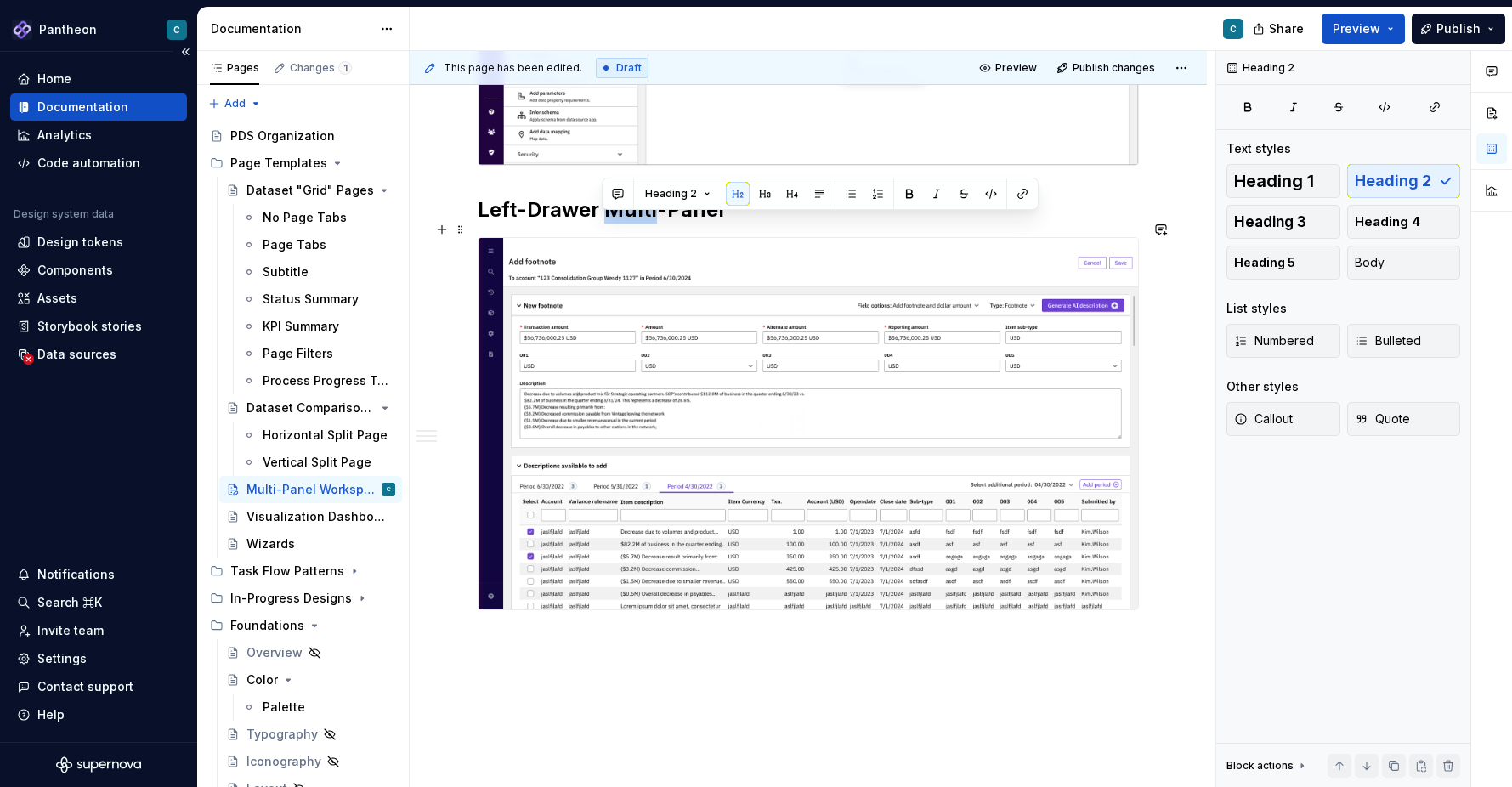click on "Left-Drawer Multi-Panel" at bounding box center [808, 210] 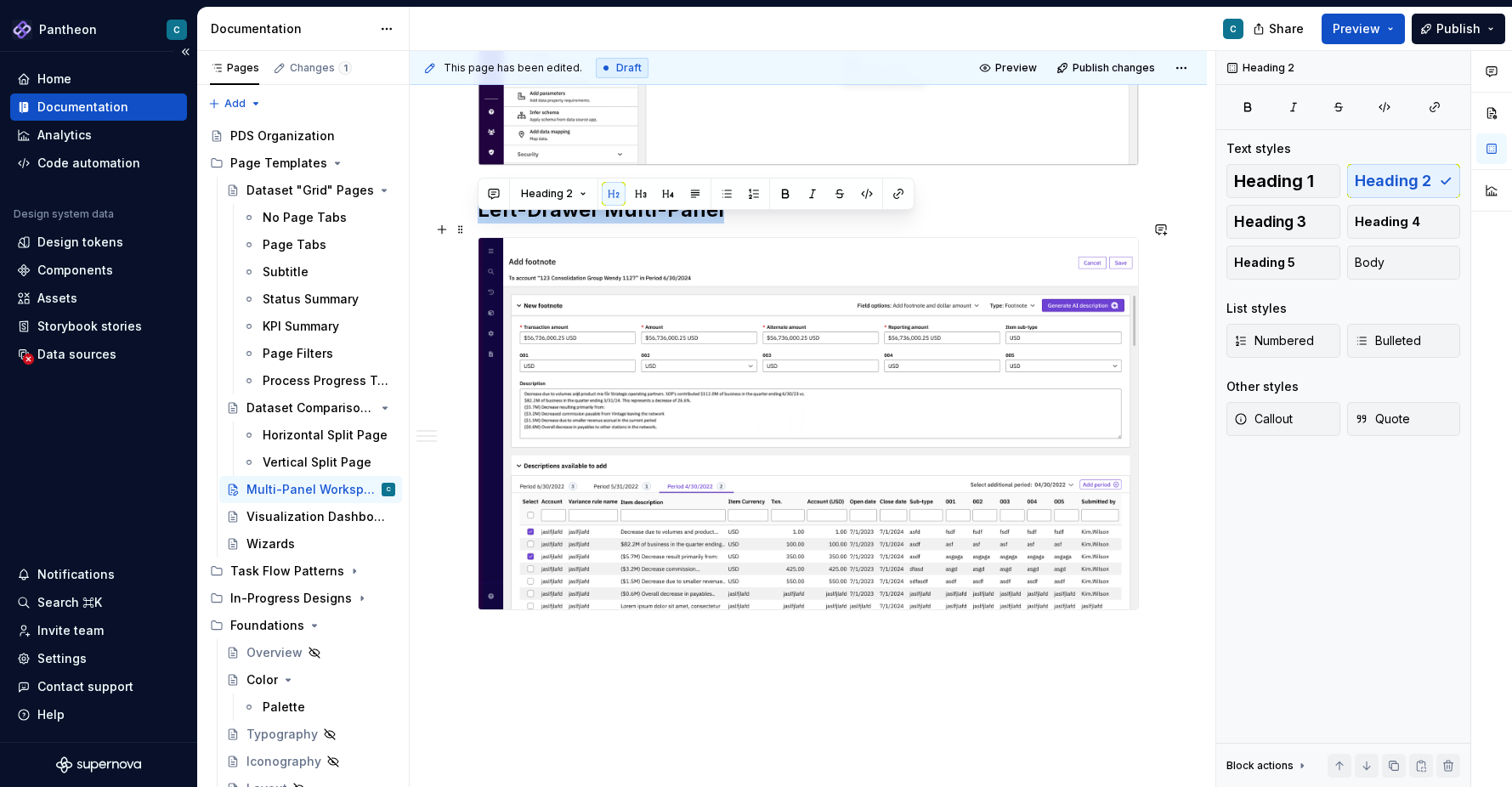 click on "Left-Drawer Multi-Panel" at bounding box center [808, 210] 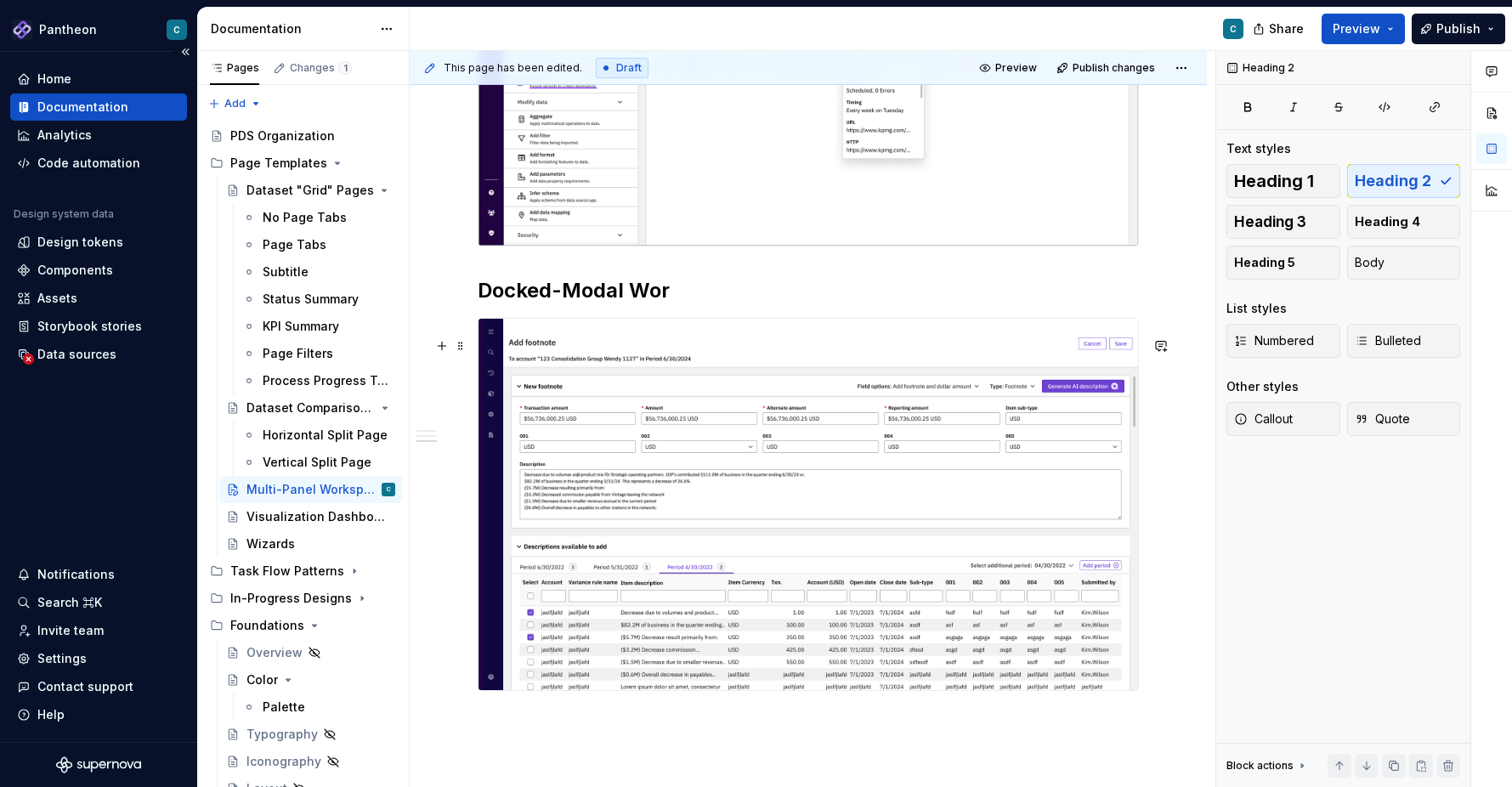 scroll, scrollTop: 1747, scrollLeft: 0, axis: vertical 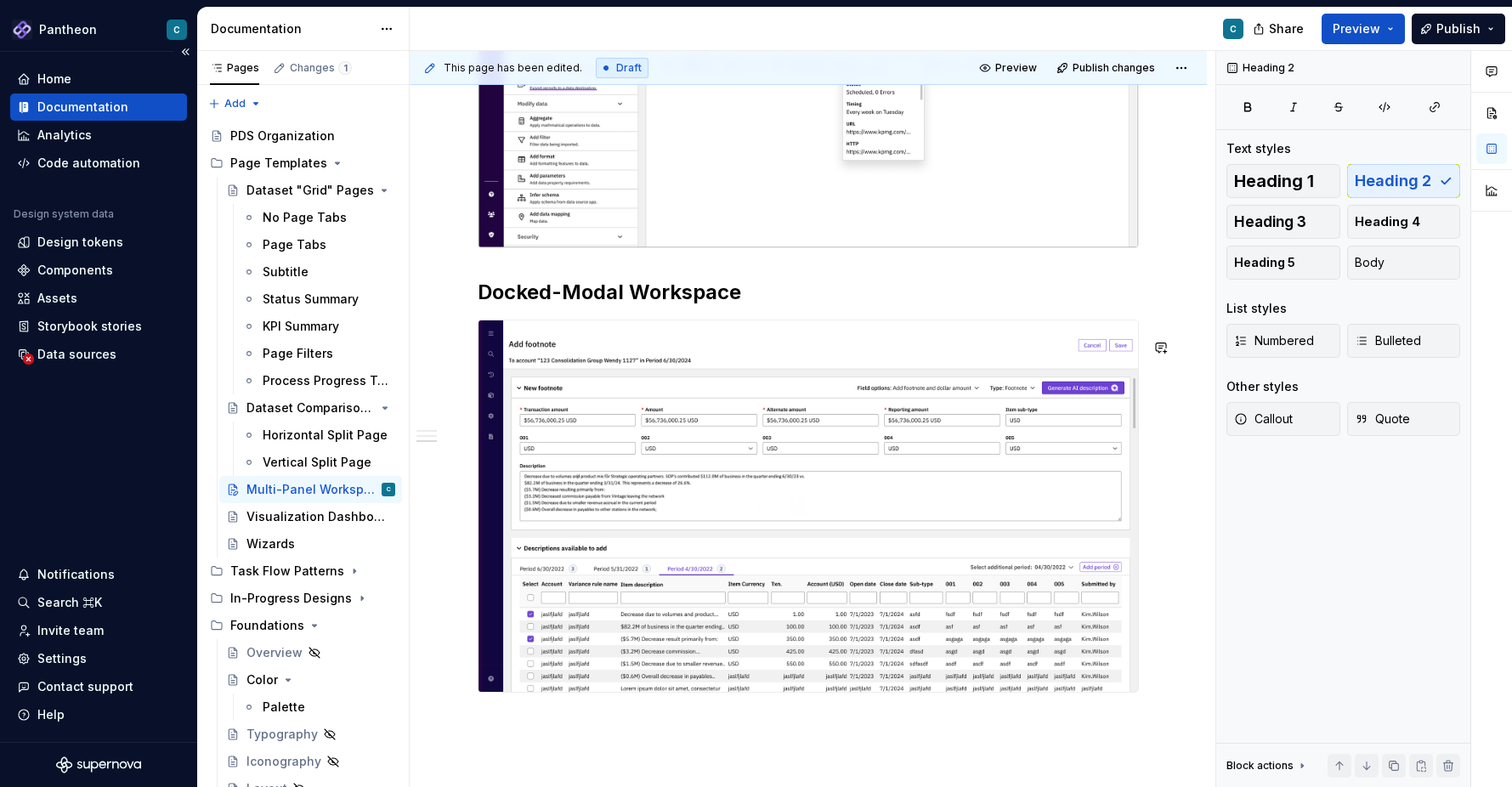 click on "Right-Drawer Multi-Panel Left-Drawer Multi-Panel Docked-Modal Workspace" at bounding box center [808, -244] 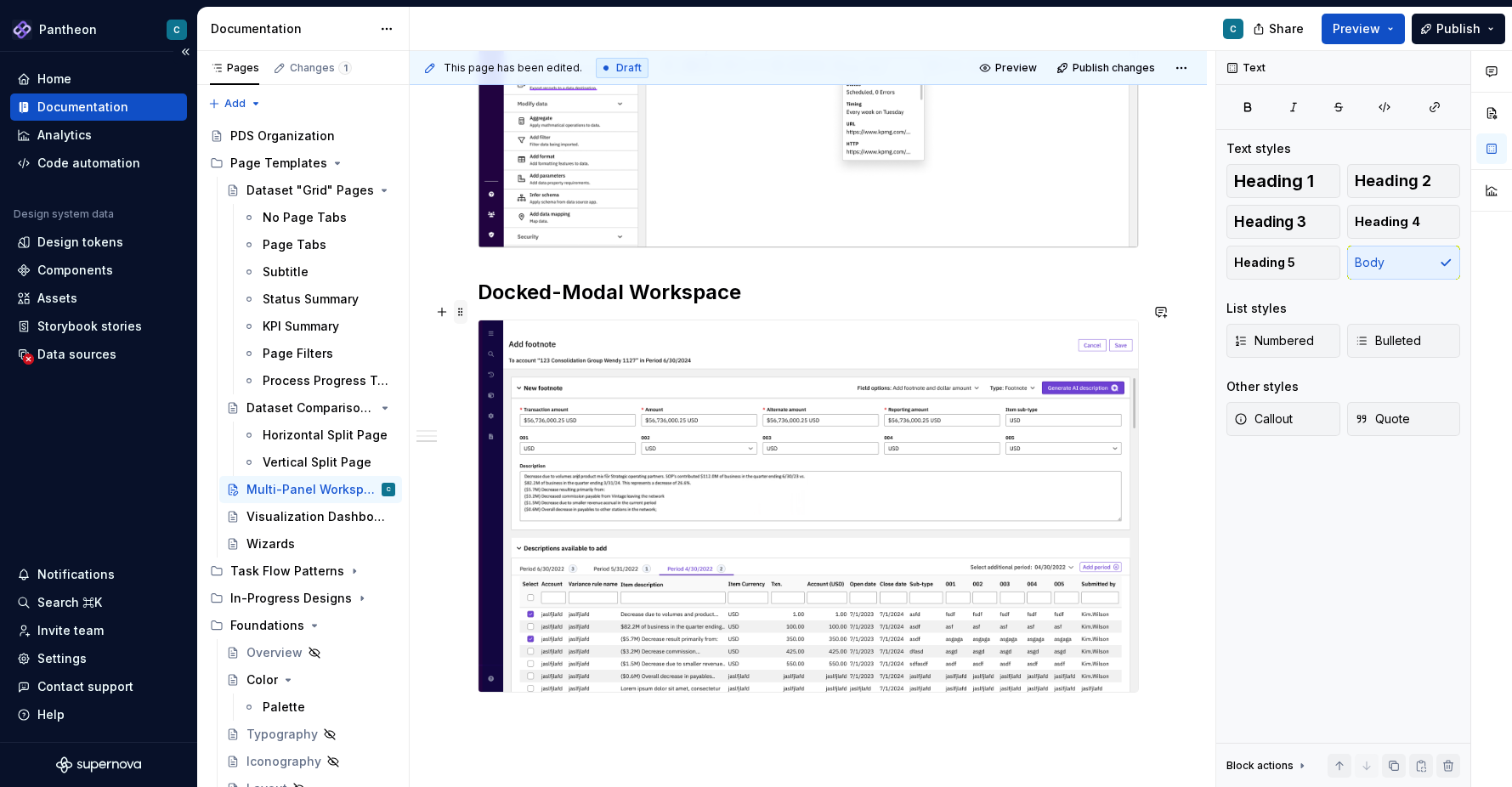 click at bounding box center (461, 312) 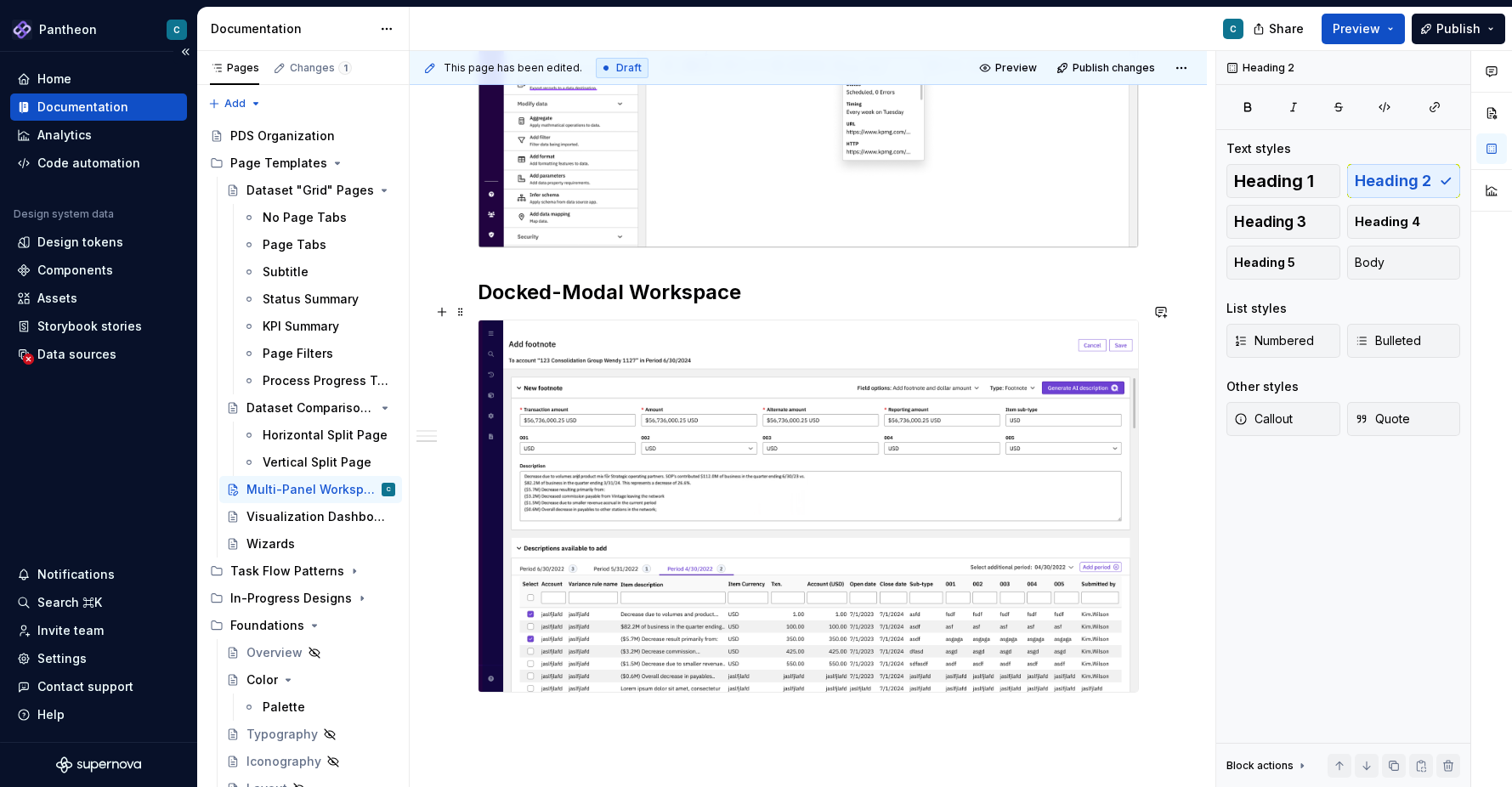 click on "Docked-Modal Workspace" at bounding box center [808, 292] 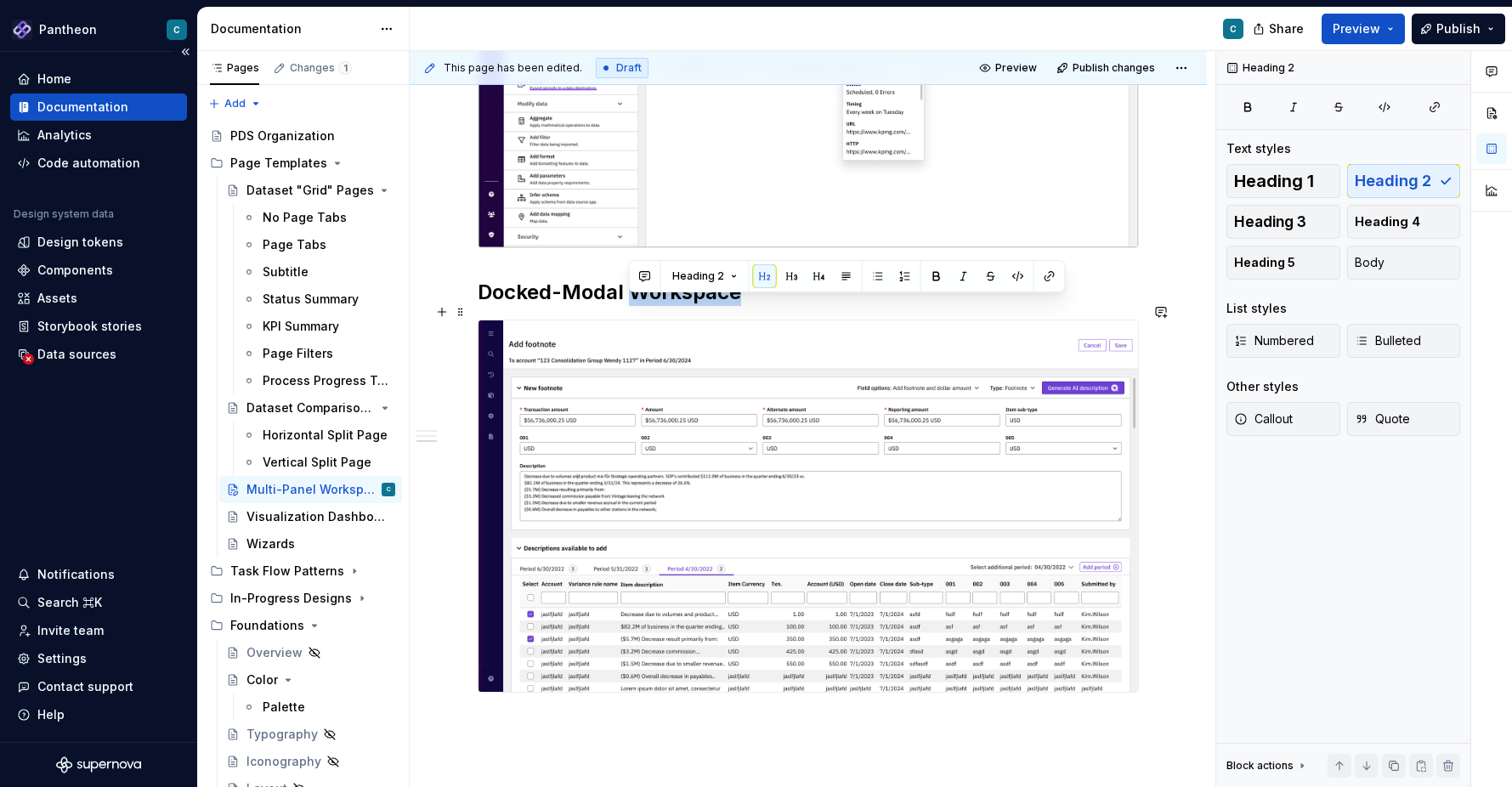 drag, startPoint x: 632, startPoint y: 313, endPoint x: 754, endPoint y: 316, distance: 122.03688 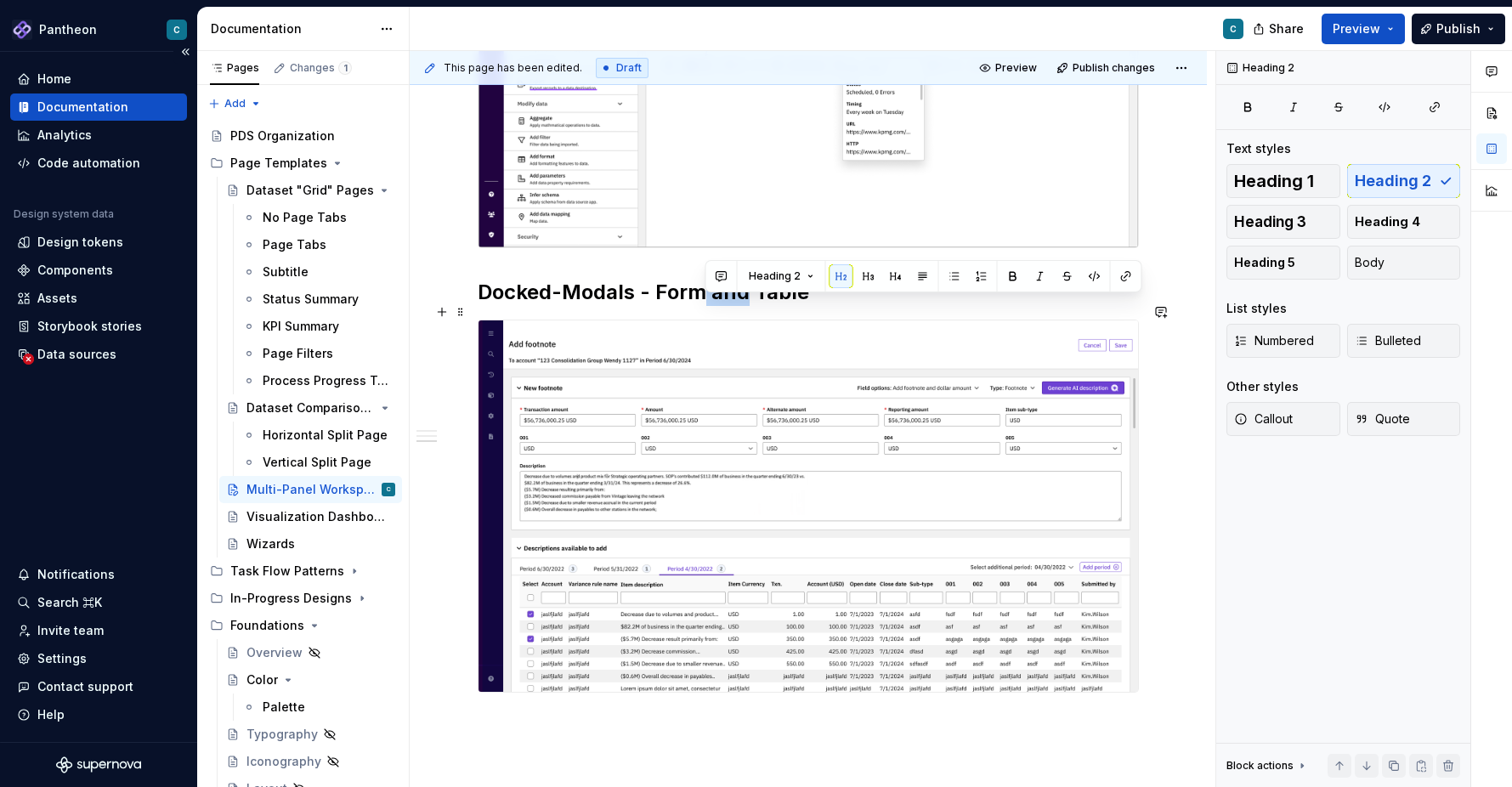 drag, startPoint x: 746, startPoint y: 318, endPoint x: 697, endPoint y: 319, distance: 49.0102 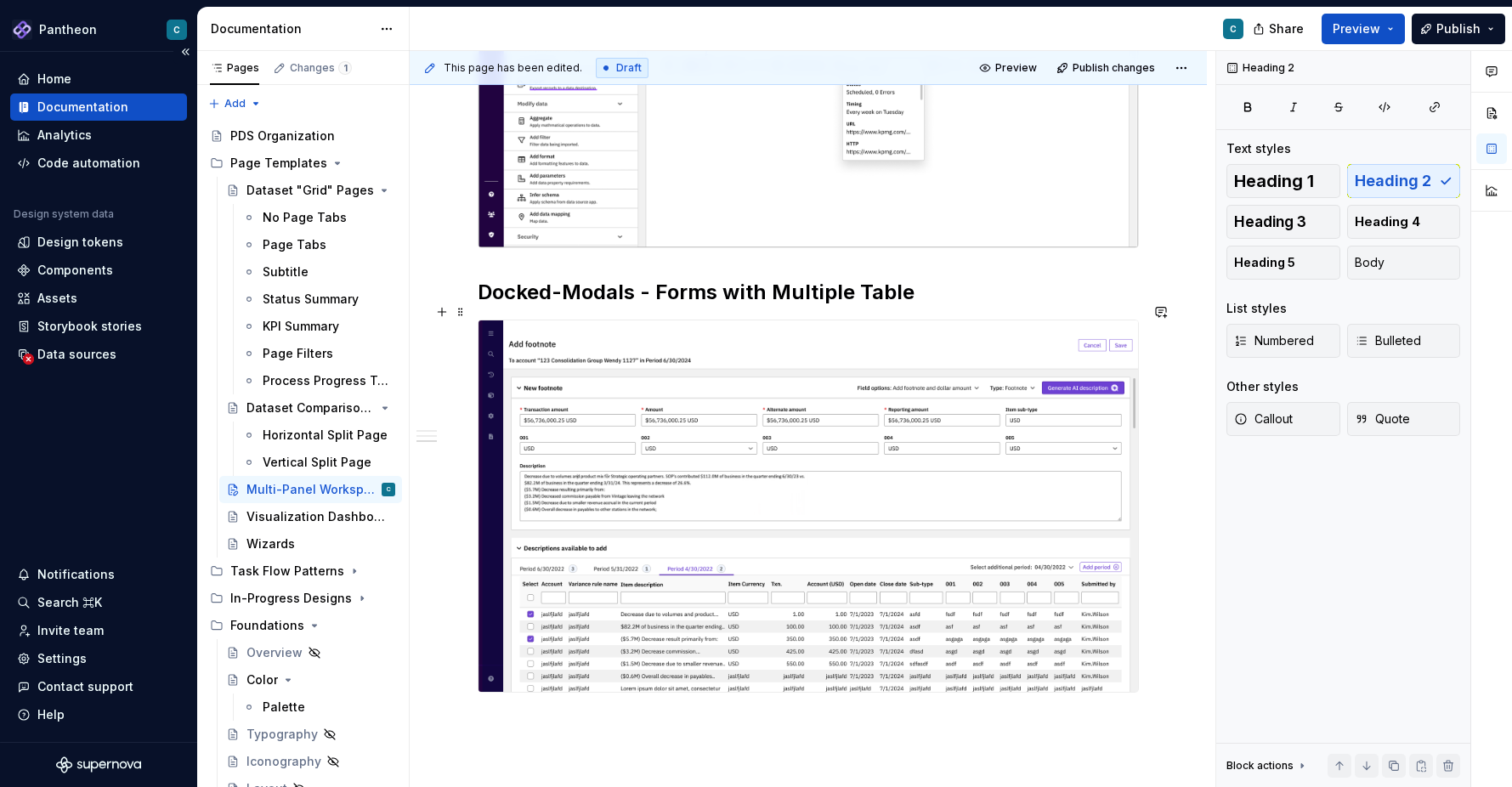 click on "Docked-Modals - Forms with Multiple Table" at bounding box center [808, 292] 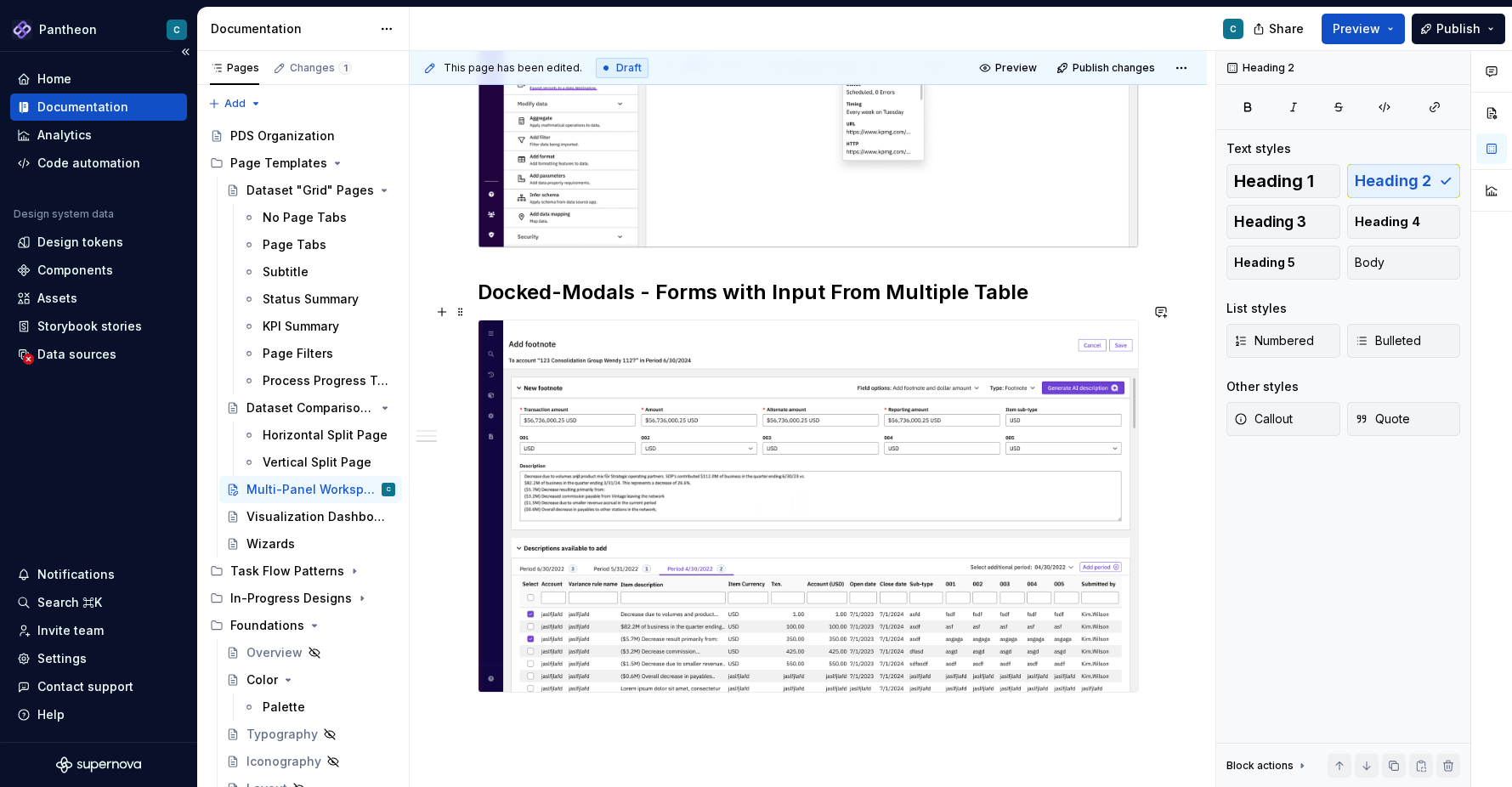 click on "Docked-Modals - Forms with Input From Multiple Table" at bounding box center (808, 292) 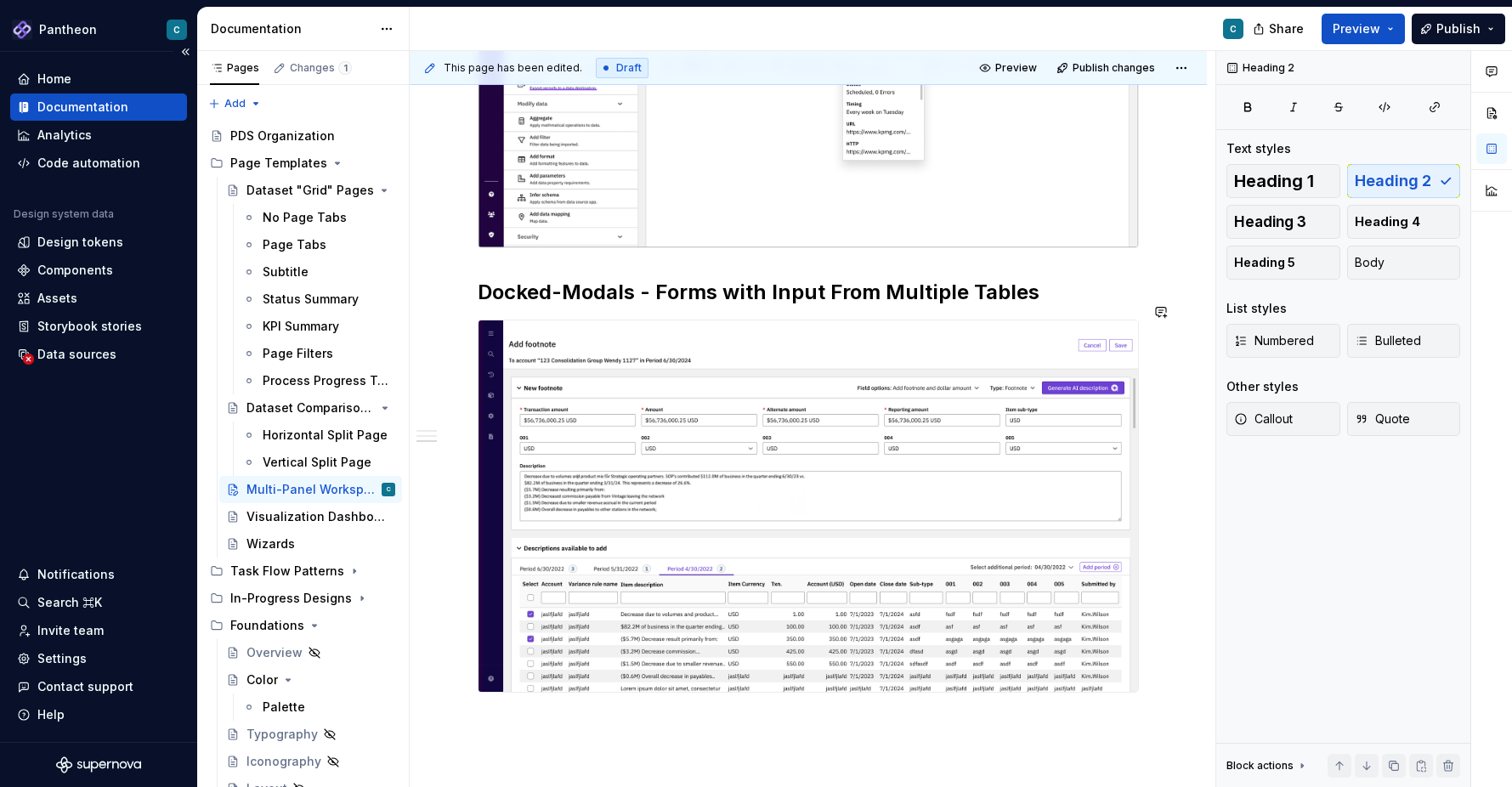 click on "Right-Drawer Multi-Panel Left-Drawer Multi-Panel Docked-Modals - Forms with Input From Multiple Tables" at bounding box center (808, -331) 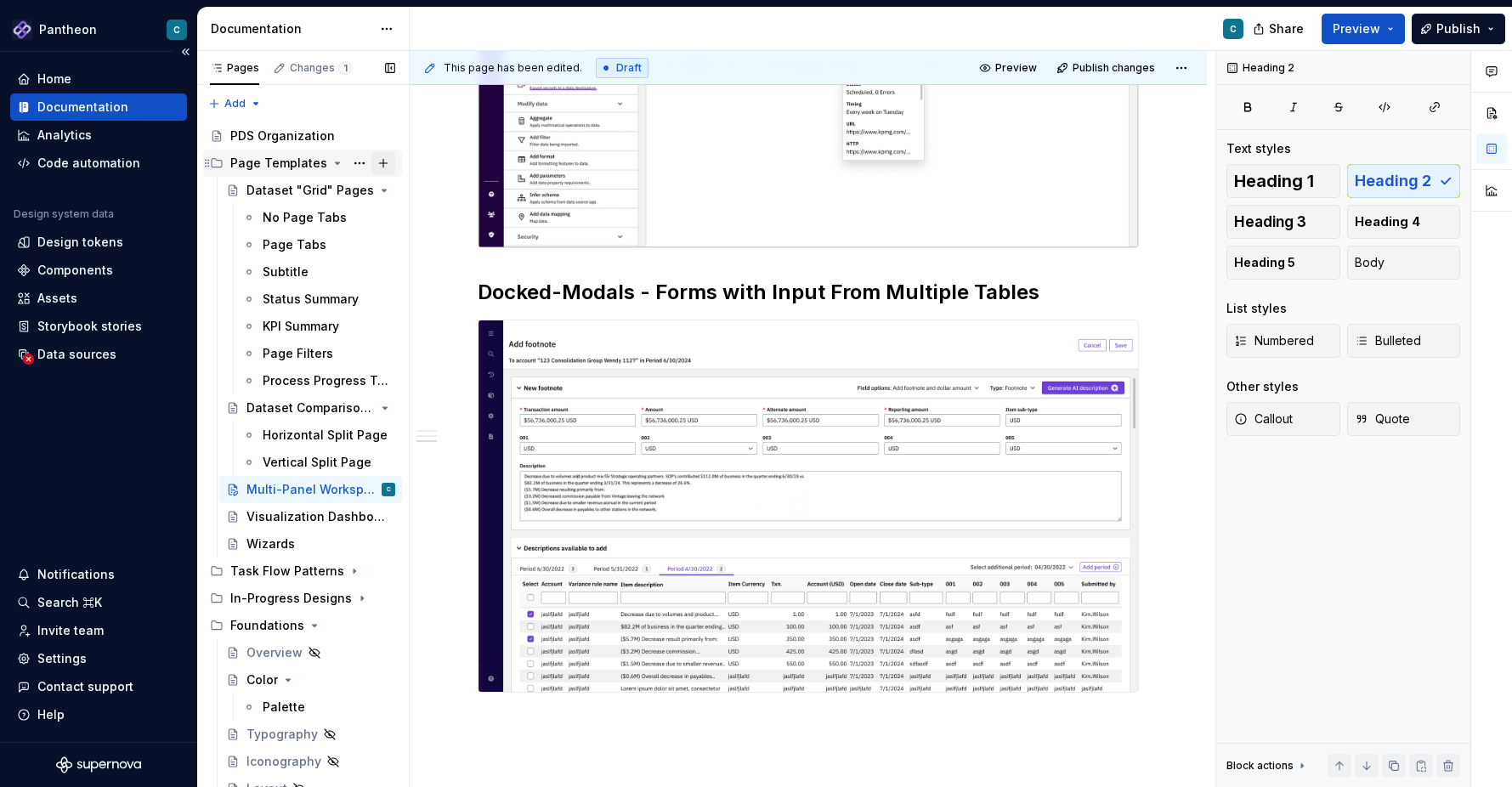 click at bounding box center (383, 163) 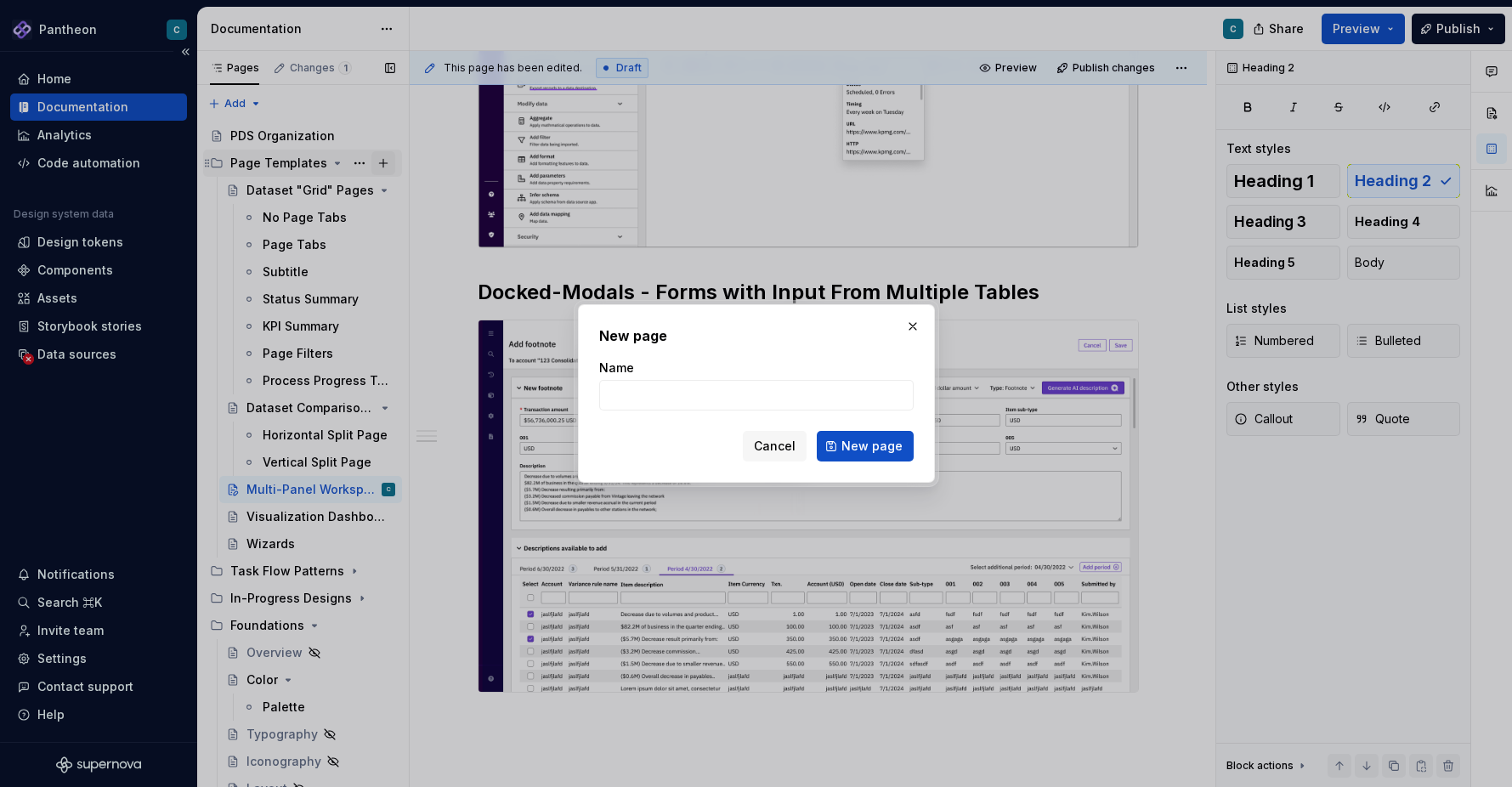 type on "*" 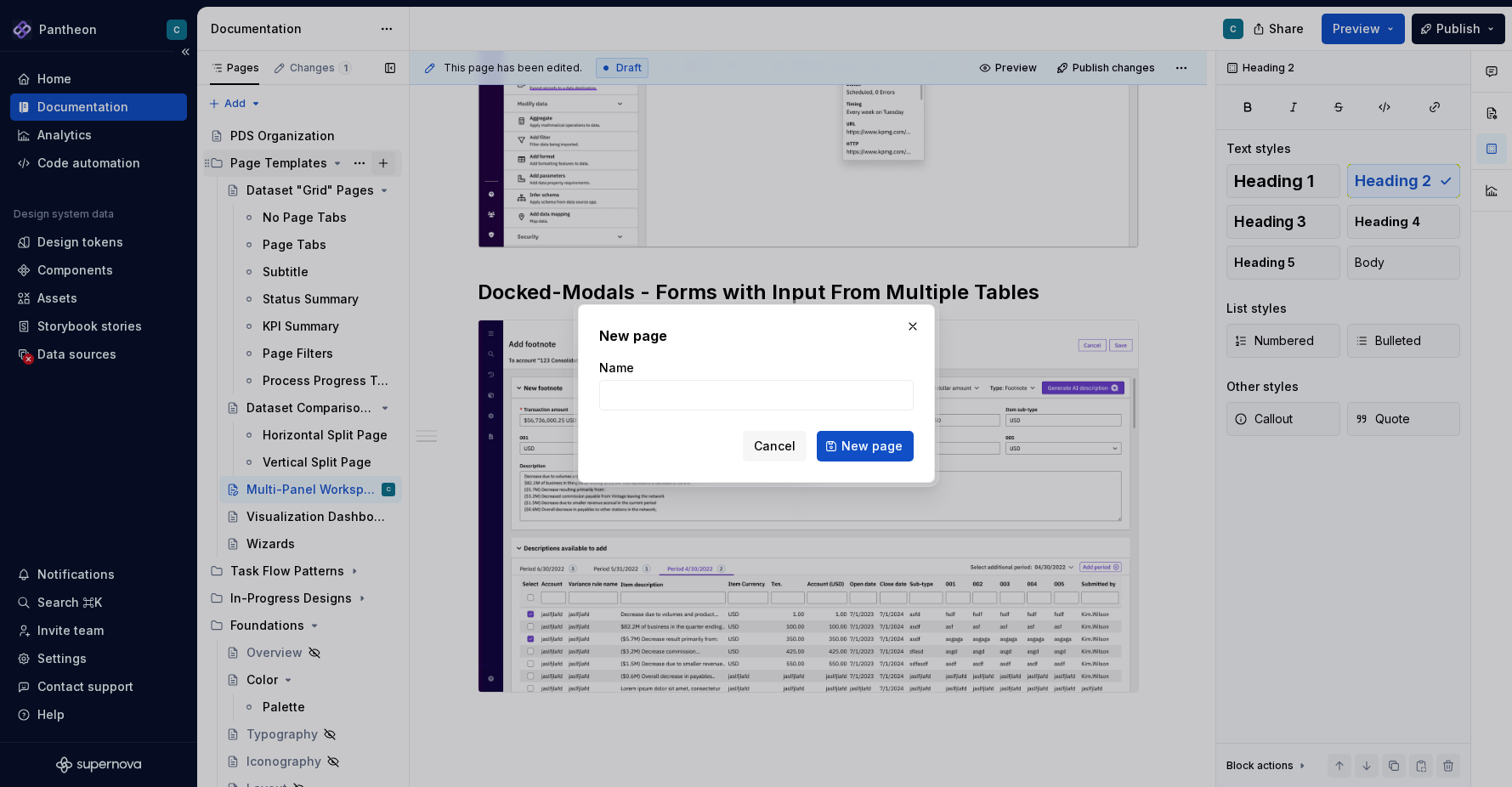 type on "E" 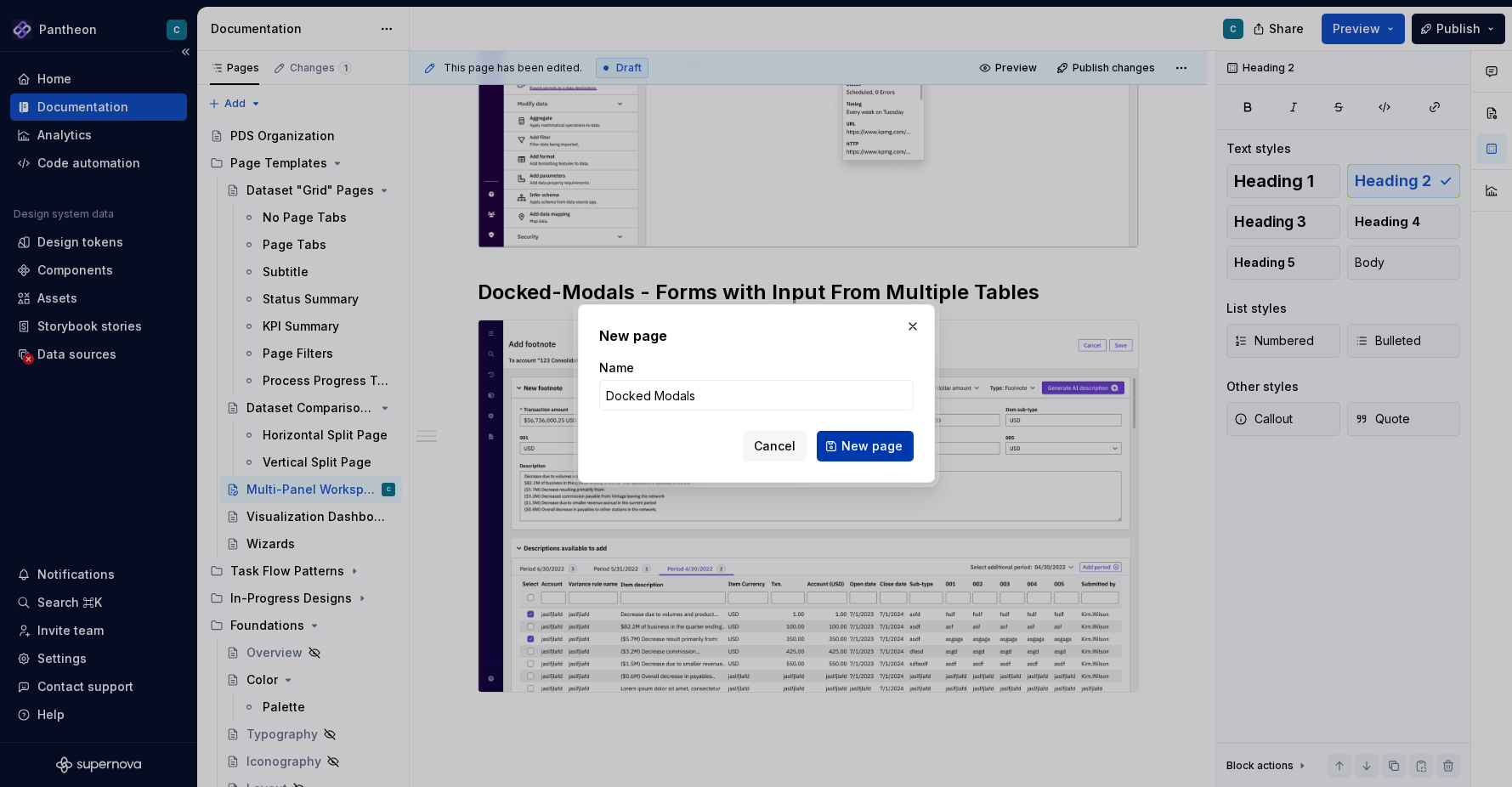 type on "Docked Modals" 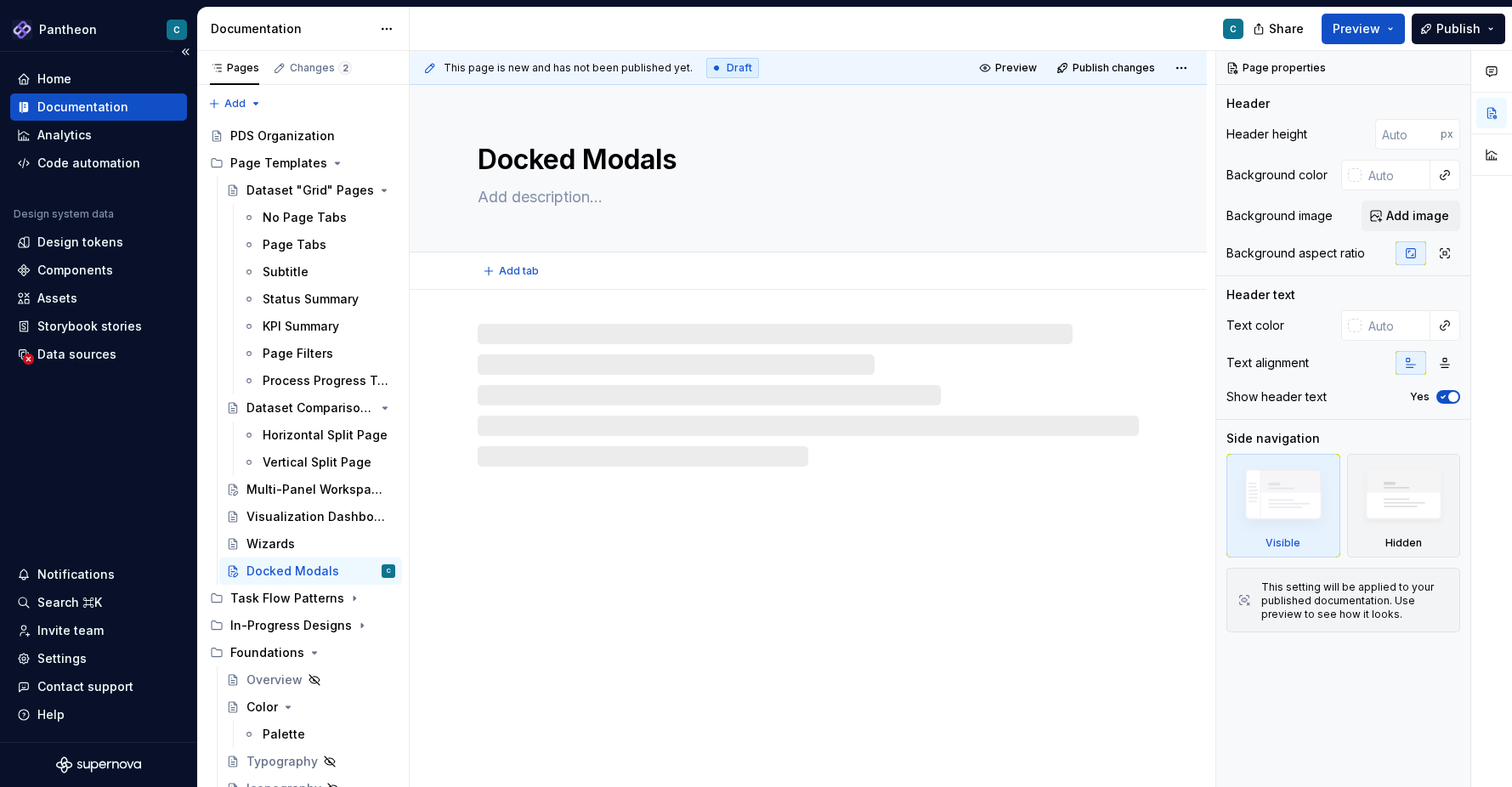 click at bounding box center [805, 197] 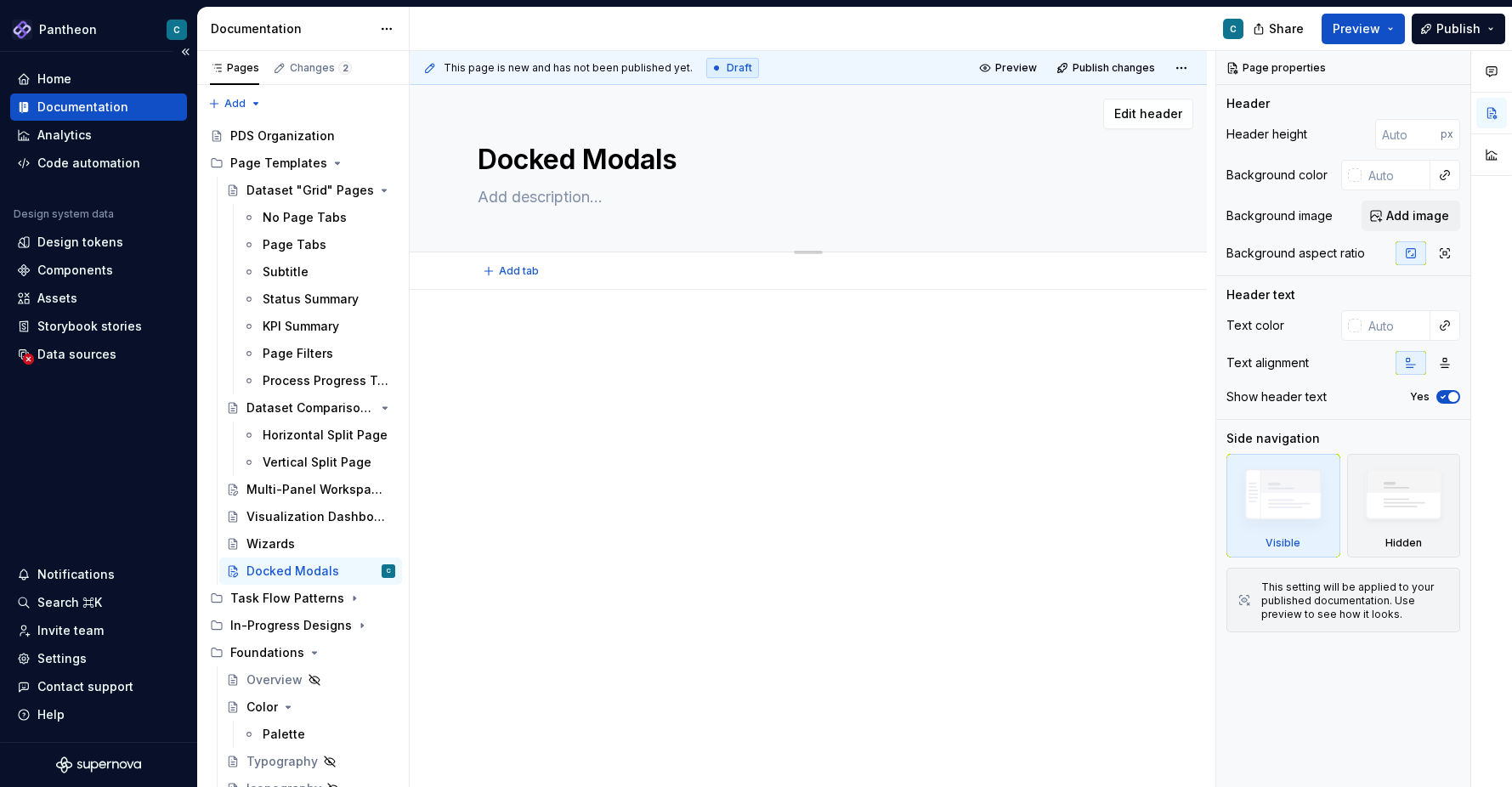 click at bounding box center [805, 197] 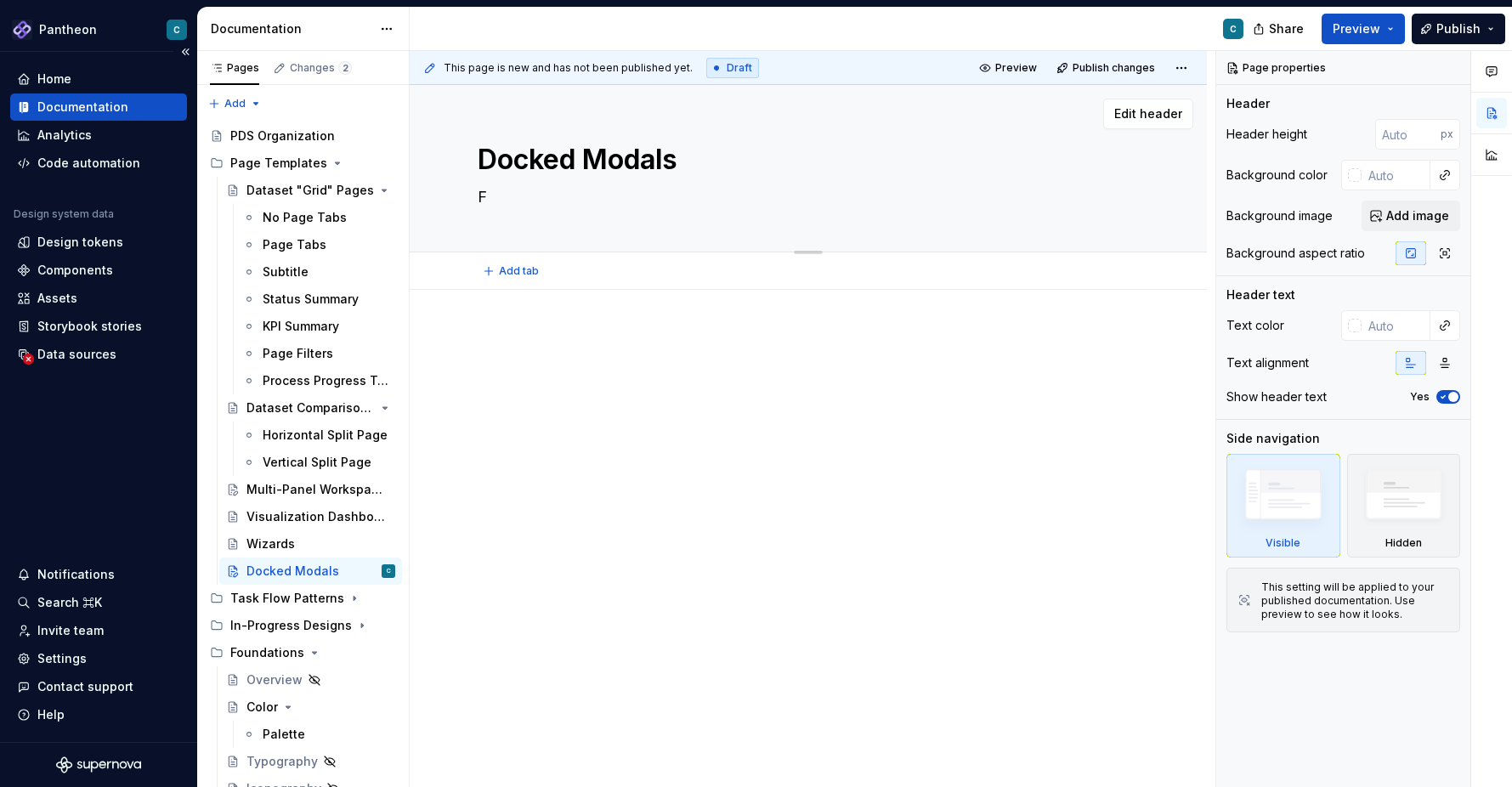 type on "*" 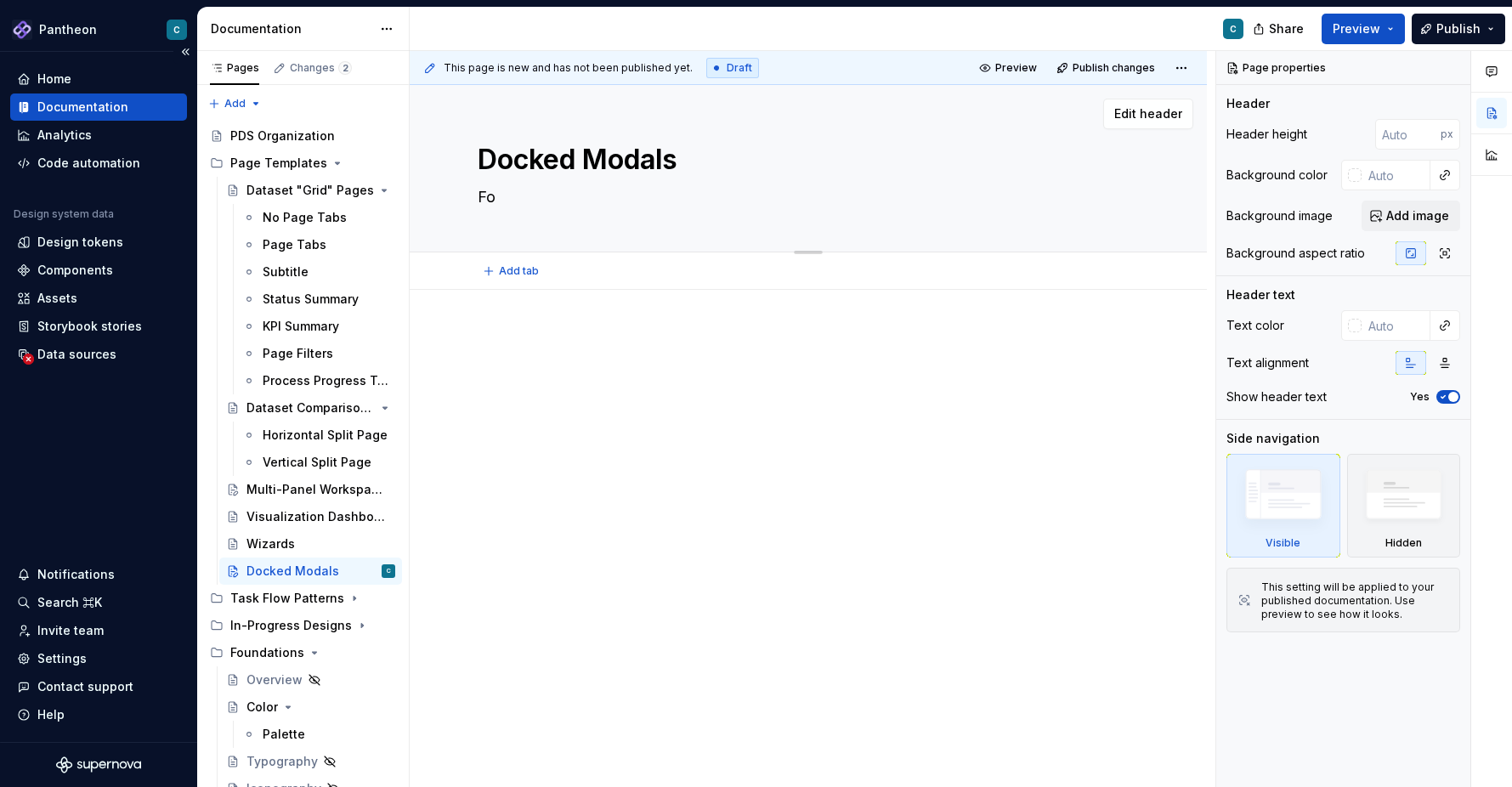 type on "*" 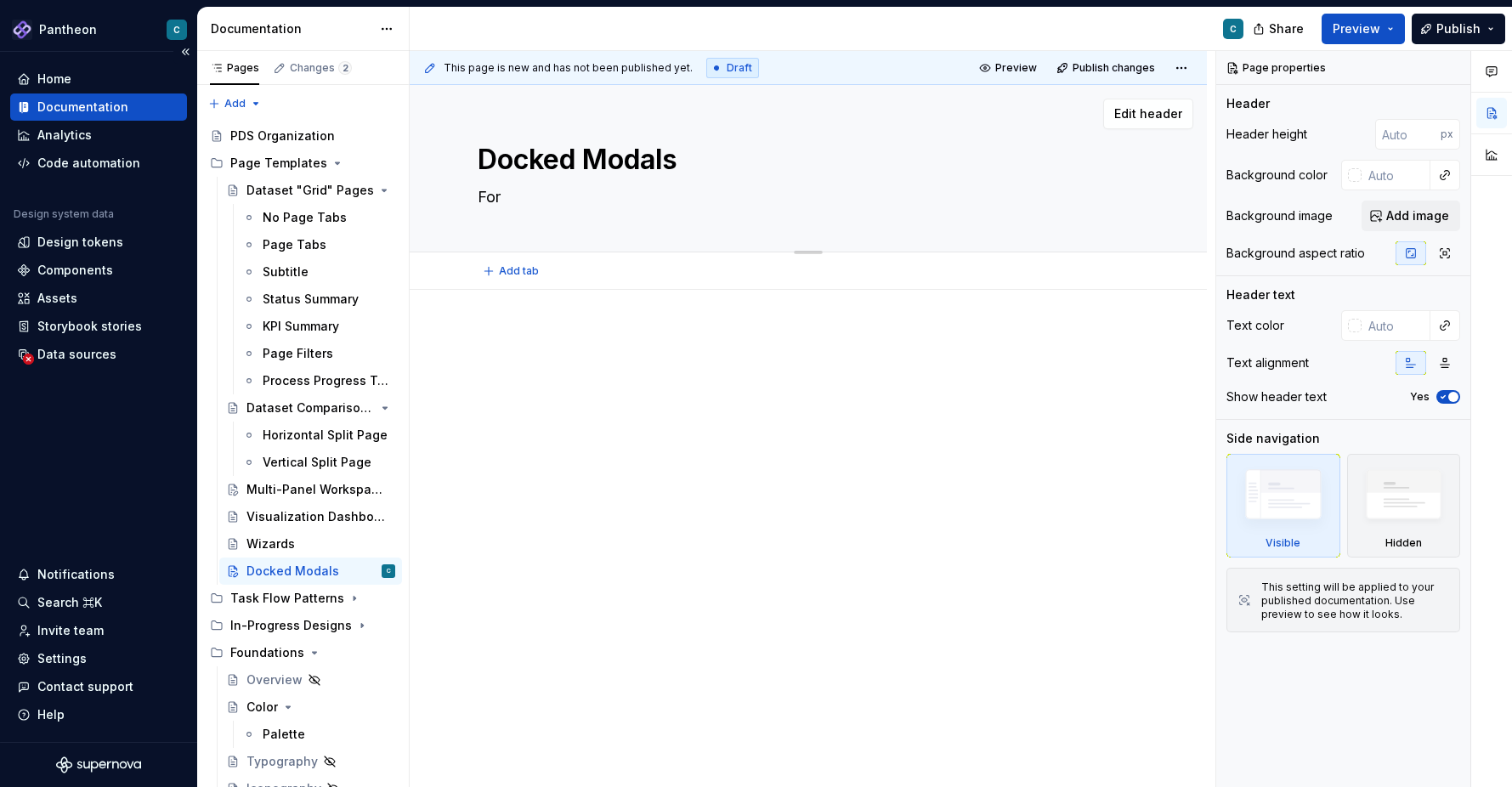type on "*" 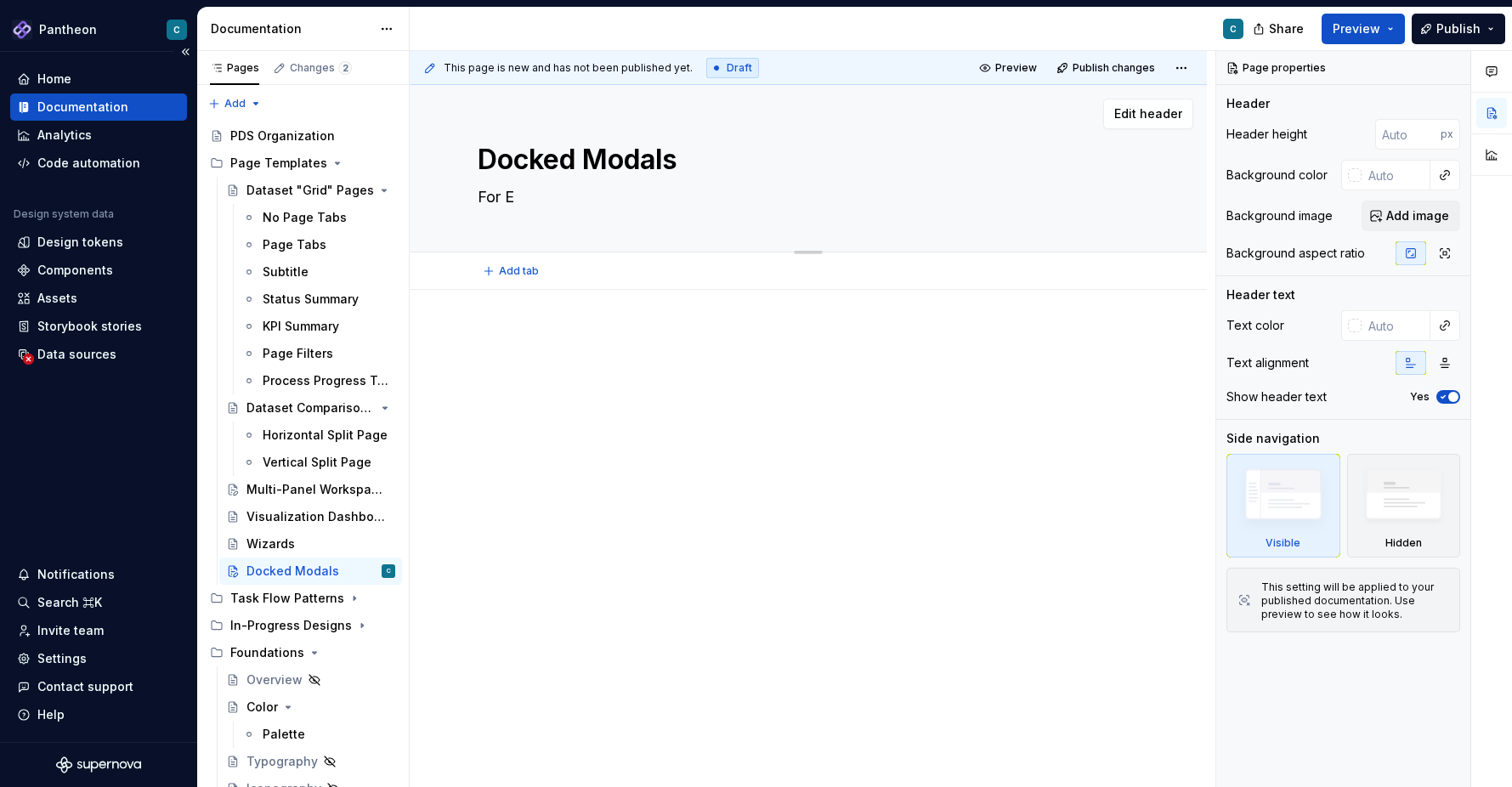 type on "*" 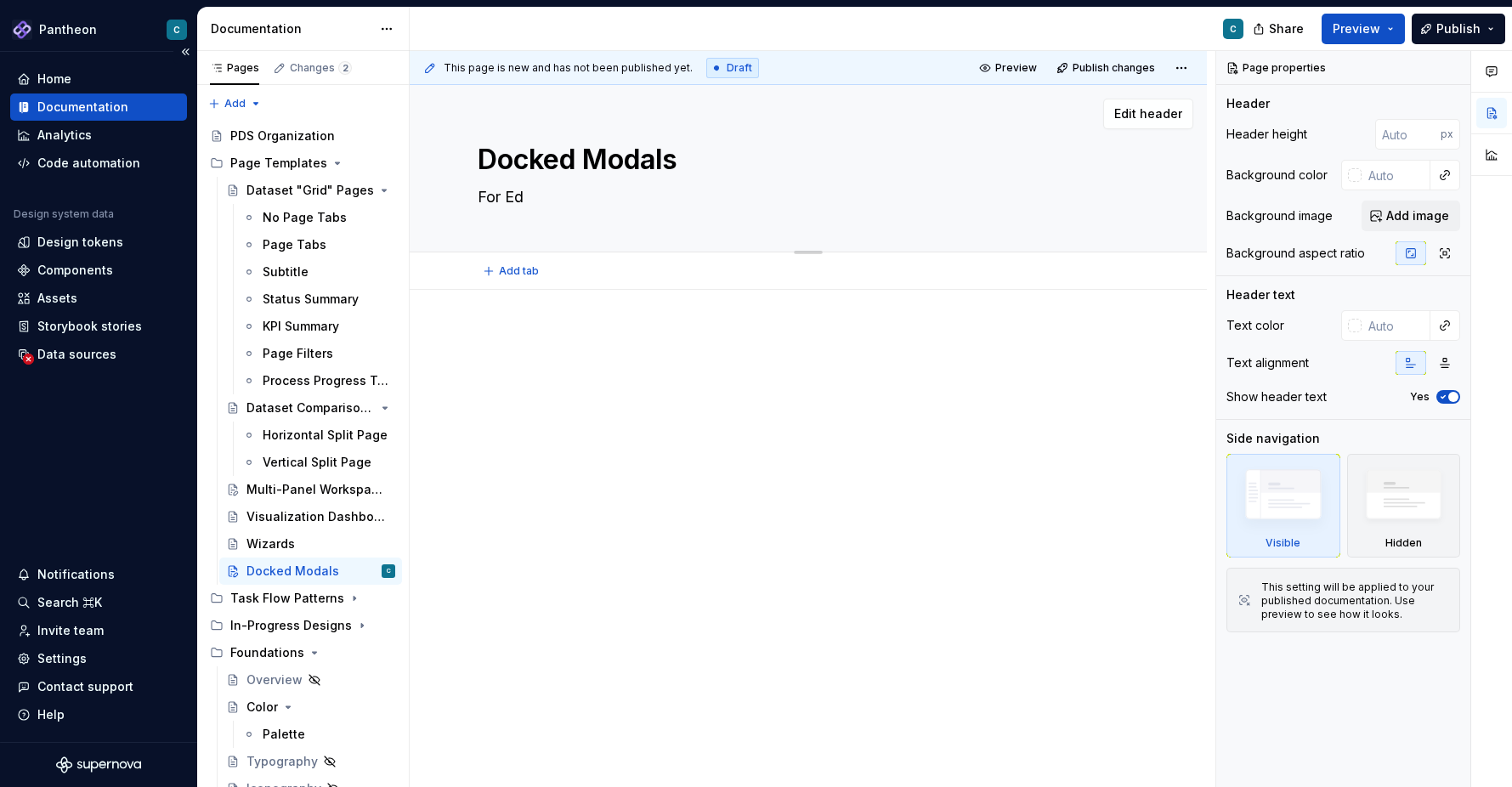 type on "*" 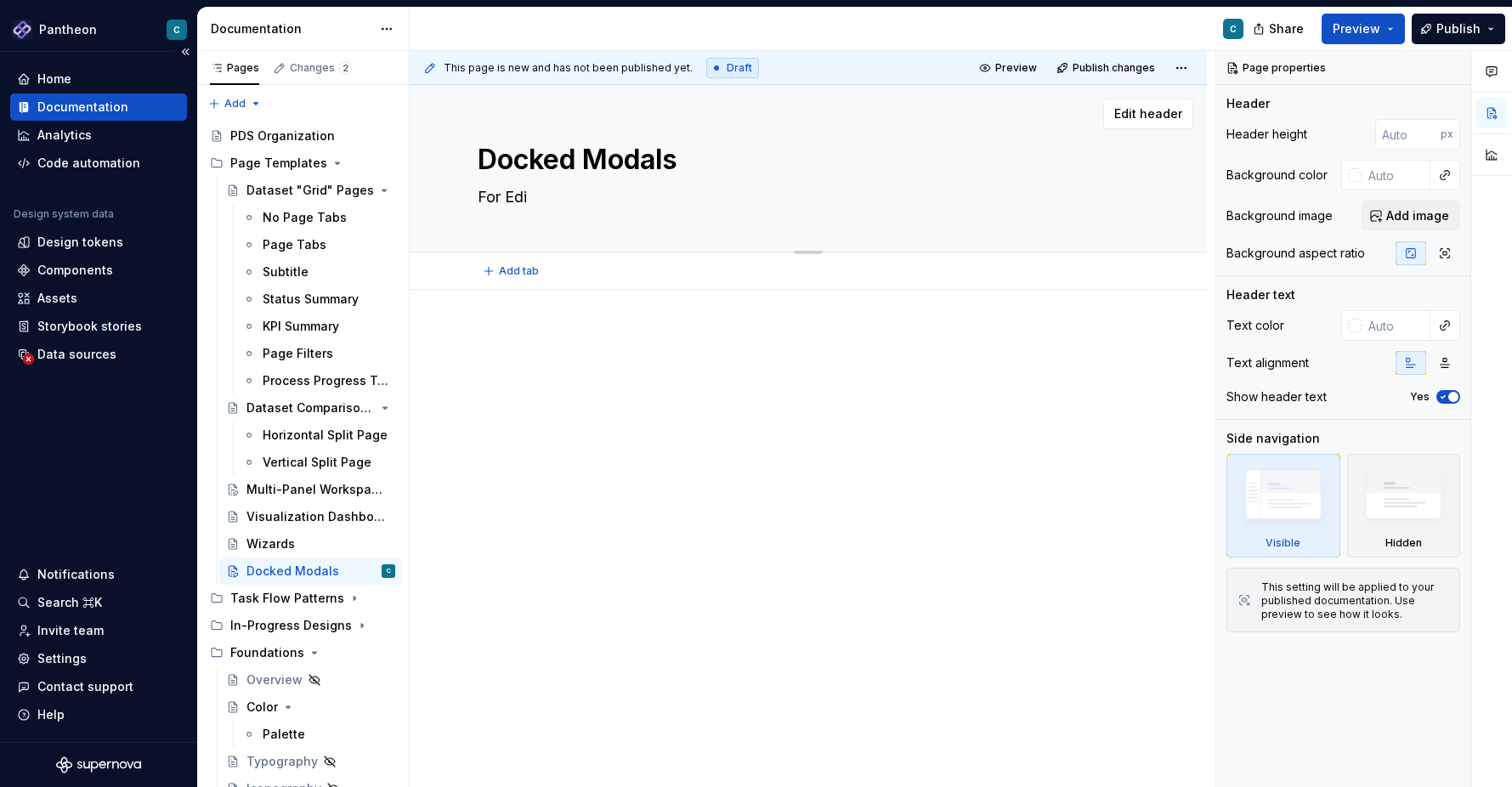 type on "*" 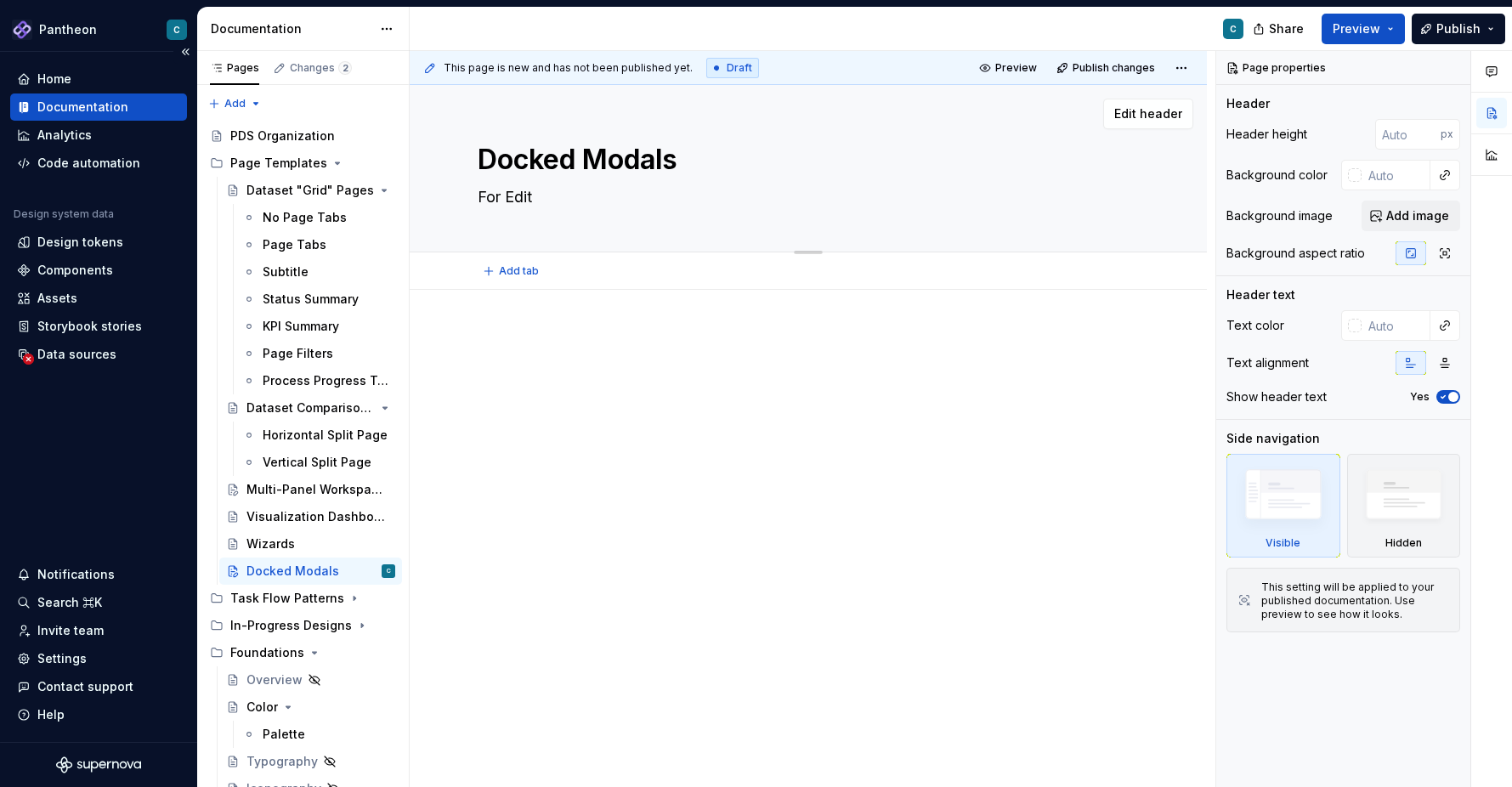 type on "*" 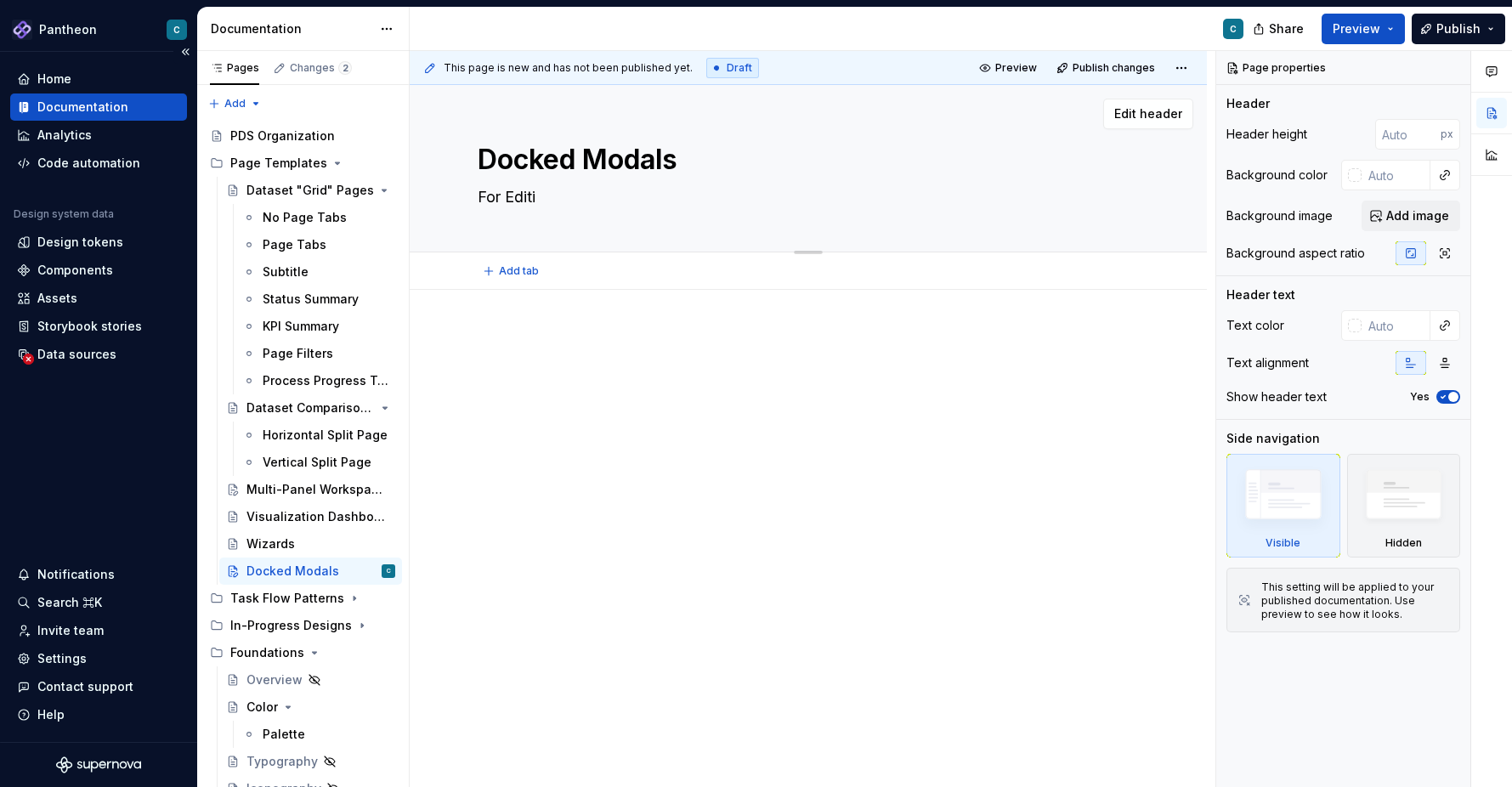 type on "*" 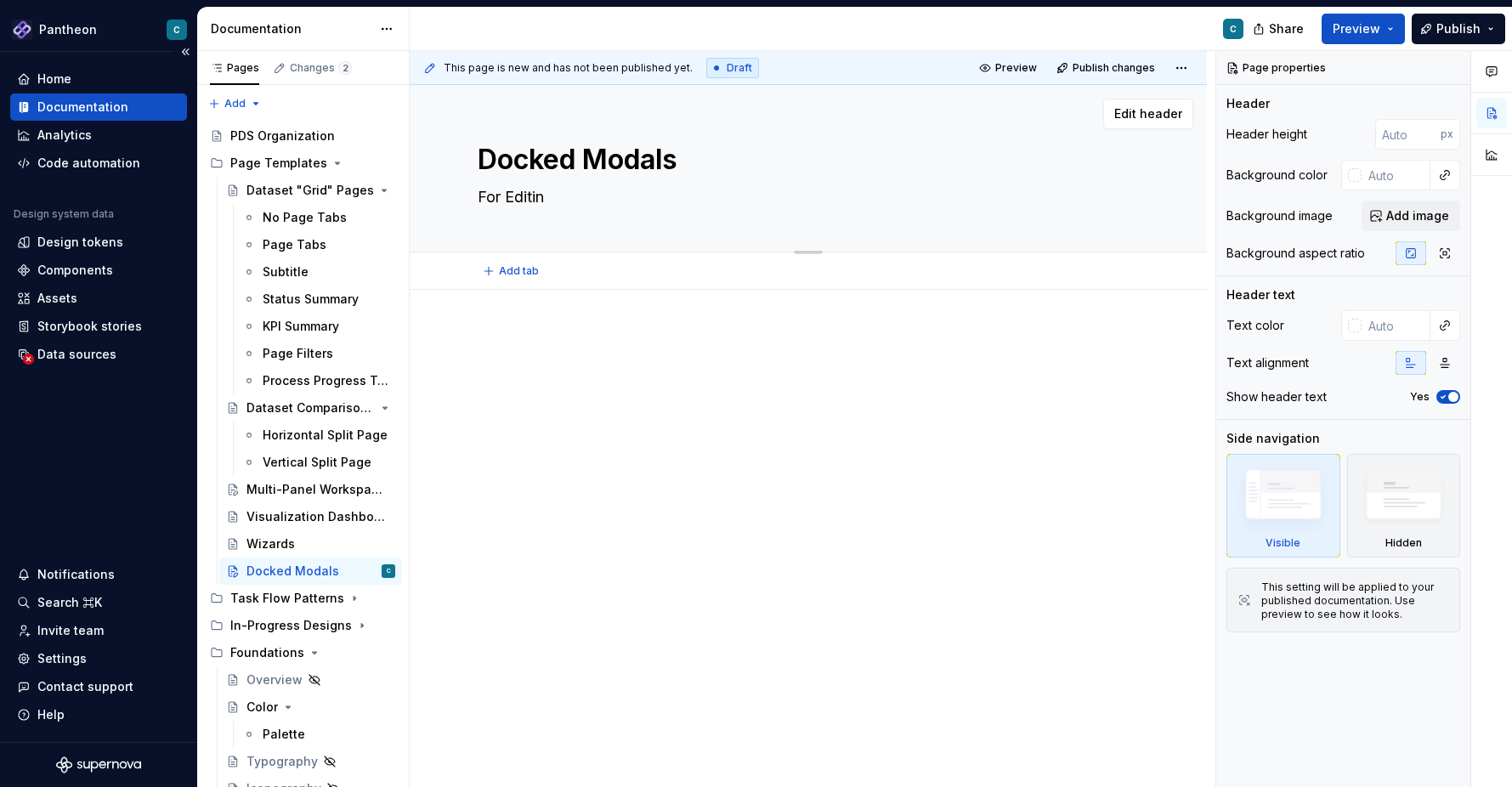 type on "*" 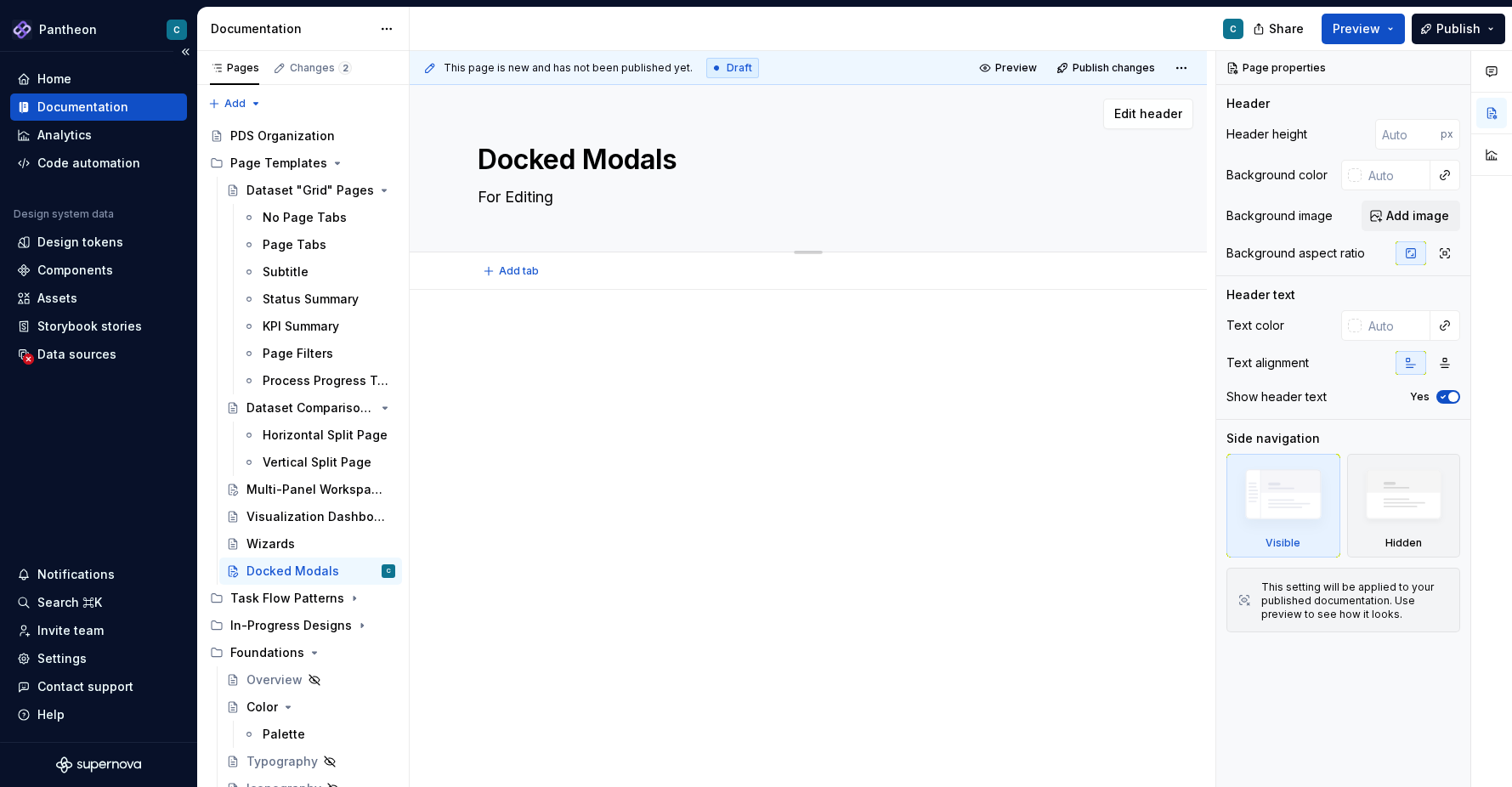 type on "*" 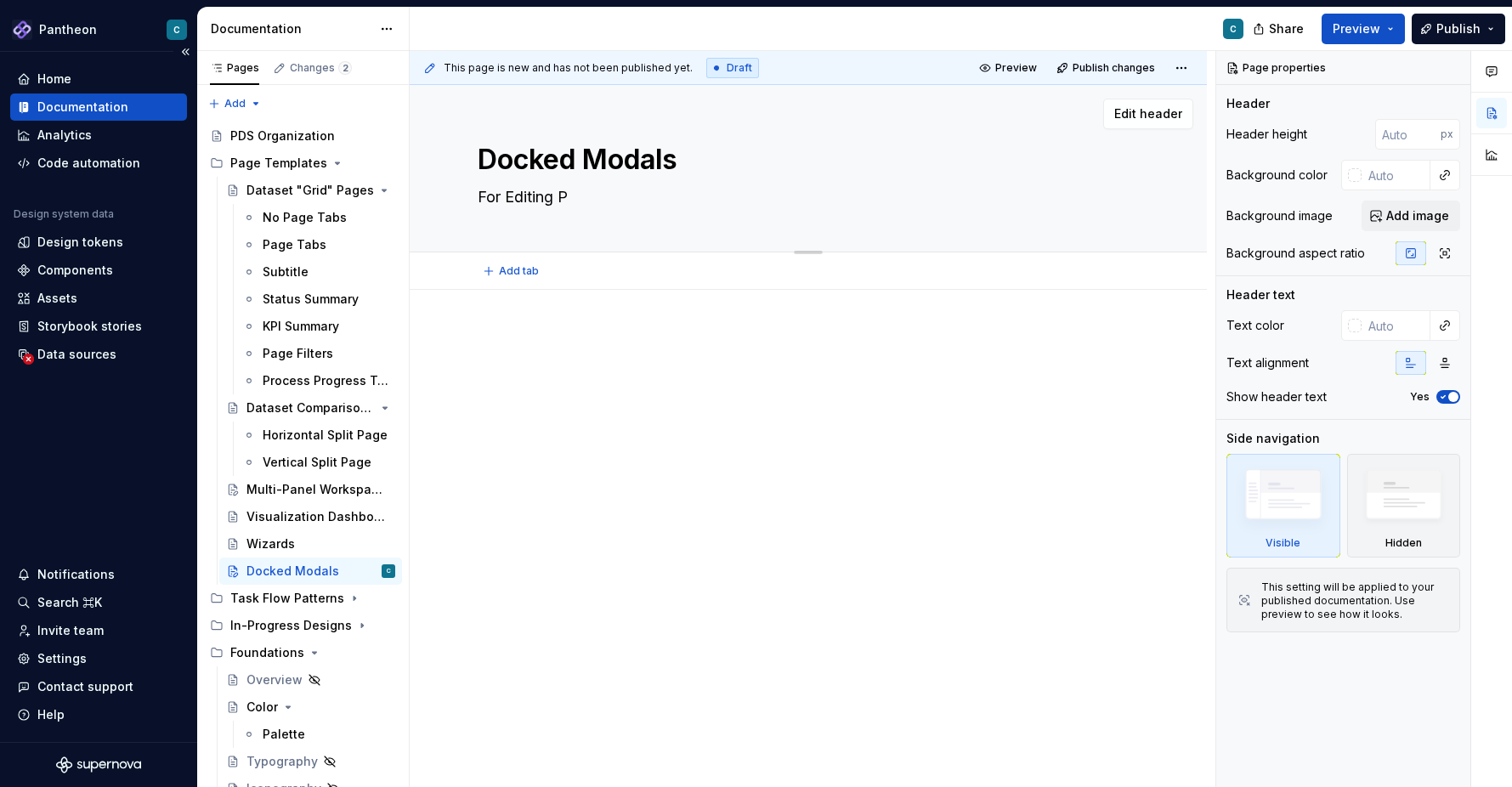 type on "*" 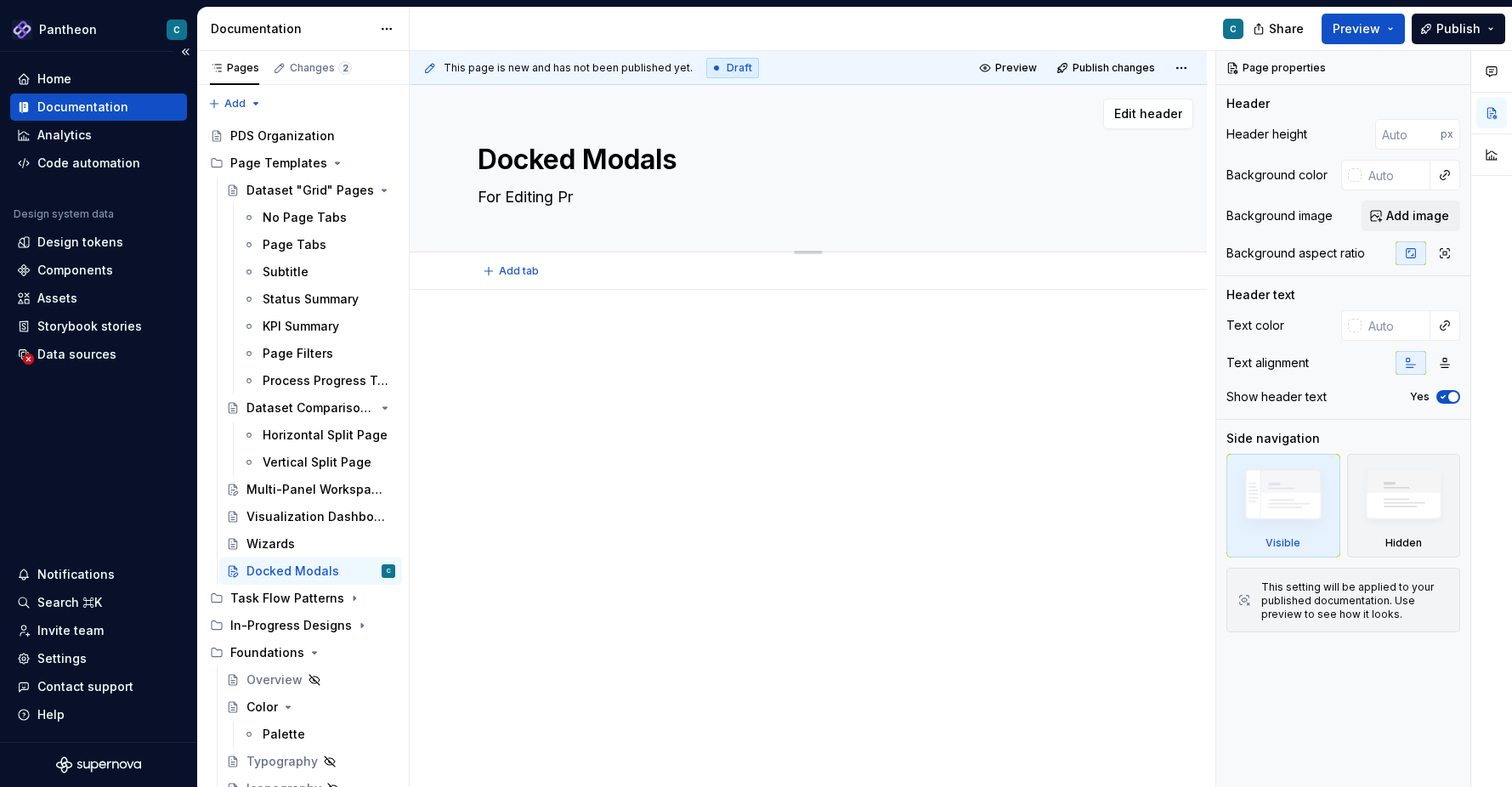 type on "*" 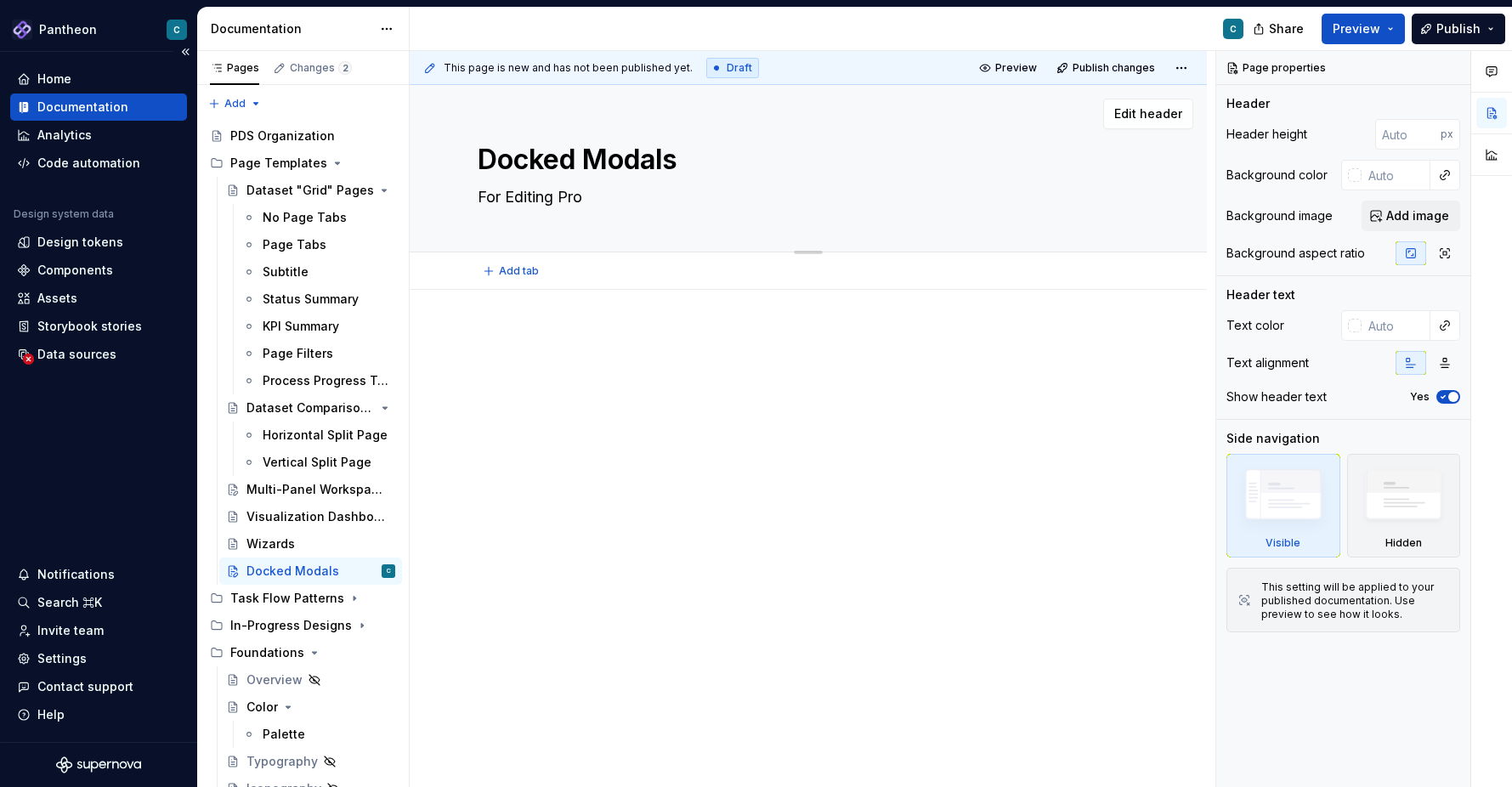 type on "*" 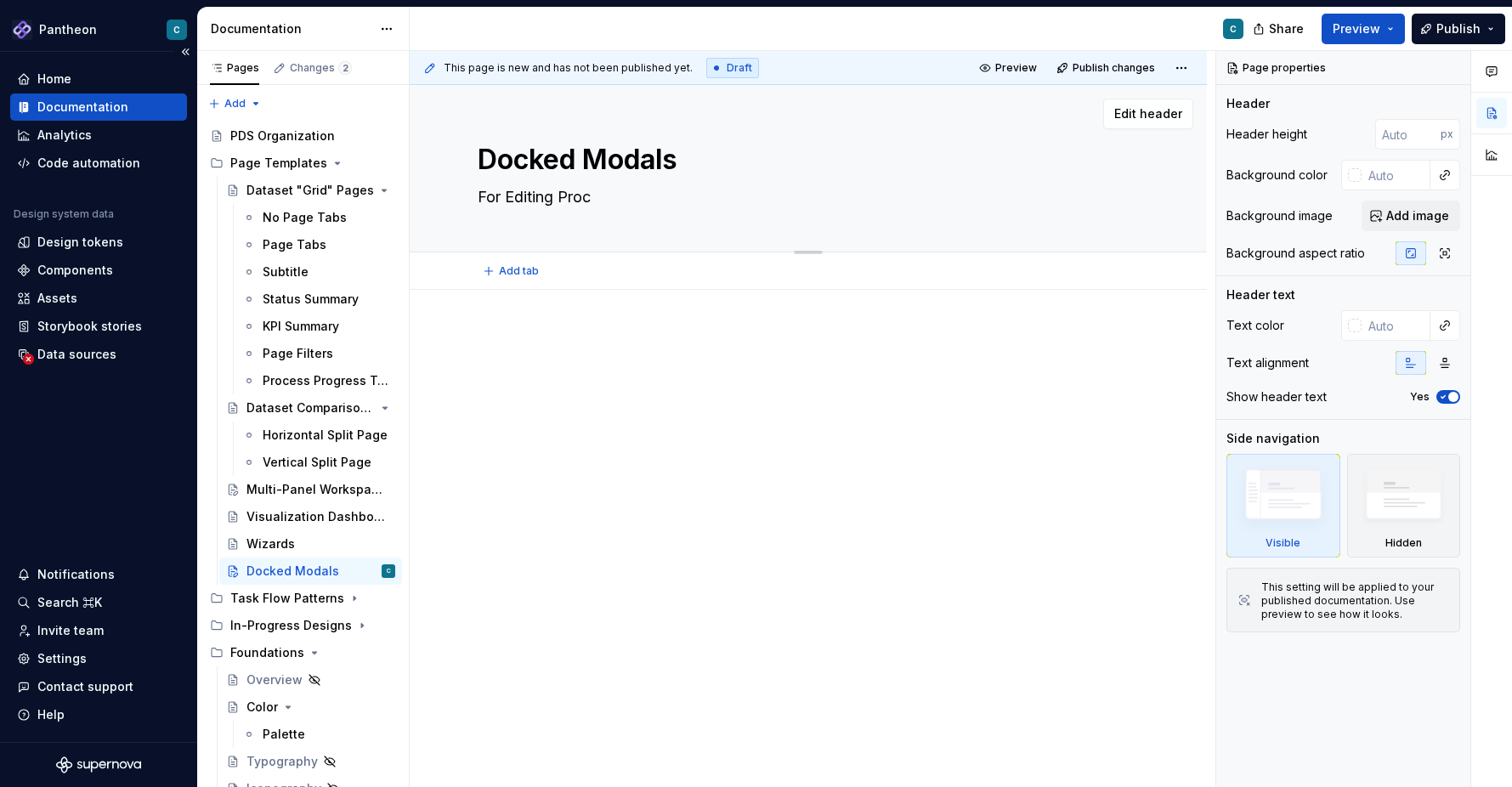 type on "*" 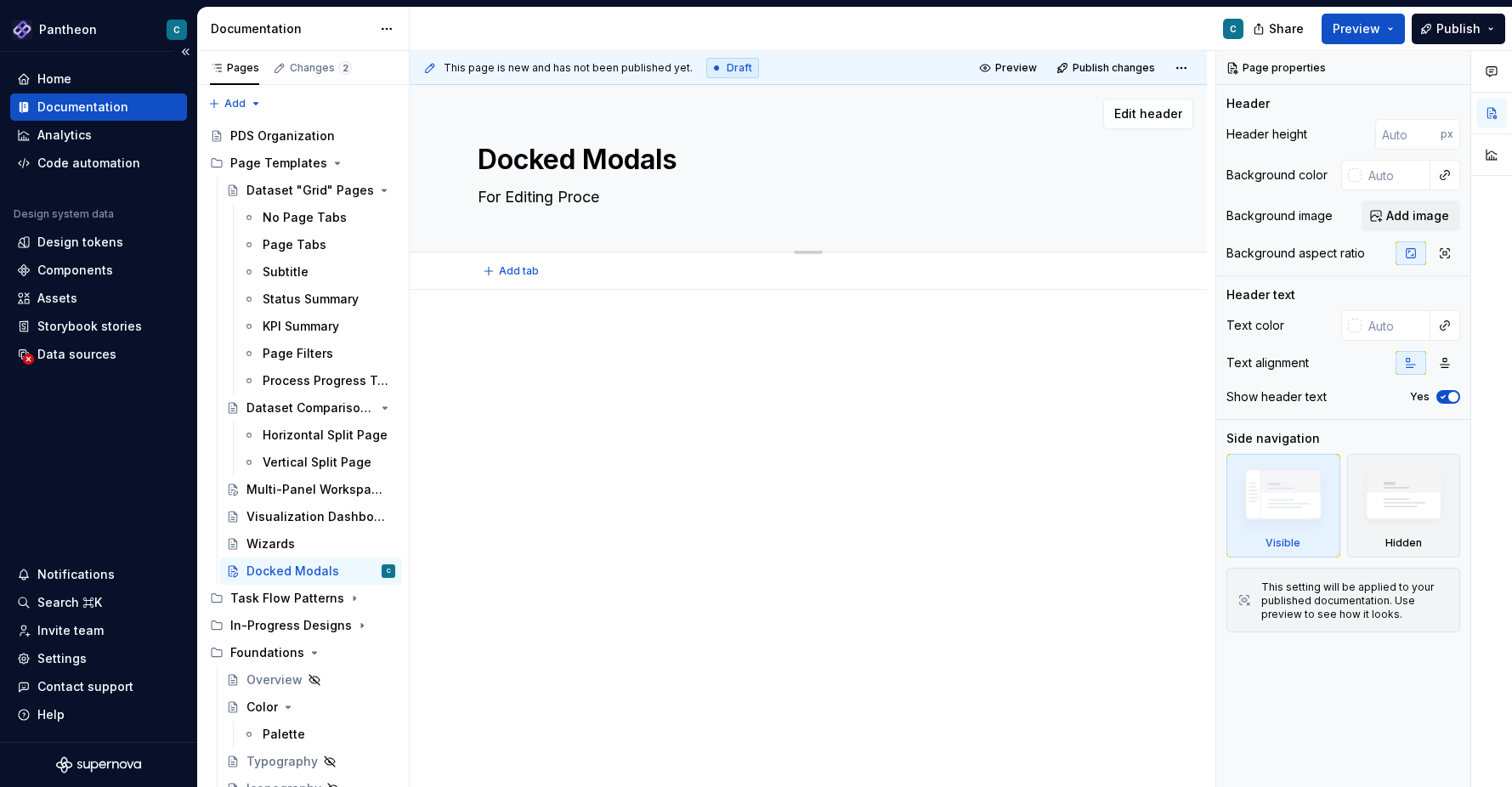 type on "*" 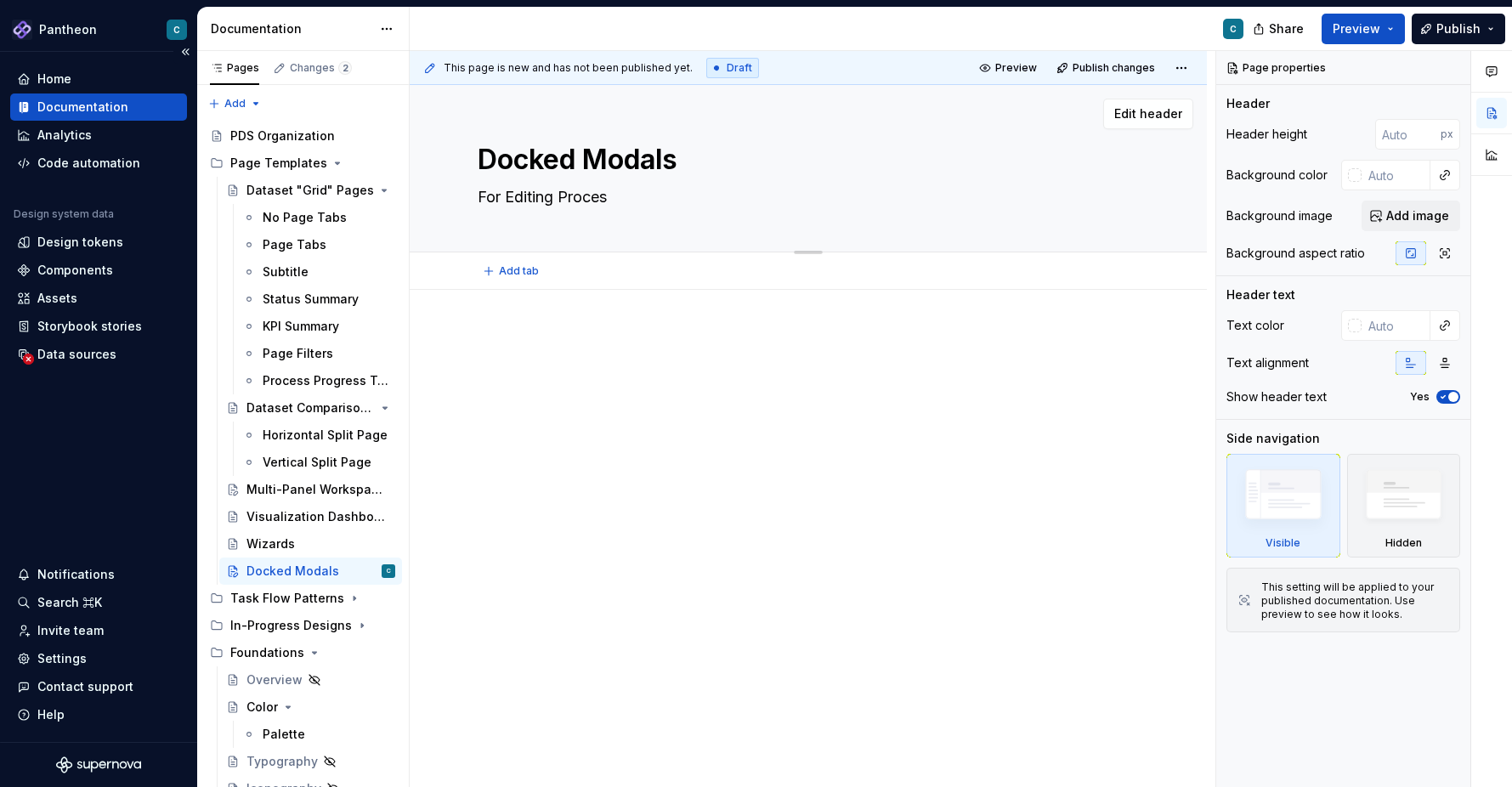 type on "*" 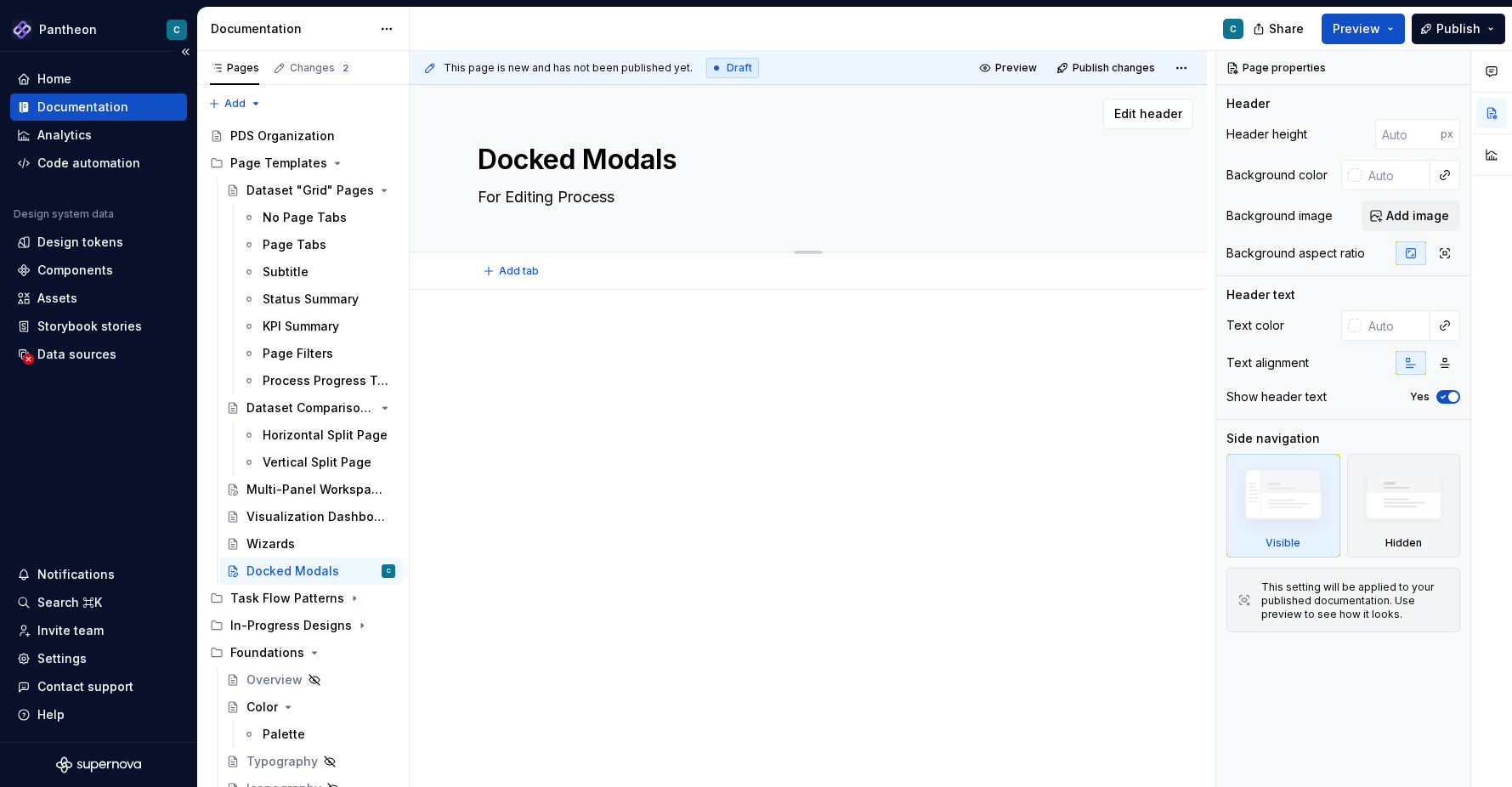 type on "*" 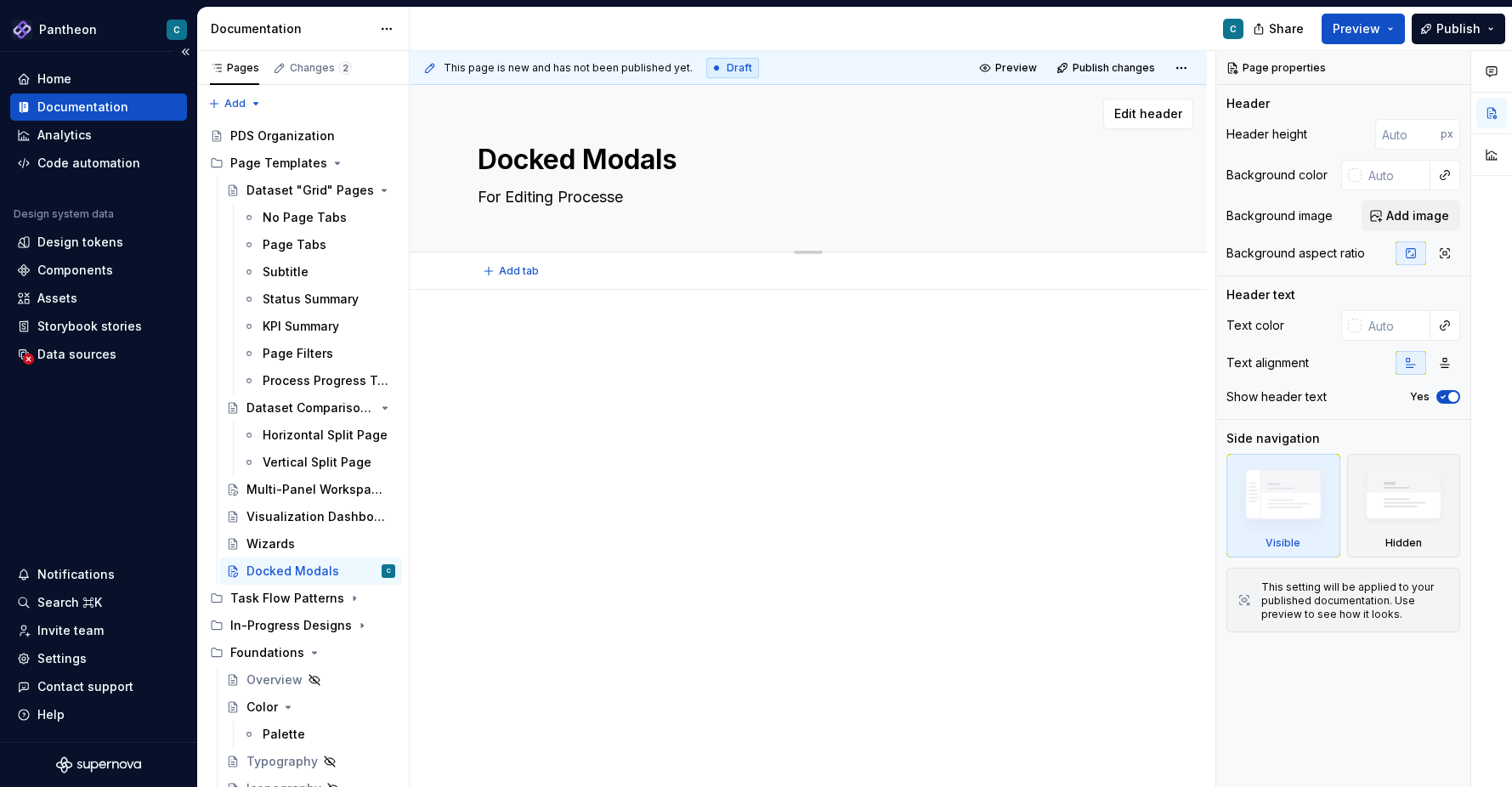 type on "*" 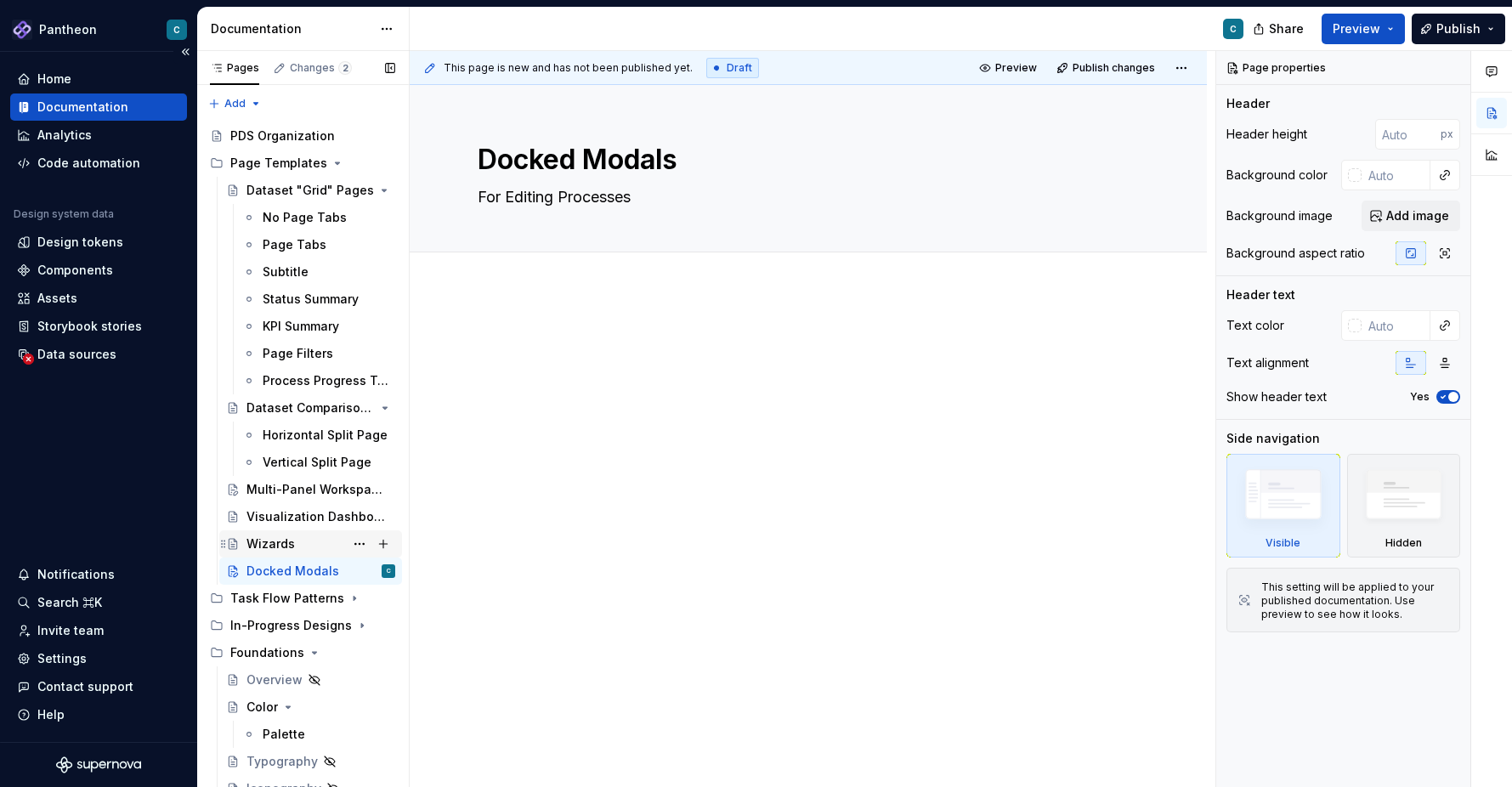 type on "*" 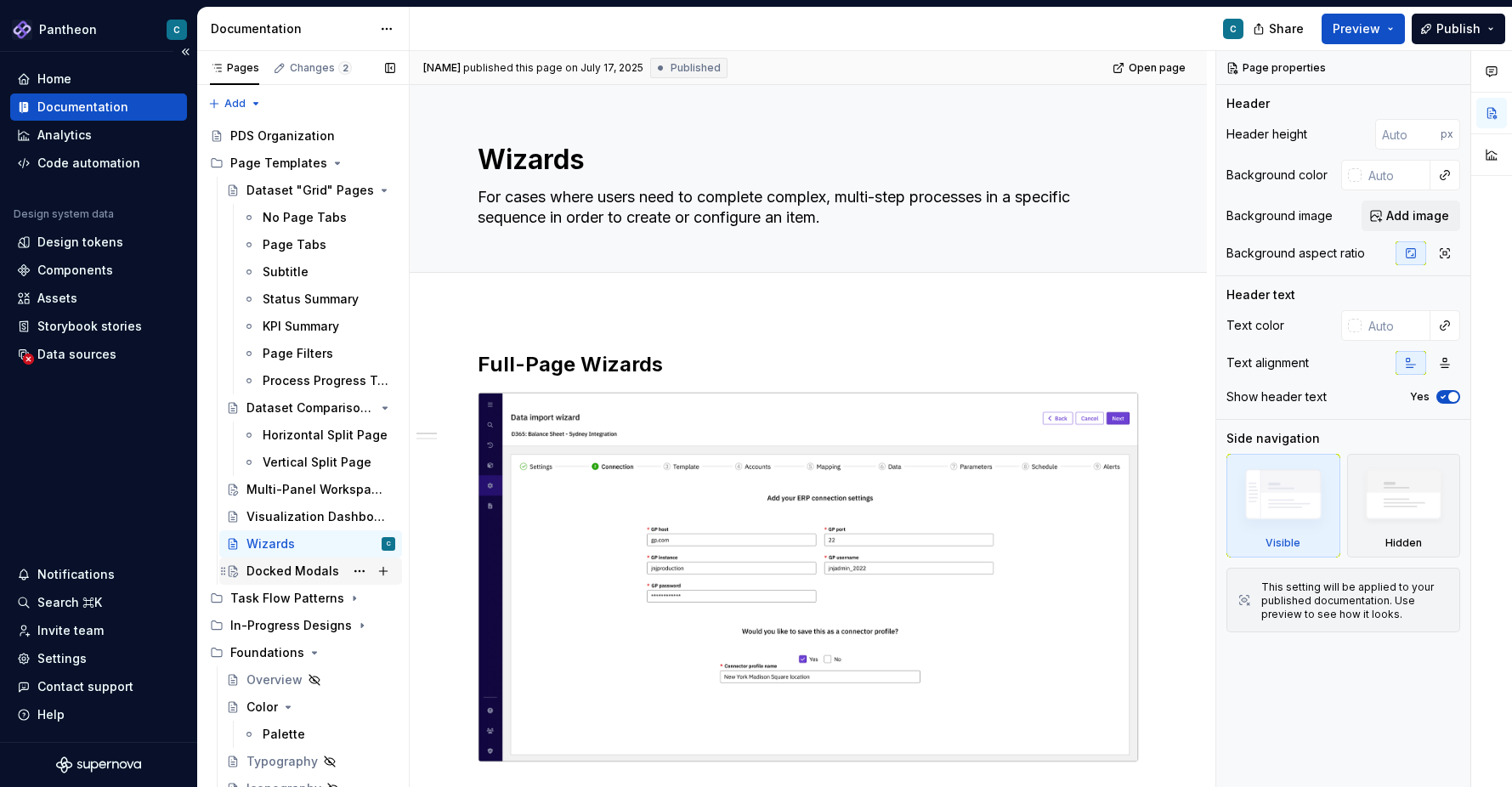 click on "Docked Modals" at bounding box center (292, 571) 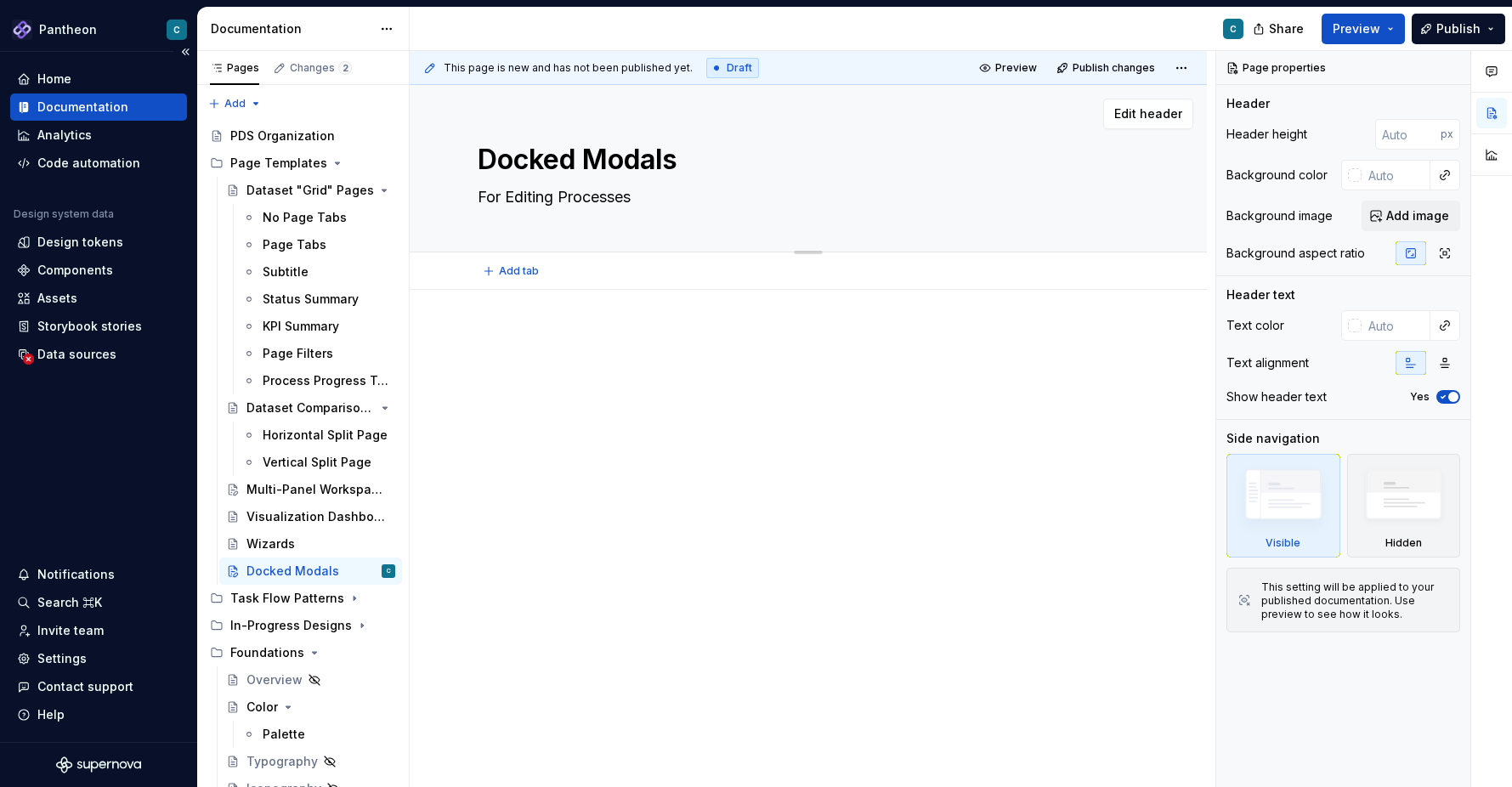 click on "For Editing Processes" at bounding box center (805, 197) 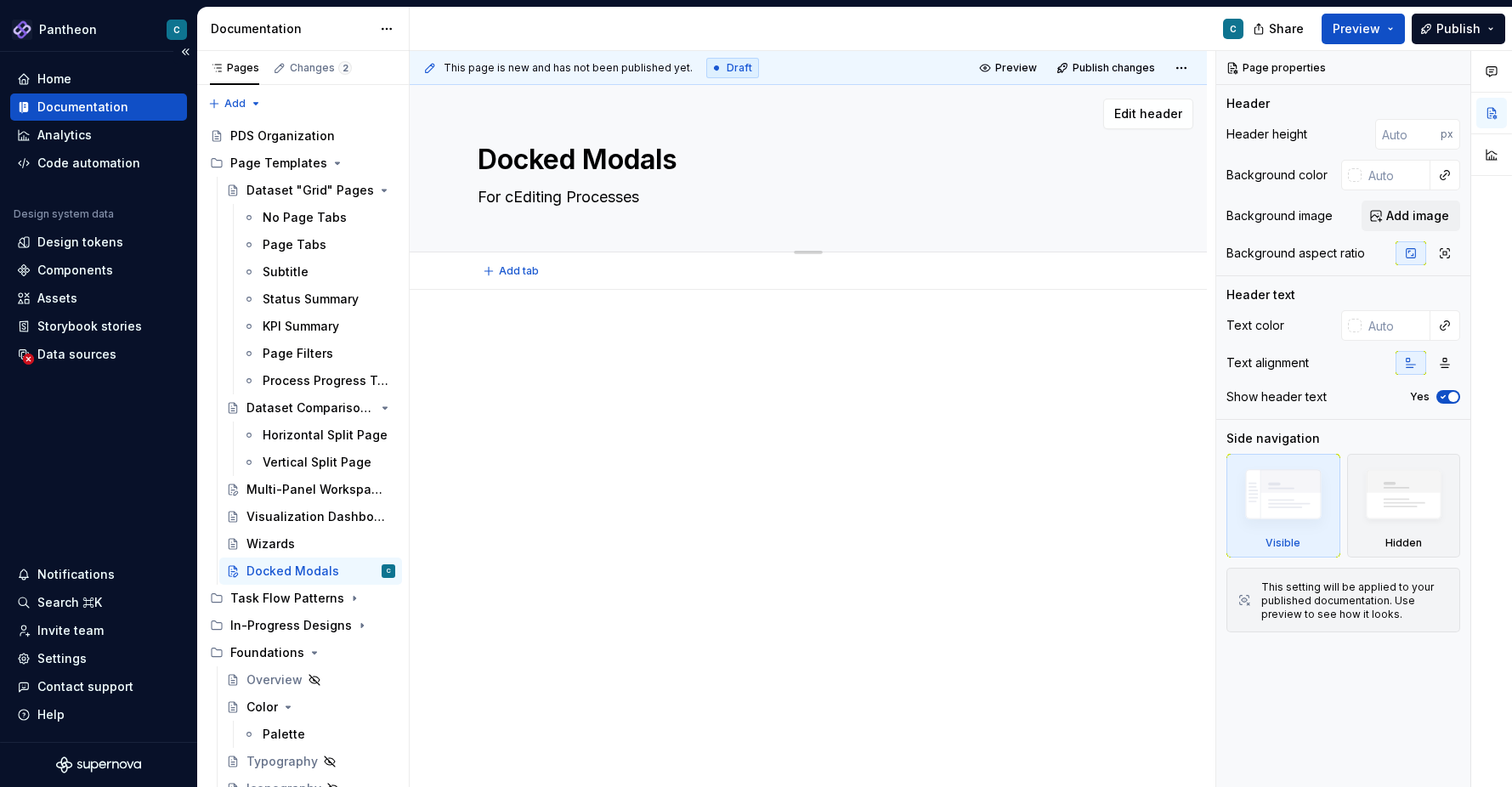 type on "*" 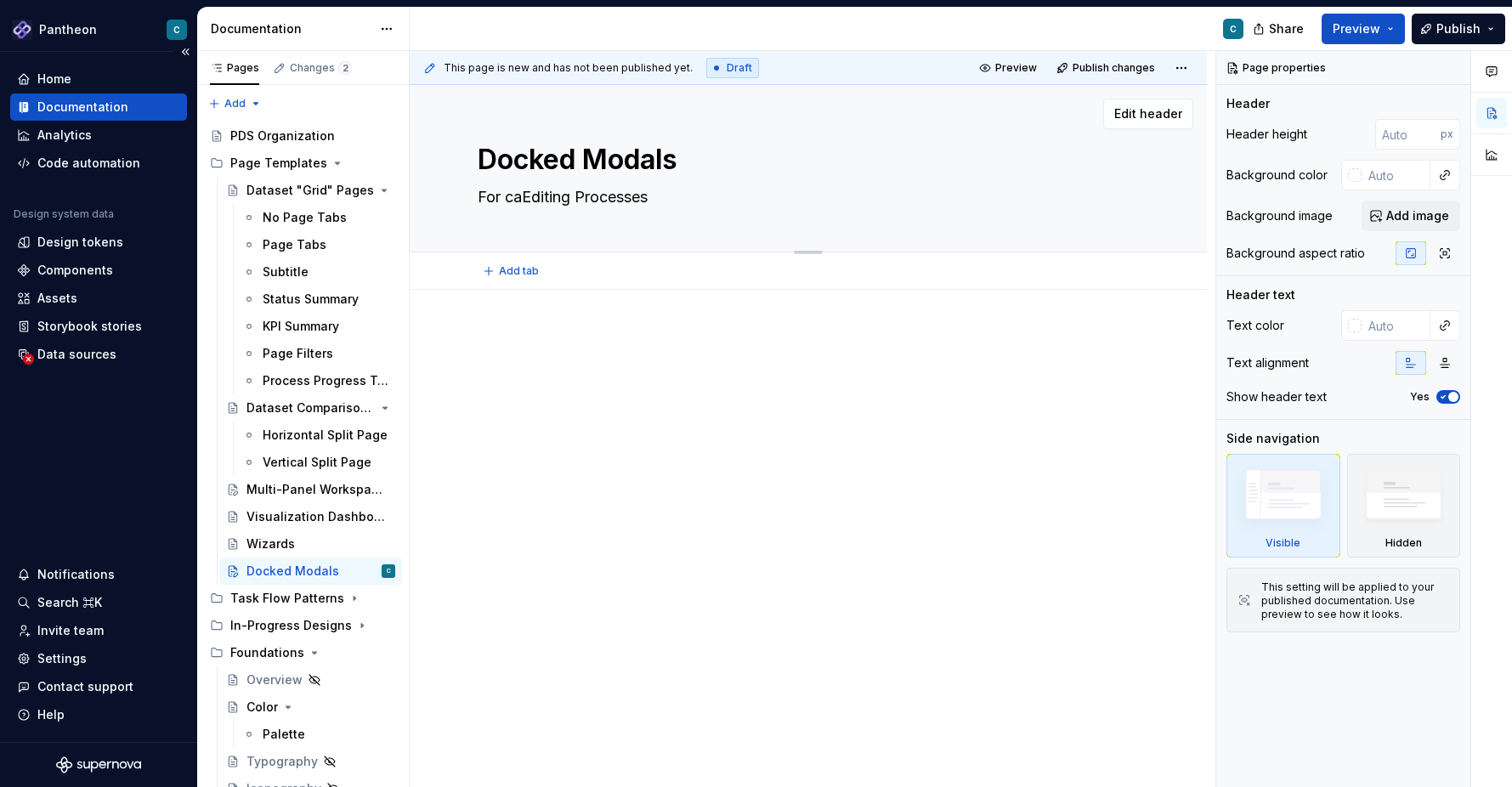 type on "*" 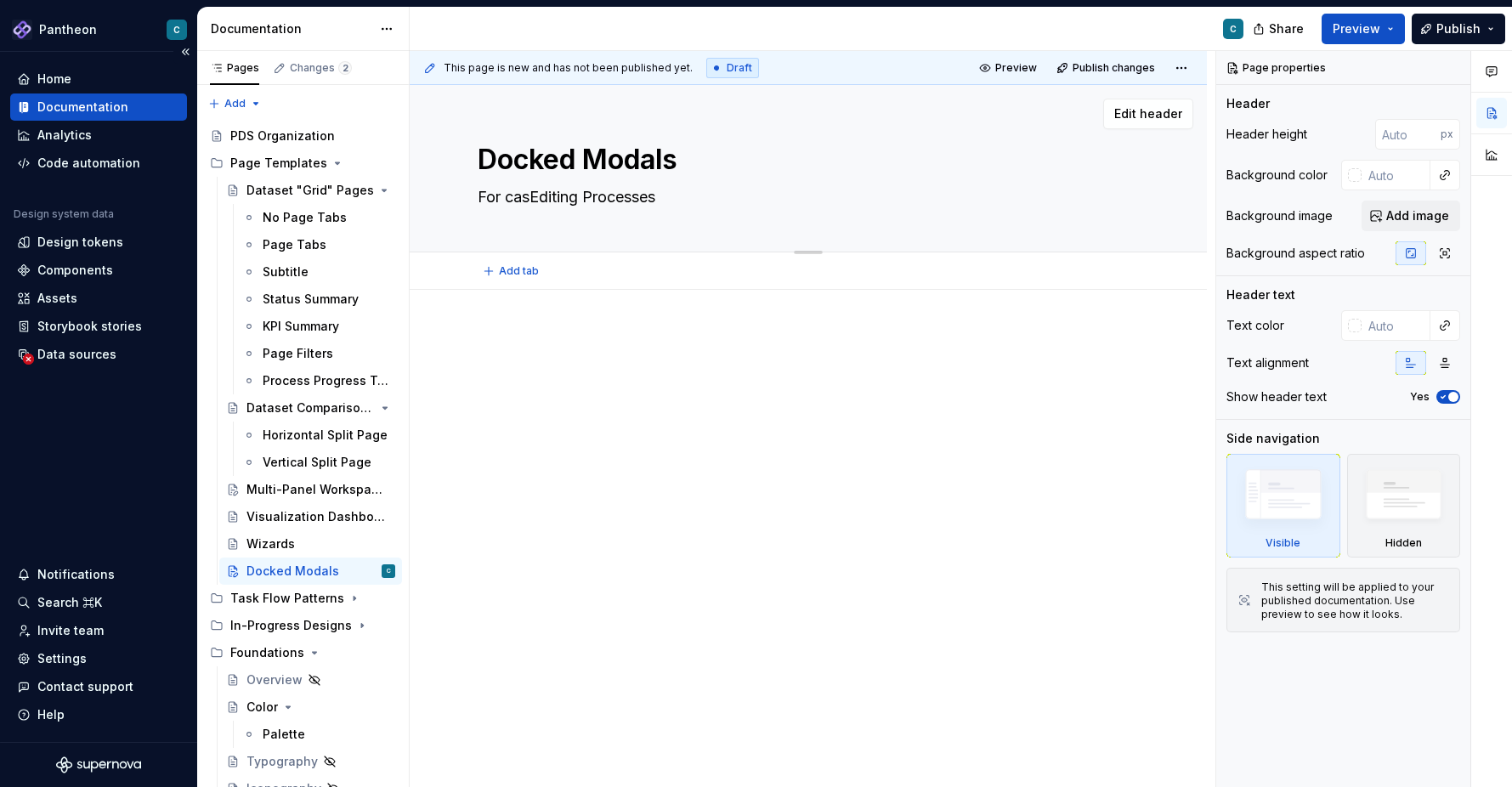 type on "*" 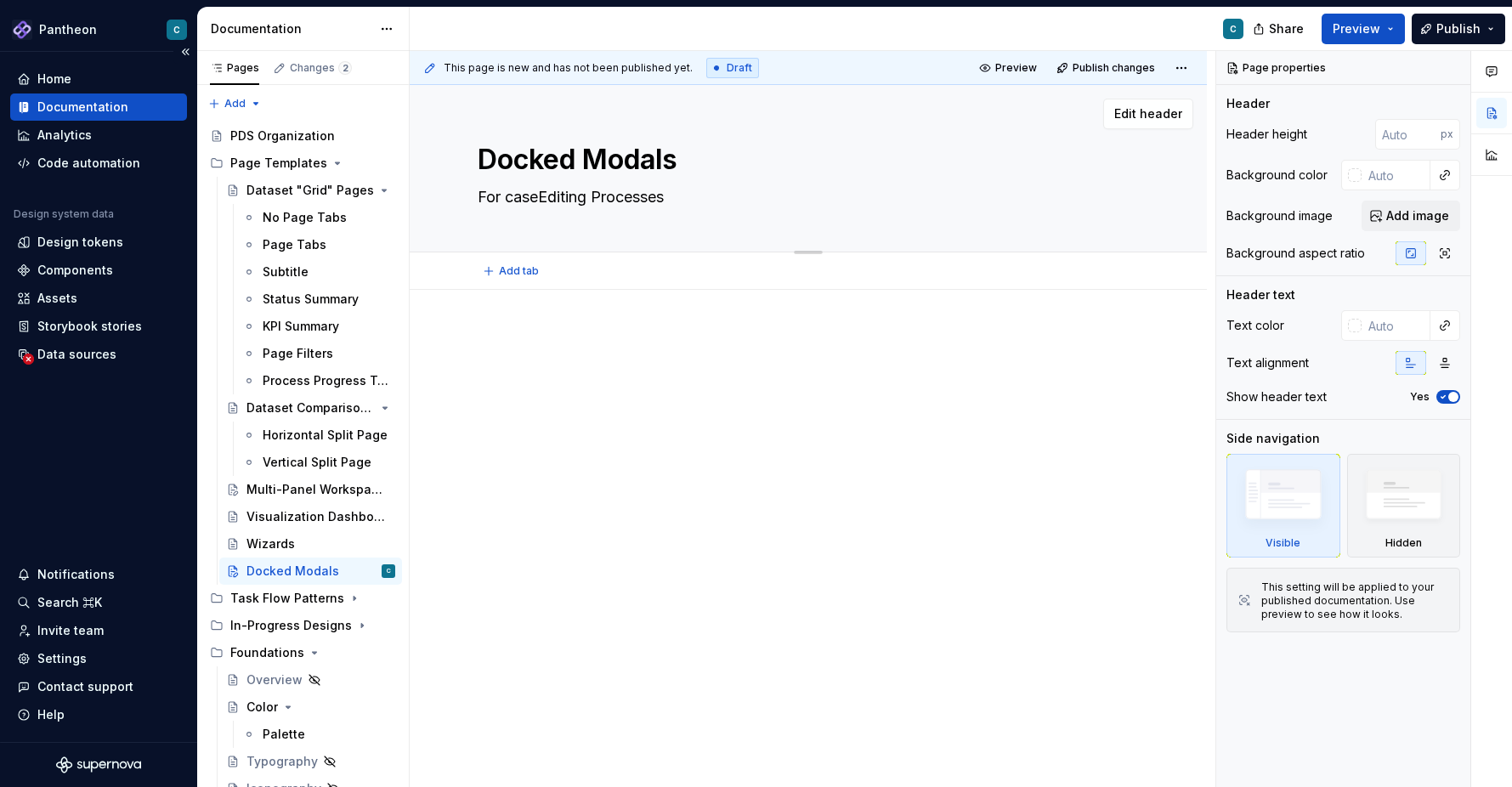 type on "*" 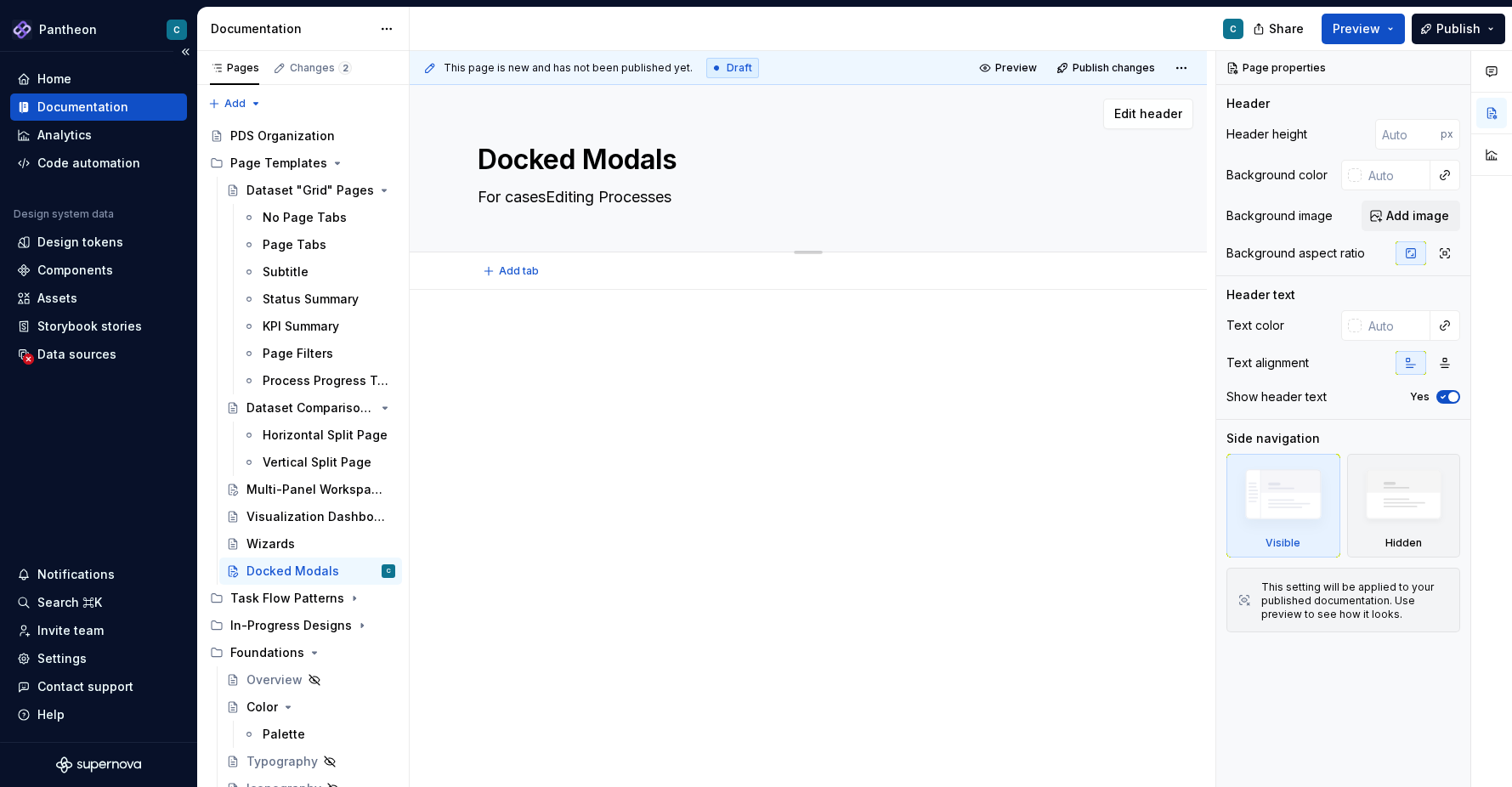 type on "*" 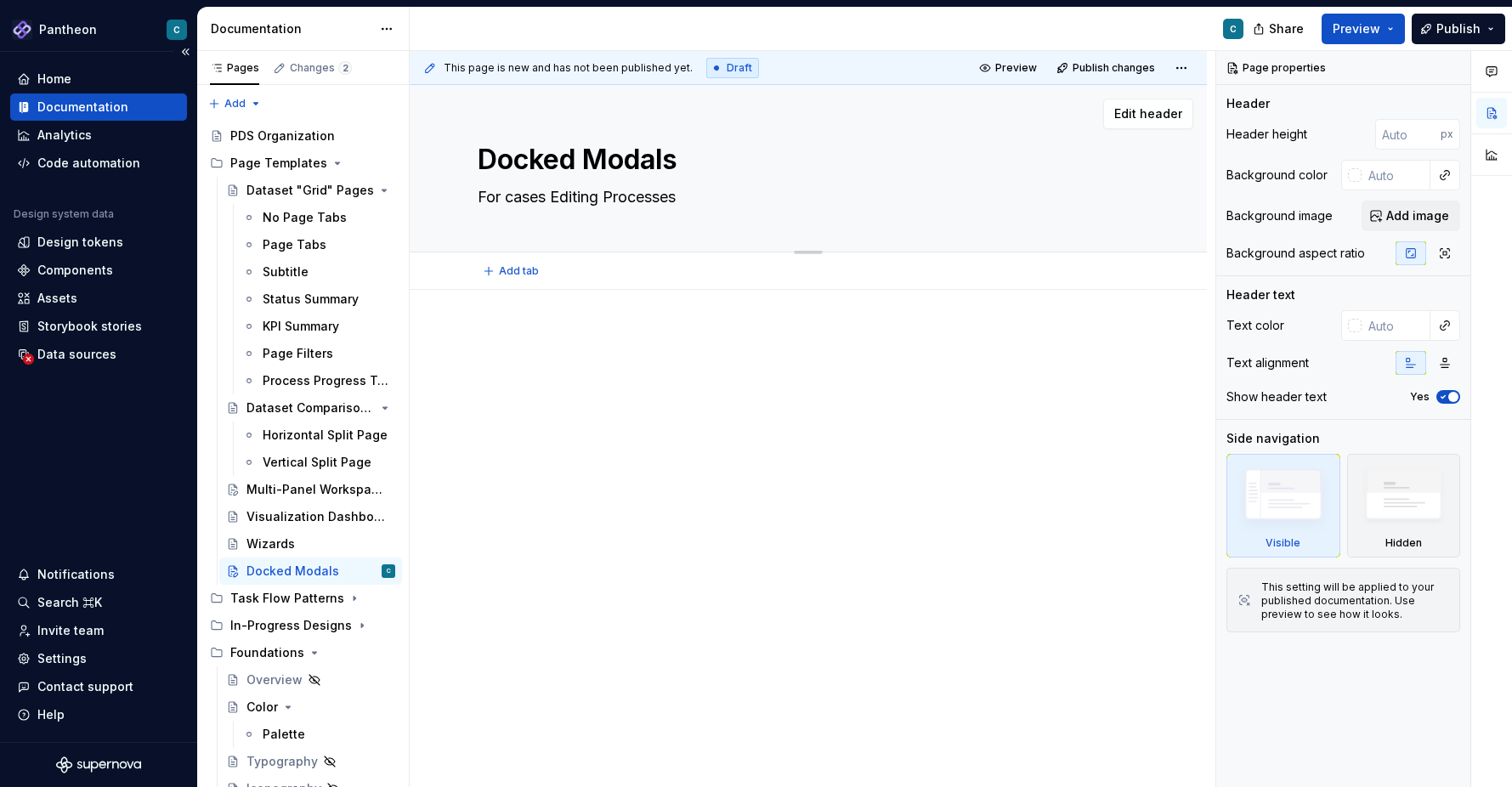 type on "*" 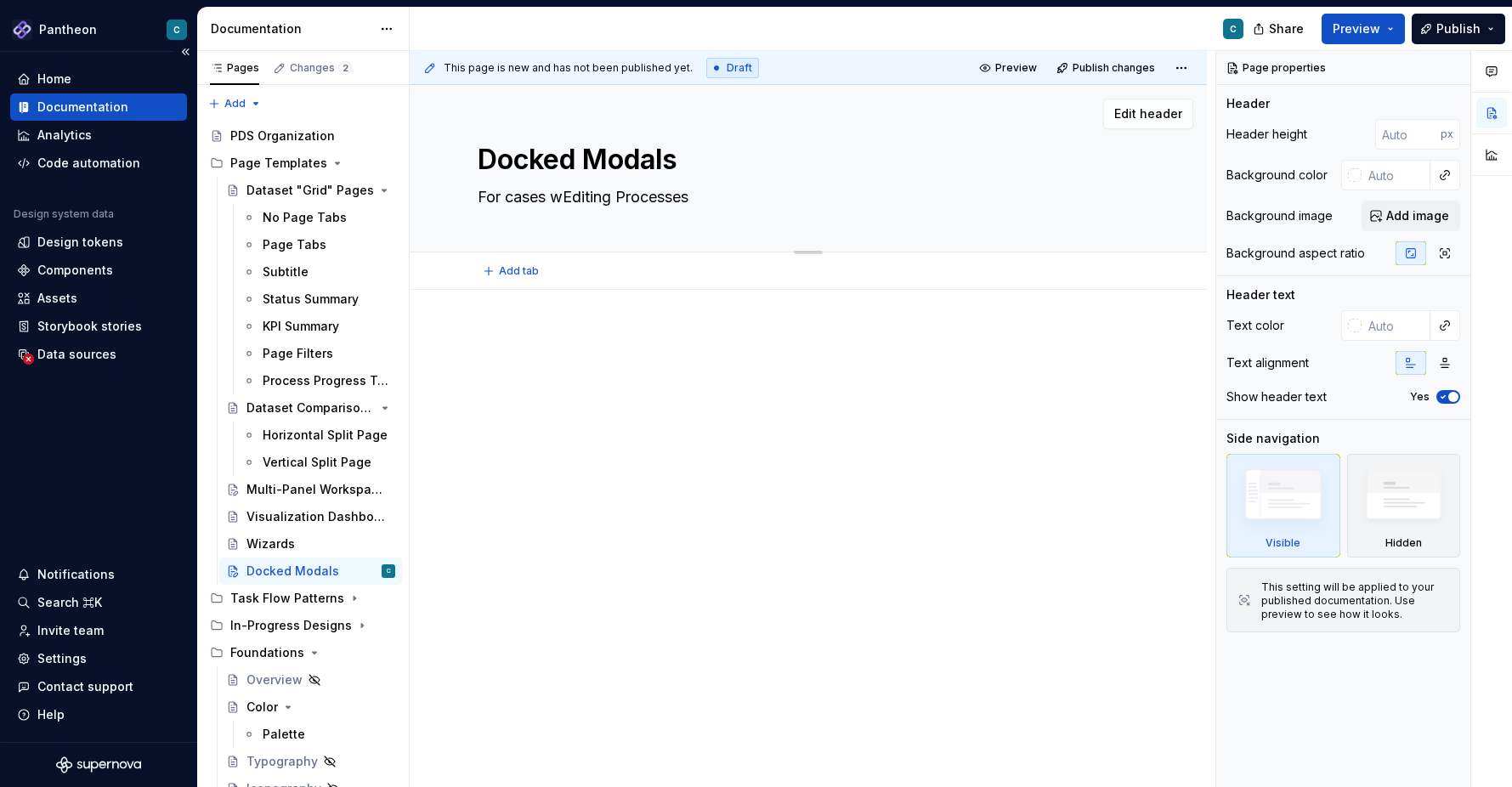 type on "*" 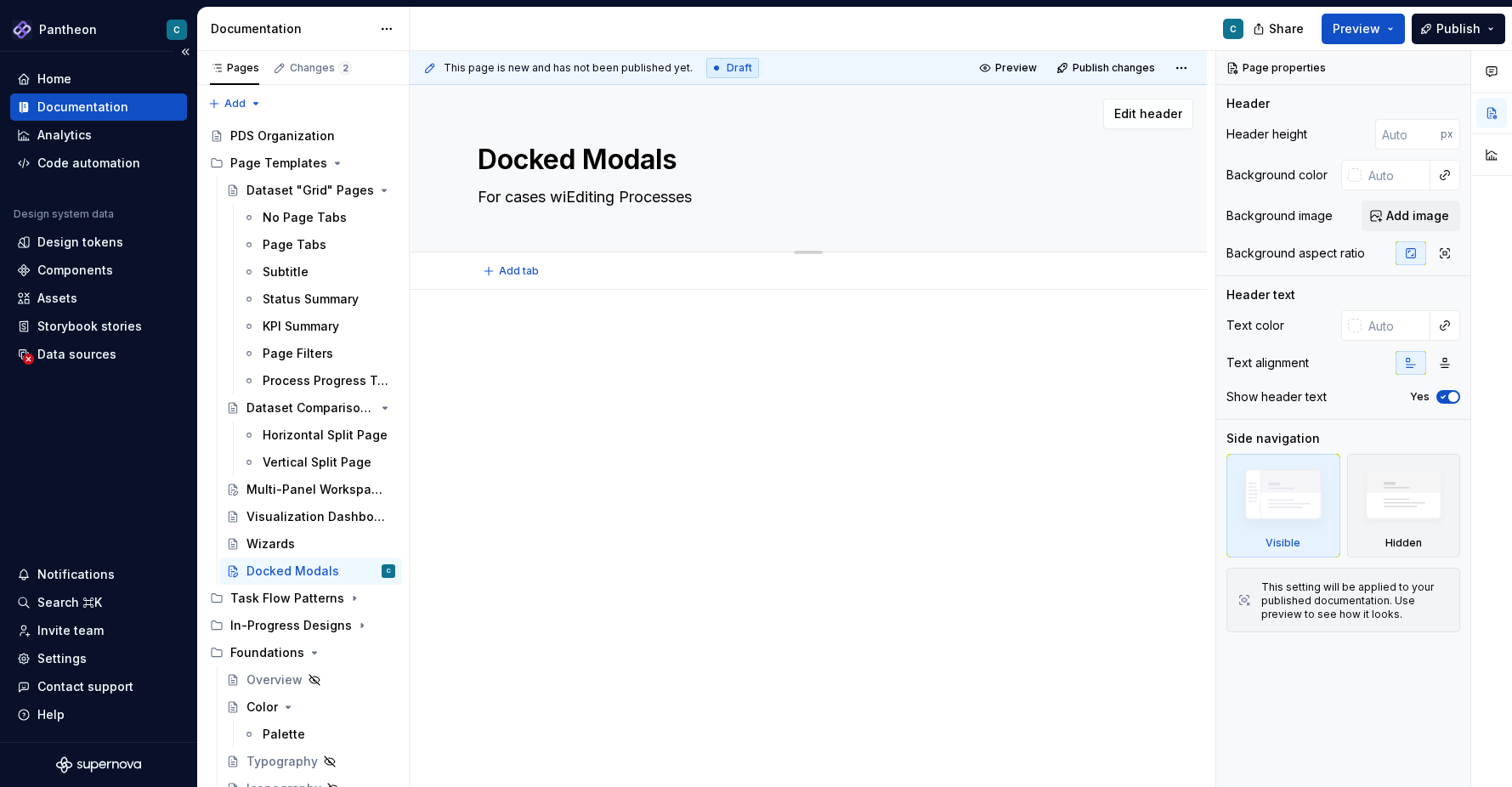 type on "*" 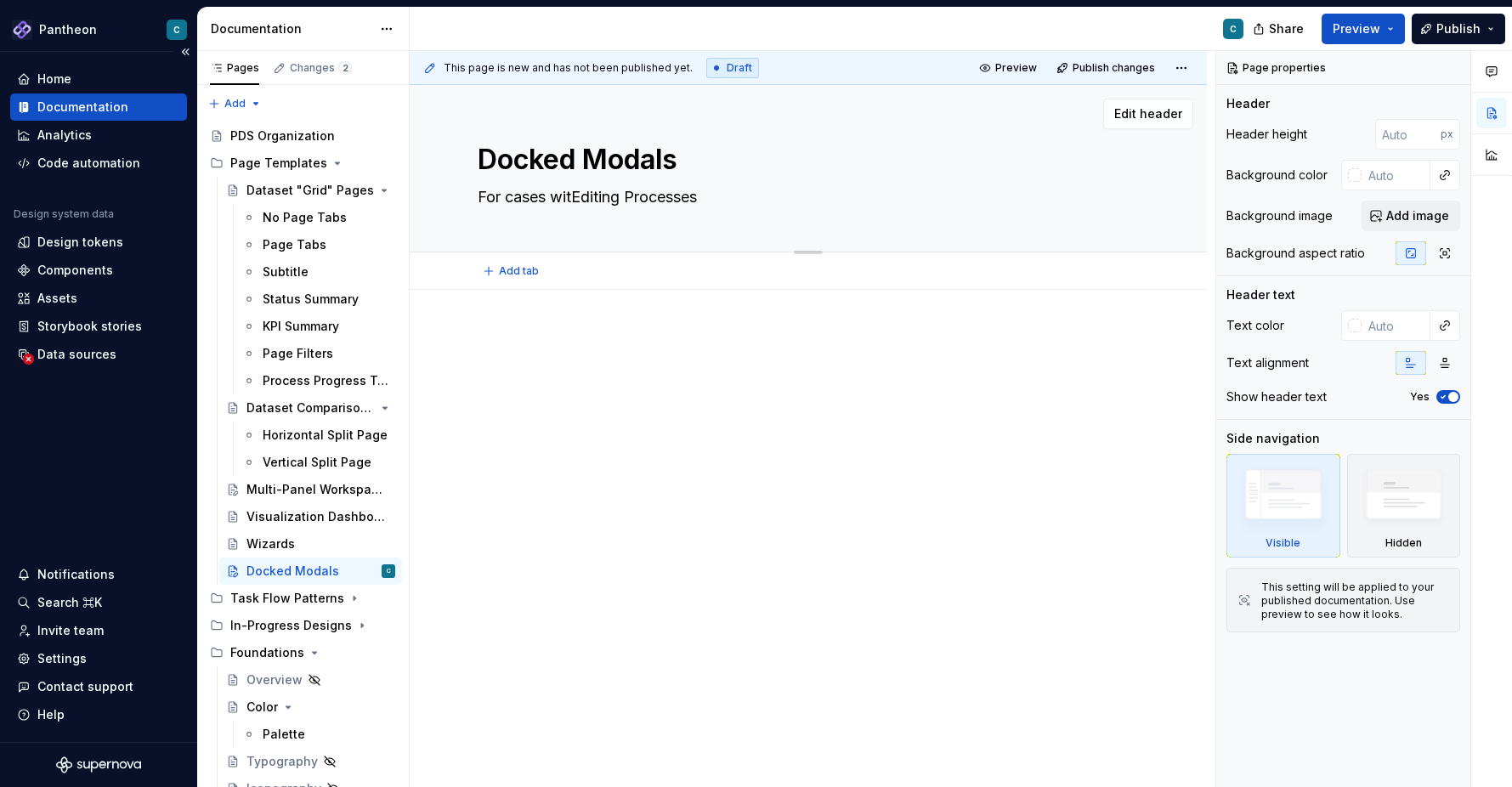 type on "*" 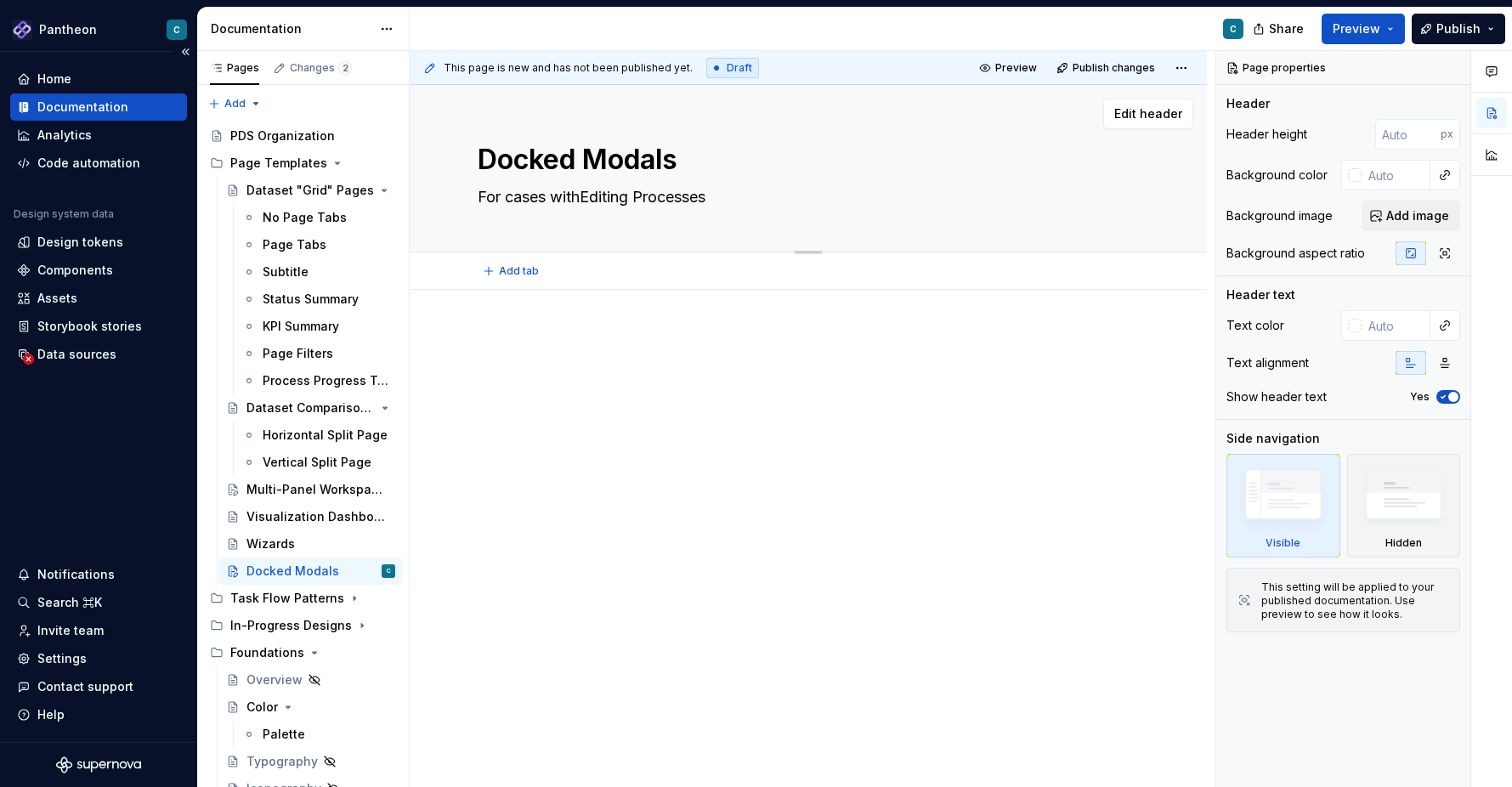 type on "*" 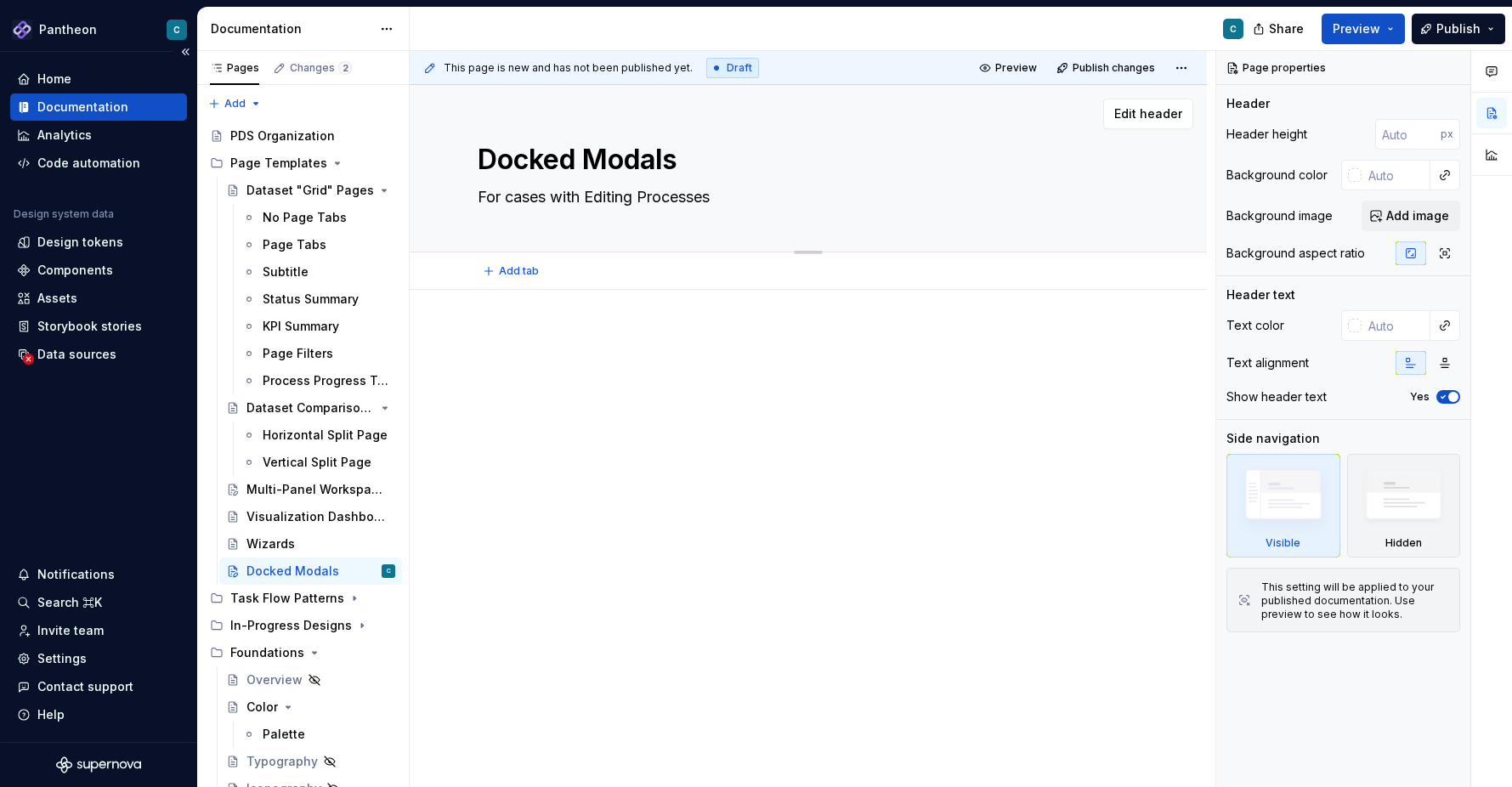 click on "For cases with Editing Processes" at bounding box center (805, 197) 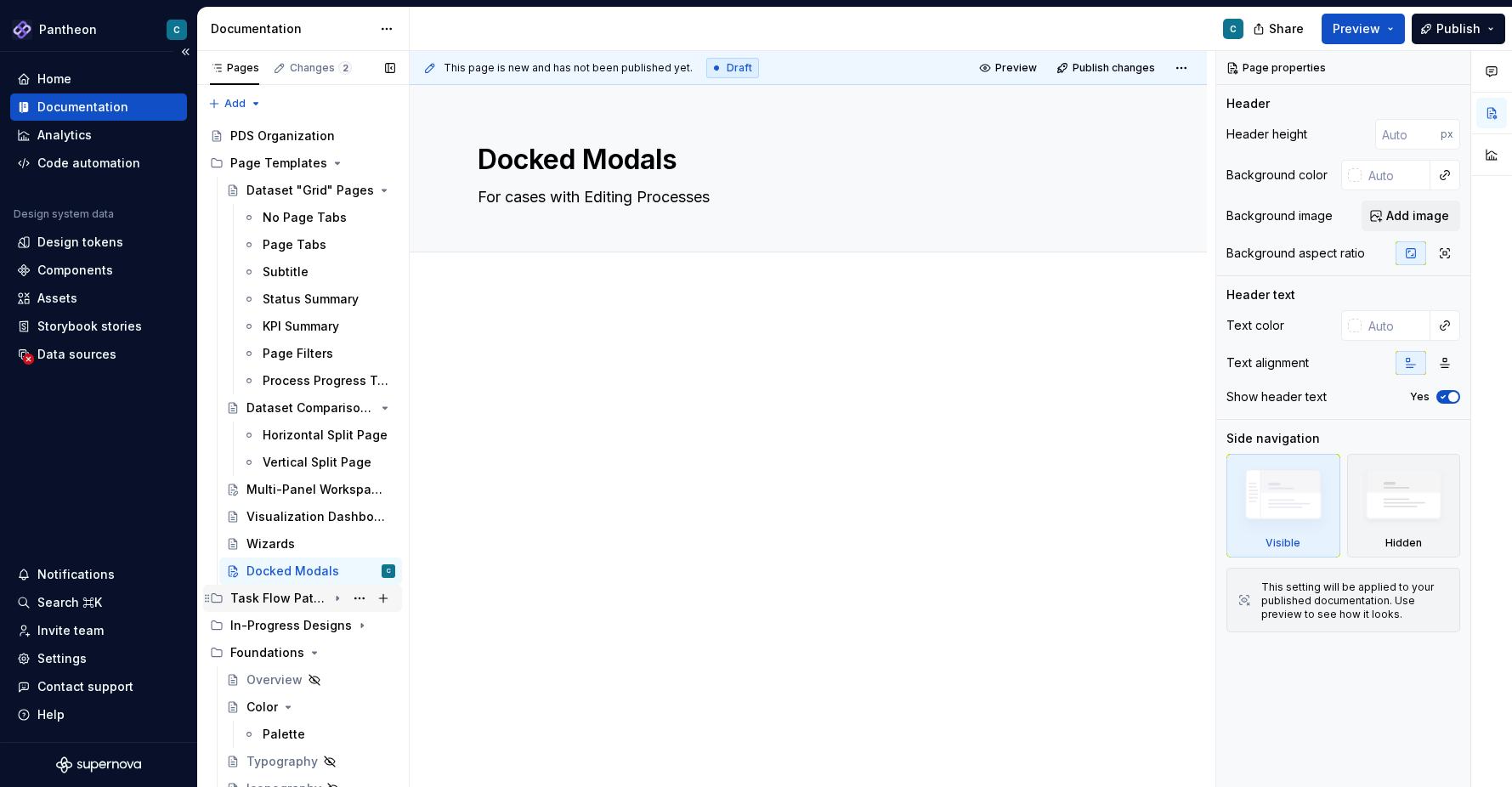 type on "*" 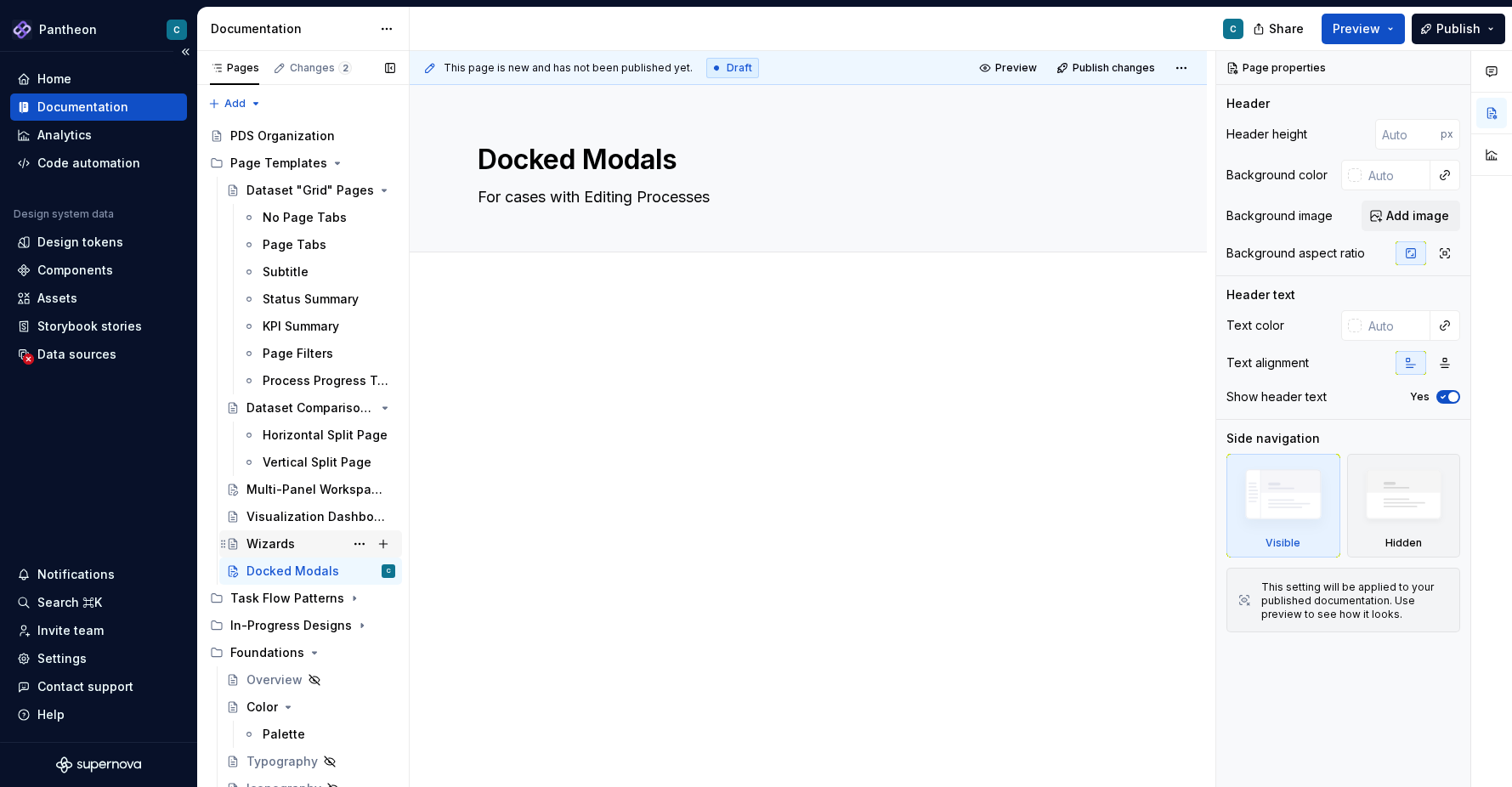 type on "For cases with Editing Processes" 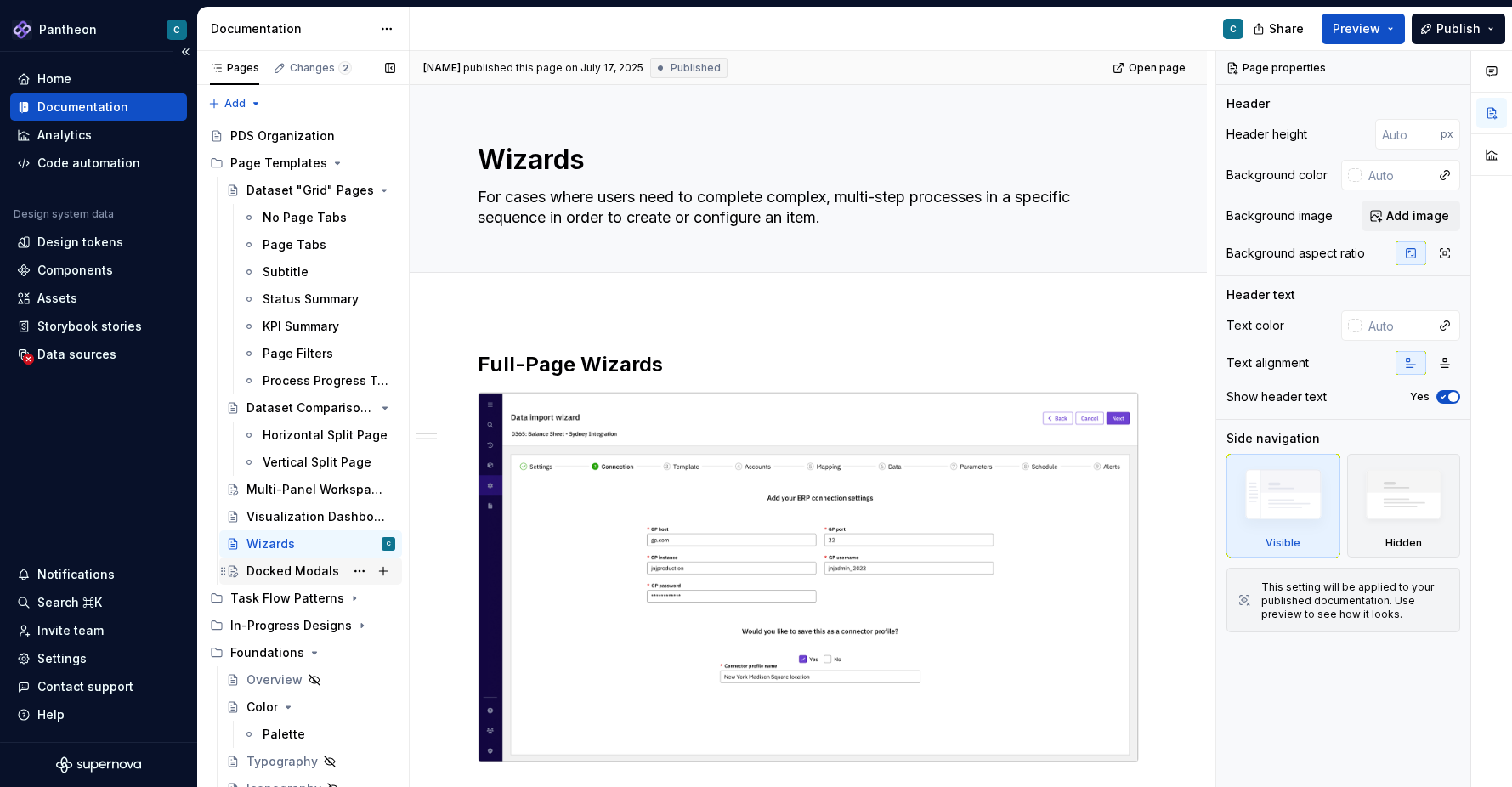 click on "Docked Modals" at bounding box center (292, 571) 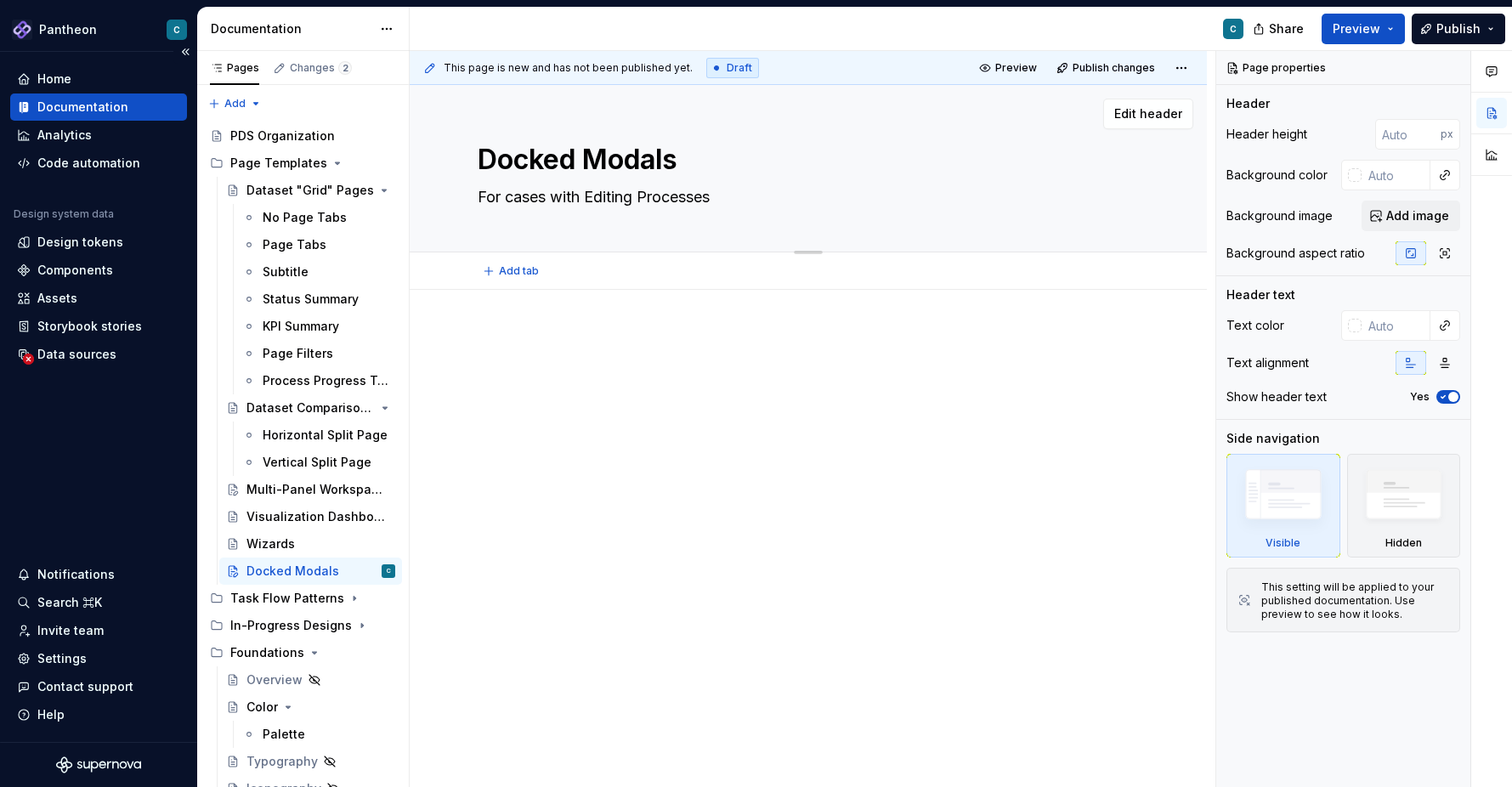click on "For cases with Editing Processes" at bounding box center [805, 197] 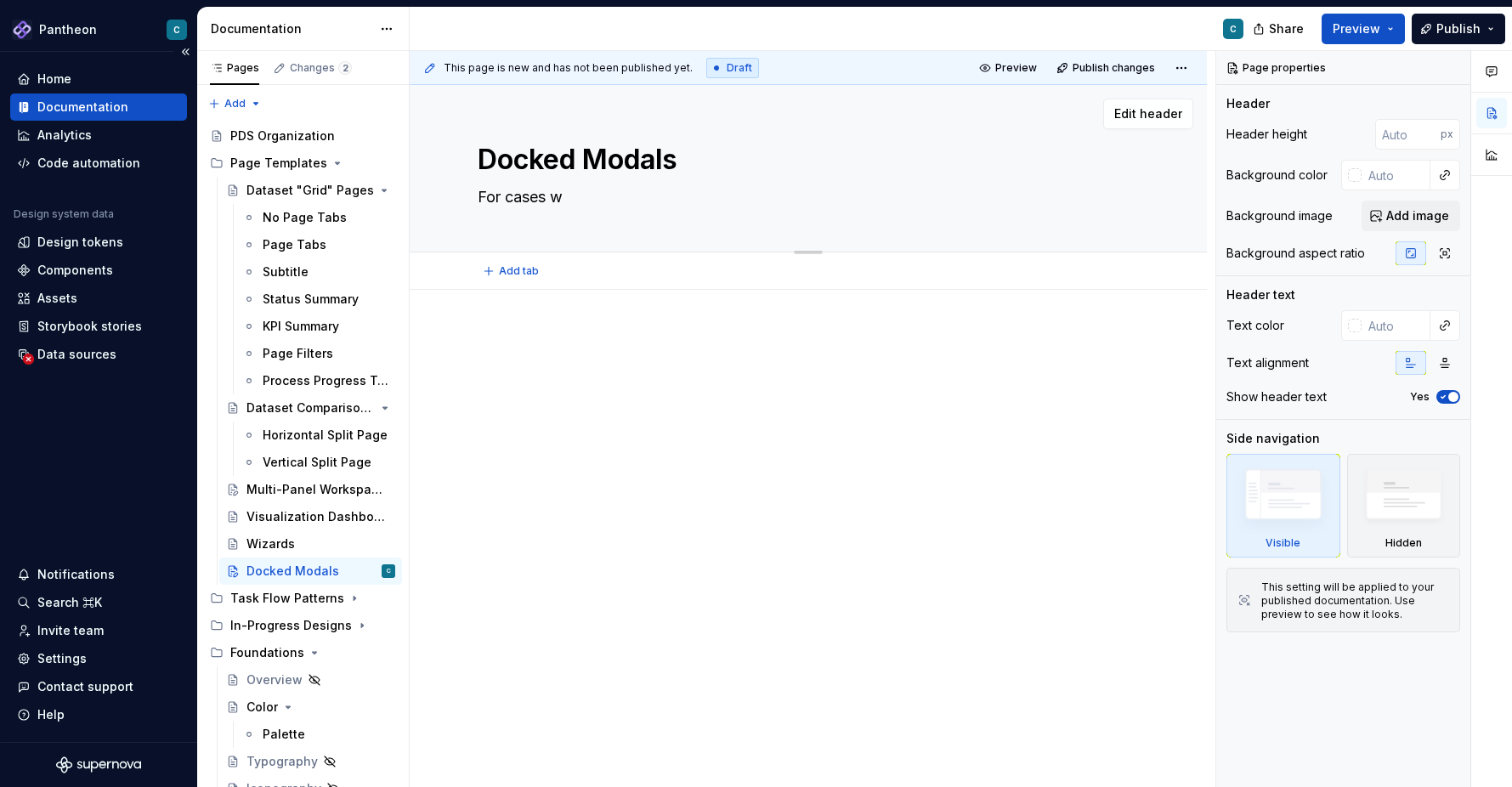 type on "*" 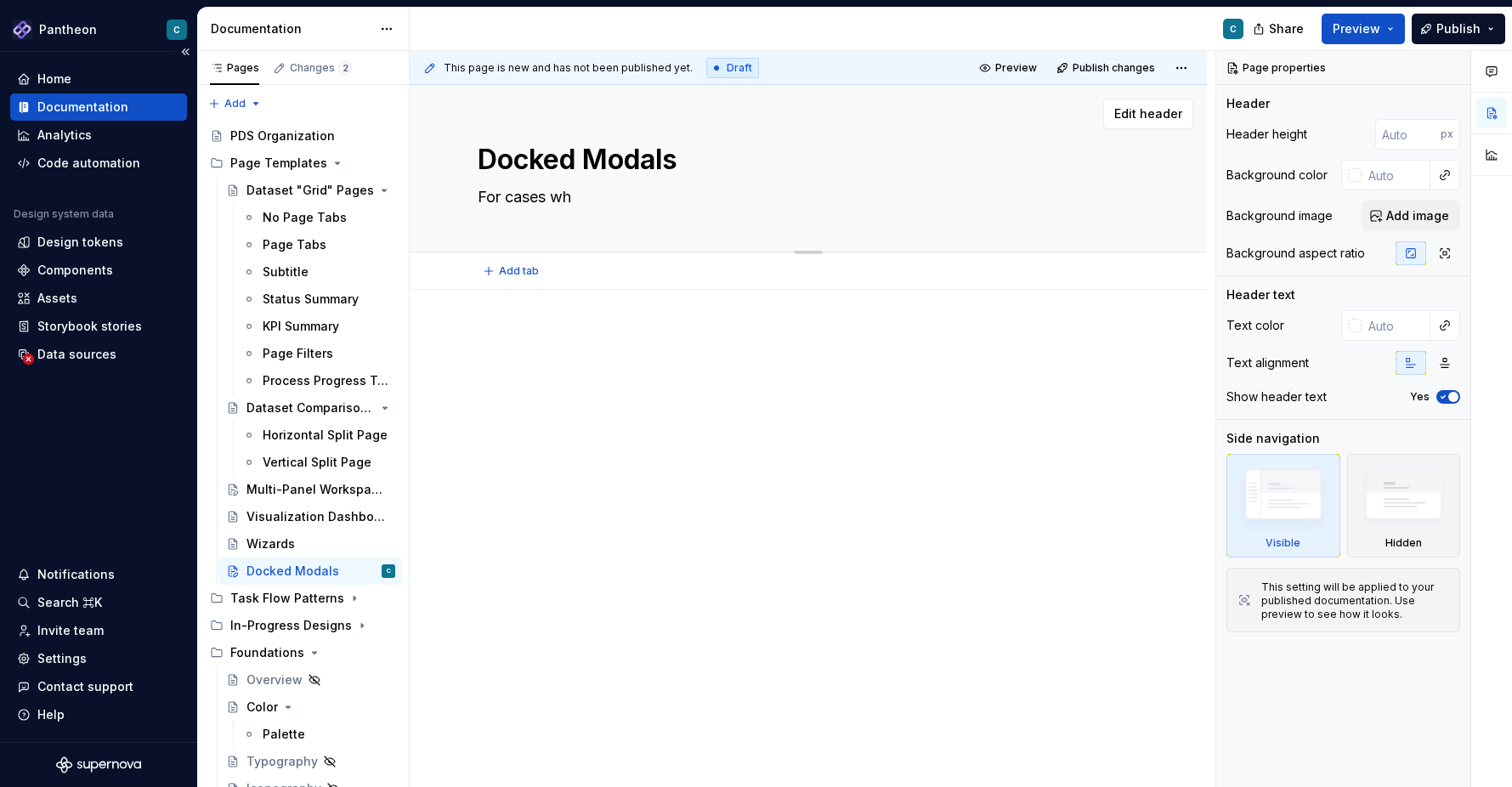 type on "*" 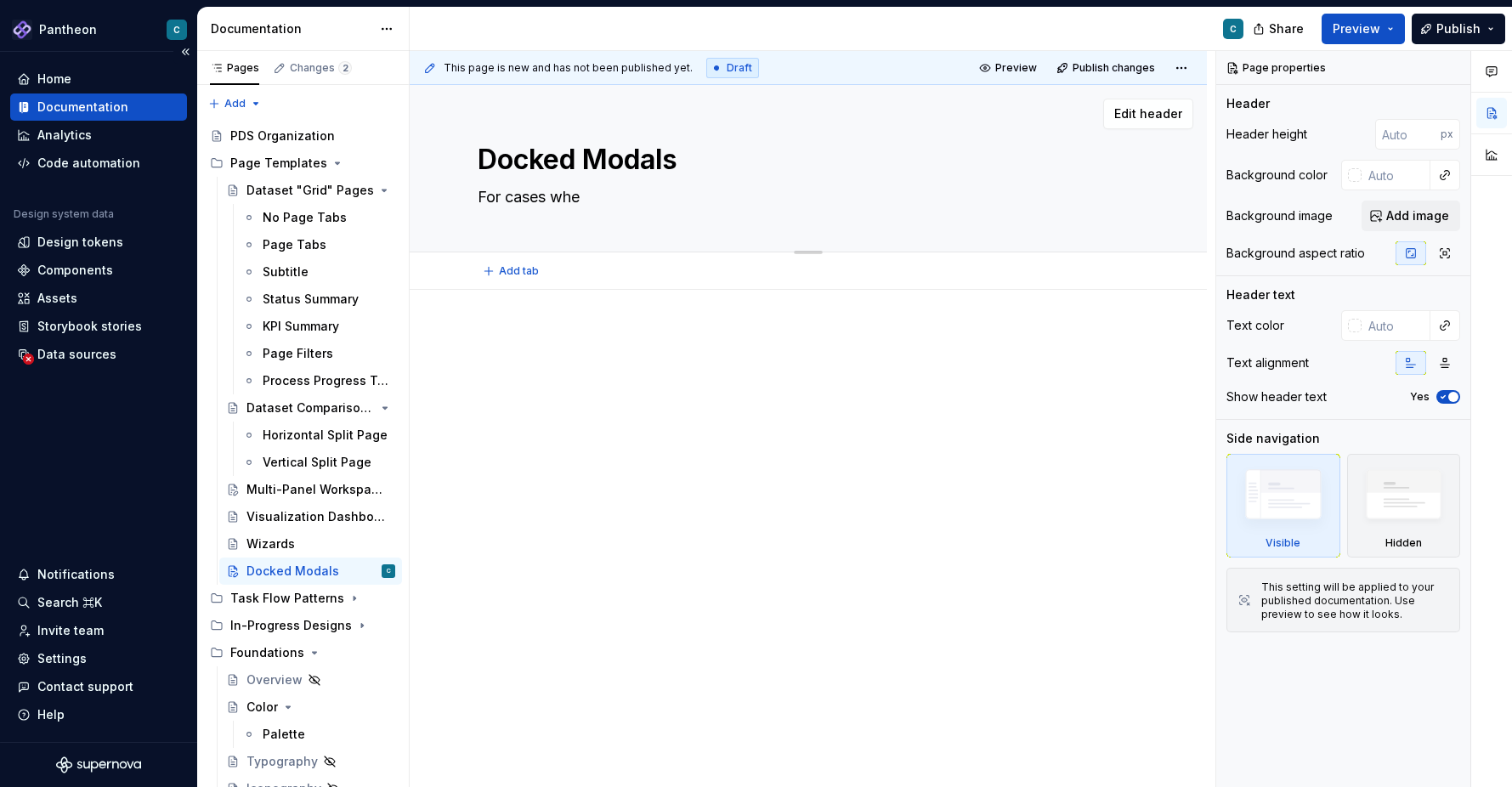 type on "*" 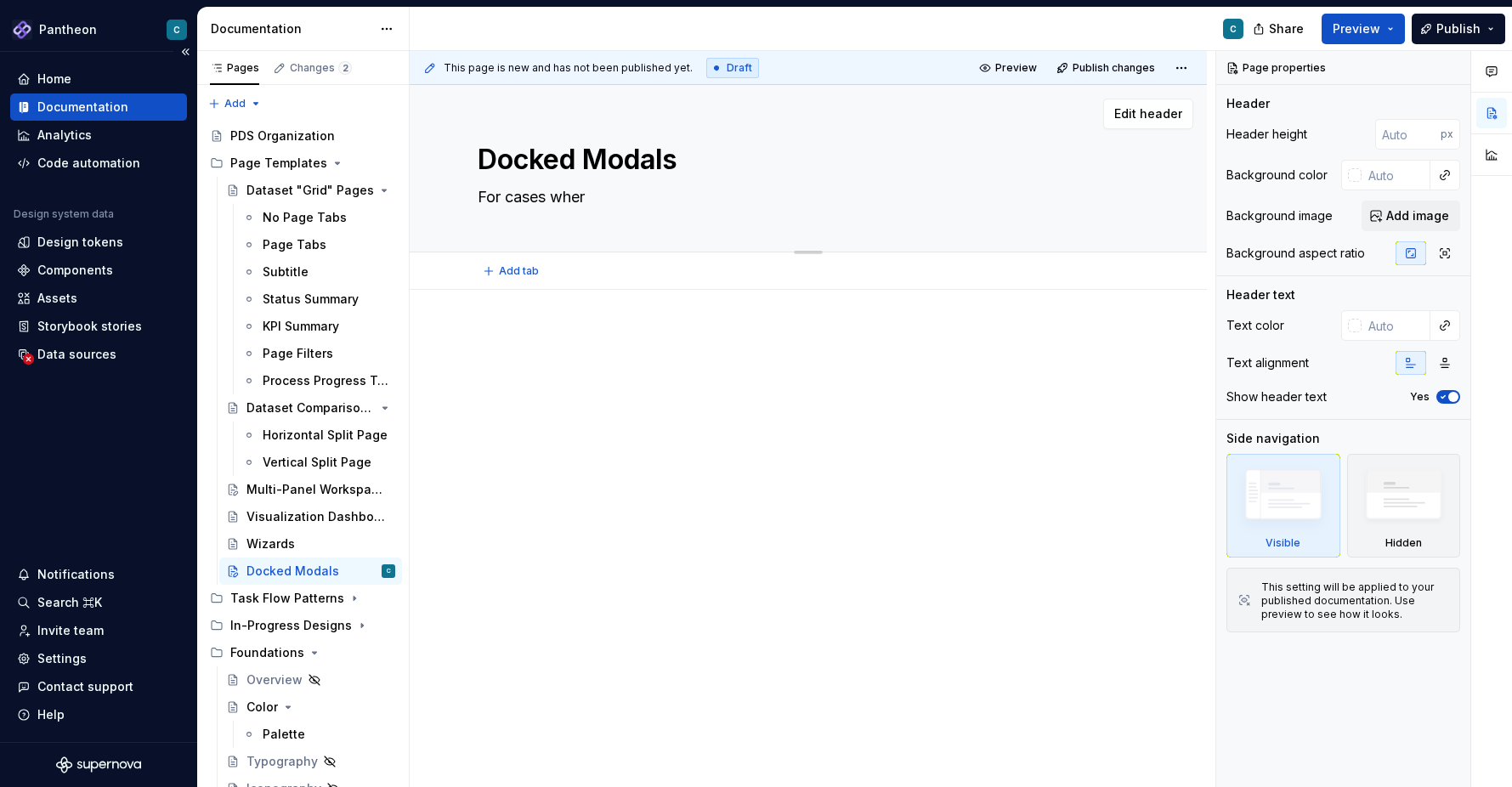 type on "*" 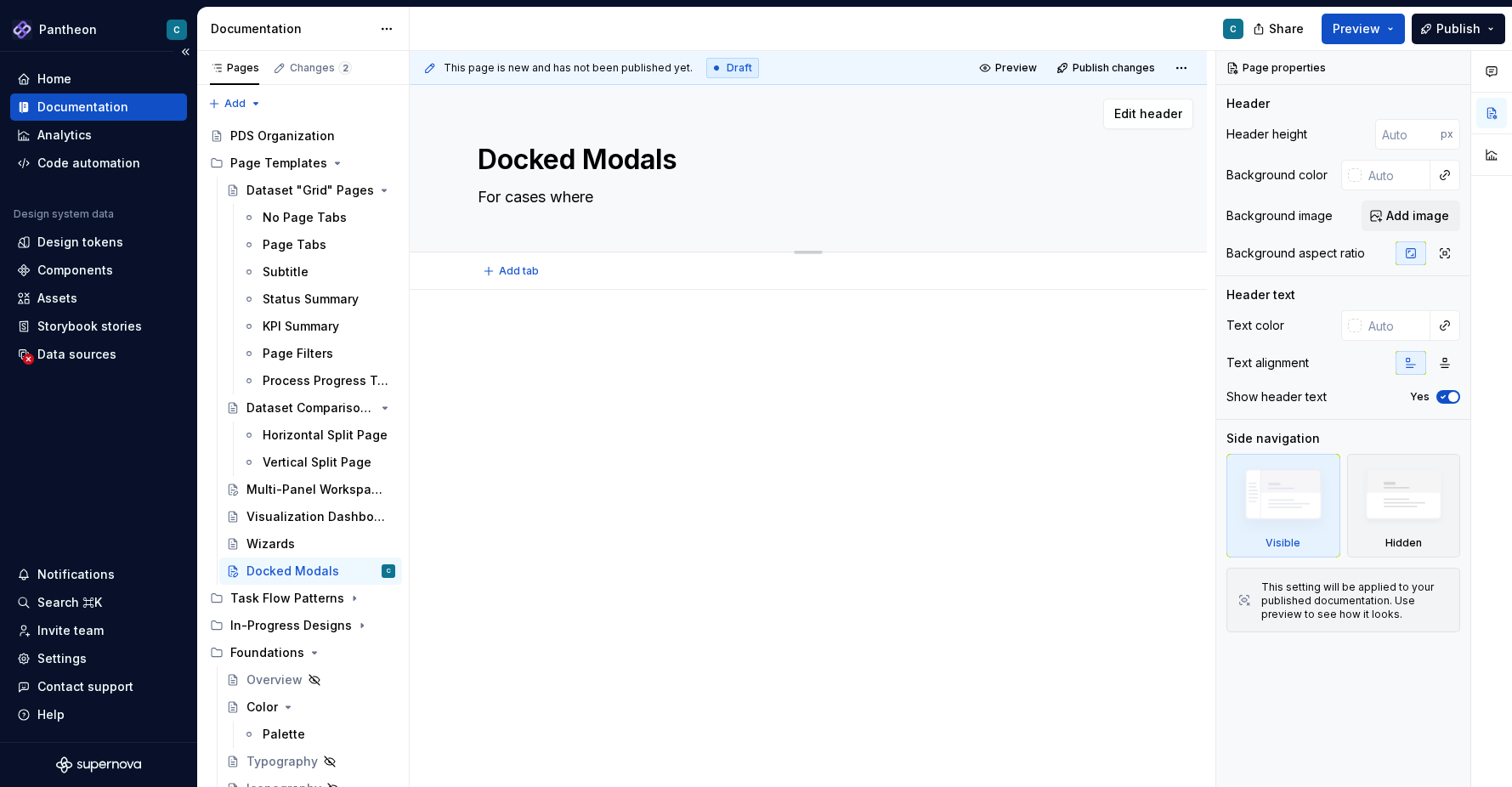 type on "*" 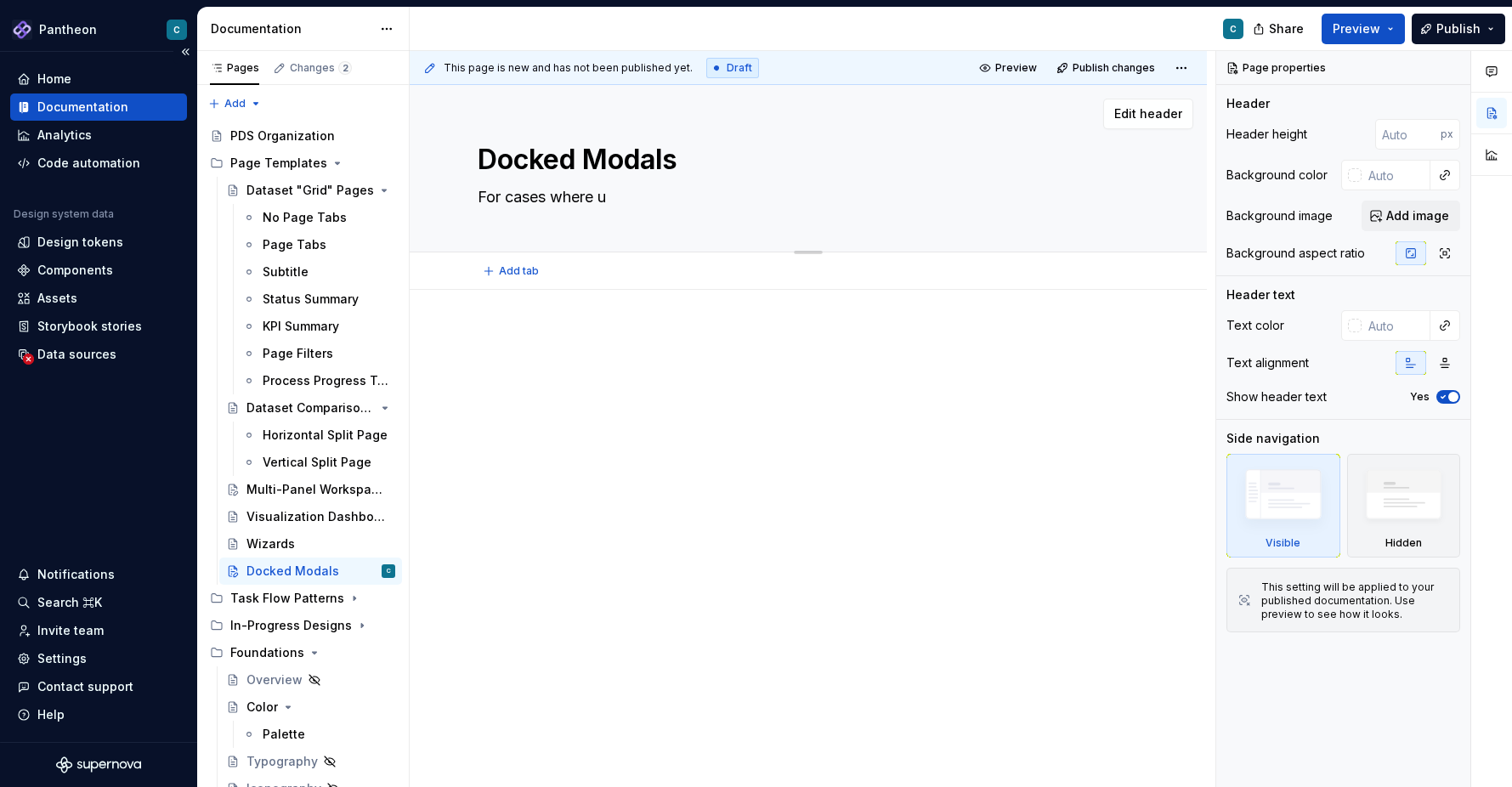 type on "*" 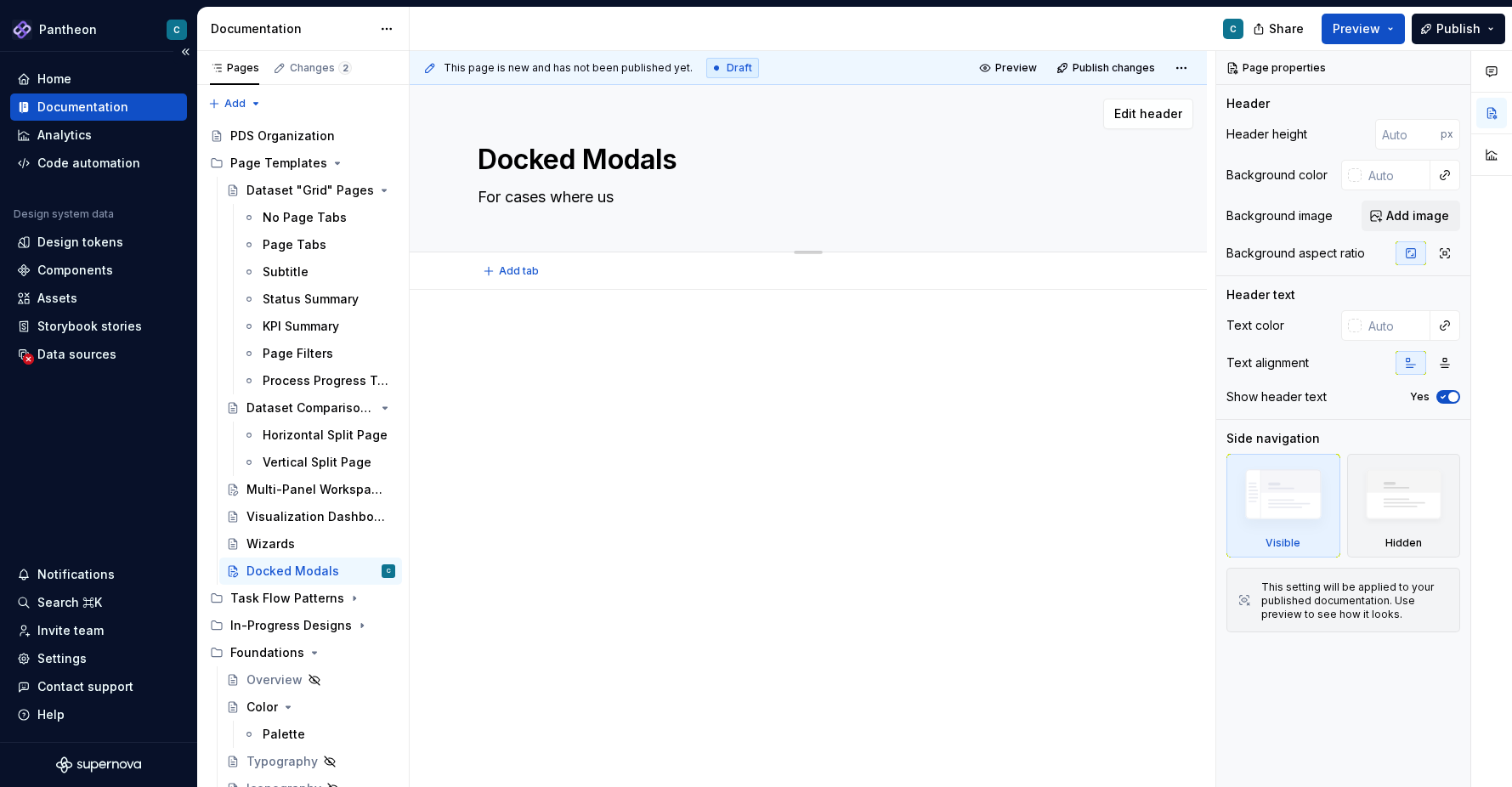 type on "*" 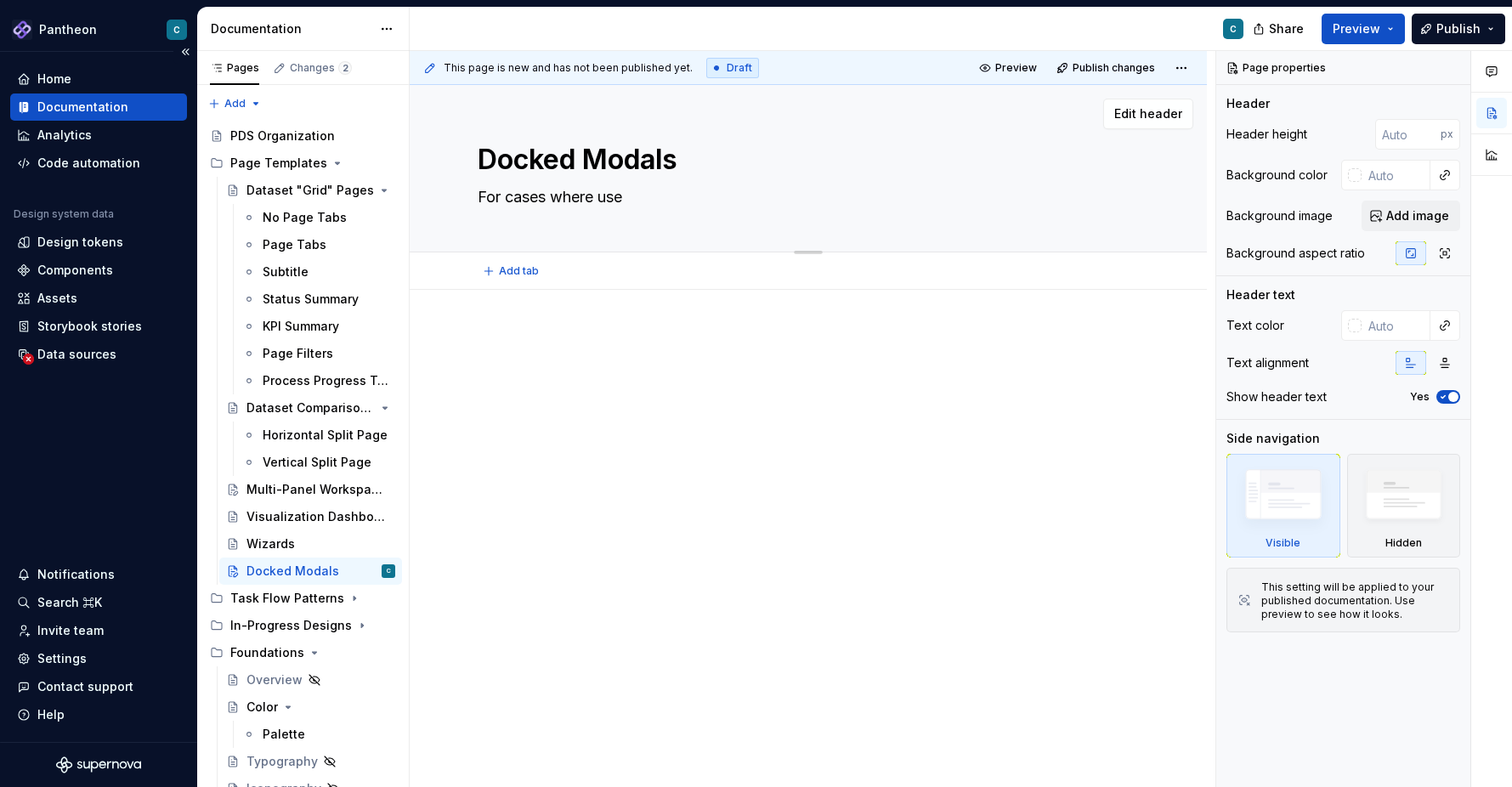type on "*" 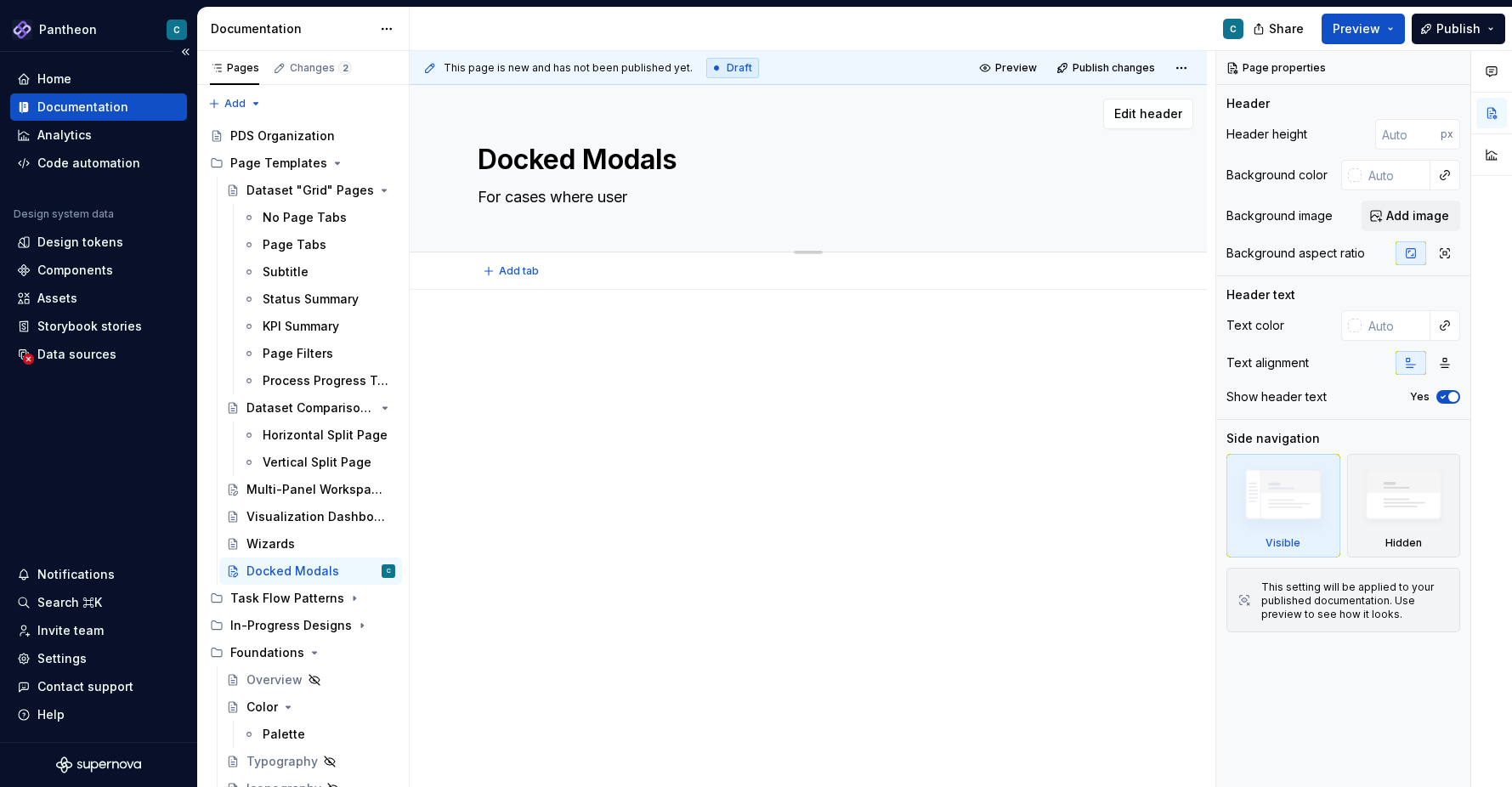 type on "*" 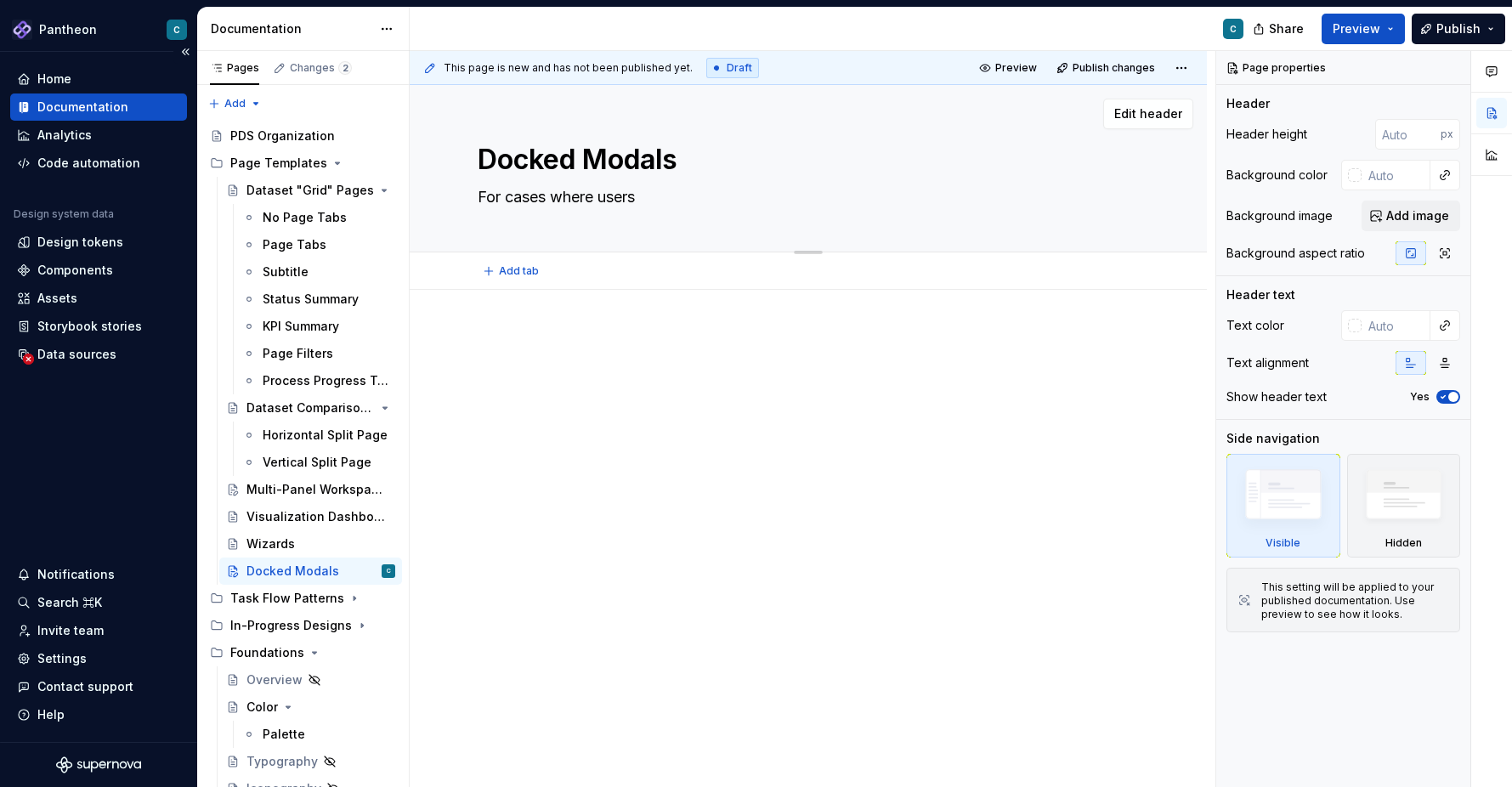 type on "*" 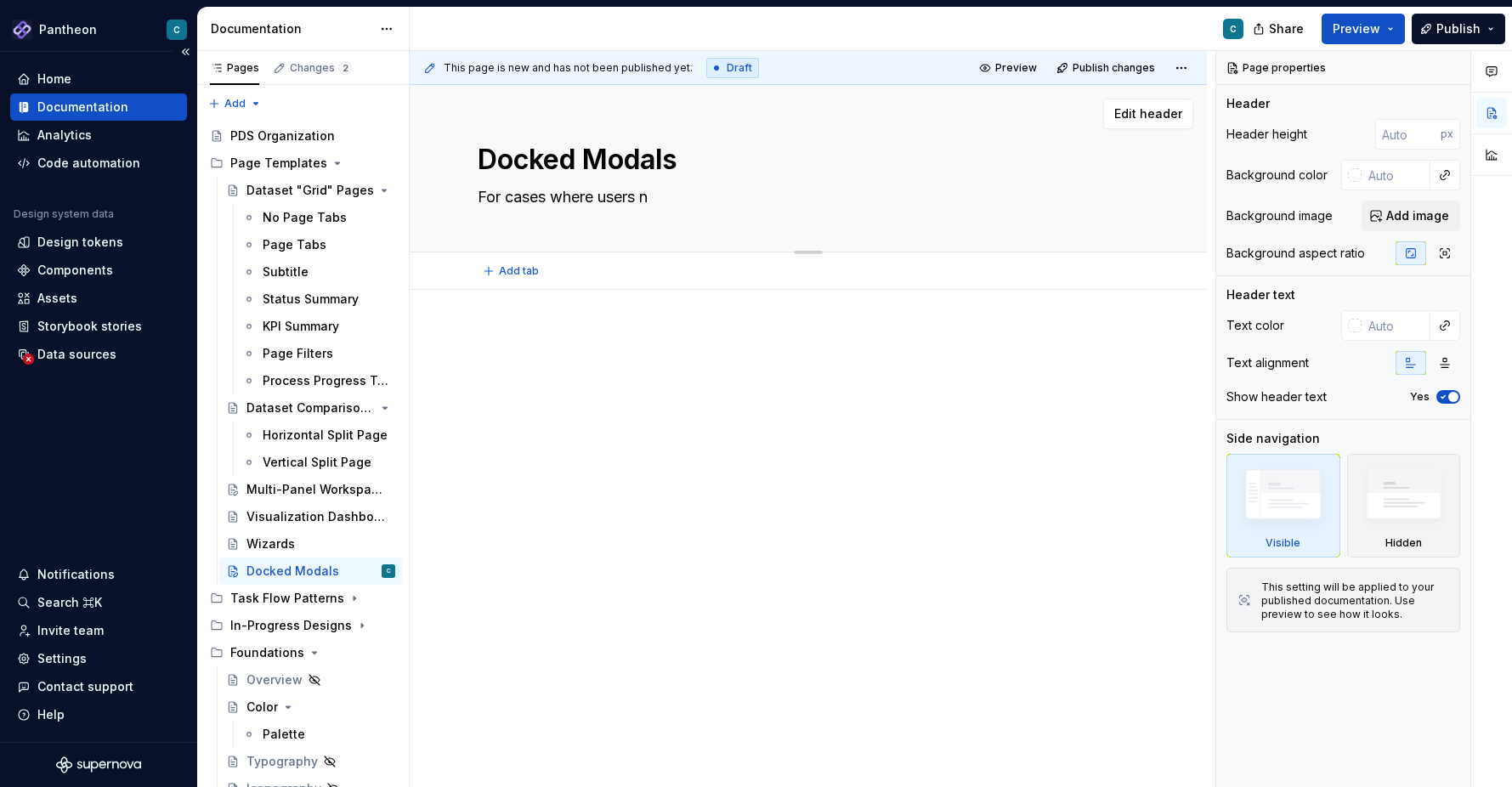 type on "*" 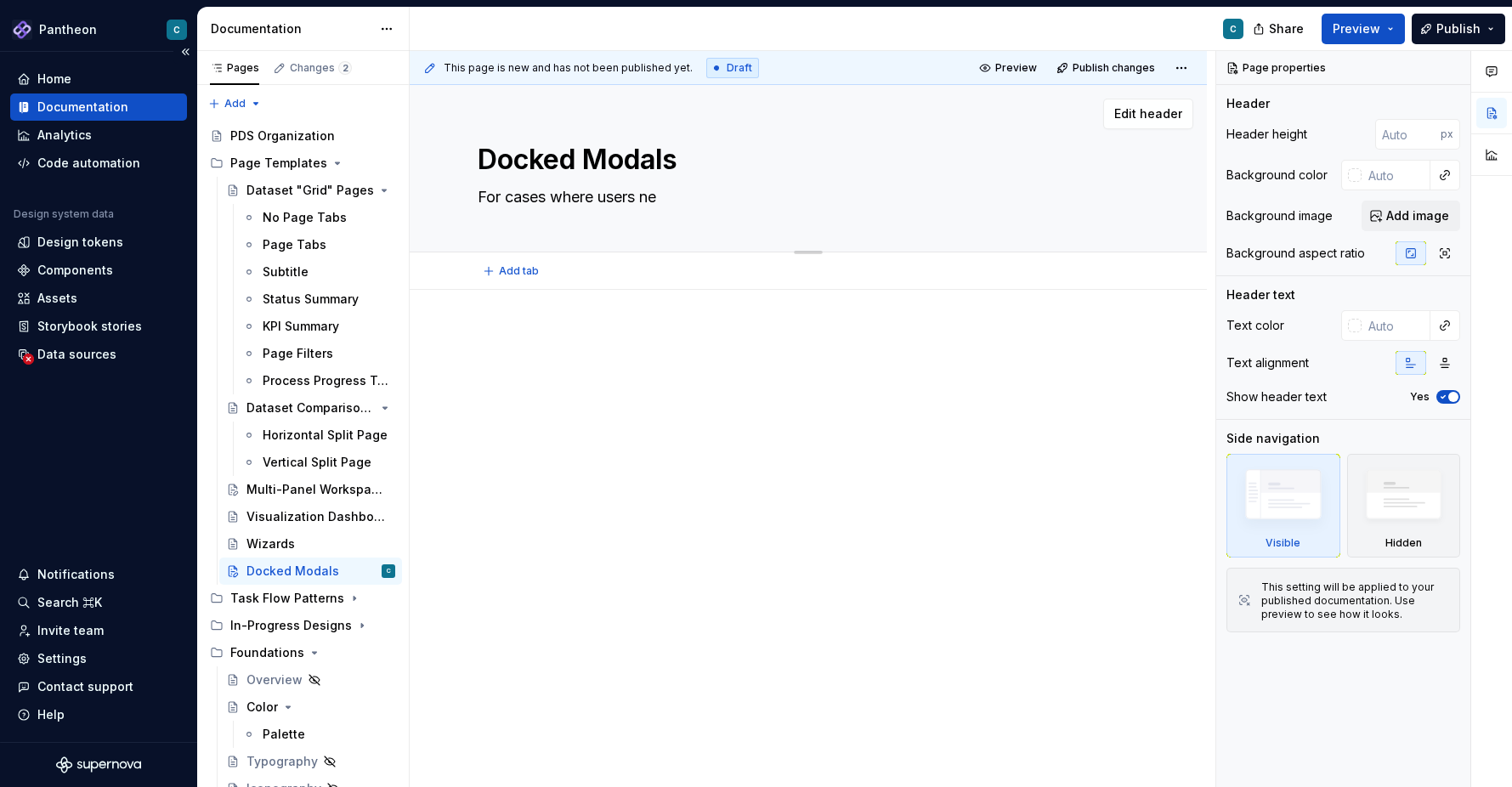type on "*" 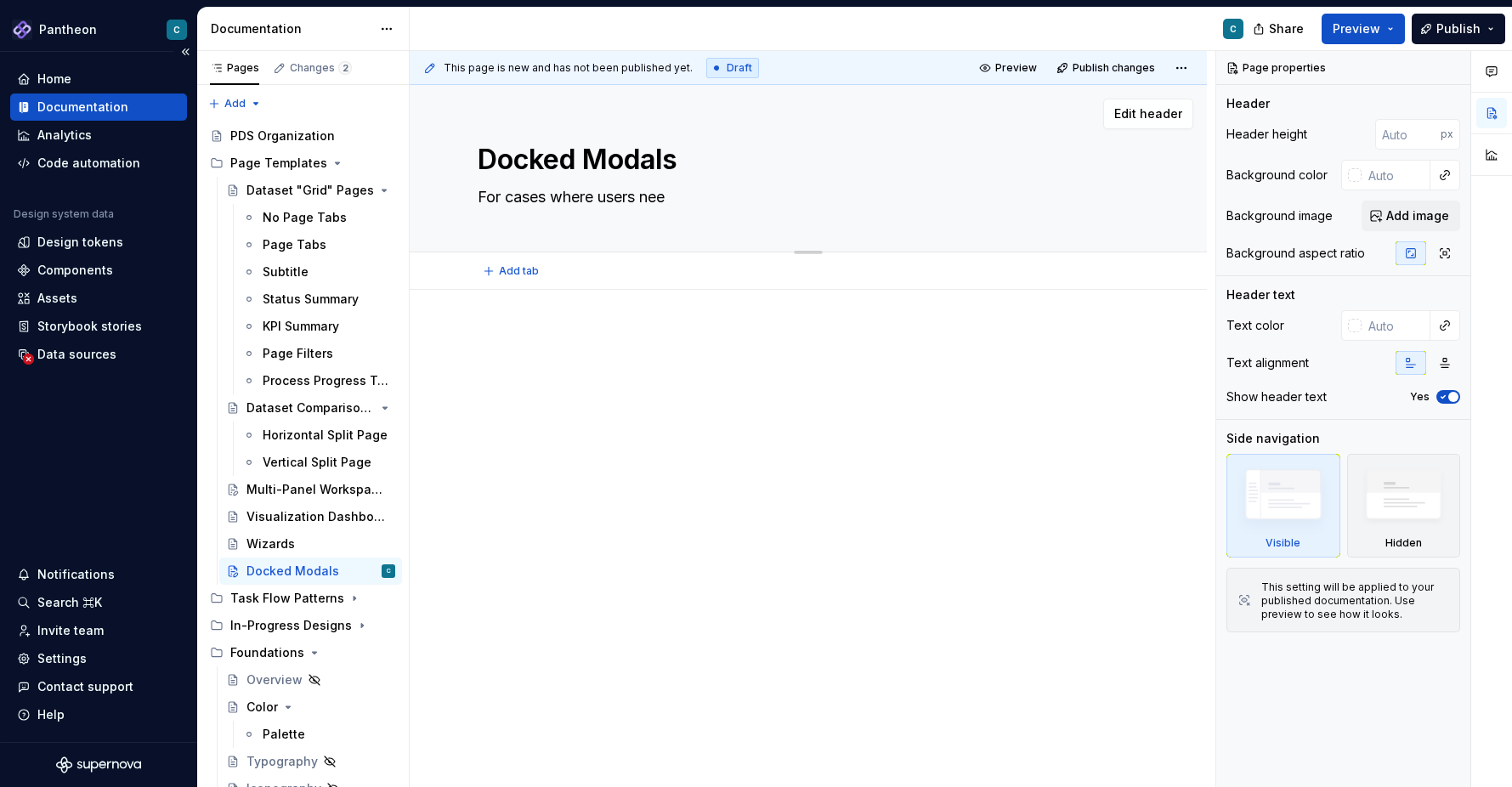 type on "*" 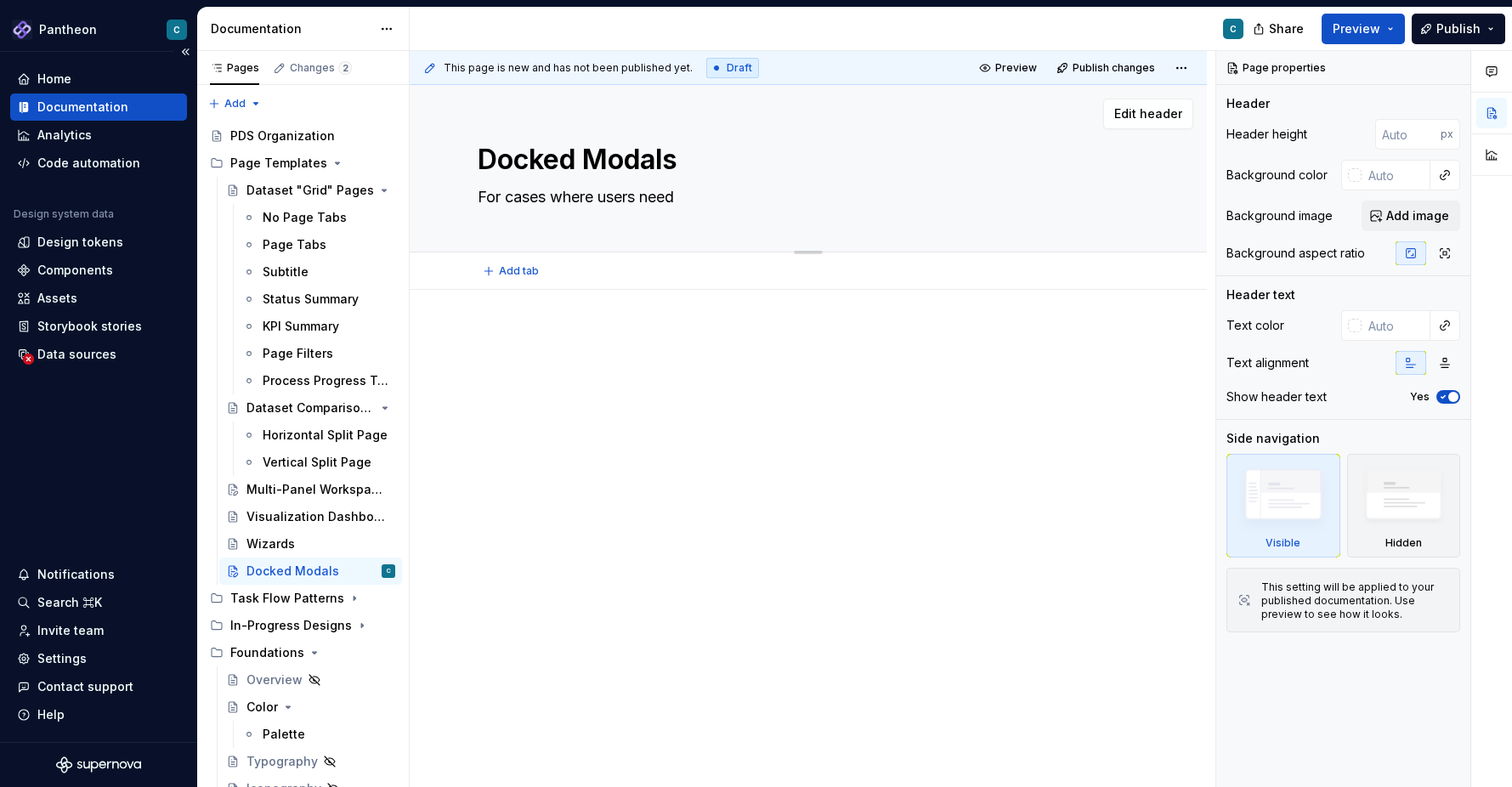 type on "*" 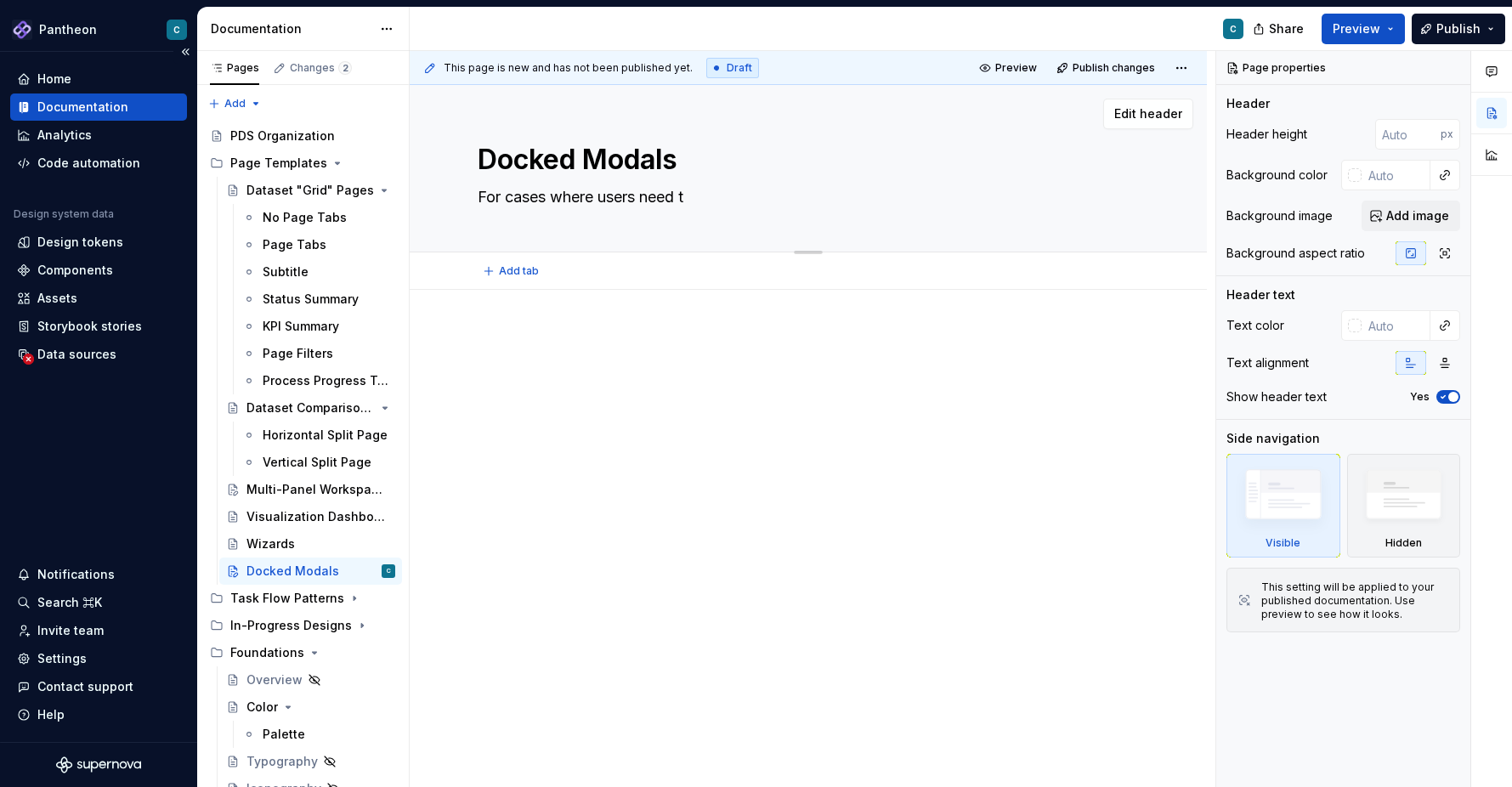 type on "*" 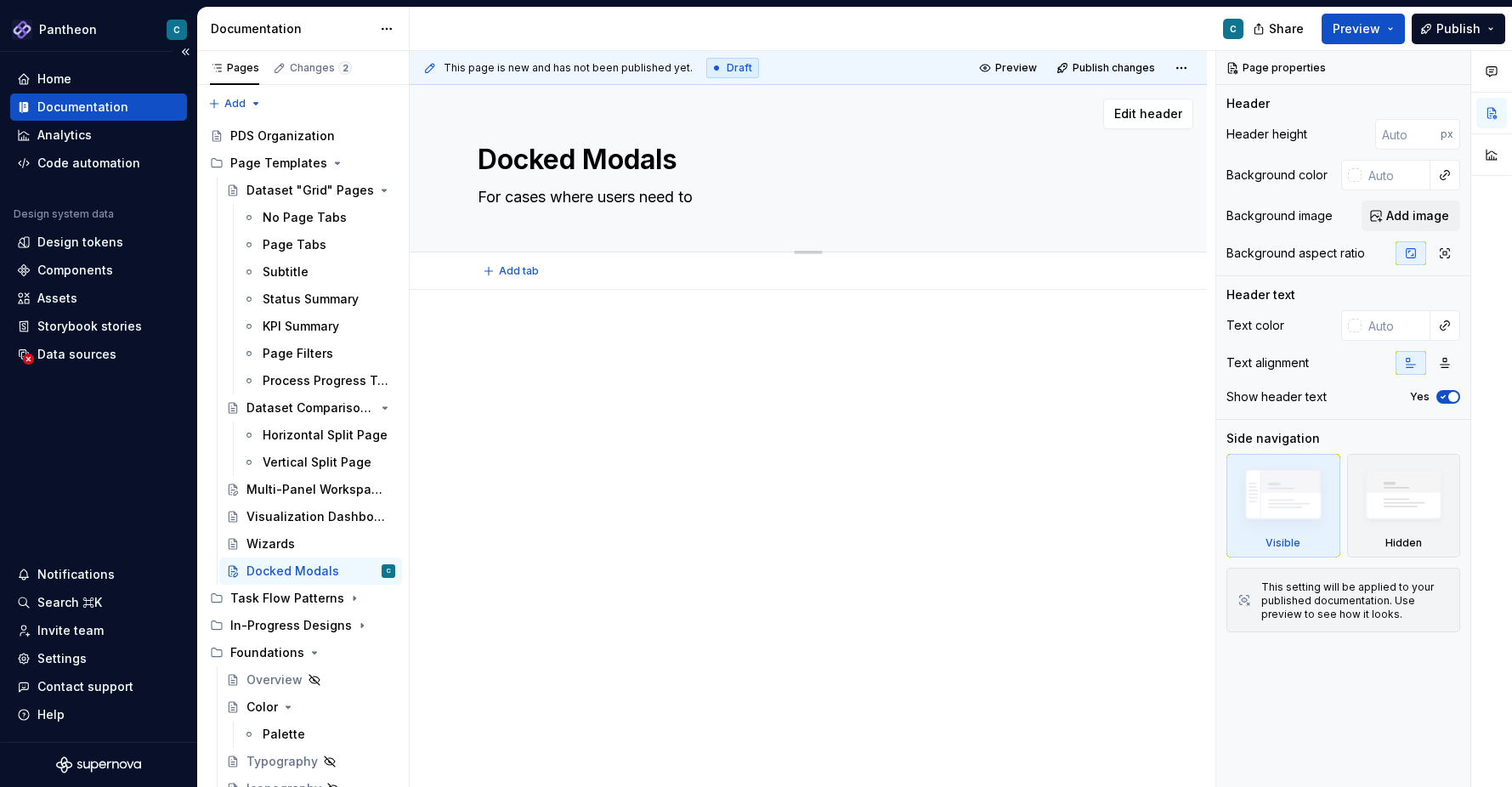 type on "*" 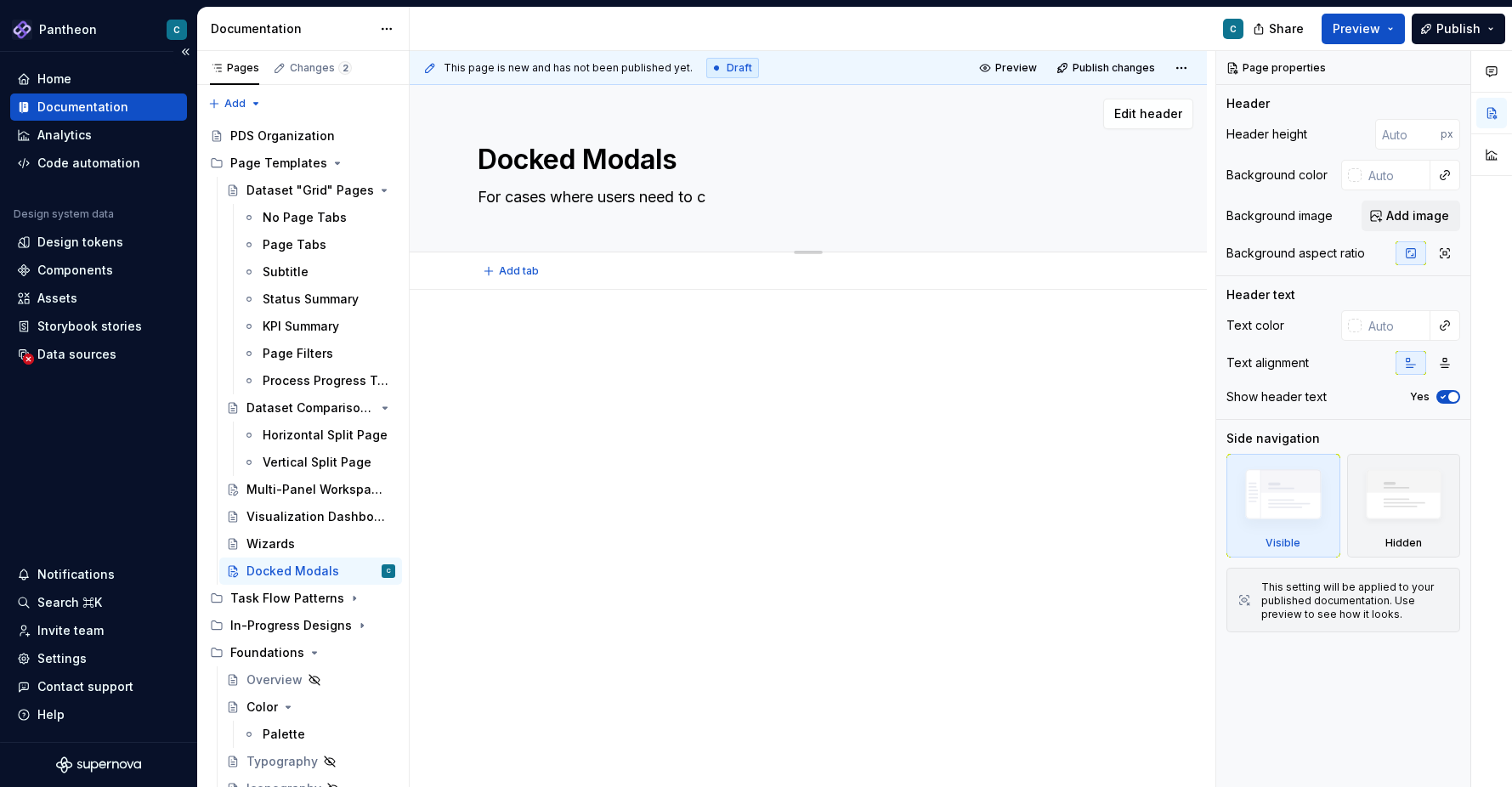 type on "*" 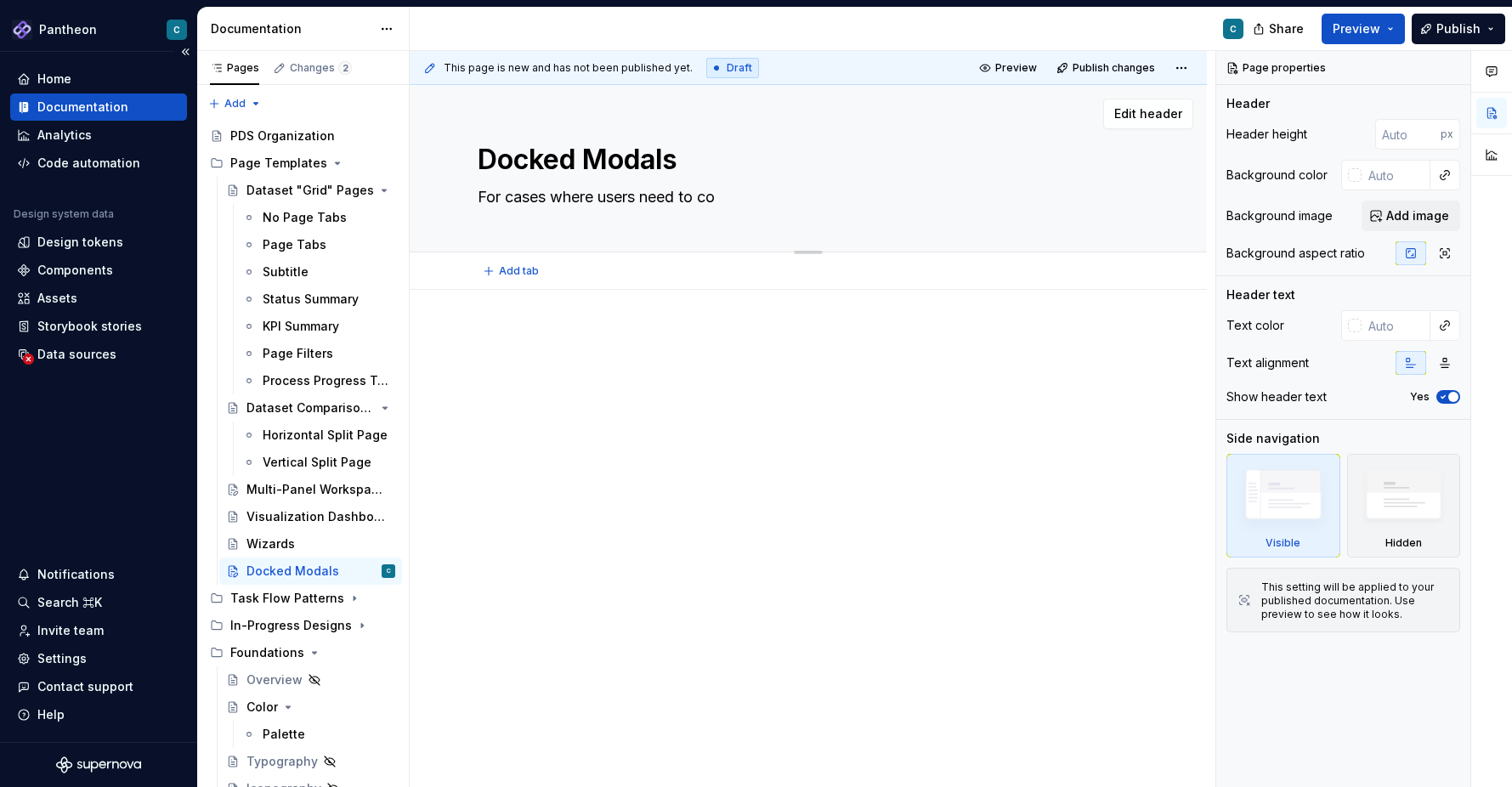 type on "*" 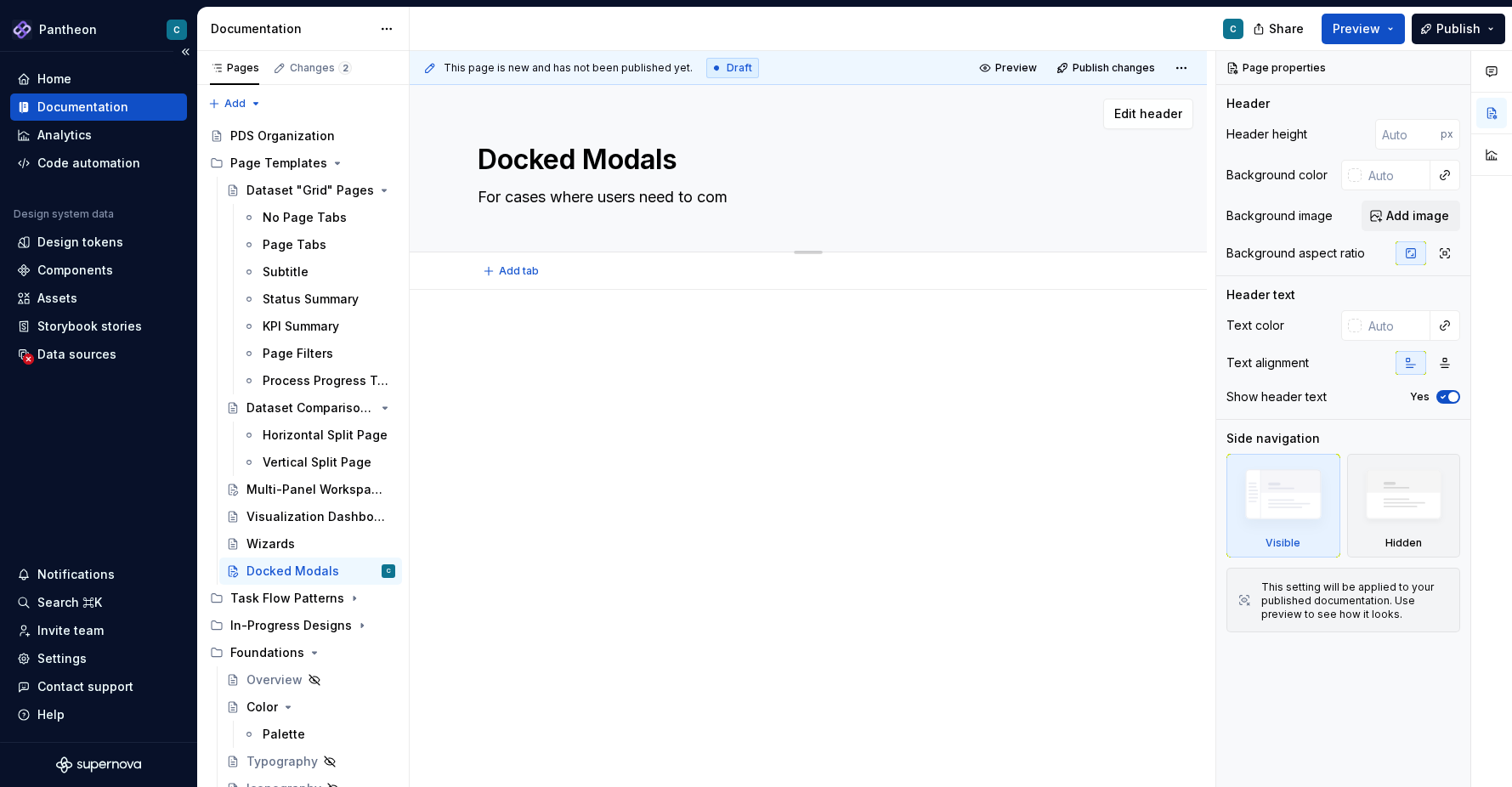 type on "*" 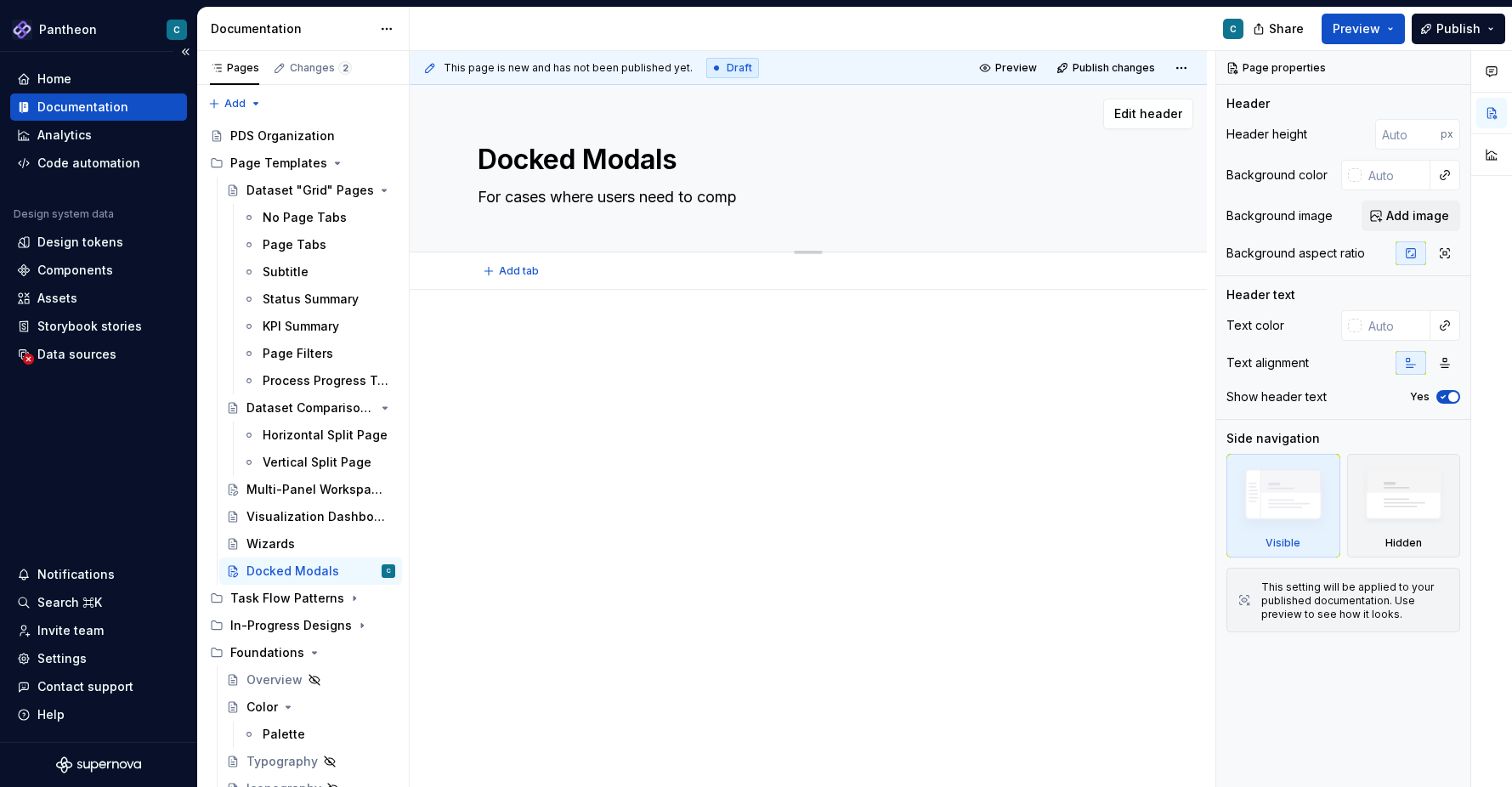 type on "*" 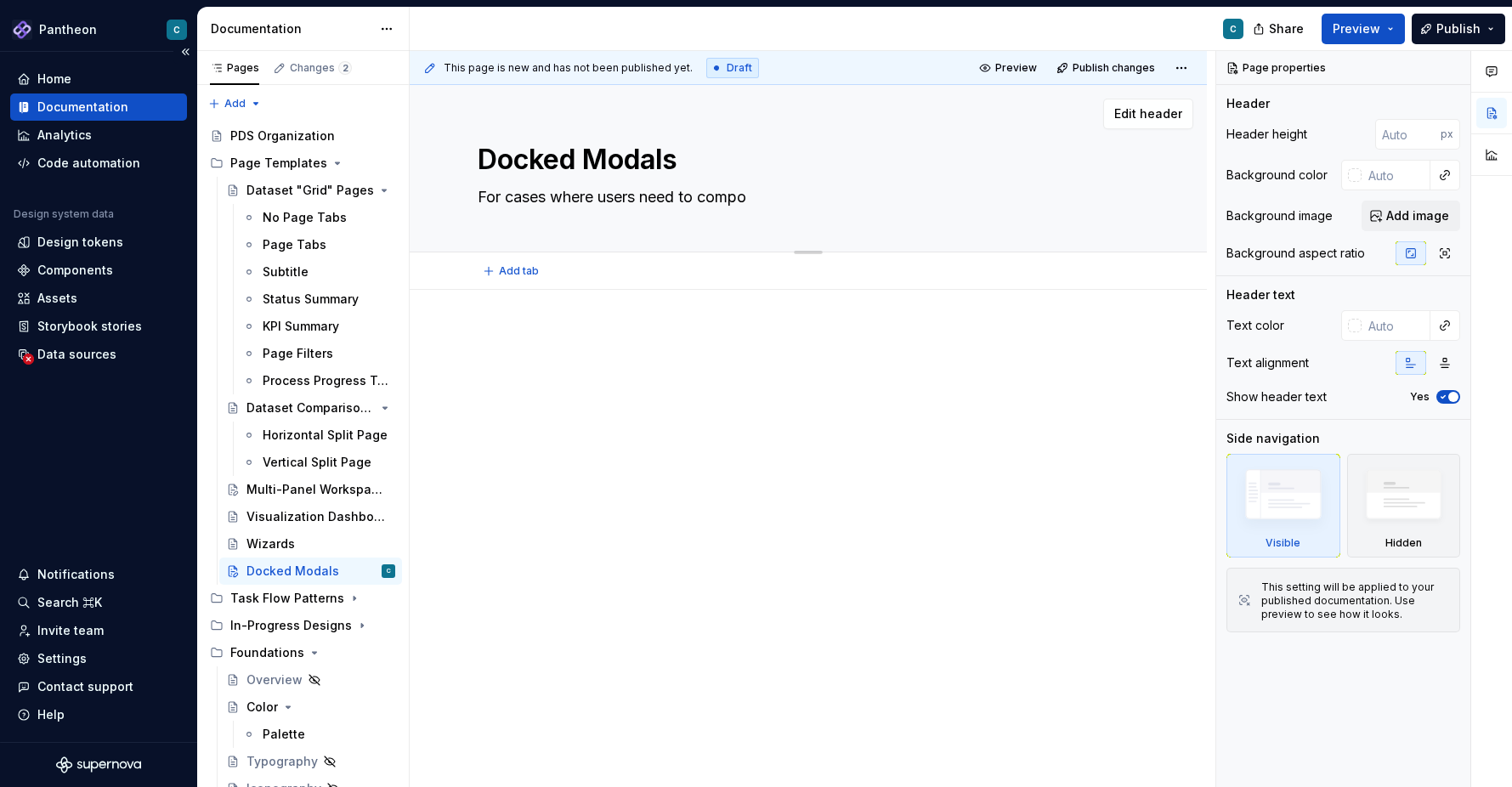 type on "*" 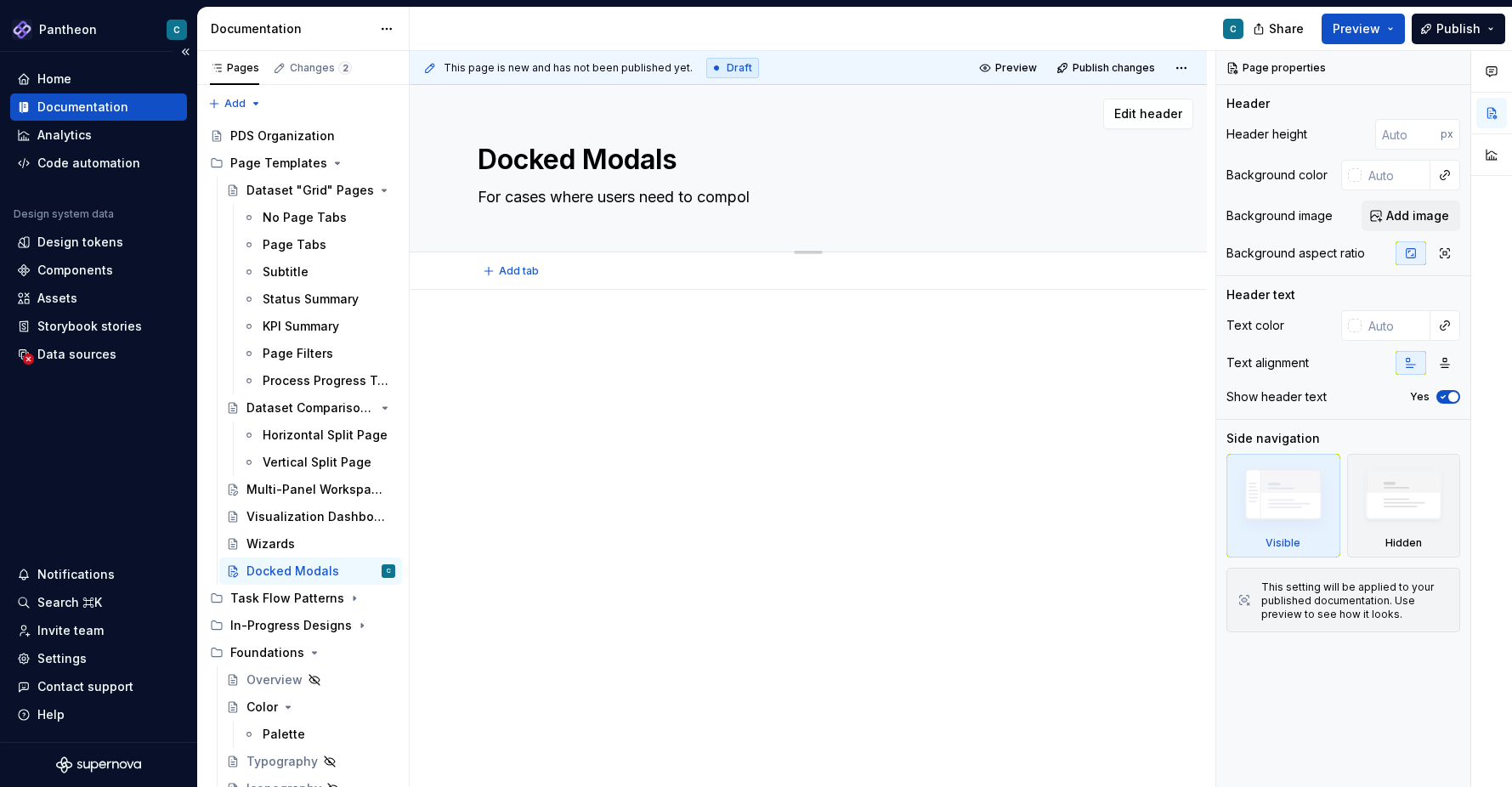 type on "*" 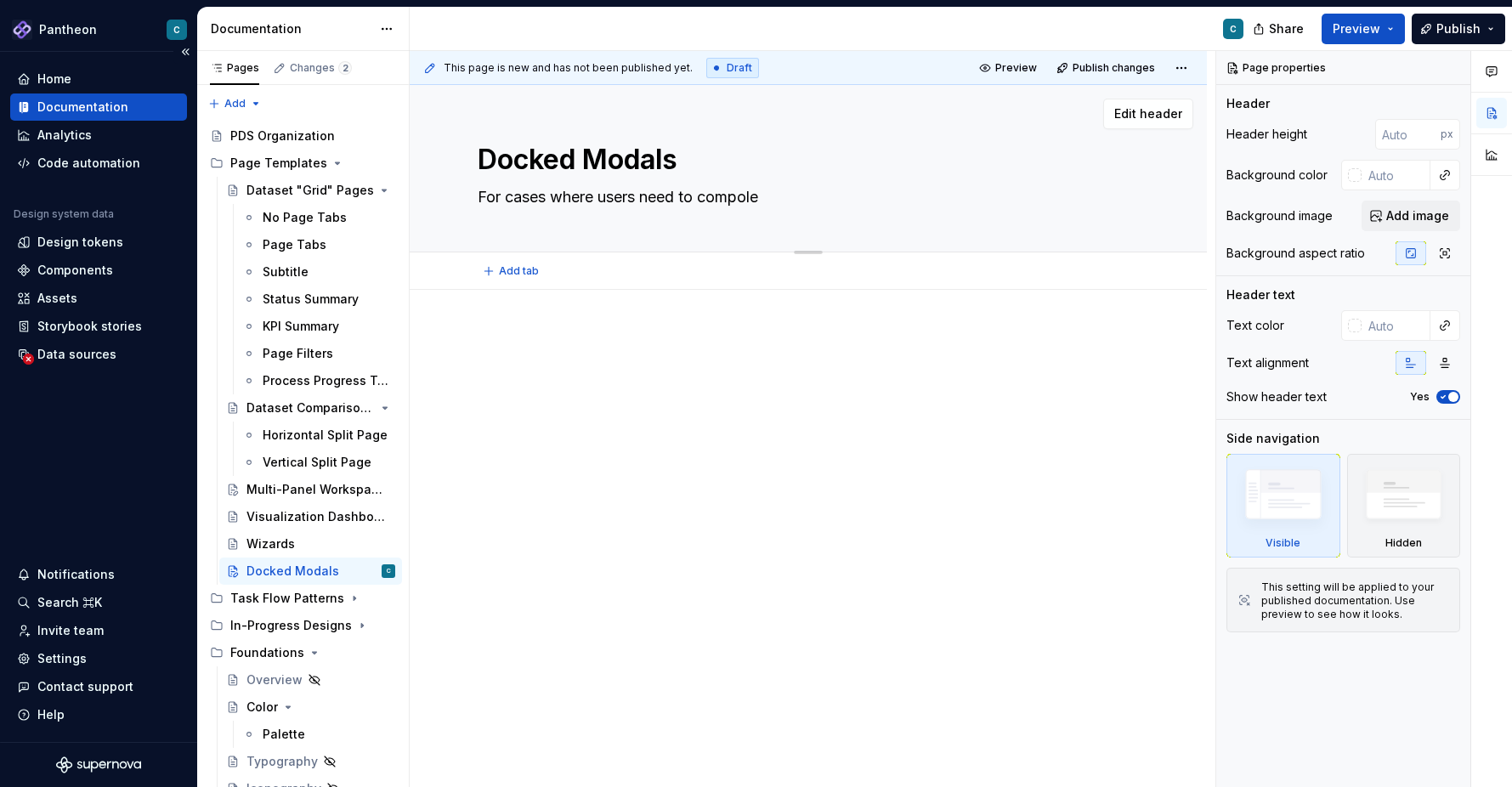 type on "*" 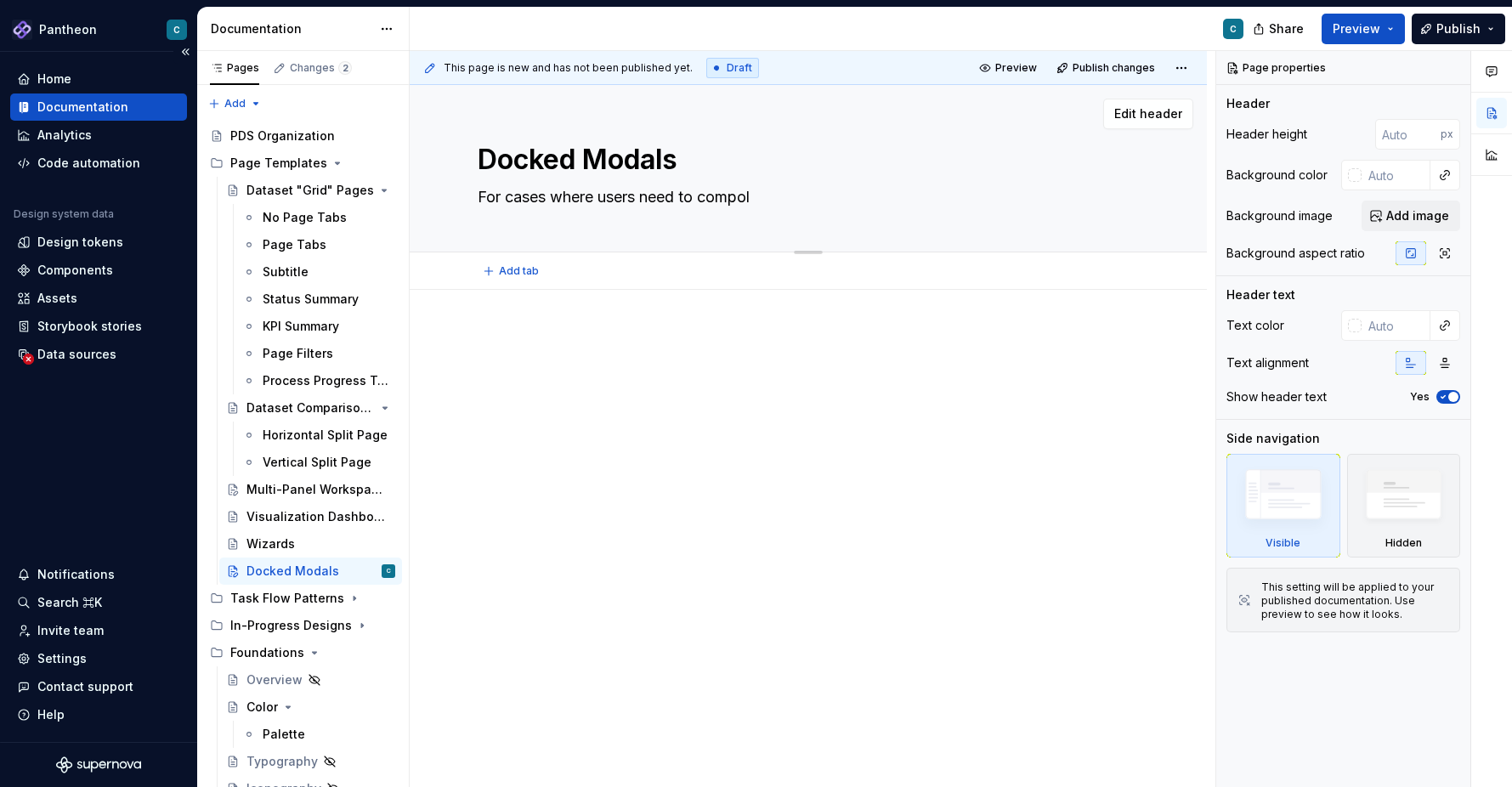 type on "*" 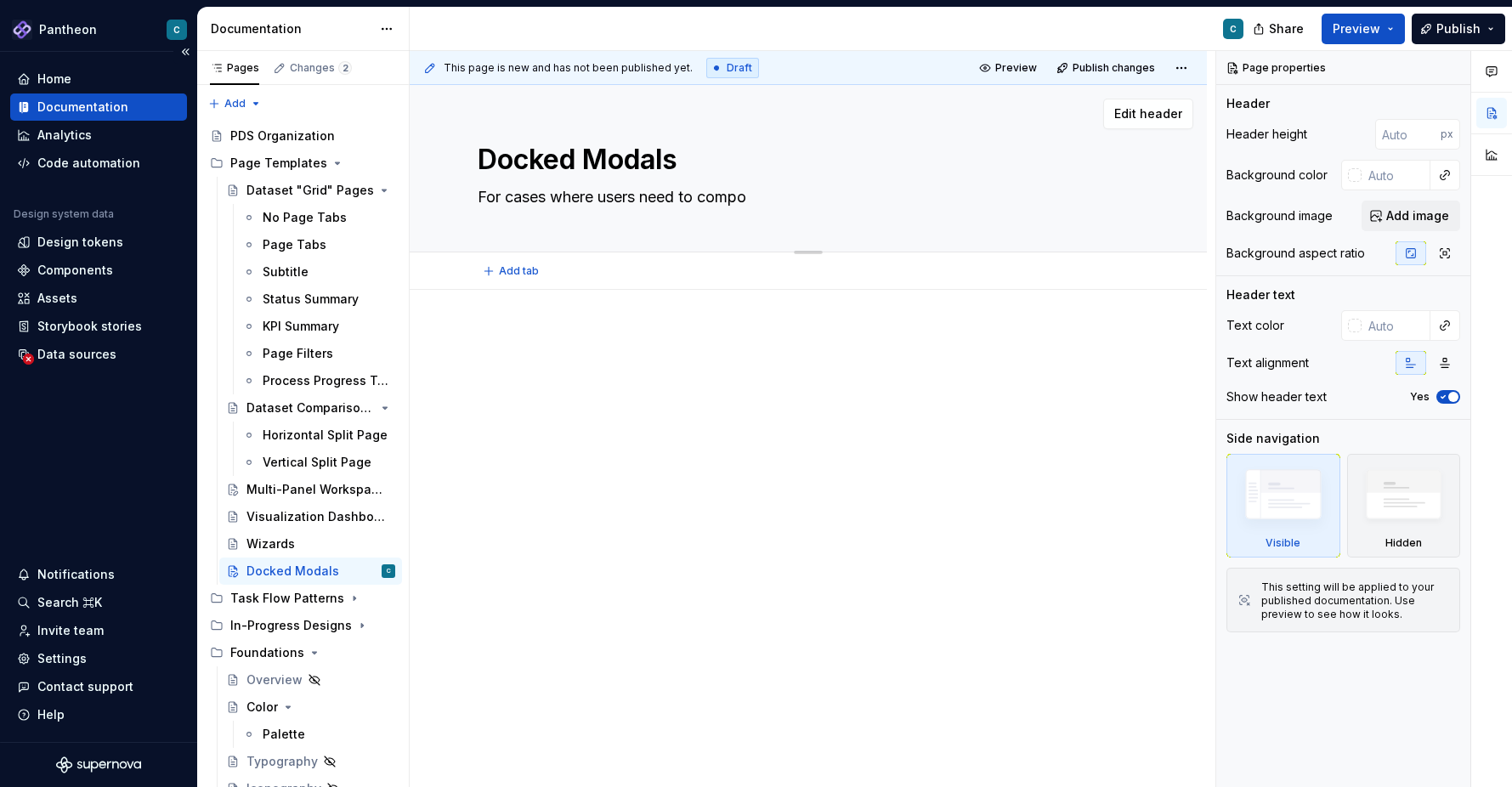 type on "*" 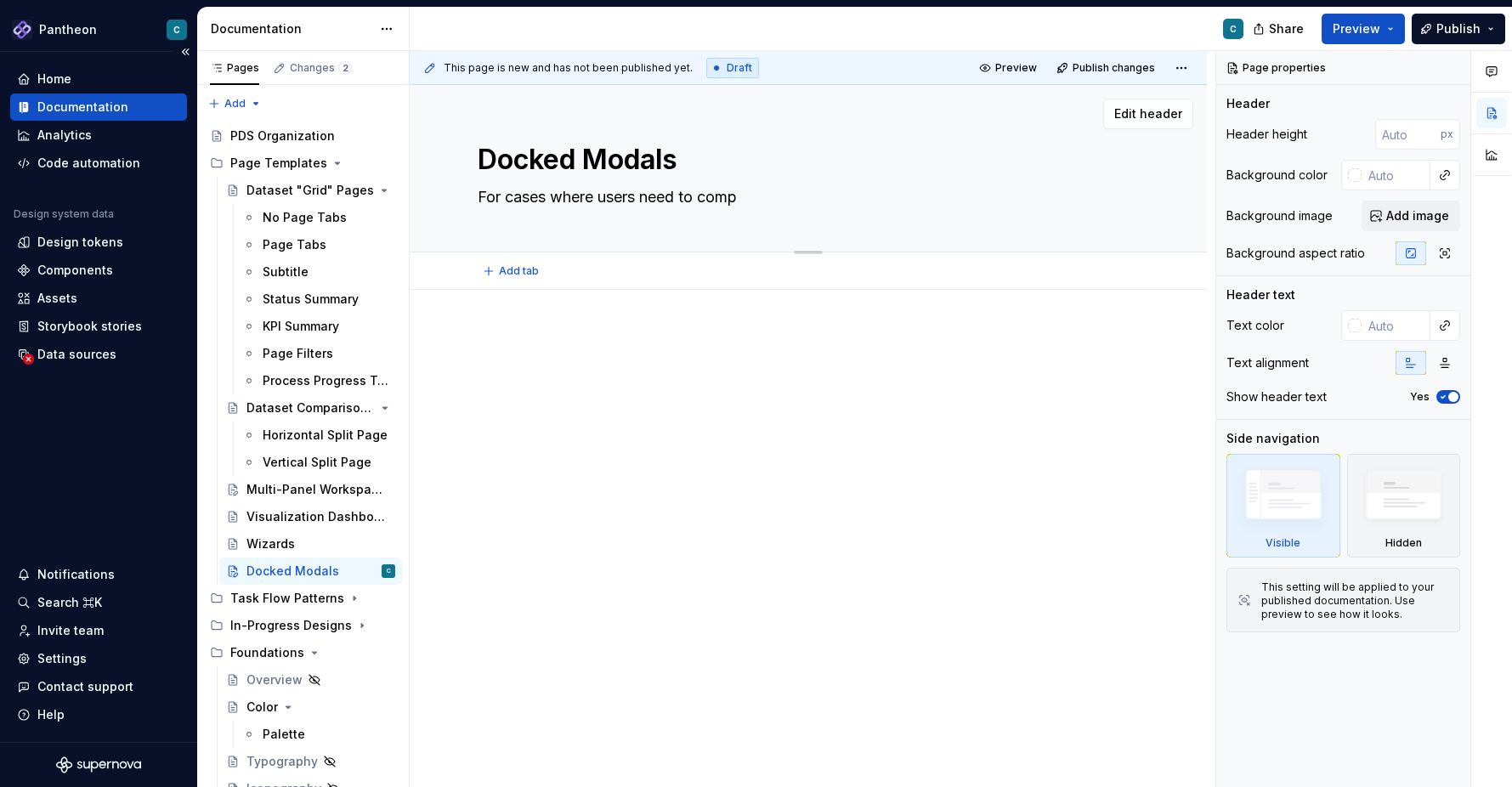 type on "*" 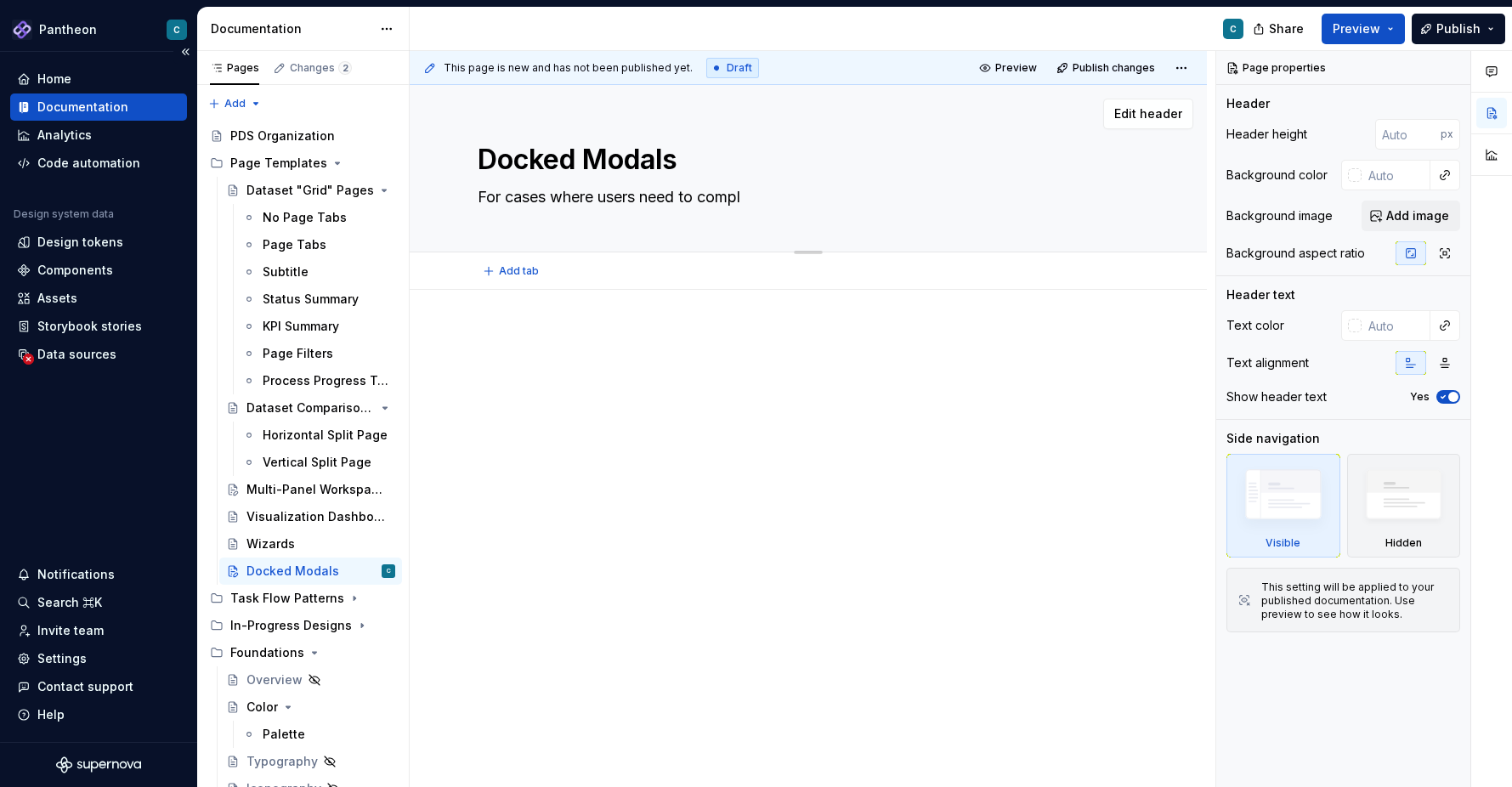 type on "*" 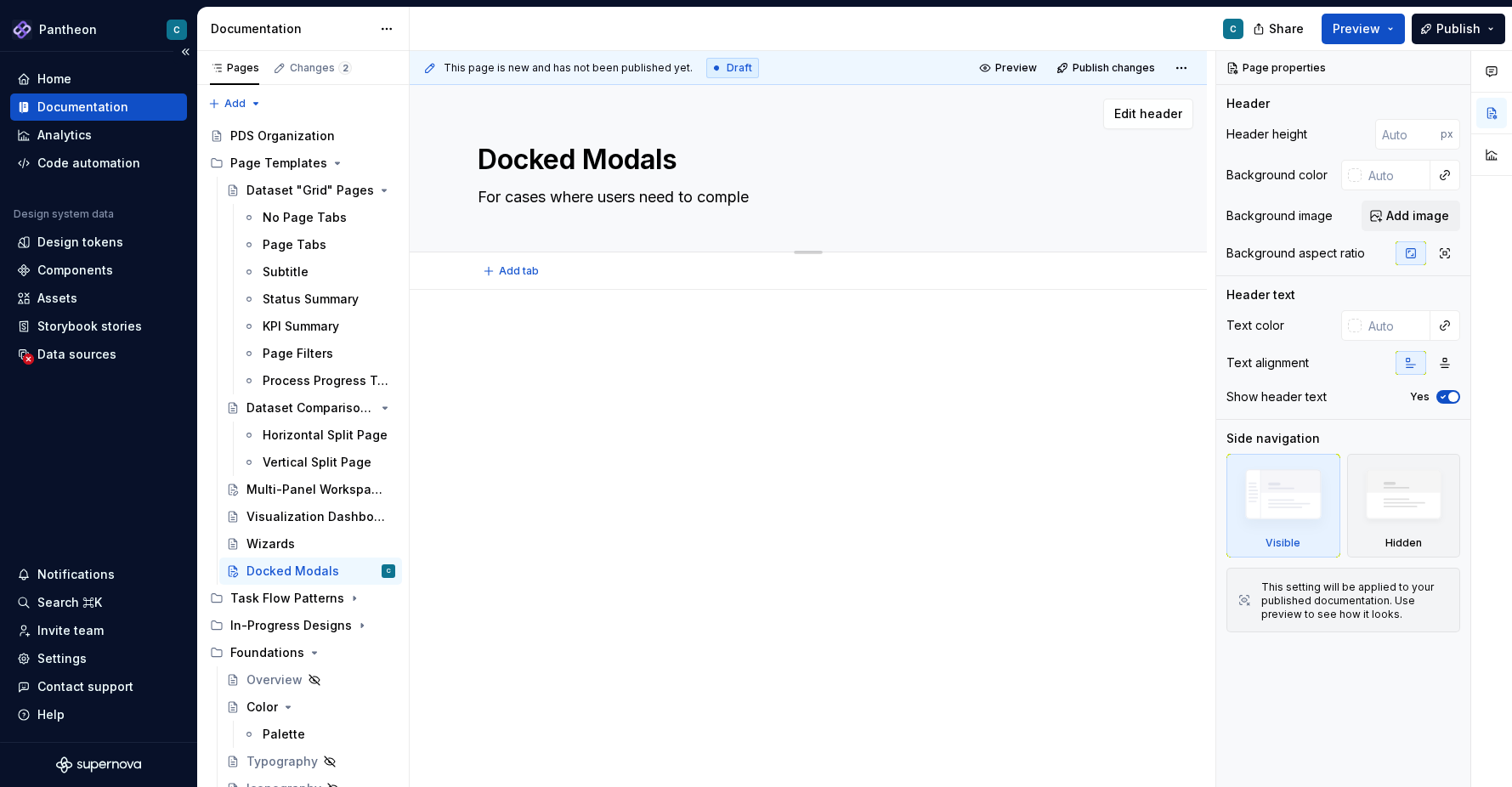 type on "*" 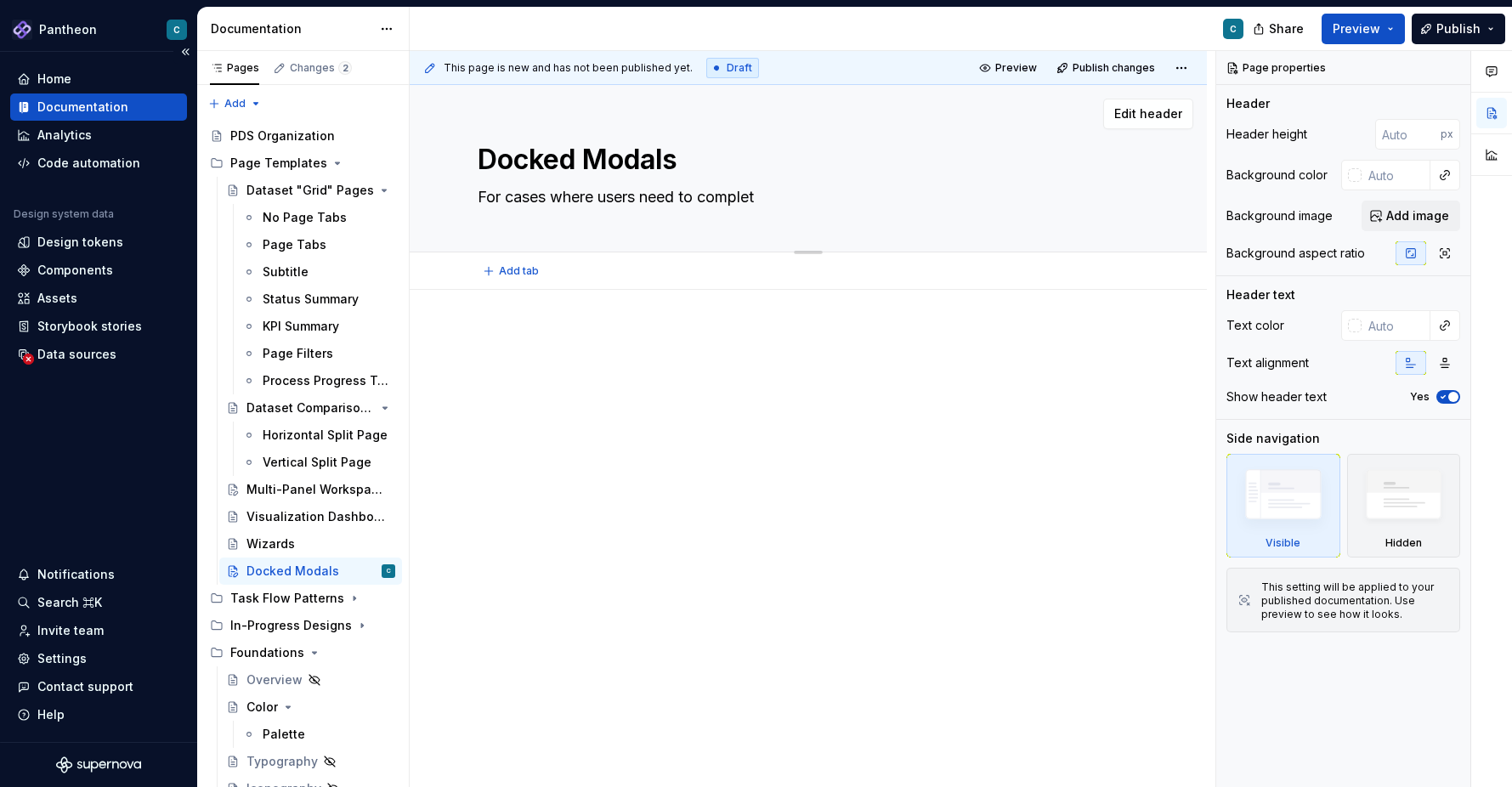type on "*" 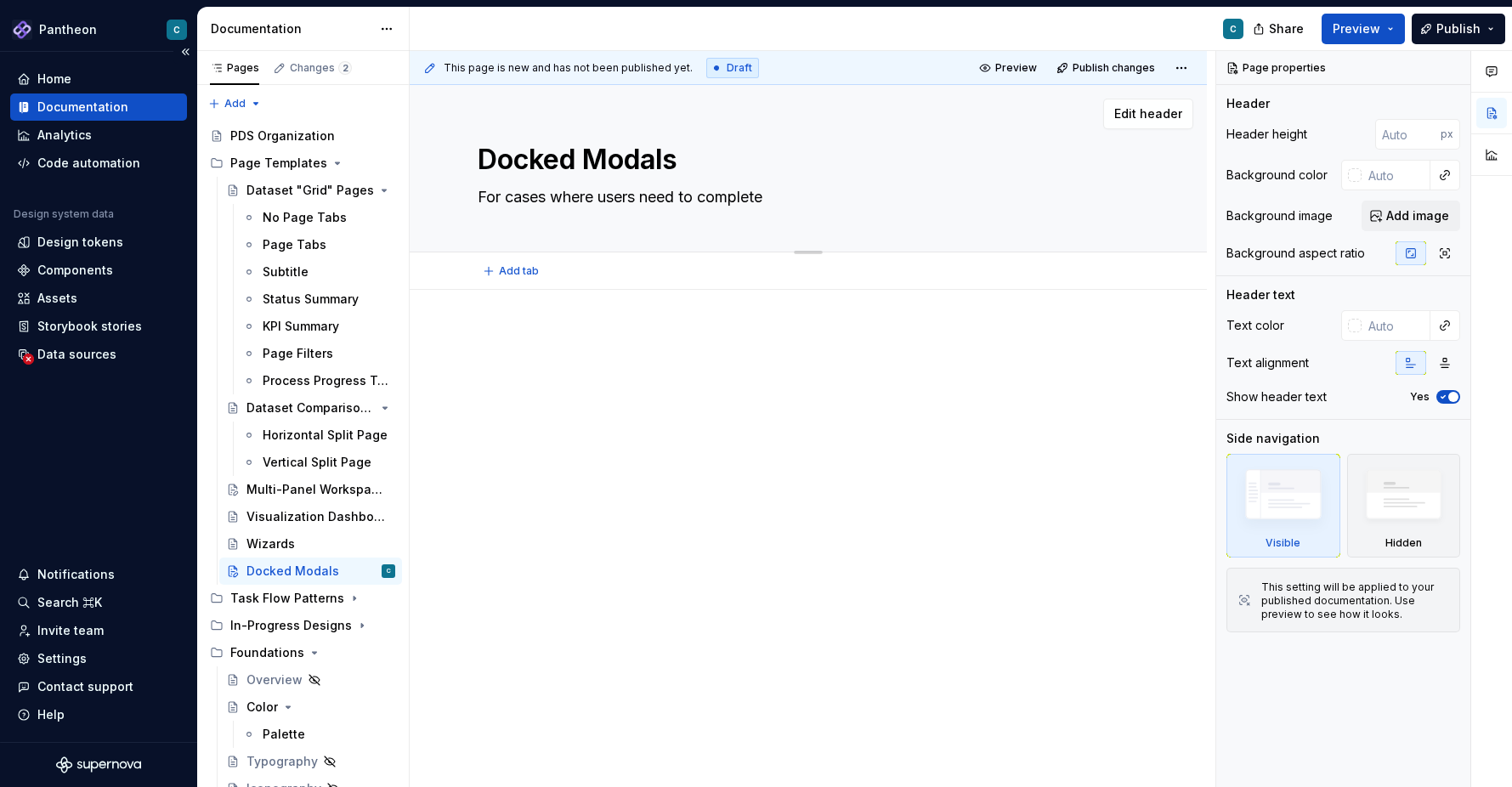 type on "*" 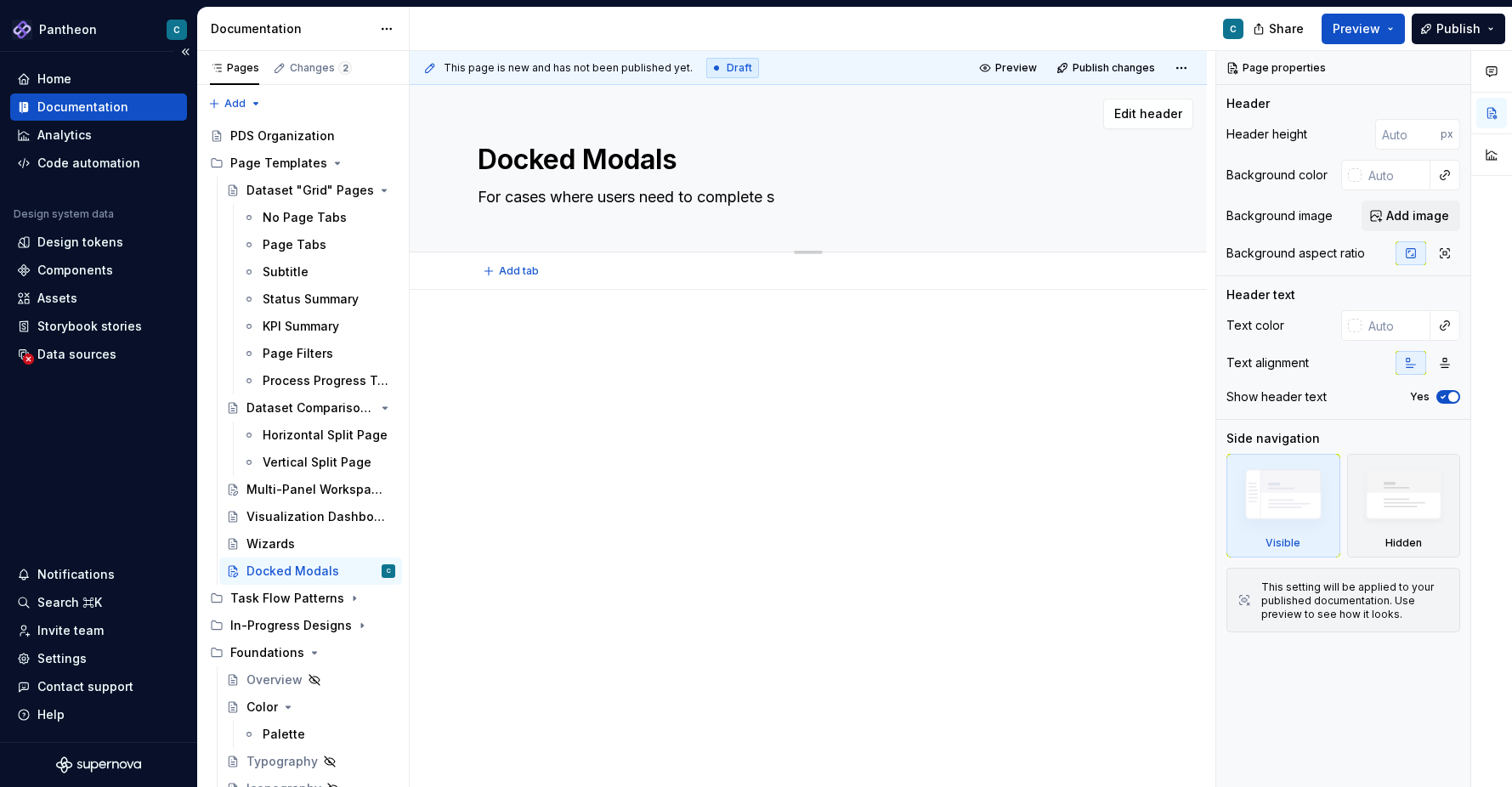 type on "*" 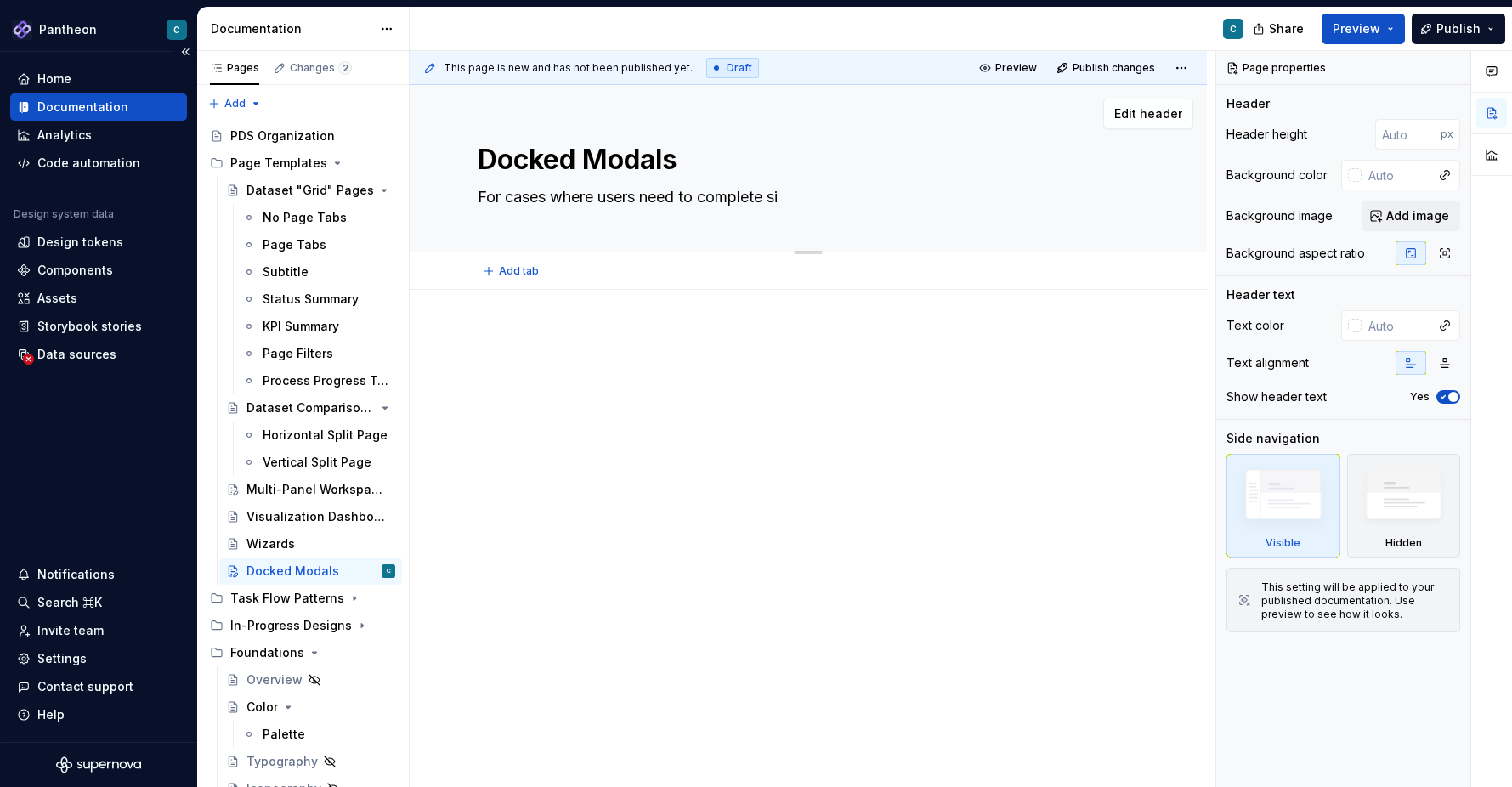 type on "*" 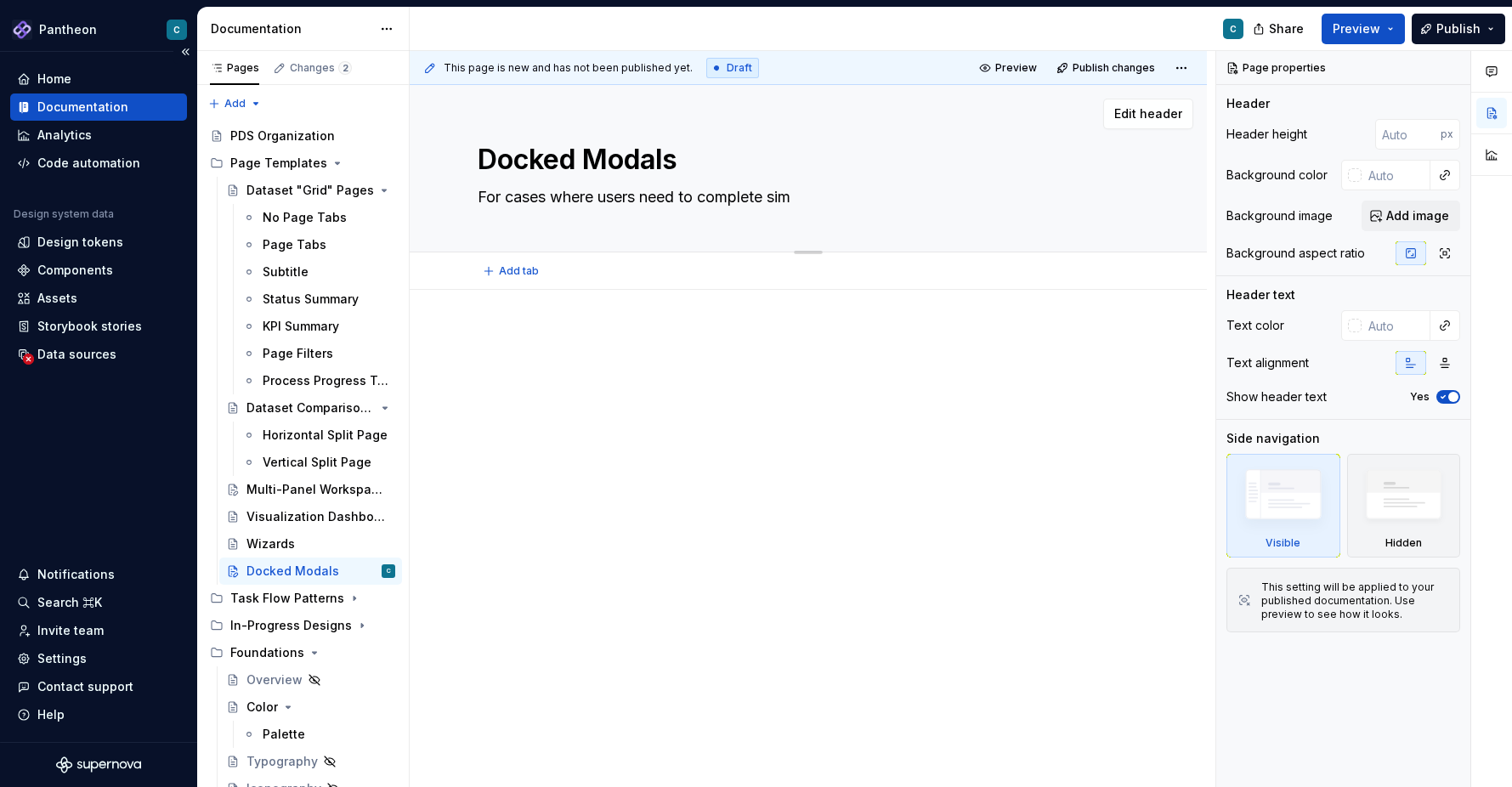 type on "*" 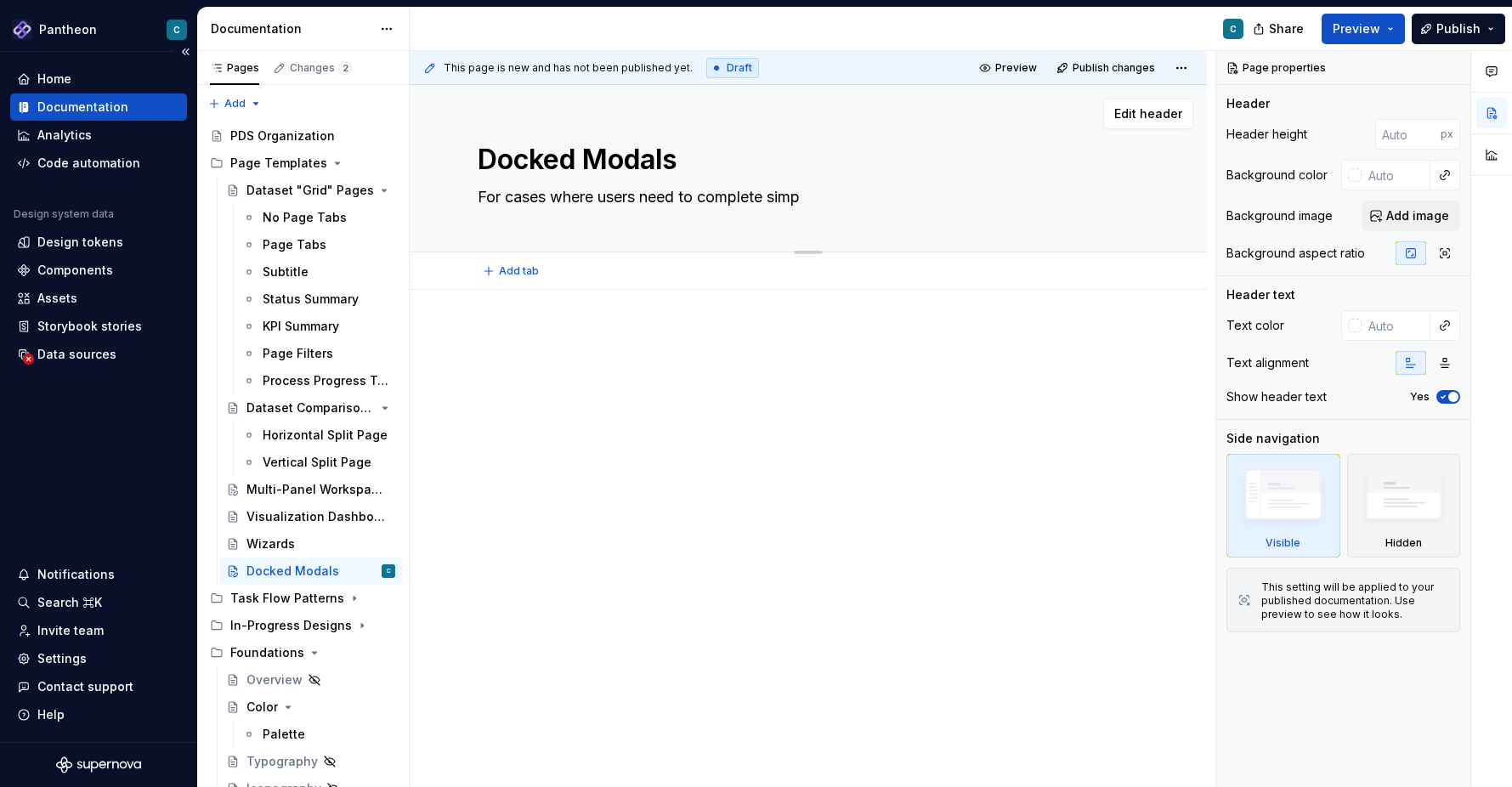 type on "*" 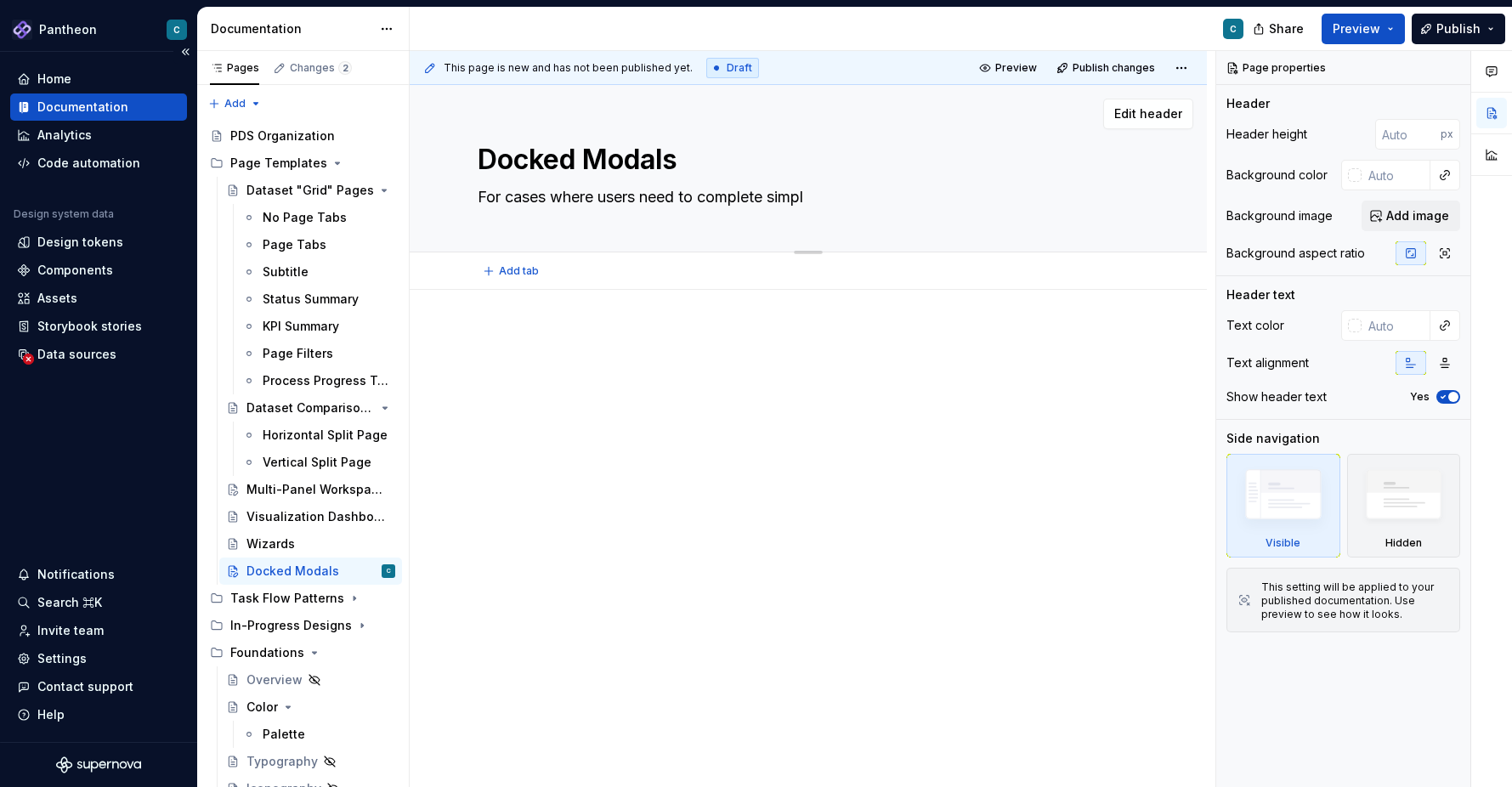 type on "*" 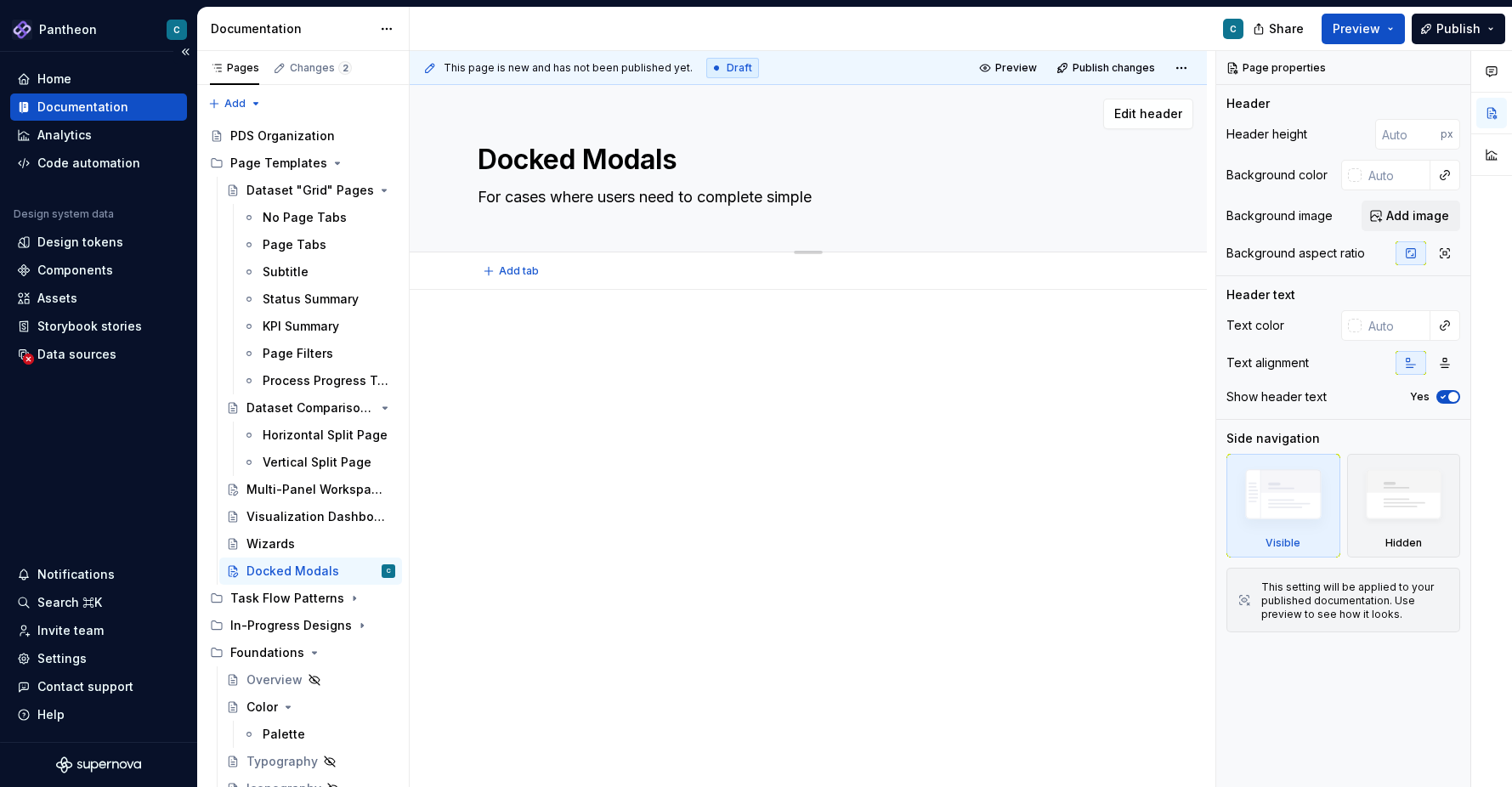 type on "*" 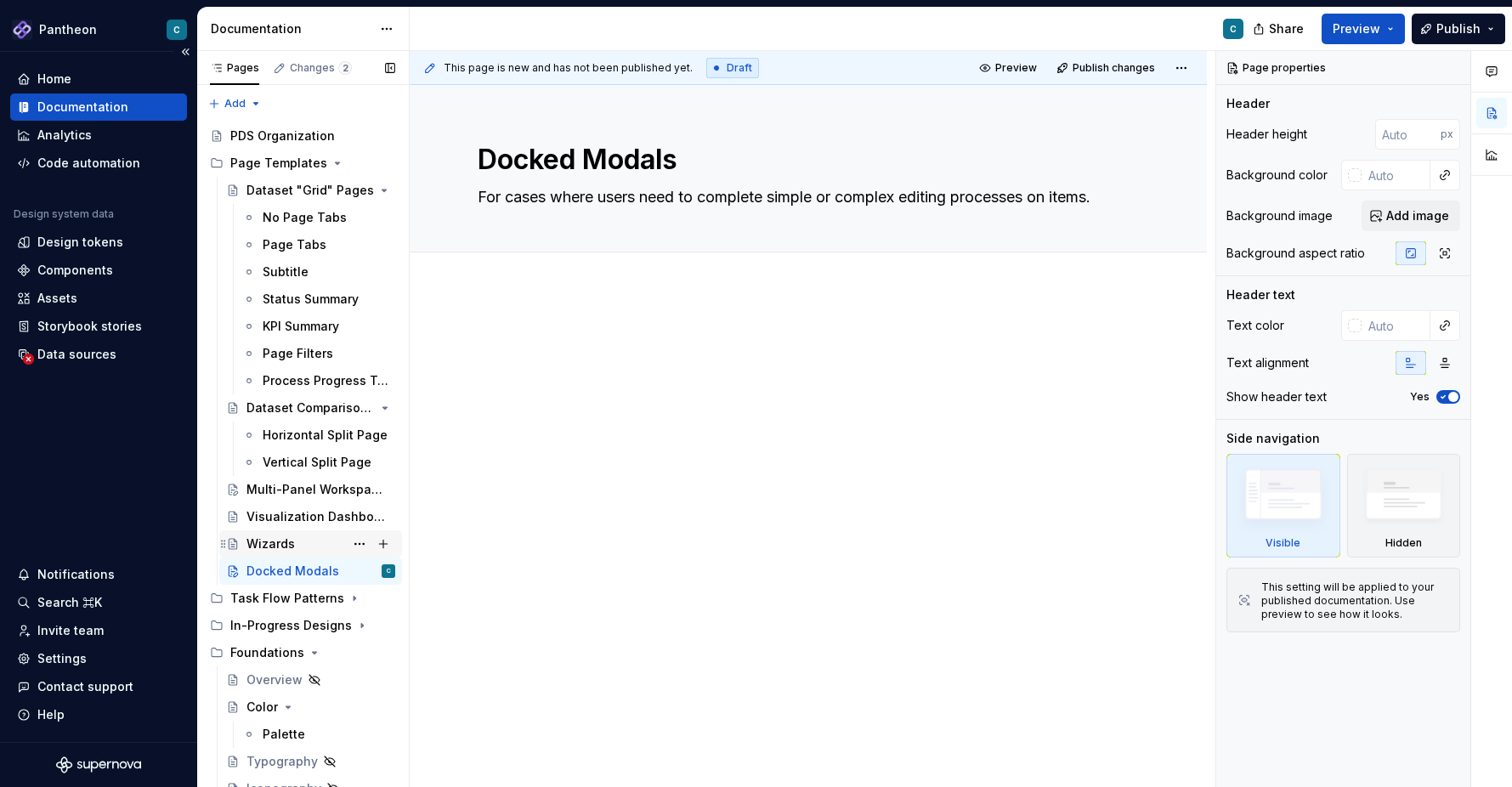 click on "Wizards" at bounding box center [270, 544] 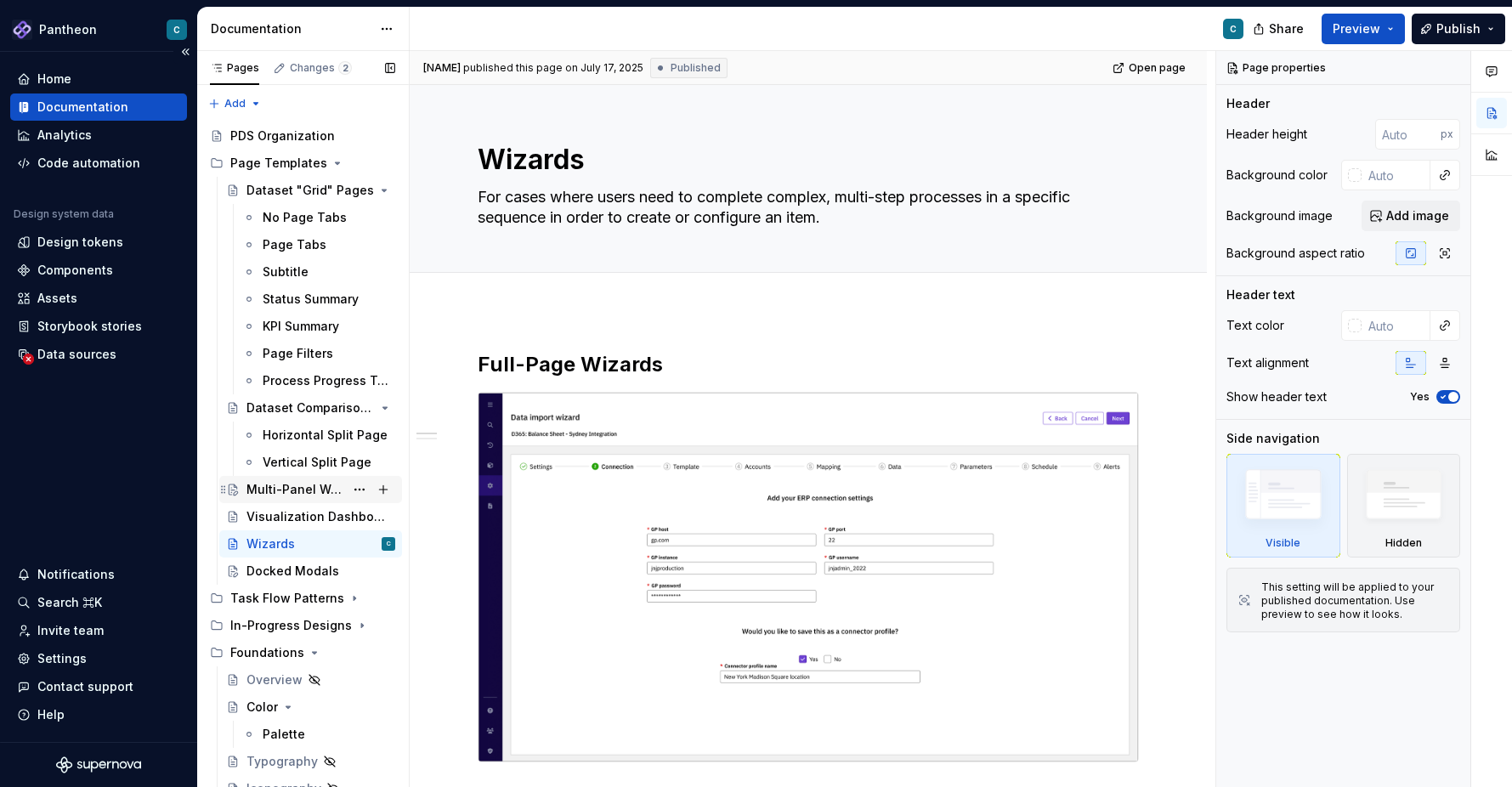 click on "Multi-Panel Workspaces" at bounding box center [295, 490] 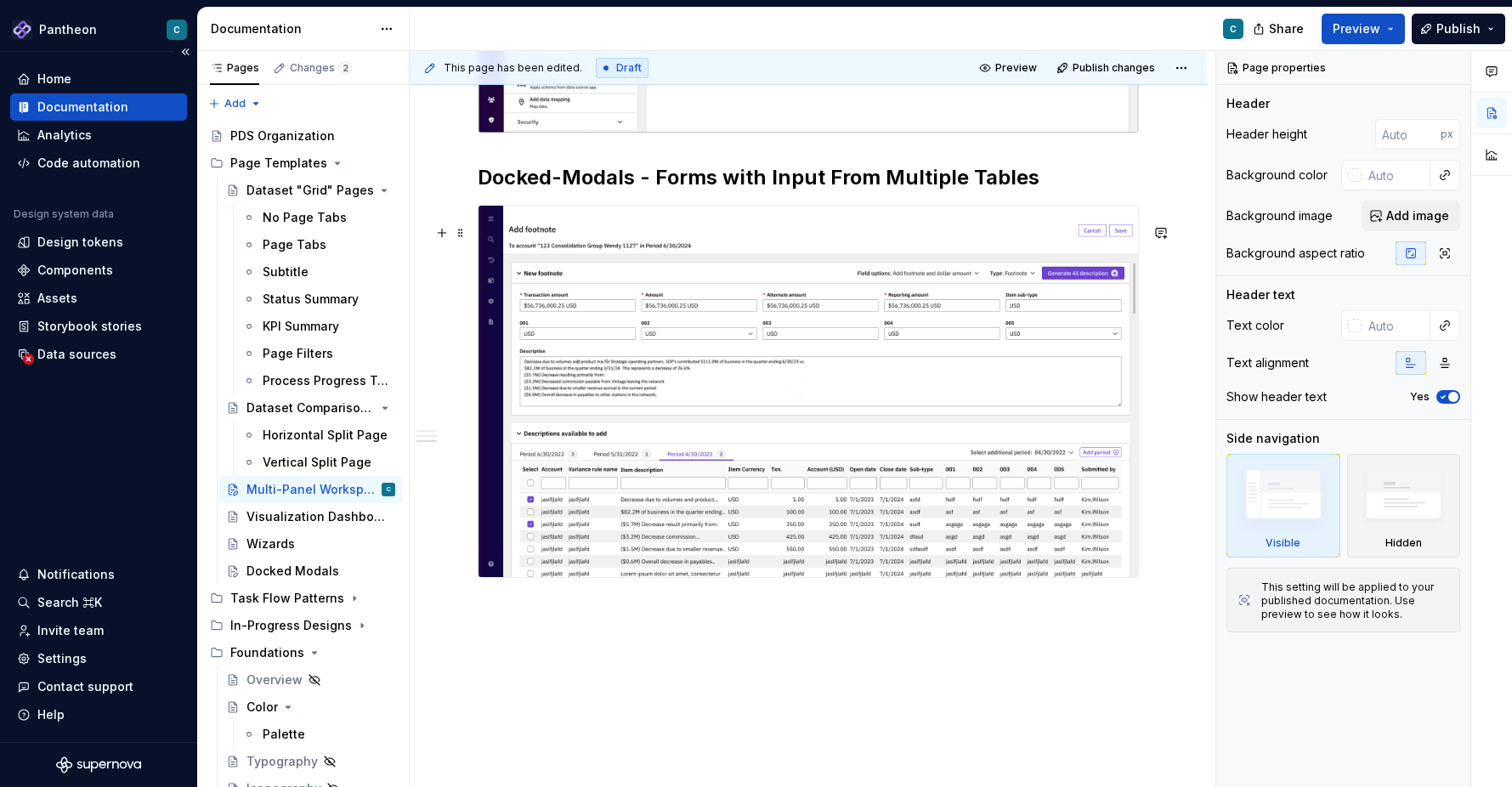 scroll, scrollTop: 1821, scrollLeft: 0, axis: vertical 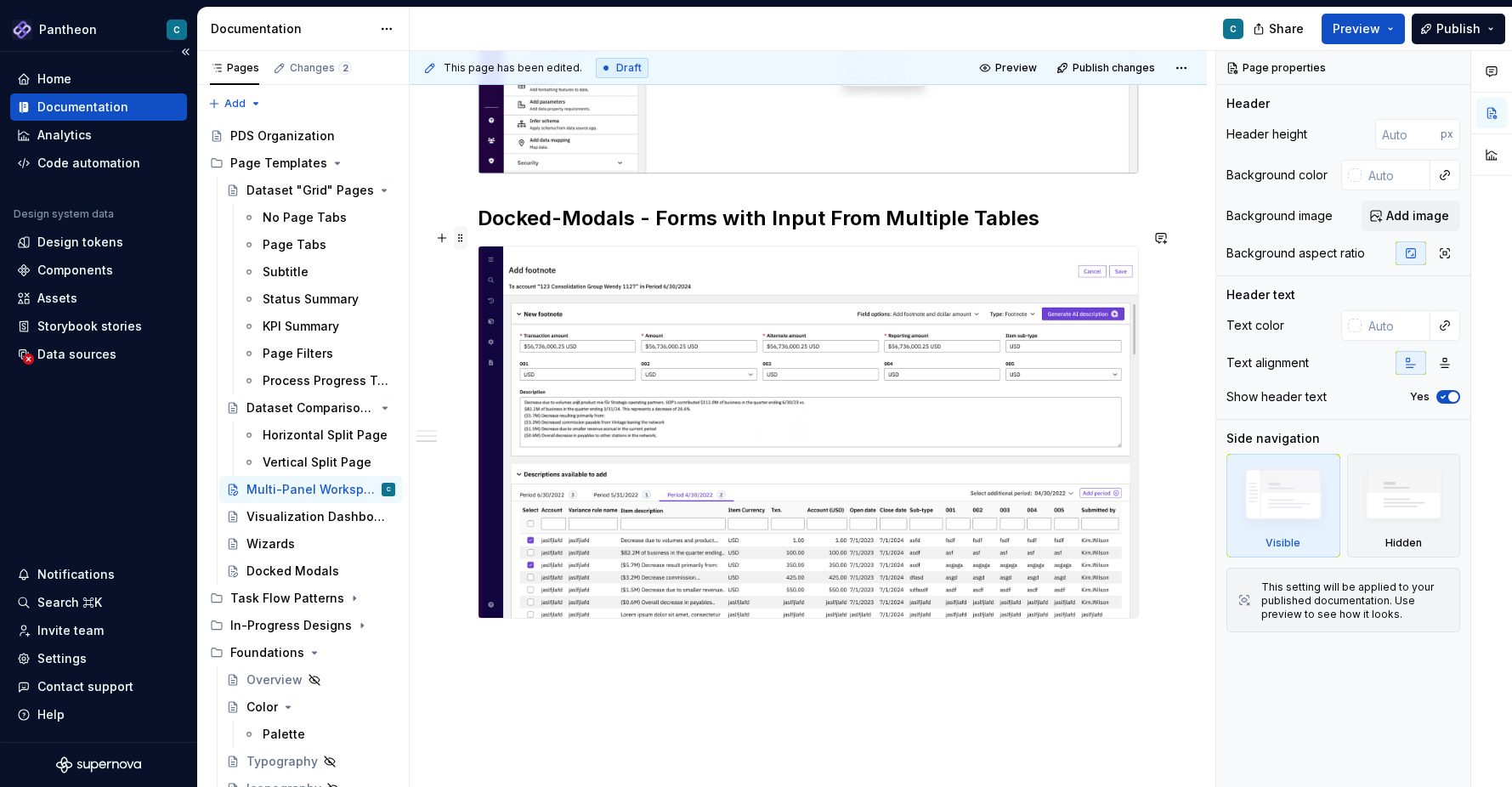 click at bounding box center [461, 238] 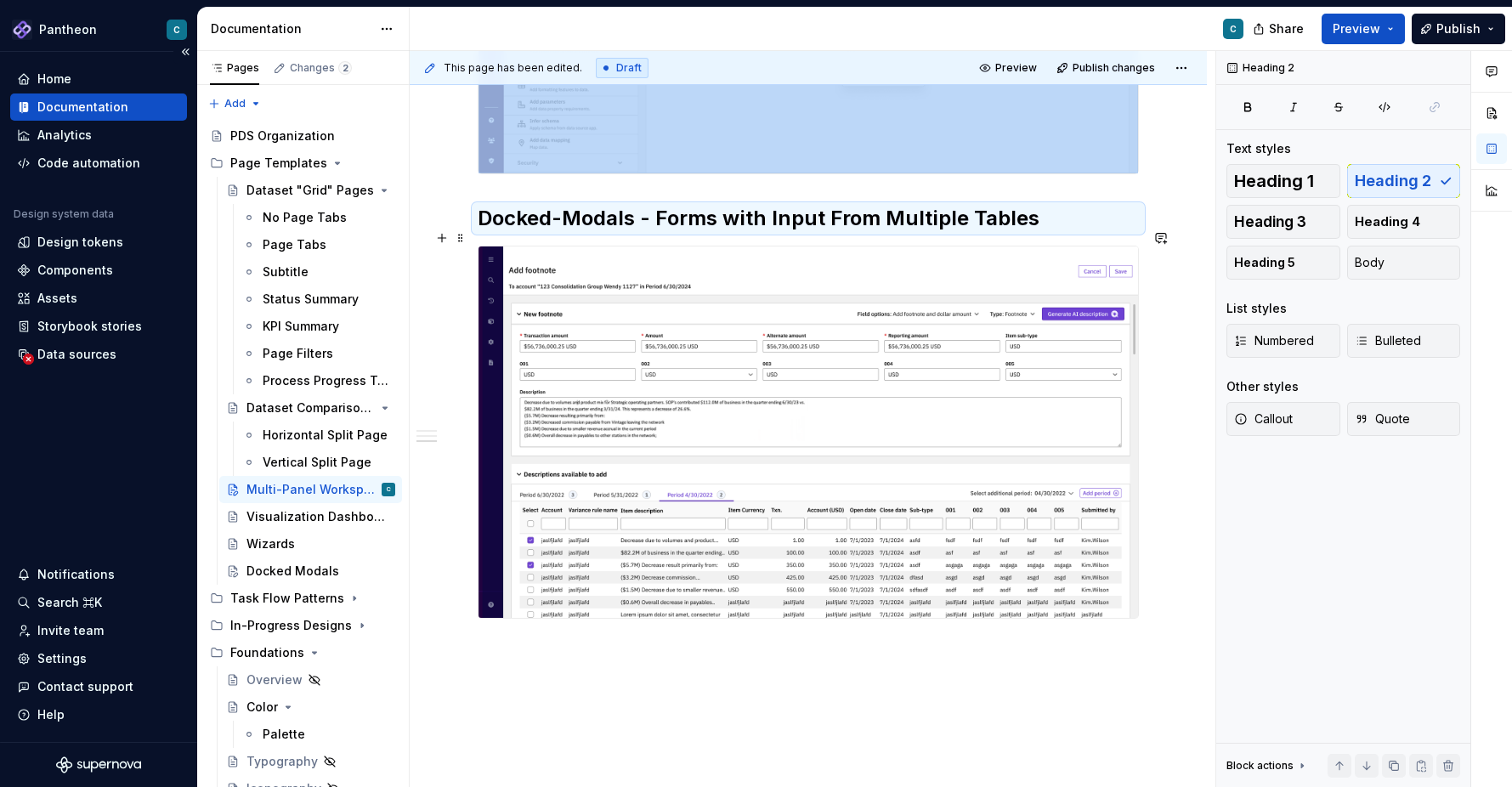click at bounding box center [808, 432] 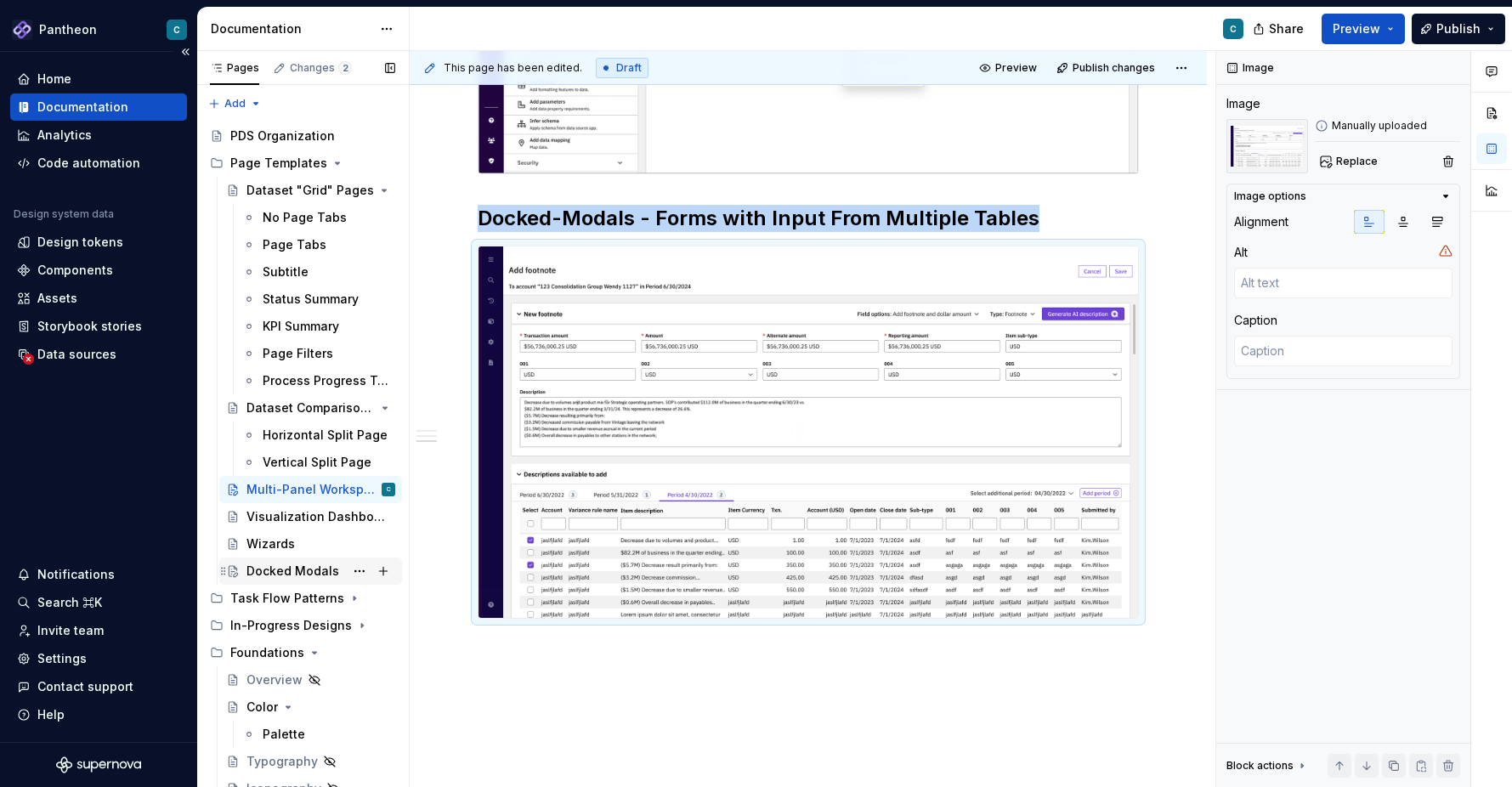 click on "Docked Modals" at bounding box center (292, 571) 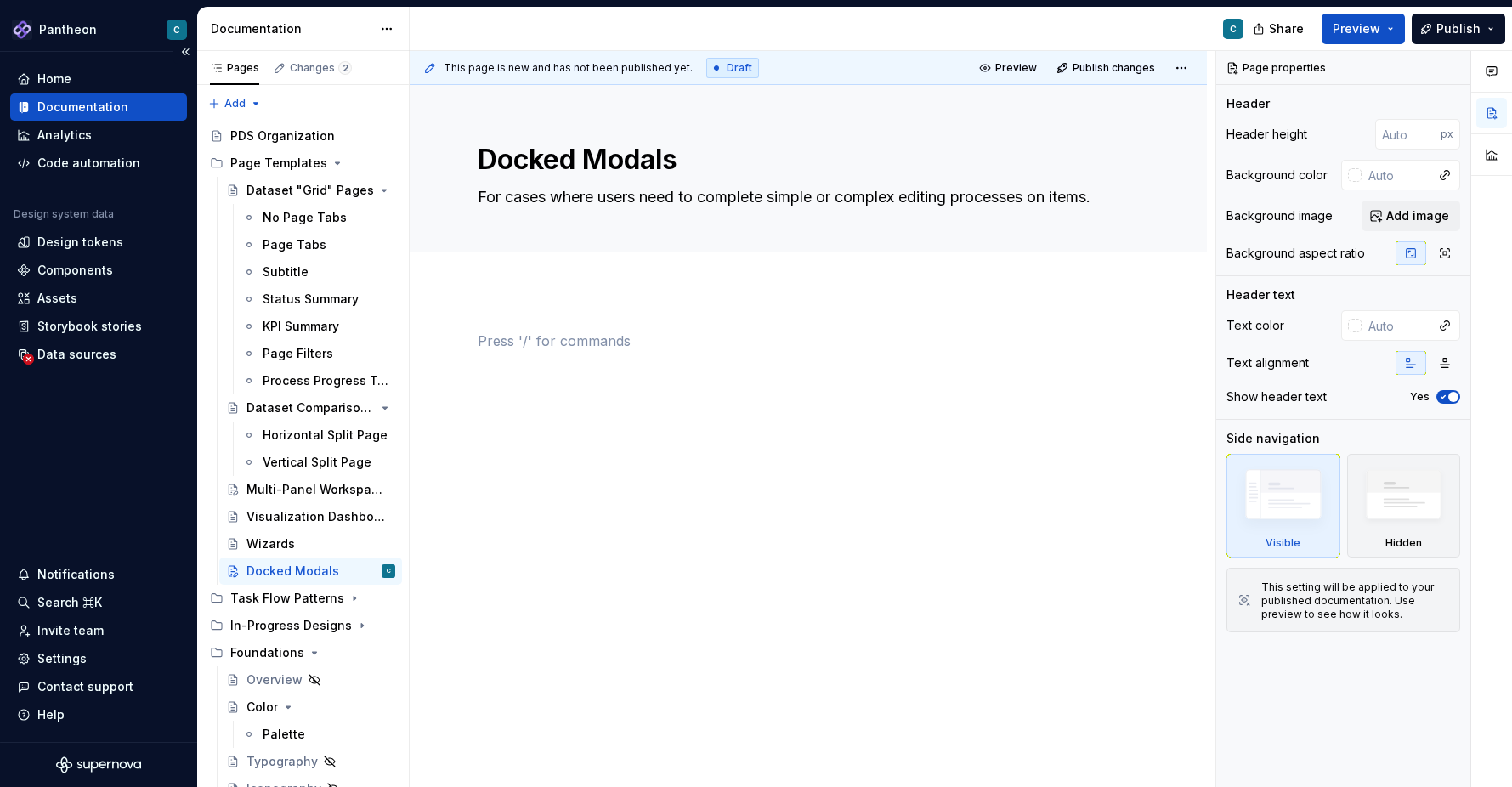 click at bounding box center [808, 373] 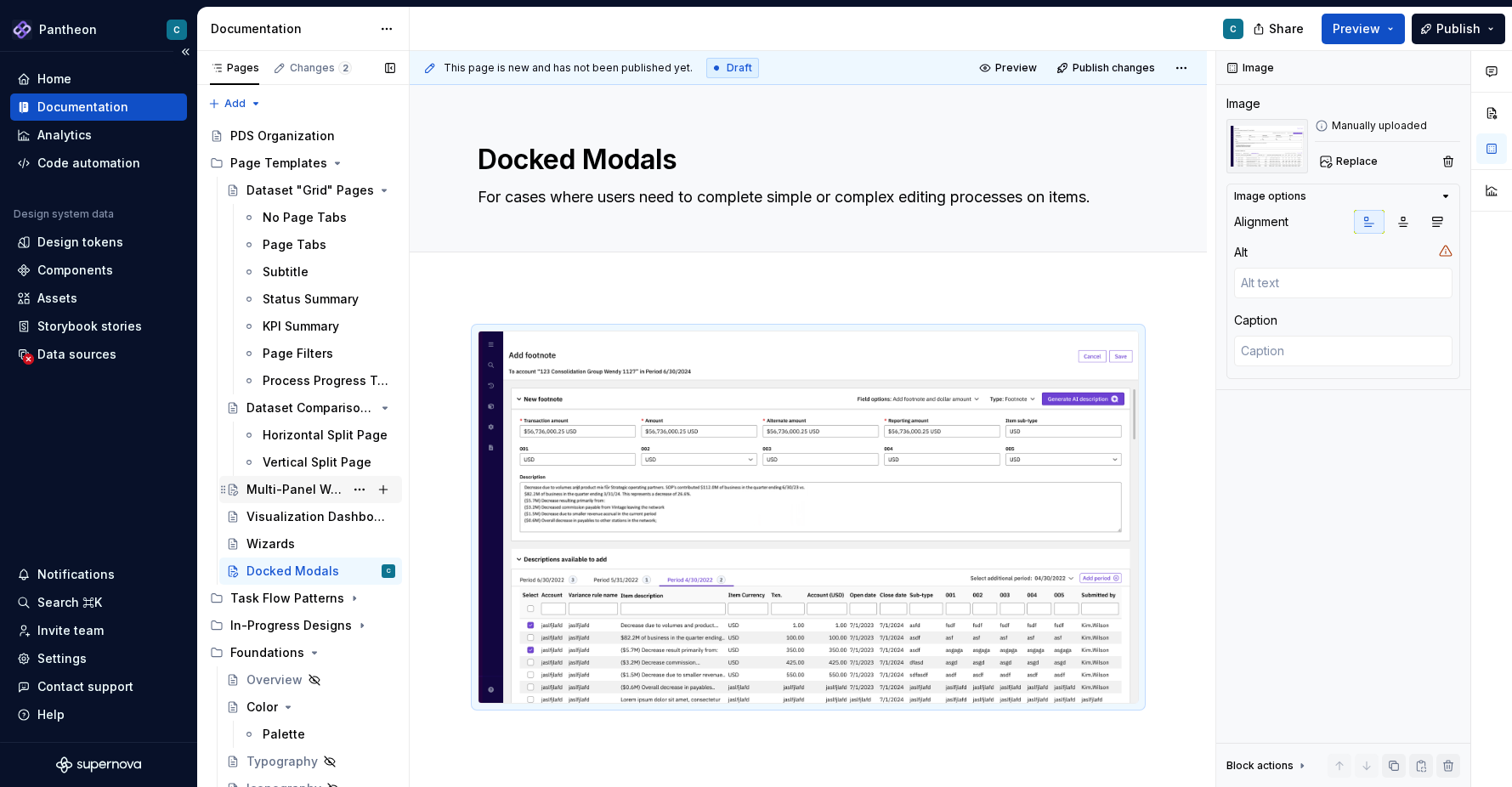 click on "Multi-Panel Workspaces" at bounding box center [295, 490] 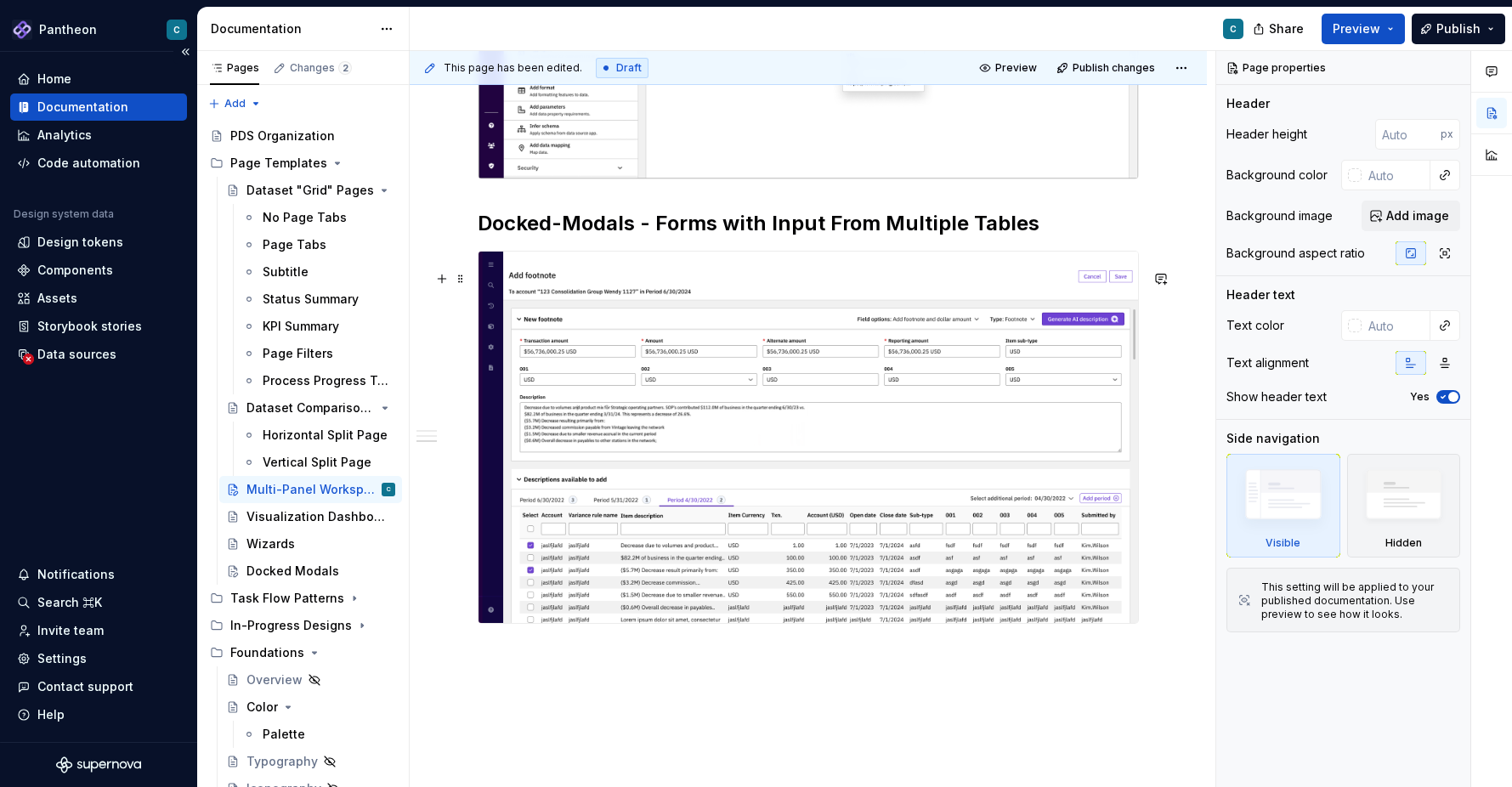 scroll, scrollTop: 1764, scrollLeft: 0, axis: vertical 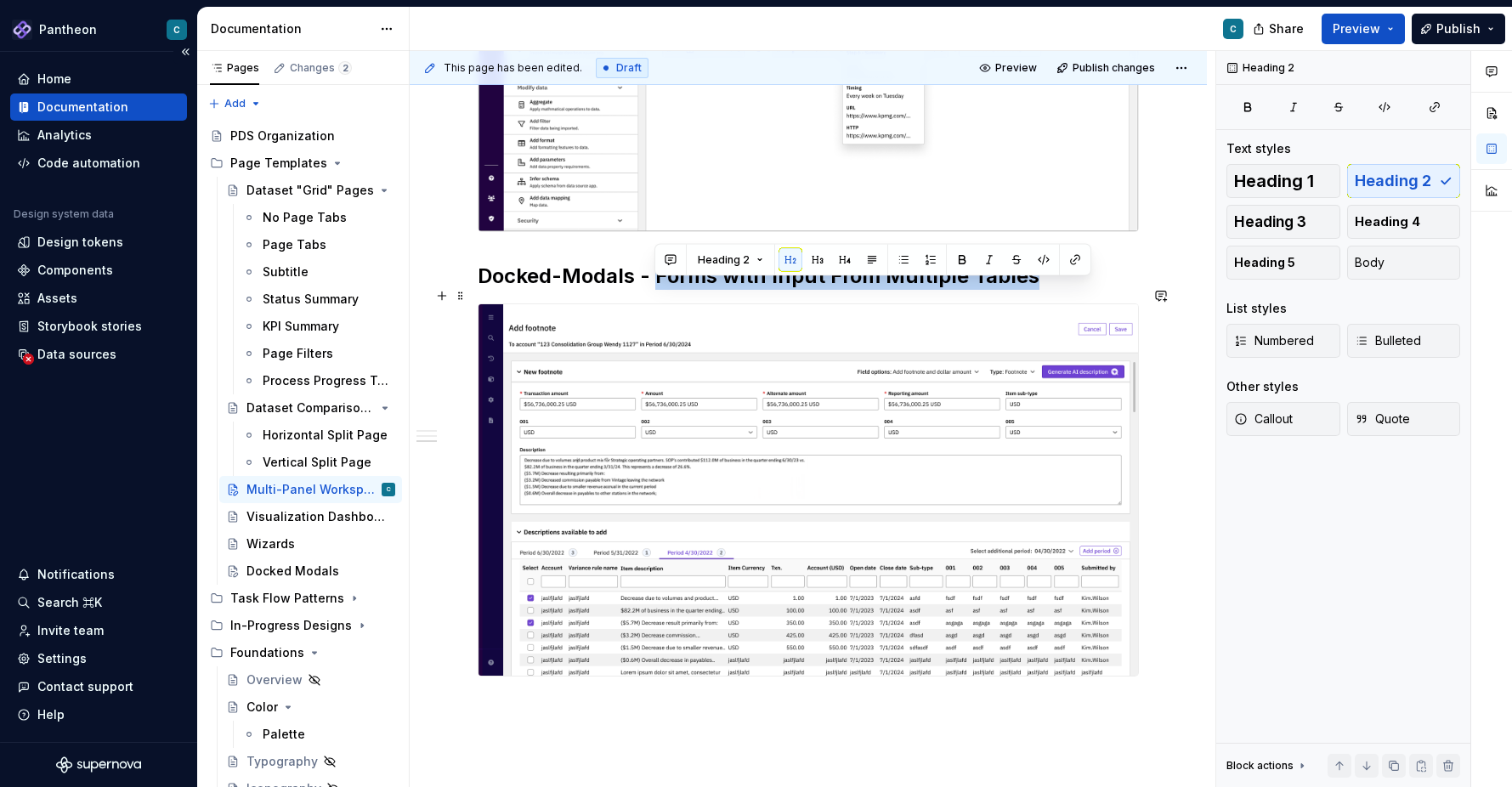 drag, startPoint x: 657, startPoint y: 299, endPoint x: 1039, endPoint y: 291, distance: 382.08376 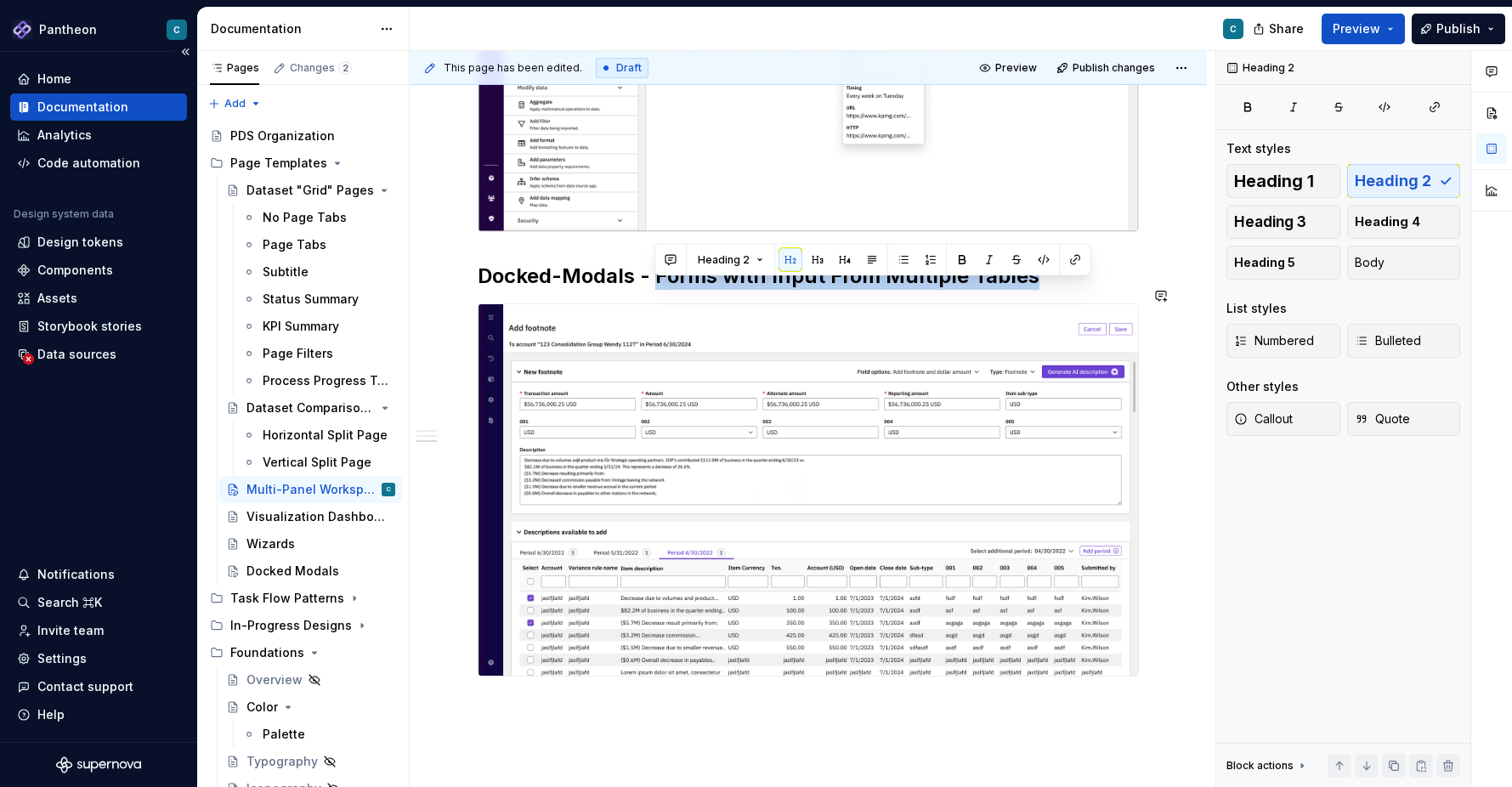 copy on "Forms with Input From Multiple Tables" 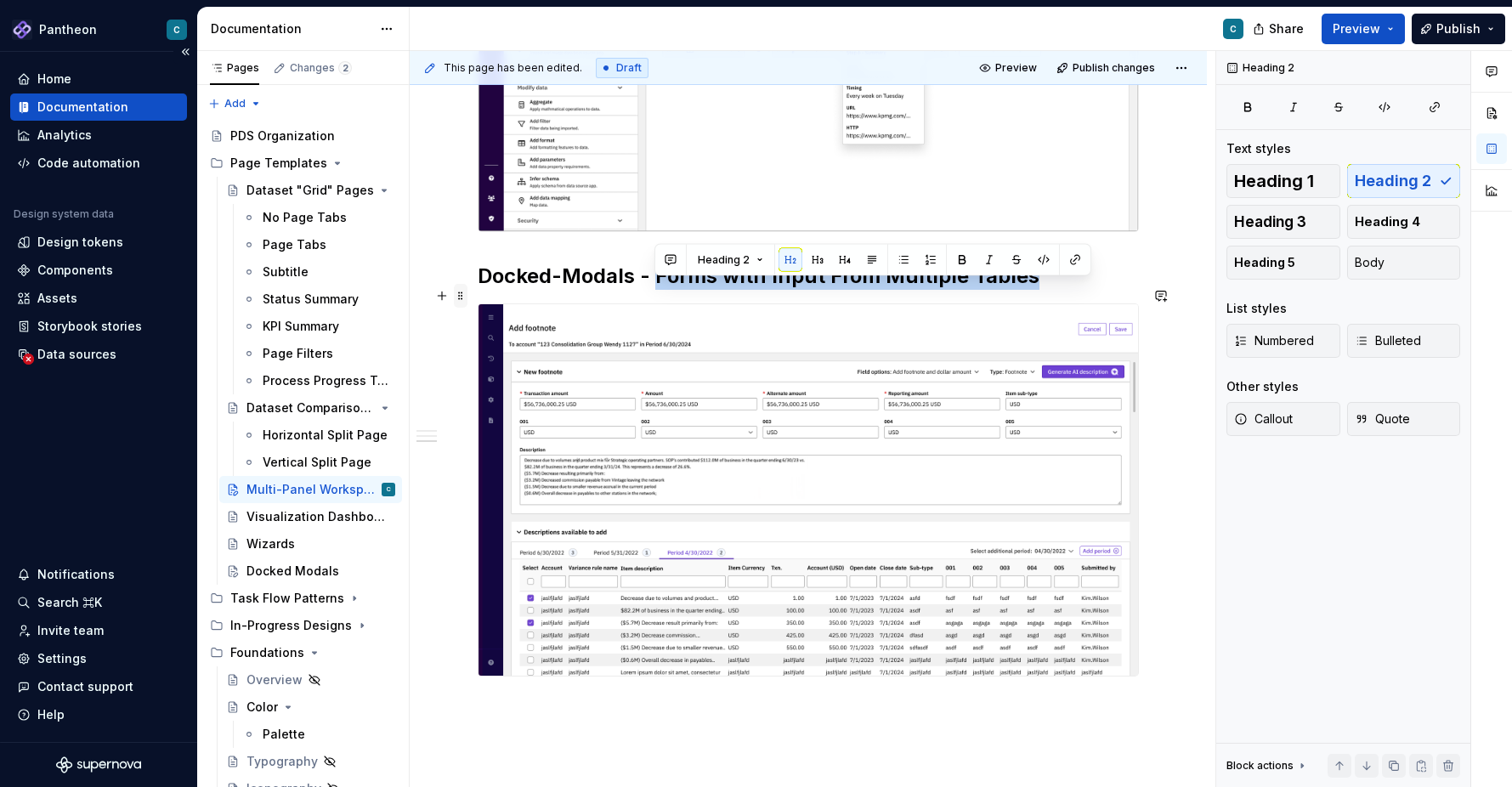 click at bounding box center [461, 296] 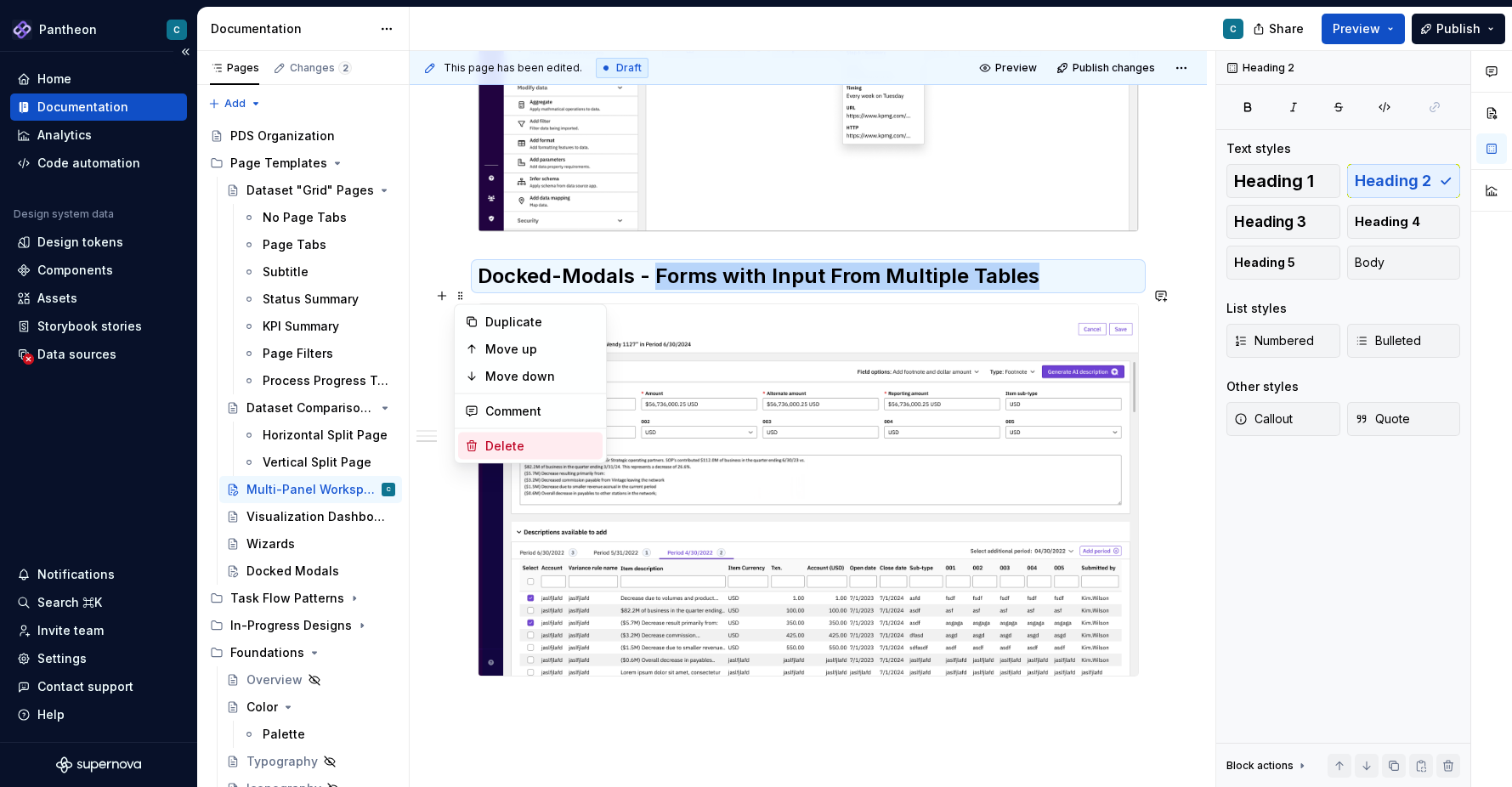 click on "Delete" at bounding box center (541, 446) 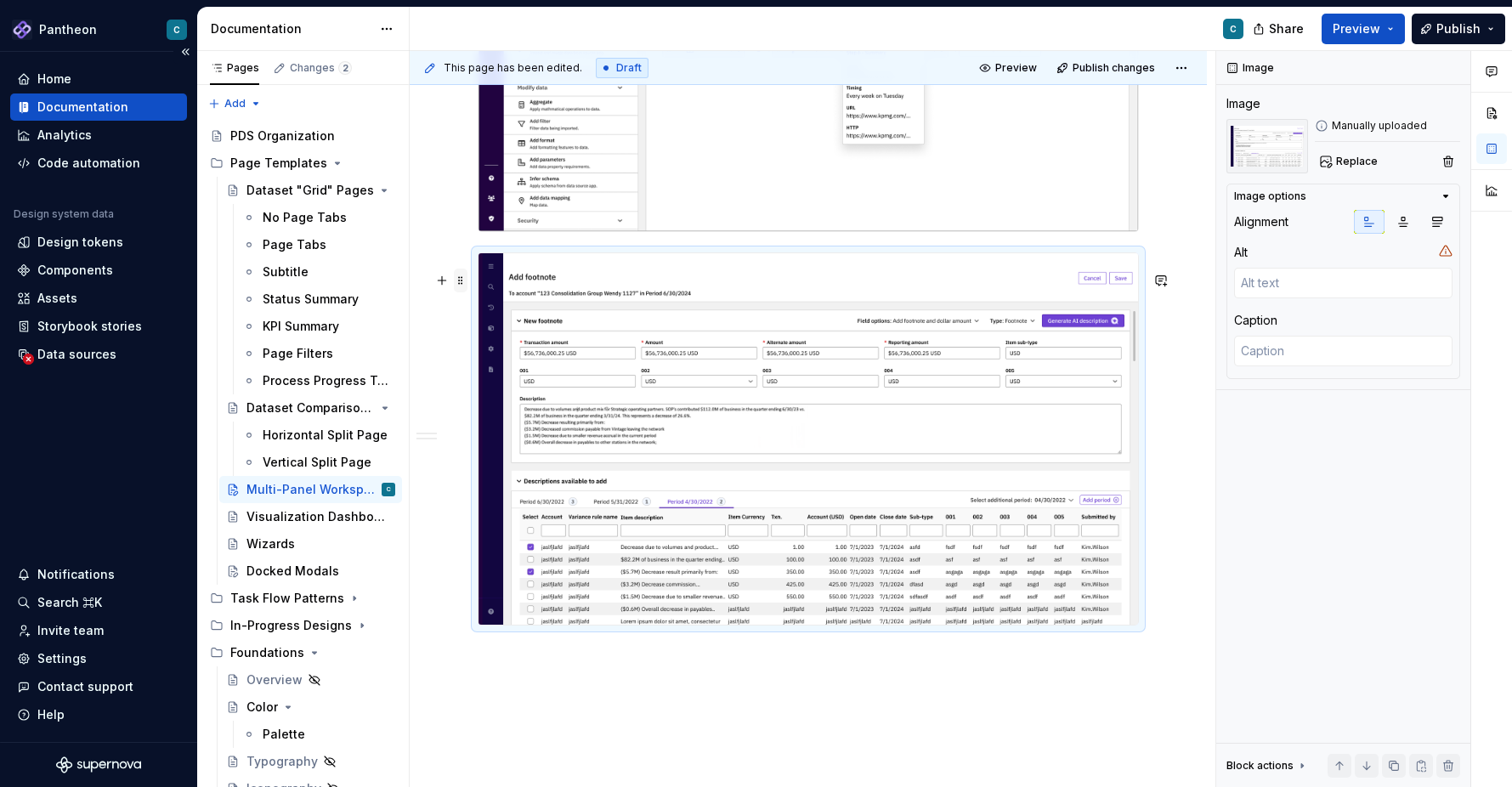click at bounding box center [461, 280] 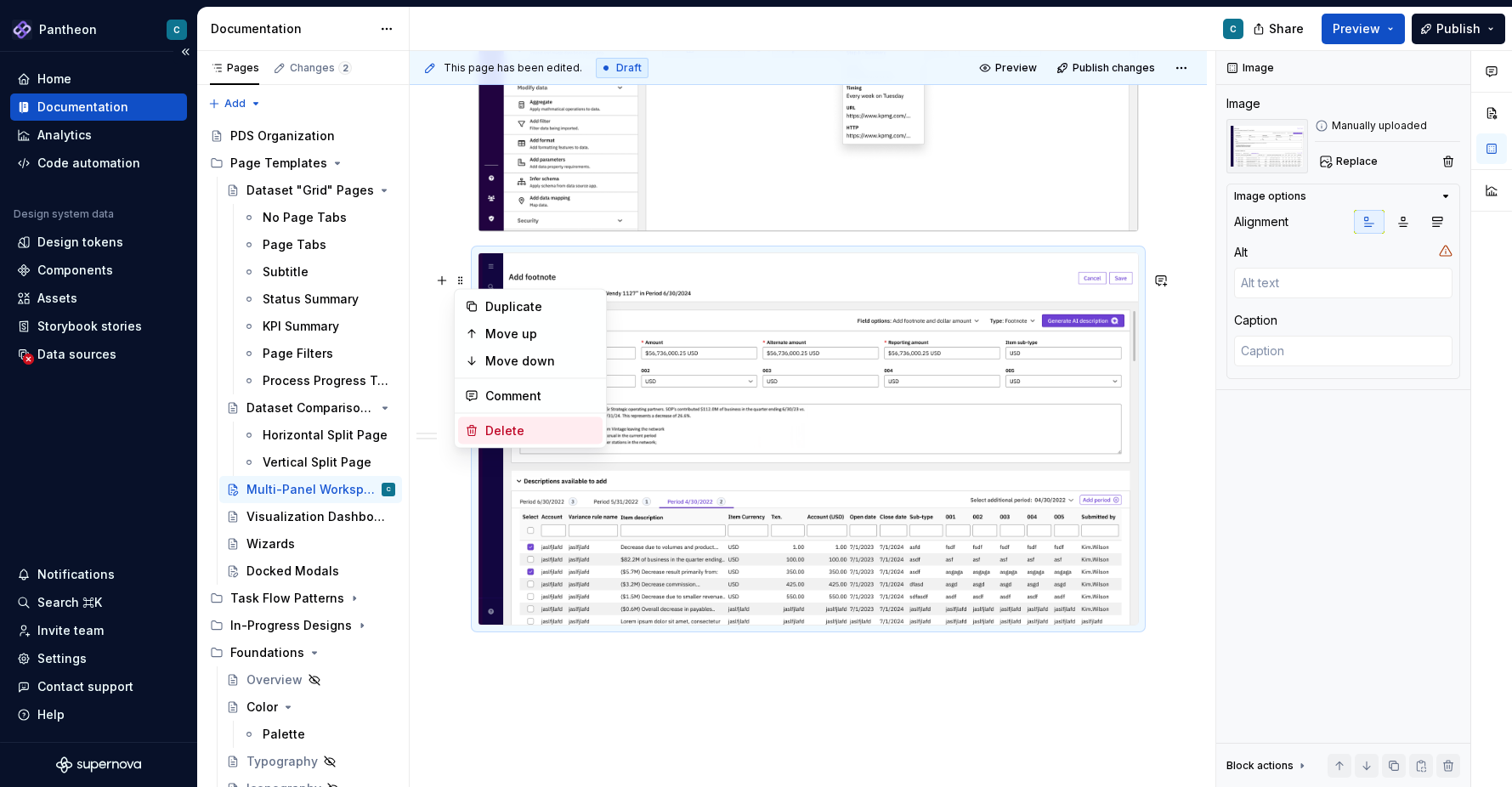 click on "Delete" at bounding box center (530, 431) 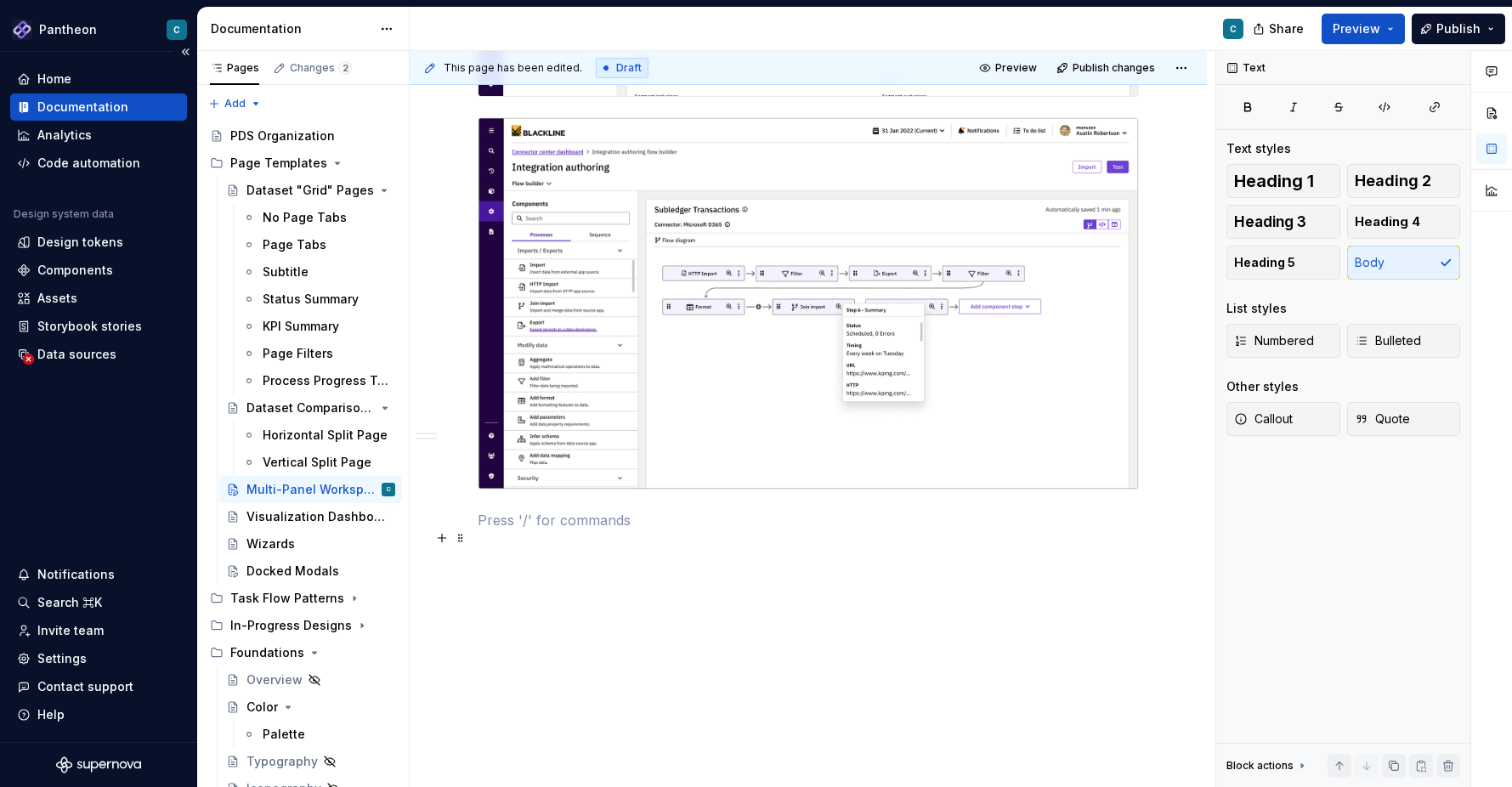 scroll, scrollTop: 1525, scrollLeft: 0, axis: vertical 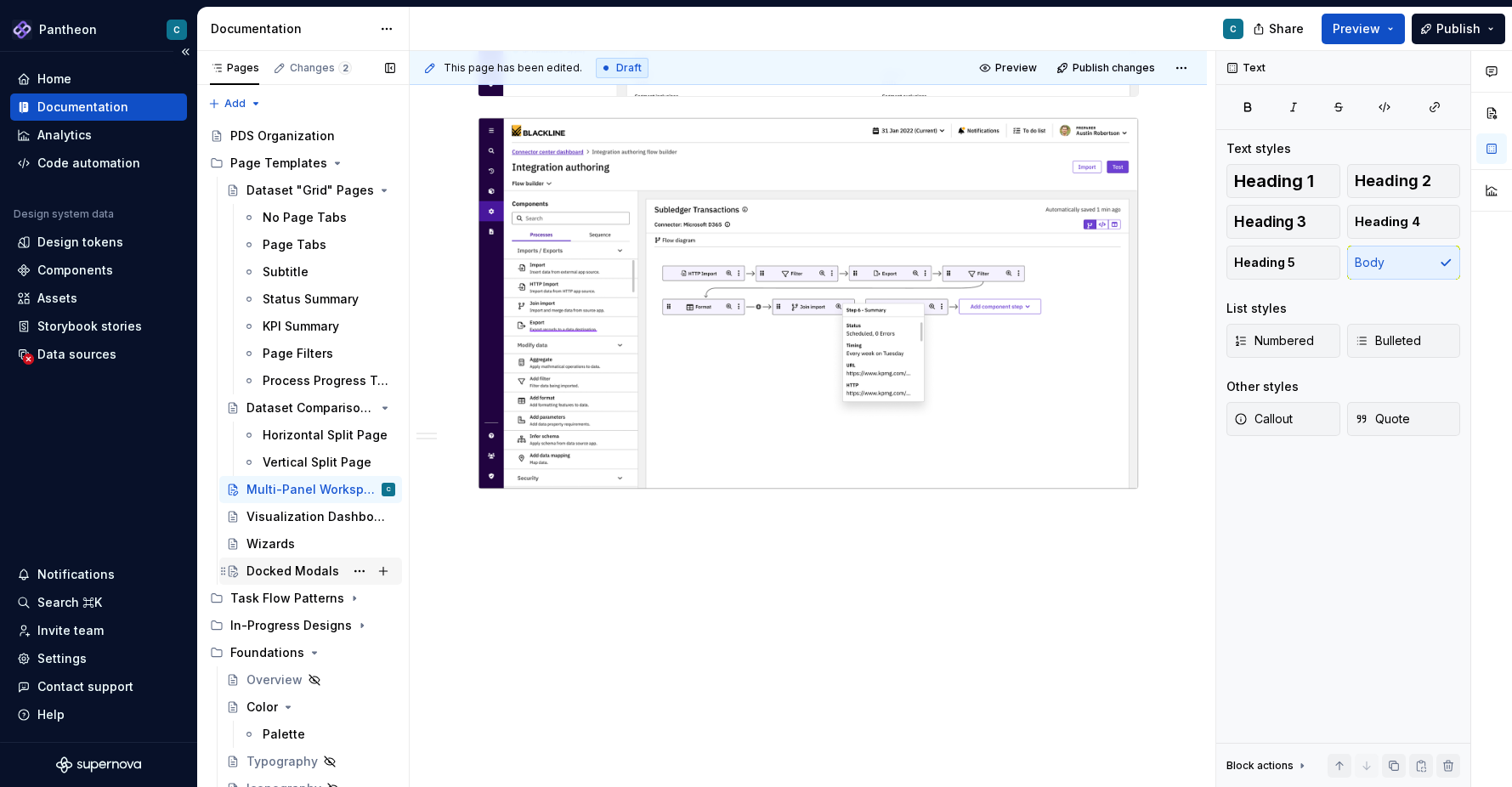 click on "Docked Modals" at bounding box center [292, 571] 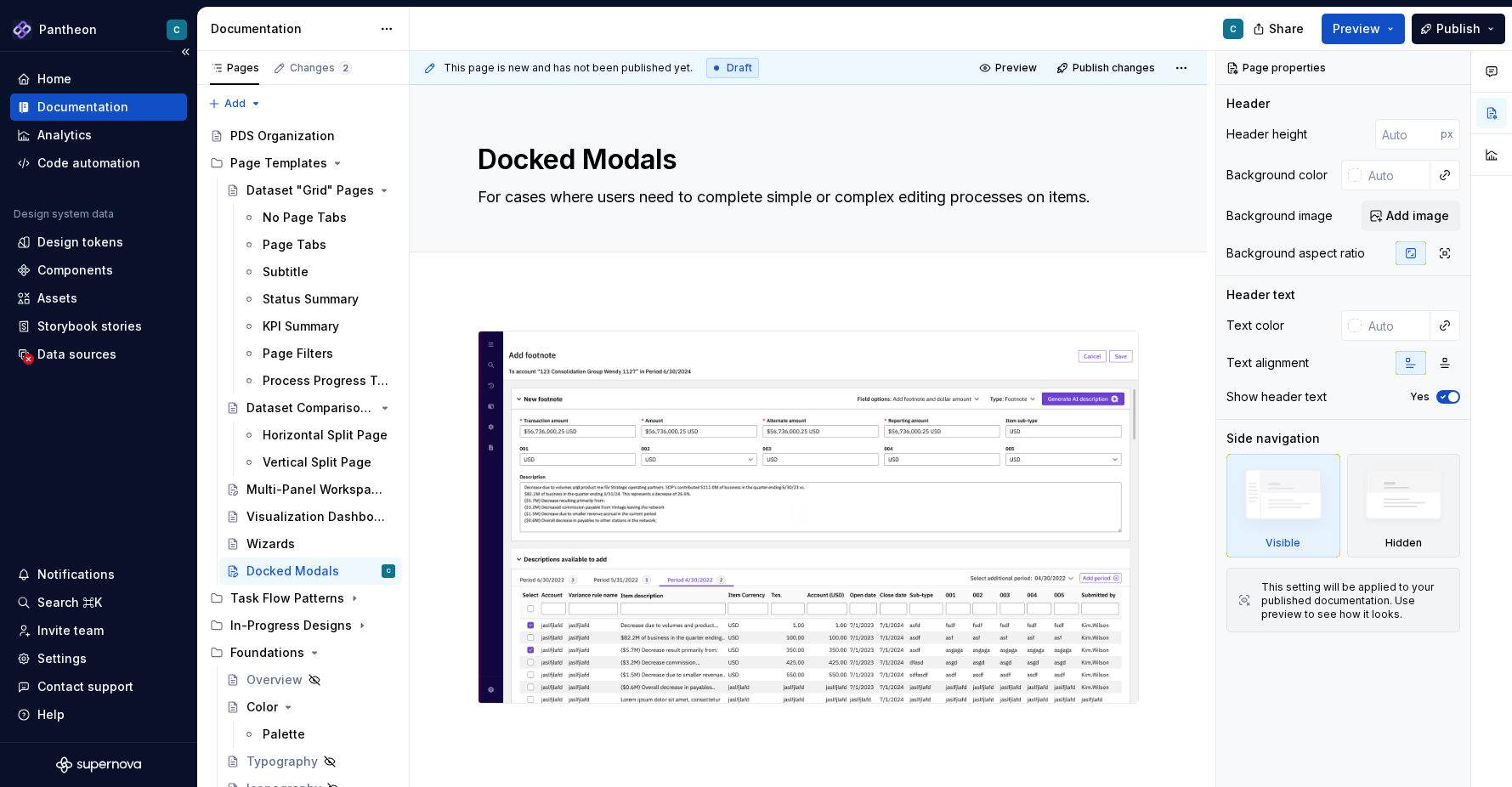 click at bounding box center (808, 625) 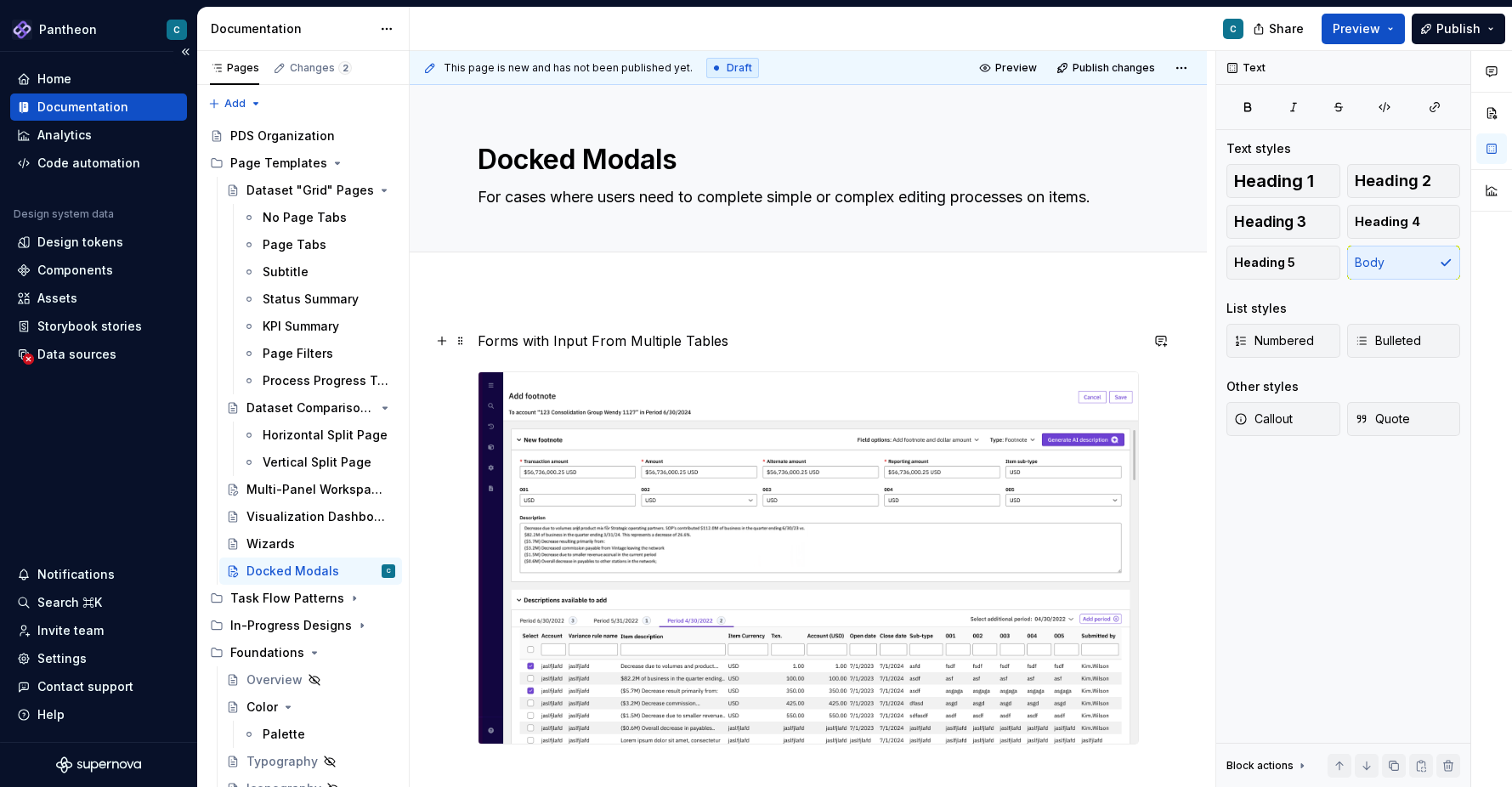 click on "Forms with Input From Multiple Tables" at bounding box center [808, 341] 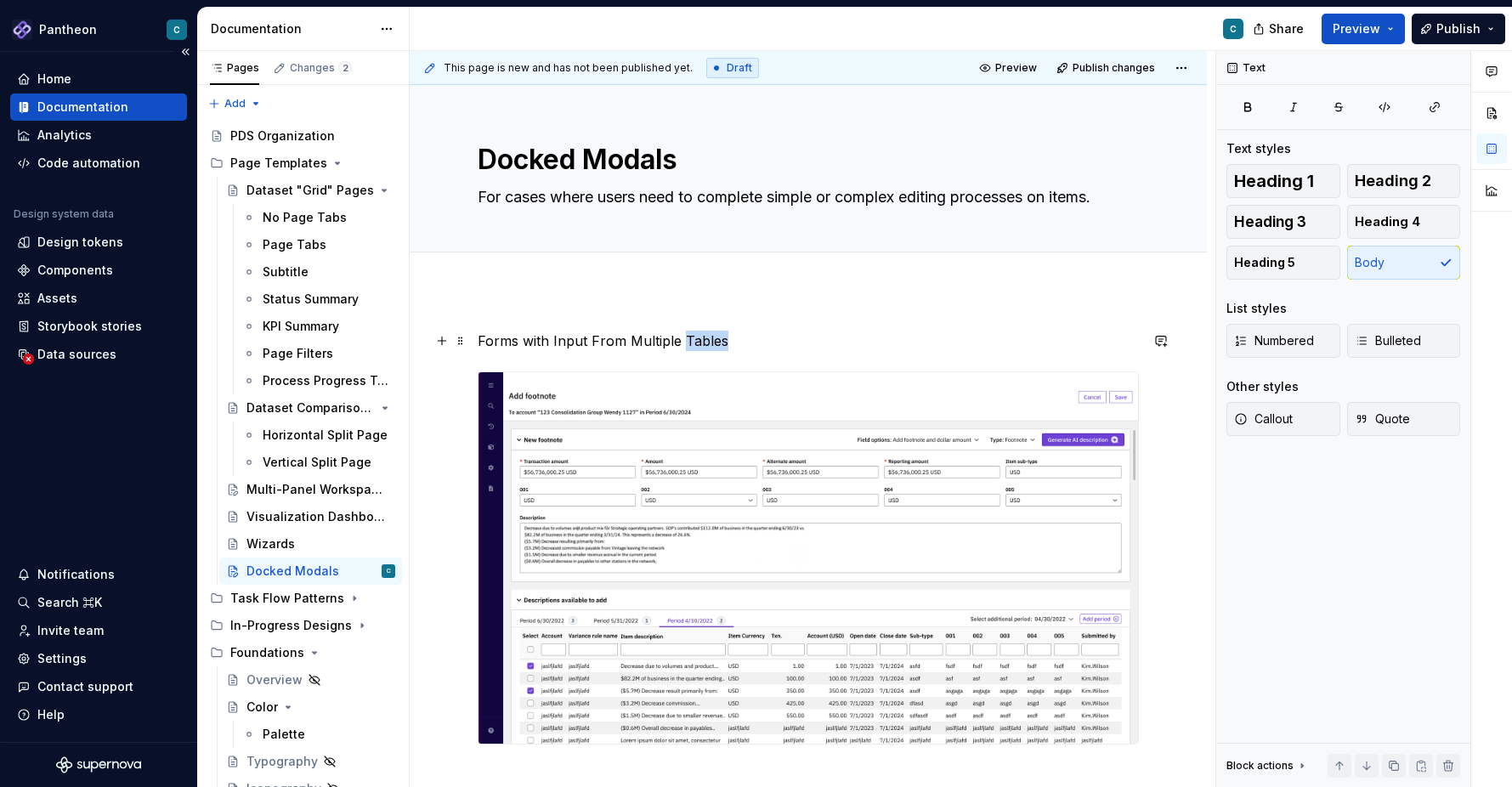 click on "Forms with Input From Multiple Tables" at bounding box center (808, 341) 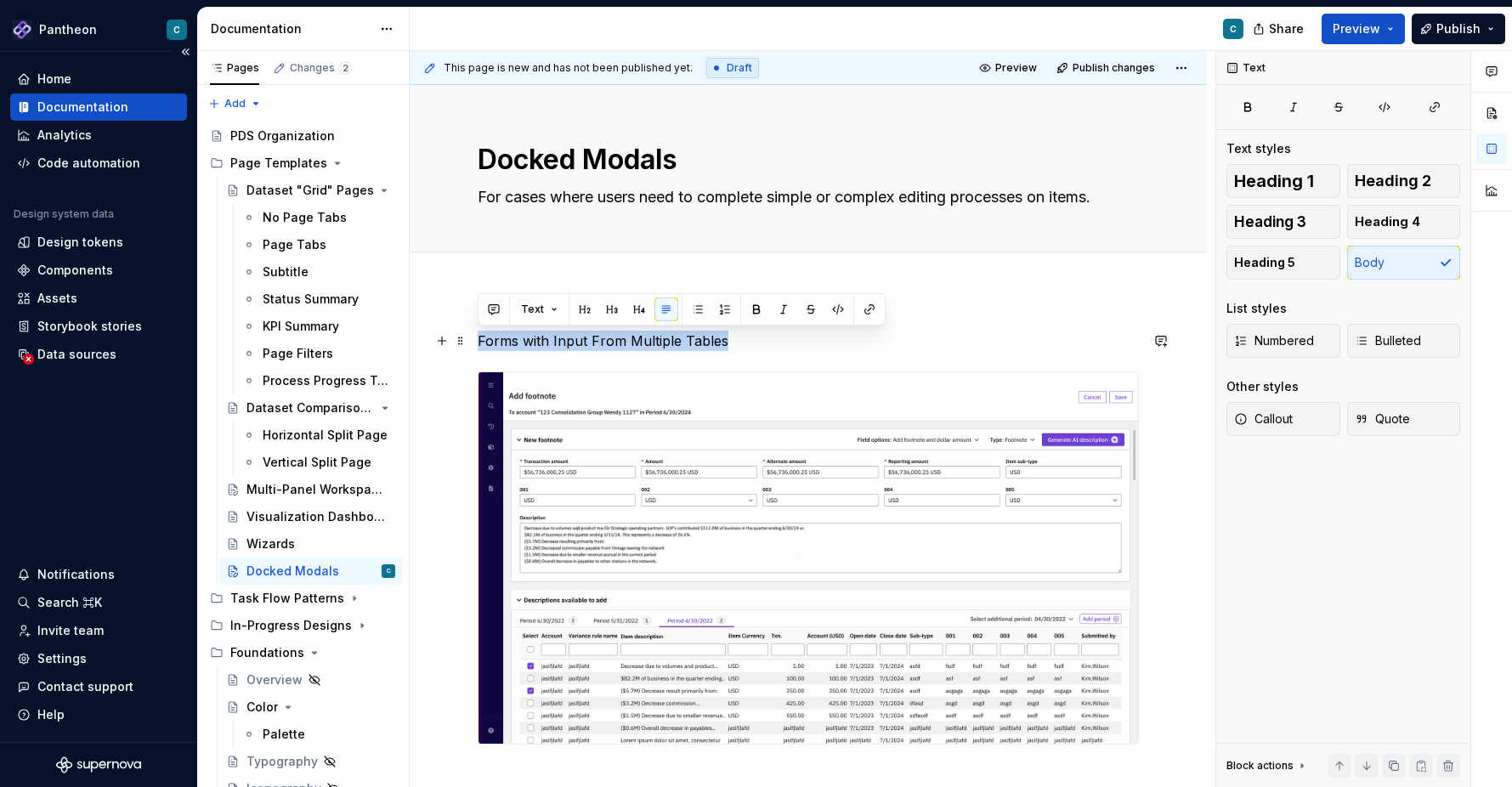 click on "Forms with Input From Multiple Tables" at bounding box center [808, 341] 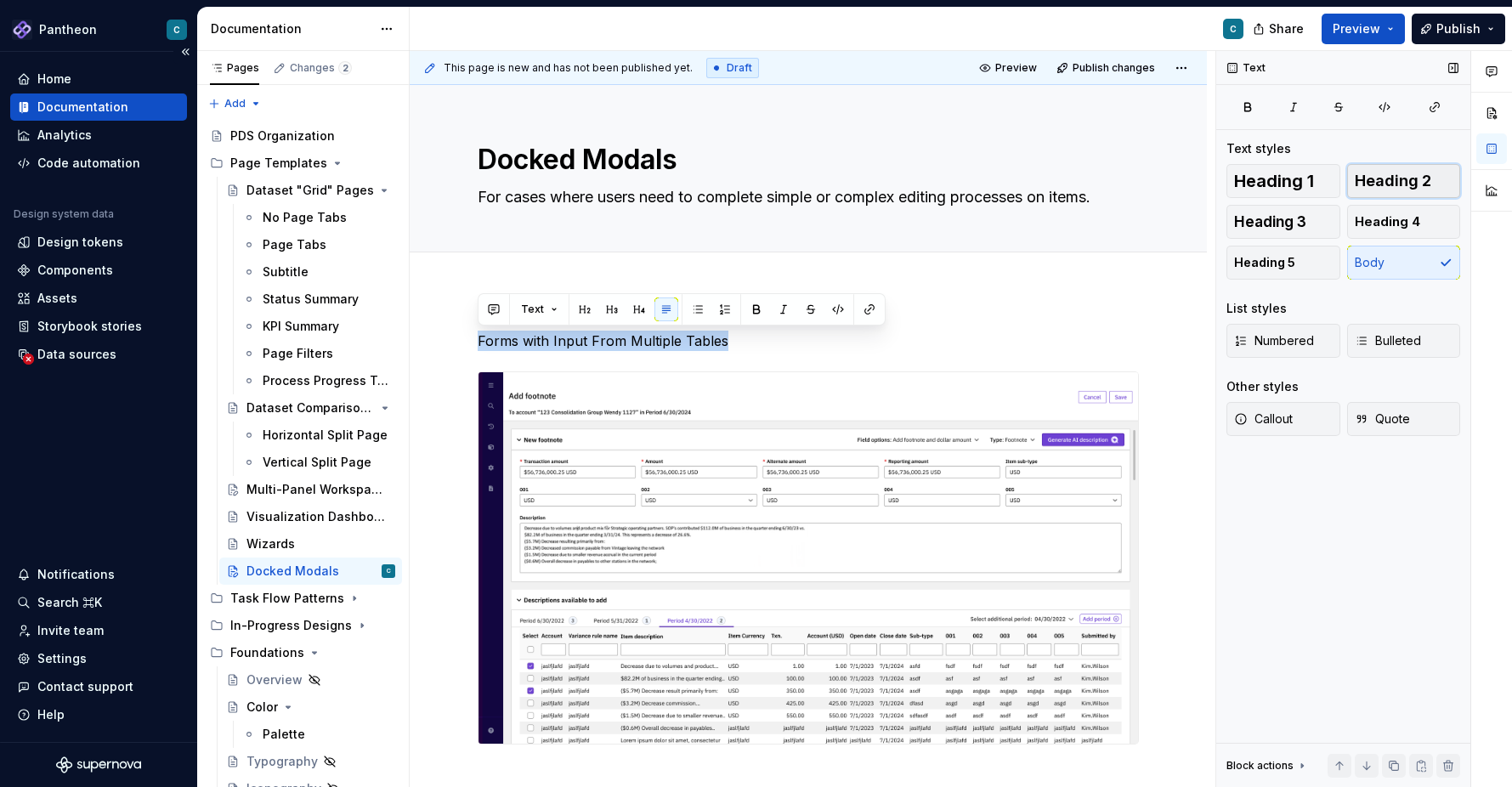 click on "Heading 2" at bounding box center (1393, 181) 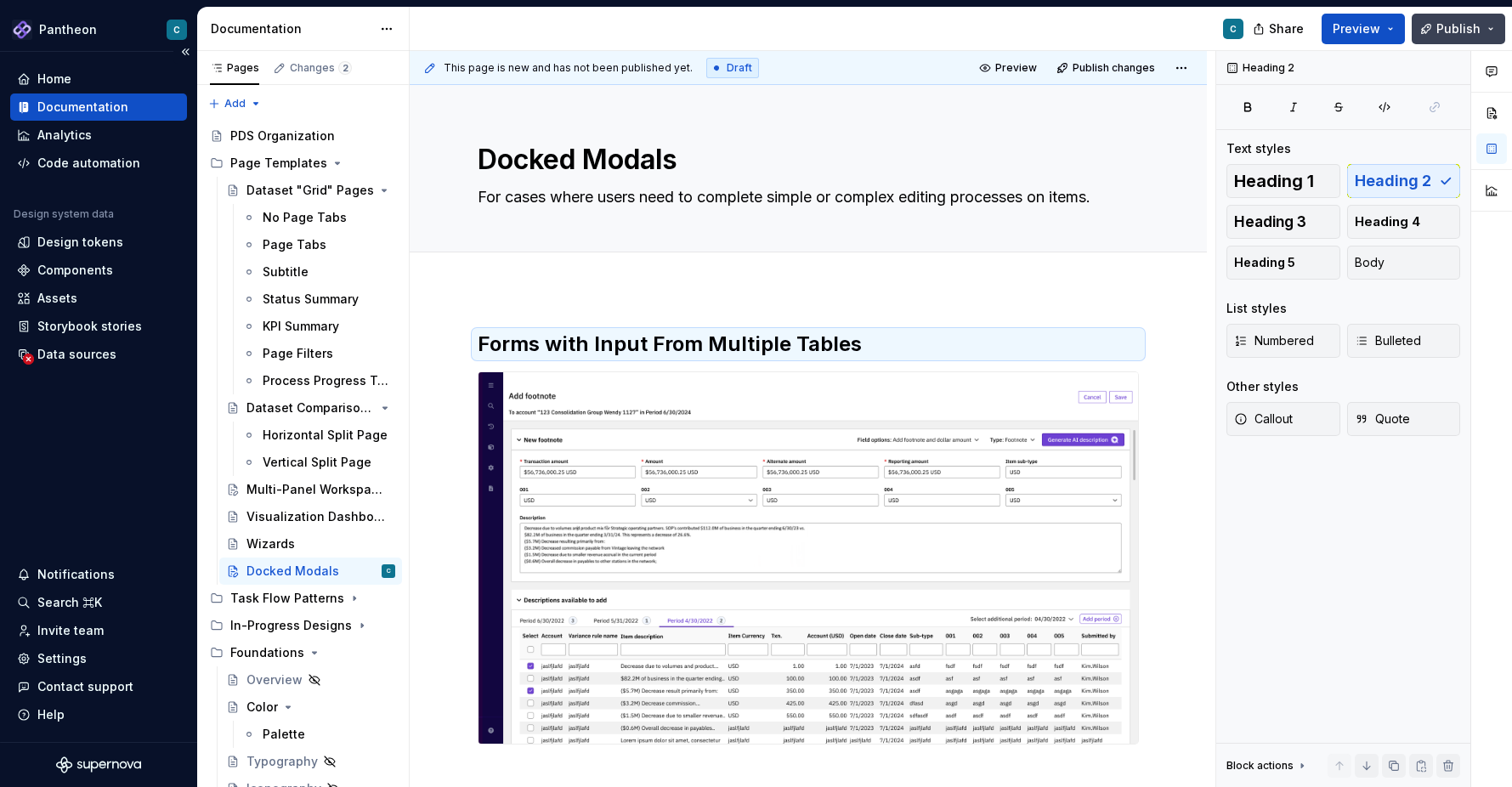 click on "Publish" at bounding box center (1458, 29) 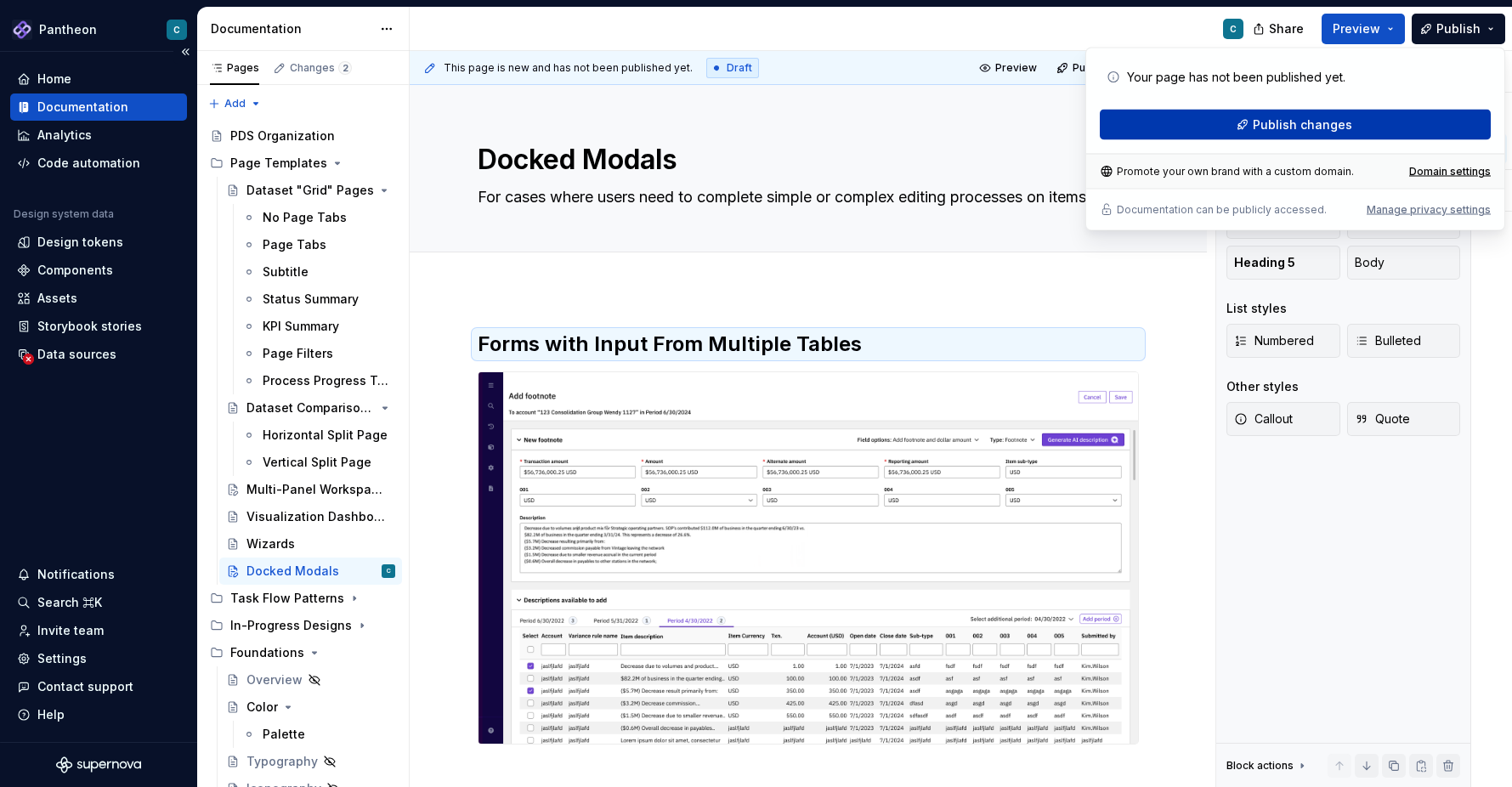 click on "Publish changes" at bounding box center (1295, 125) 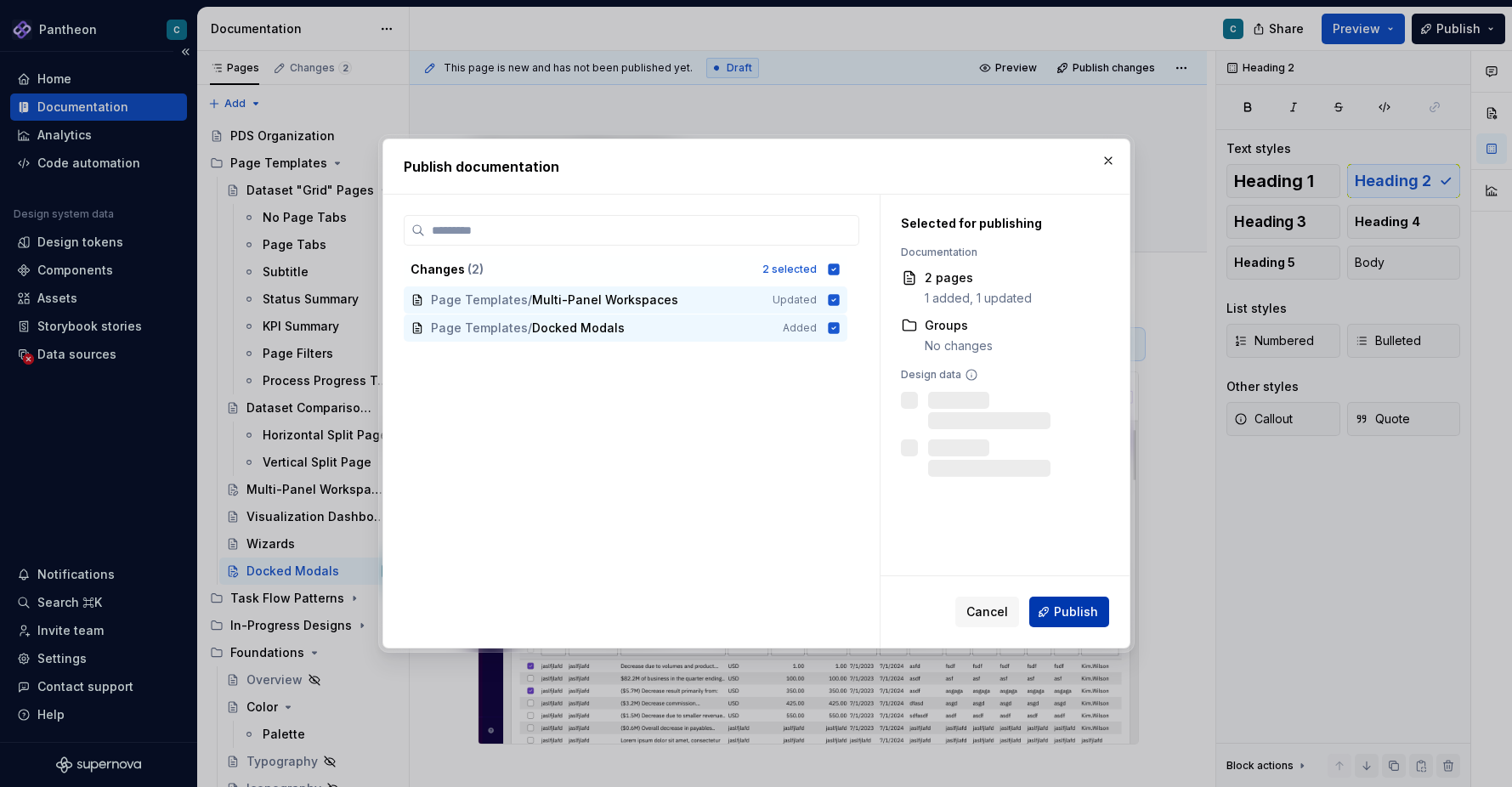 click on "Publish" at bounding box center [1076, 612] 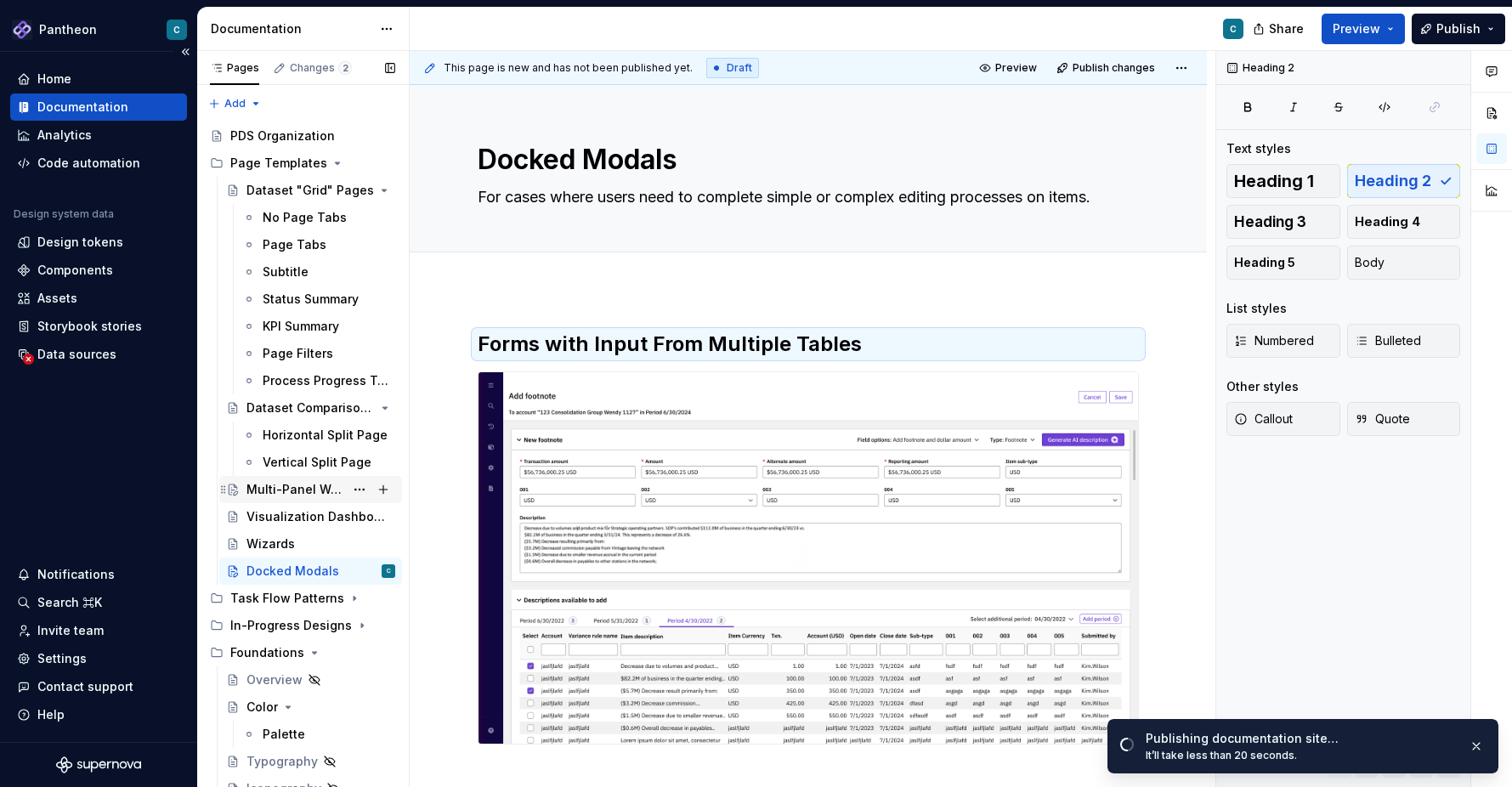 click on "Multi-Panel Workspaces" at bounding box center (295, 490) 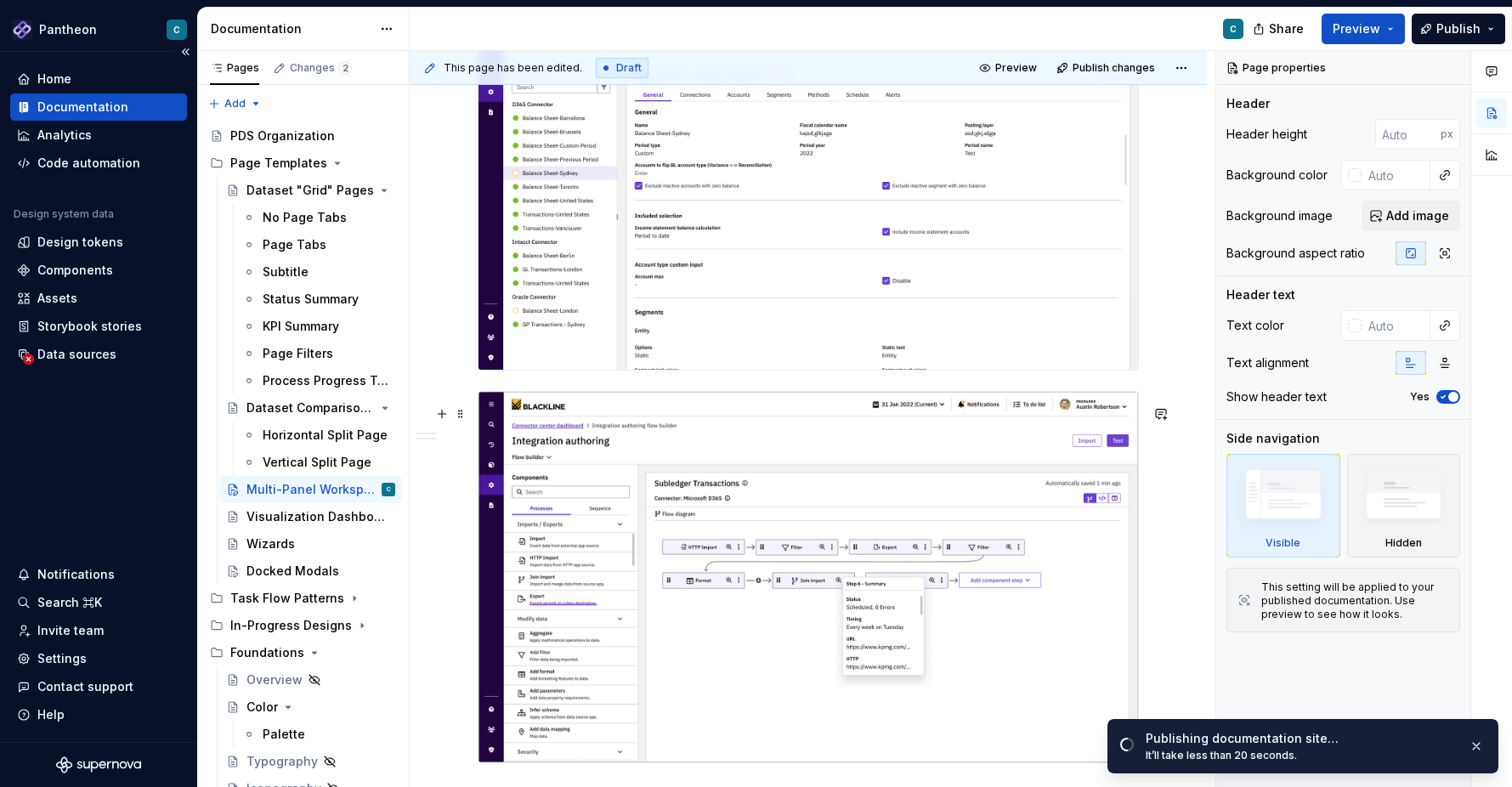 scroll, scrollTop: 1525, scrollLeft: 0, axis: vertical 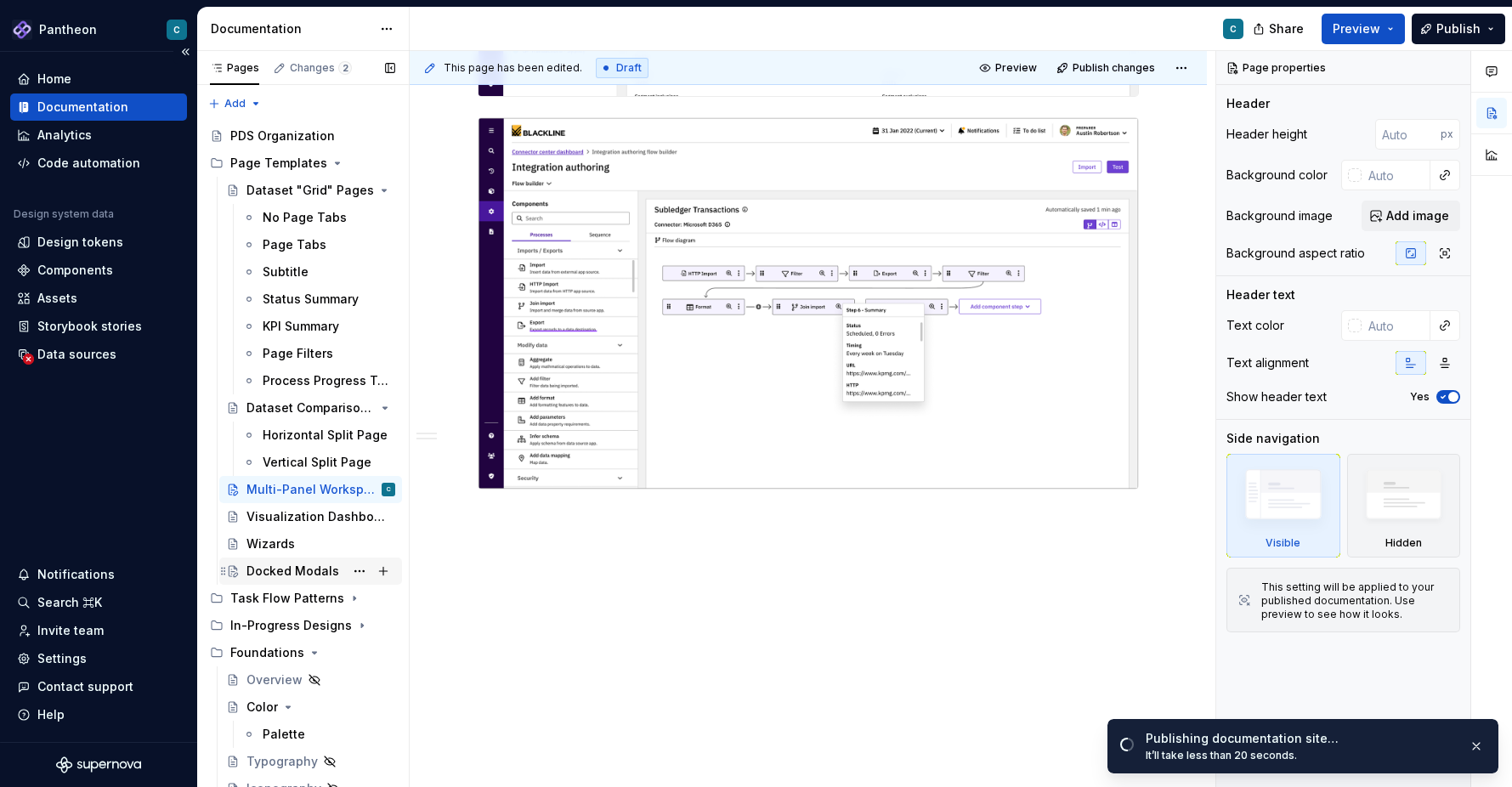 click on "Docked Modals" at bounding box center [292, 571] 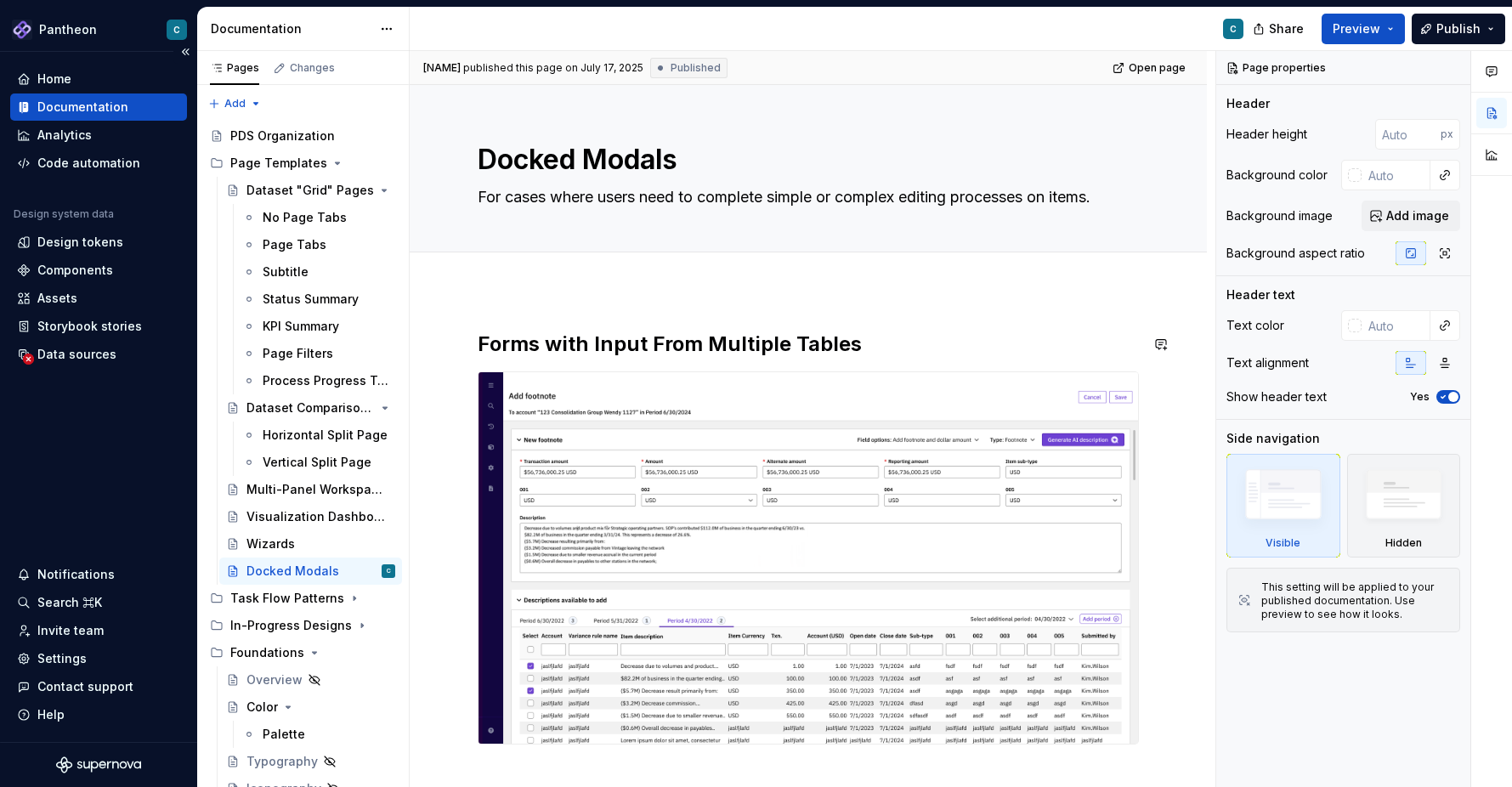 click on "Forms with Input From Multiple Tables" at bounding box center (808, 645) 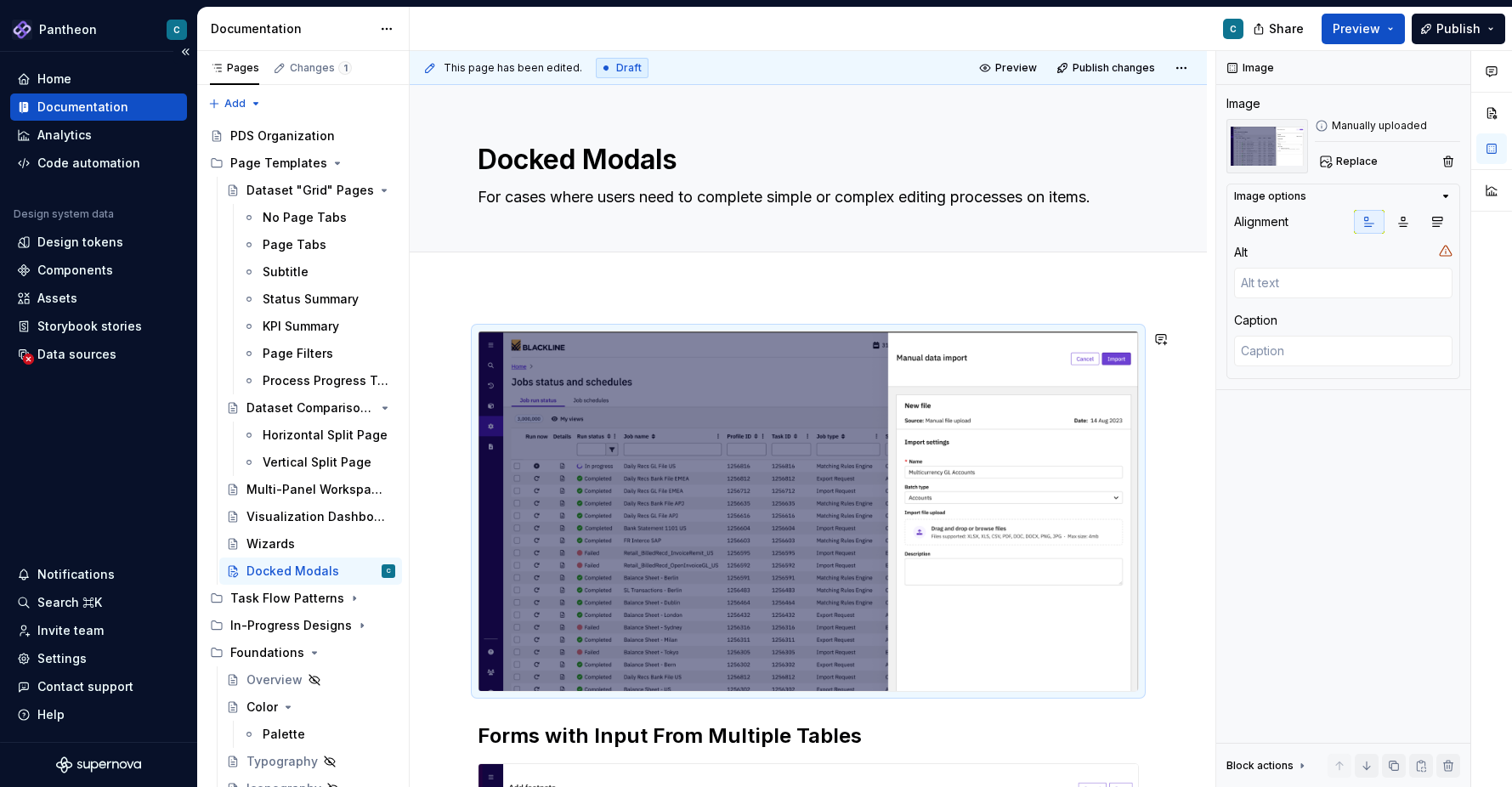click on "Forms with Input From Multiple Tables" at bounding box center (808, 841) 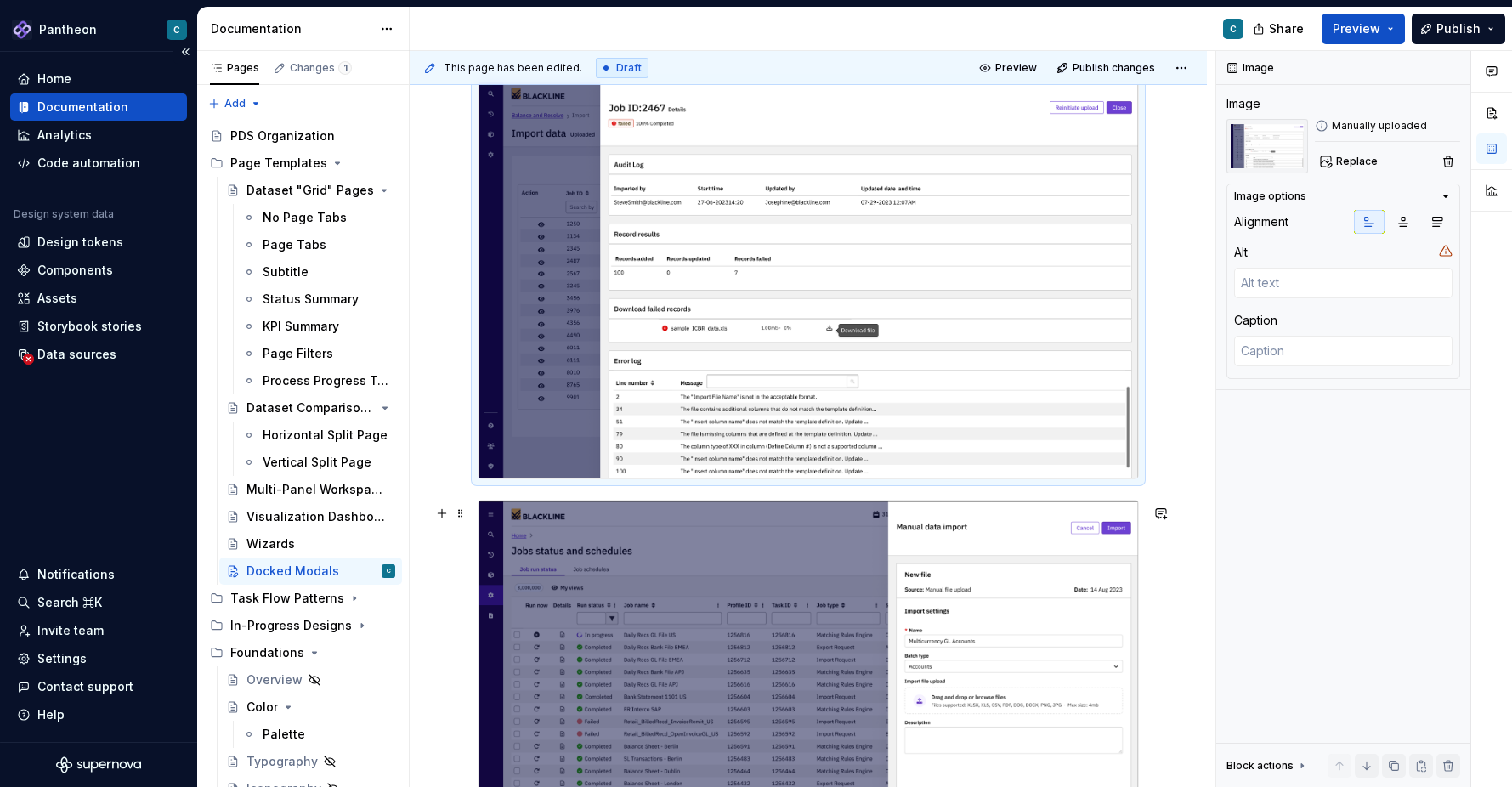 scroll, scrollTop: 275, scrollLeft: 0, axis: vertical 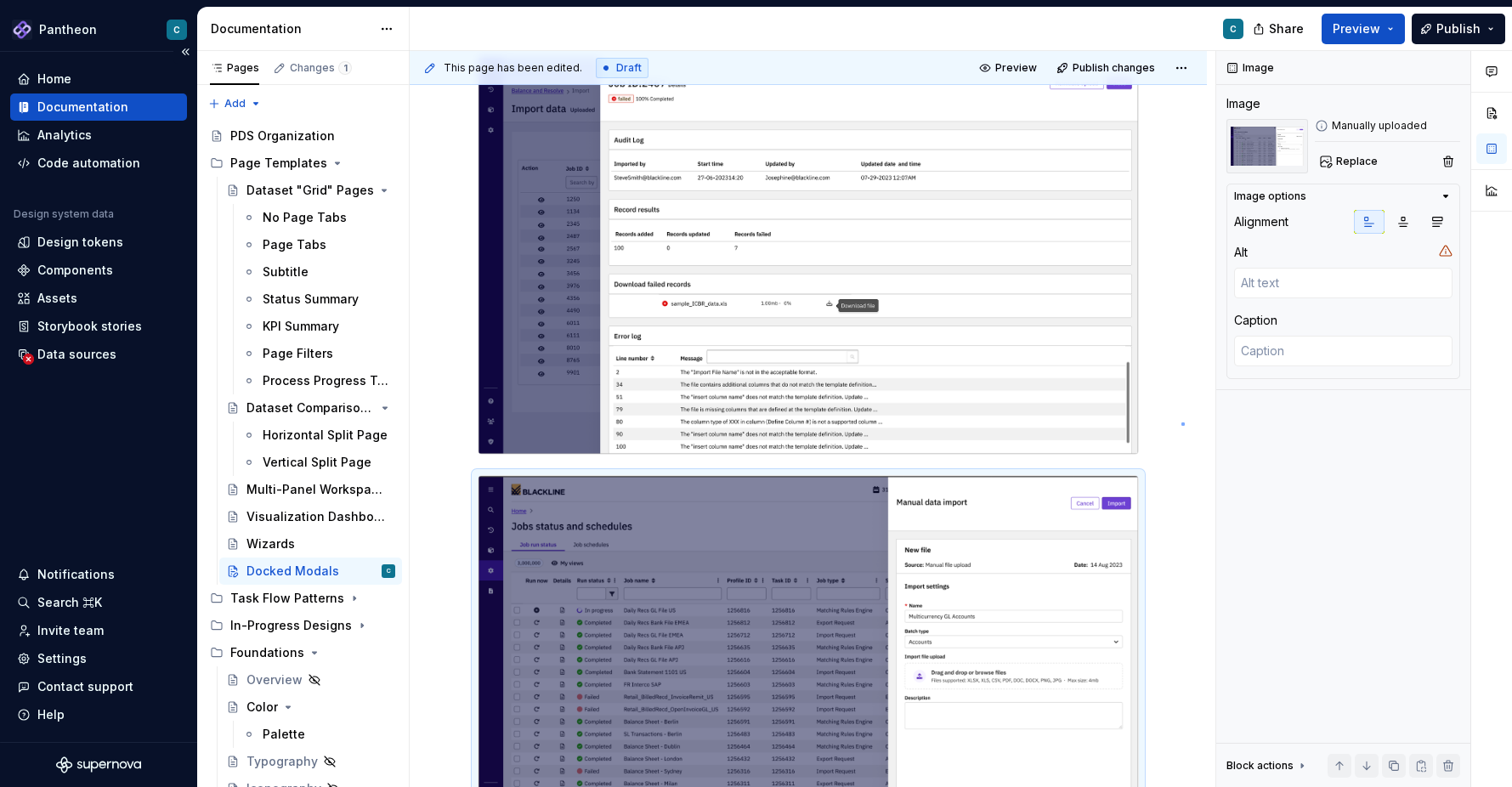 click on "This page has been edited. Draft Preview Publish changes Docked Modals For cases where users need to complete simple or complex editing processes on items. Edit header Forms with Input From Multiple Tables" at bounding box center [813, 419] 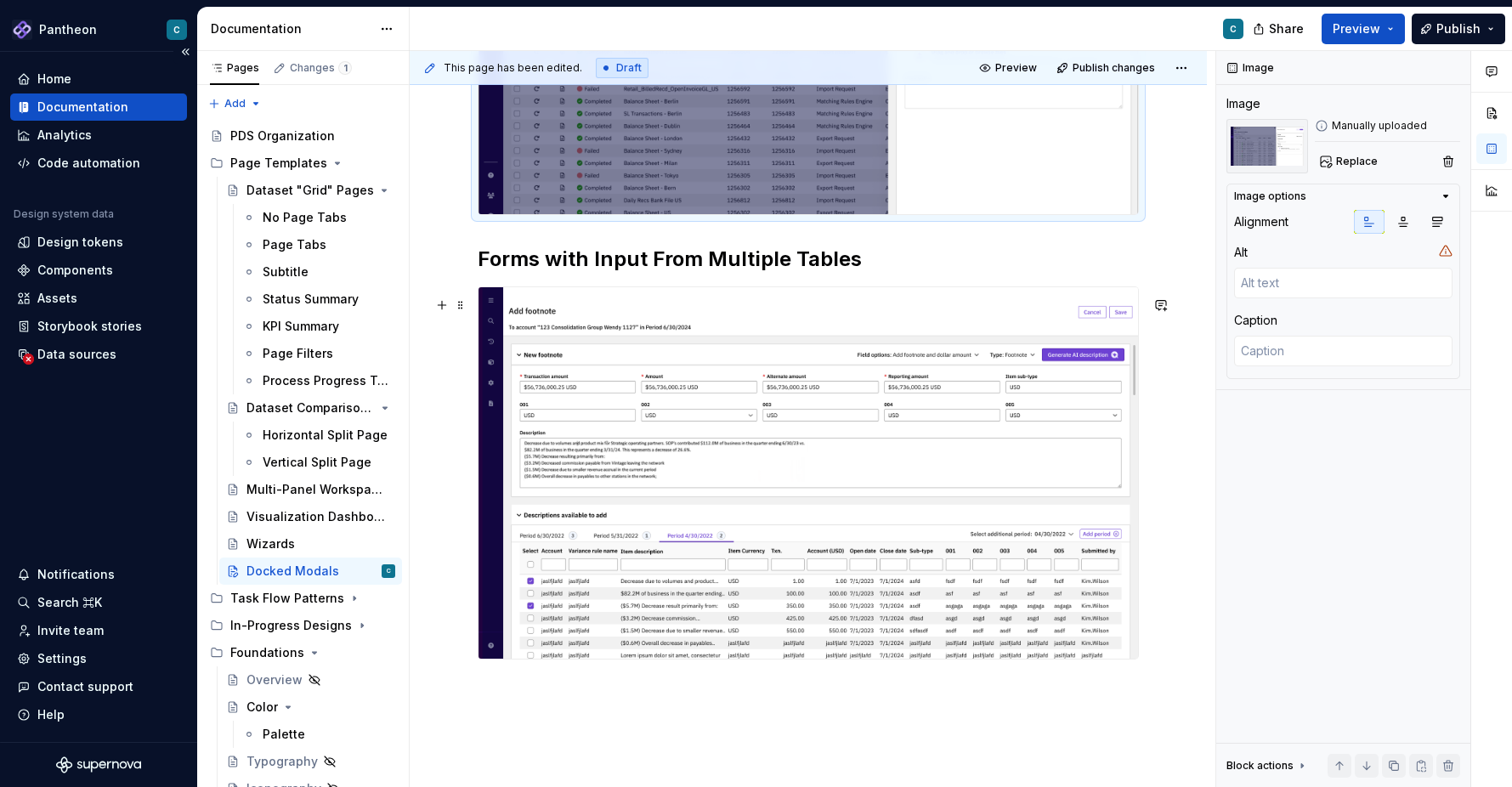 scroll, scrollTop: 951, scrollLeft: 0, axis: vertical 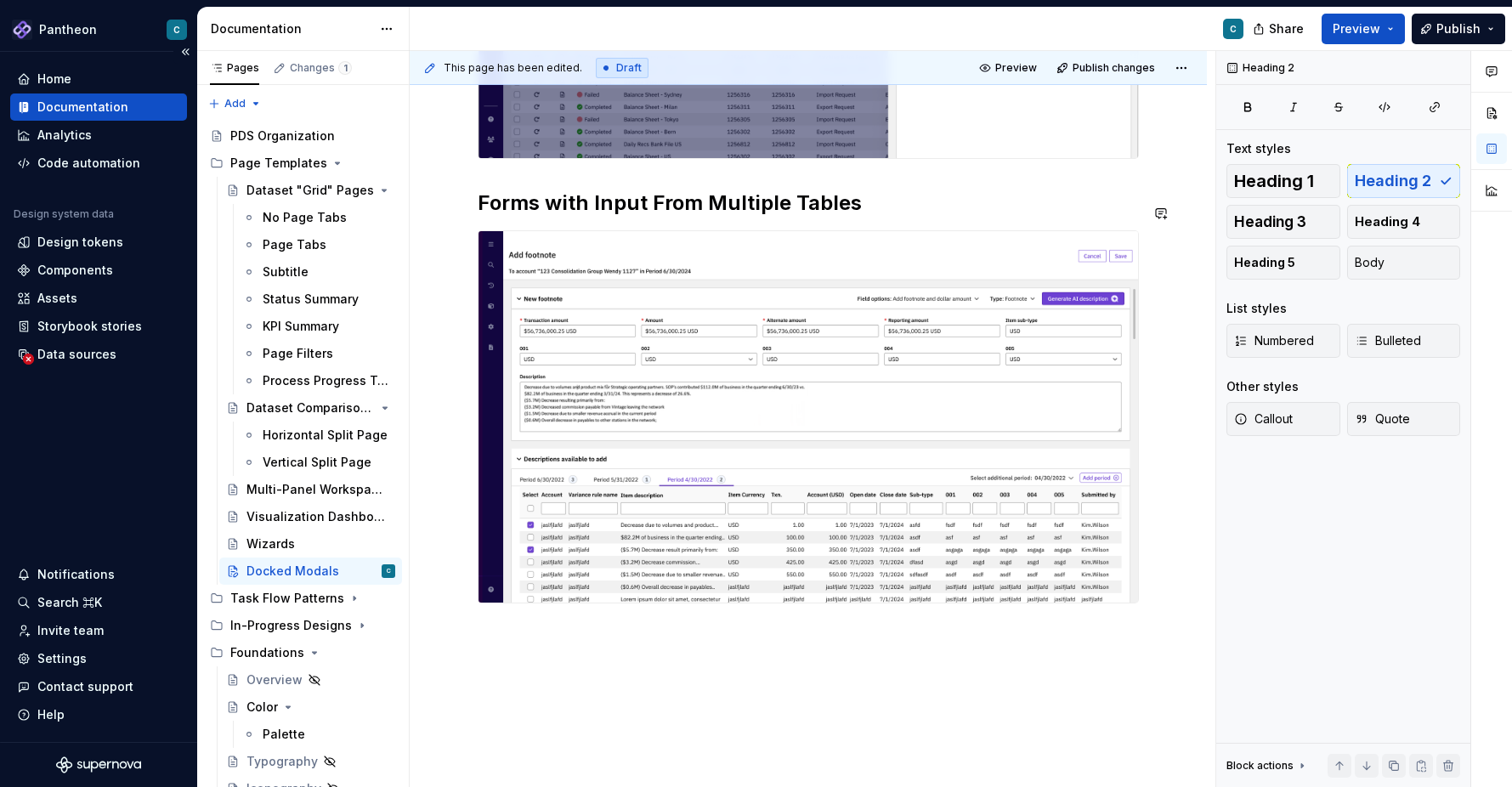 click on "Forms with Input From Multiple Tables" at bounding box center (808, -8) 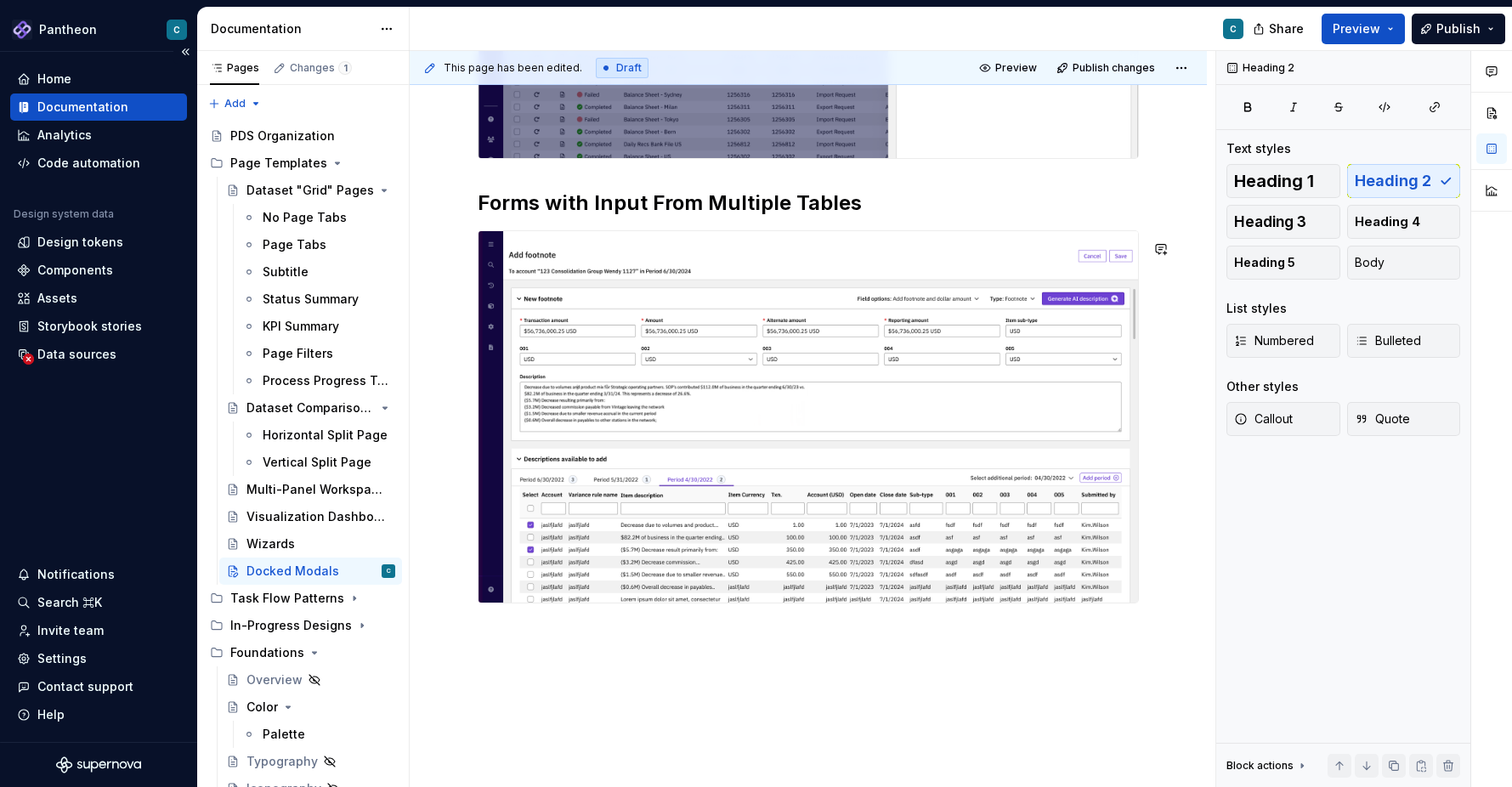click on "Forms with Input From Multiple Tables" at bounding box center (808, 99) 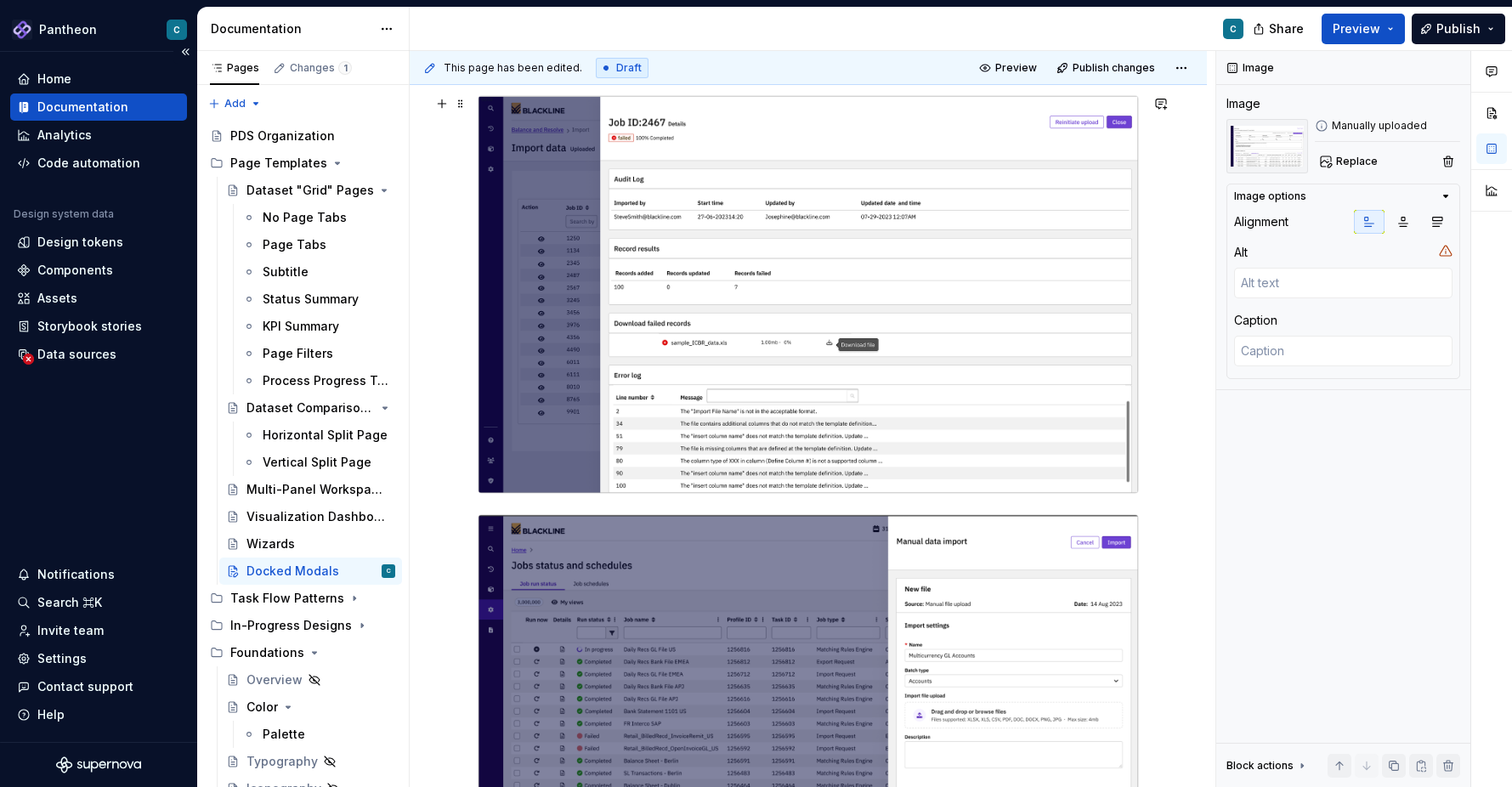 scroll, scrollTop: 235, scrollLeft: 0, axis: vertical 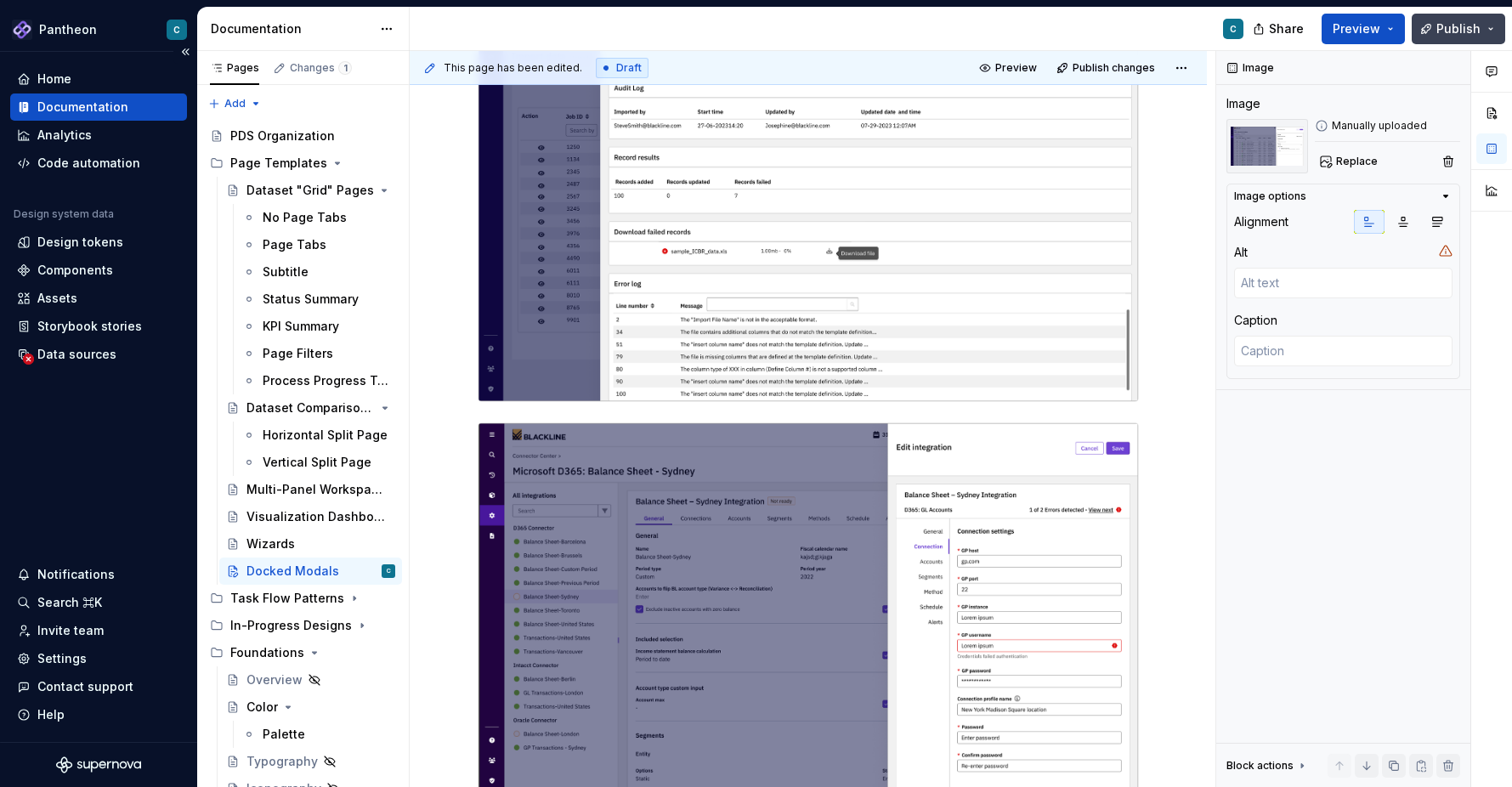 click on "Publish" at bounding box center (1458, 29) 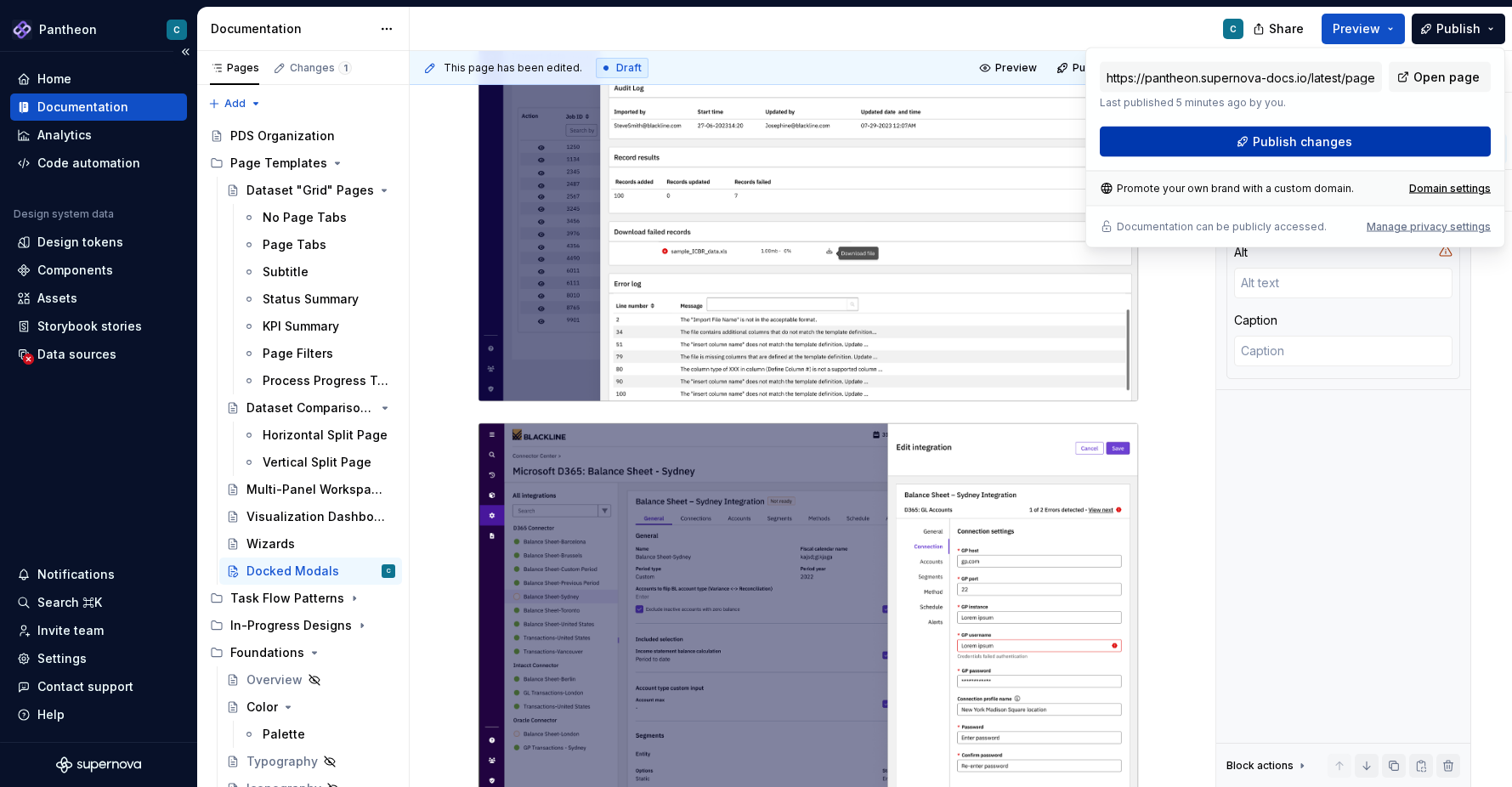 click on "Publish changes" at bounding box center [1302, 142] 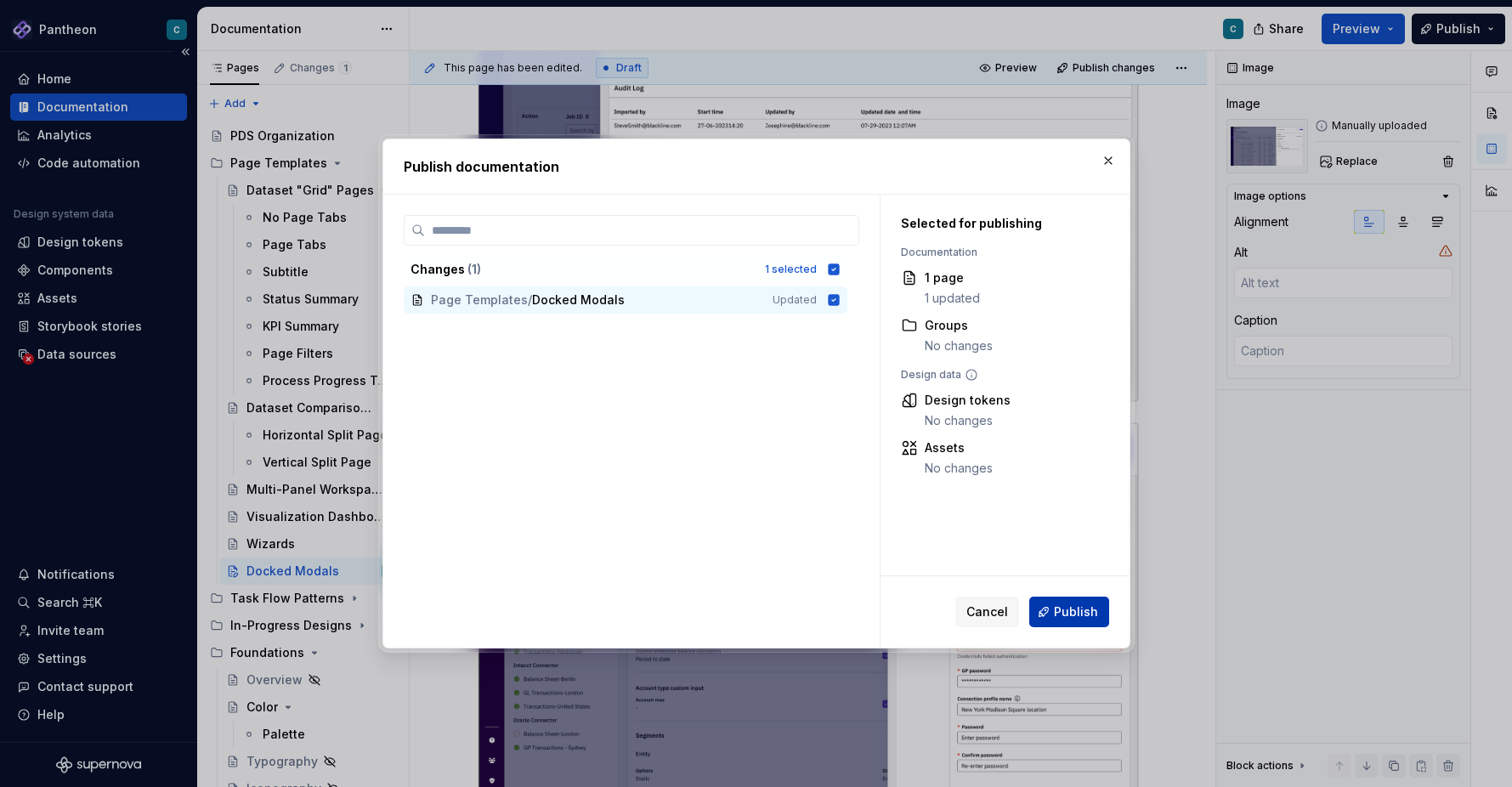 click on "Publish" at bounding box center [1076, 612] 